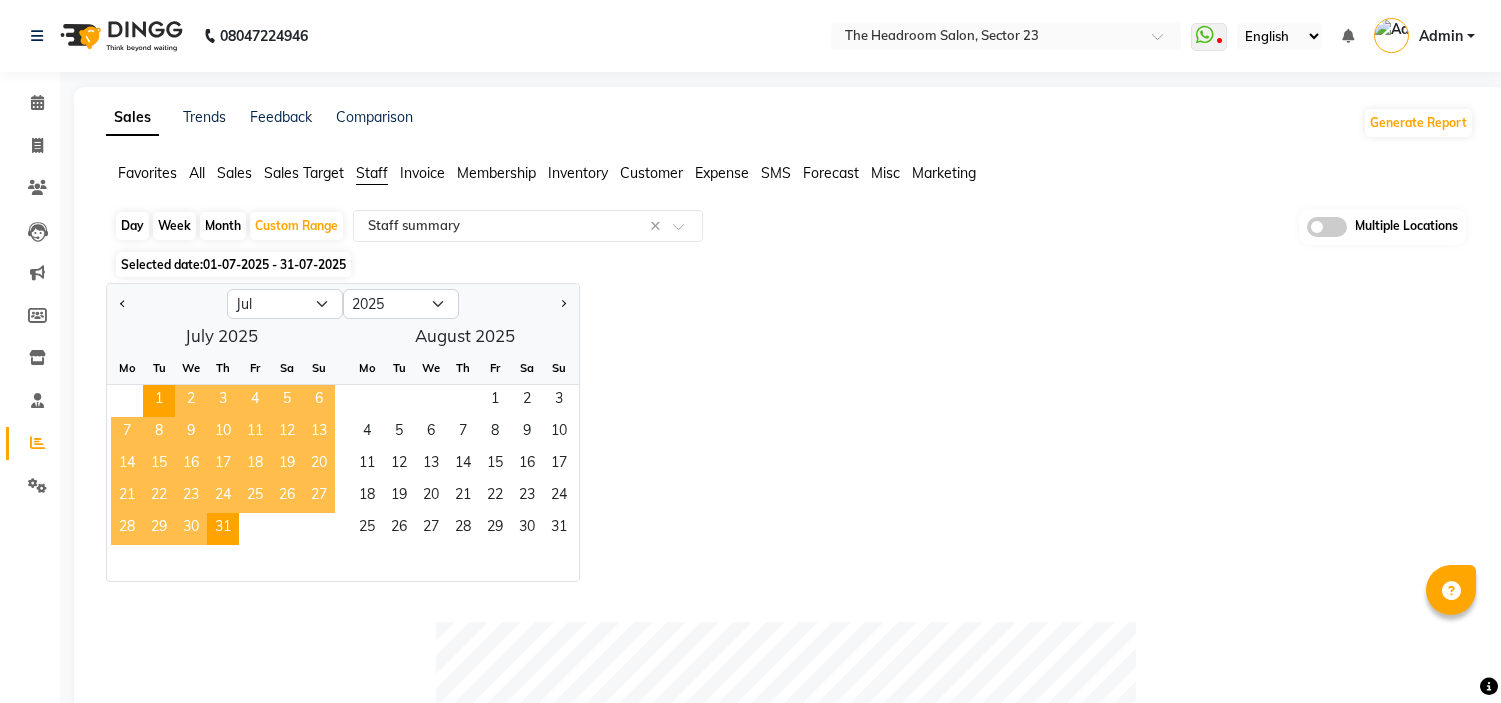 select on "7" 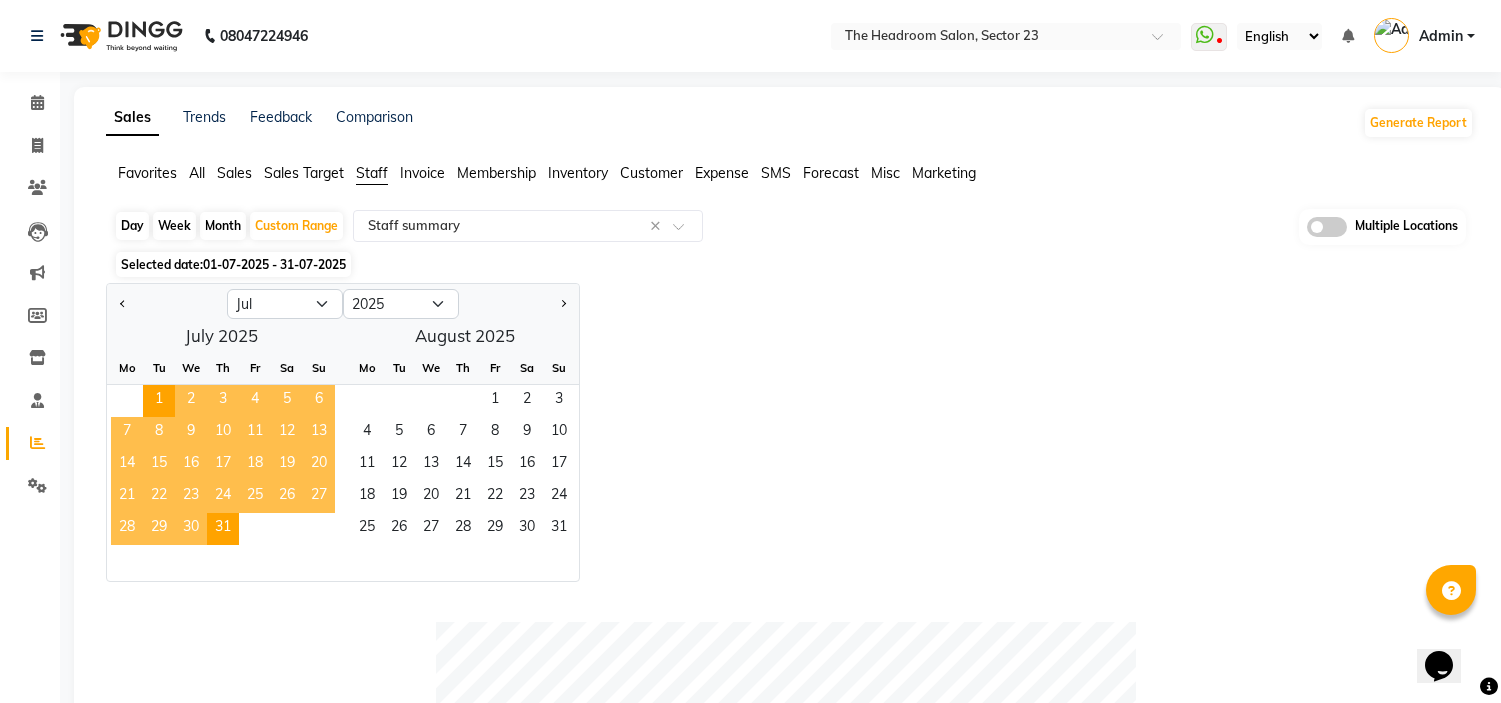 scroll, scrollTop: 0, scrollLeft: 0, axis: both 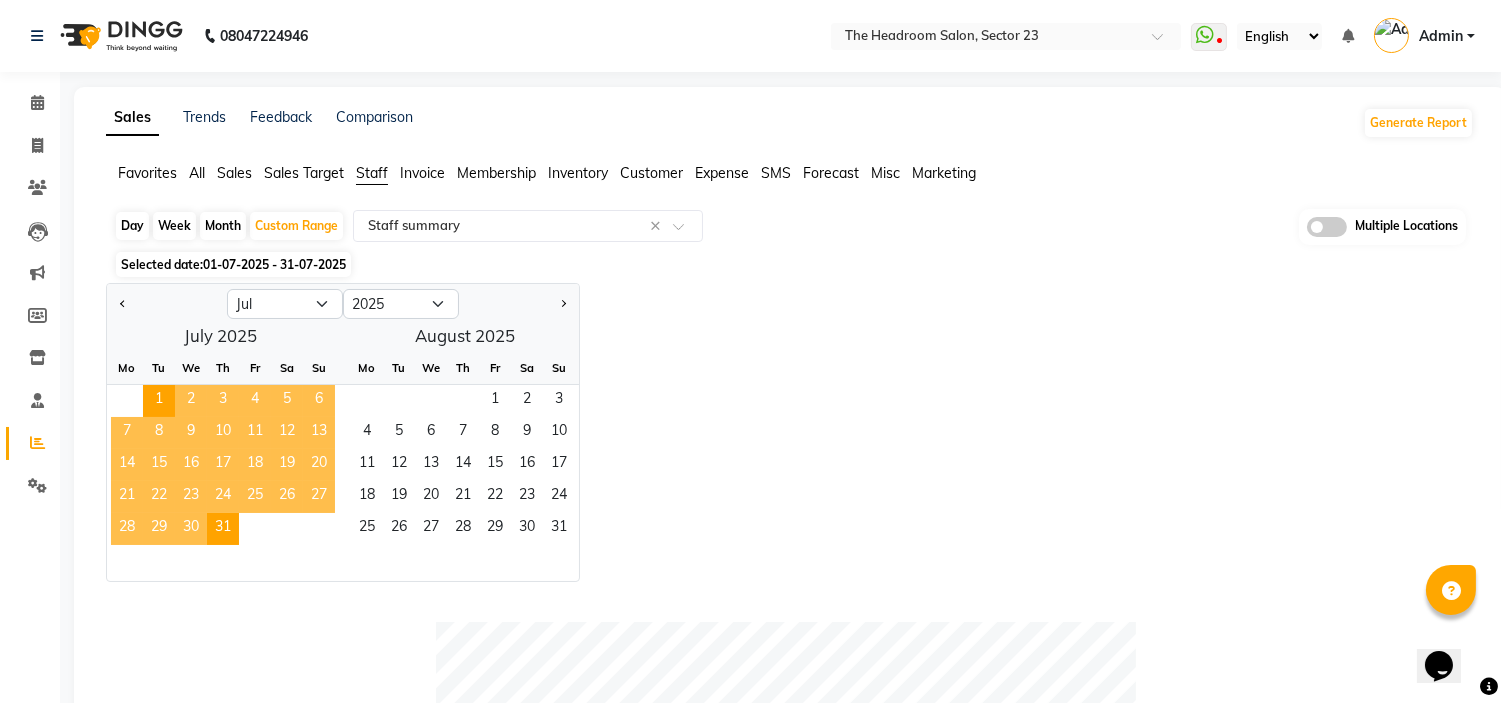 click on "Day   Week   Month   Custom Range  Select Report Type × Staff summary × Multiple Locations" 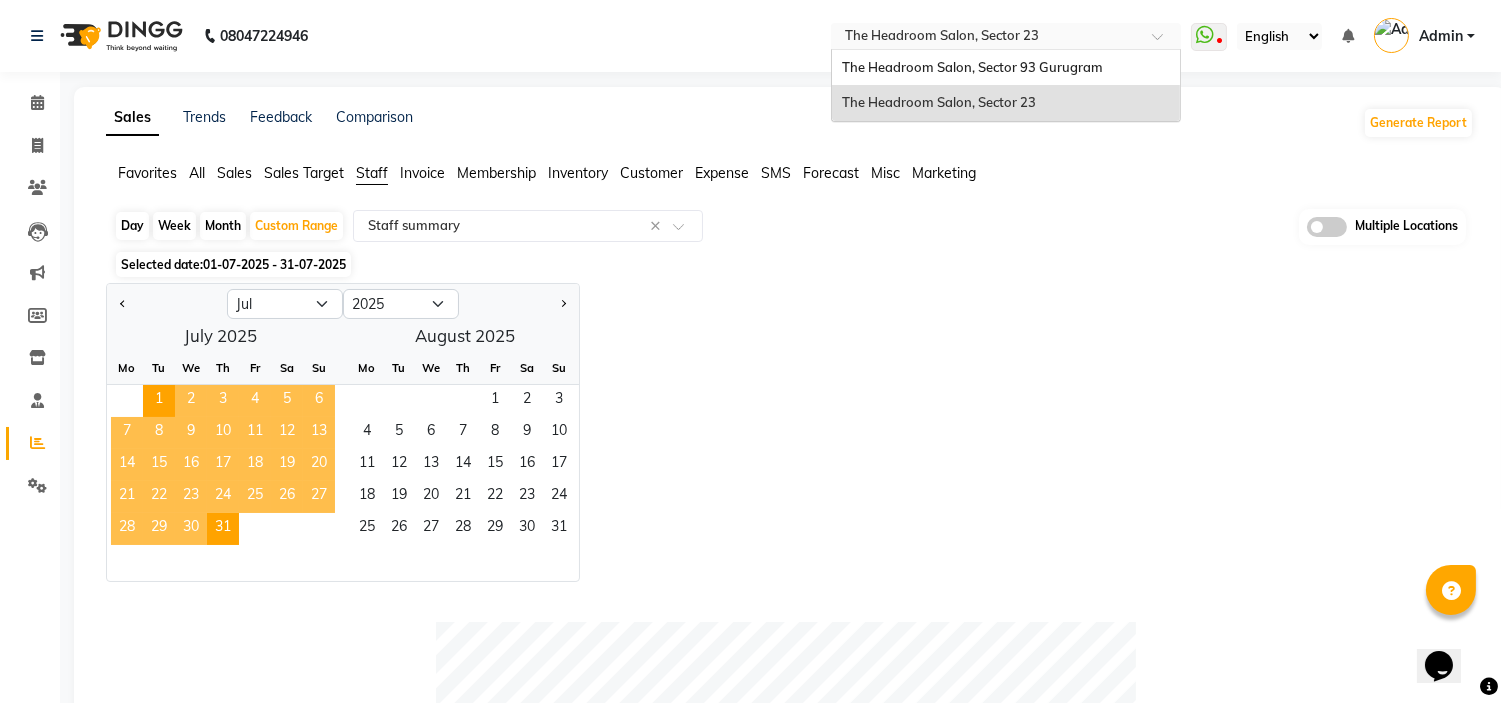 click at bounding box center (986, 38) 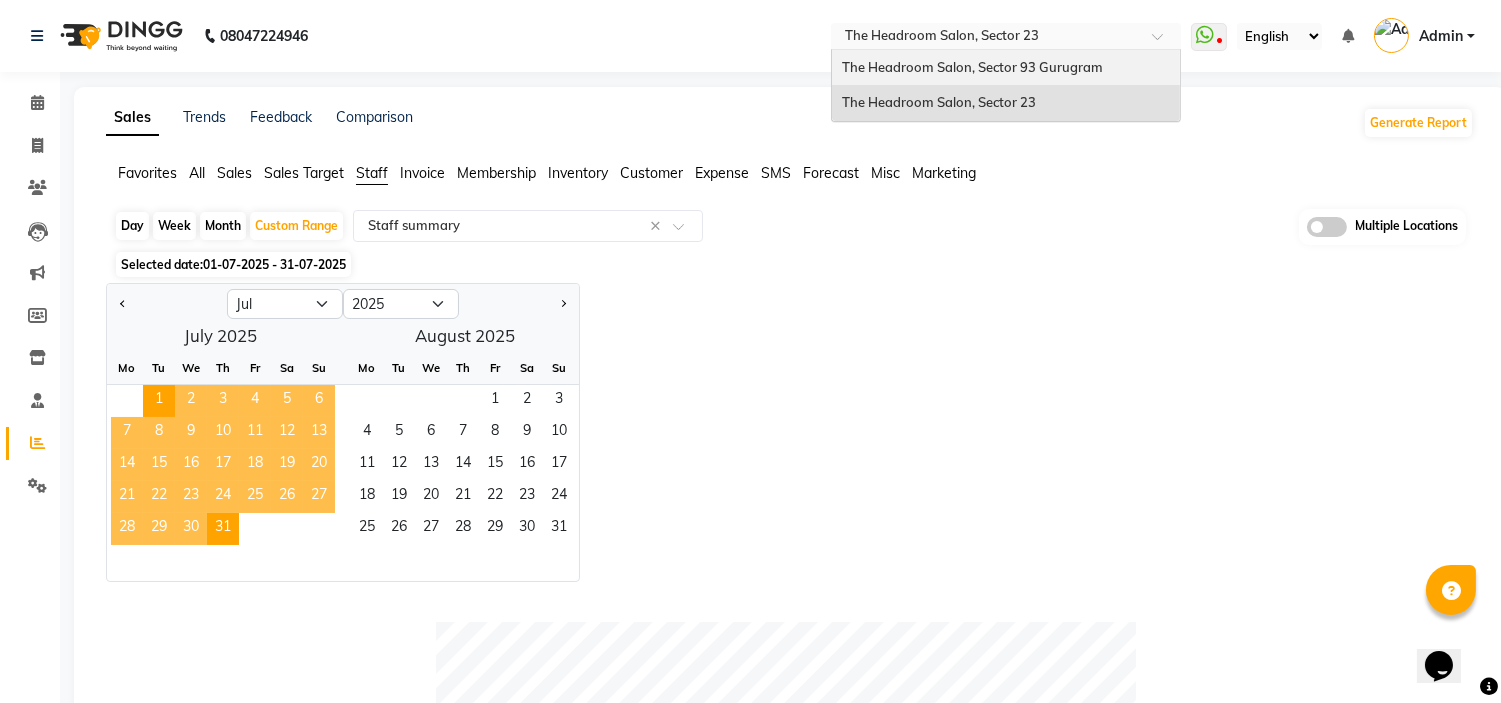 click on "The Headroom Salon, Sector 93 Gurugram" at bounding box center (972, 67) 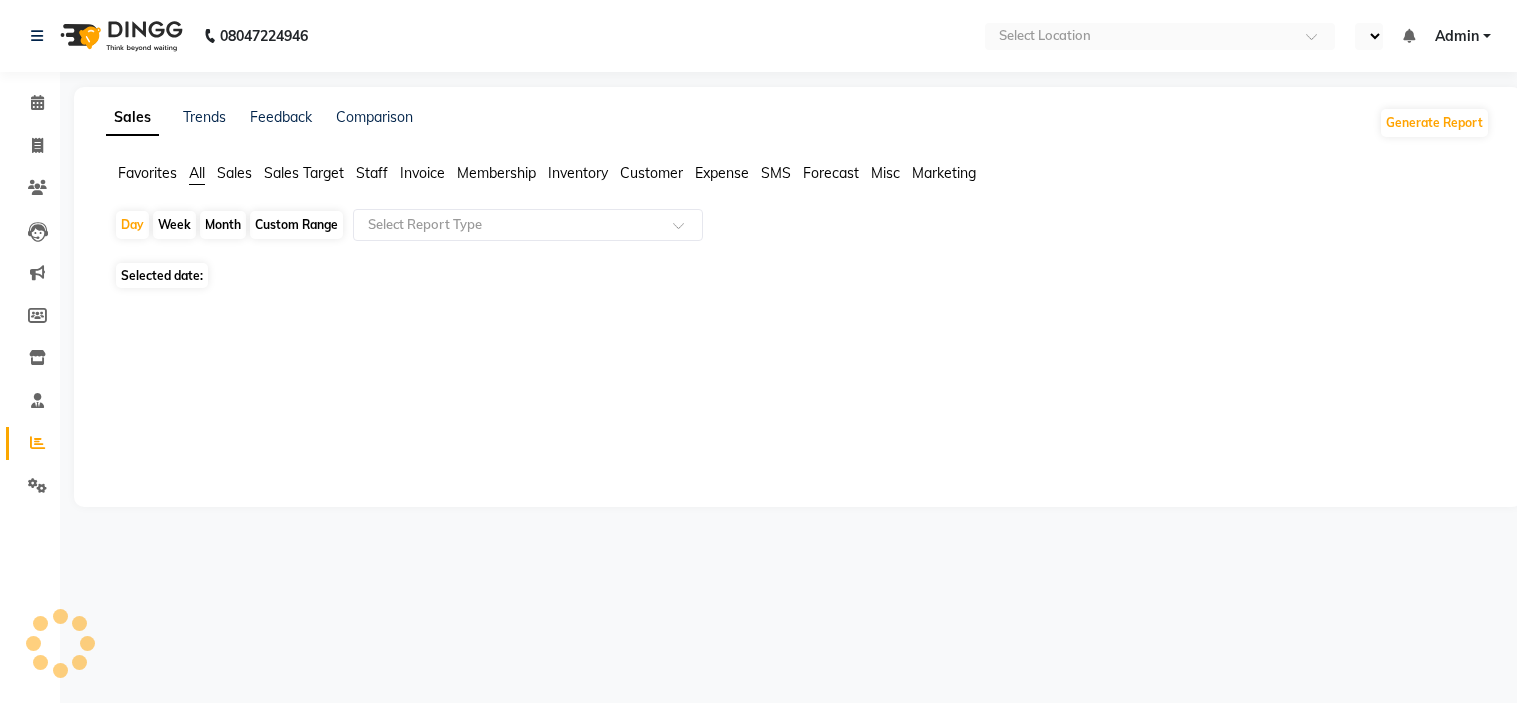select on "en" 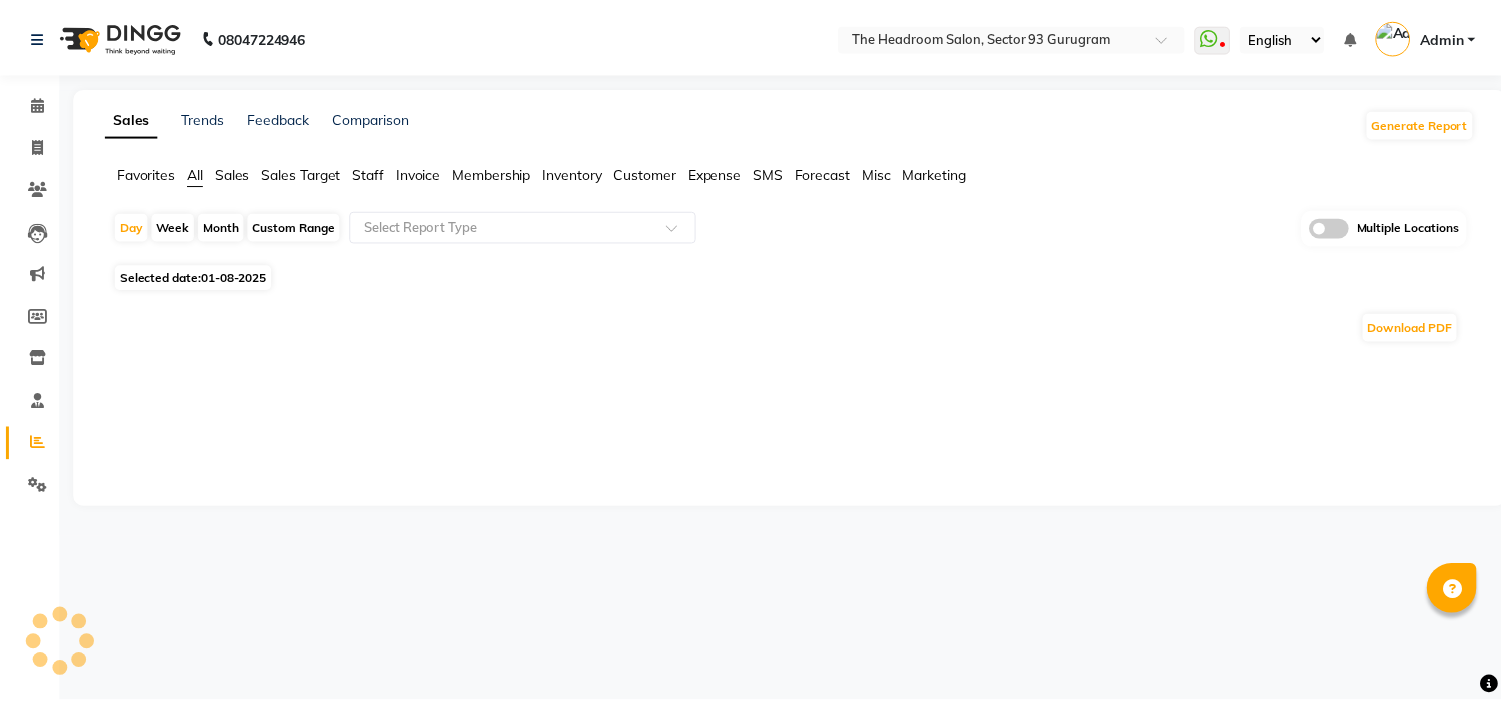 scroll, scrollTop: 0, scrollLeft: 0, axis: both 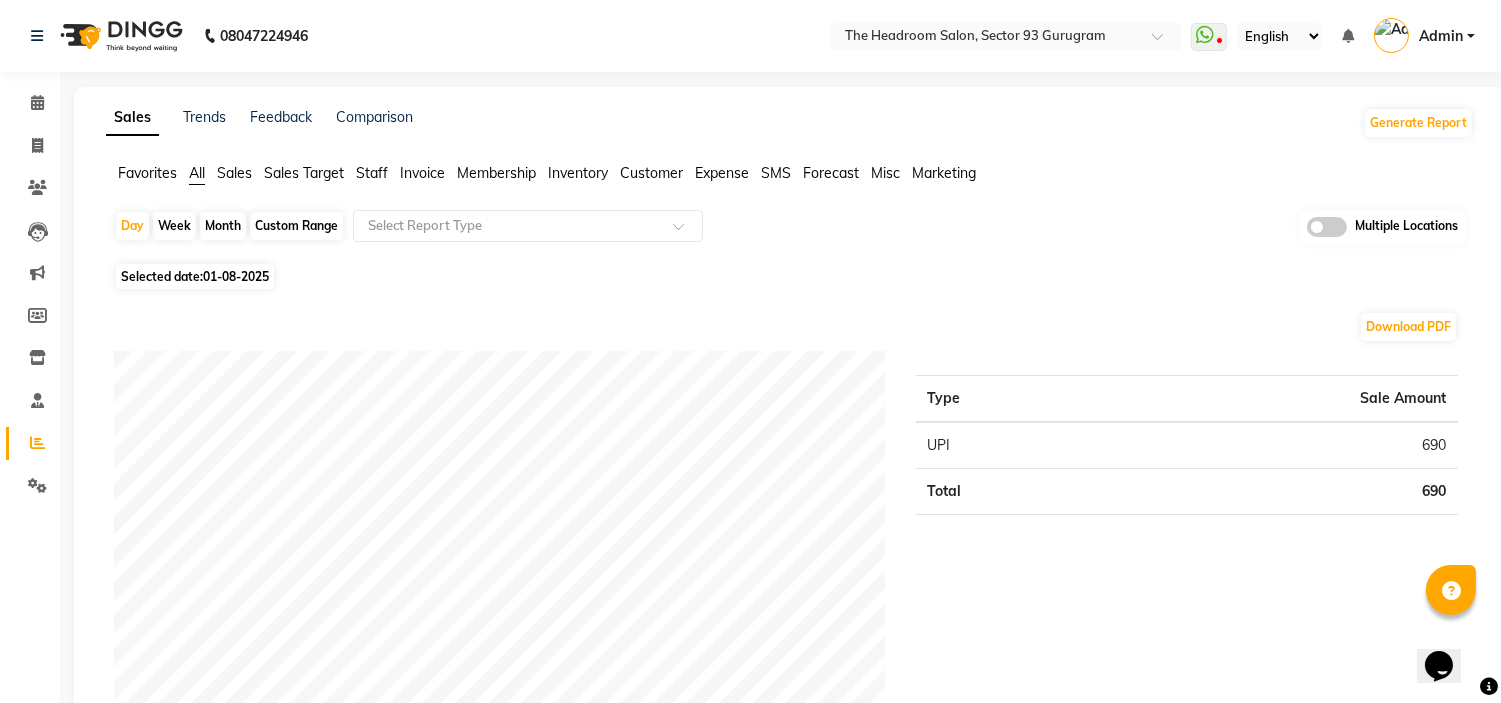 click on "Month" 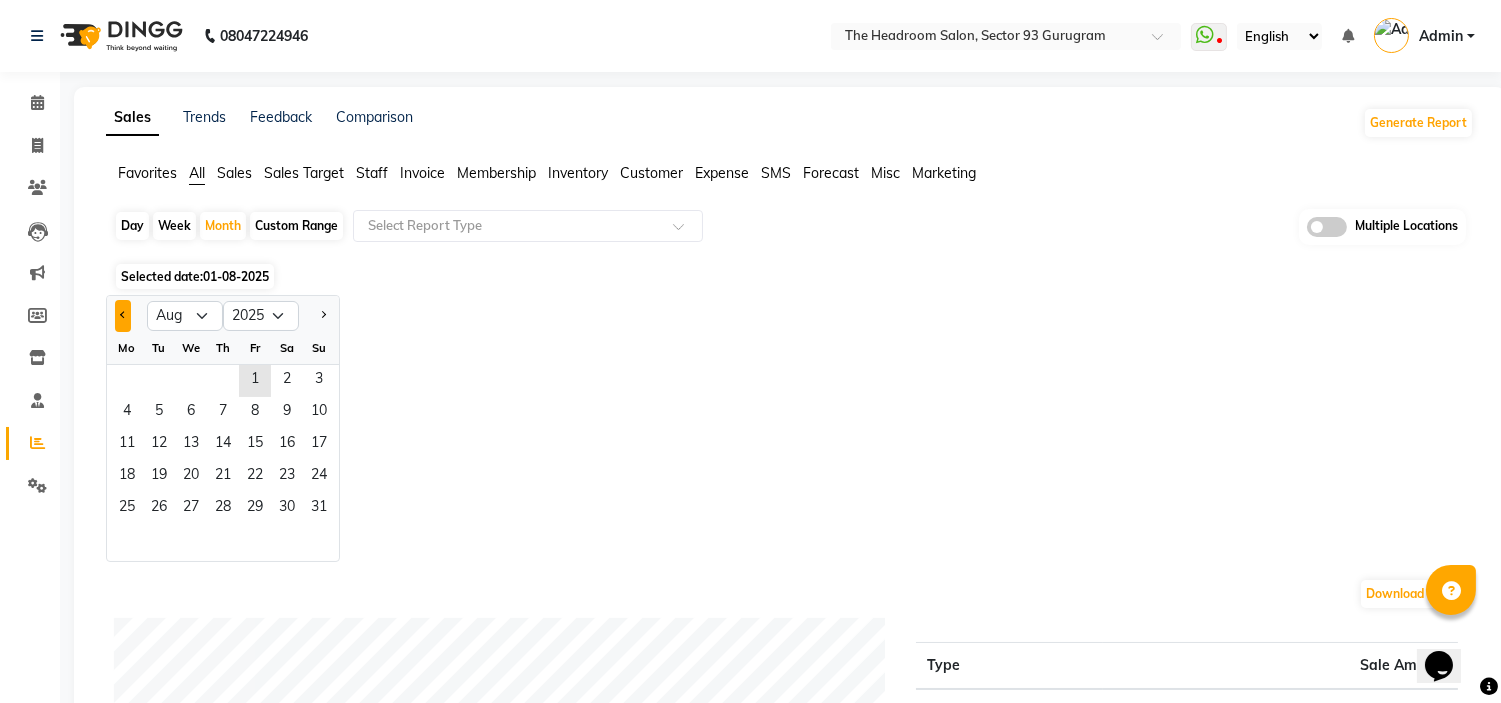 click 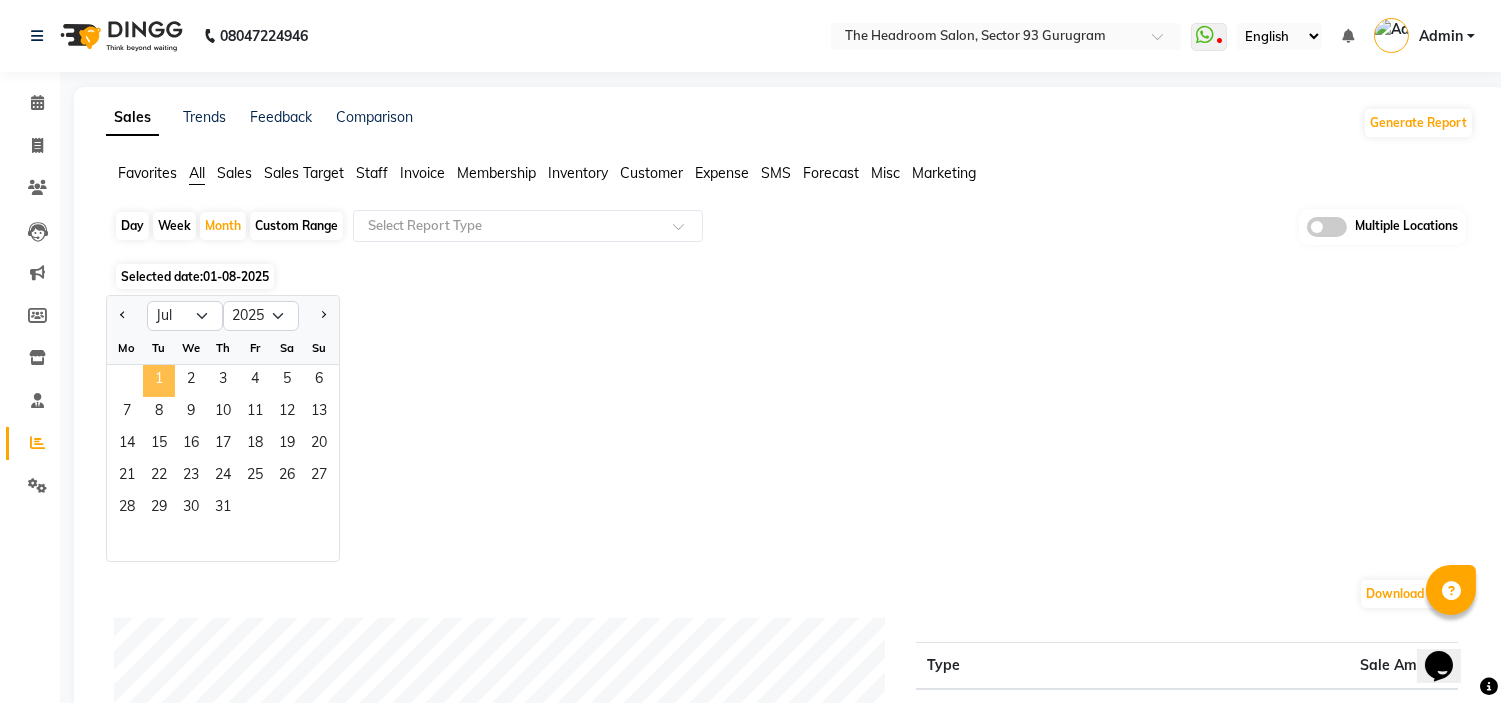 click on "1" 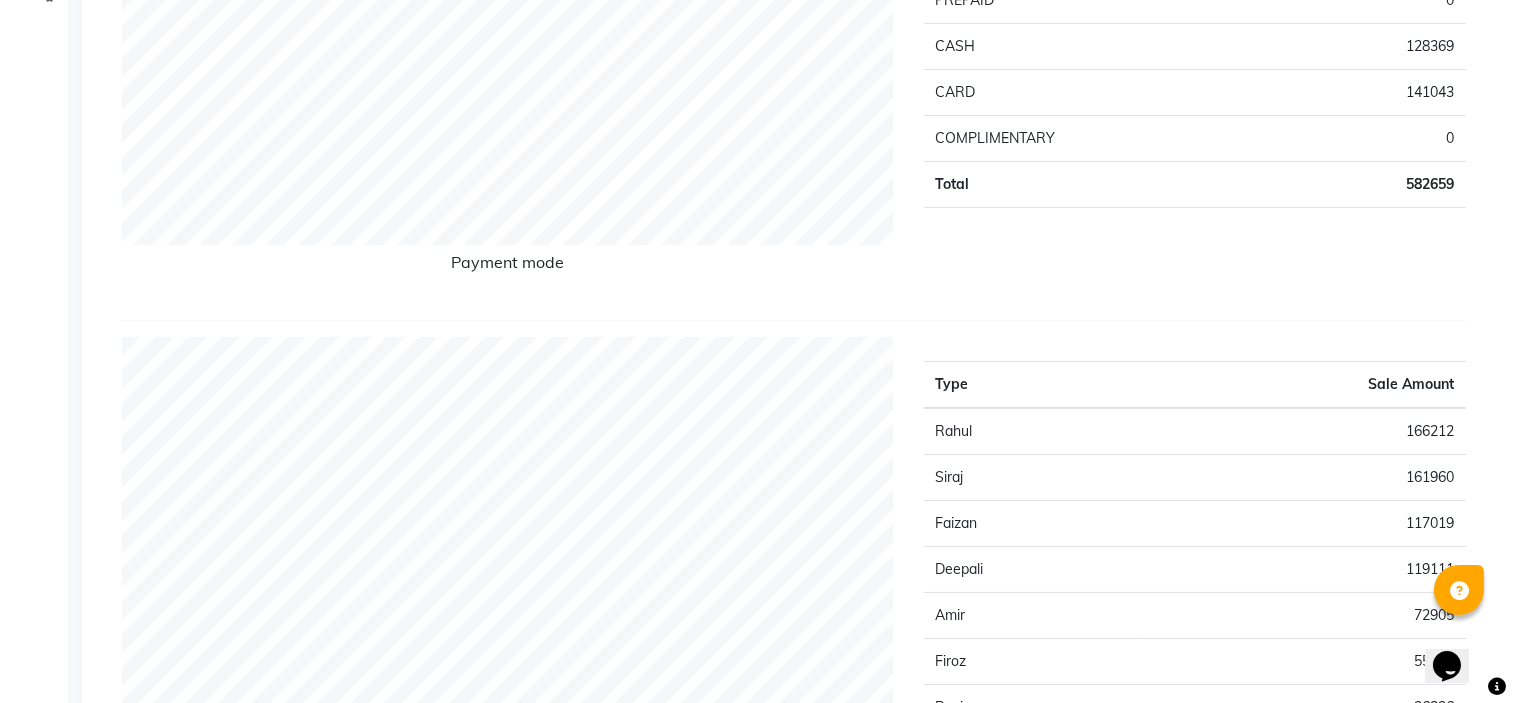 scroll, scrollTop: 0, scrollLeft: 0, axis: both 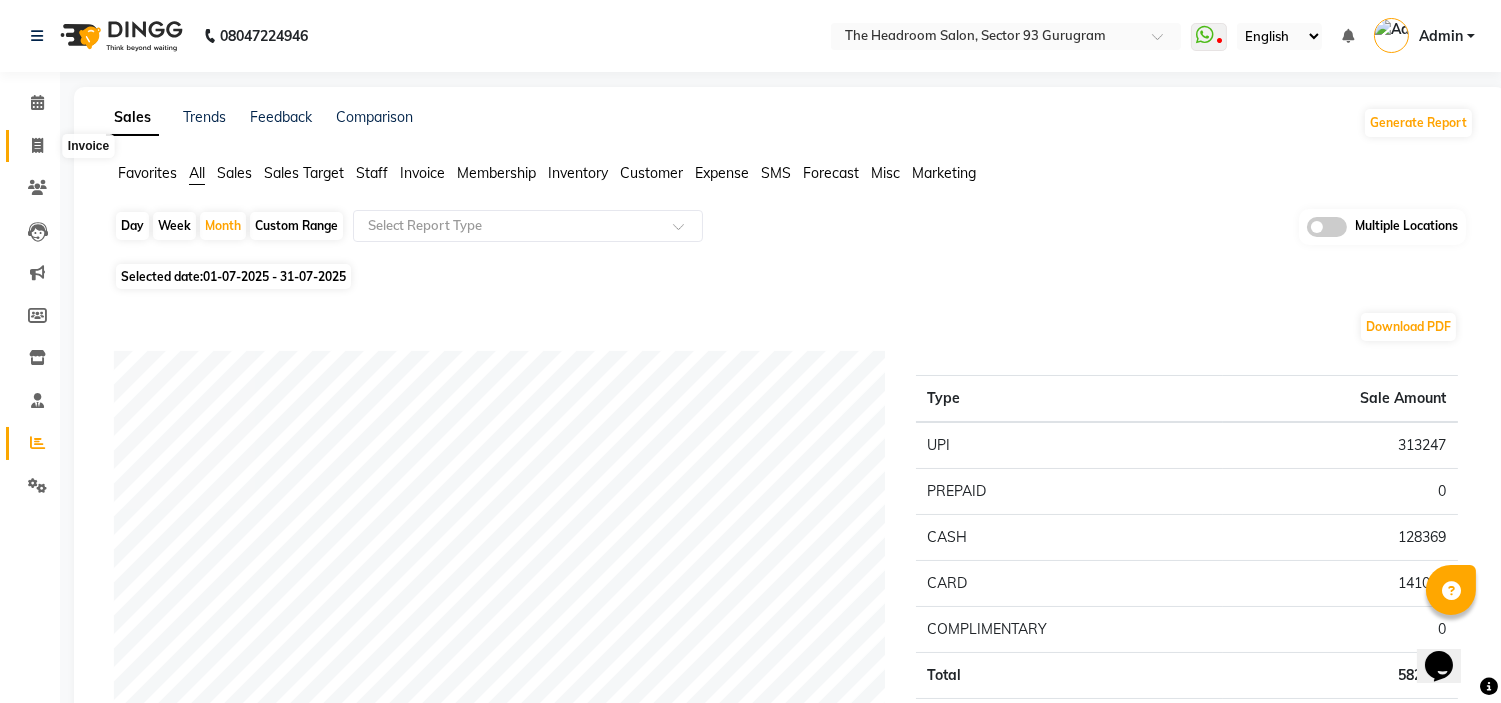 click 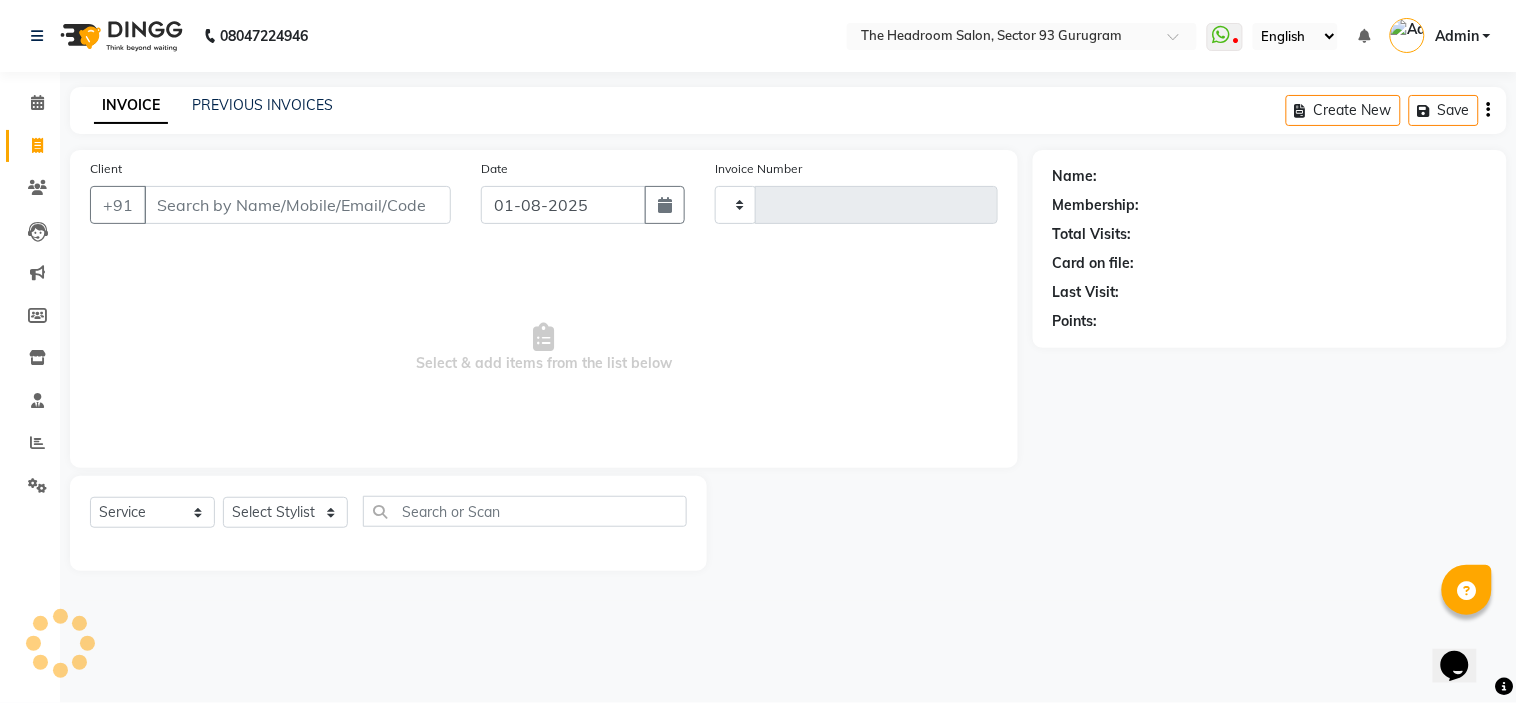 type on "2524" 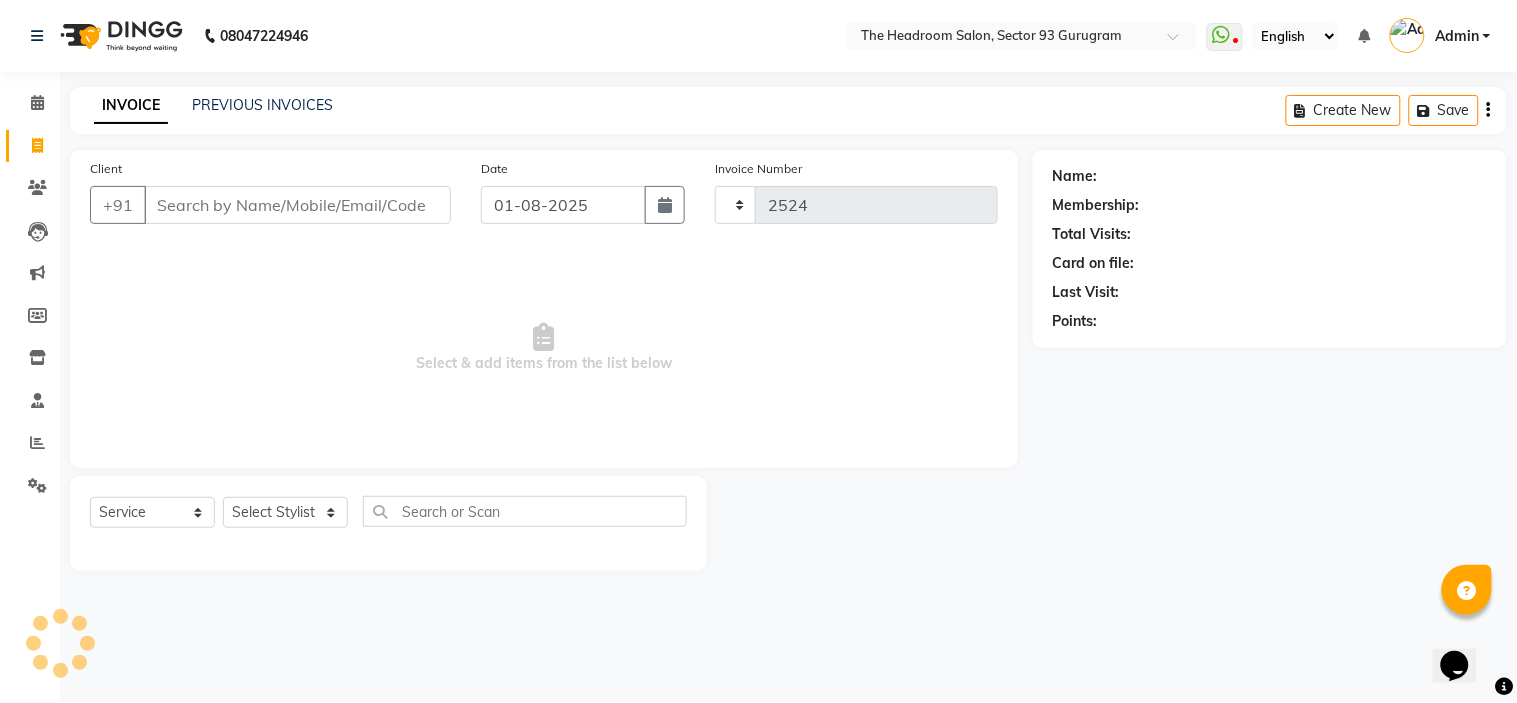 select on "6933" 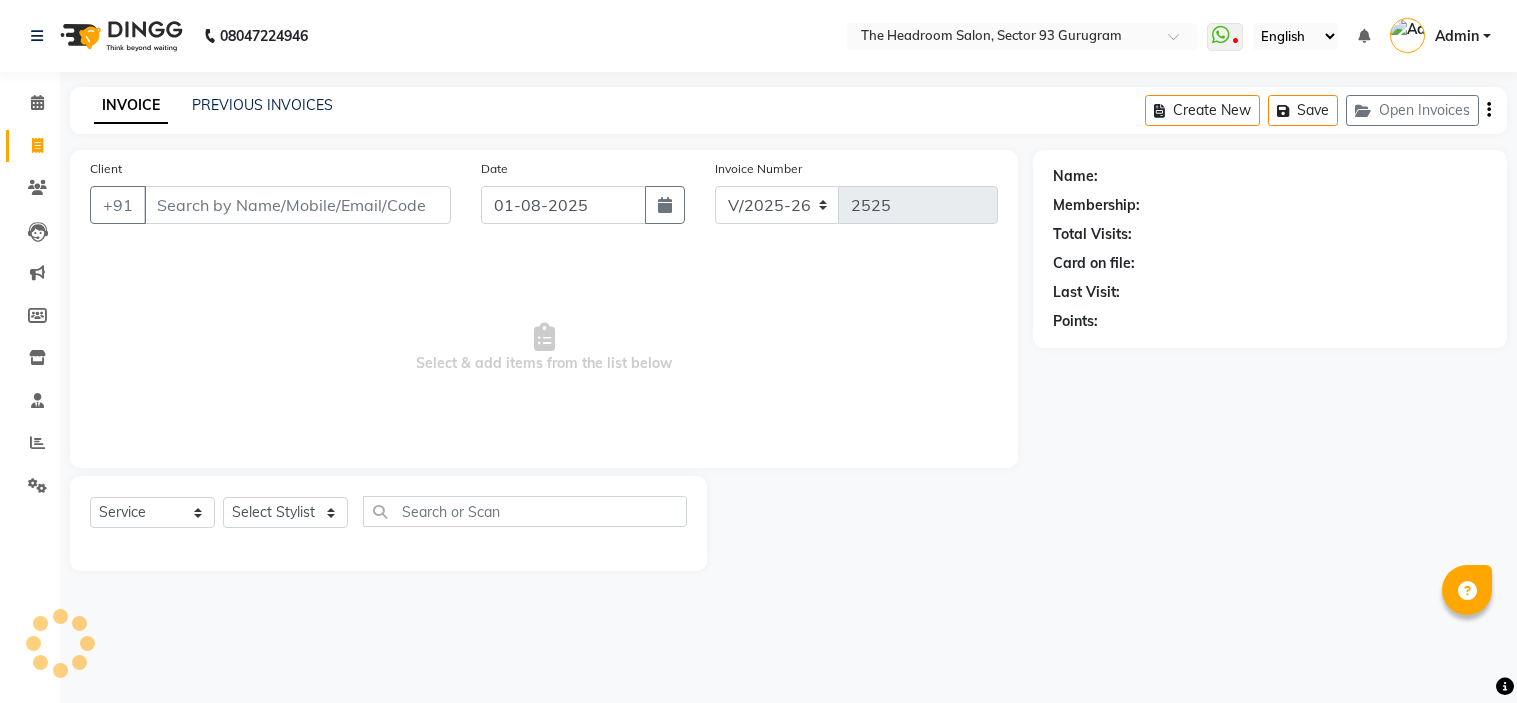 select on "6933" 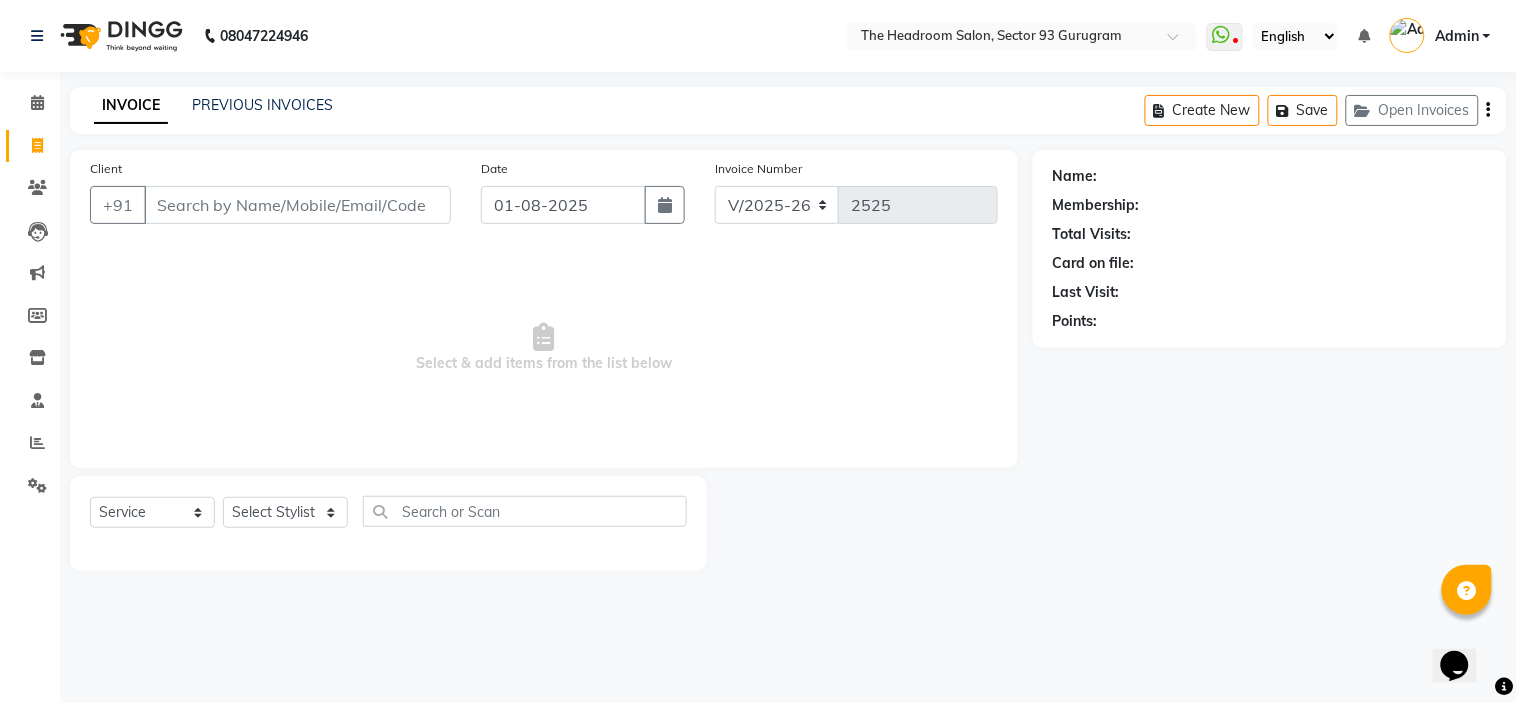 scroll, scrollTop: 0, scrollLeft: 0, axis: both 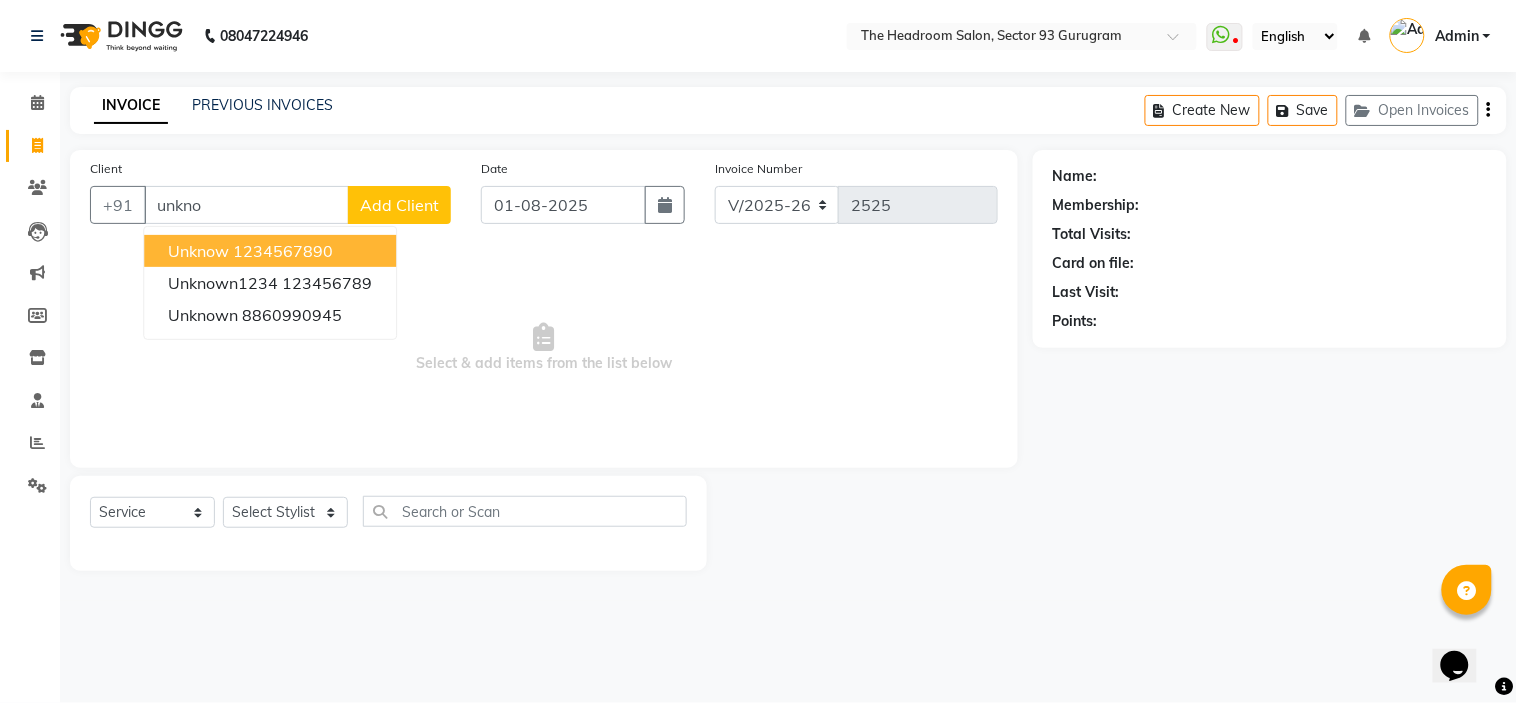 click on "1234567890" at bounding box center (283, 251) 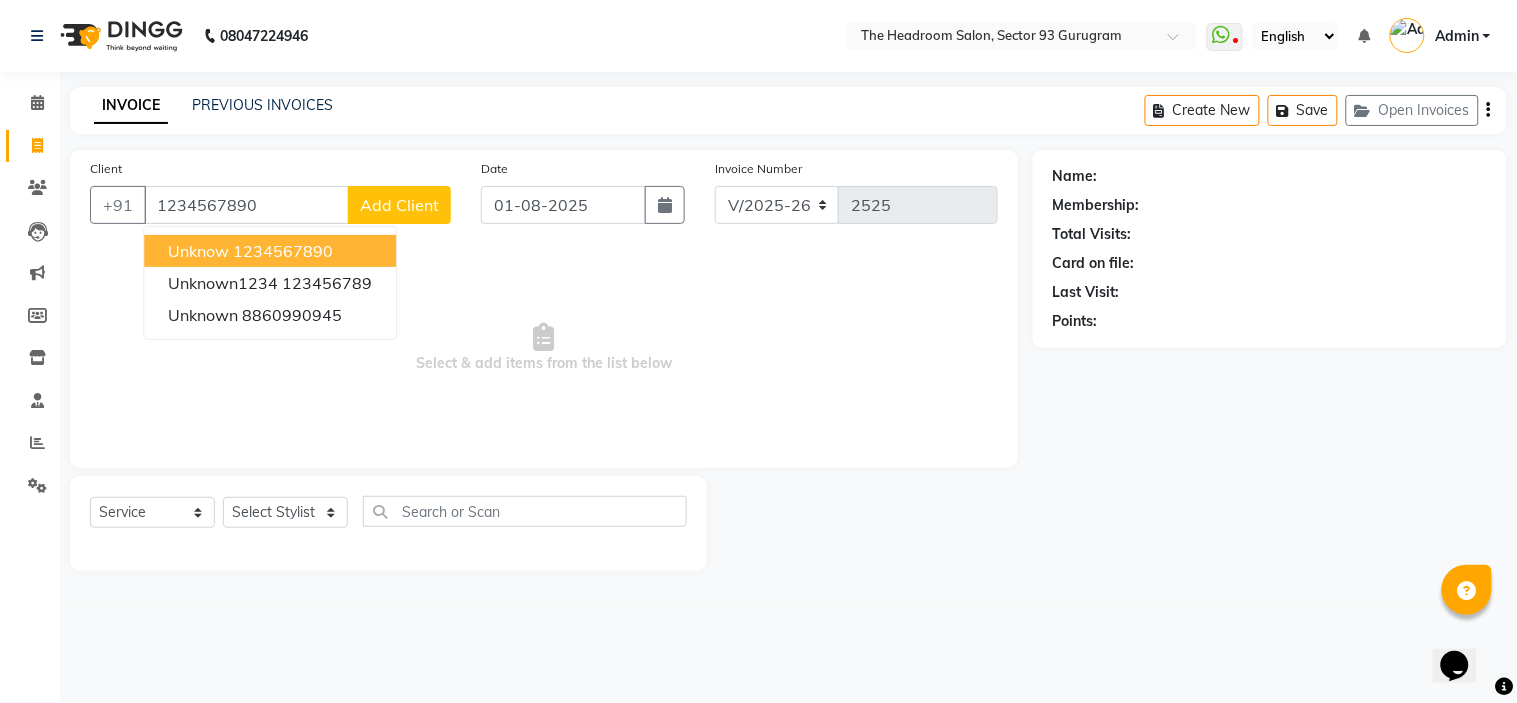 type on "1234567890" 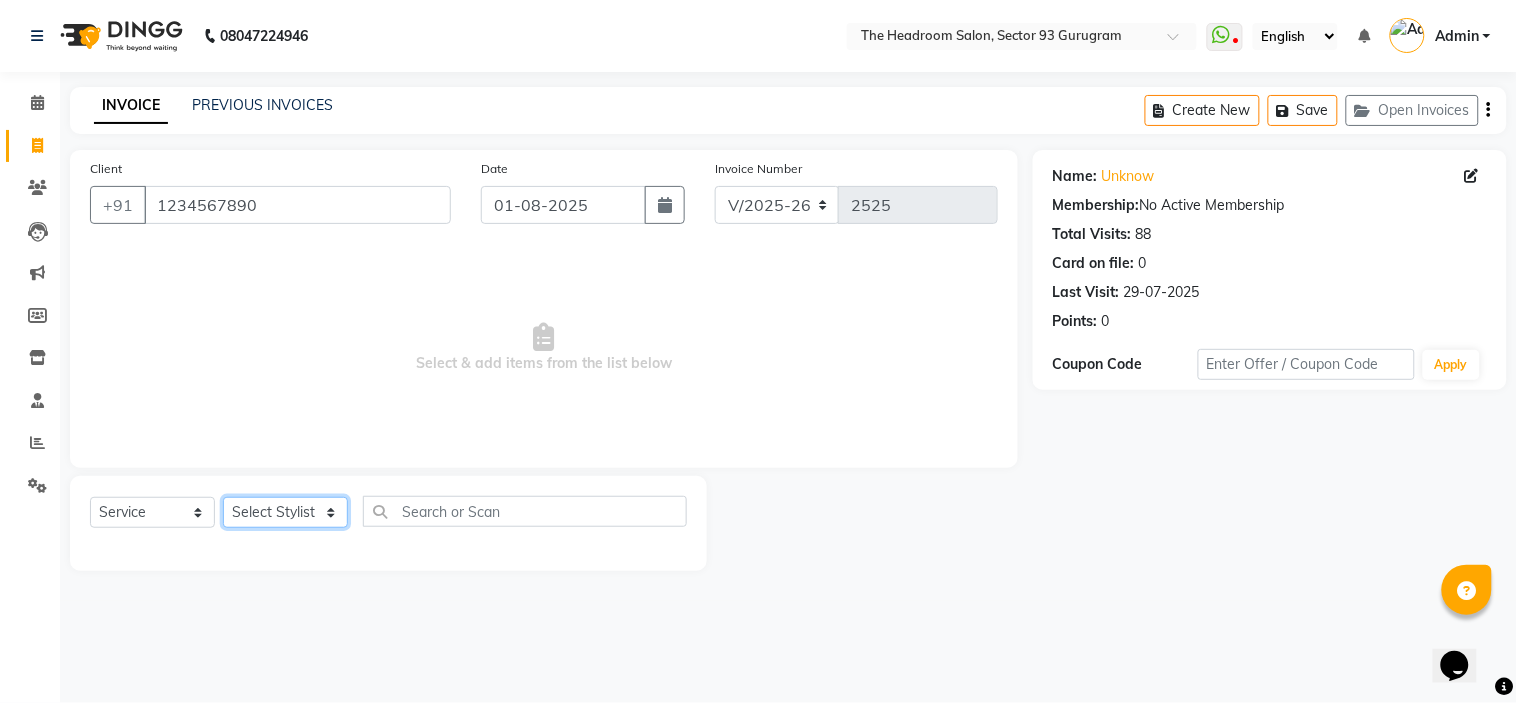 click on "Select Stylist Aditya Ajit Anubha Deepali Faizan Firoz Manager Monika Nakul Shokeen Neetu Pooja Rahul Siraj" 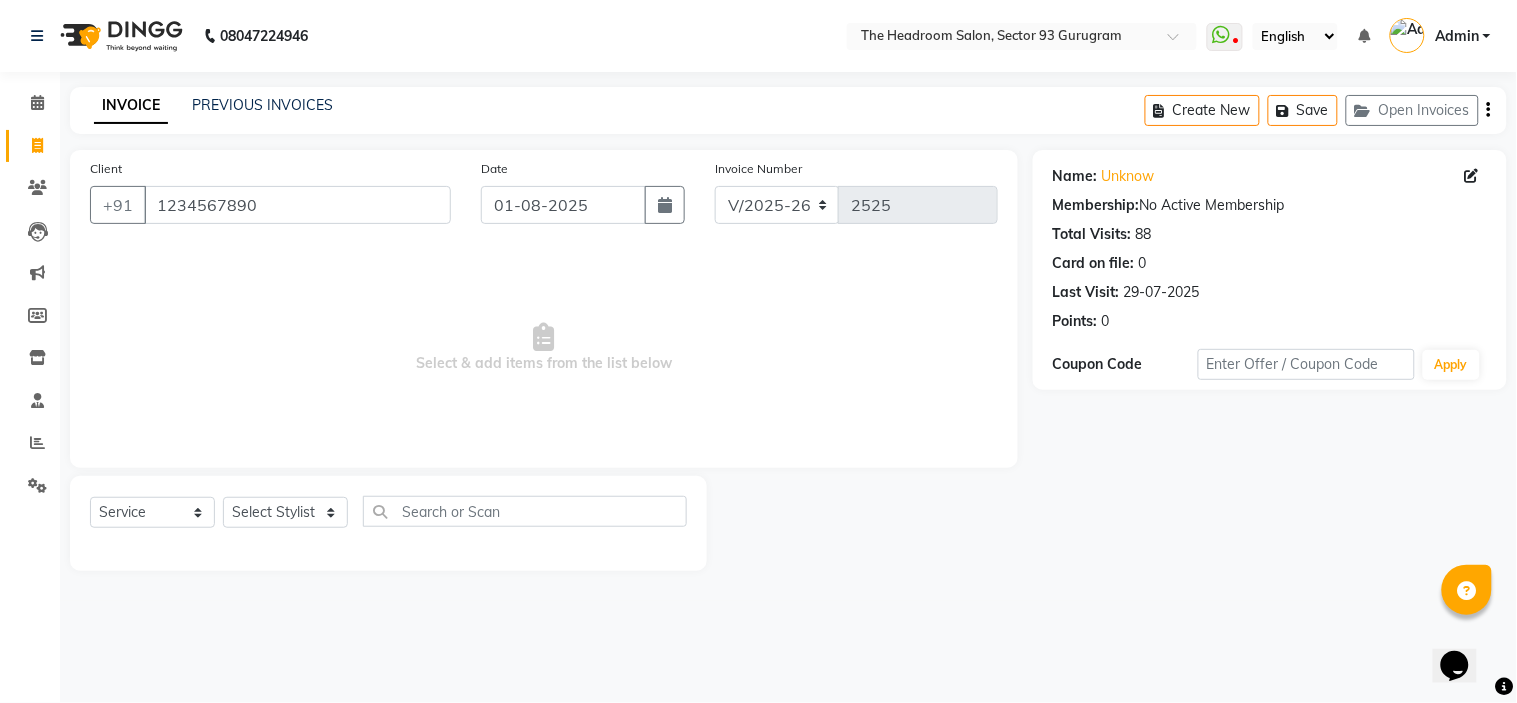 drag, startPoint x: 1017, startPoint y: 310, endPoint x: 1004, endPoint y: 310, distance: 13 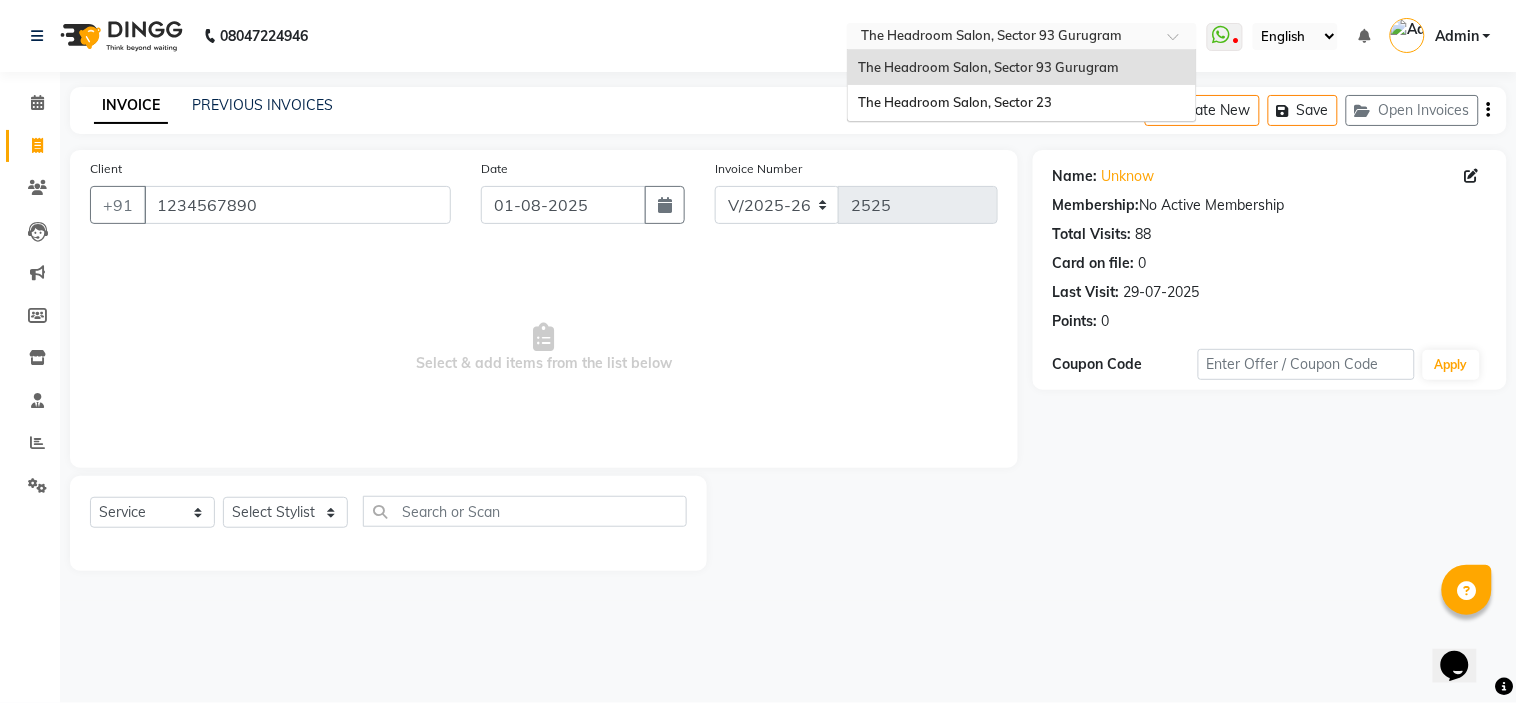 click at bounding box center [1022, 38] 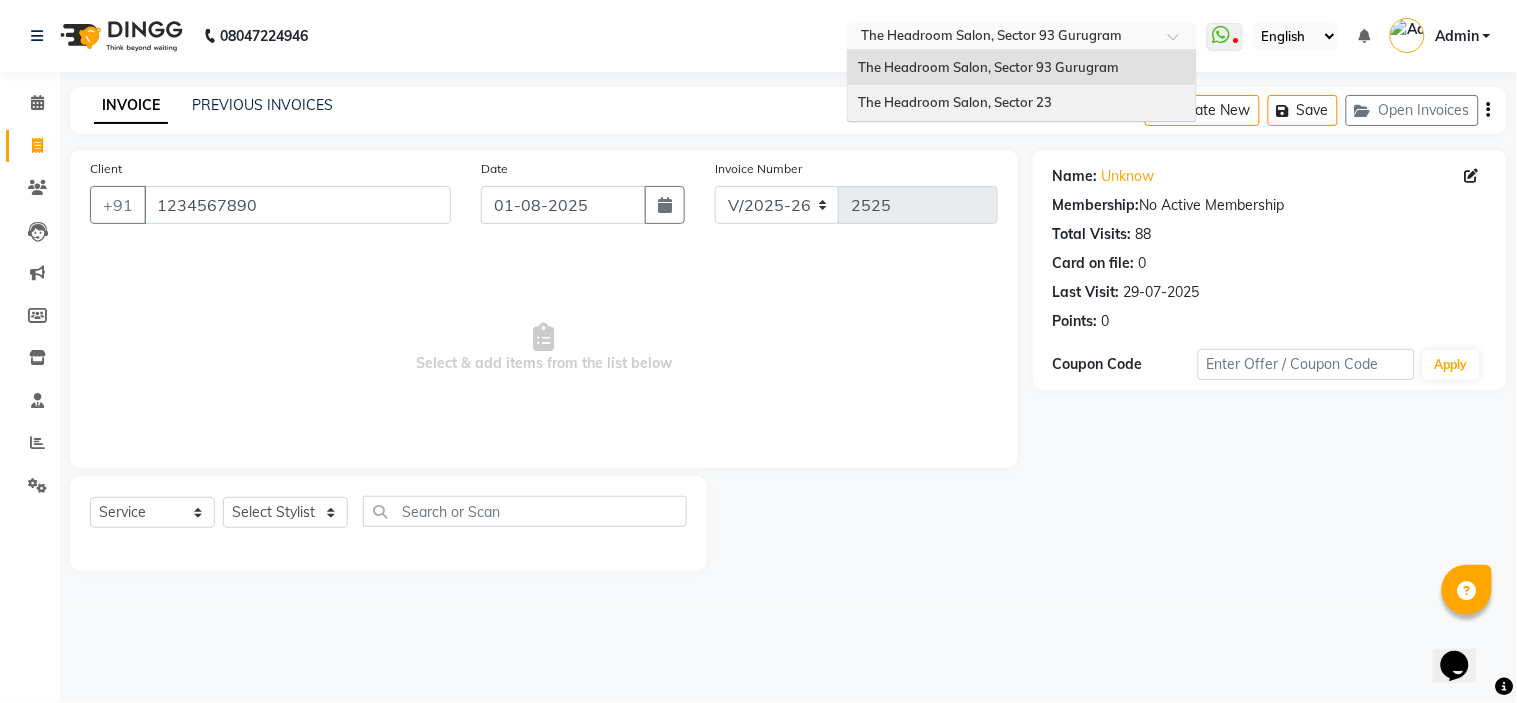 click on "The Headroom Salon, Sector 23" at bounding box center (1022, 103) 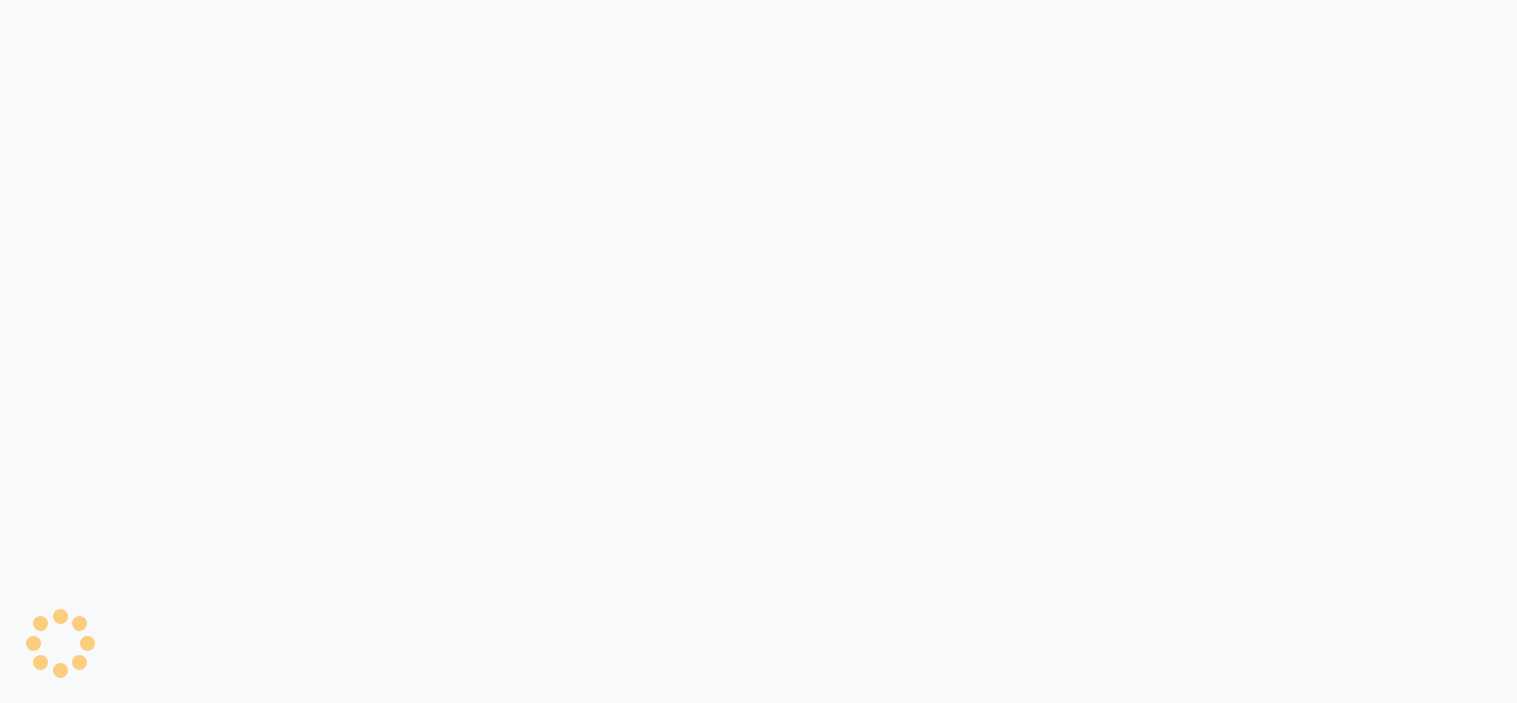 scroll, scrollTop: 0, scrollLeft: 0, axis: both 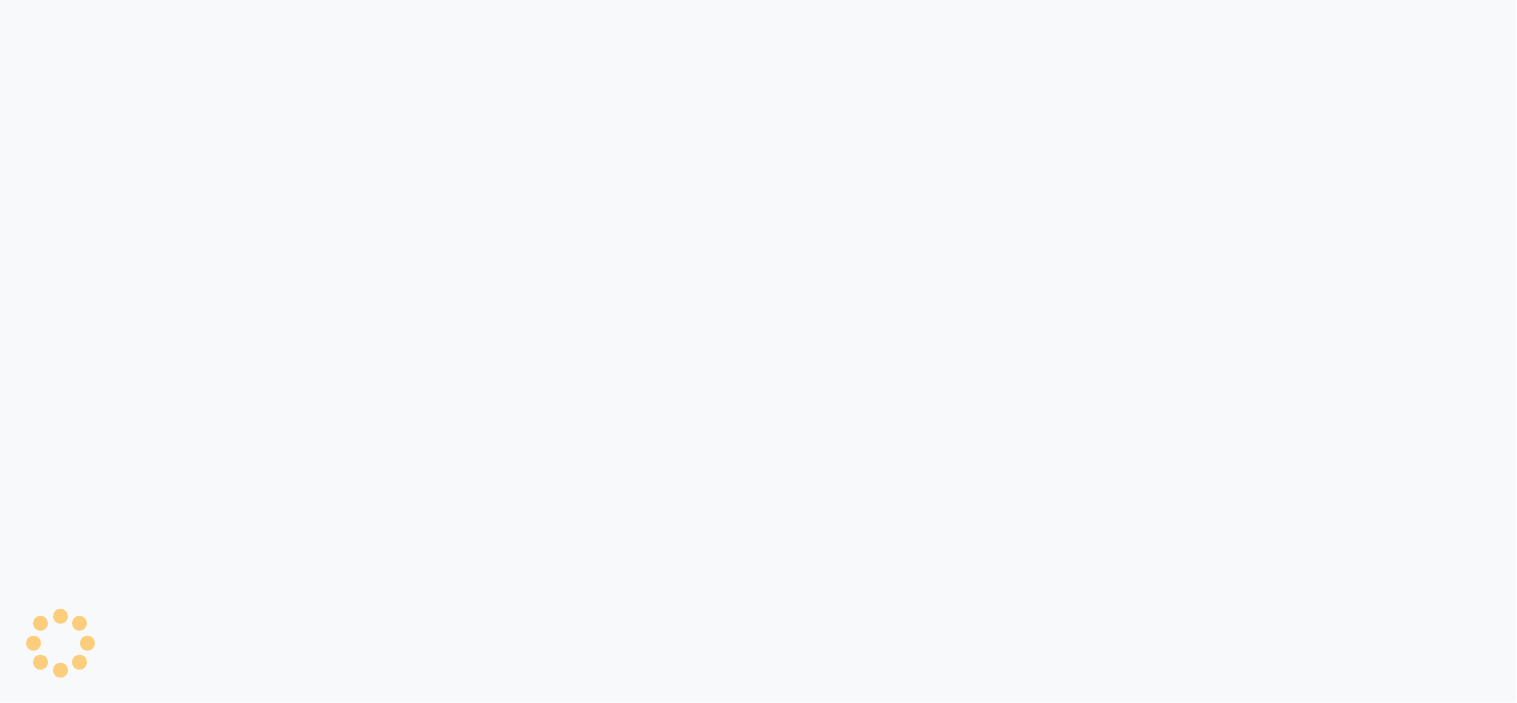 select on "service" 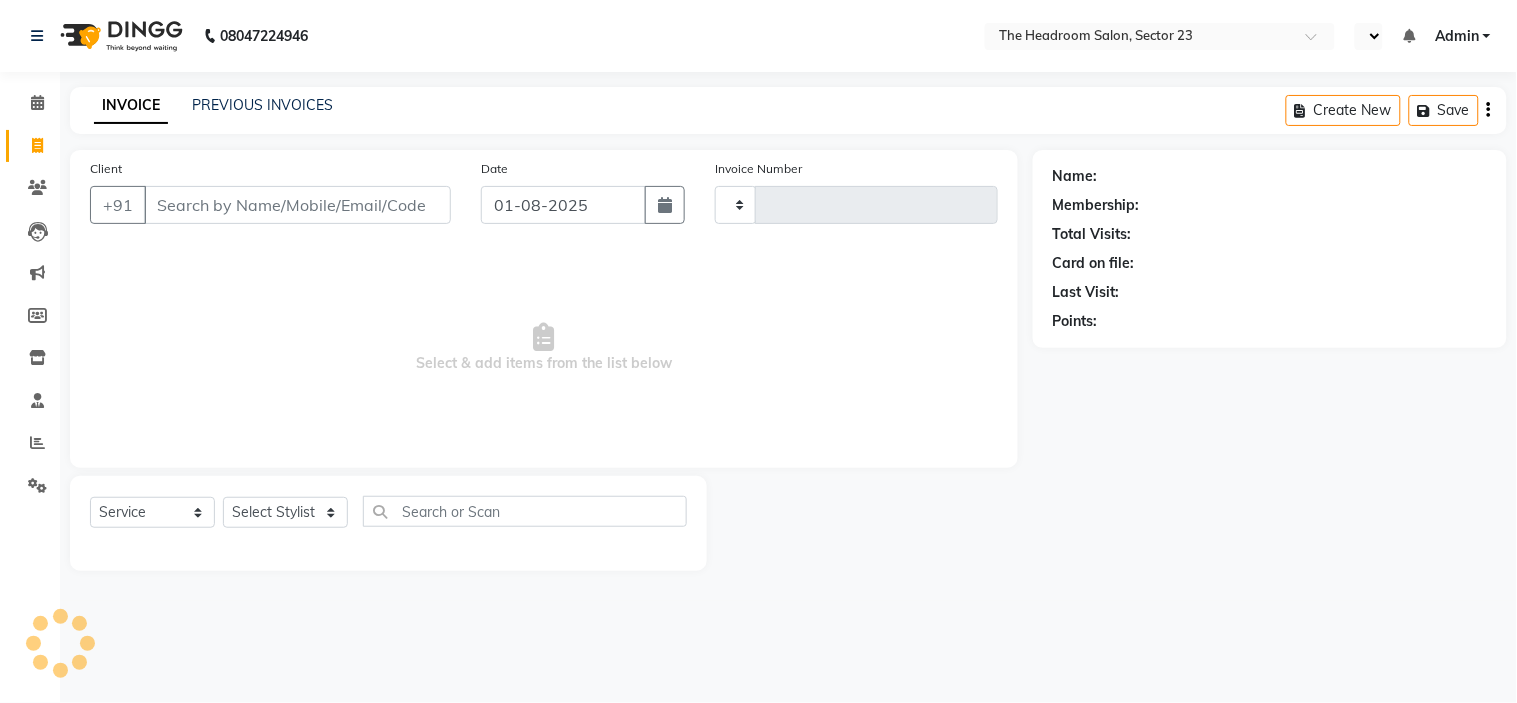 type on "1541" 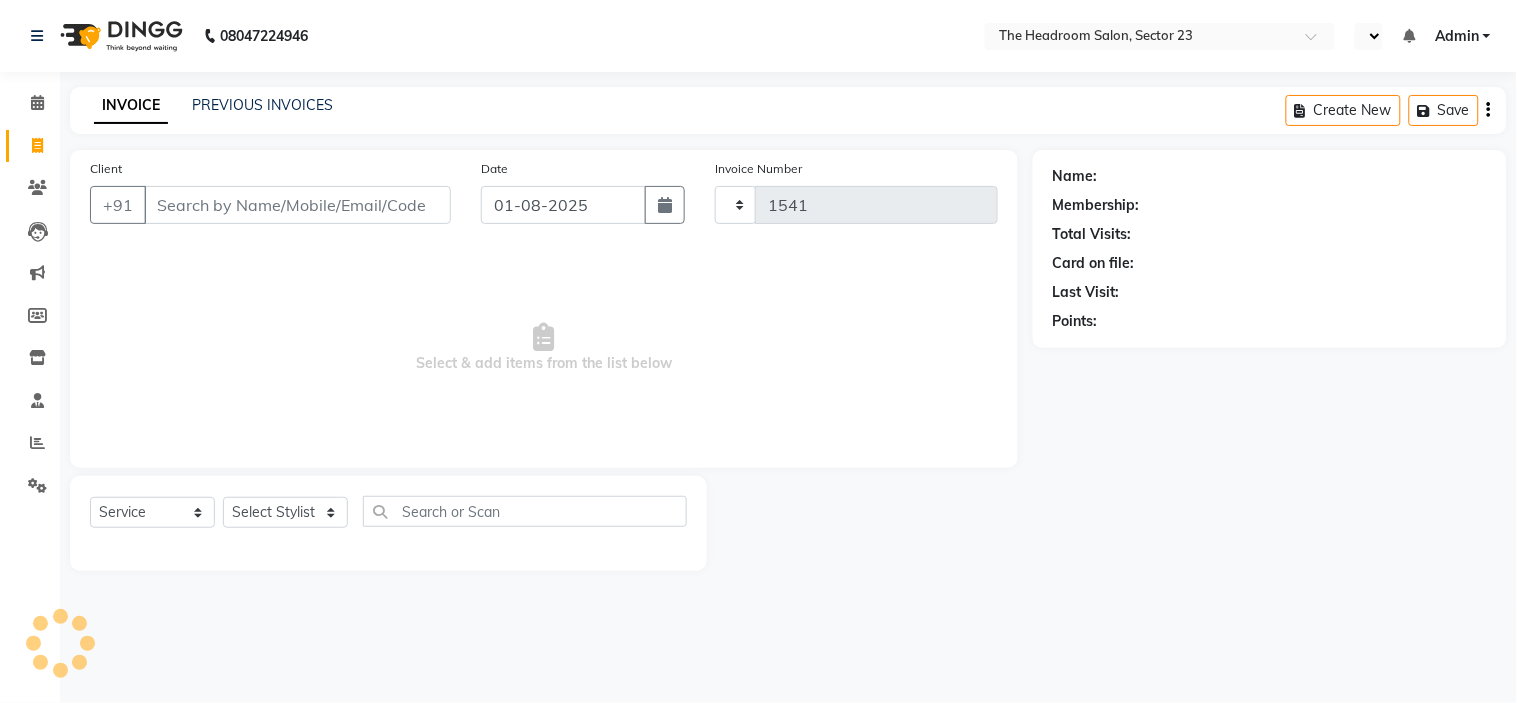 select on "en" 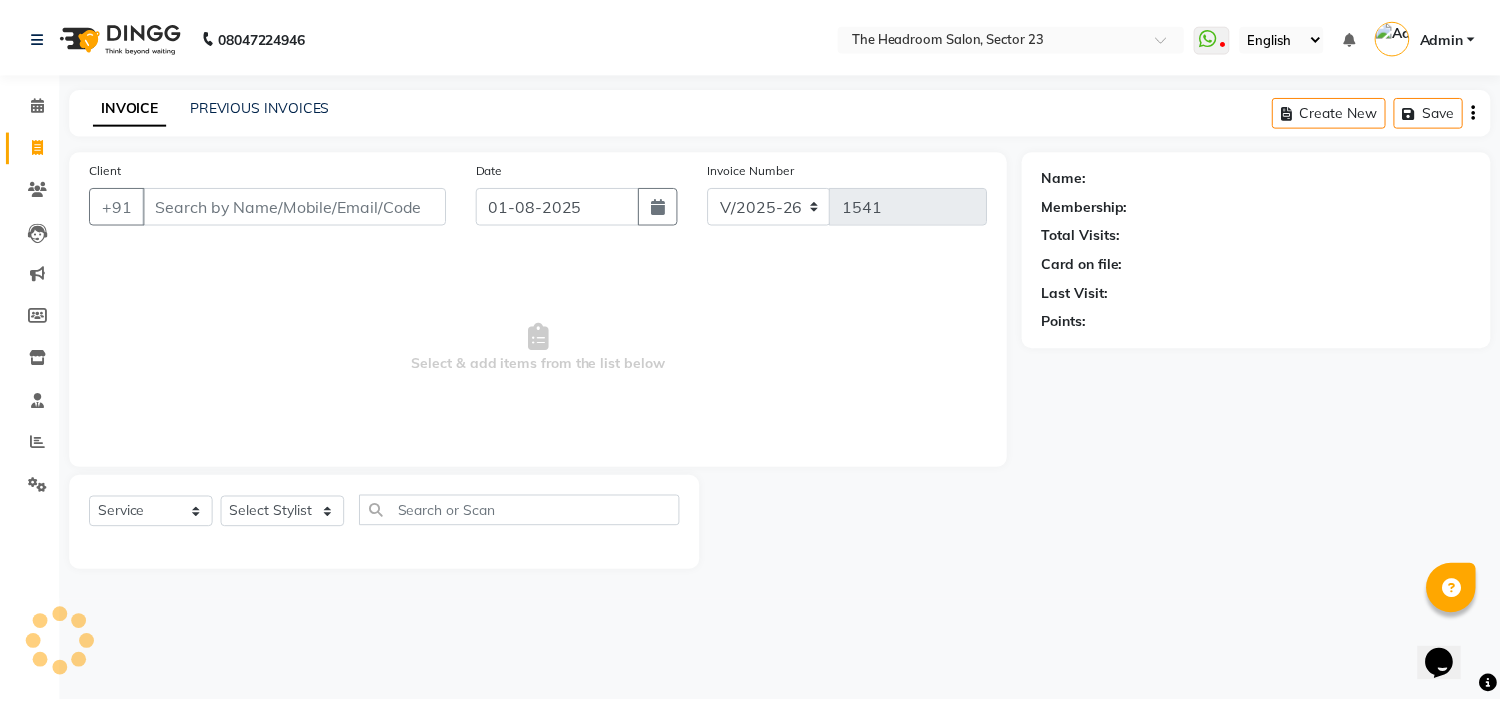 scroll, scrollTop: 0, scrollLeft: 0, axis: both 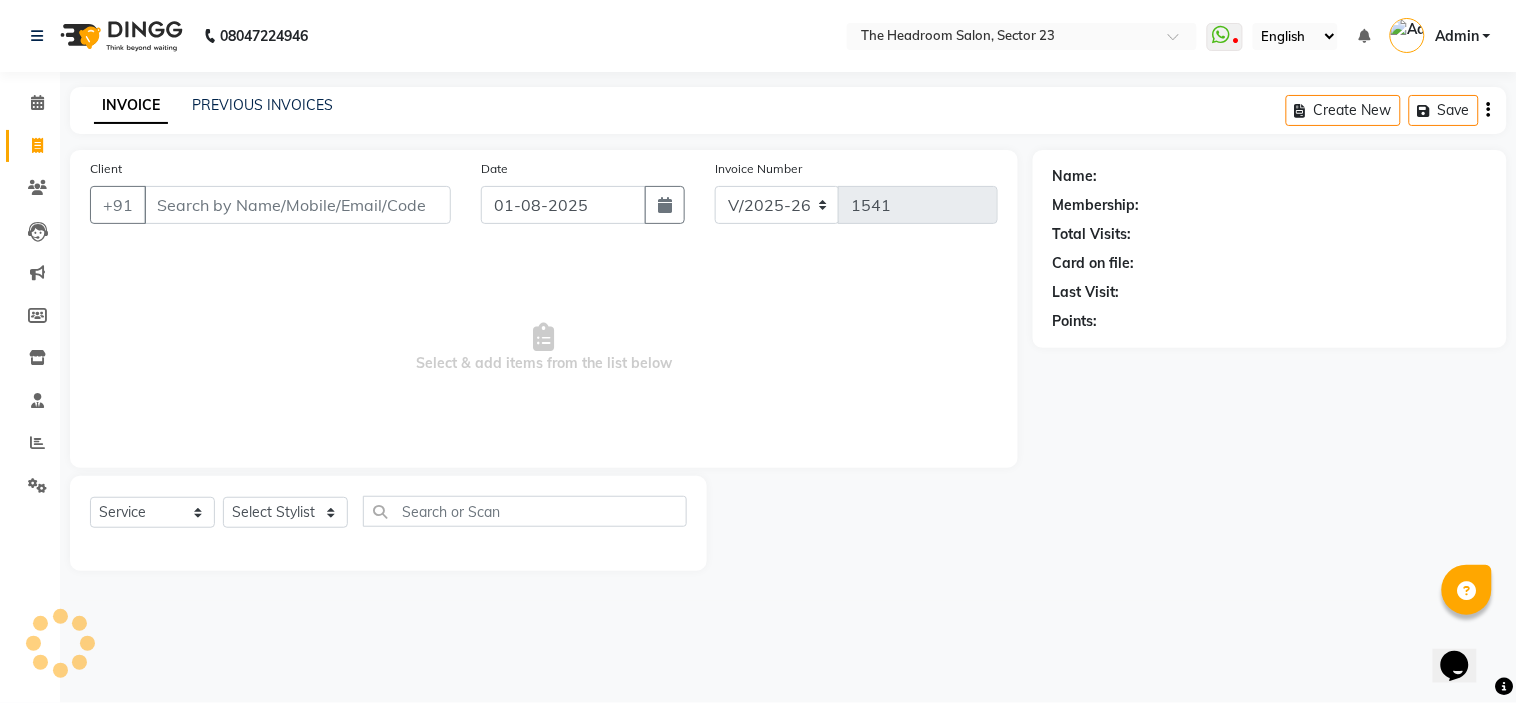 click on "Client" at bounding box center [297, 205] 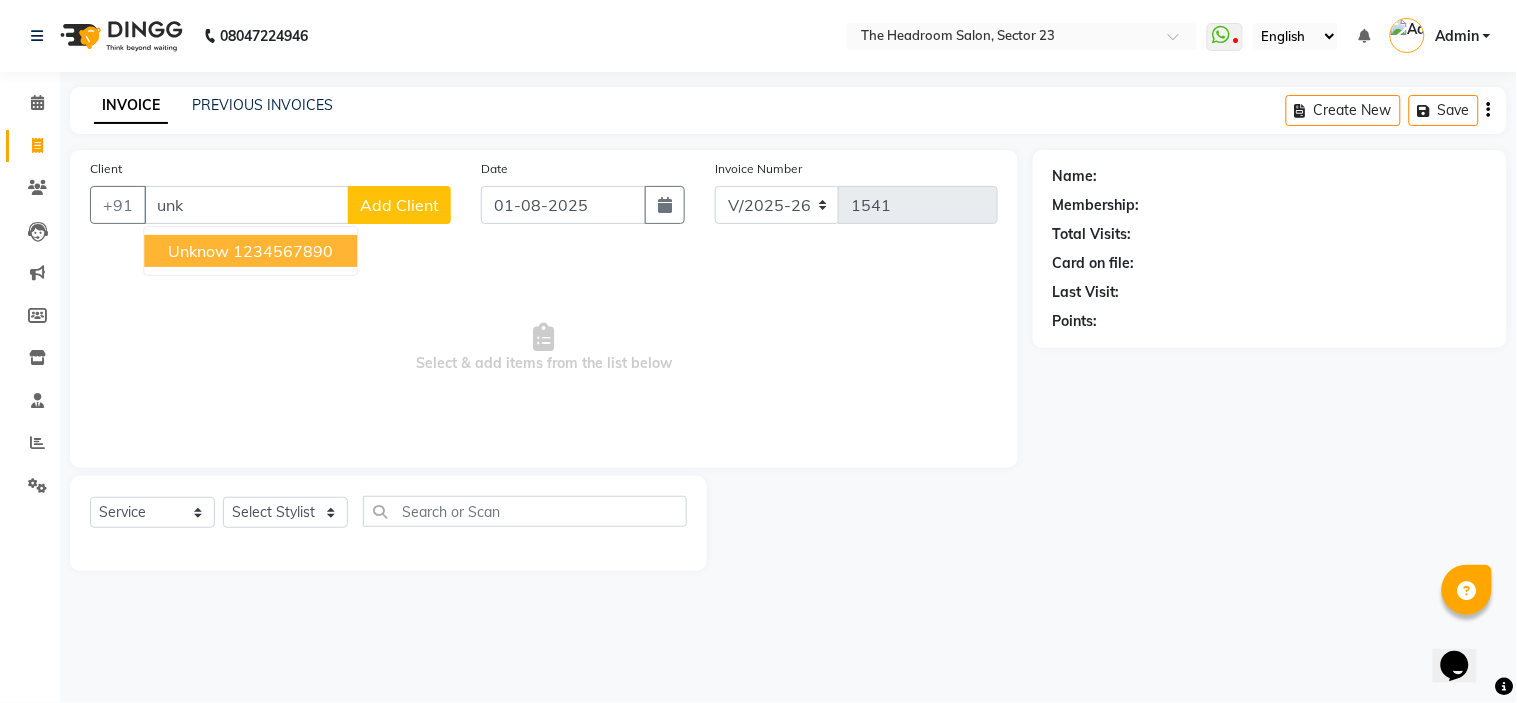 click on "1234567890" at bounding box center [283, 251] 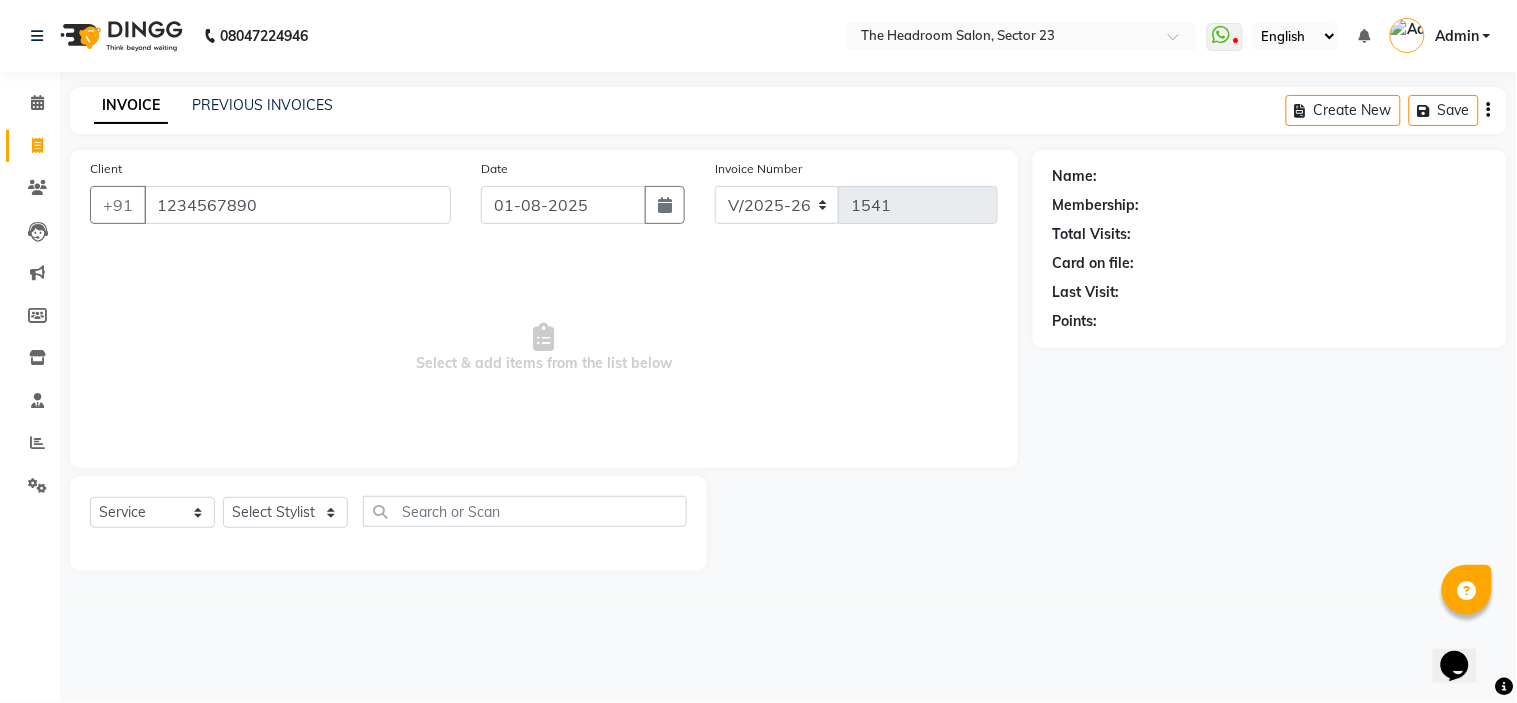 type on "1234567890" 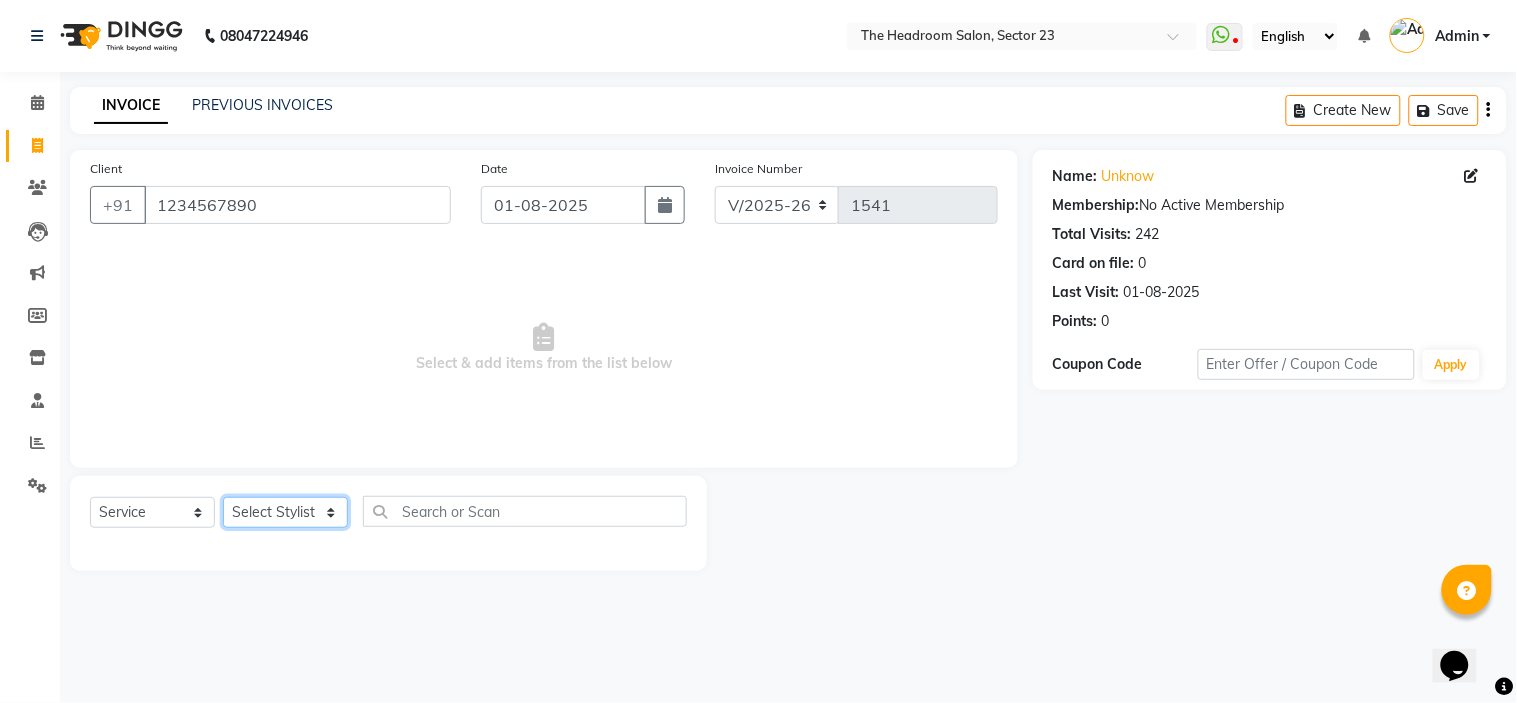click on "Select Stylist Anjali Anubha Ashok Garima Manager Manju Raju Rohit Shahbaz" 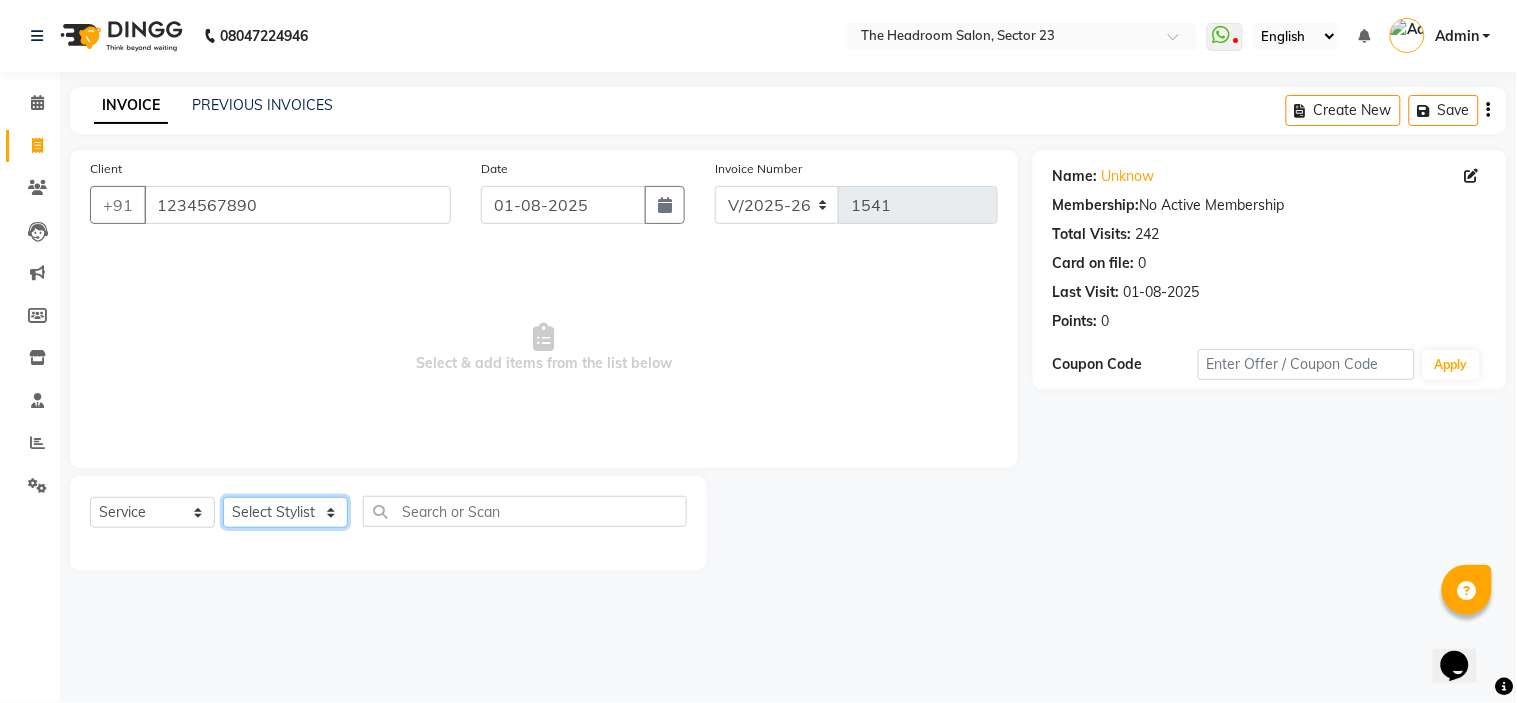 select on "53422" 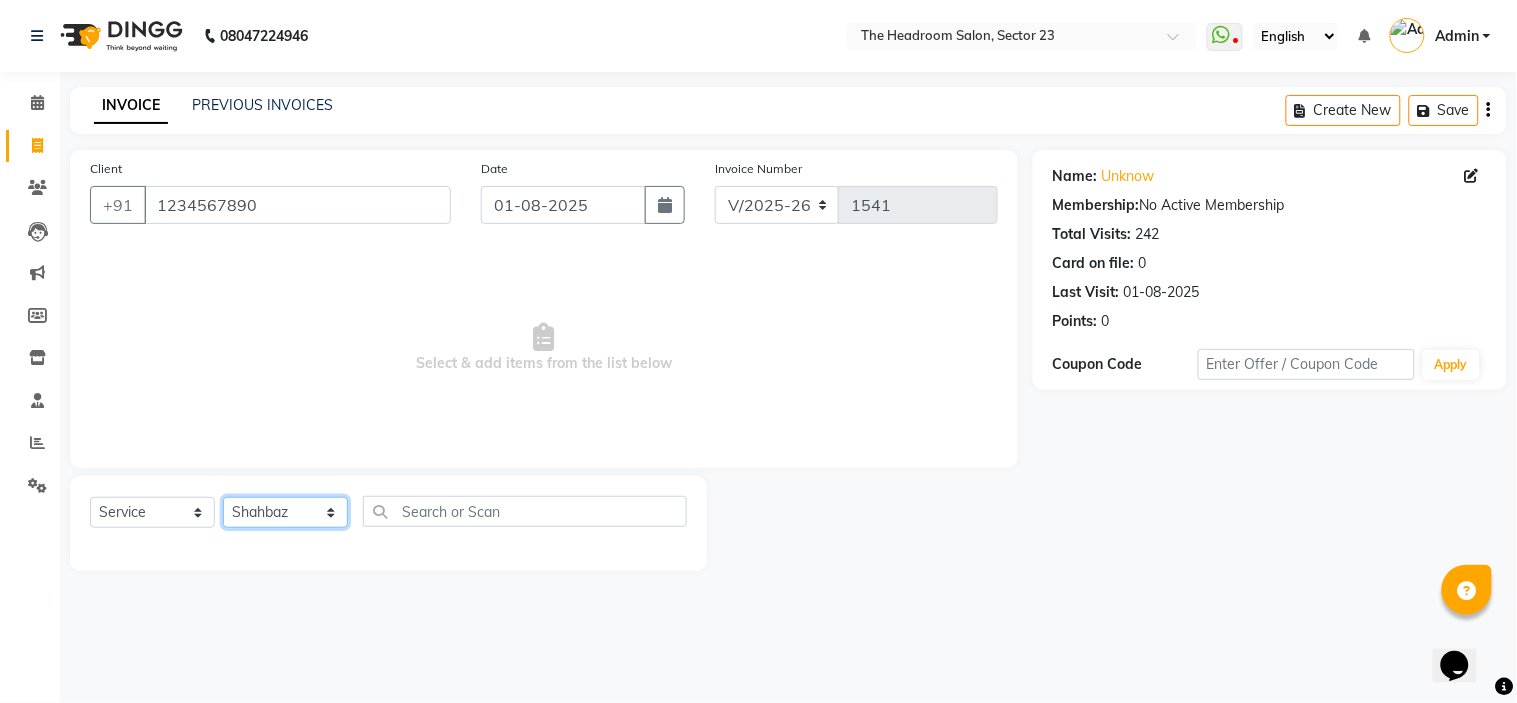 click on "Select Stylist Anjali Anubha Ashok Garima Manager Manju Raju Rohit Shahbaz" 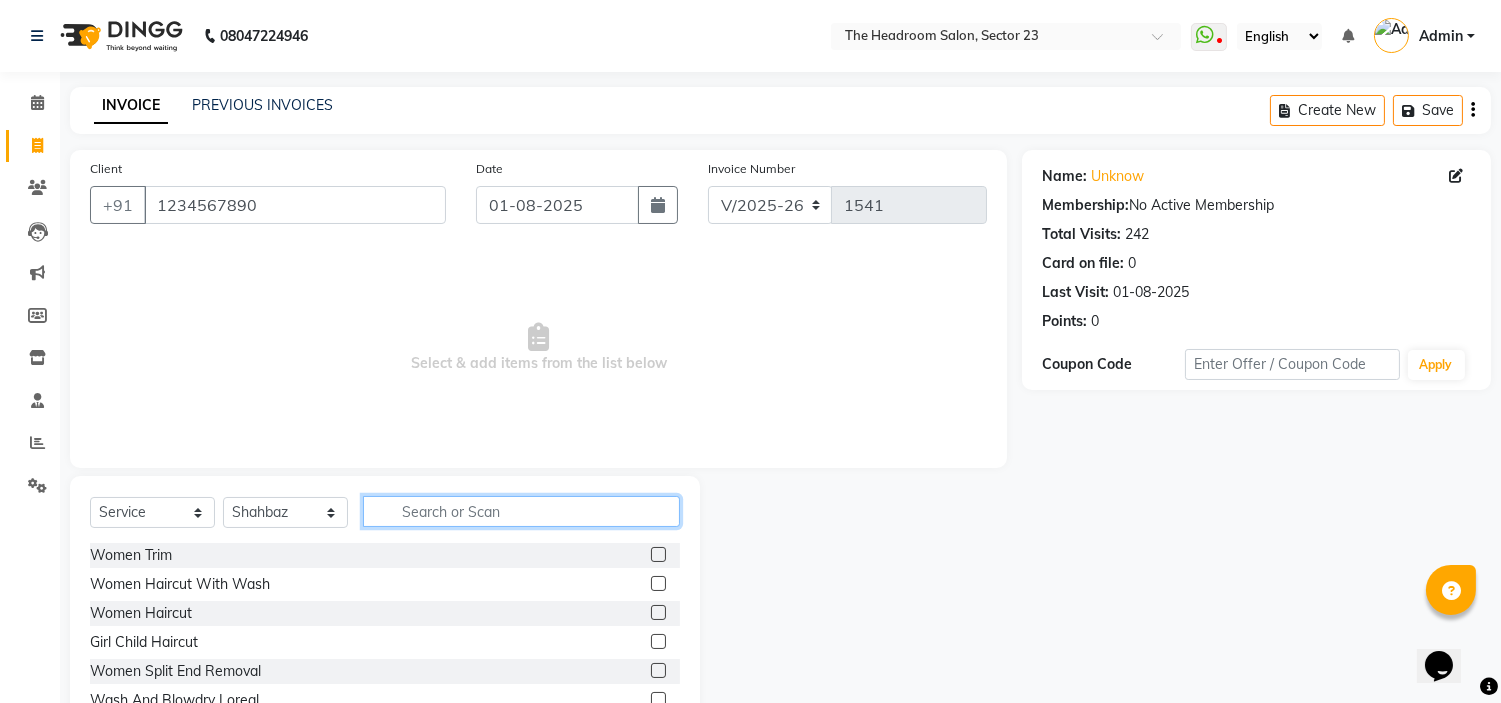 click 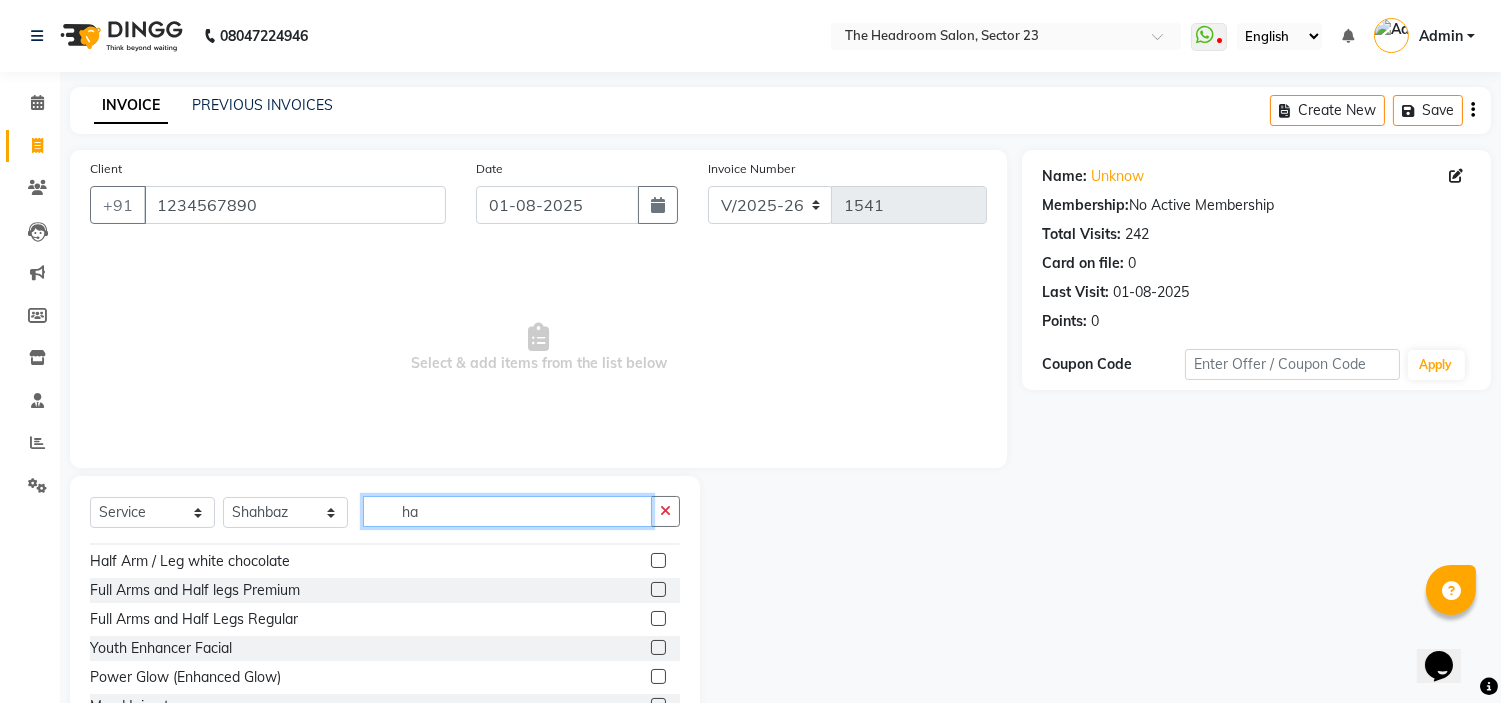 scroll, scrollTop: 547, scrollLeft: 0, axis: vertical 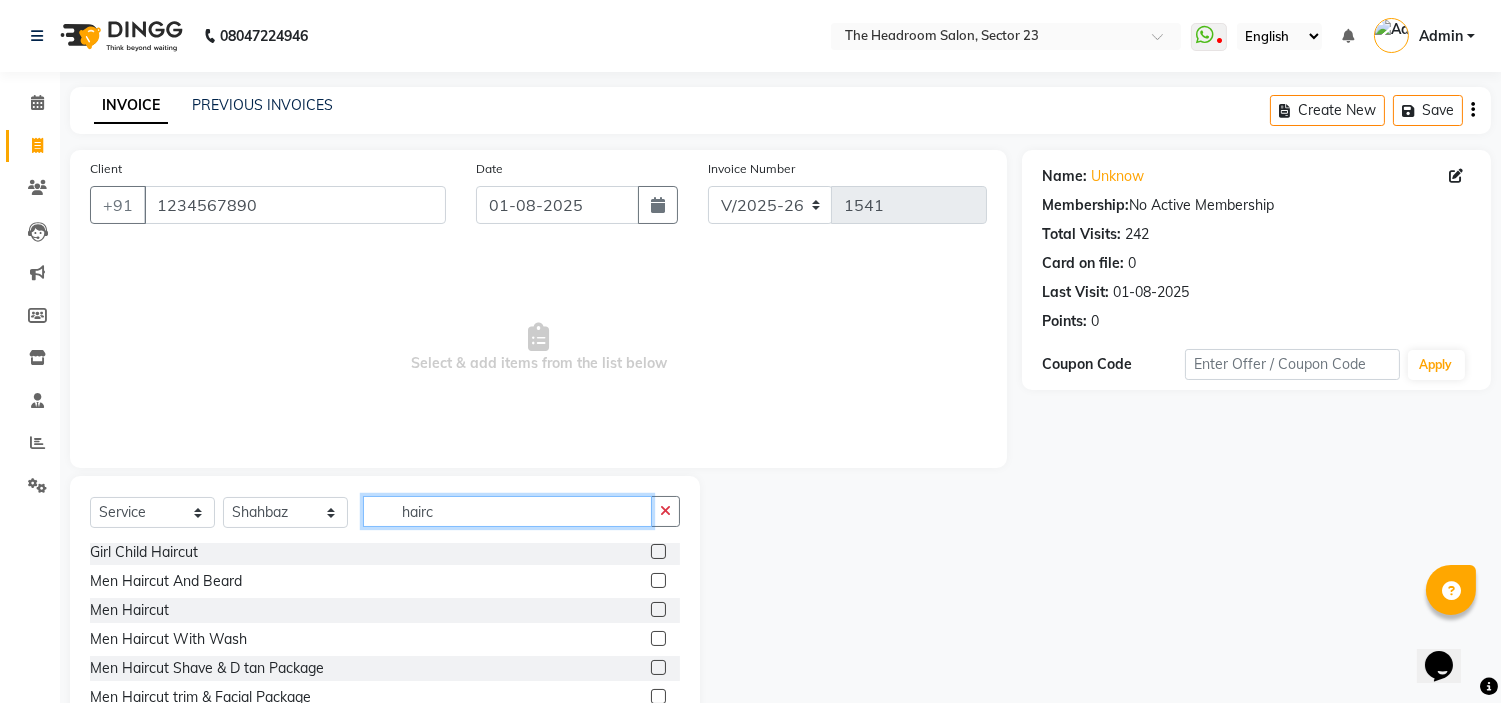 type on "hairc" 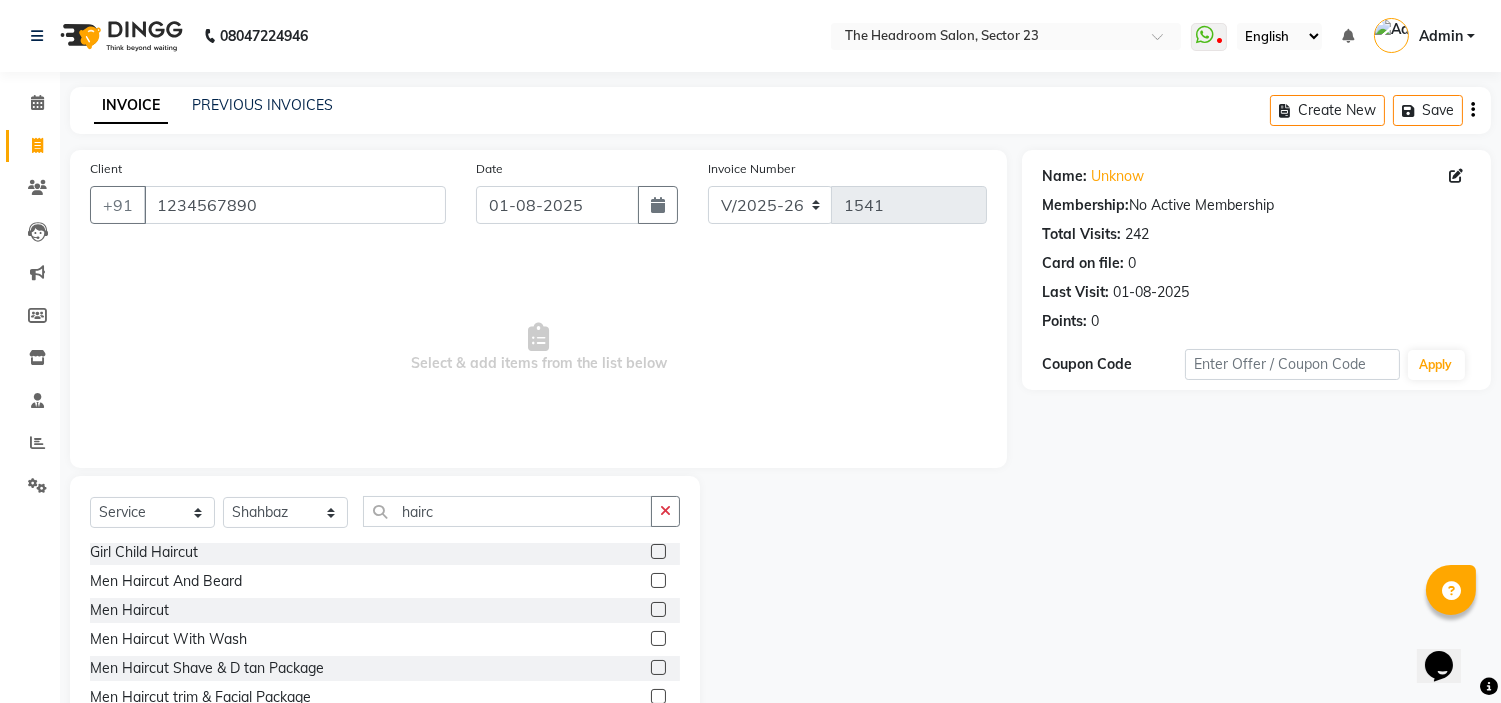 click 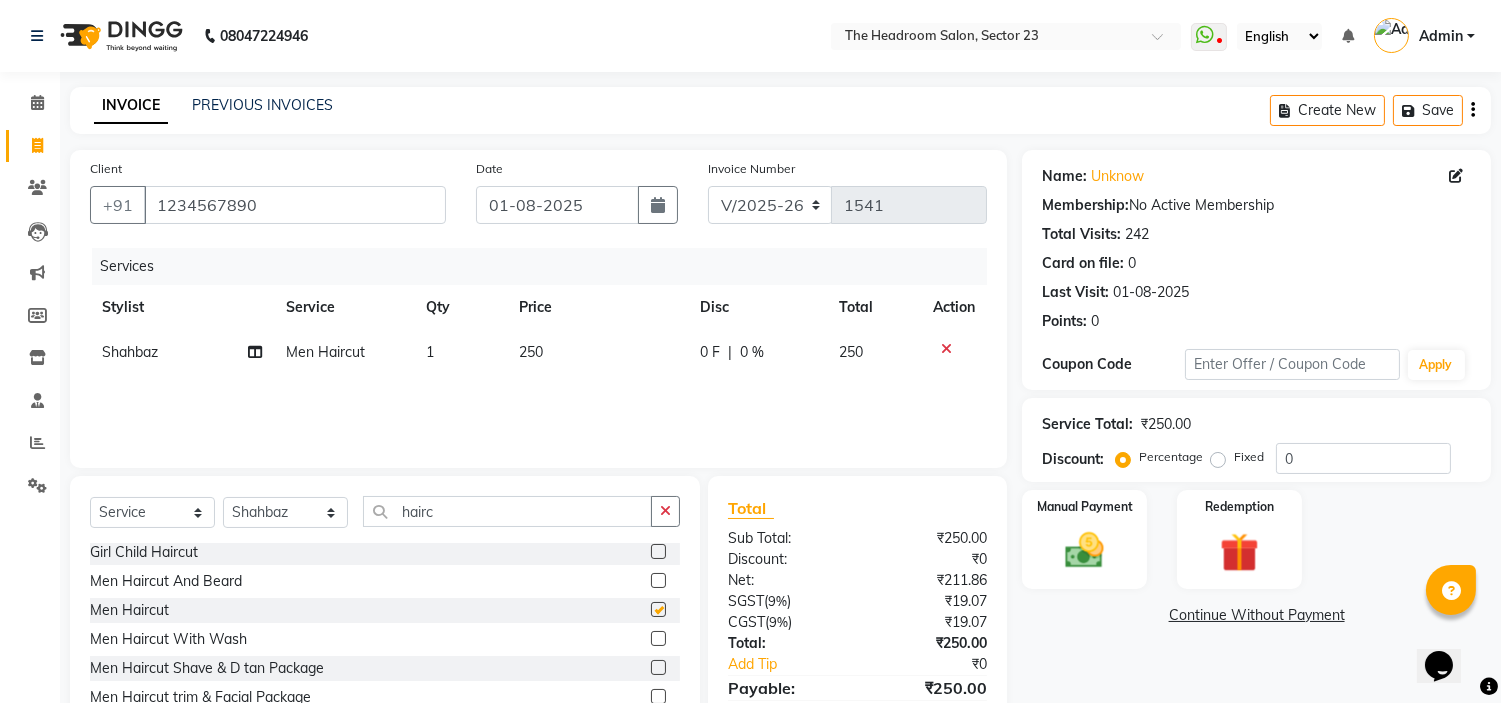 checkbox on "false" 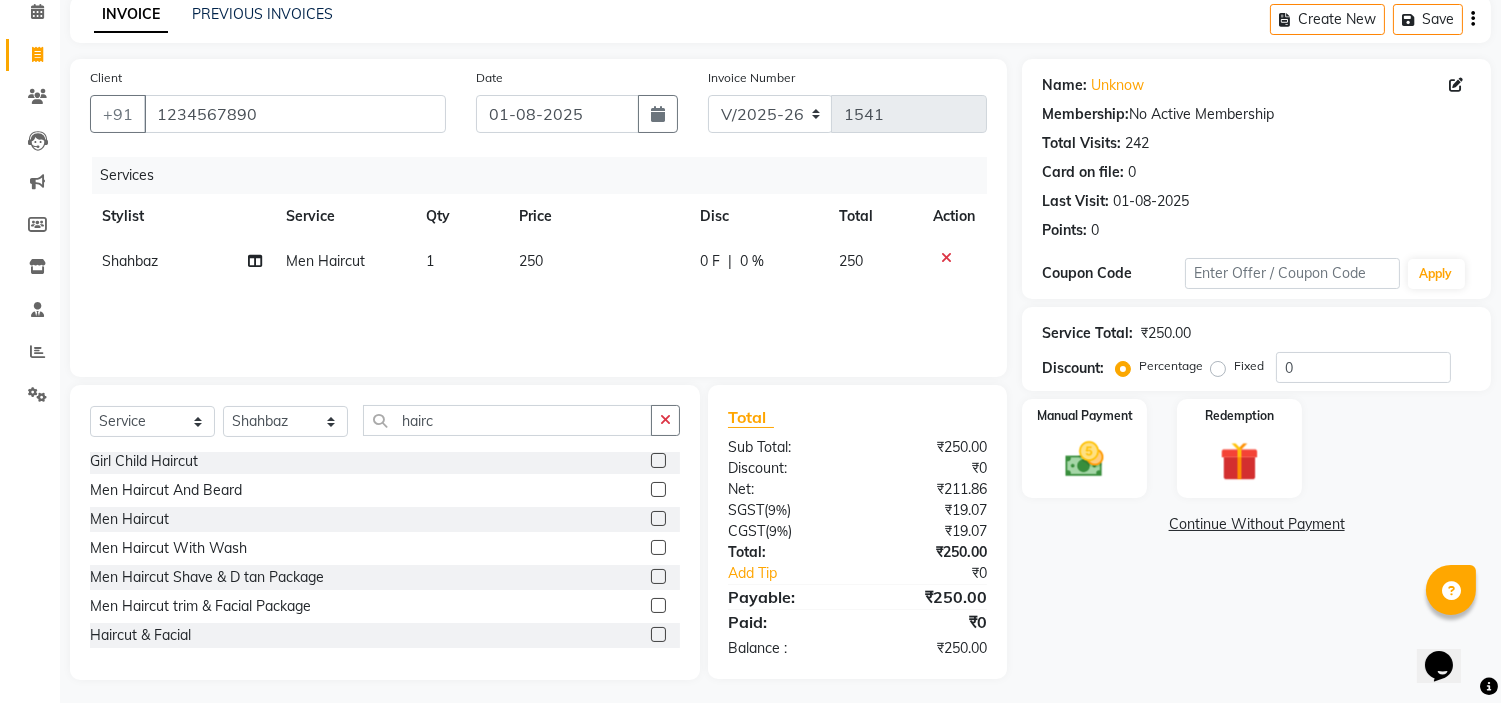 scroll, scrollTop: 92, scrollLeft: 0, axis: vertical 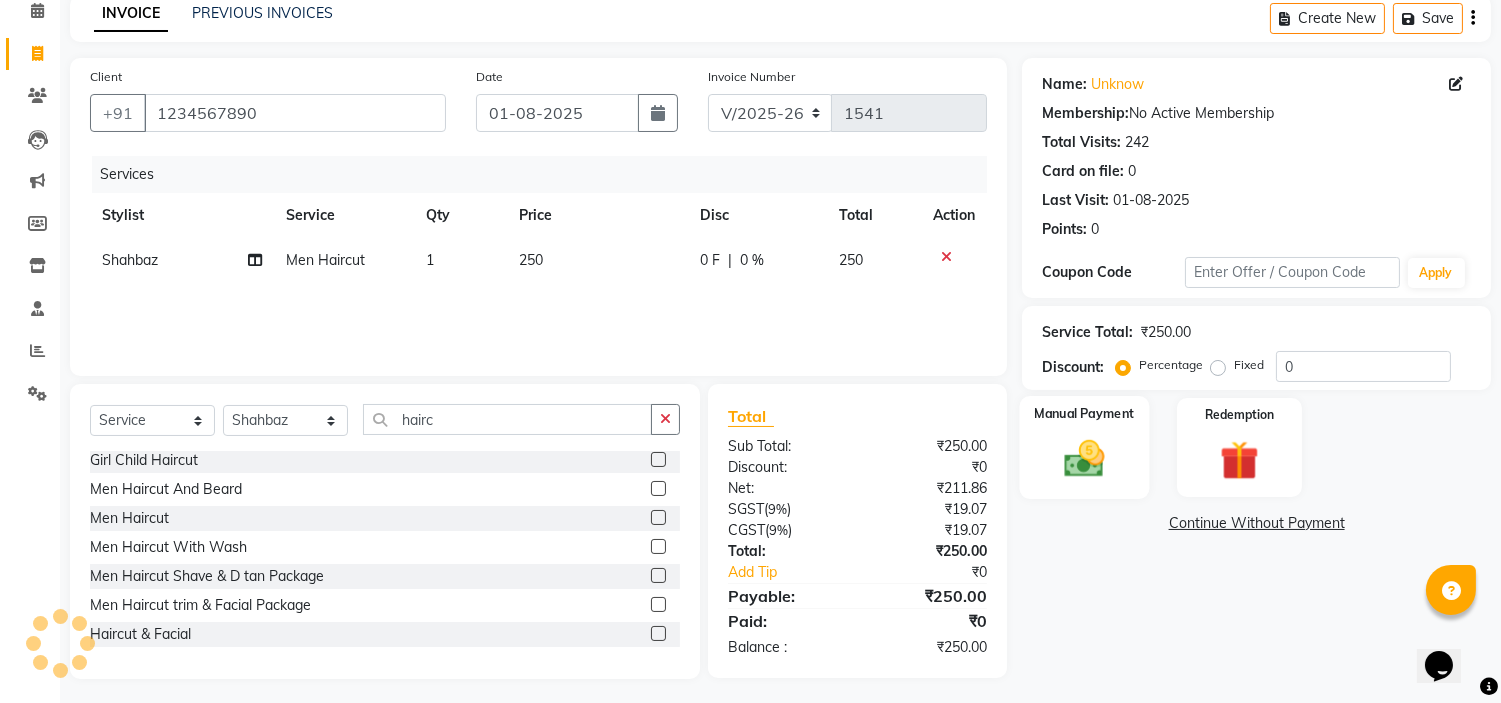 click 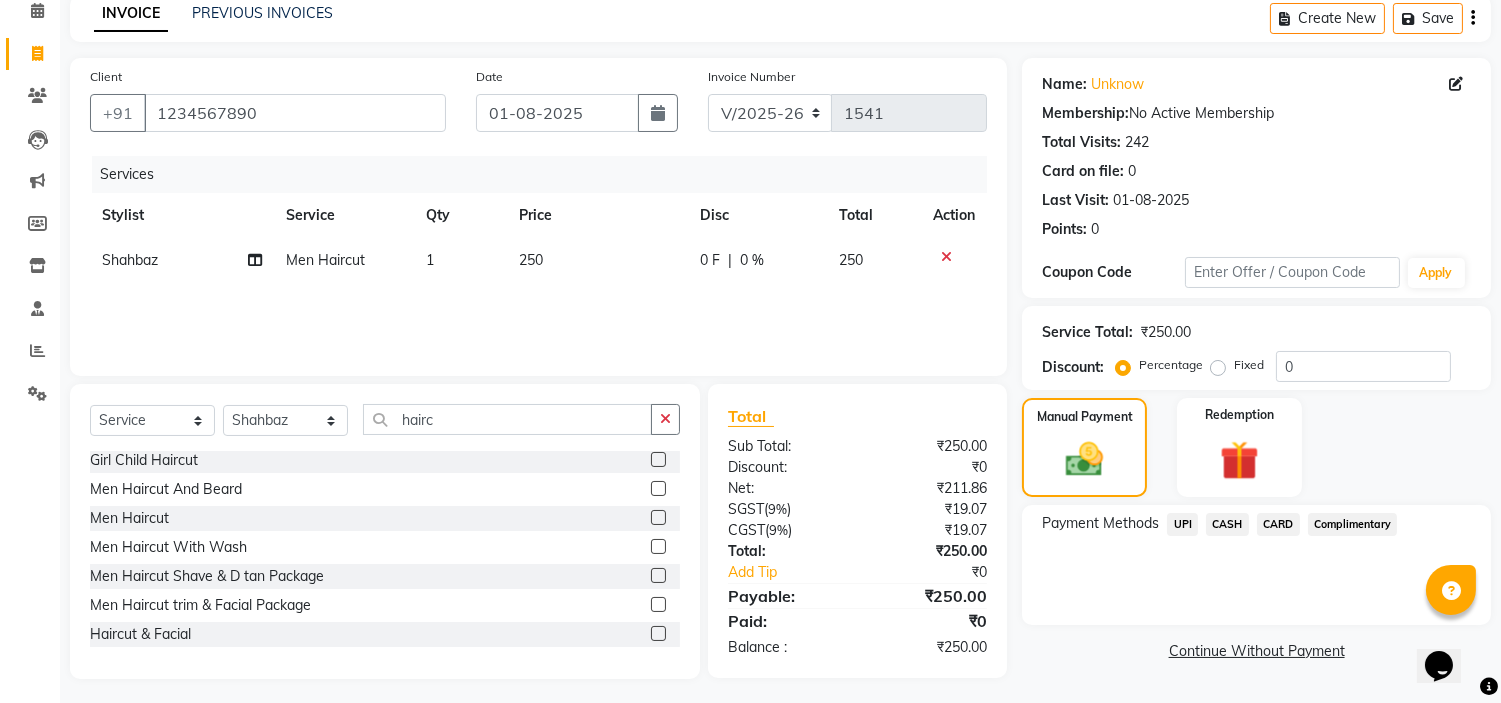 click on "UPI" 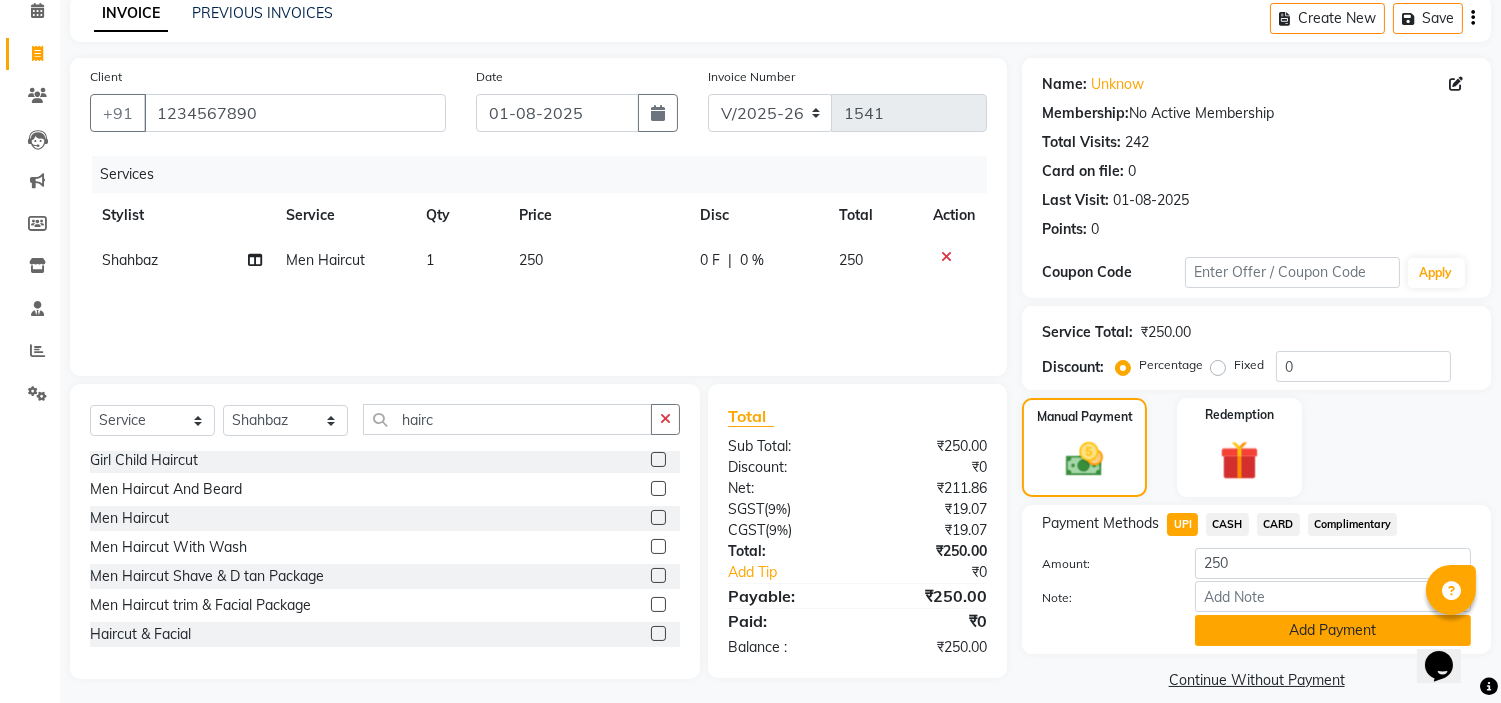 click on "Add Payment" 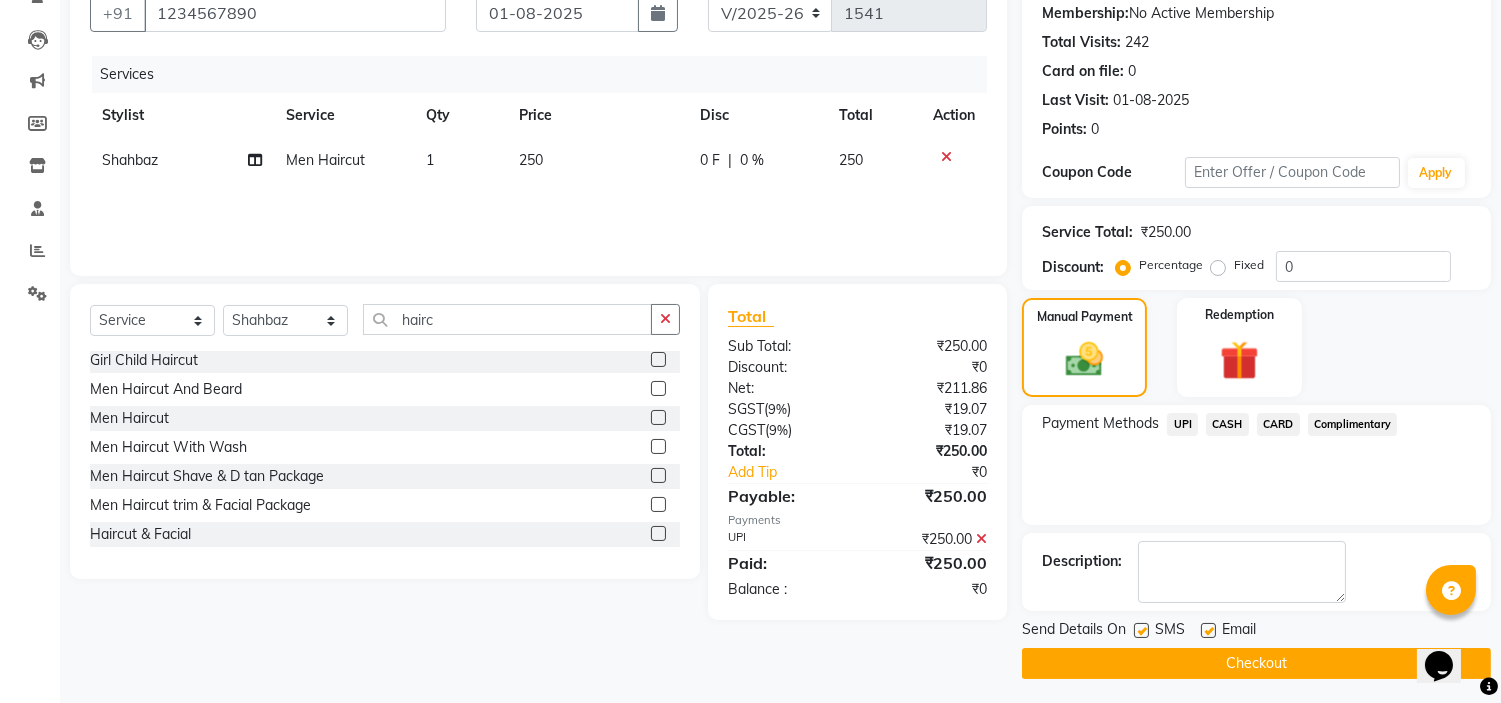 scroll, scrollTop: 193, scrollLeft: 0, axis: vertical 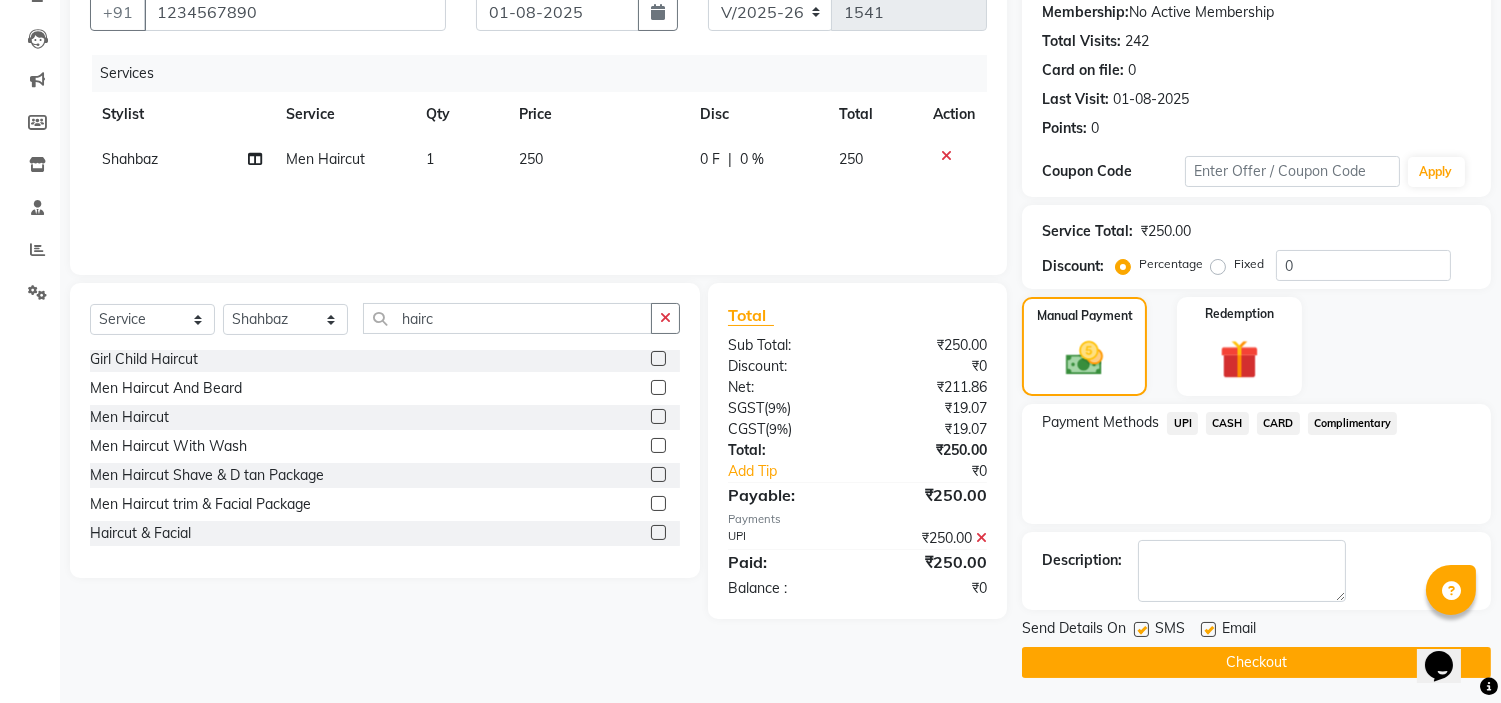 click on "Checkout" 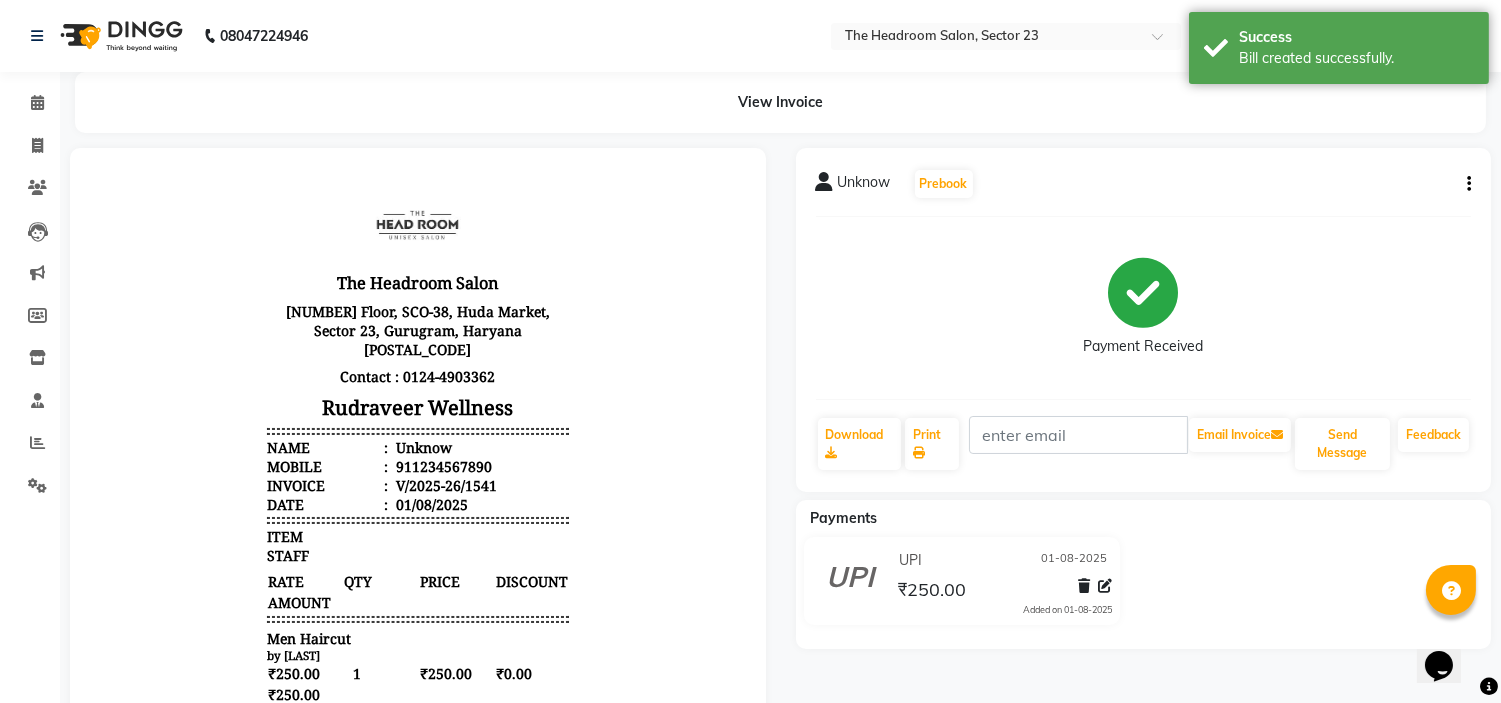 scroll, scrollTop: 0, scrollLeft: 0, axis: both 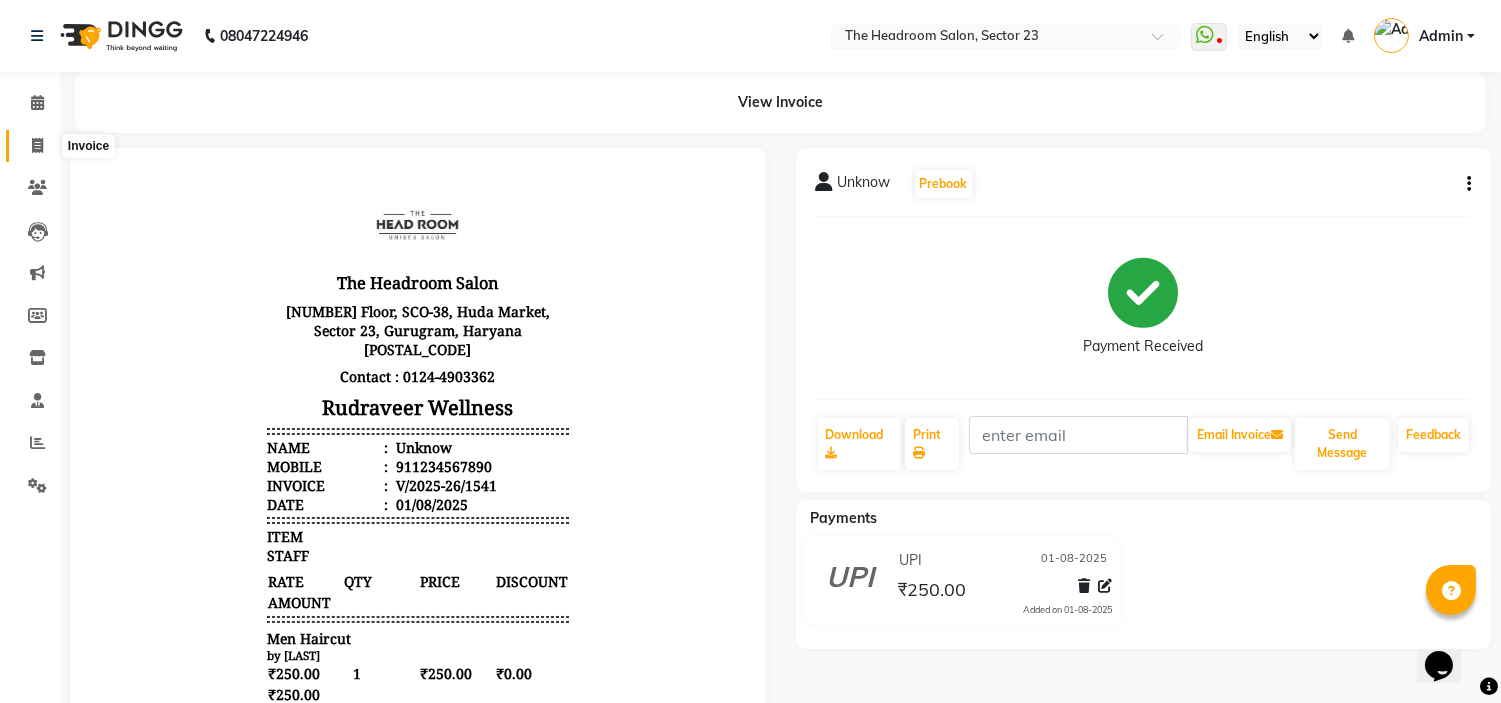 click 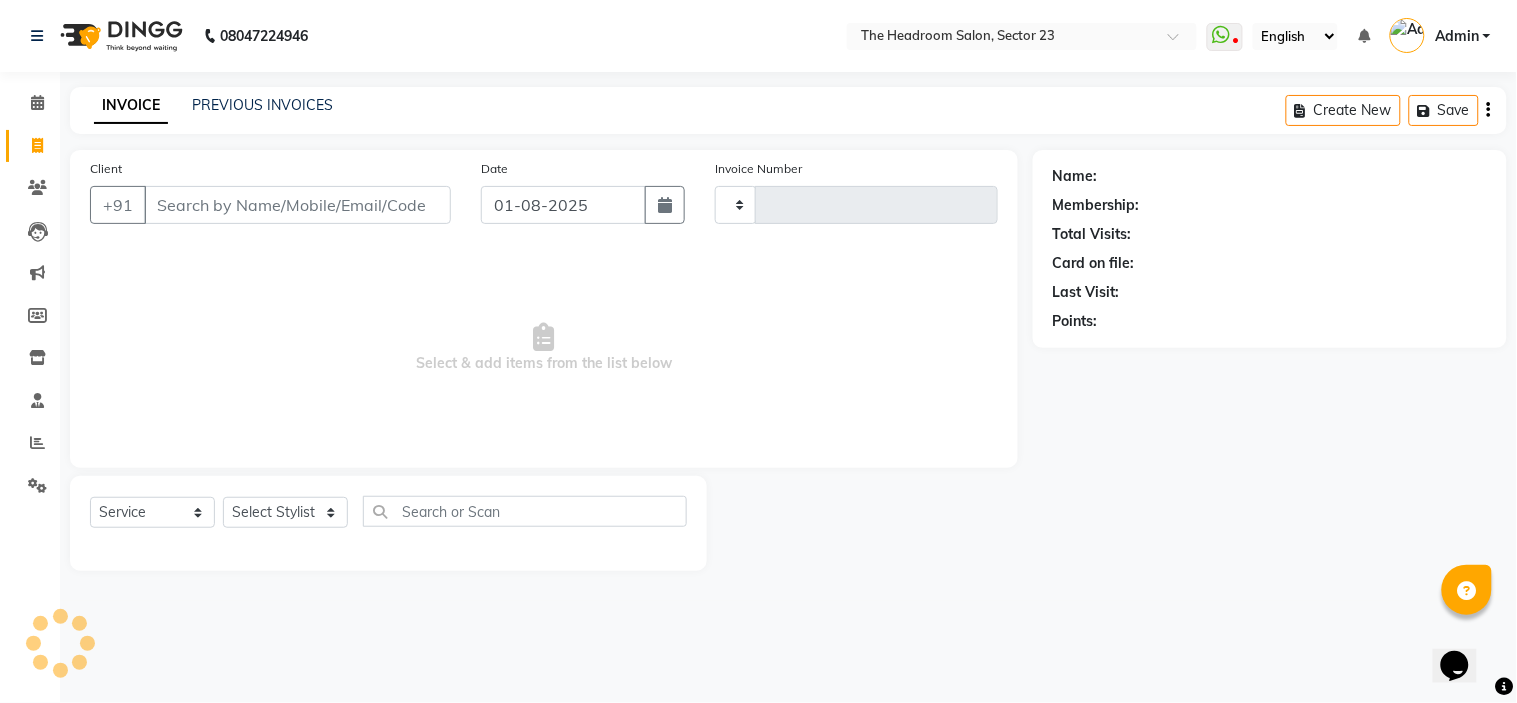 type on "1542" 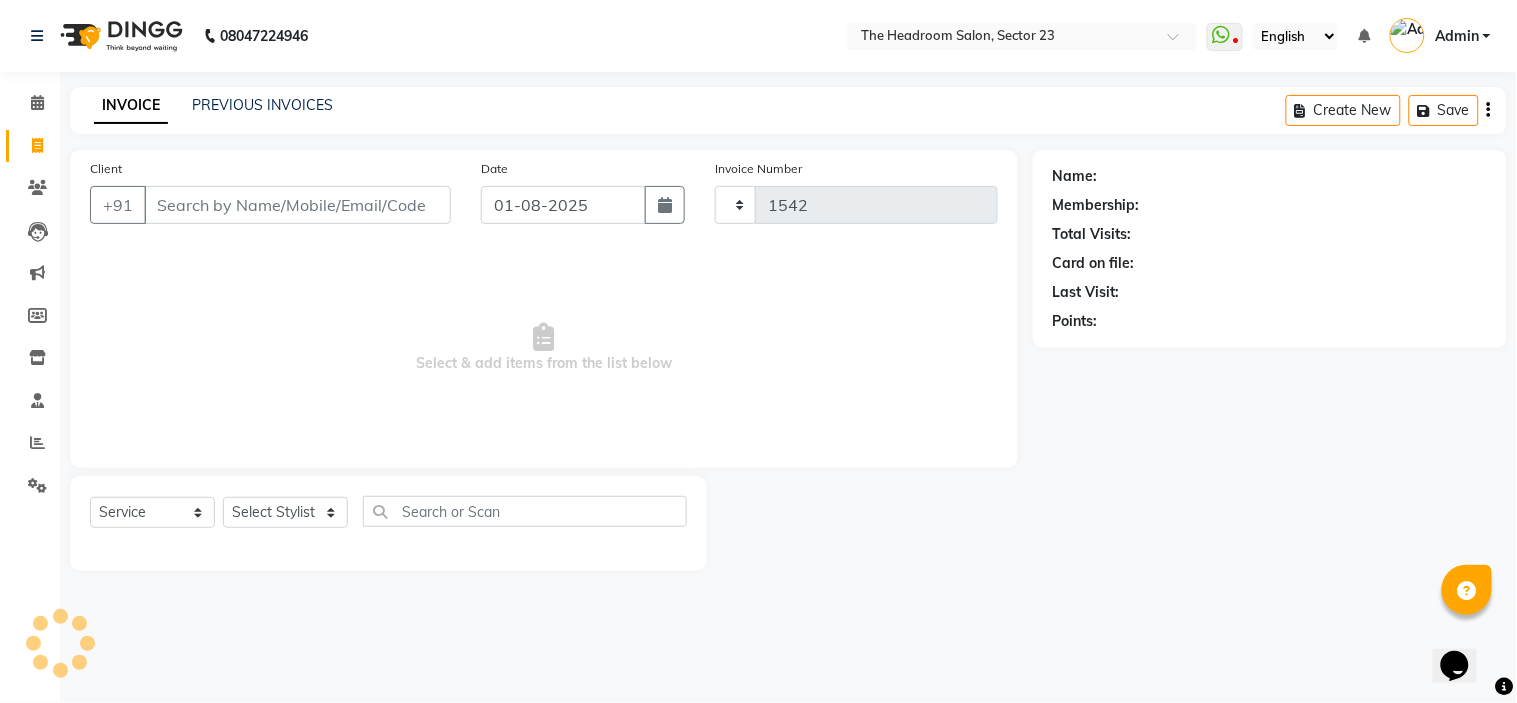 select on "6796" 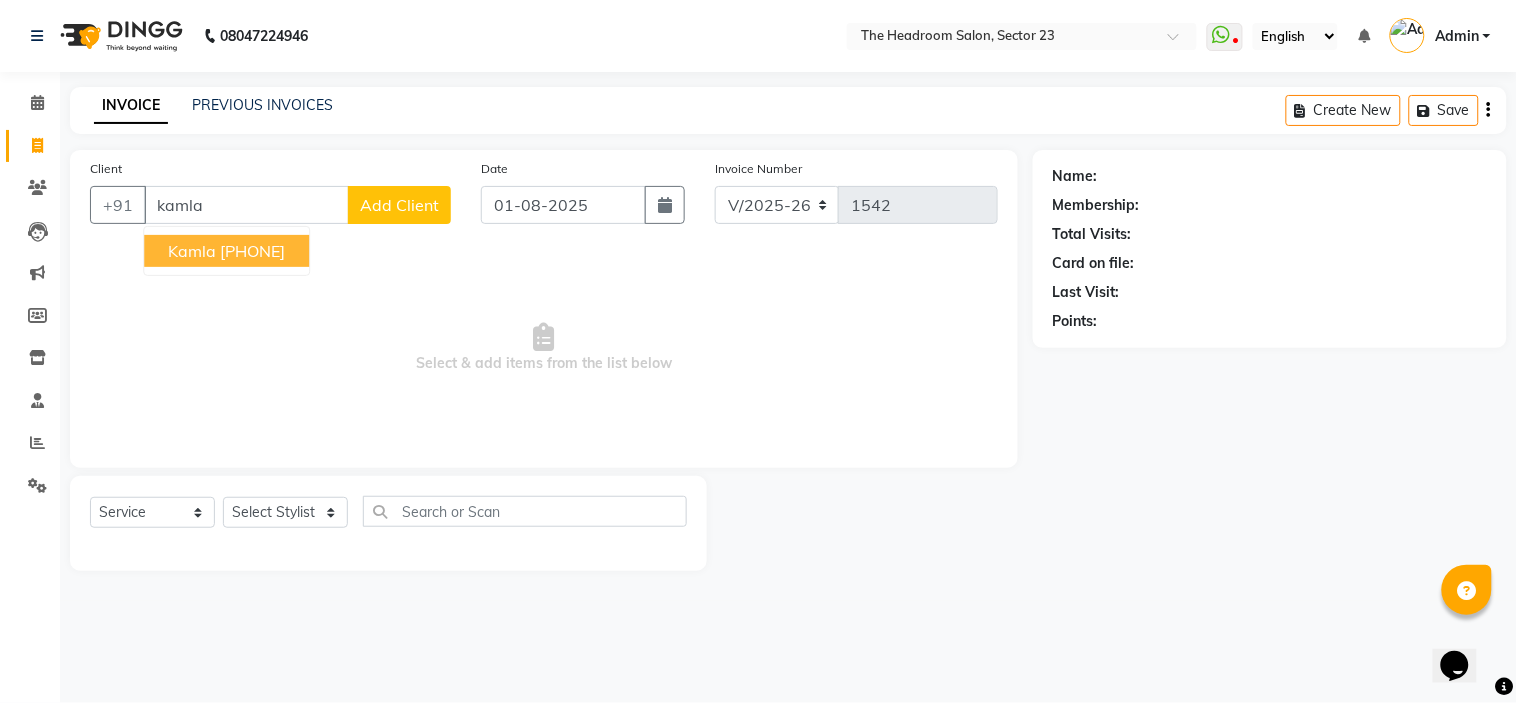 click on "[PHONE]" at bounding box center [252, 251] 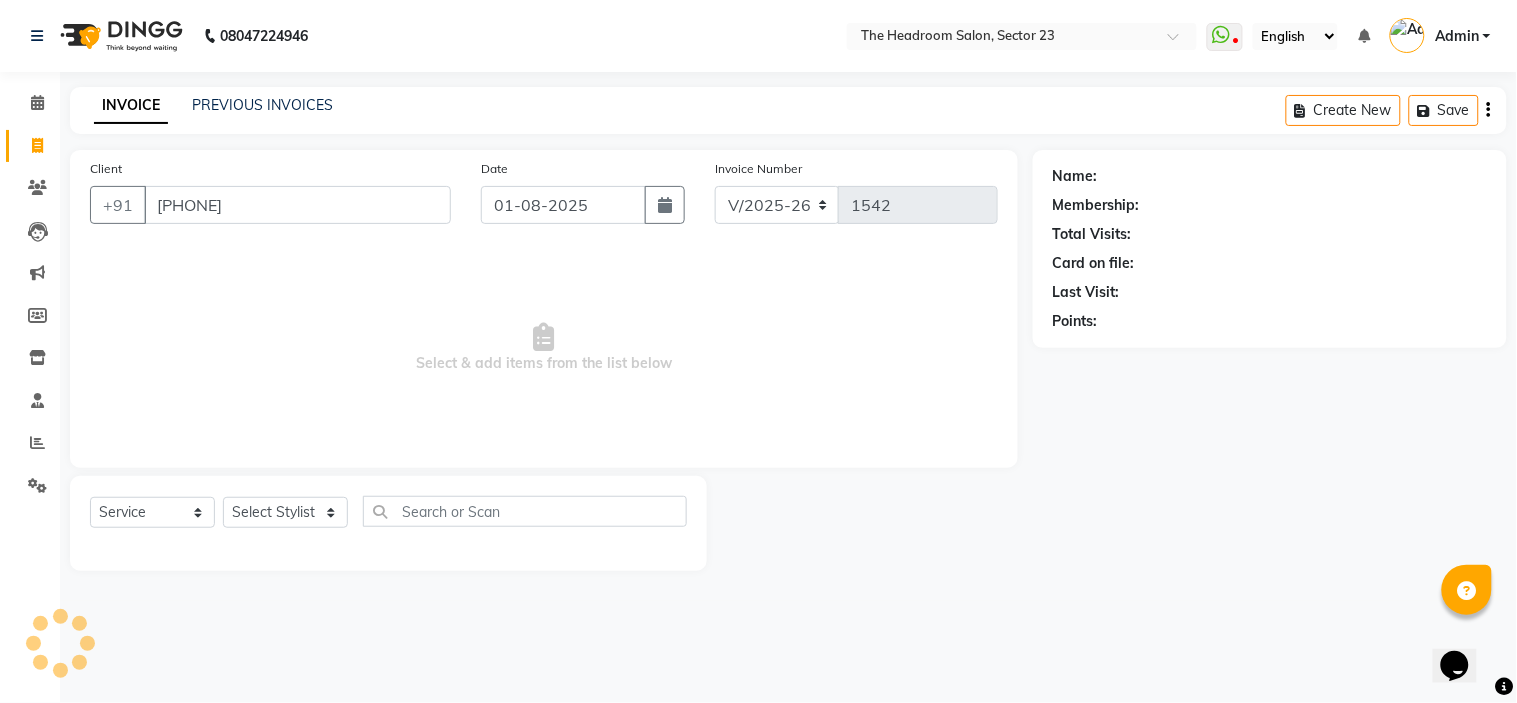 type on "[PHONE]" 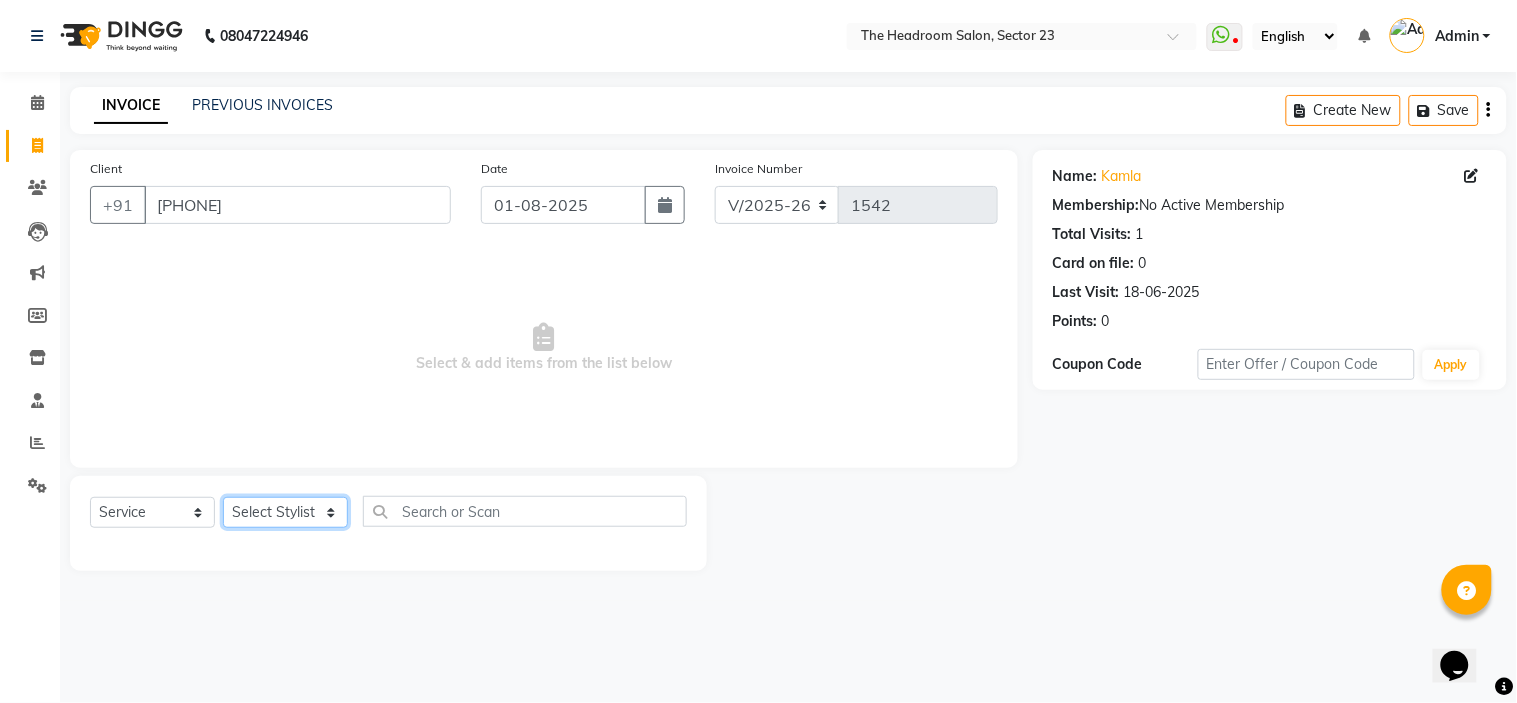click on "Select Stylist Anjali Anubha Ashok Garima Manager Manju Raju Rohit Shahbaz" 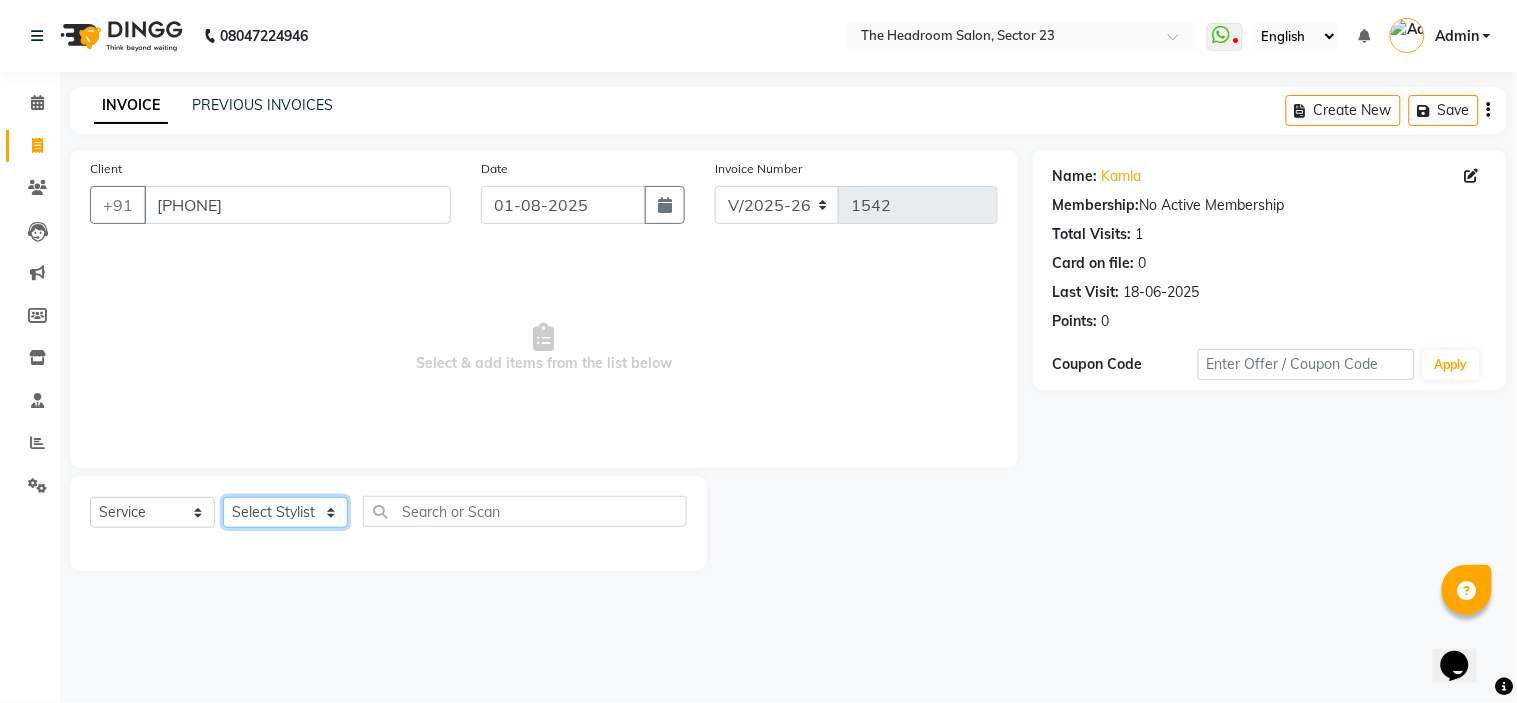 select on "53424" 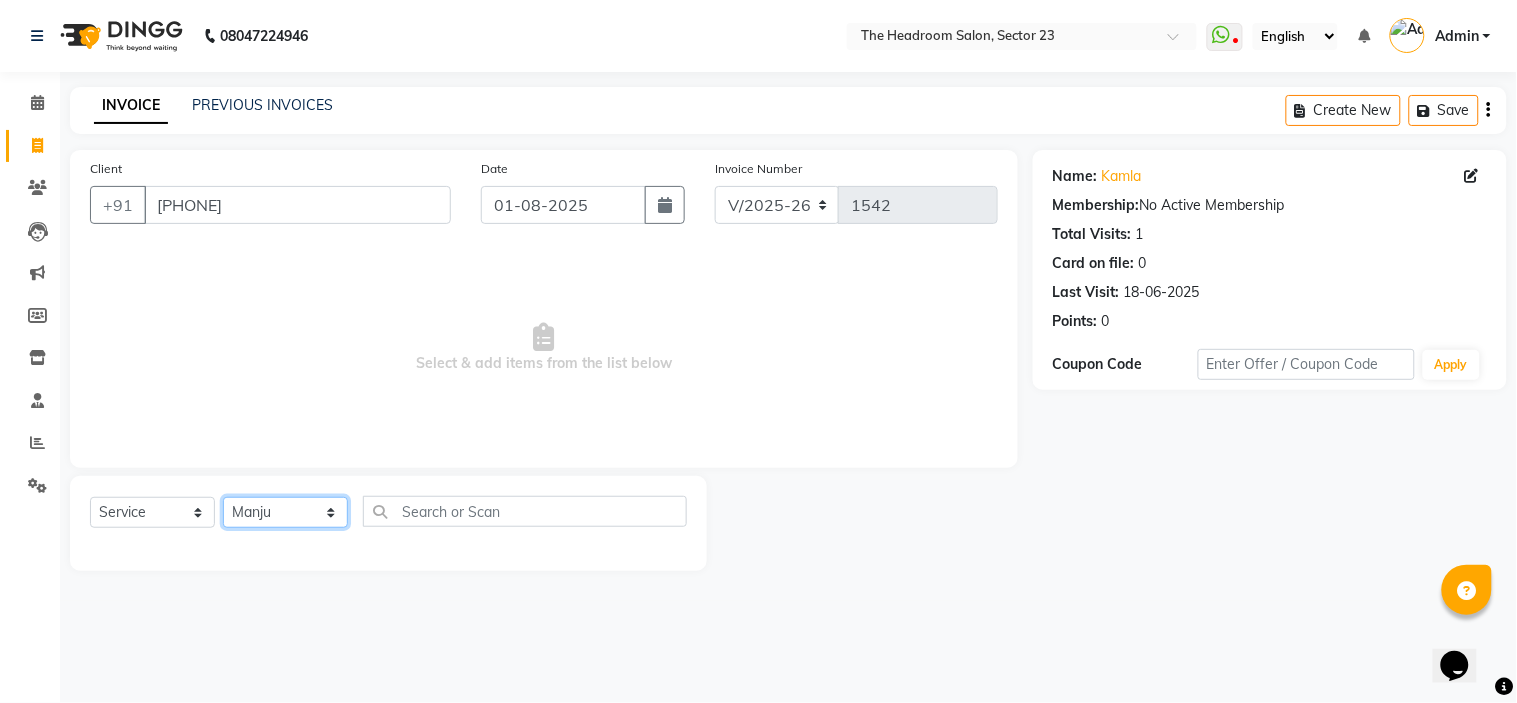 click on "Select Stylist Anjali Anubha Ashok Garima Manager Manju Raju Rohit Shahbaz" 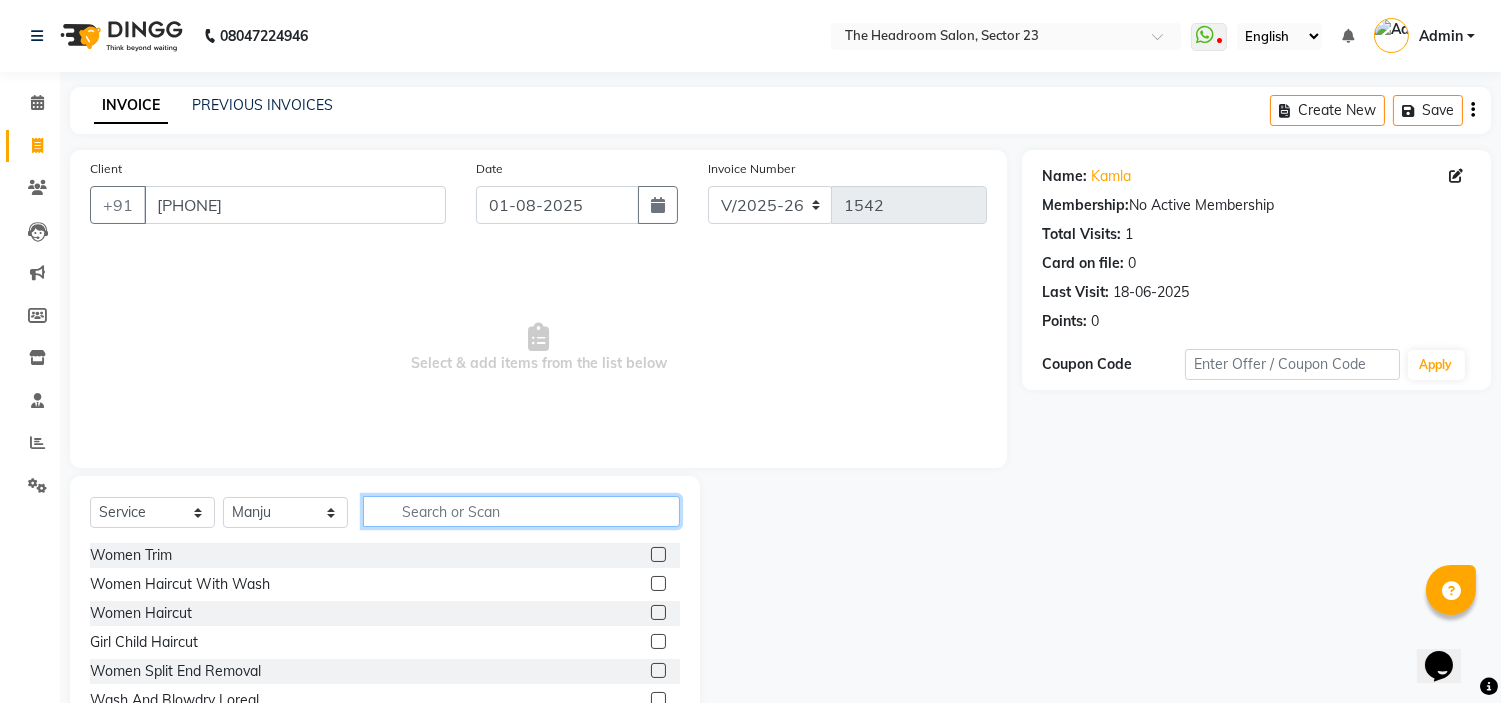click 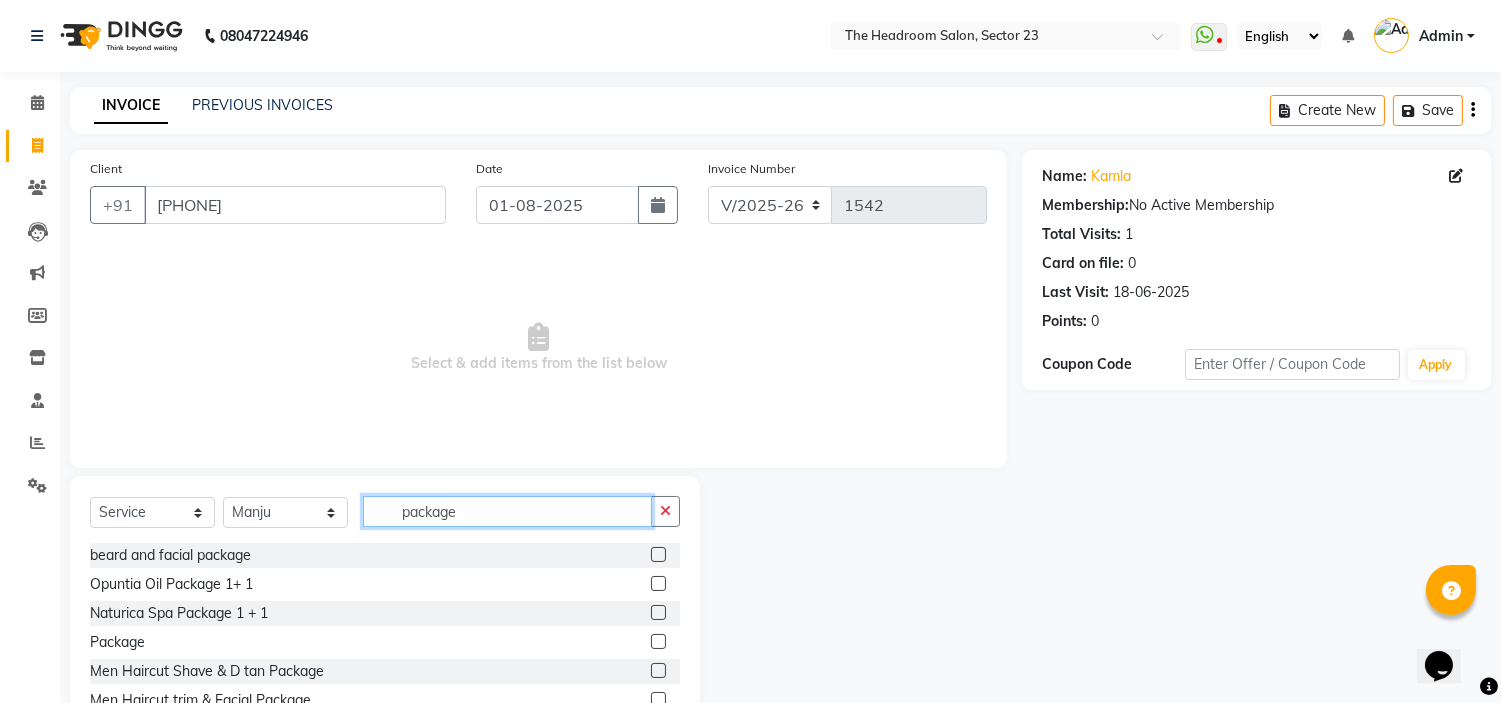 type on "package" 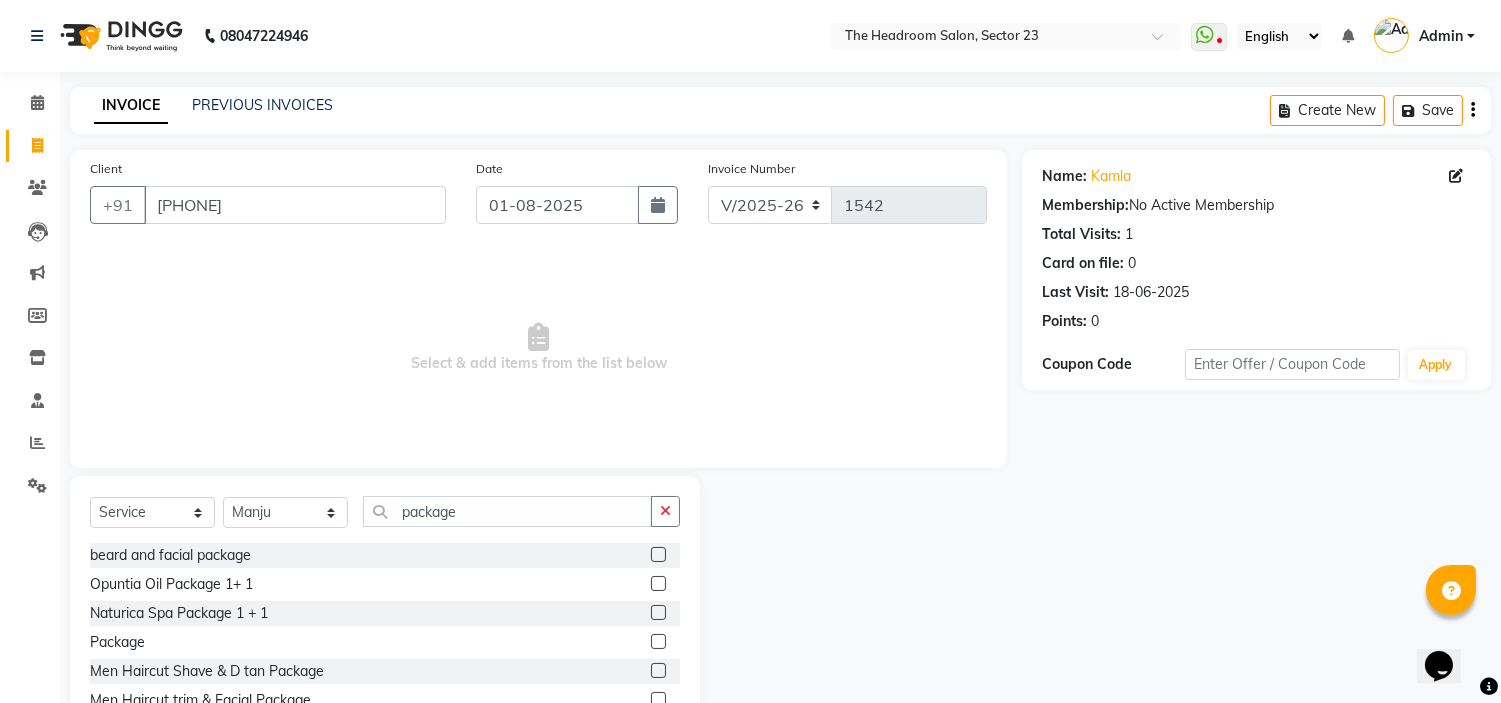 click 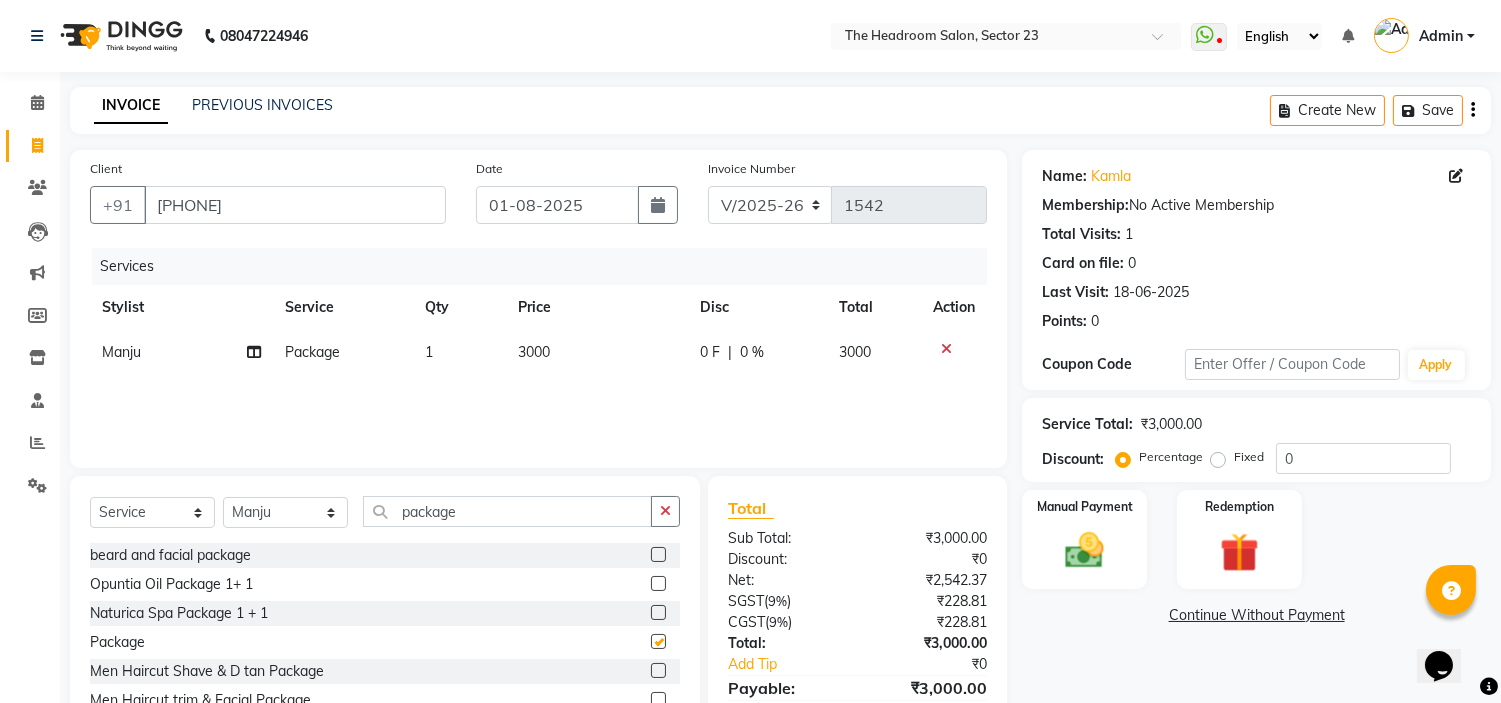 checkbox on "false" 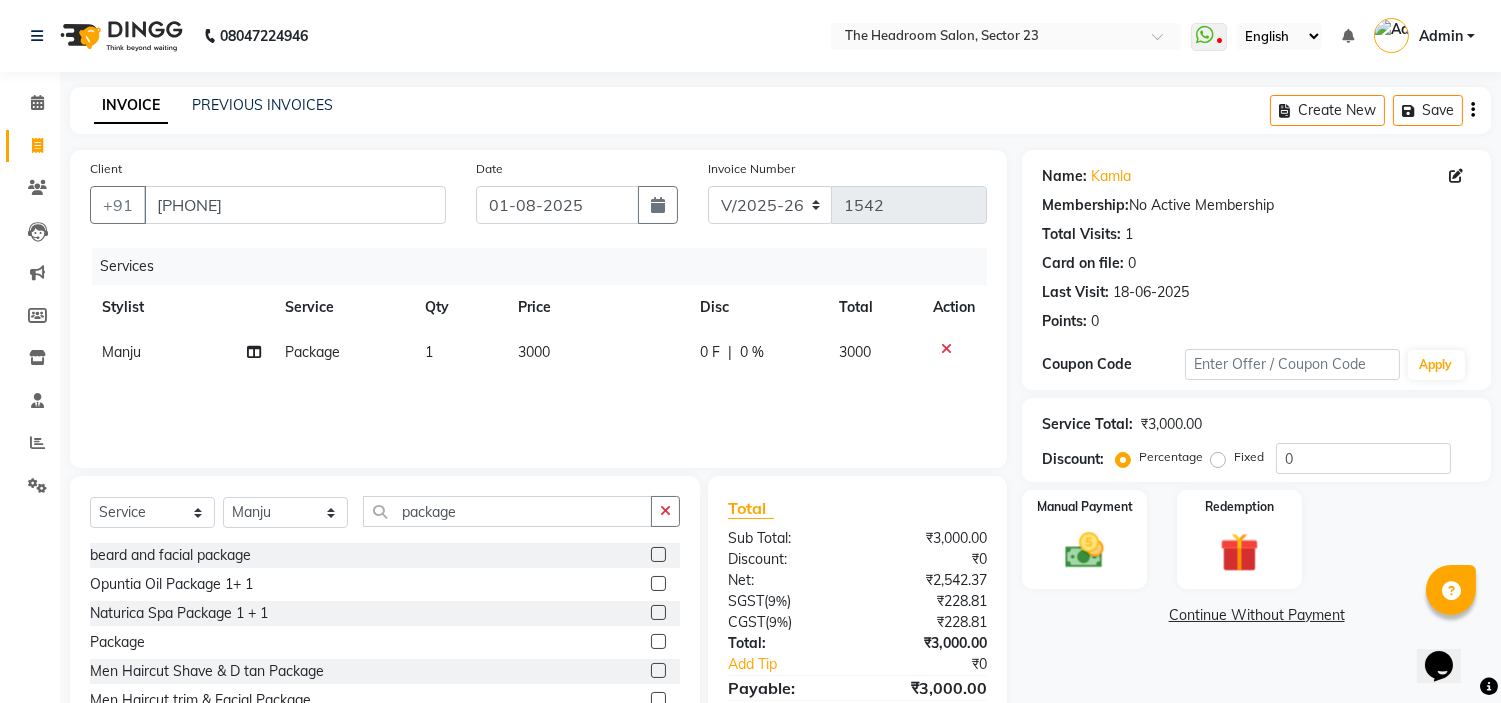 click on "3000" 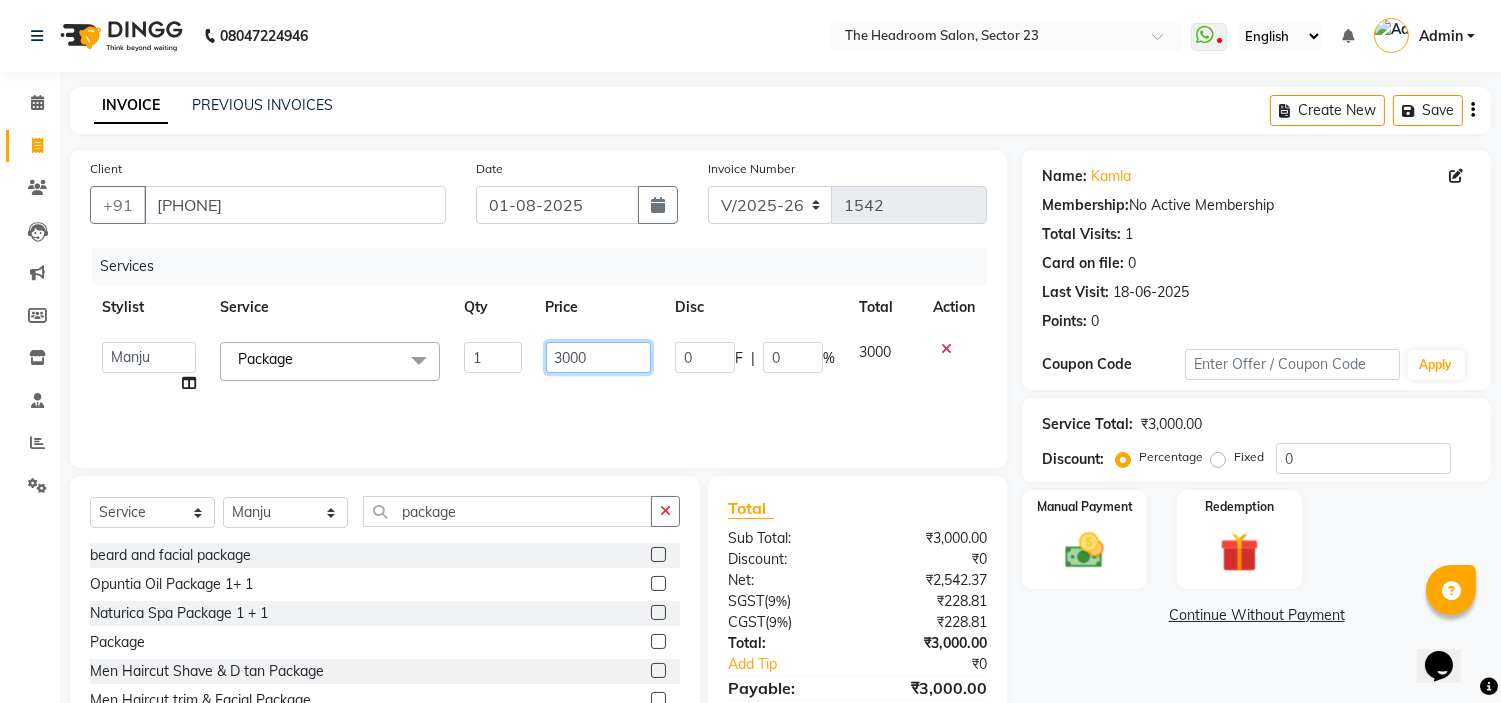 click on "3000" 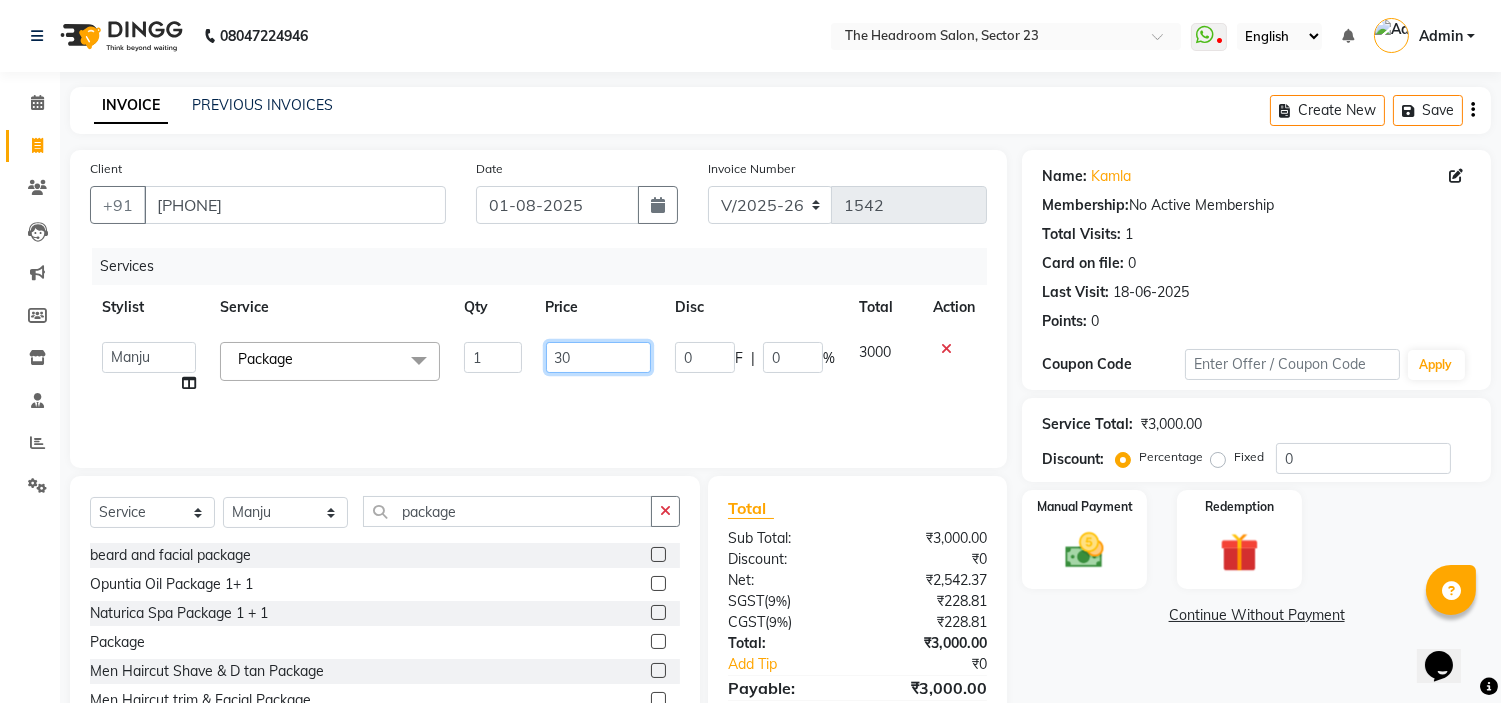 type on "3" 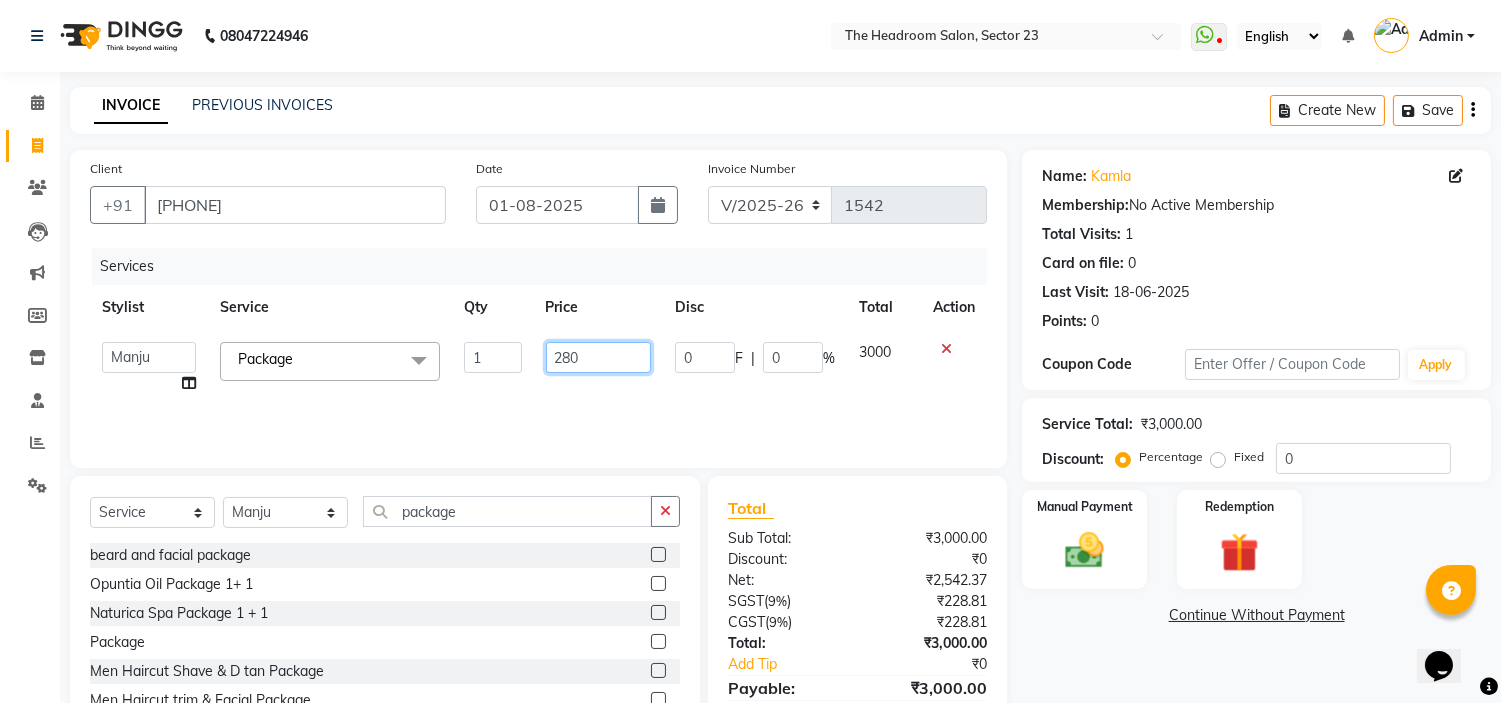 type on "2800" 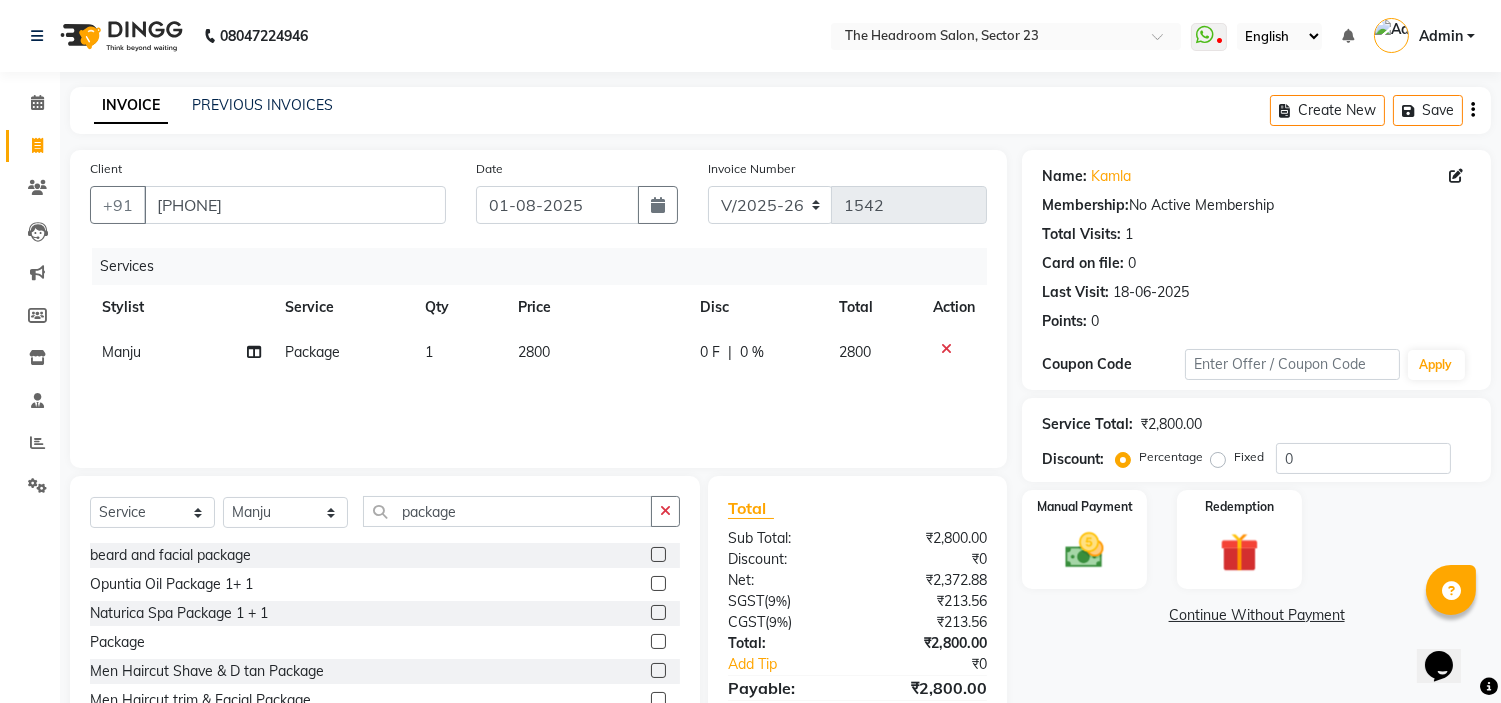 click on "Name: Kamla  Membership:  No Active Membership  Total Visits:  1 Card on file:  0 Last Visit:   18-06-2025 Points:   0  Coupon Code Apply Service Total:  ₹2,800.00  Discount:  Percentage   Fixed  0 Manual Payment Redemption  Continue Without Payment" 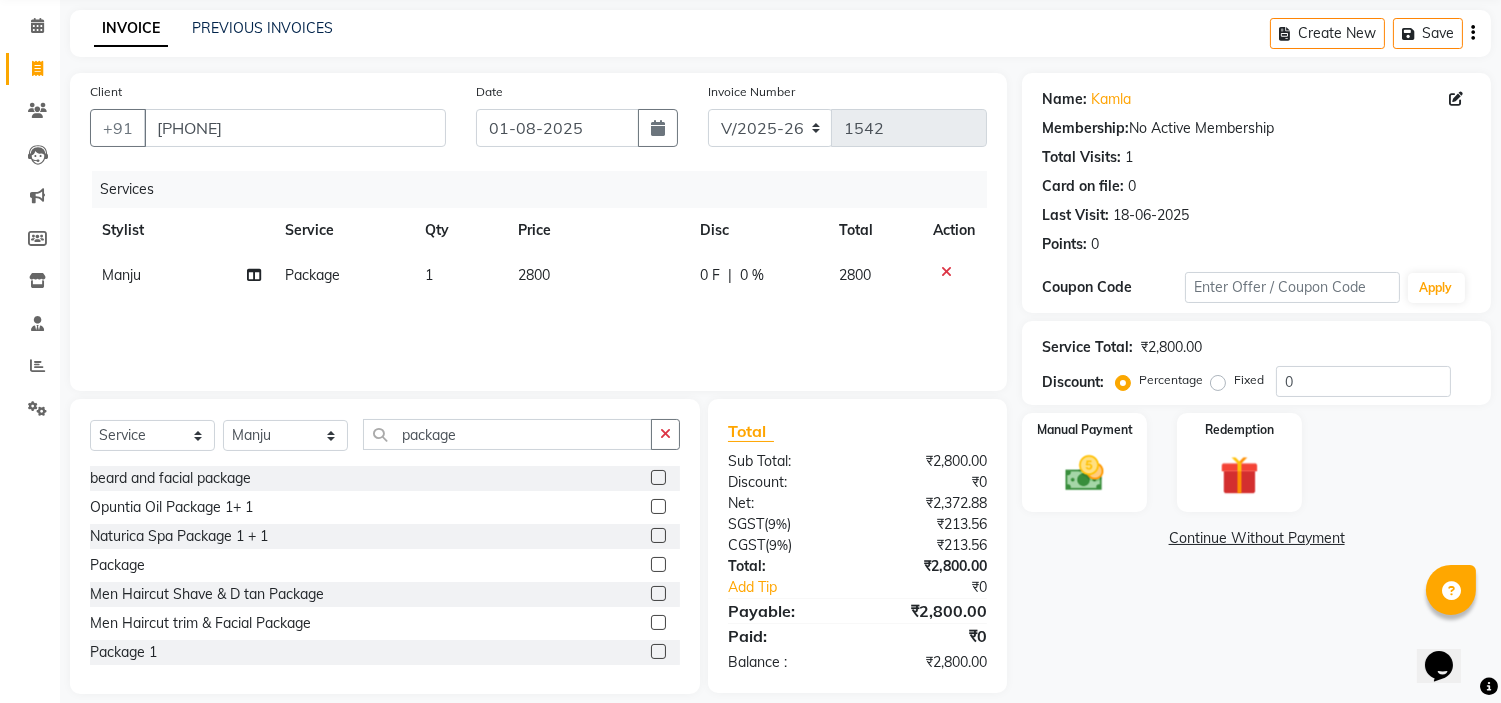 scroll, scrollTop: 86, scrollLeft: 0, axis: vertical 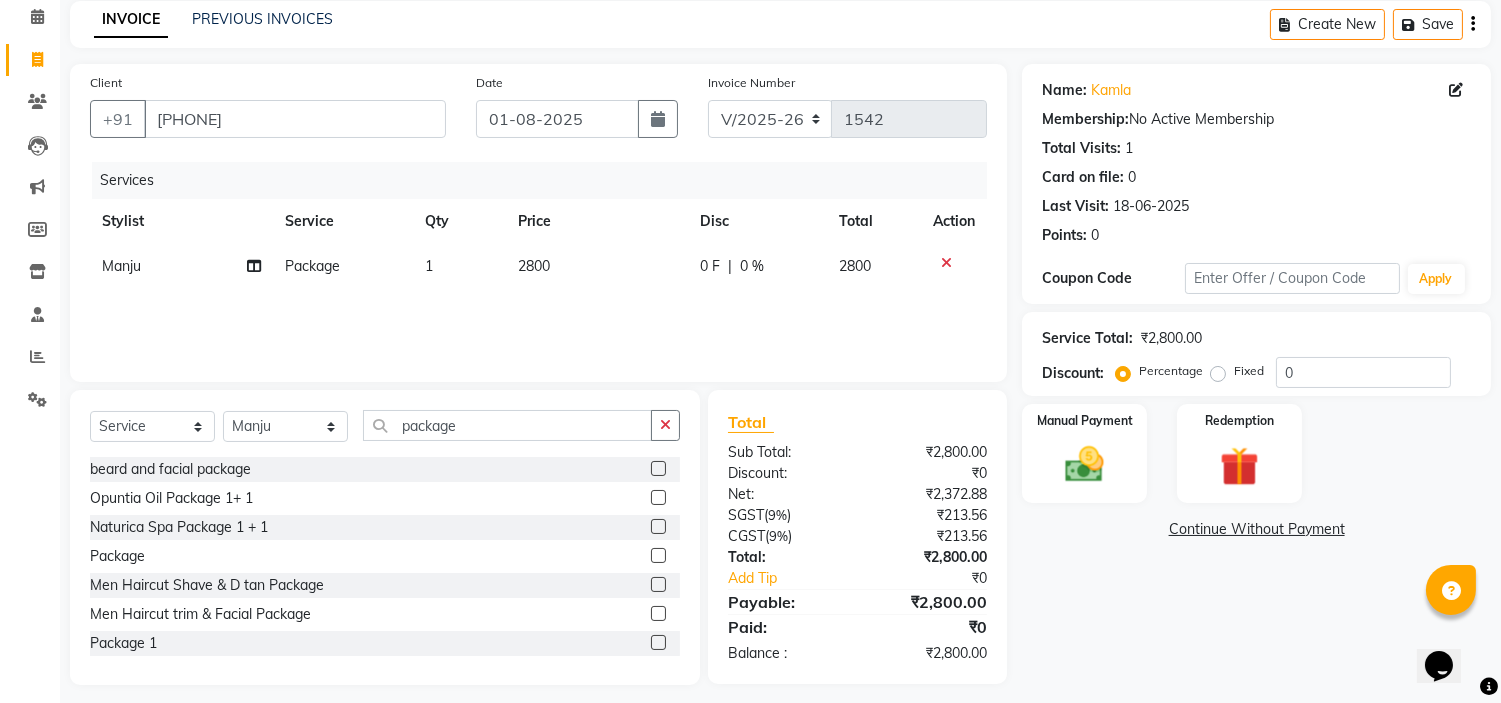 click on "Name: Kamla  Membership:  No Active Membership  Total Visits:  1 Card on file:  0 Last Visit:   18-06-2025 Points:   0  Coupon Code Apply Service Total:  ₹2,800.00  Discount:  Percentage   Fixed  0 Manual Payment Redemption  Continue Without Payment" 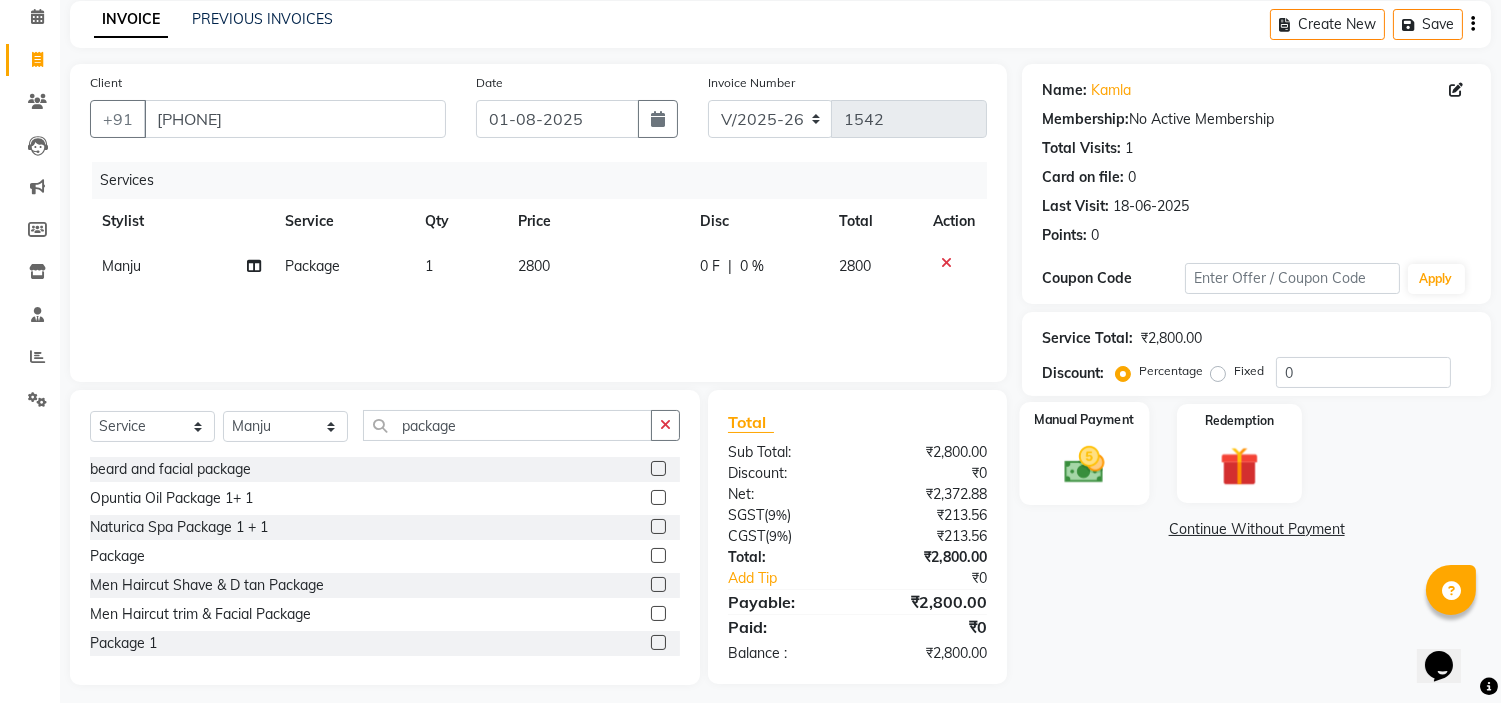 click 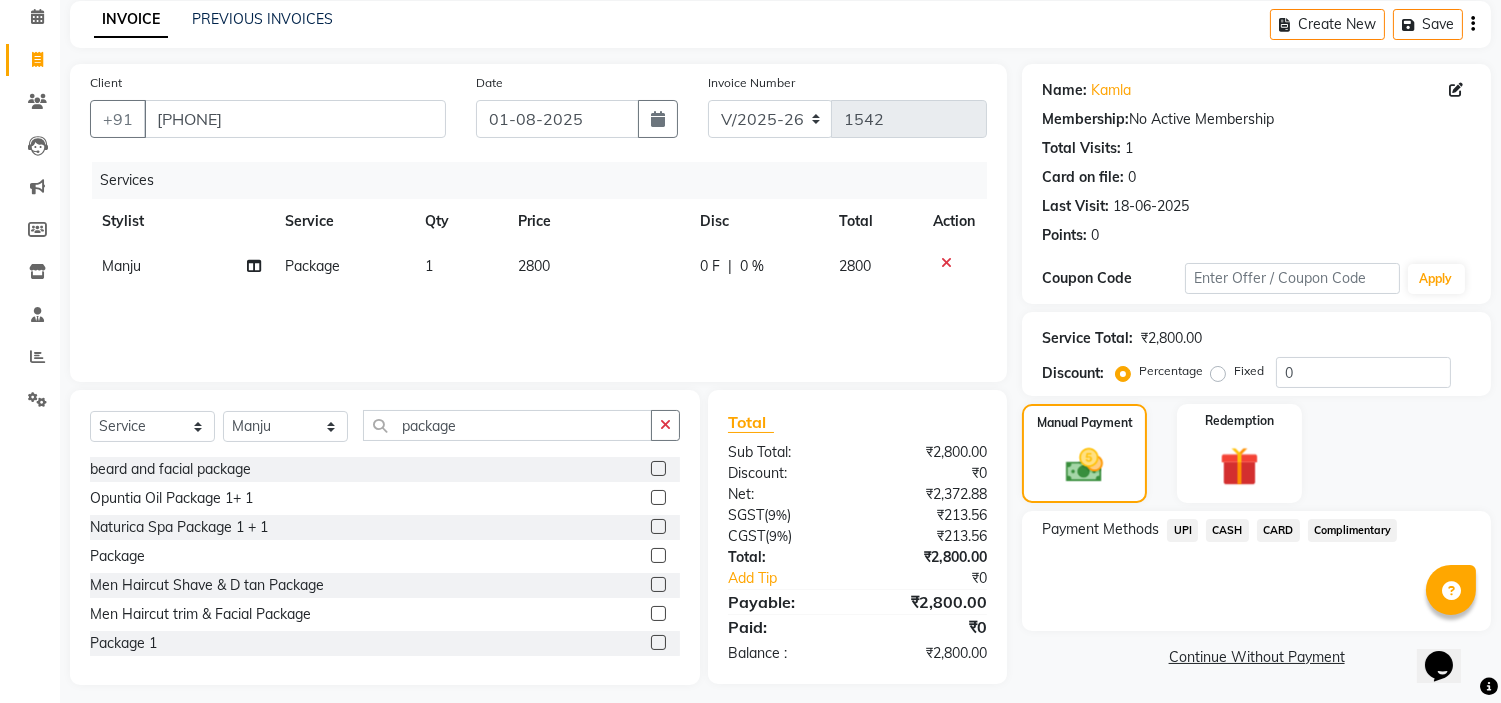 click on "Manual Payment Redemption" 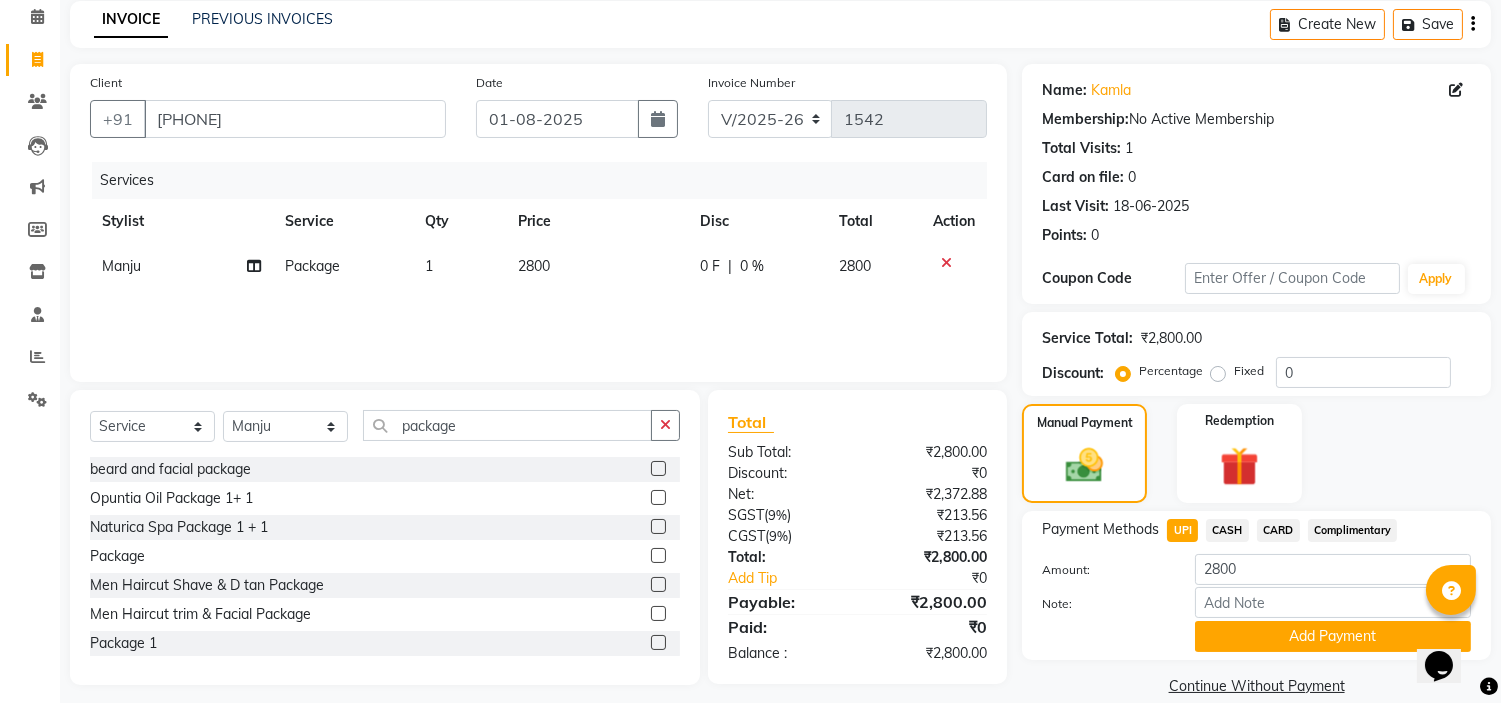 scroll, scrollTop: 113, scrollLeft: 0, axis: vertical 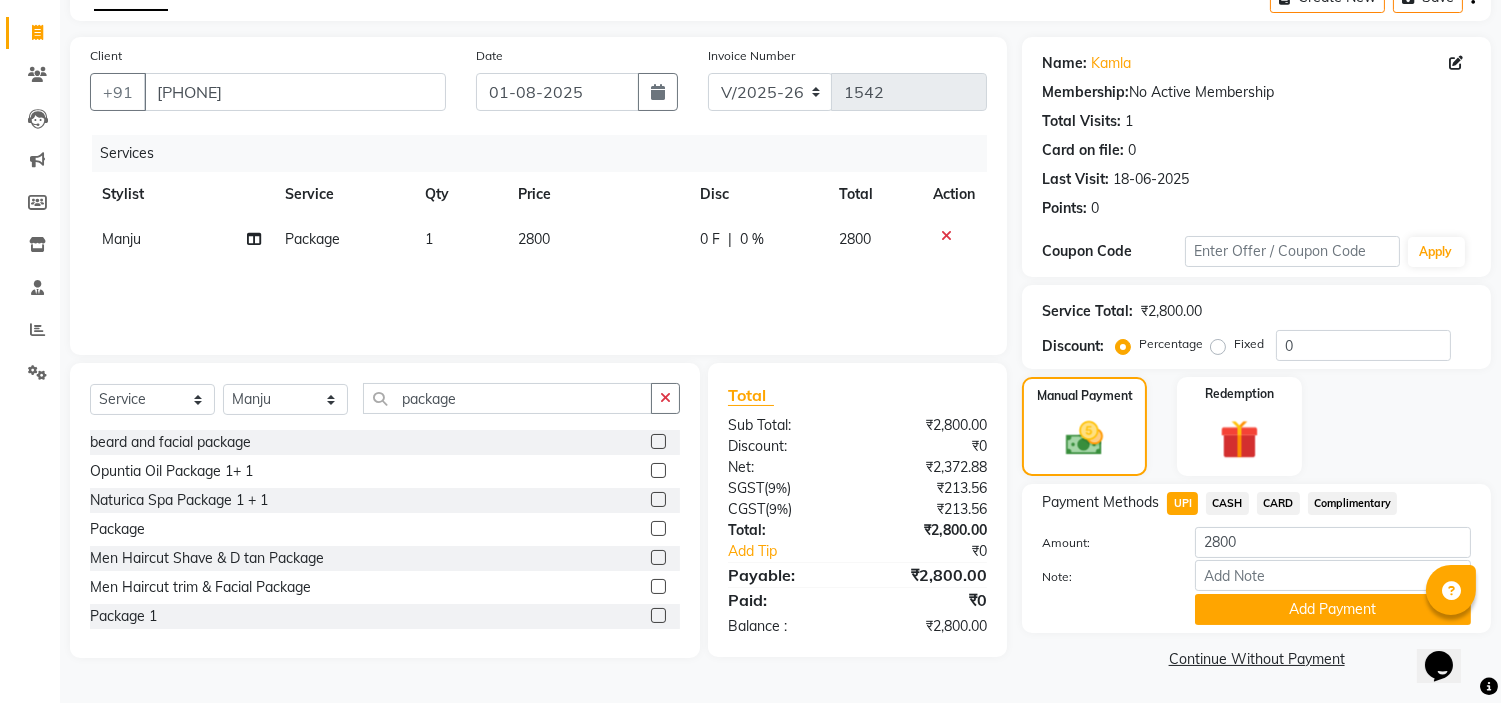 click on "CASH" 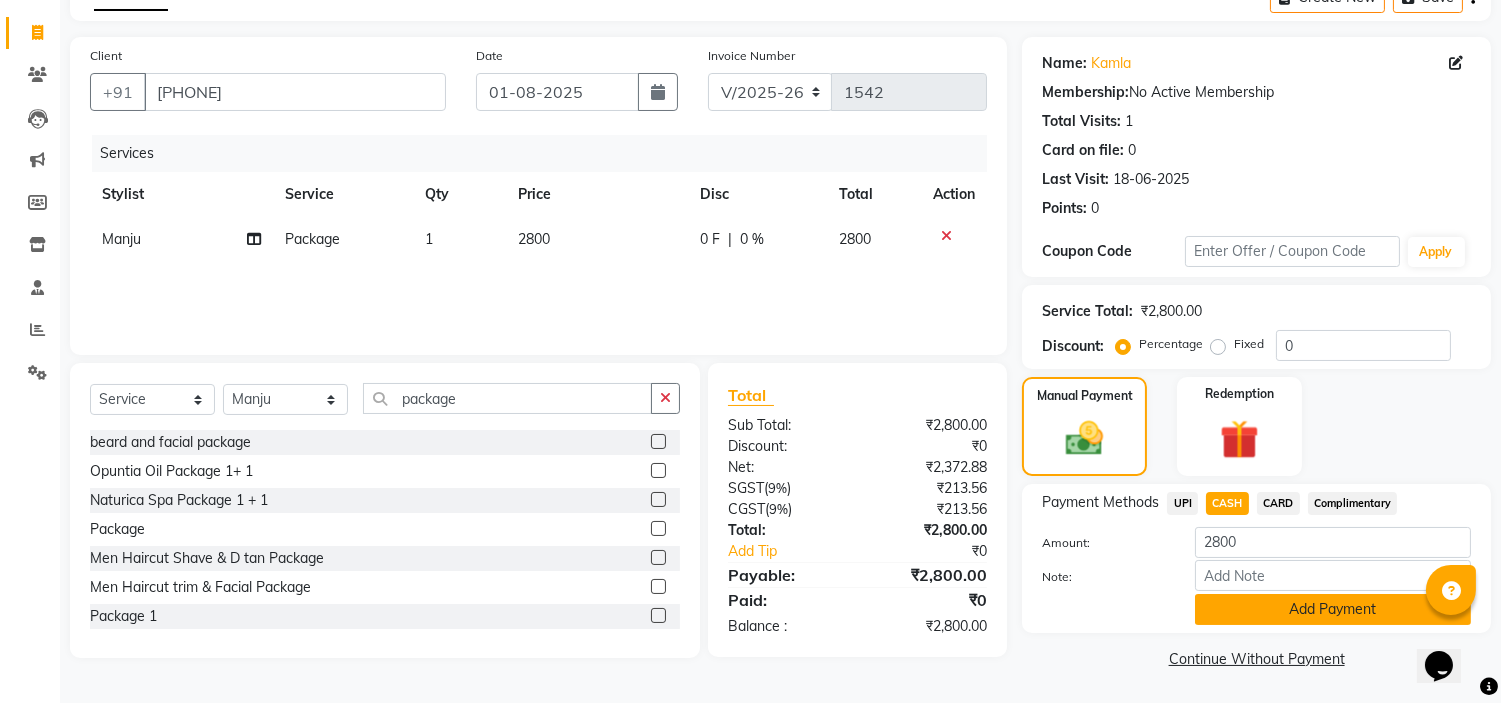 click on "Add Payment" 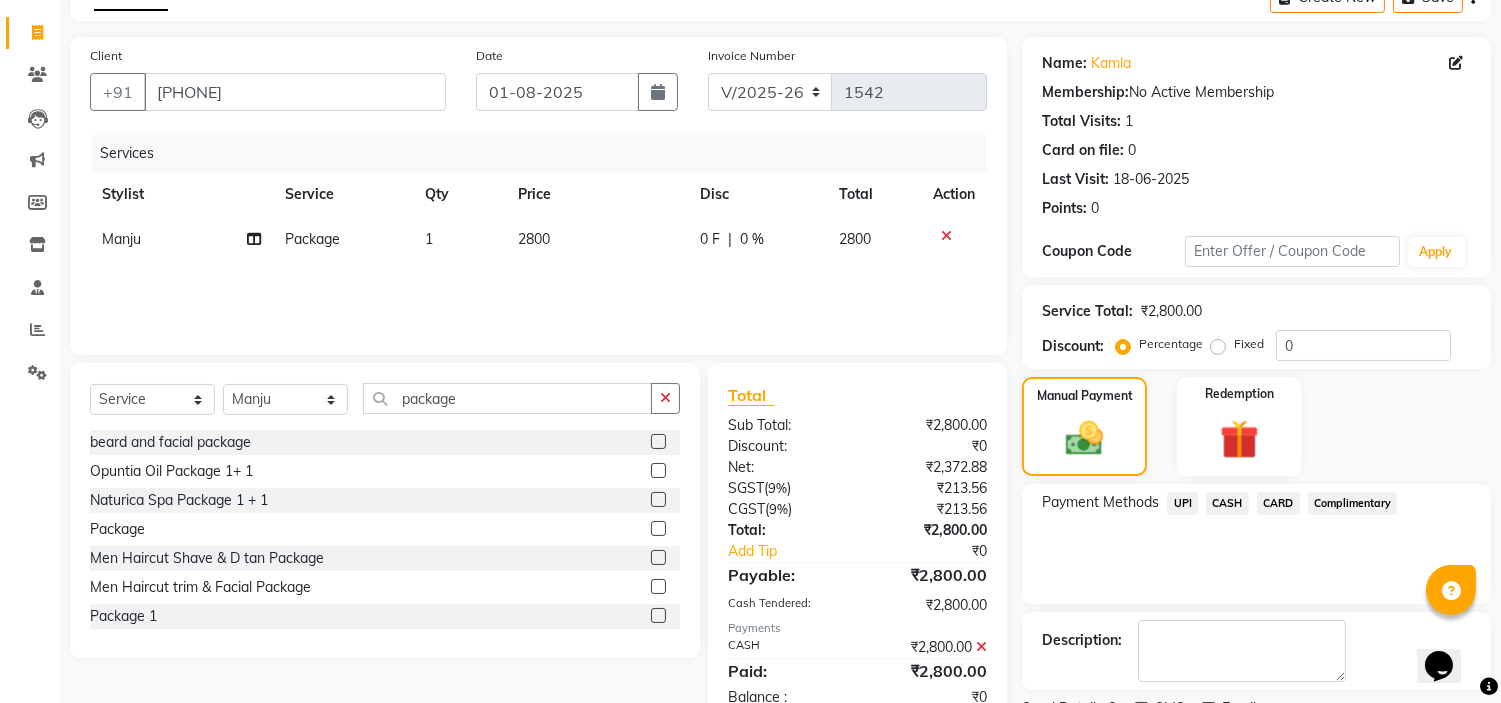 scroll, scrollTop: 196, scrollLeft: 0, axis: vertical 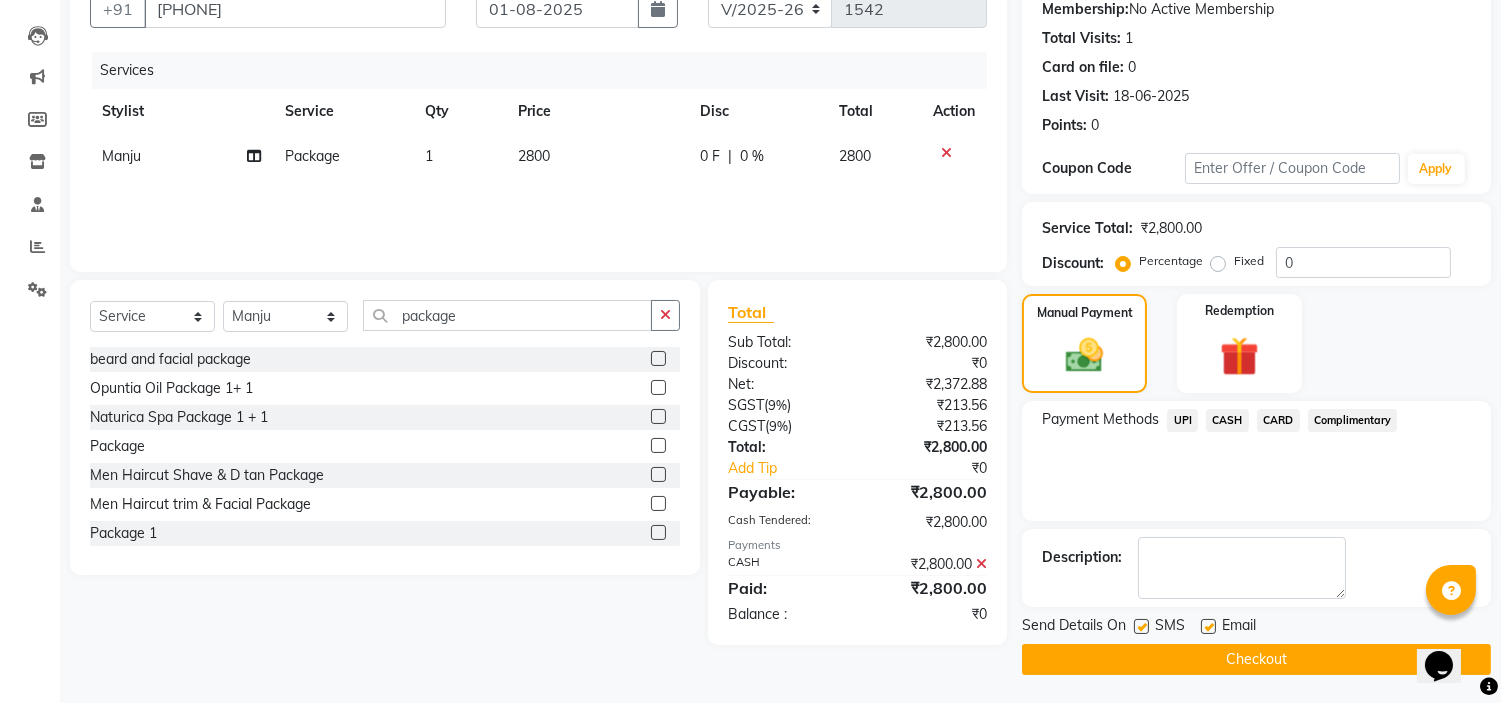 click on "Checkout" 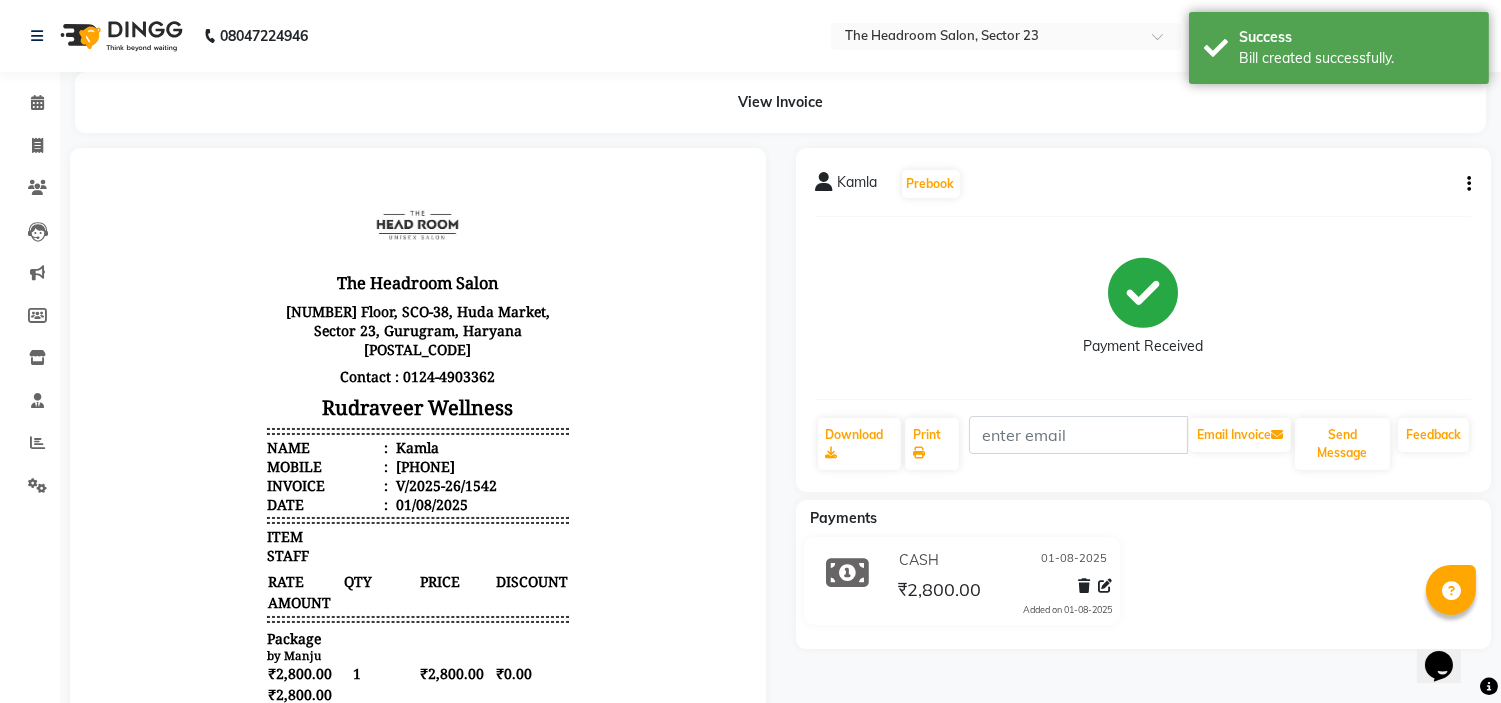 scroll, scrollTop: 0, scrollLeft: 0, axis: both 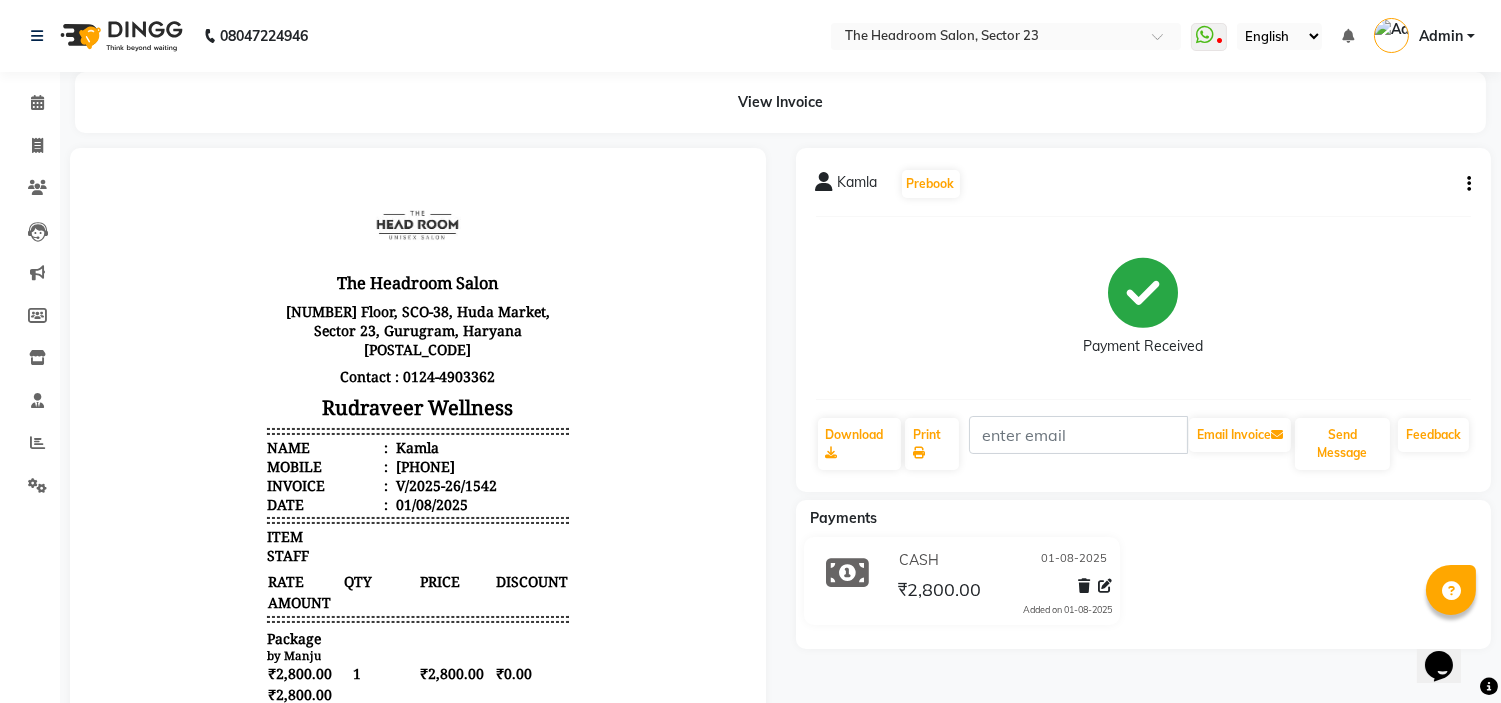 click on "08047224946 Select Location × The Headroom Salon, Sector 23  WhatsApp Status  ✕ Status:  Disconnected Most Recent Message: 08-06-2025     09:25 PM Recent Service Activity: 09-06-2025     01:12 PM  08047224946 Whatsapp Settings English ENGLISH Español العربية मराठी हिंदी ગુજરાતી தமிழ் 中文 Notifications nothing to show Admin Manage Profile Change Password Sign out  Version:3.15.11" 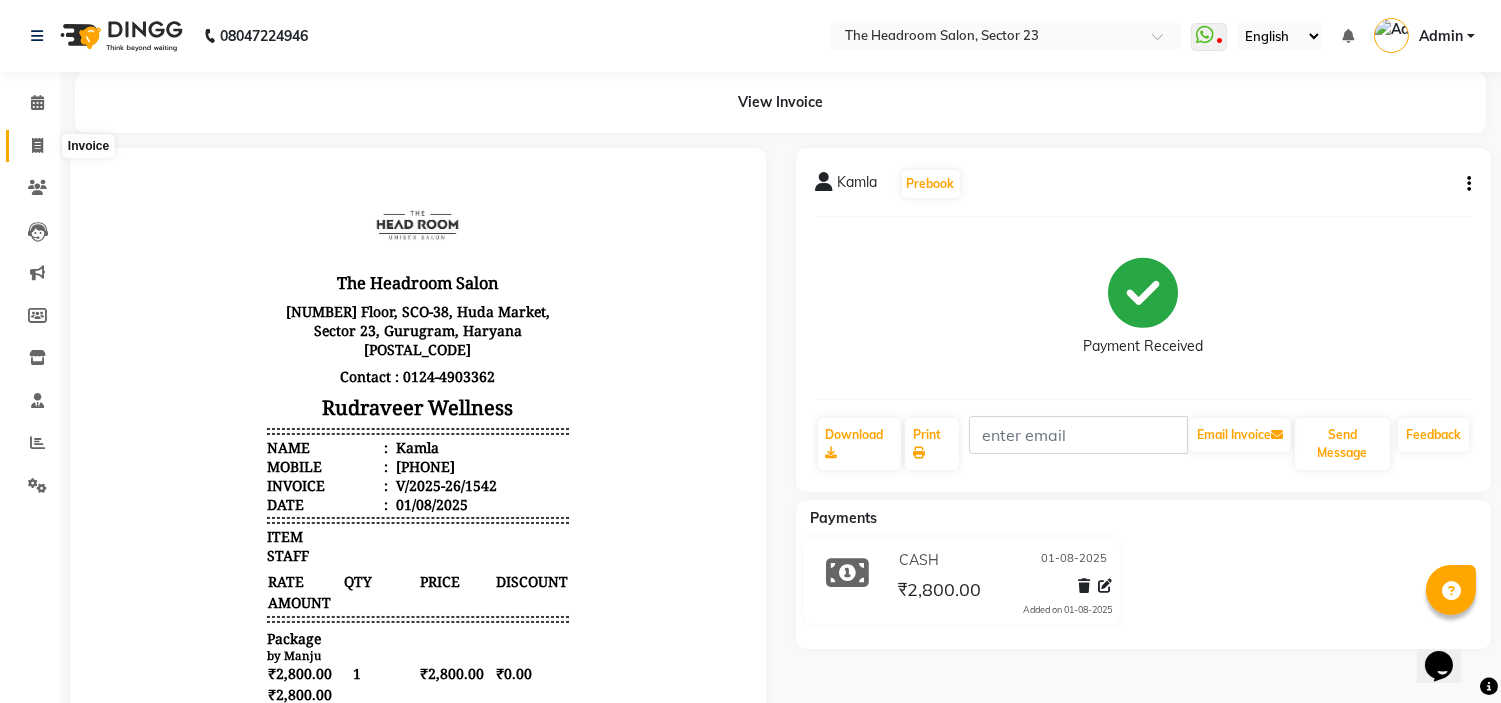 click 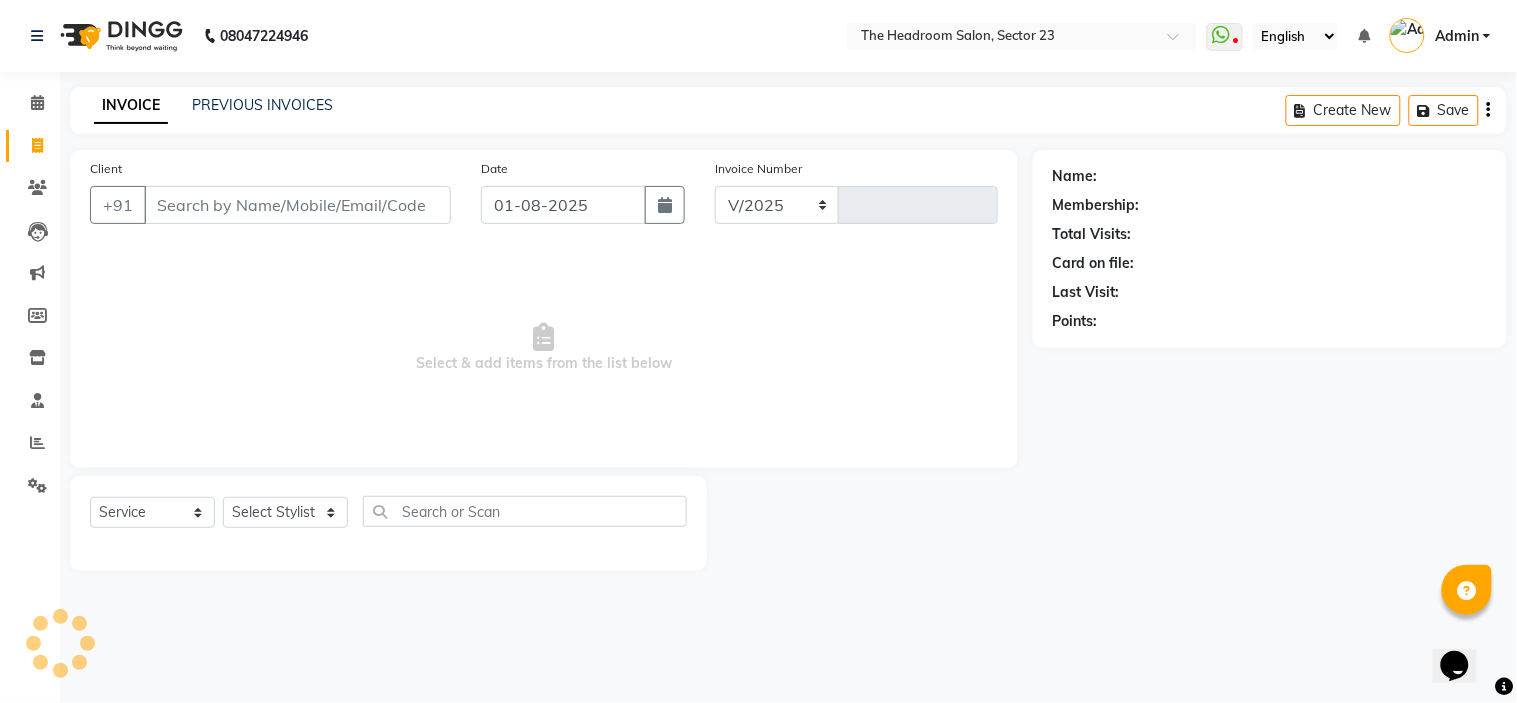 select on "6796" 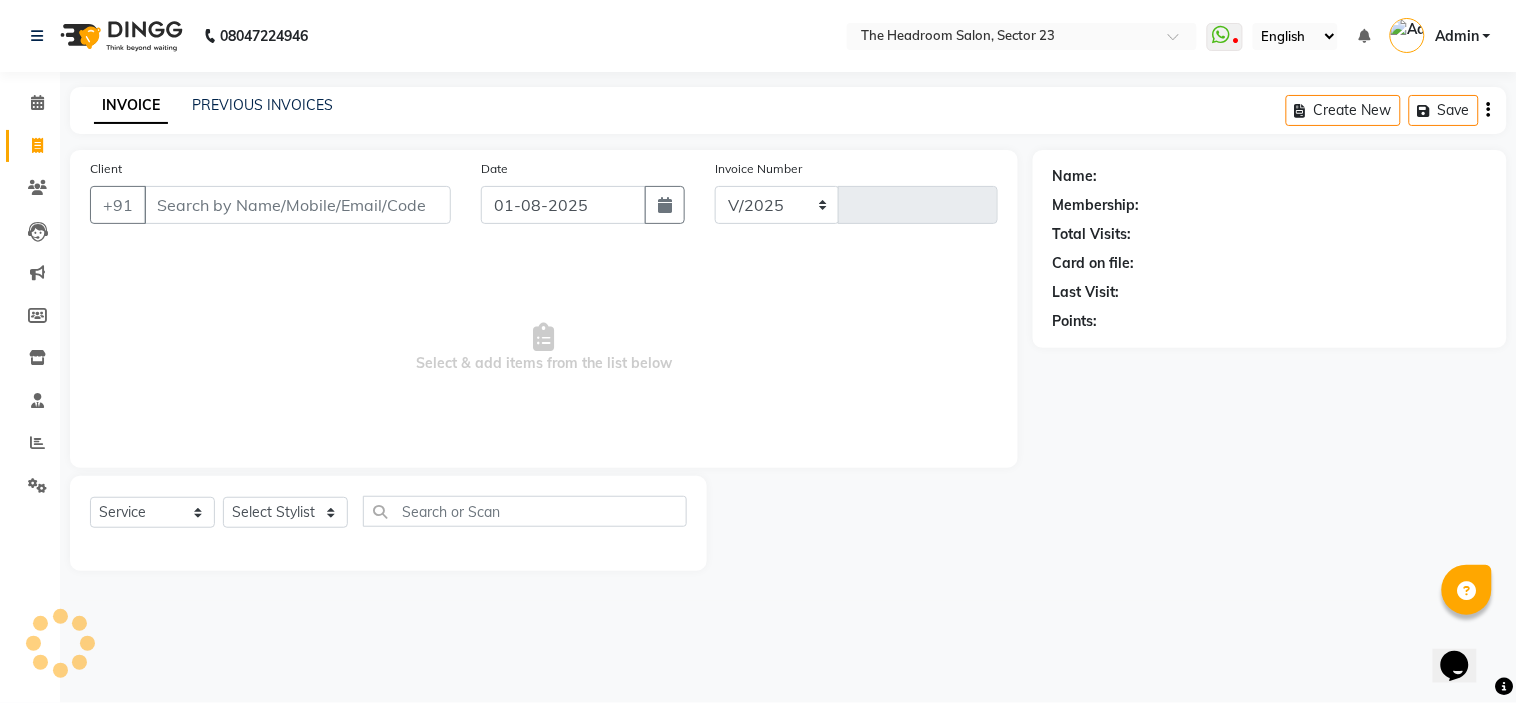 type on "1543" 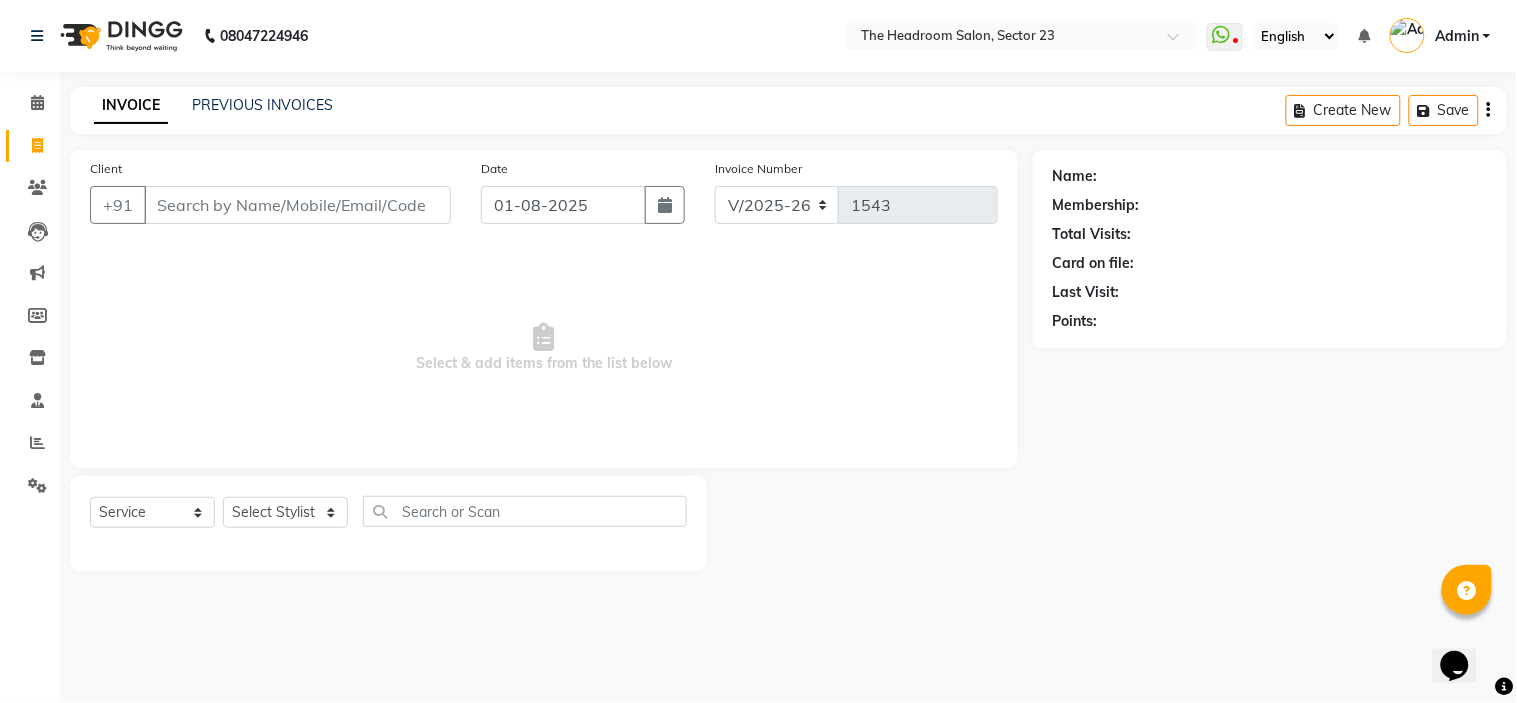 click on "Client" at bounding box center [297, 205] 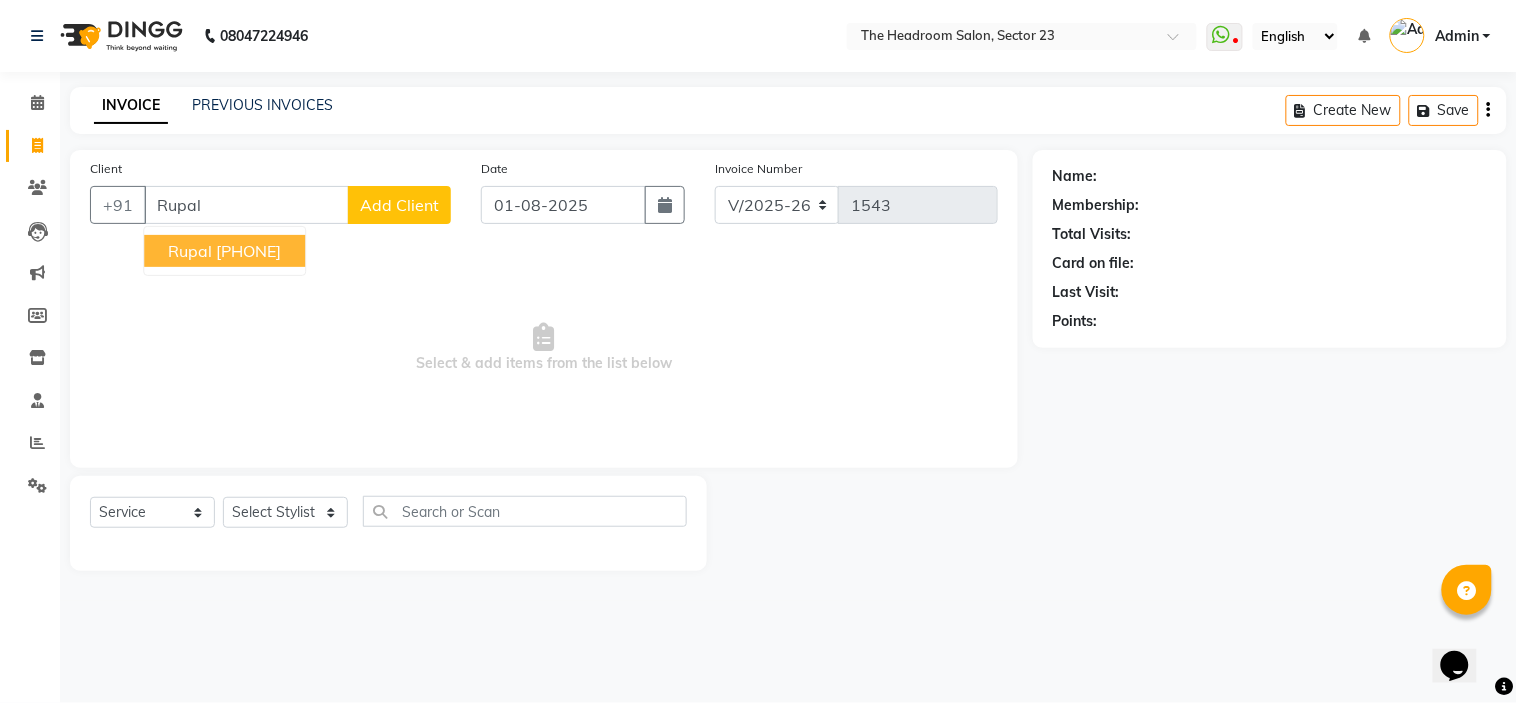 click on "[PHONE]" at bounding box center (248, 251) 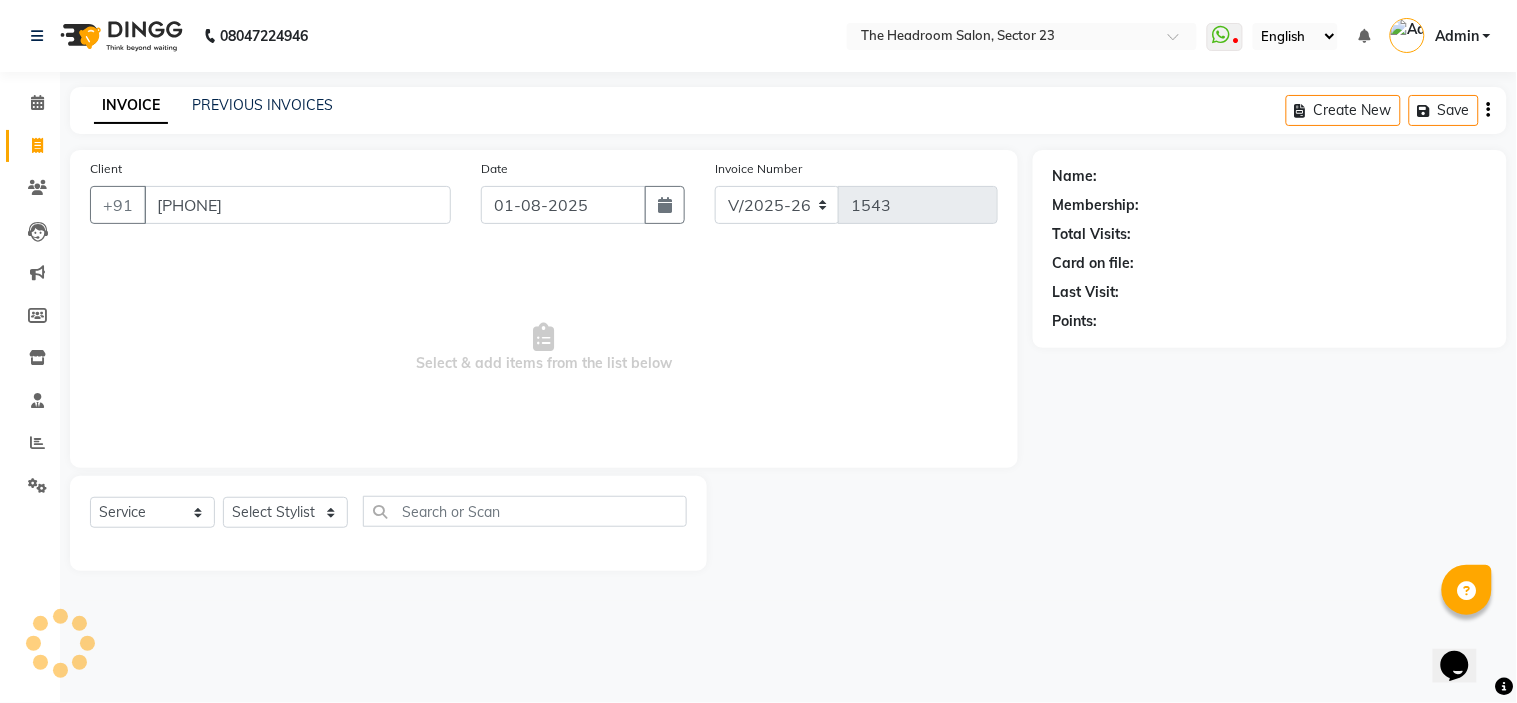 type on "[PHONE]" 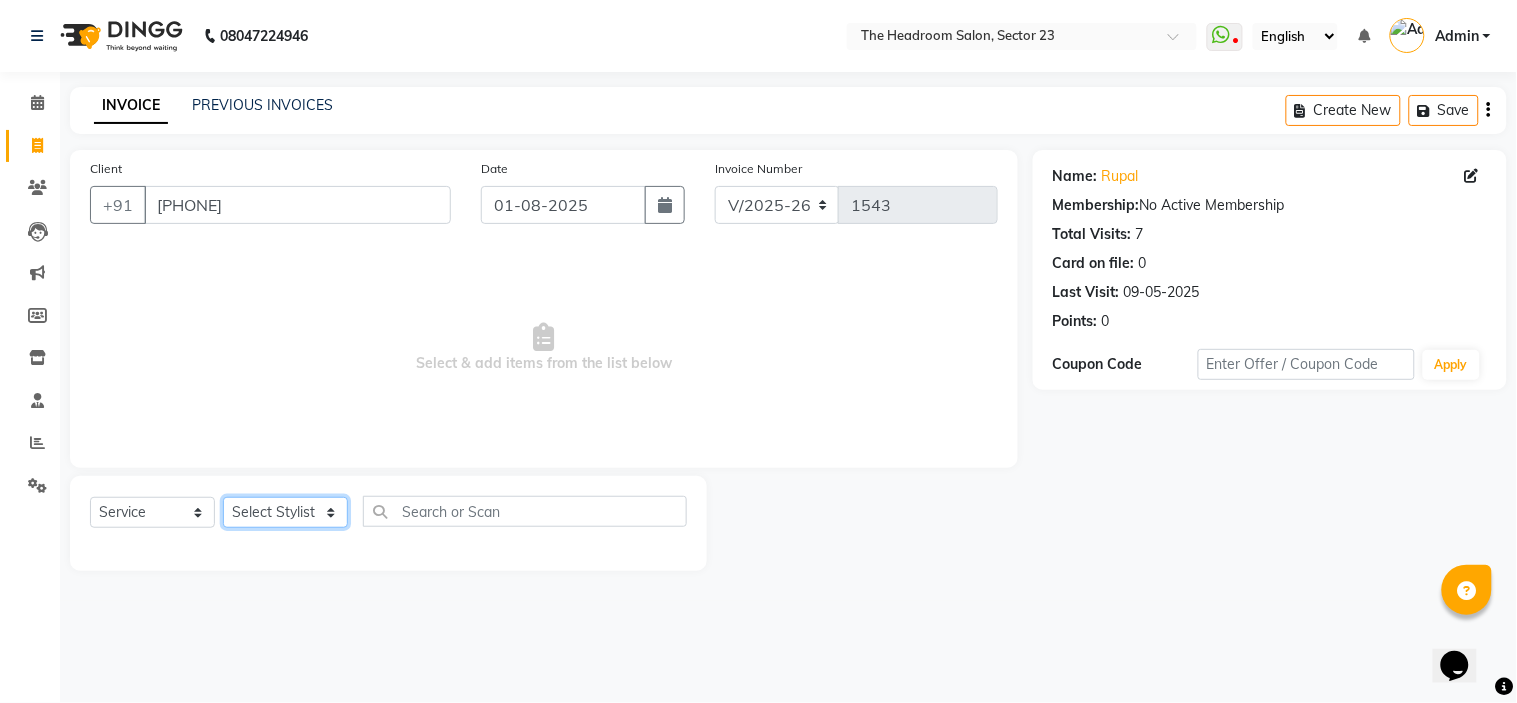 click on "Select Stylist Anjali Anubha Ashok Garima Manager Manju Raju Rohit Shahbaz" 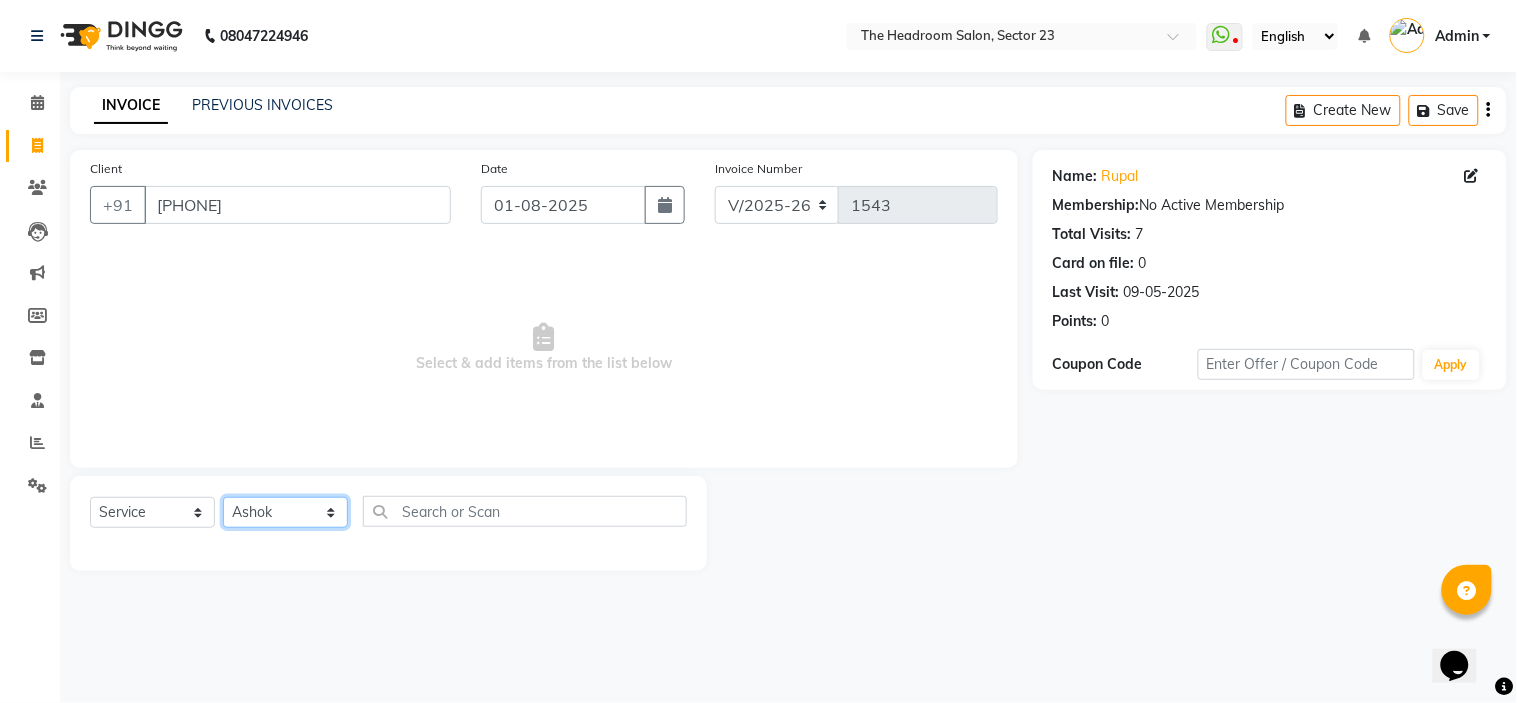click on "Select Stylist Anjali Anubha Ashok Garima Manager Manju Raju Rohit Shahbaz" 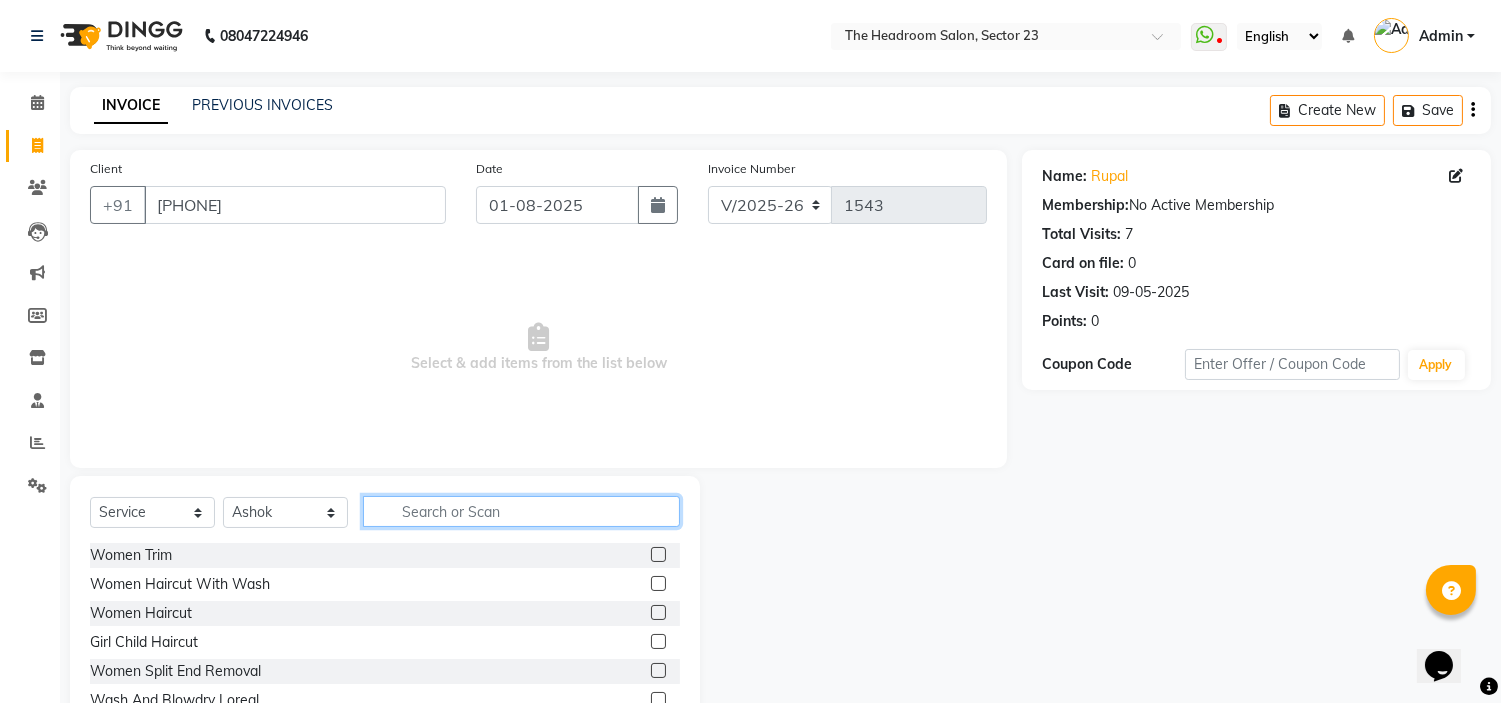 click 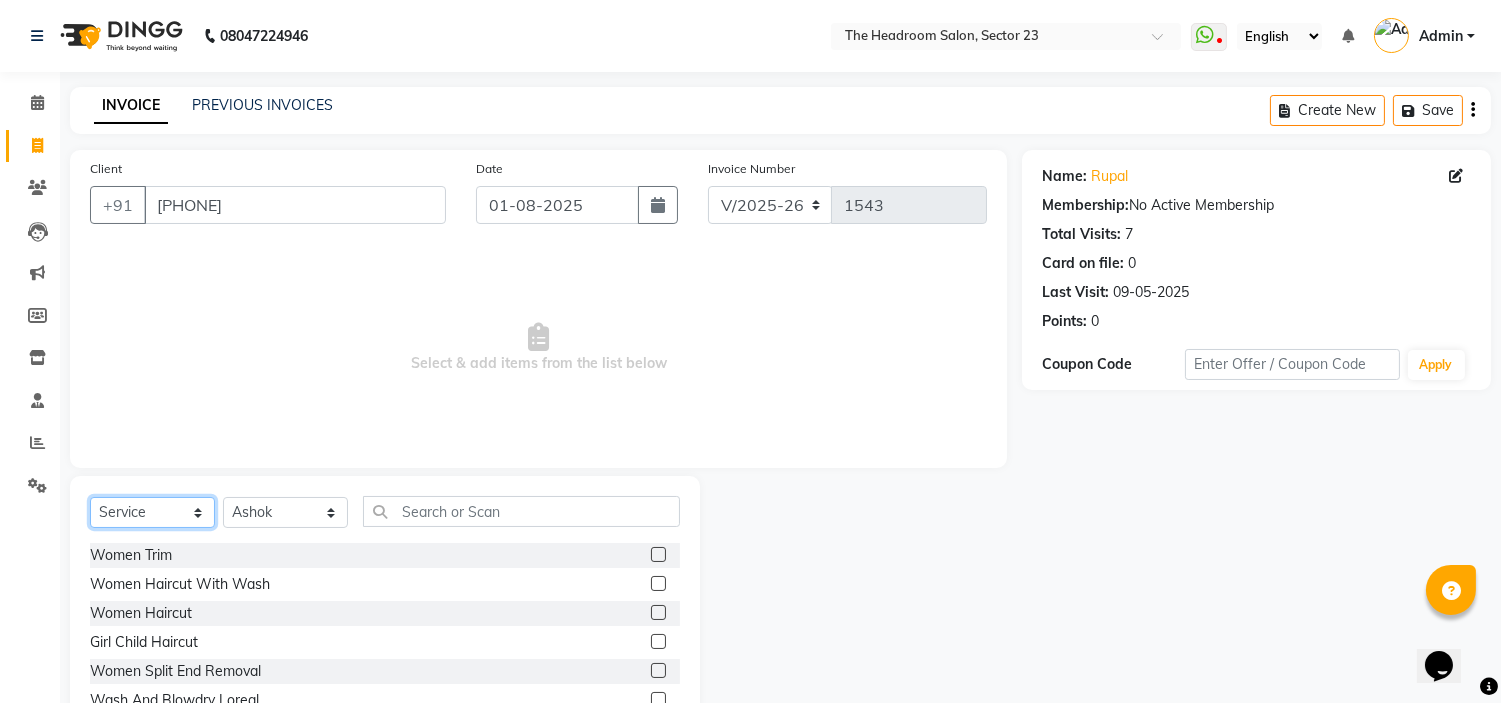 click on "Select  Service  Product  Membership  Package Voucher Prepaid Gift Card" 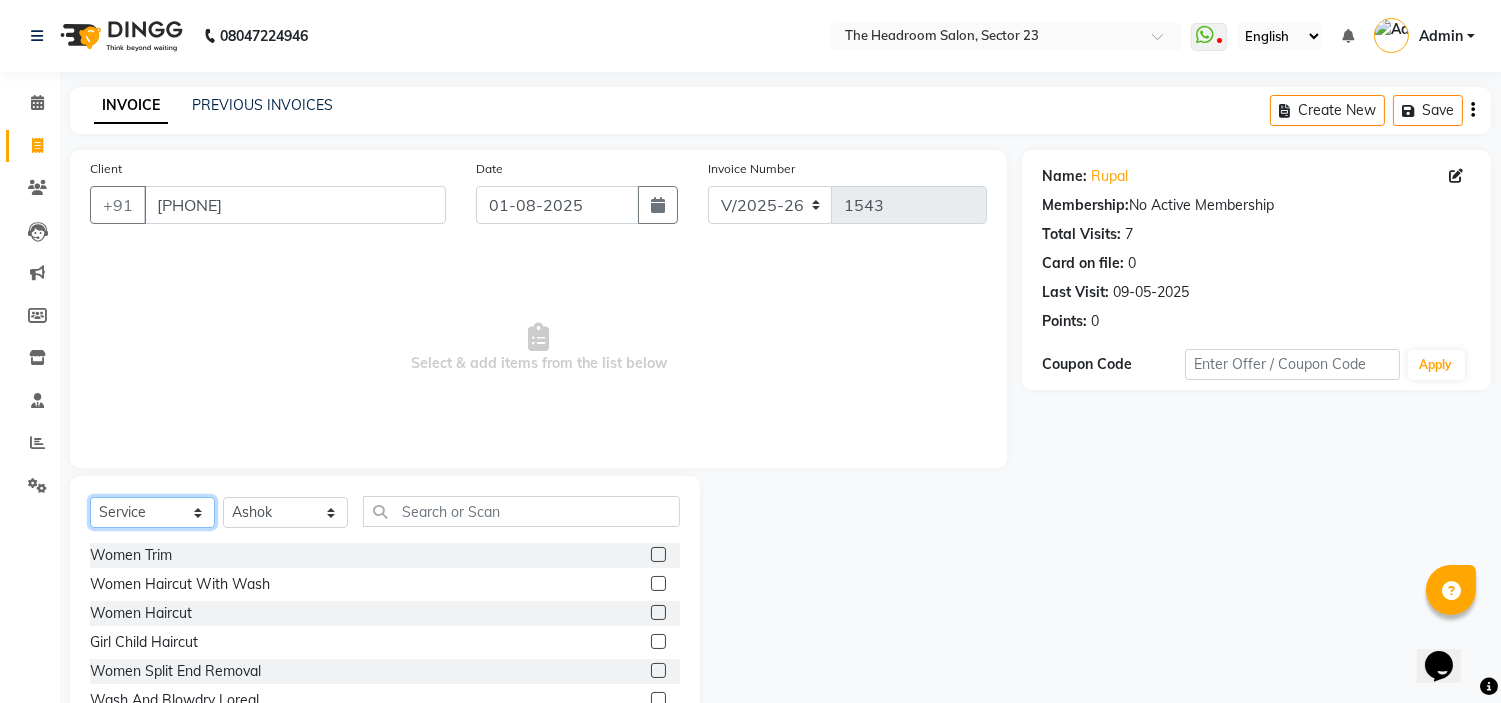 select on "membership" 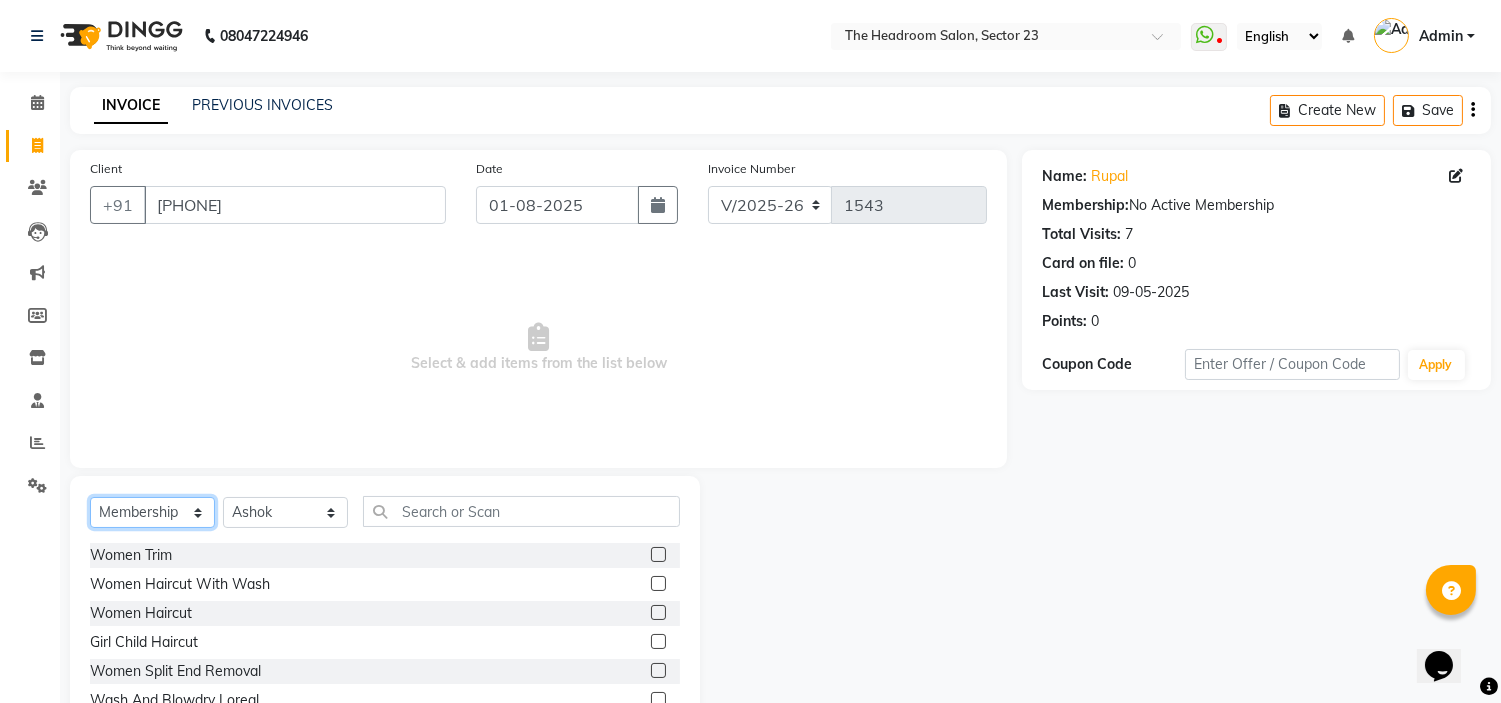 click on "Select  Service  Product  Membership  Package Voucher Prepaid Gift Card" 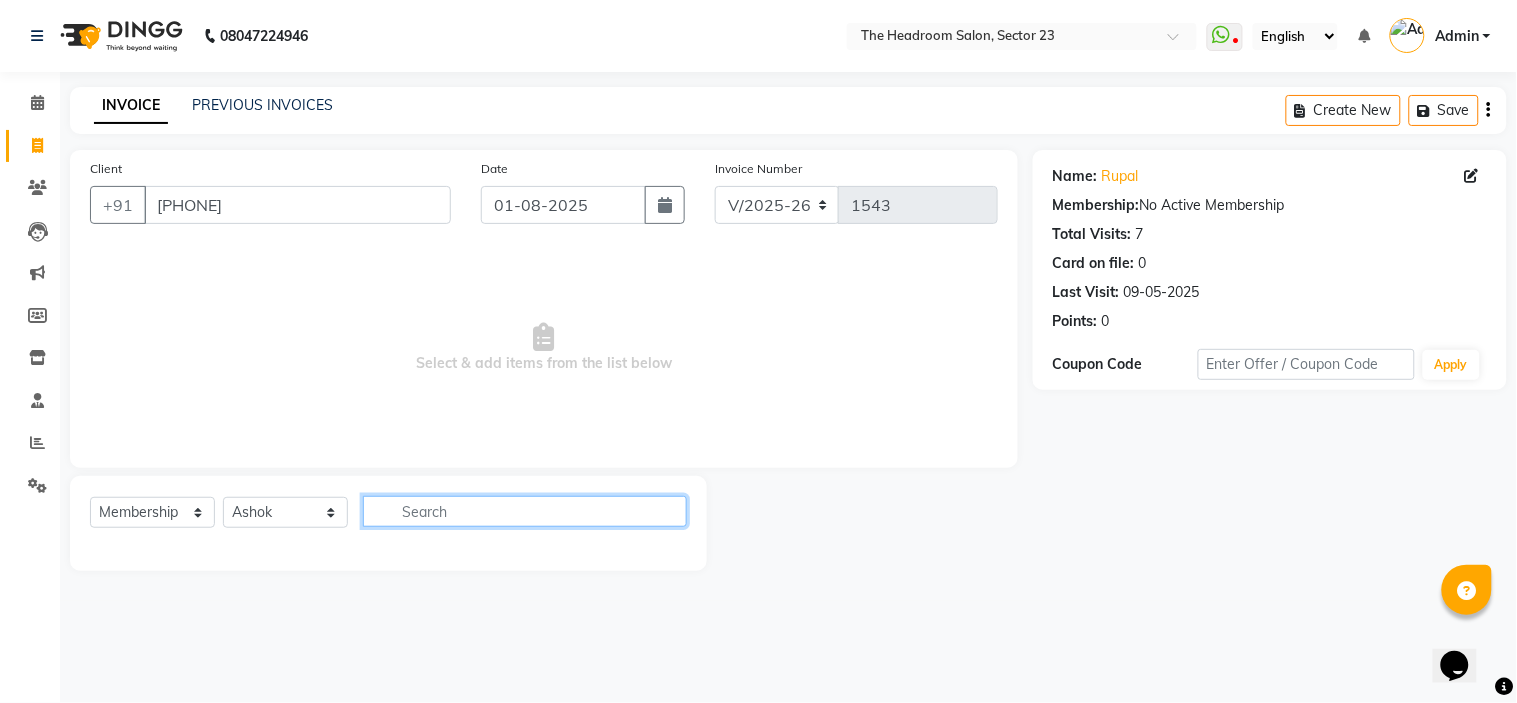 click 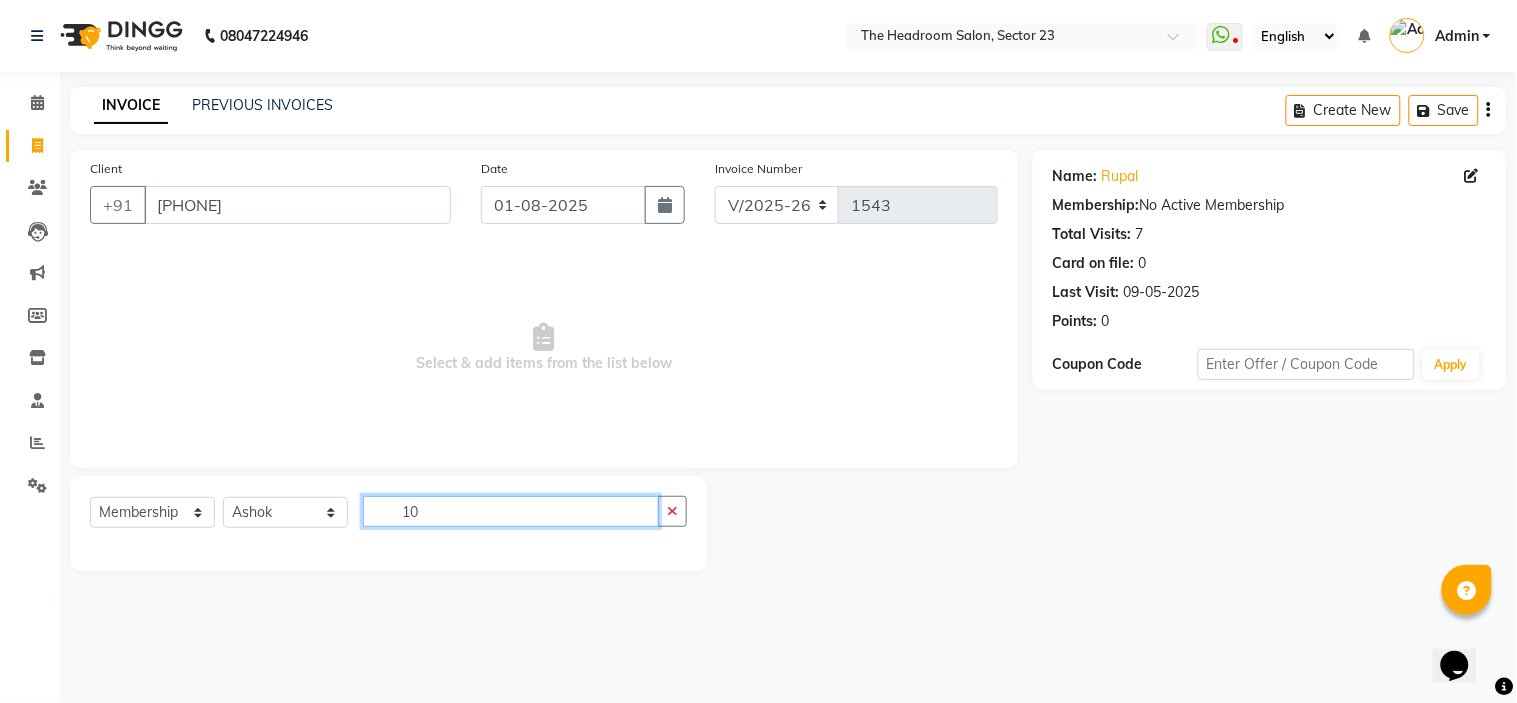type on "1" 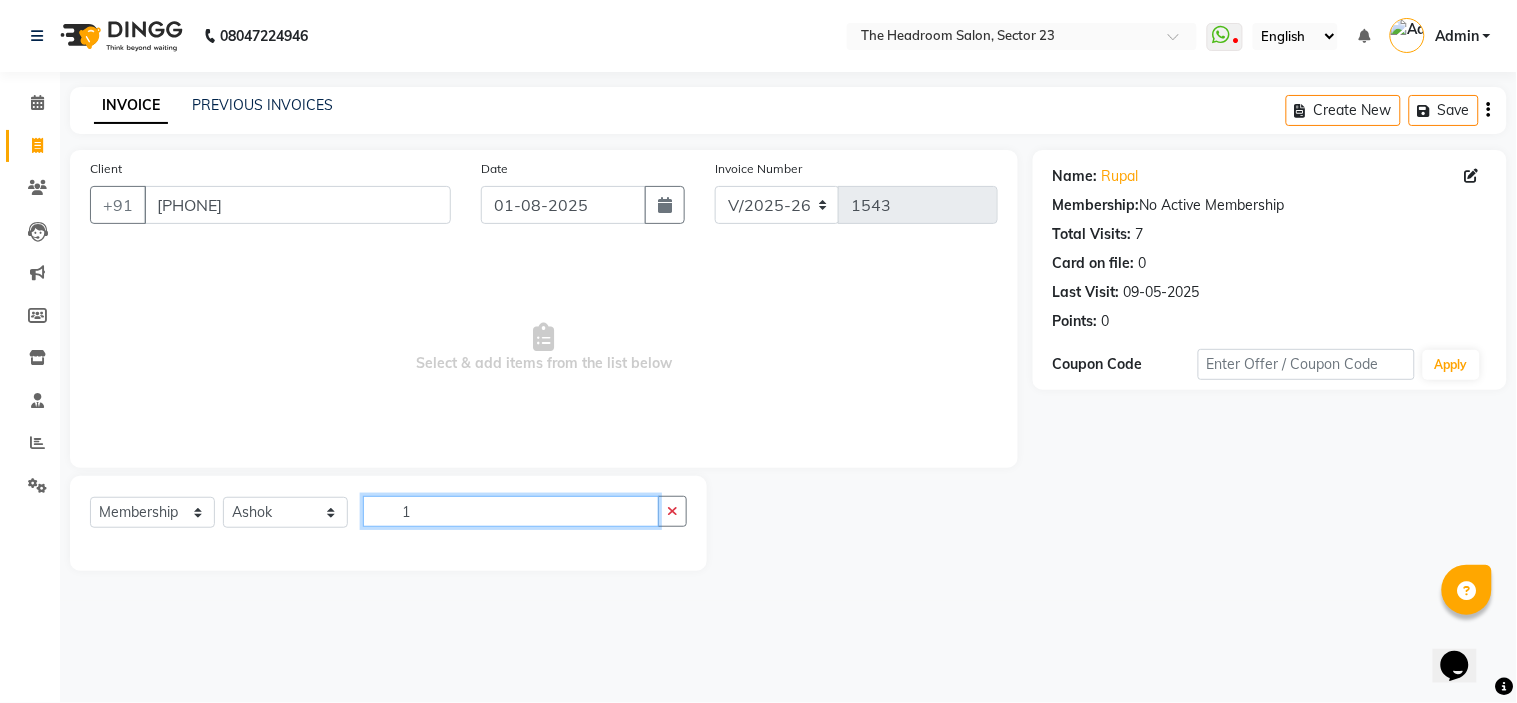 type 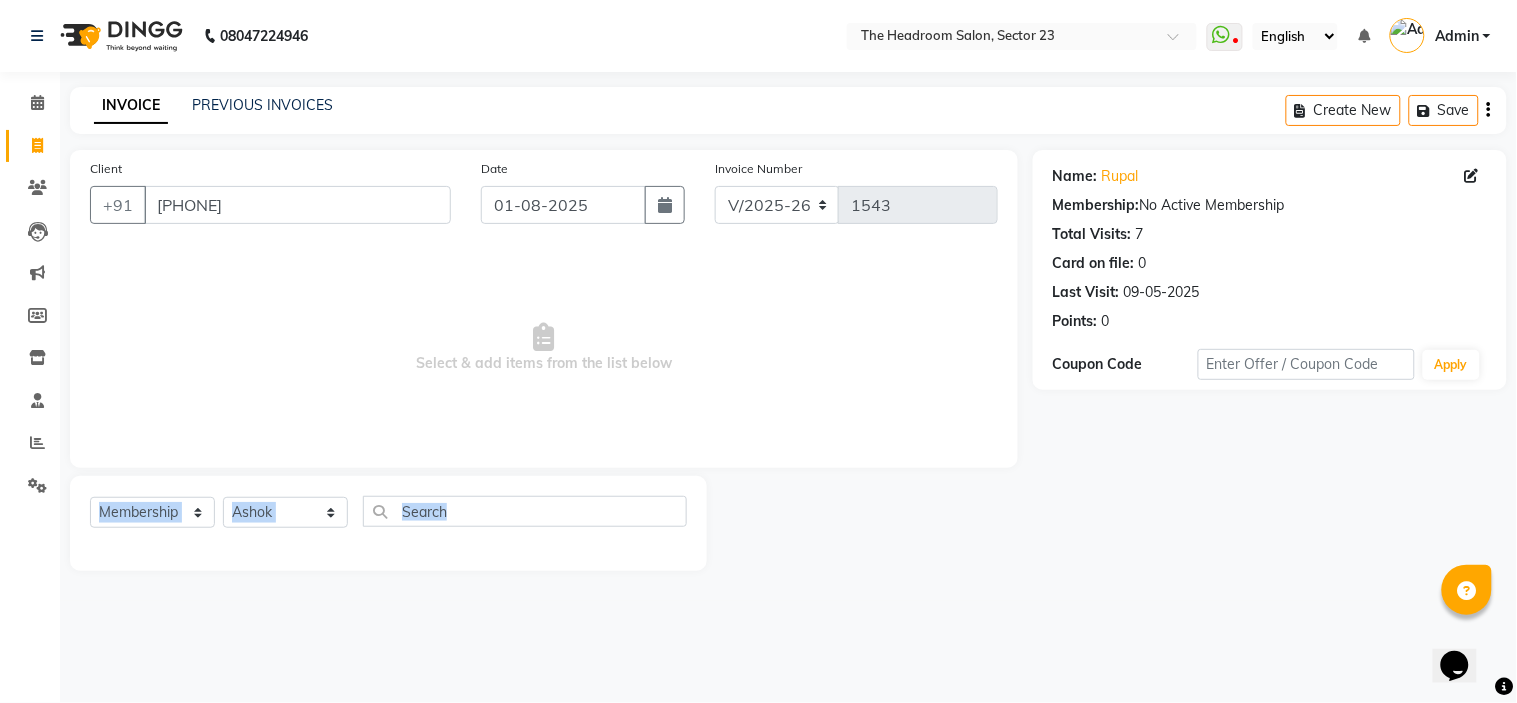 drag, startPoint x: 340, startPoint y: 584, endPoint x: 191, endPoint y: 522, distance: 161.38463 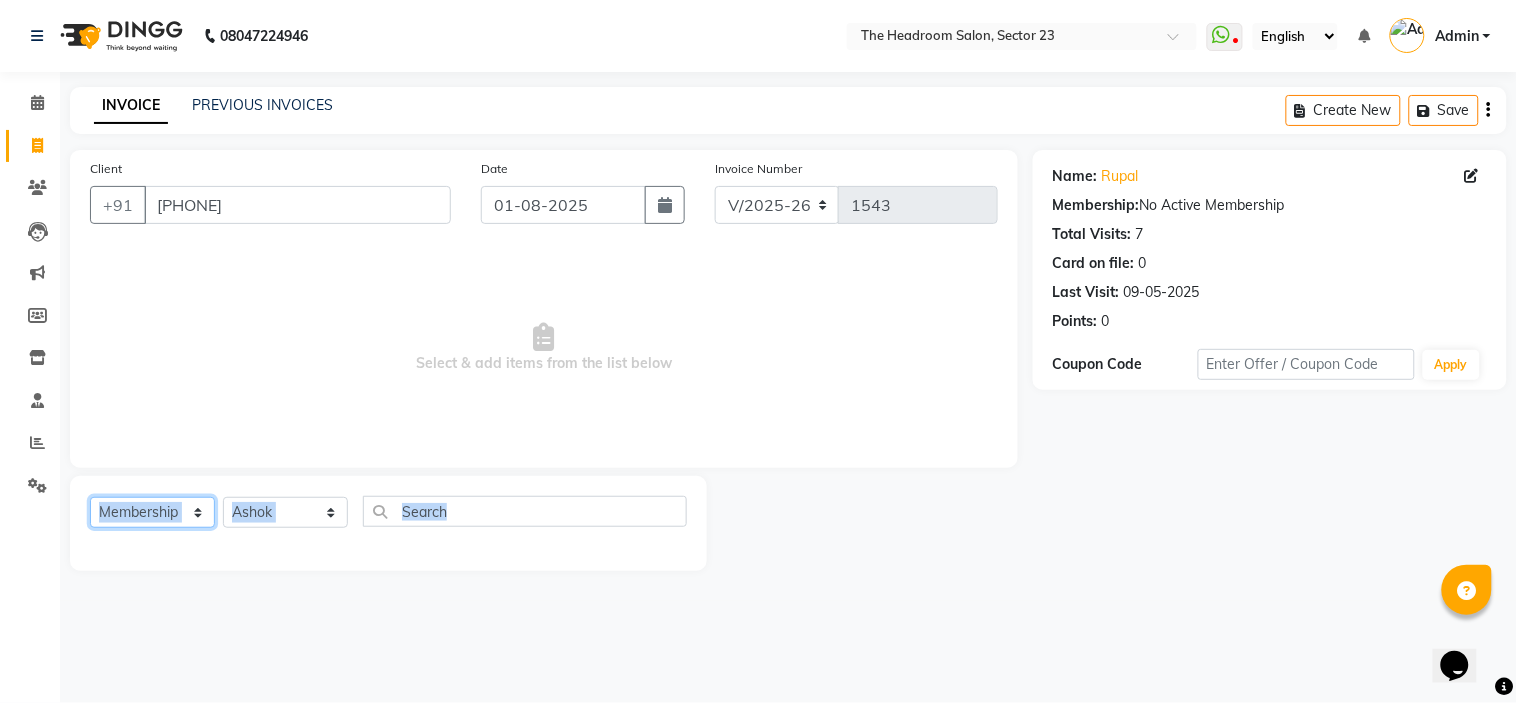 click on "Select  Service  Product  Membership  Package Voucher Prepaid Gift Card" 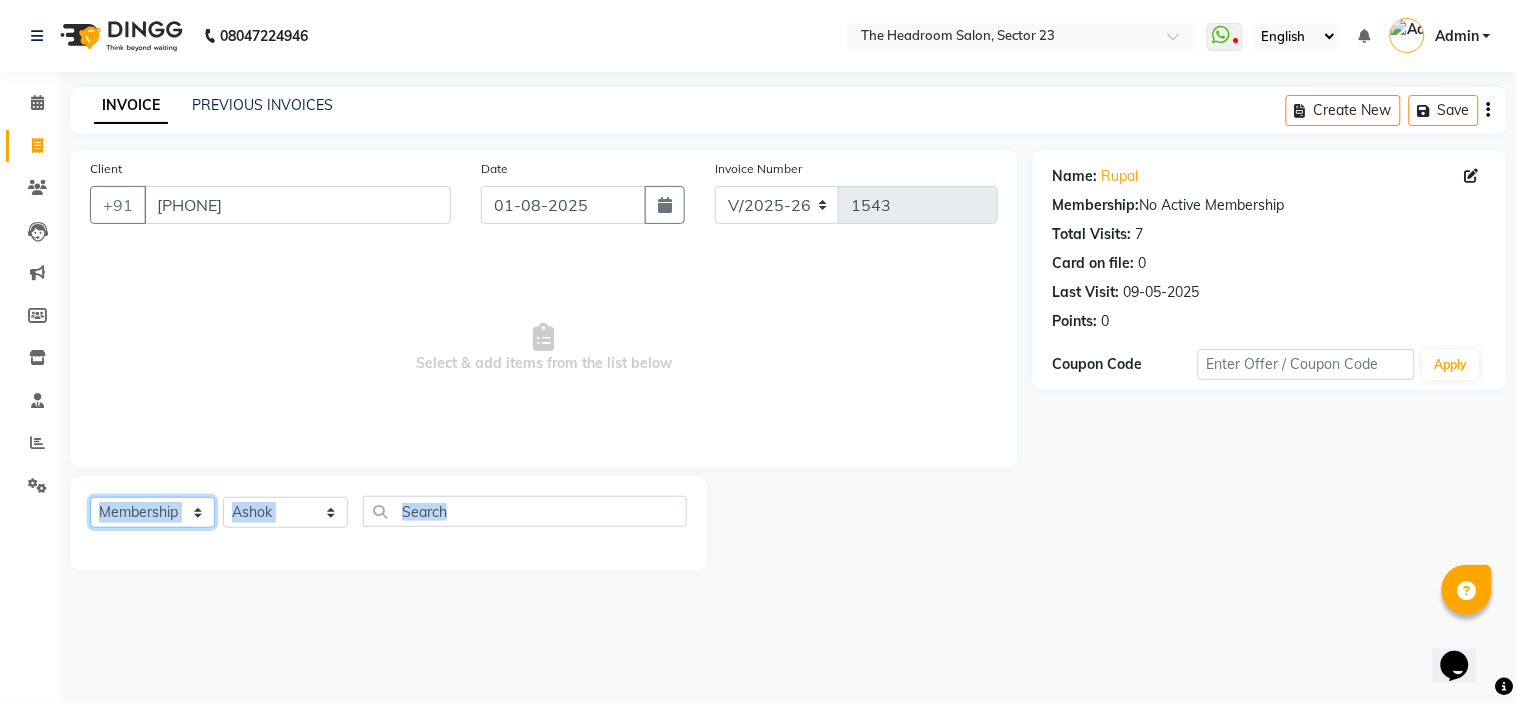 select on "P" 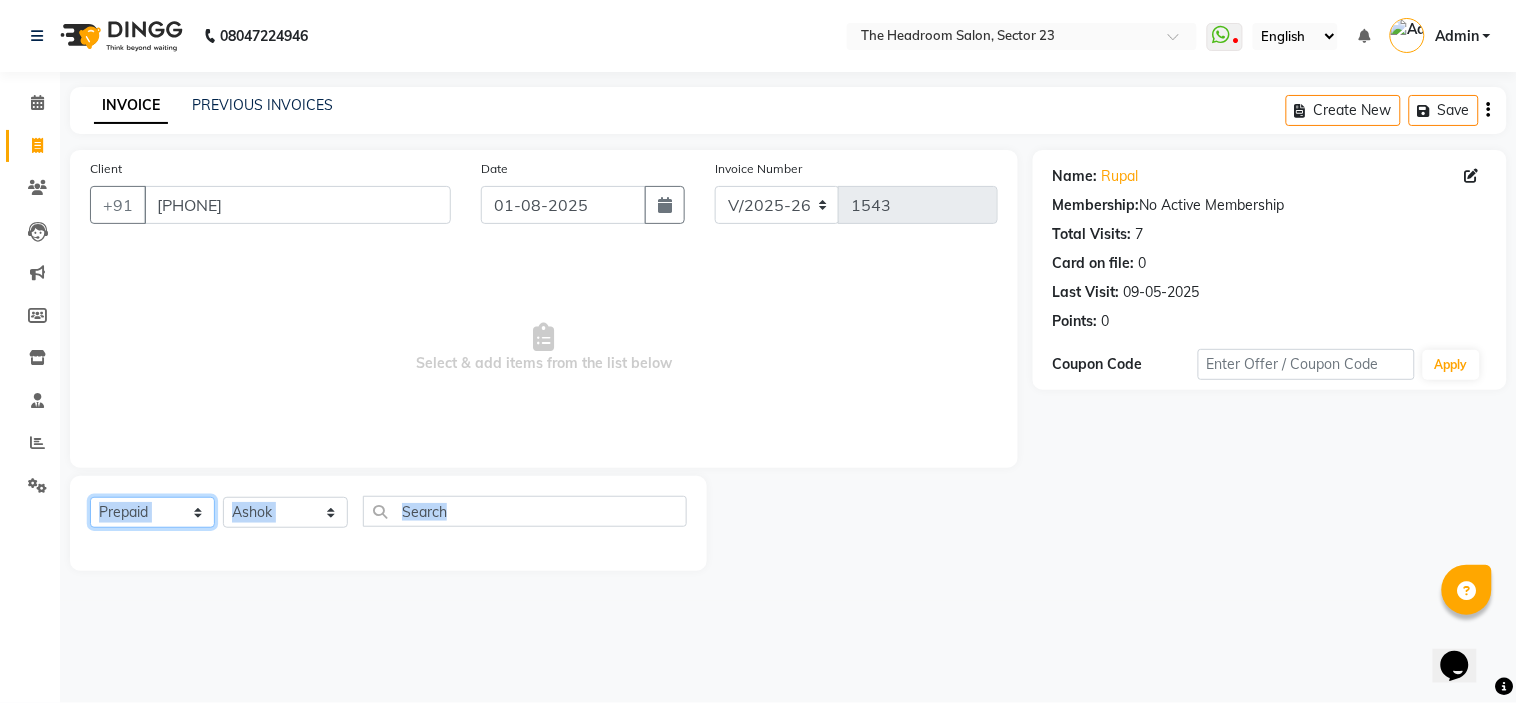 click on "Select  Service  Product  Membership  Package Voucher Prepaid Gift Card" 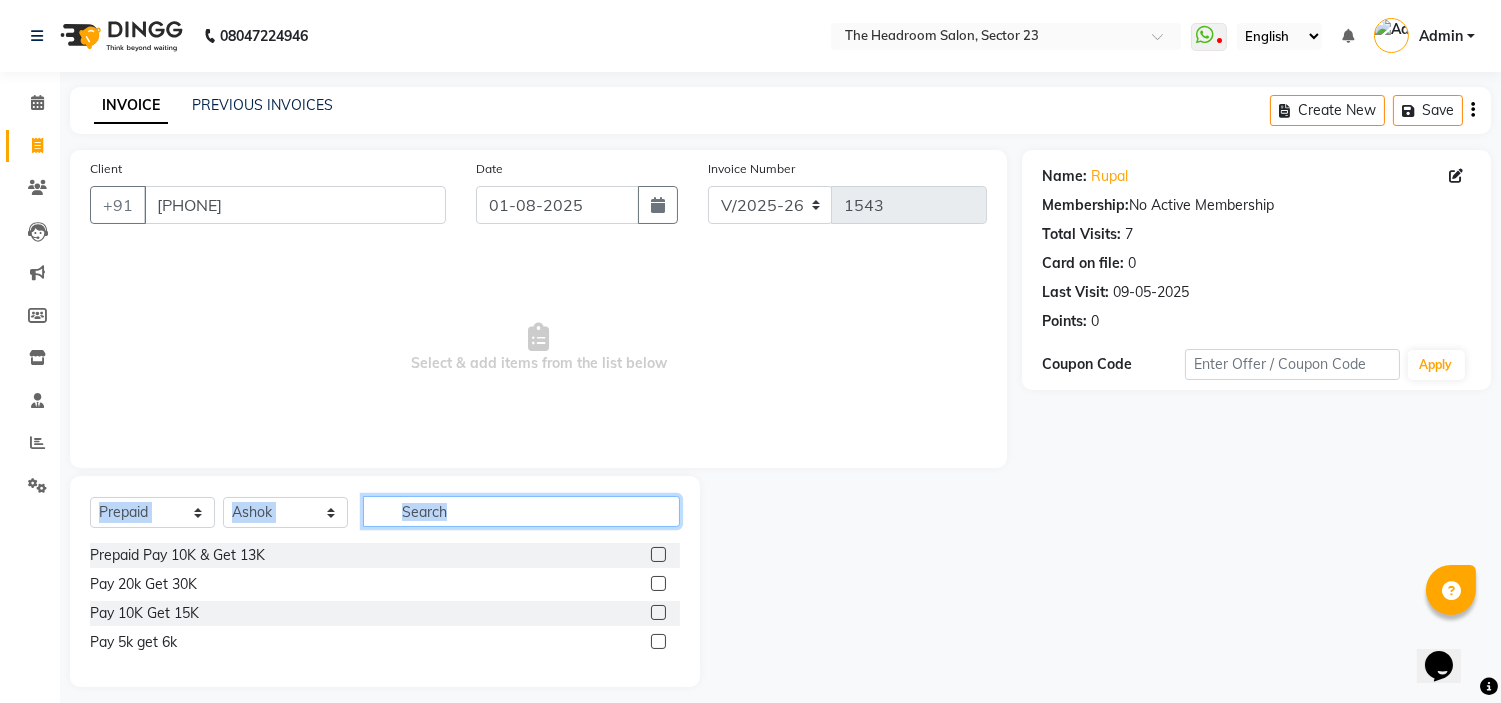 click 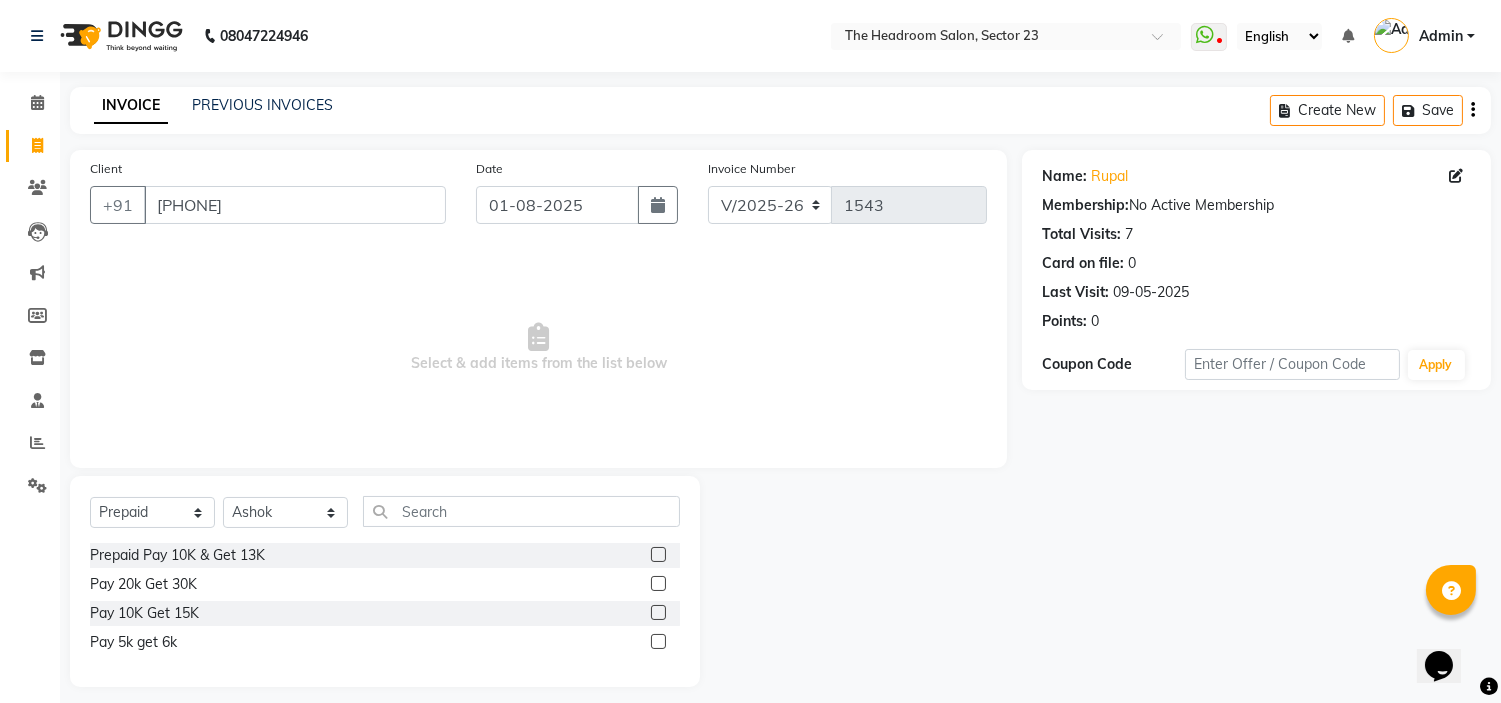 click 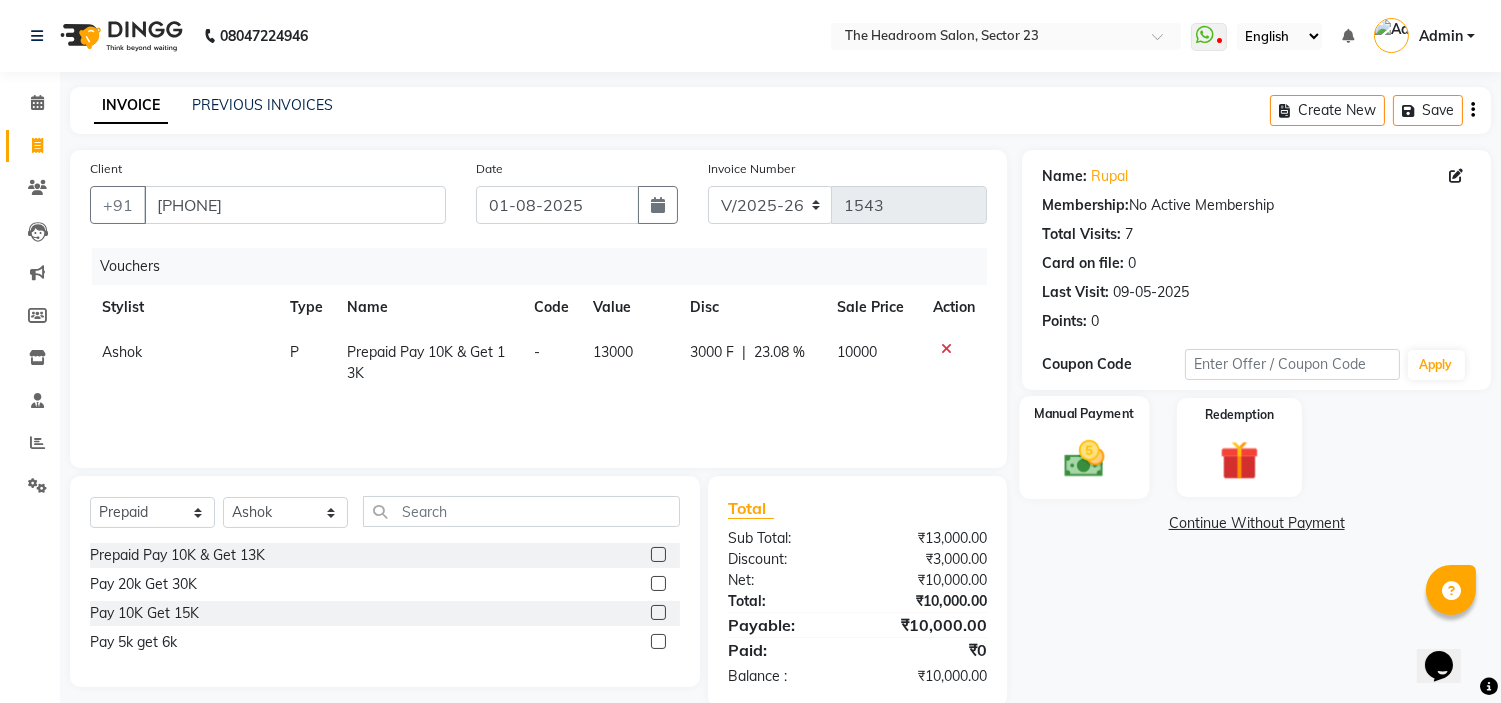 click 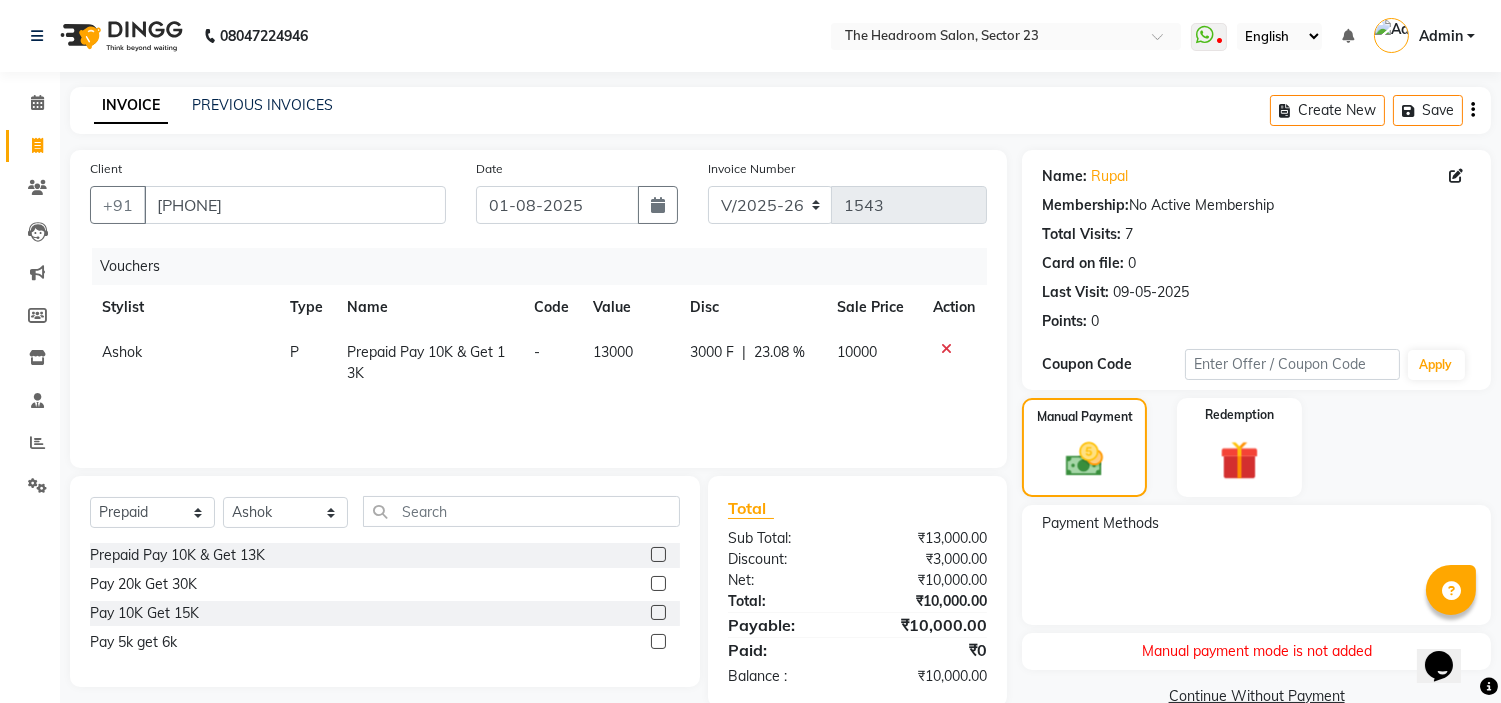 click on "Manual Payment Redemption" 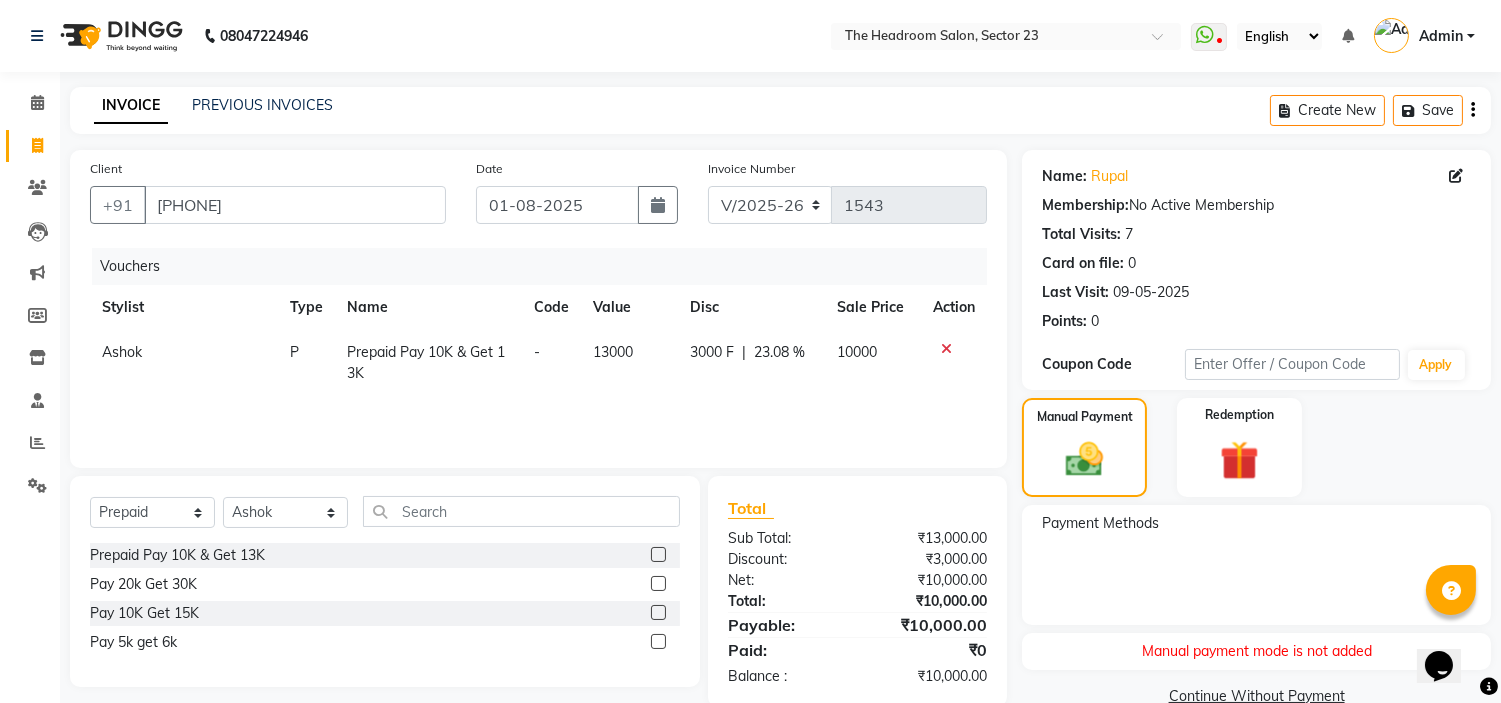 scroll, scrollTop: 36, scrollLeft: 0, axis: vertical 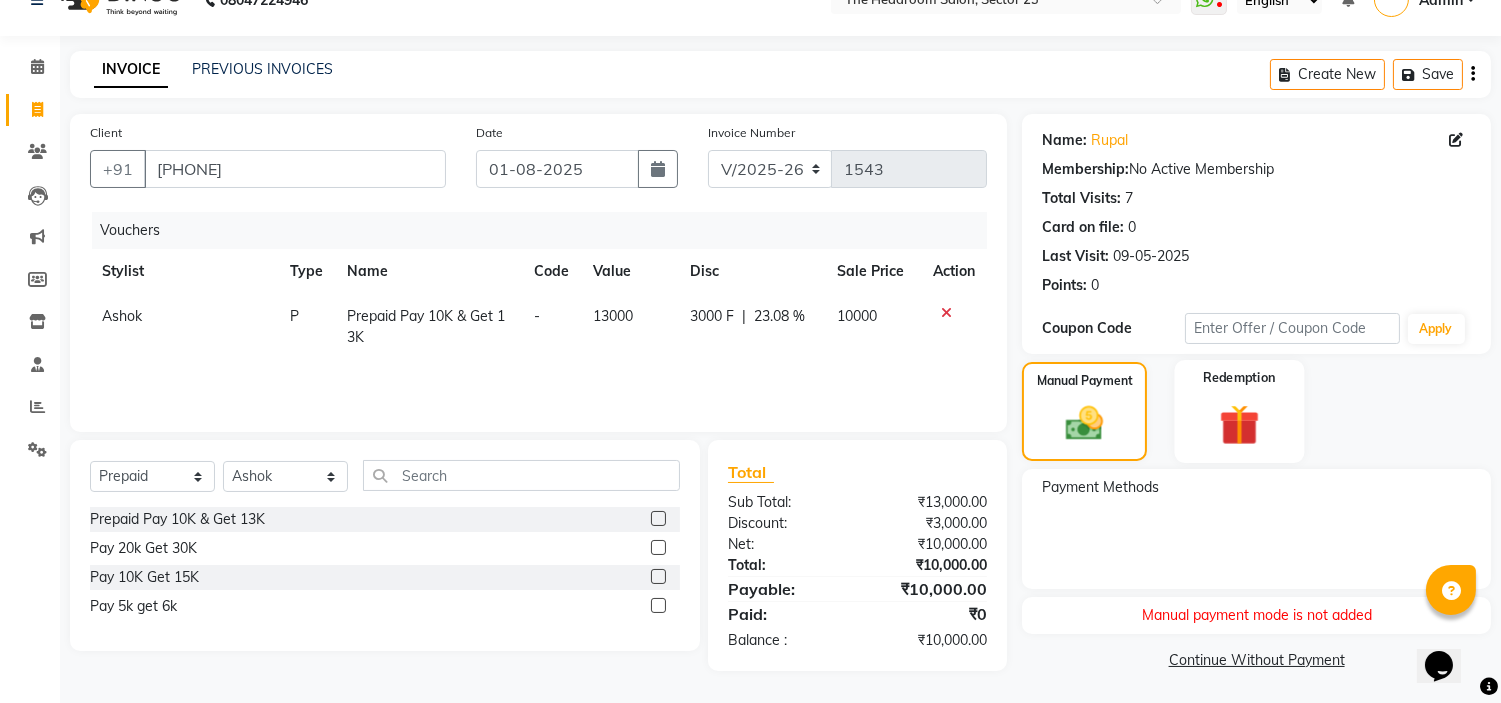 click 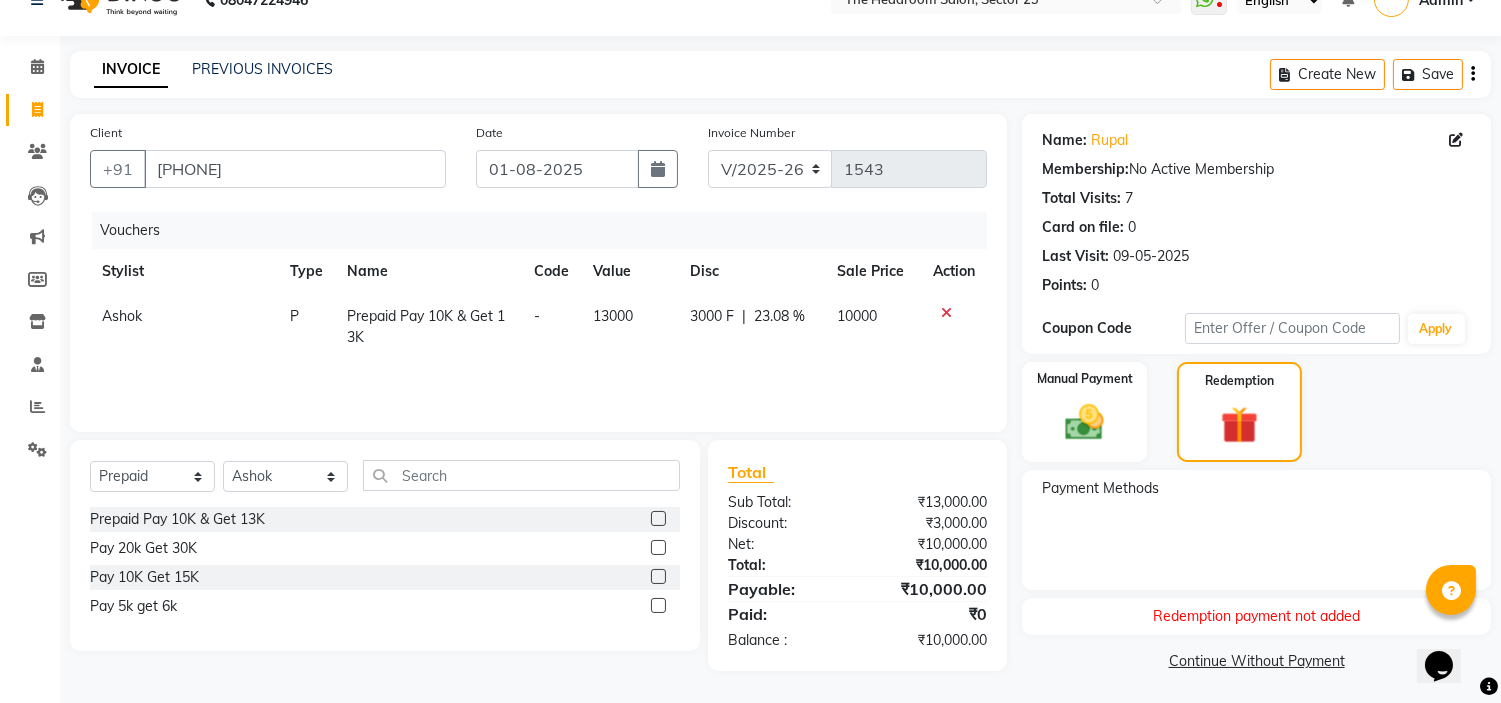 click 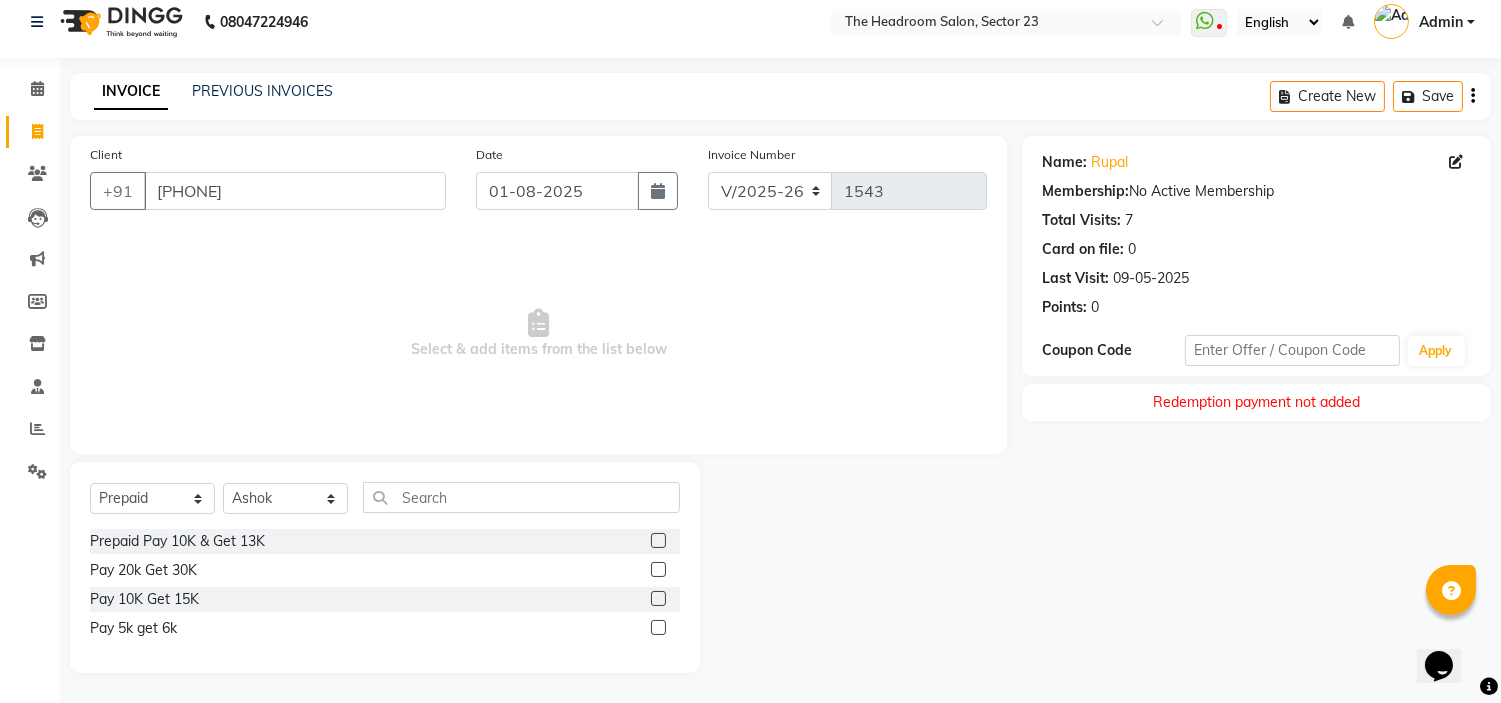scroll, scrollTop: 13, scrollLeft: 0, axis: vertical 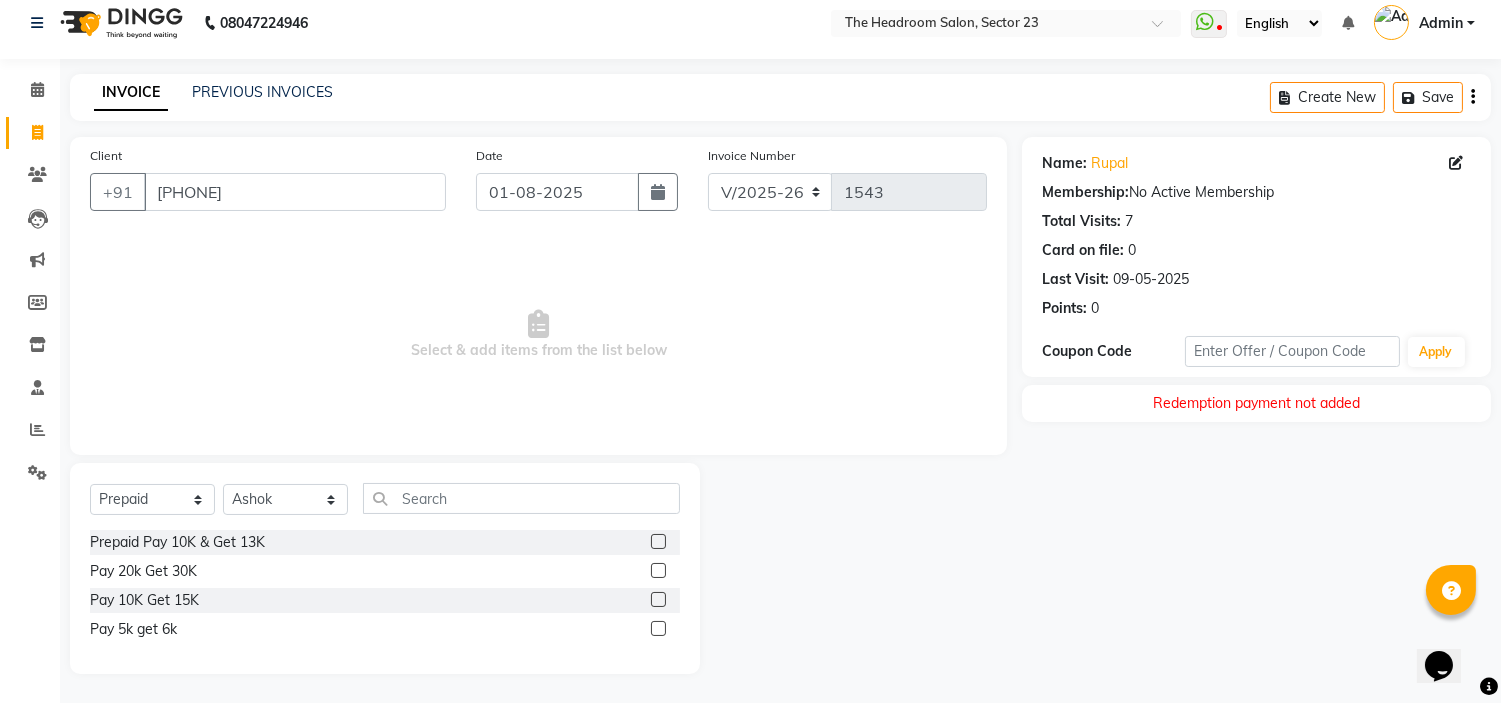 click 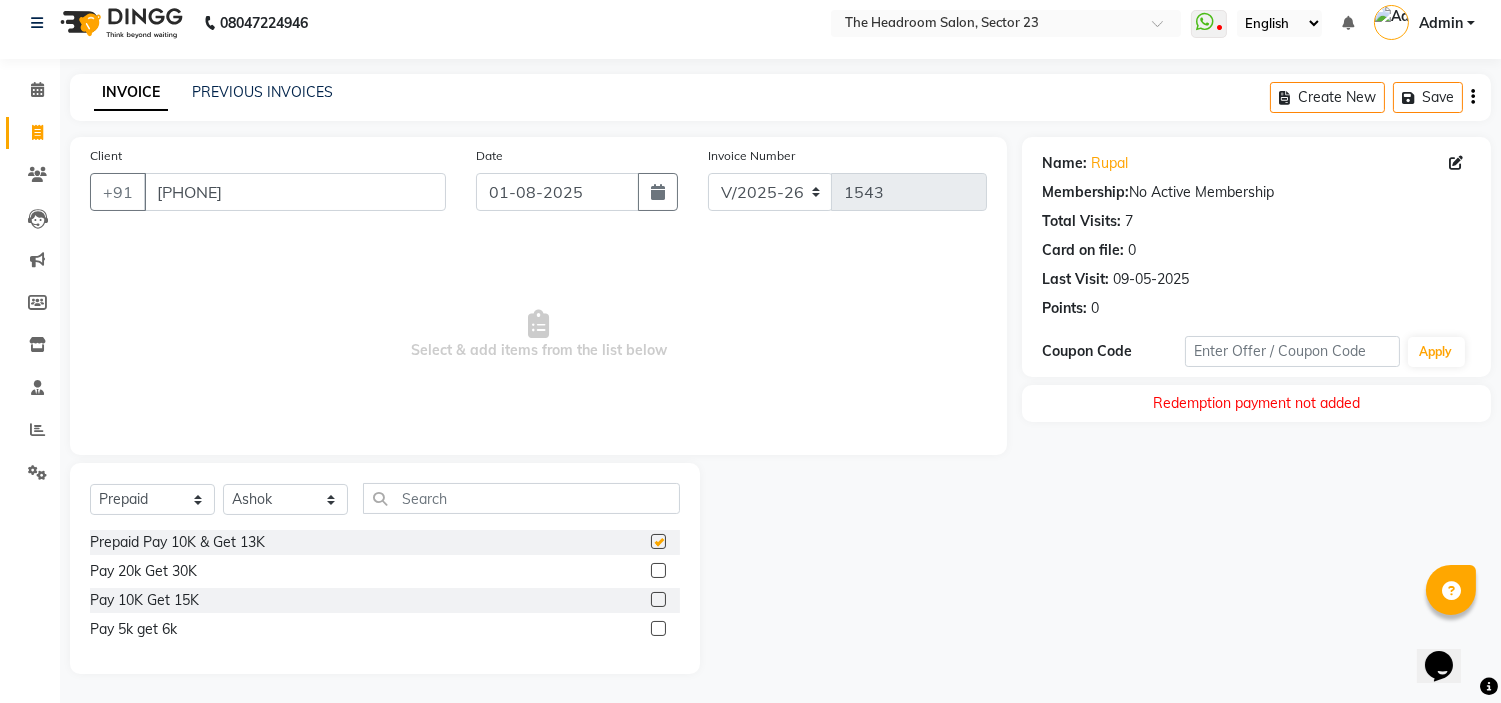 scroll, scrollTop: 36, scrollLeft: 0, axis: vertical 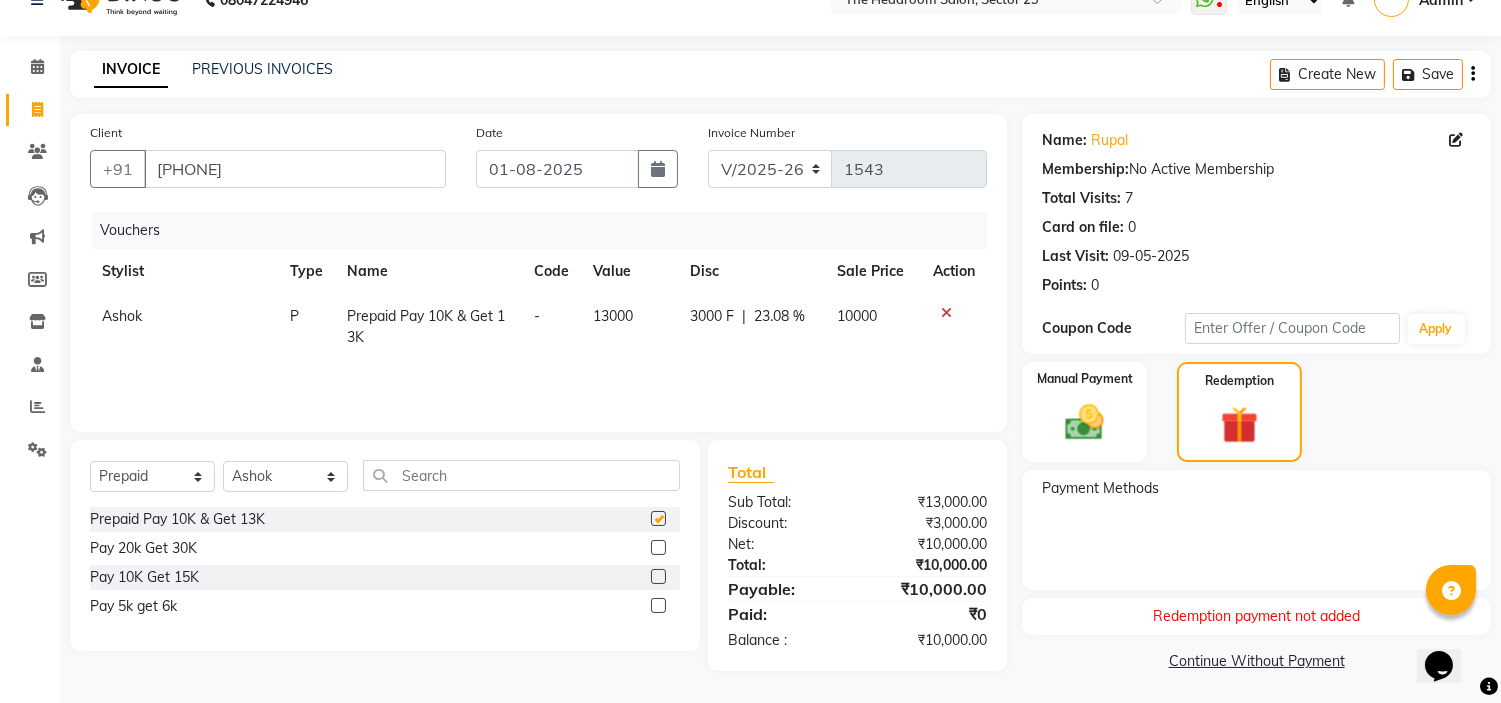 checkbox on "false" 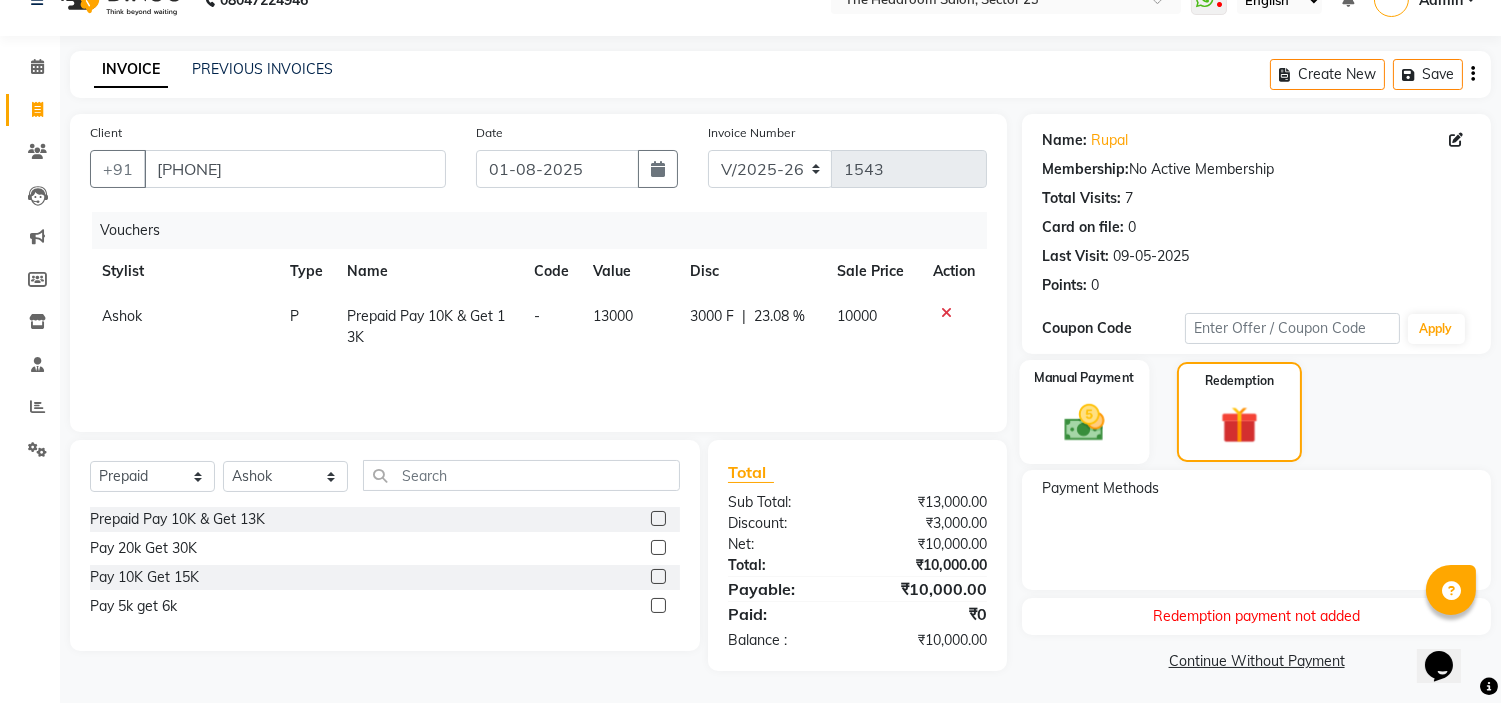 click 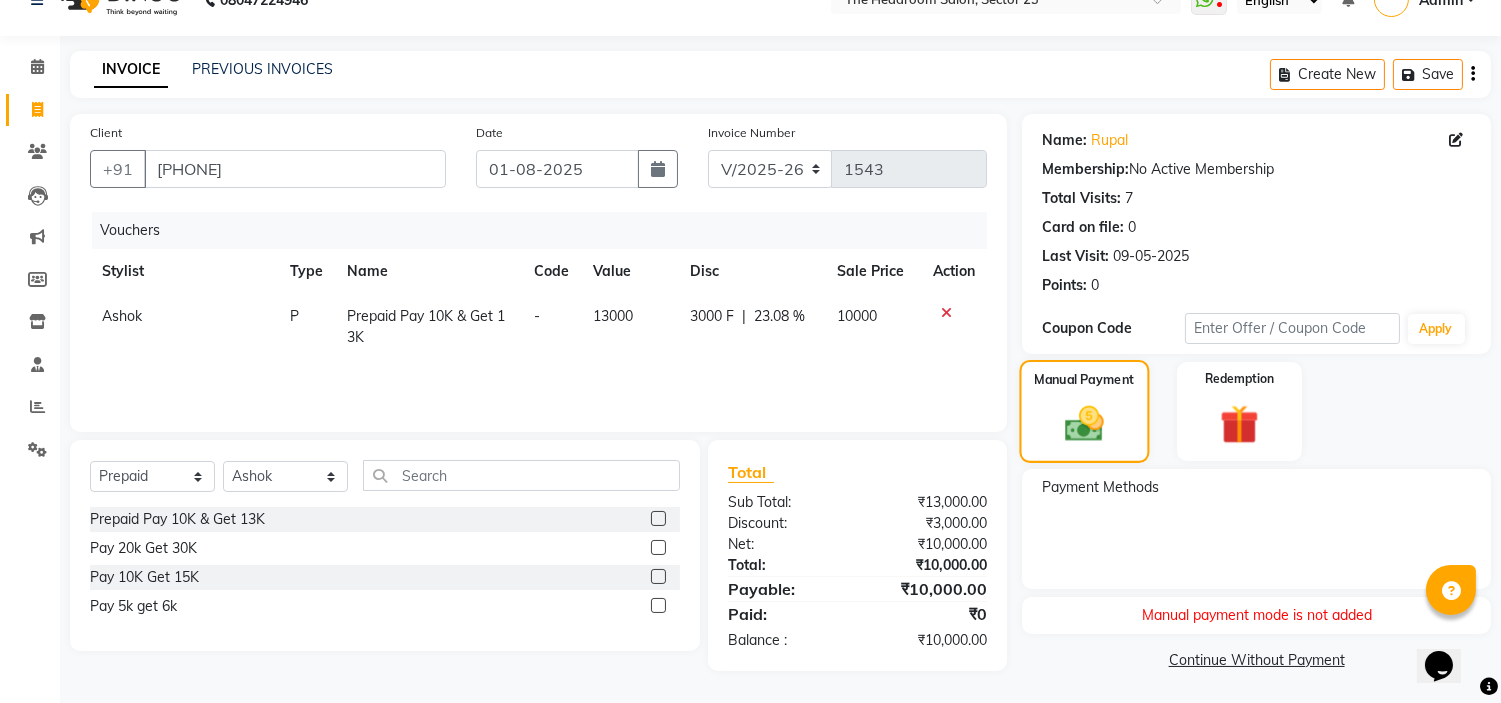 click 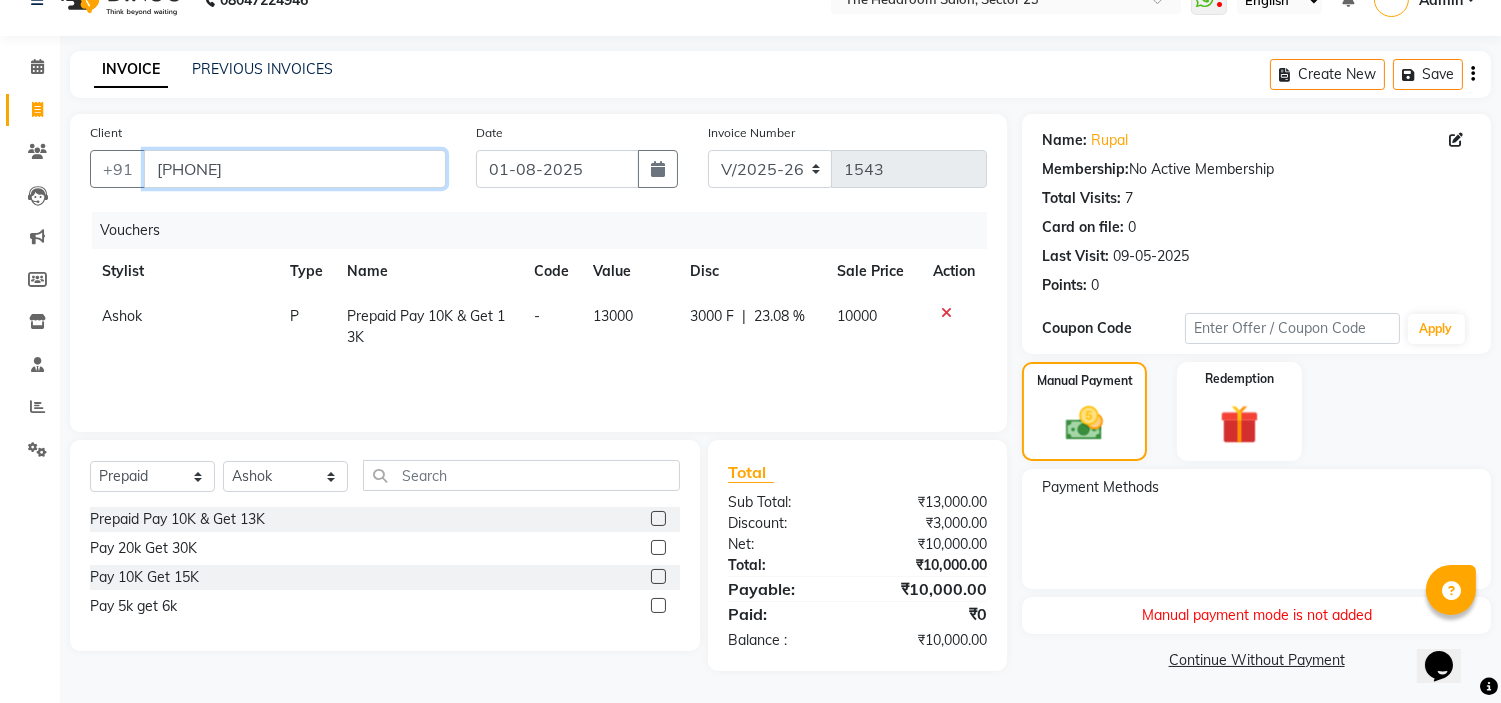 click on "[PHONE]" at bounding box center [295, 169] 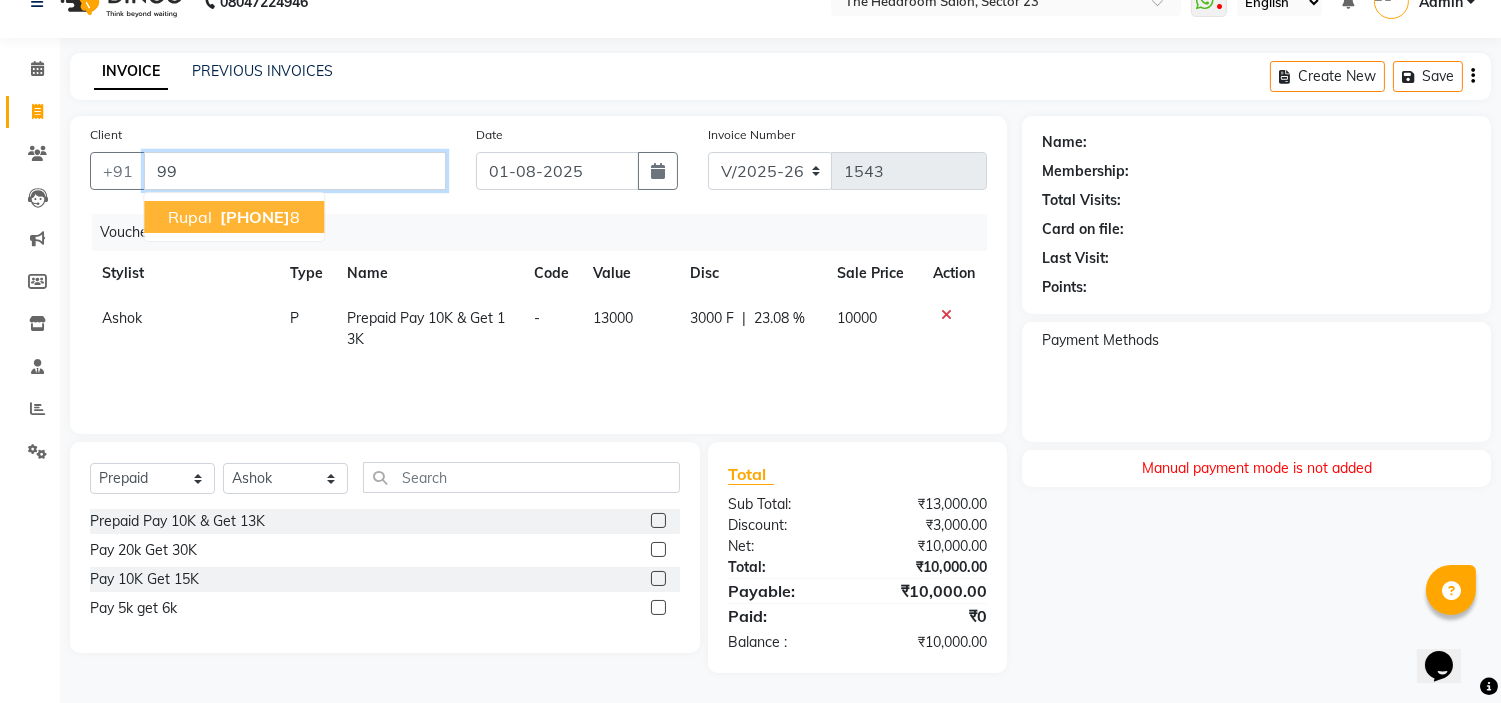 type on "9" 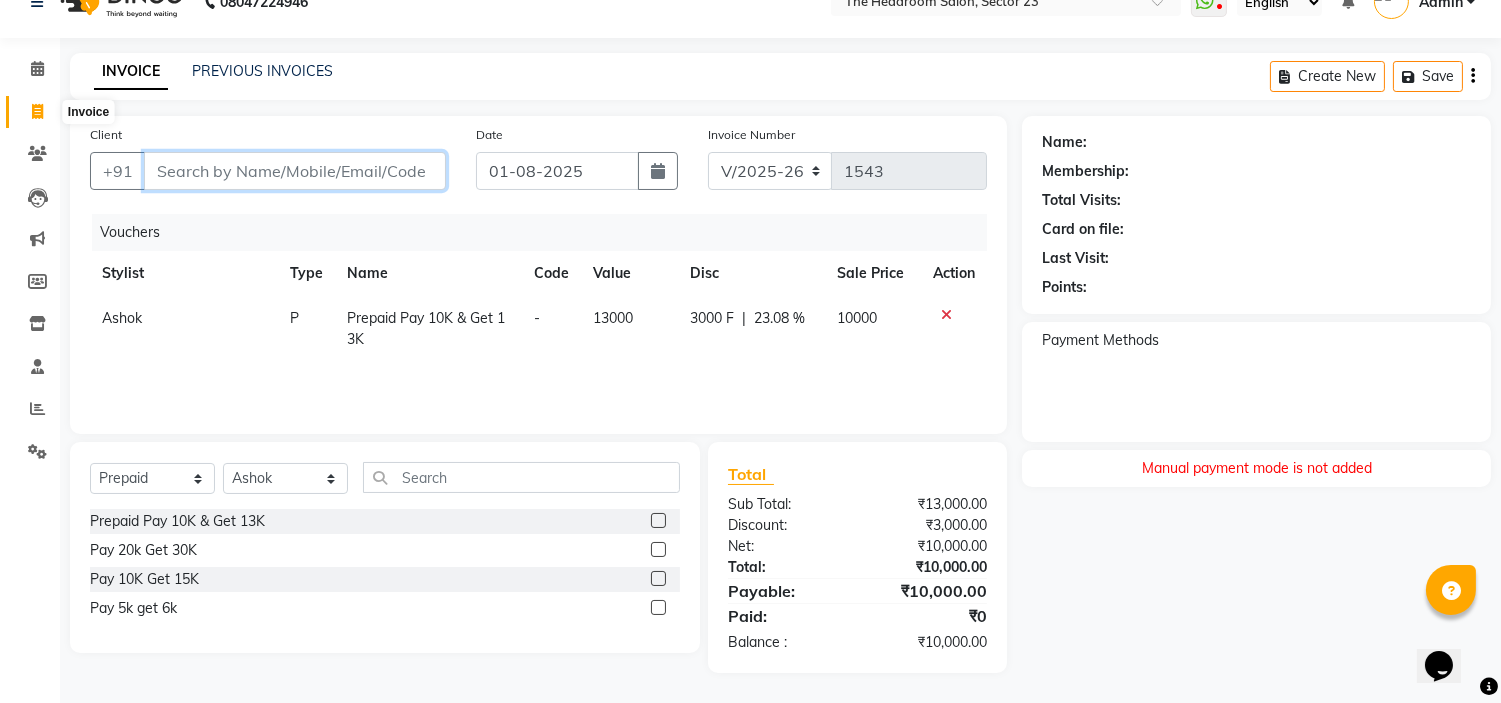 type 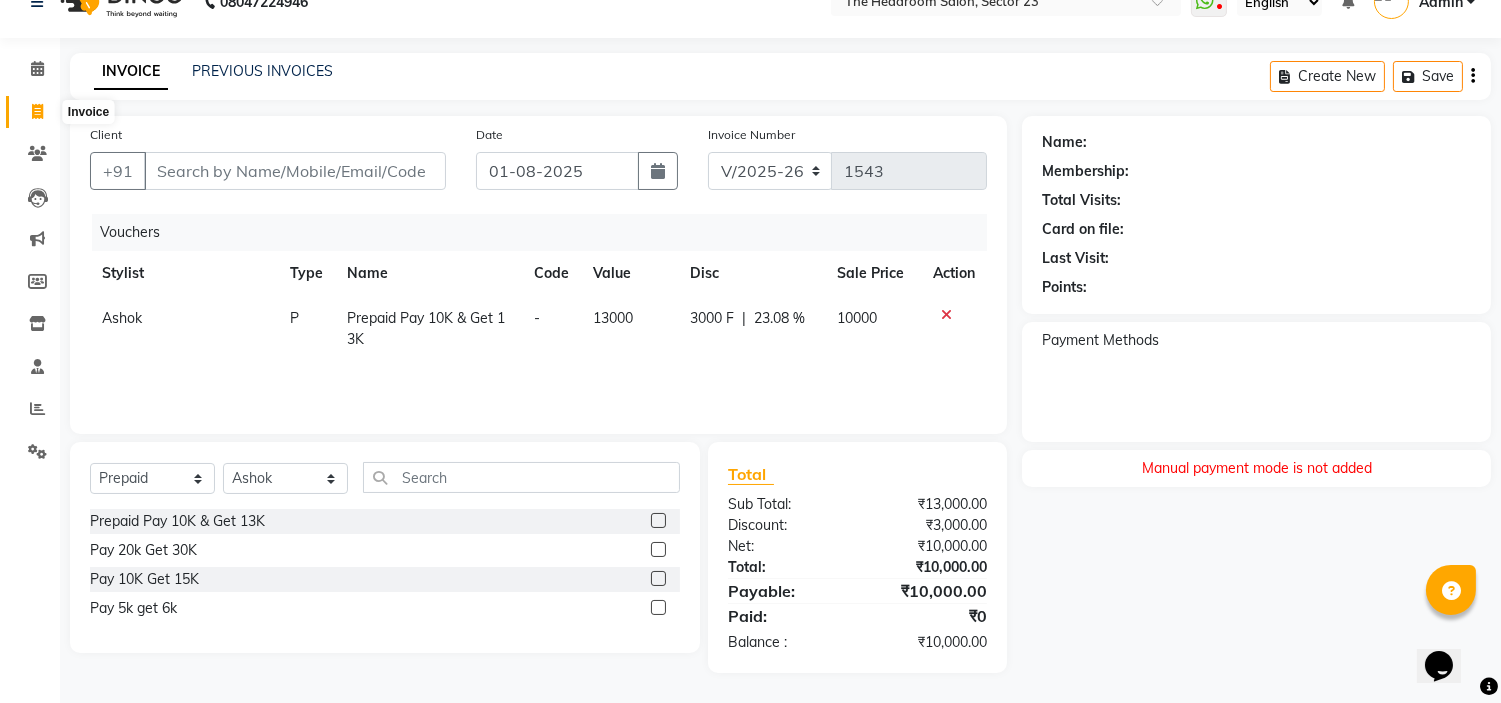 click 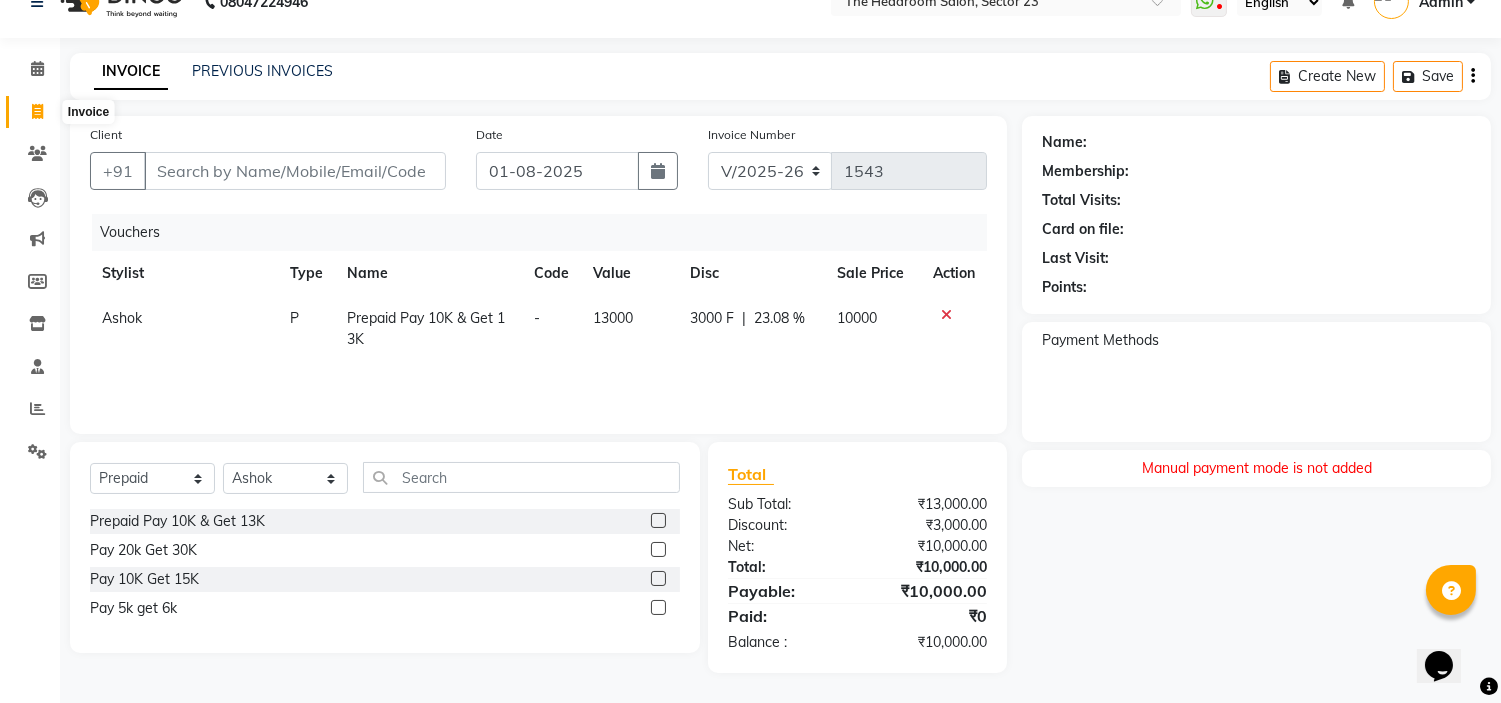 select on "service" 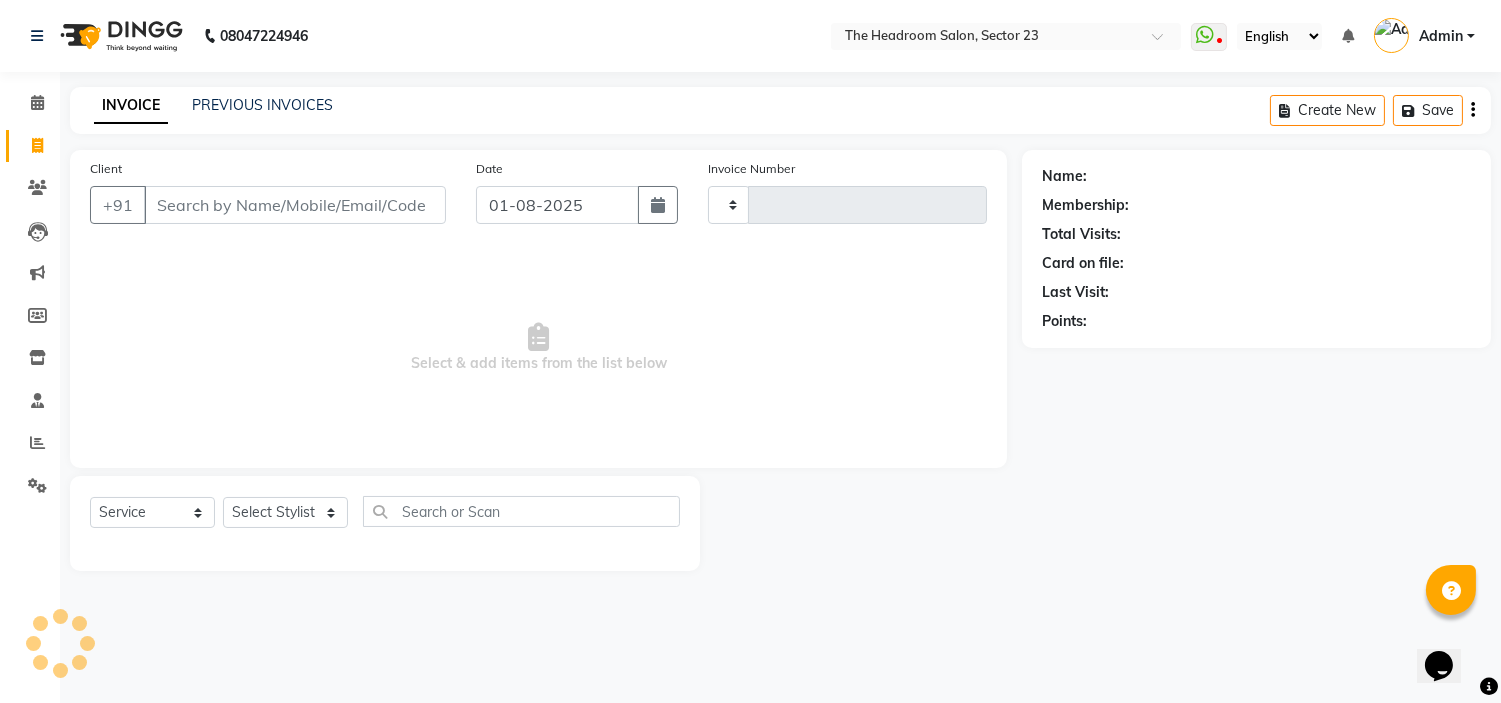 scroll, scrollTop: 0, scrollLeft: 0, axis: both 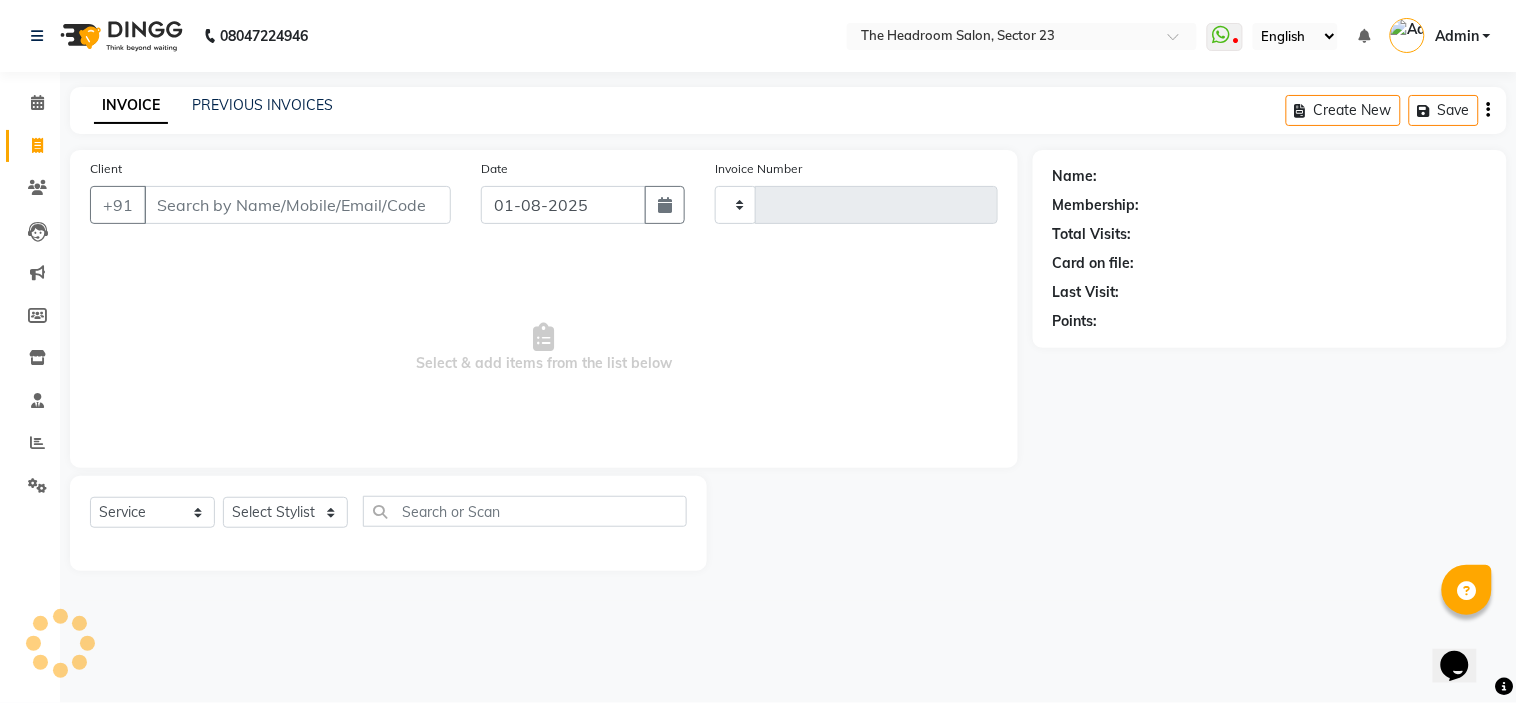type on "1543" 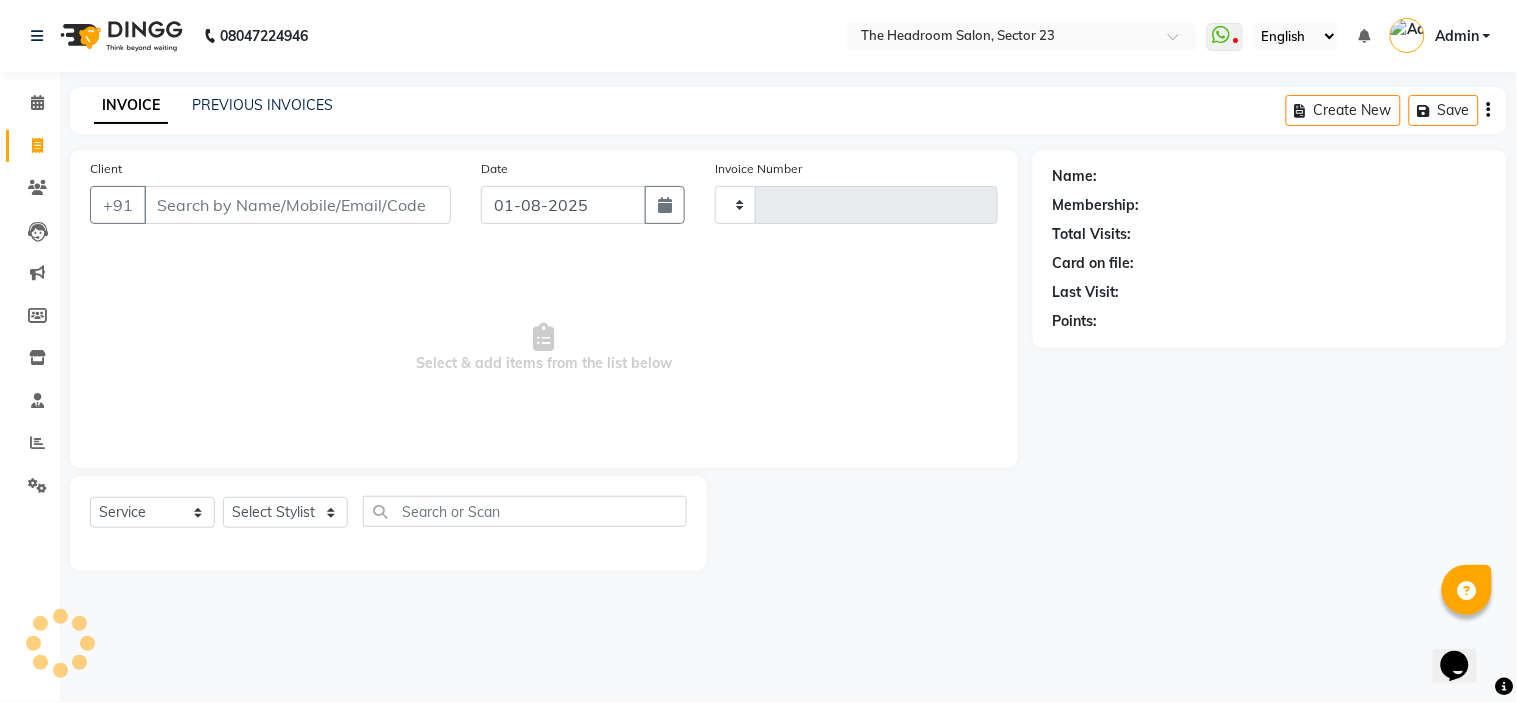 select on "6796" 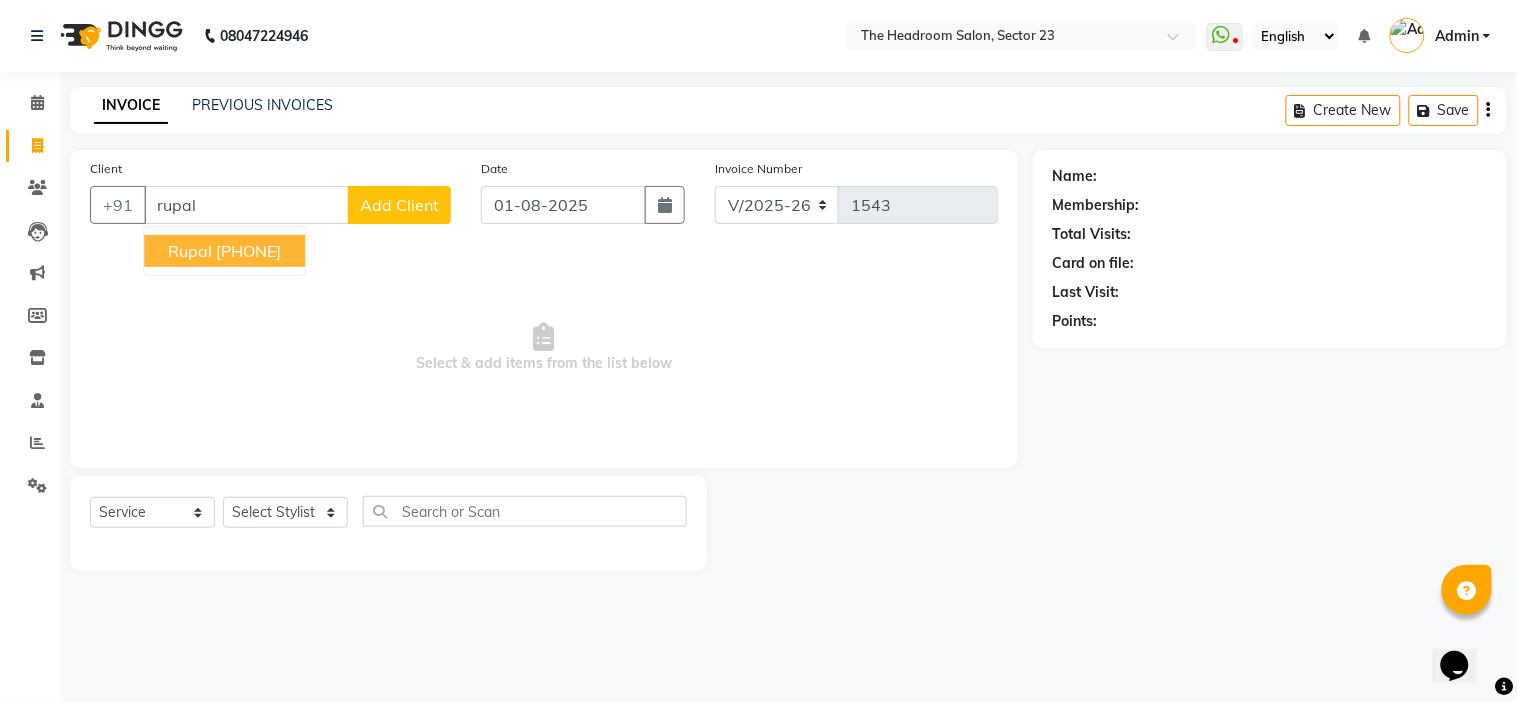 click on "[PHONE]" at bounding box center [248, 251] 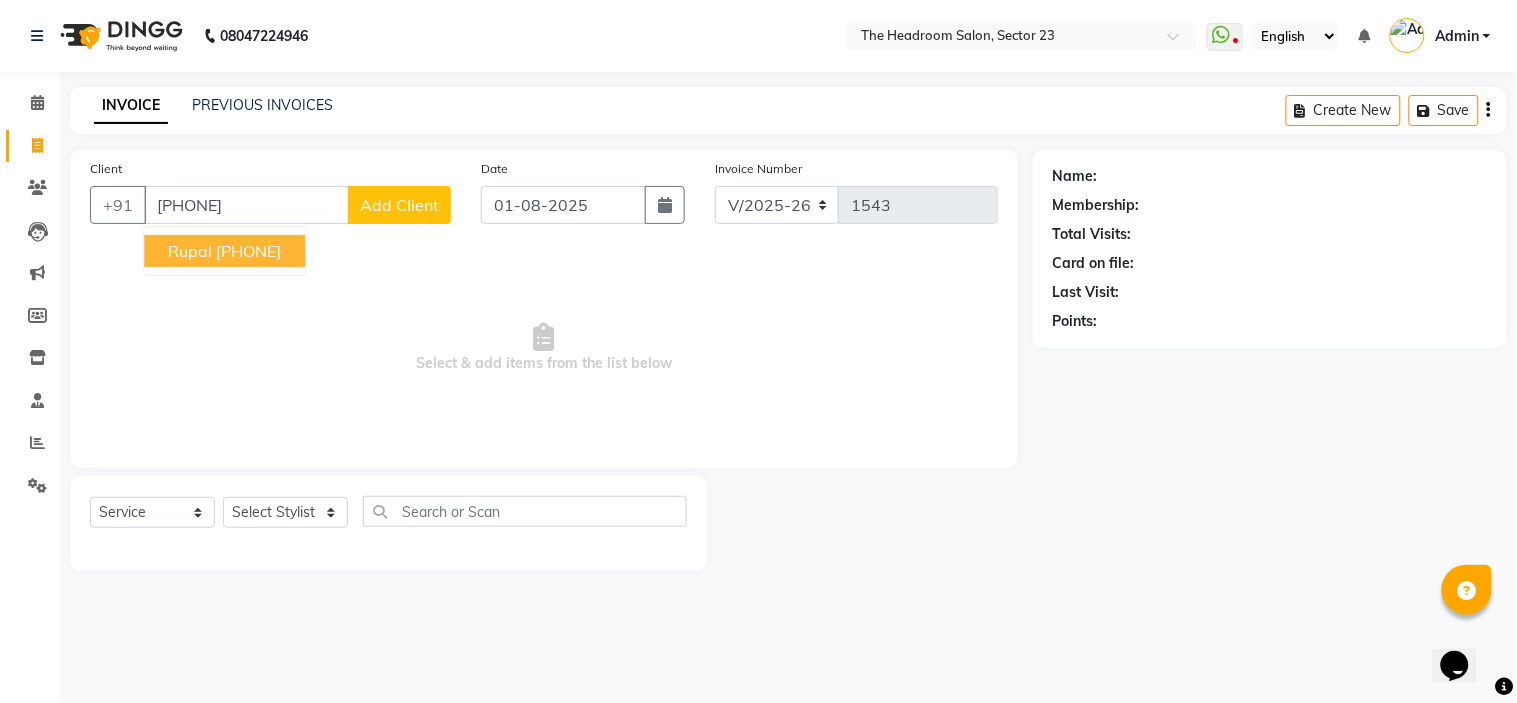 type on "[PHONE]" 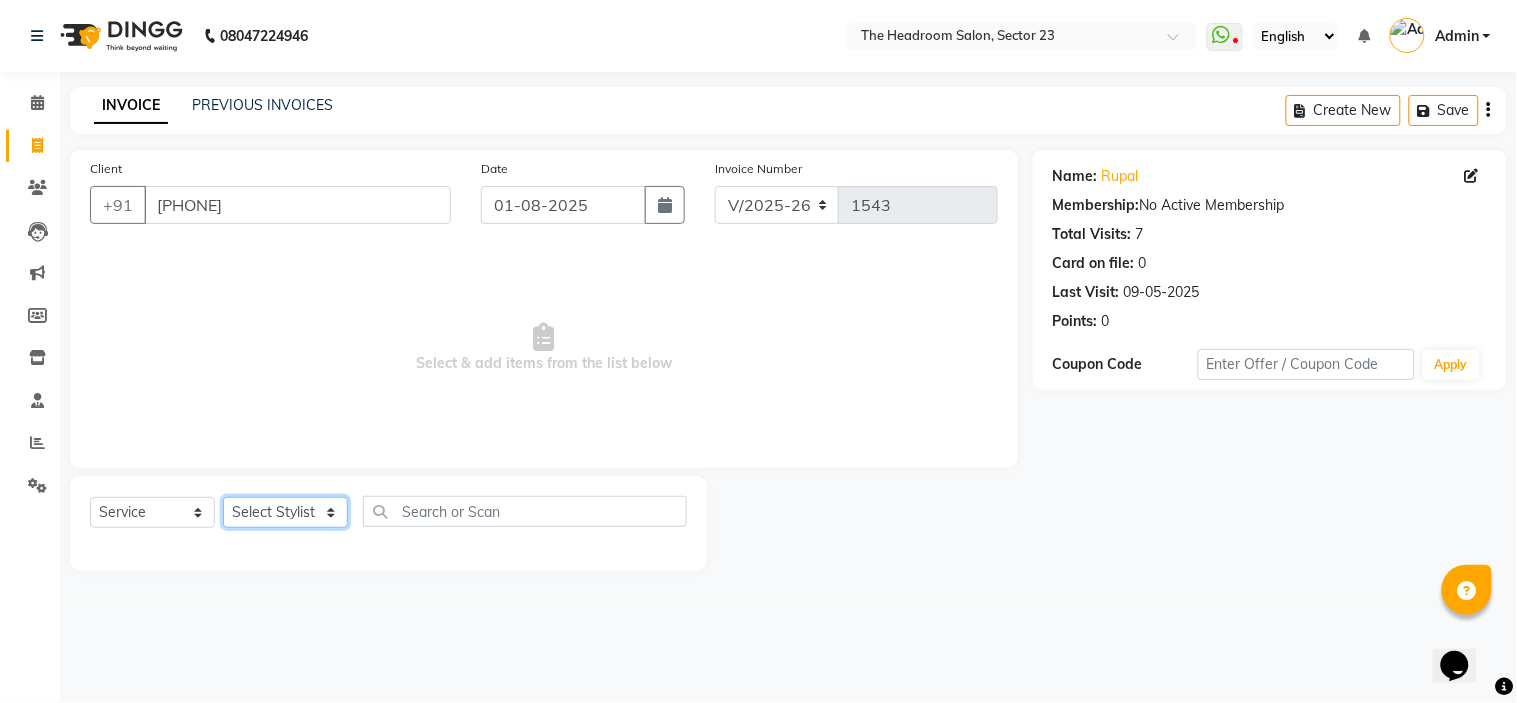 click on "Select Stylist Anjali Anubha Ashok Garima Manager Manju Raju Rohit Shahbaz" 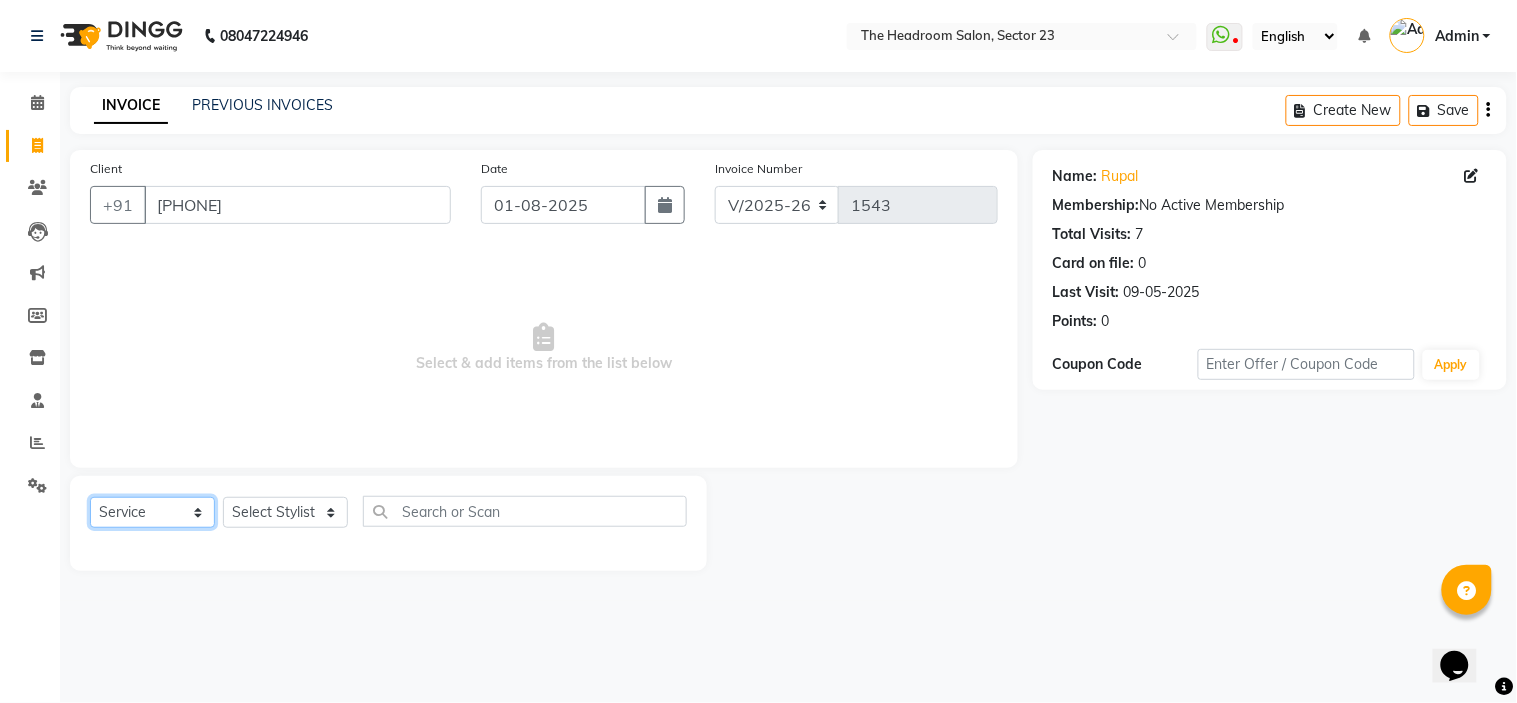 click on "Select  Service  Product  Membership  Package Voucher Prepaid Gift Card" 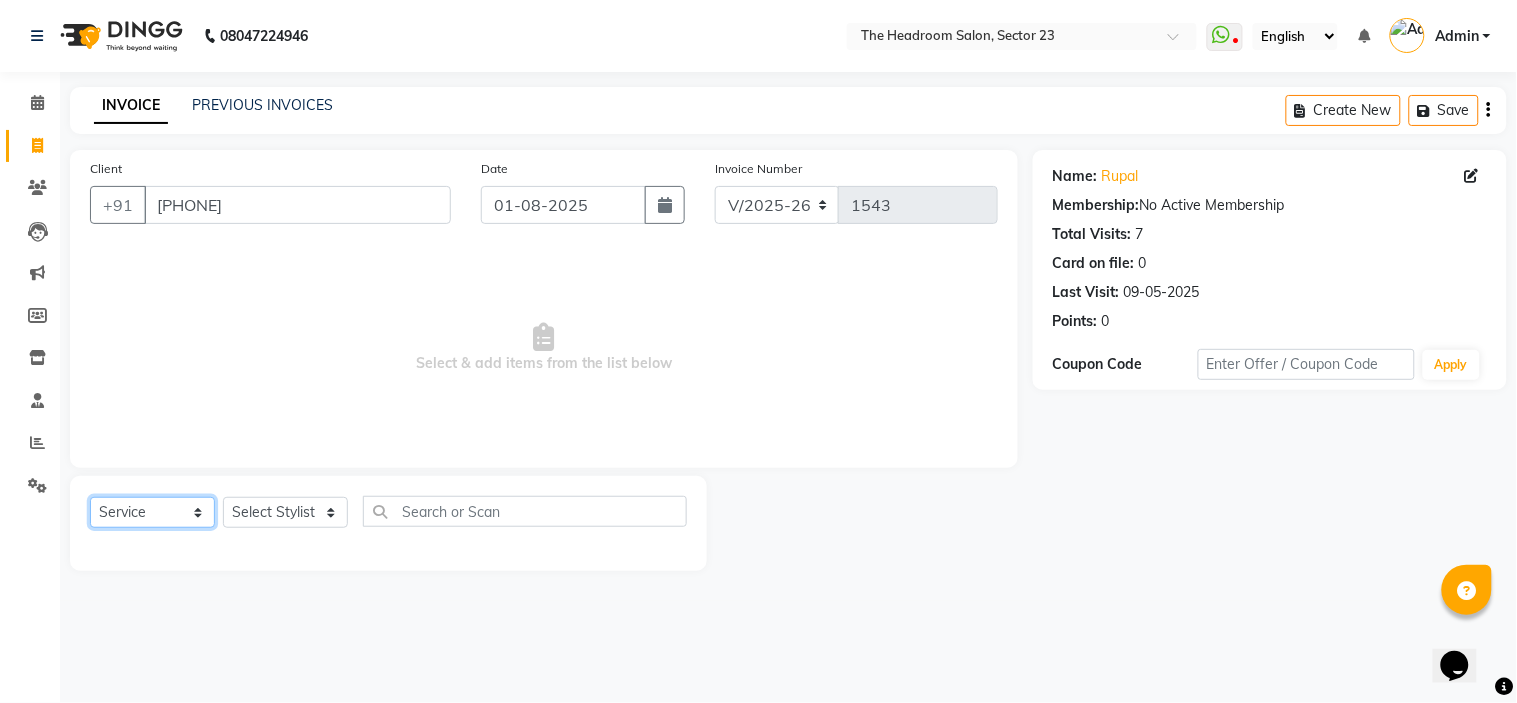 select on "P" 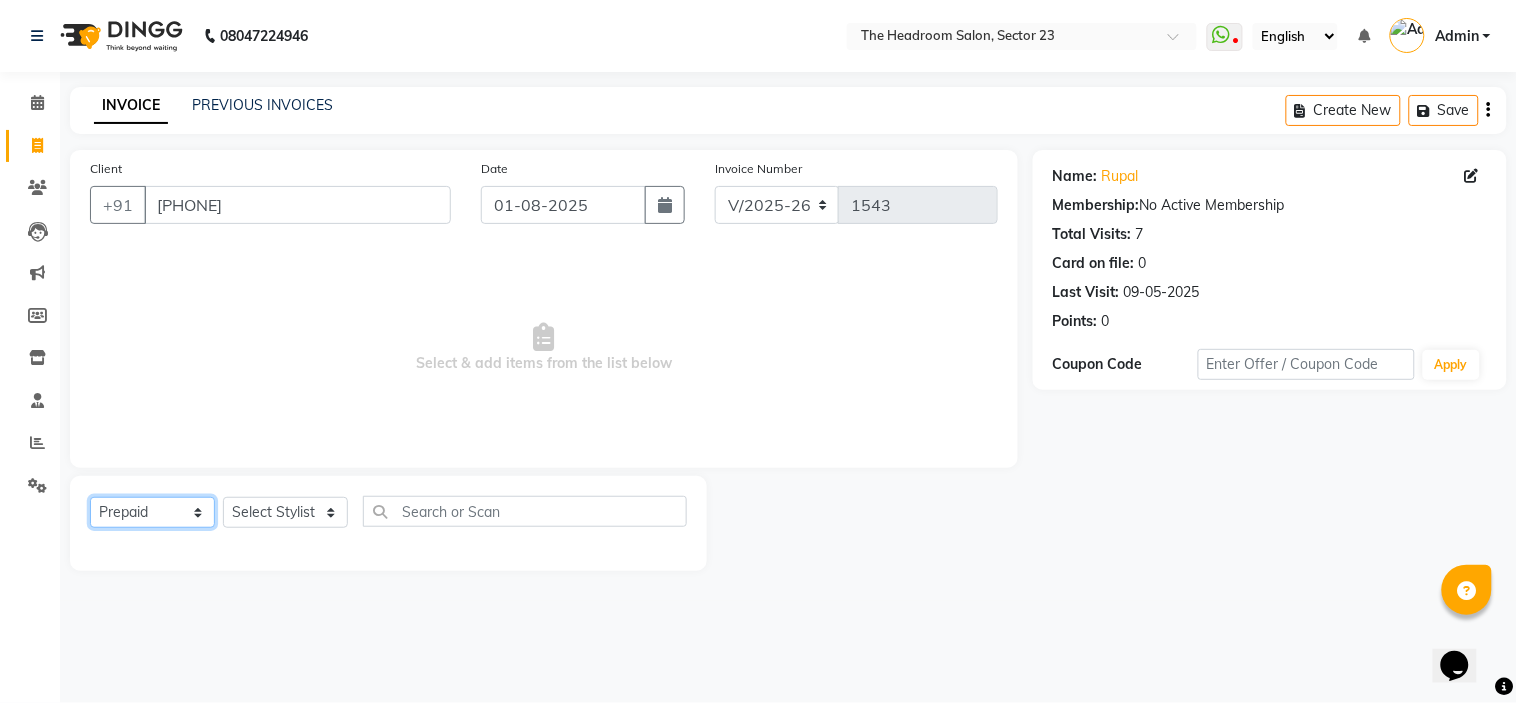 click on "Select  Service  Product  Membership  Package Voucher Prepaid Gift Card" 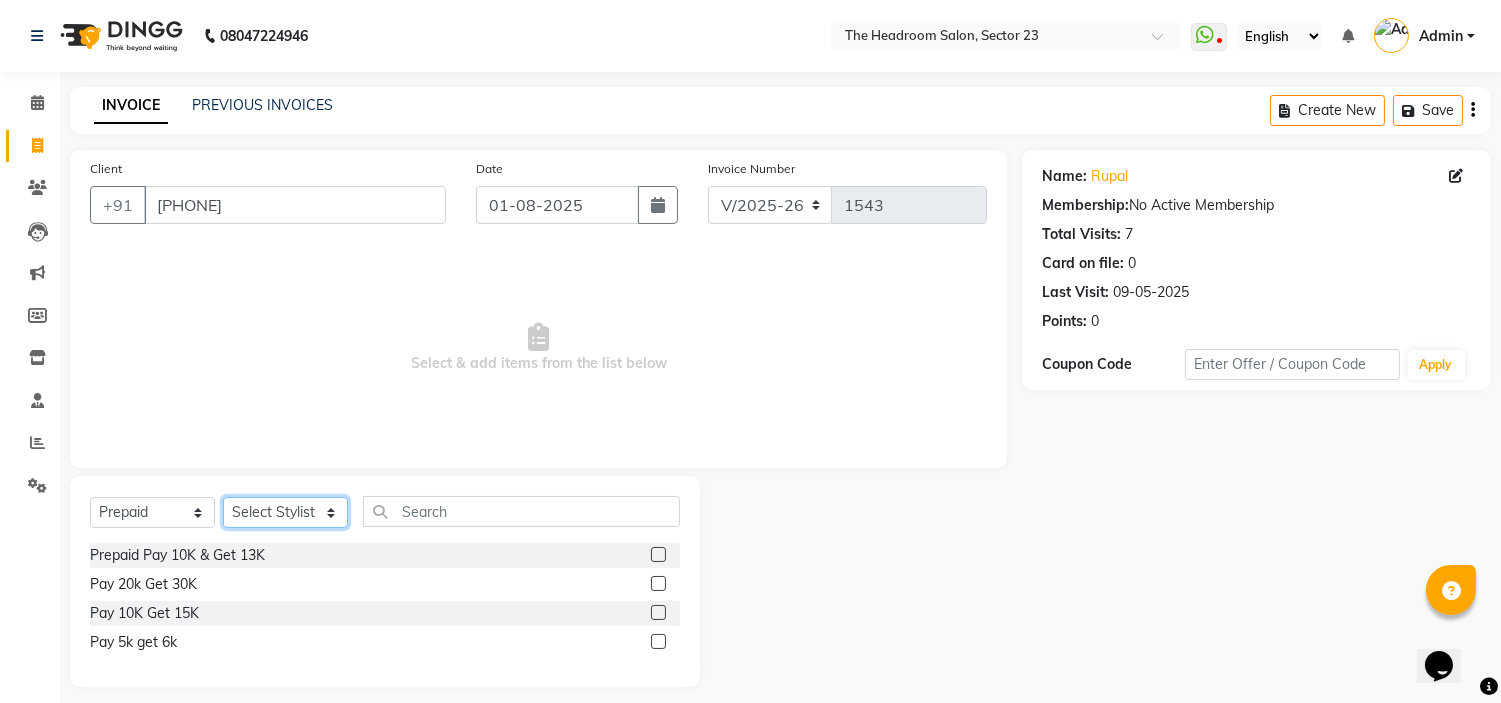 click on "Select Stylist Anjali Anubha Ashok Garima Manager Manju Raju Rohit Shahbaz" 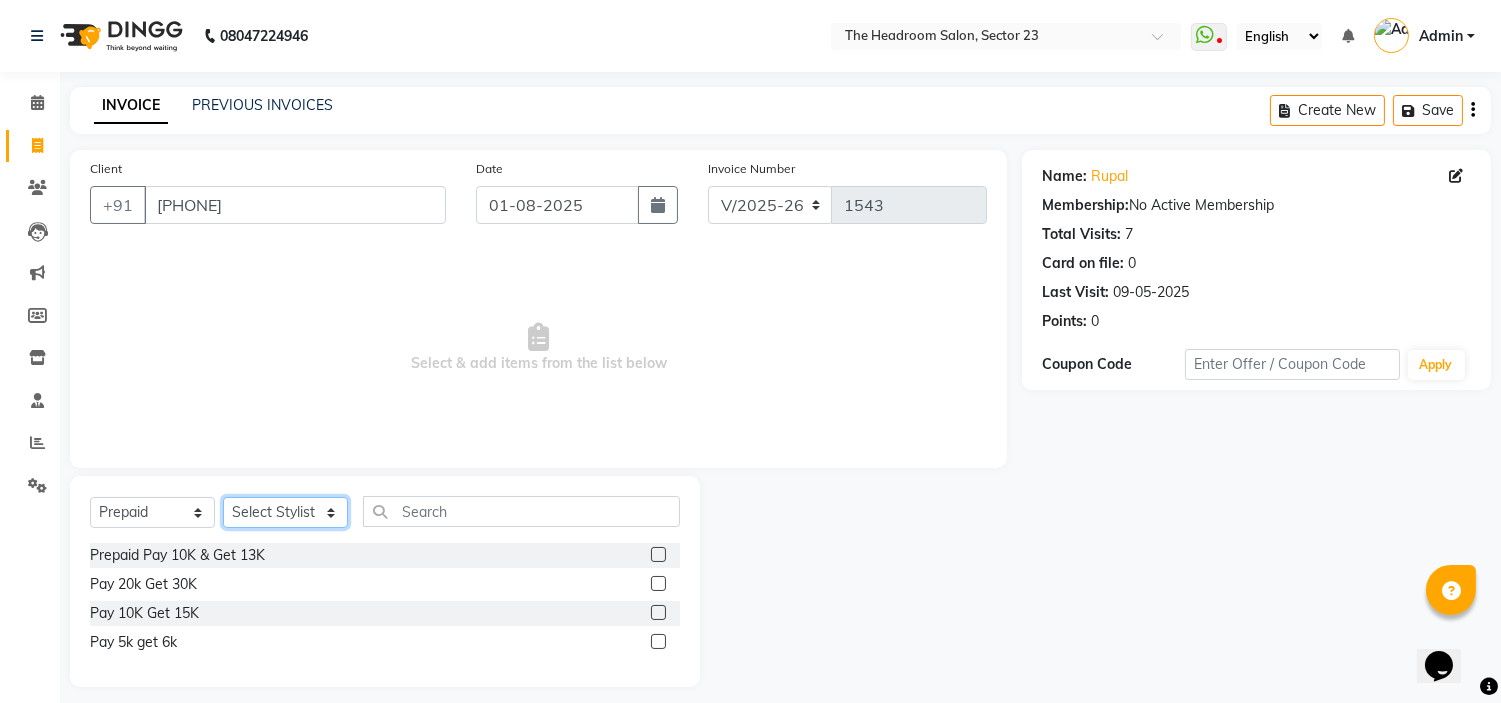 select on "53420" 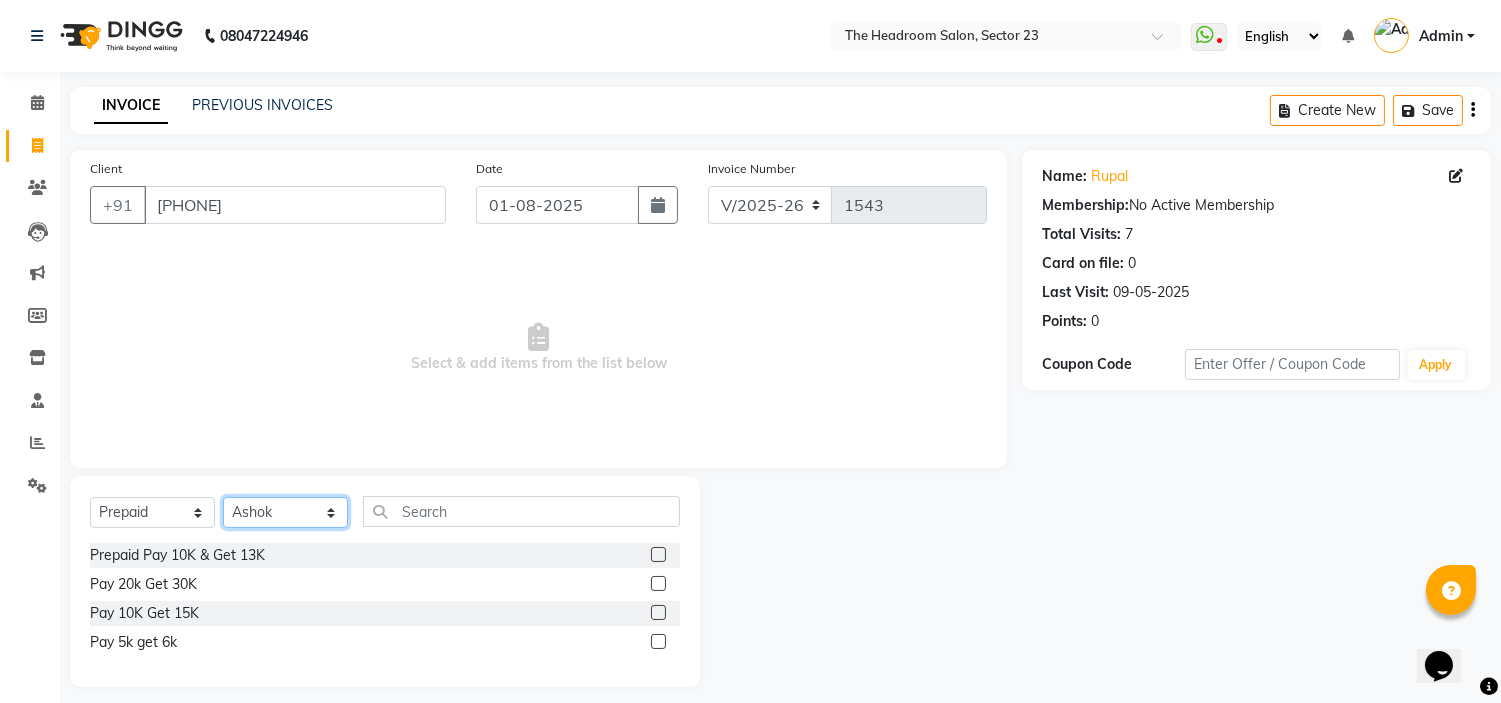 click on "Select Stylist Anjali Anubha Ashok Garima Manager Manju Raju Rohit Shahbaz" 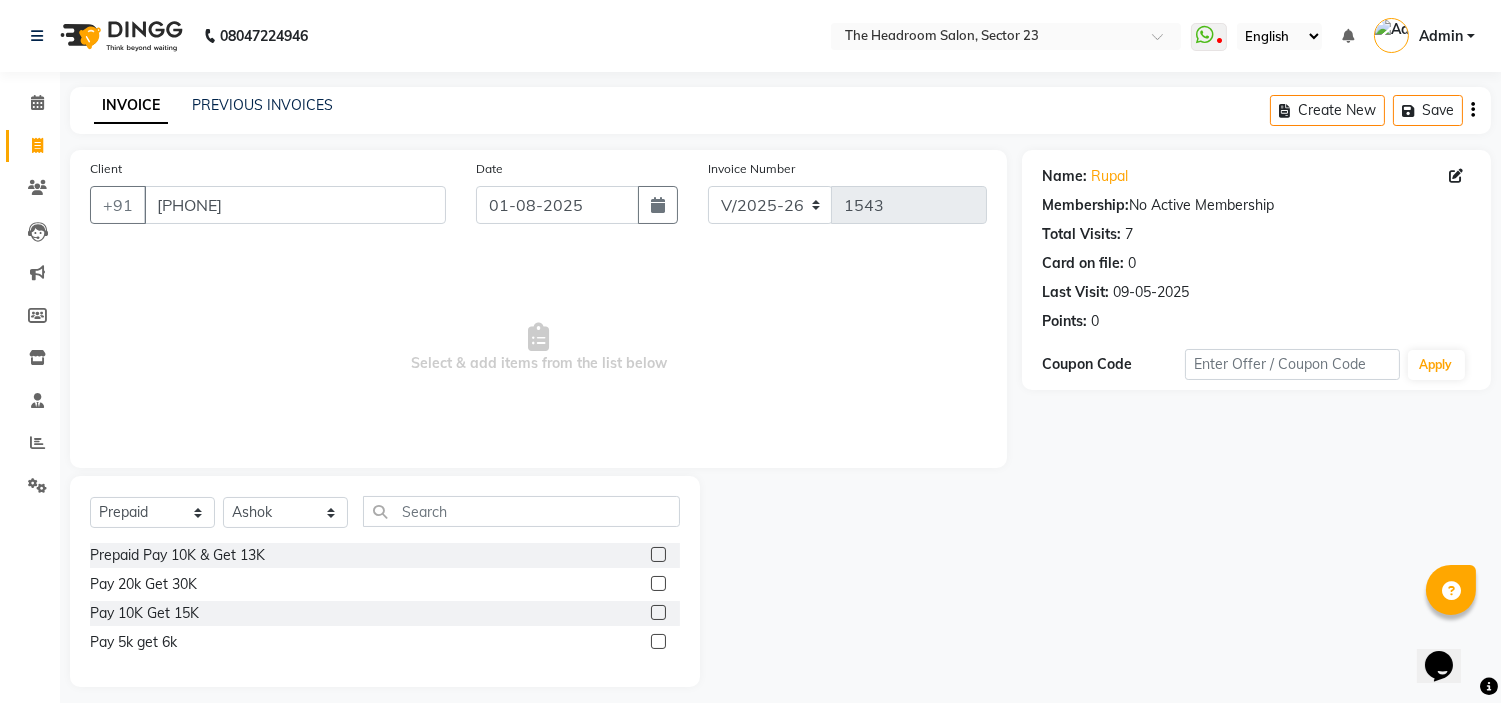 click 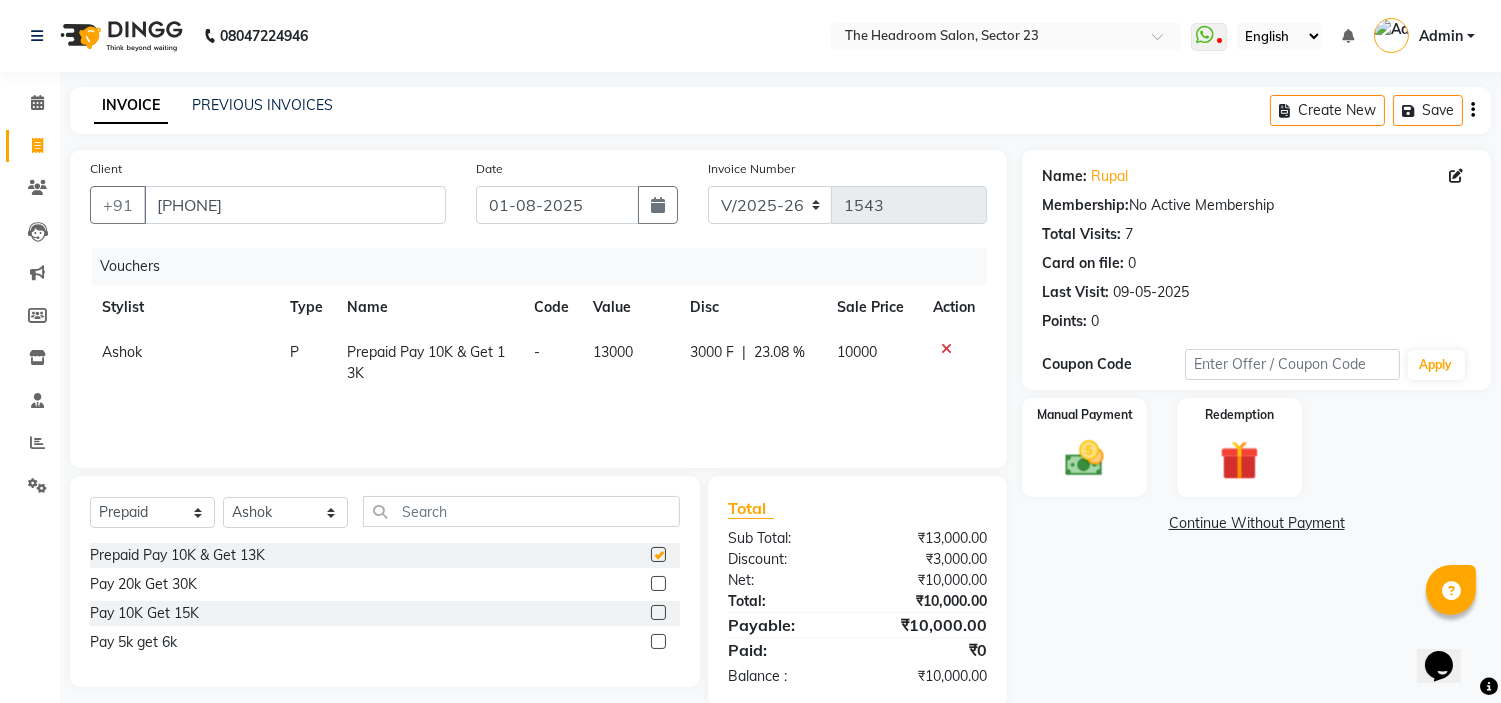 checkbox on "false" 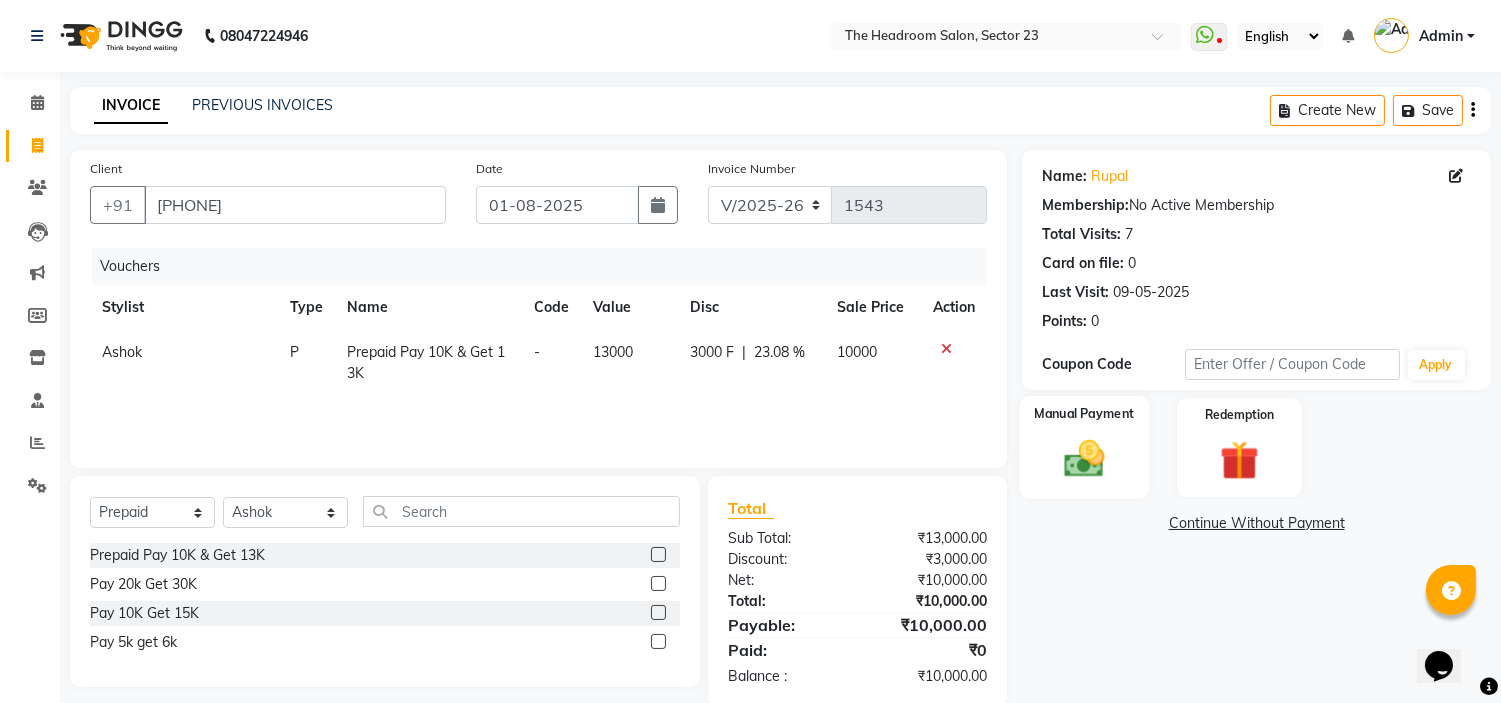 click 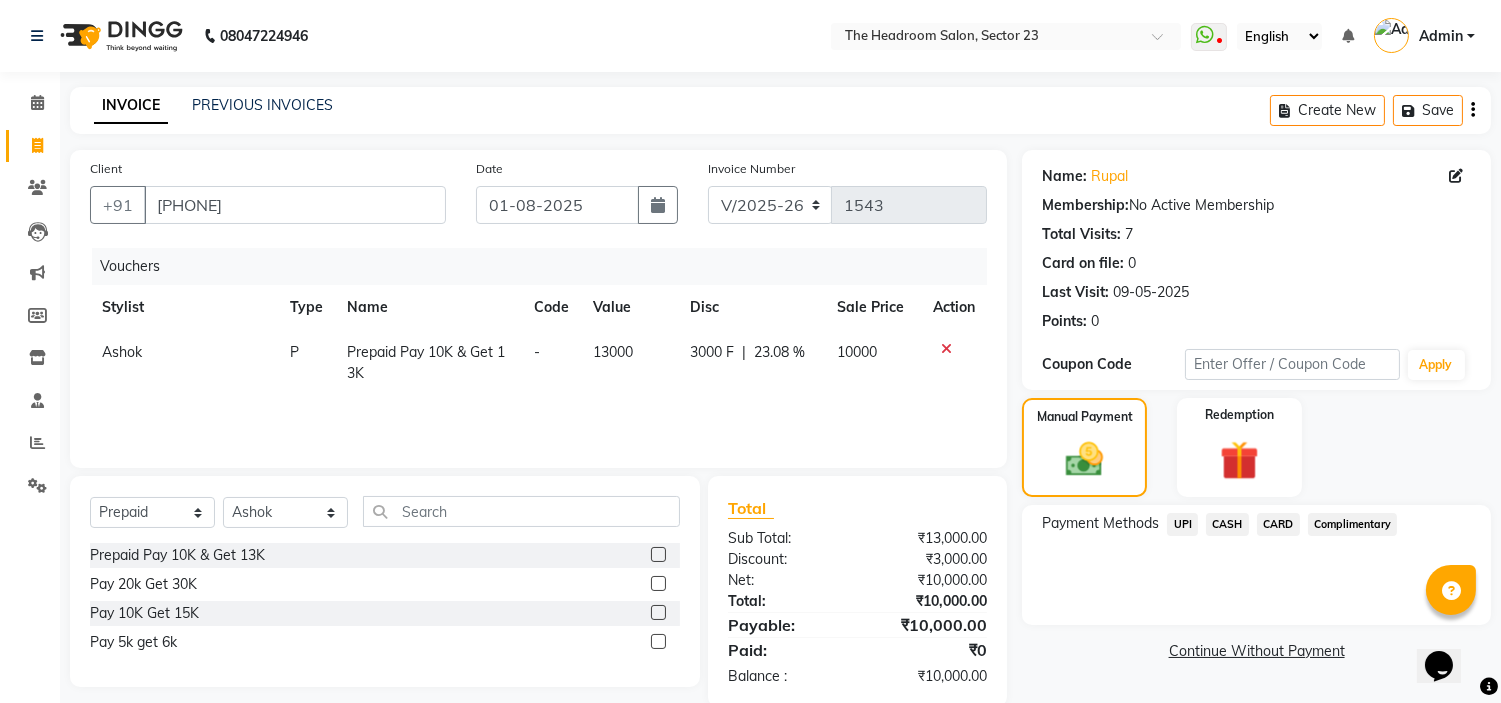 click on "CARD" 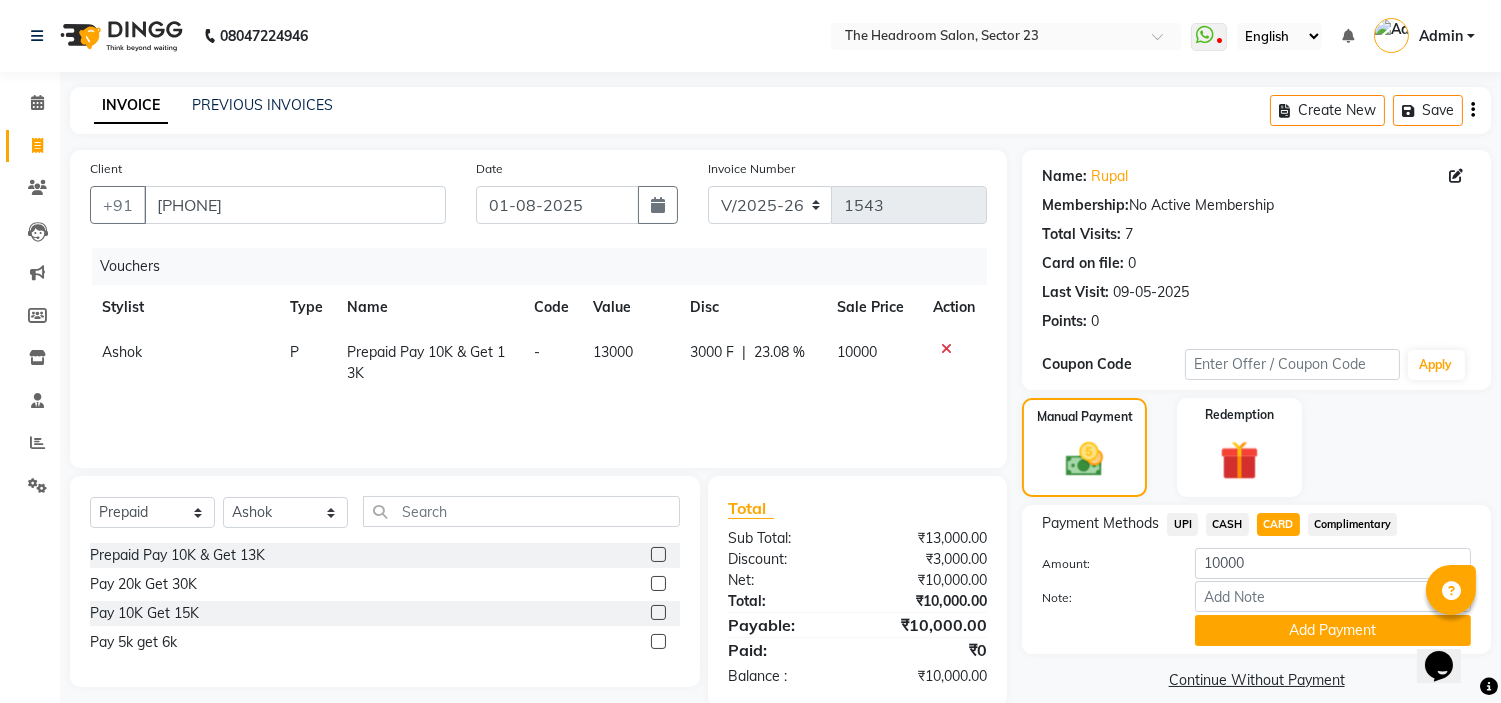 scroll, scrollTop: 34, scrollLeft: 0, axis: vertical 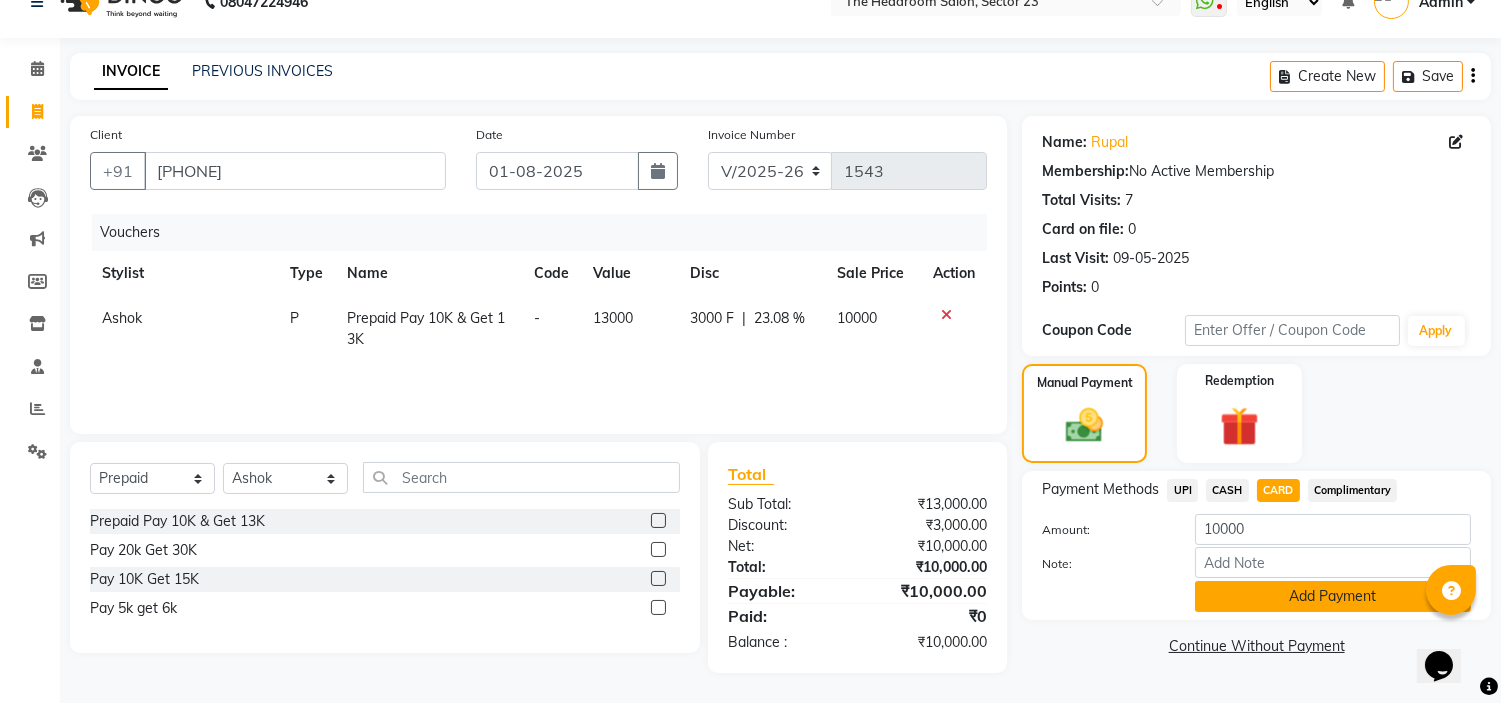 click on "Add Payment" 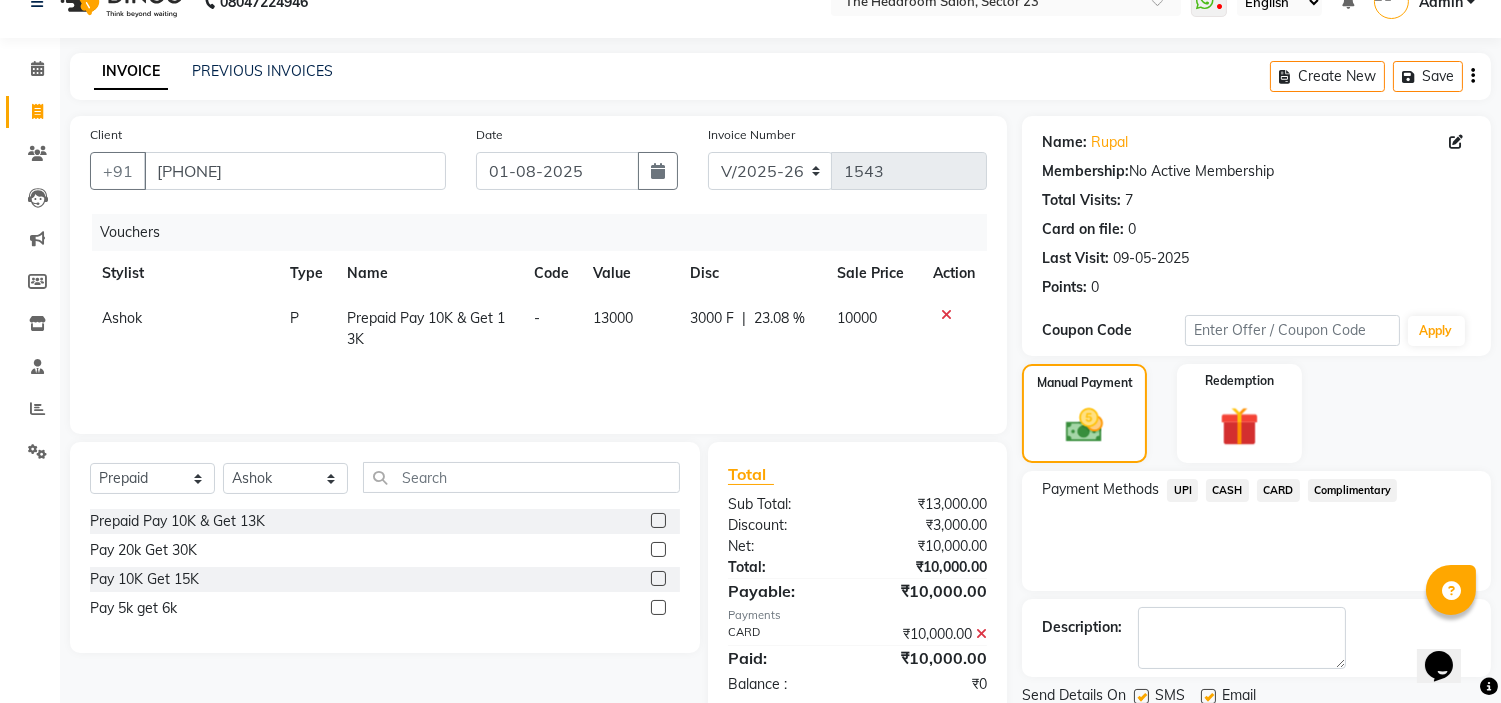 scroll, scrollTop: 105, scrollLeft: 0, axis: vertical 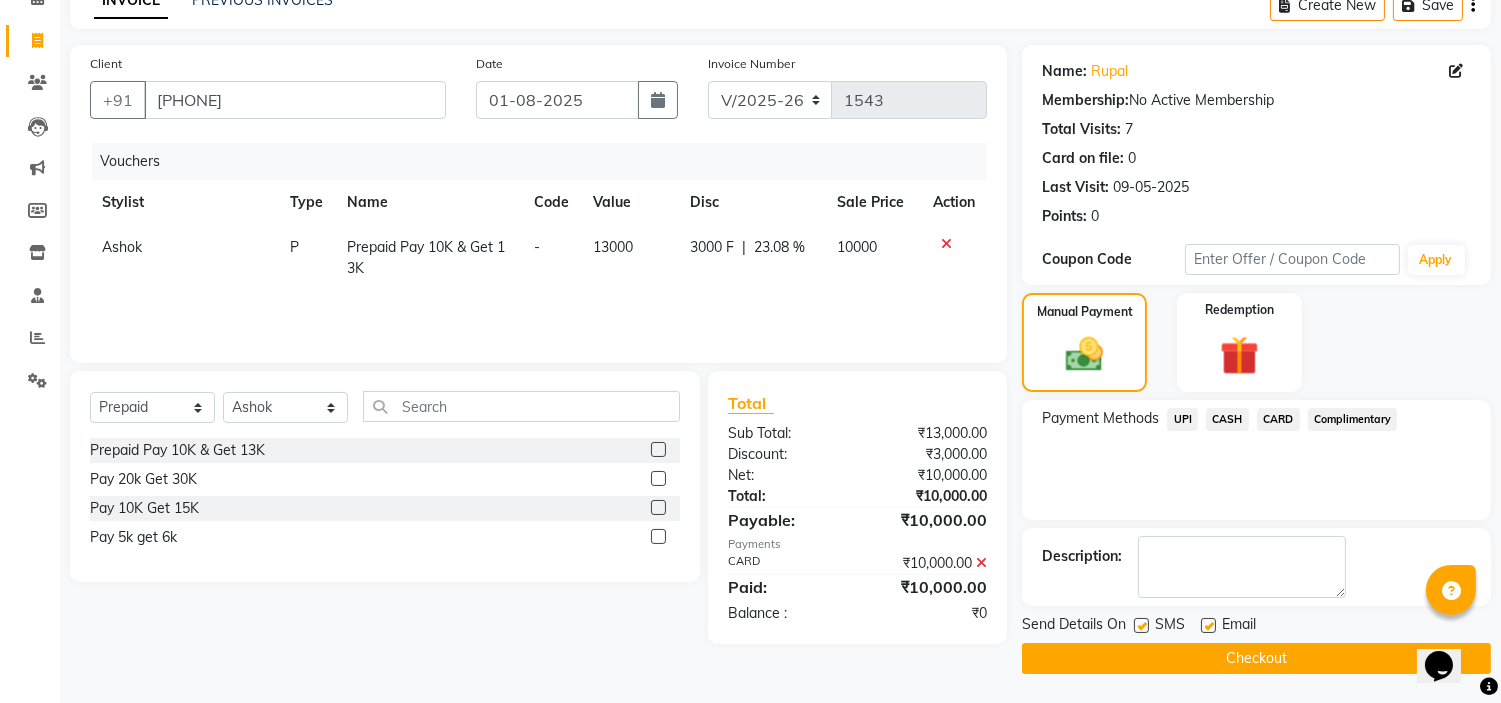 click on "Checkout" 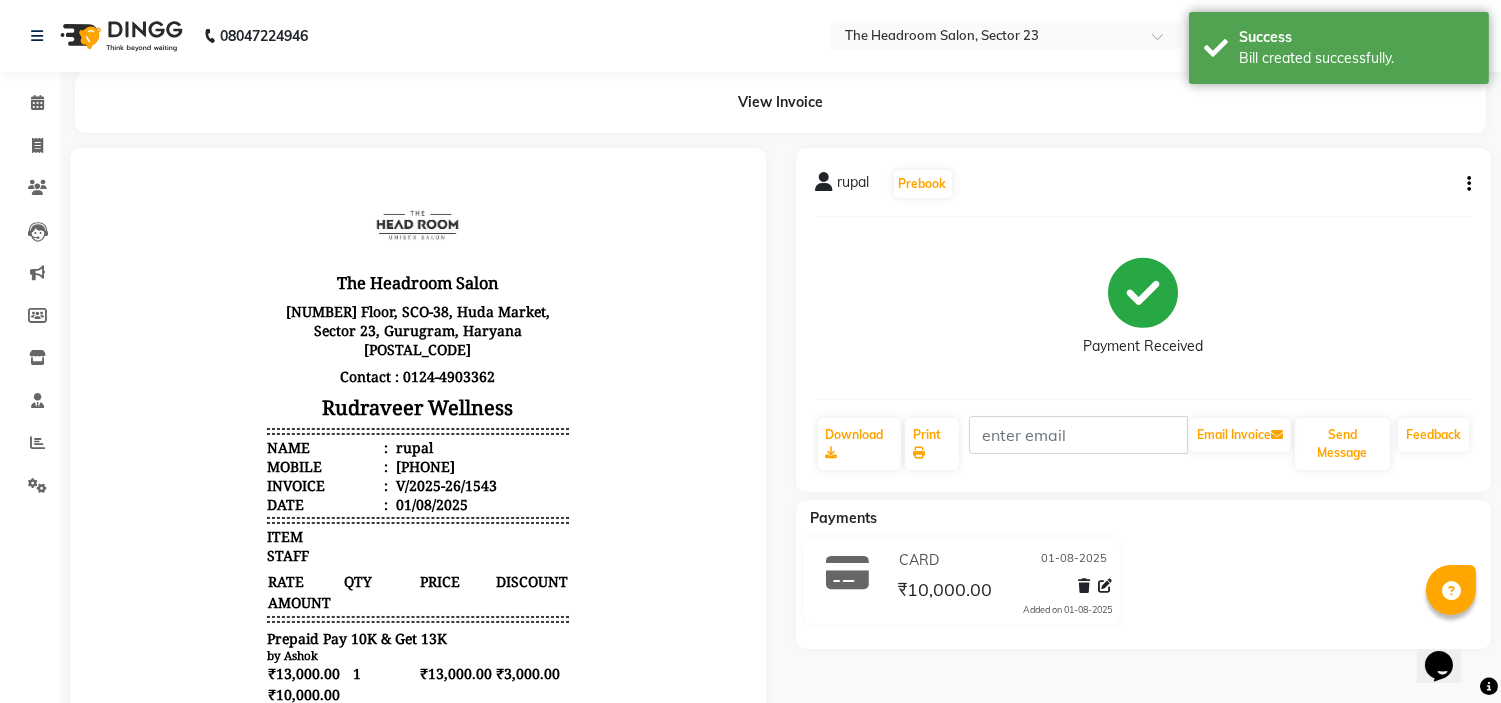 scroll, scrollTop: 0, scrollLeft: 0, axis: both 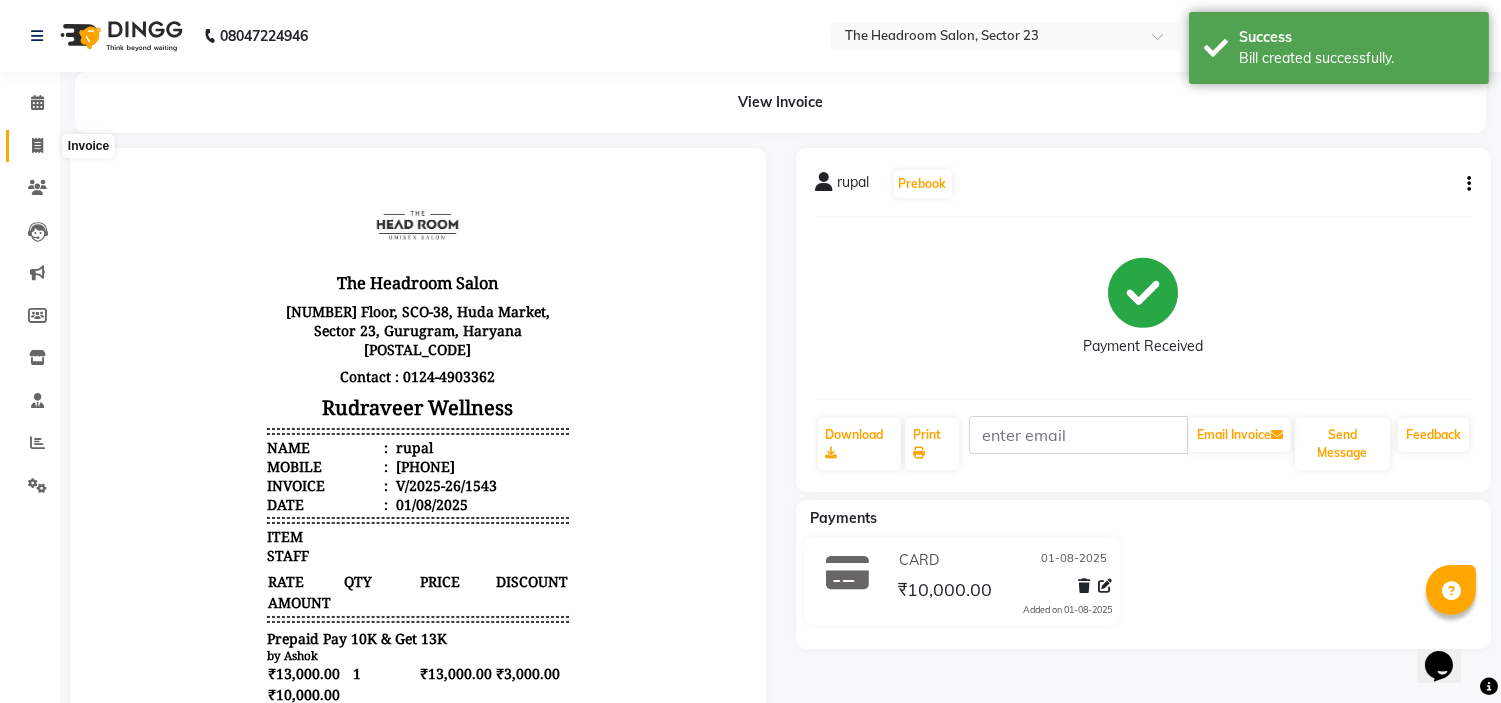 click 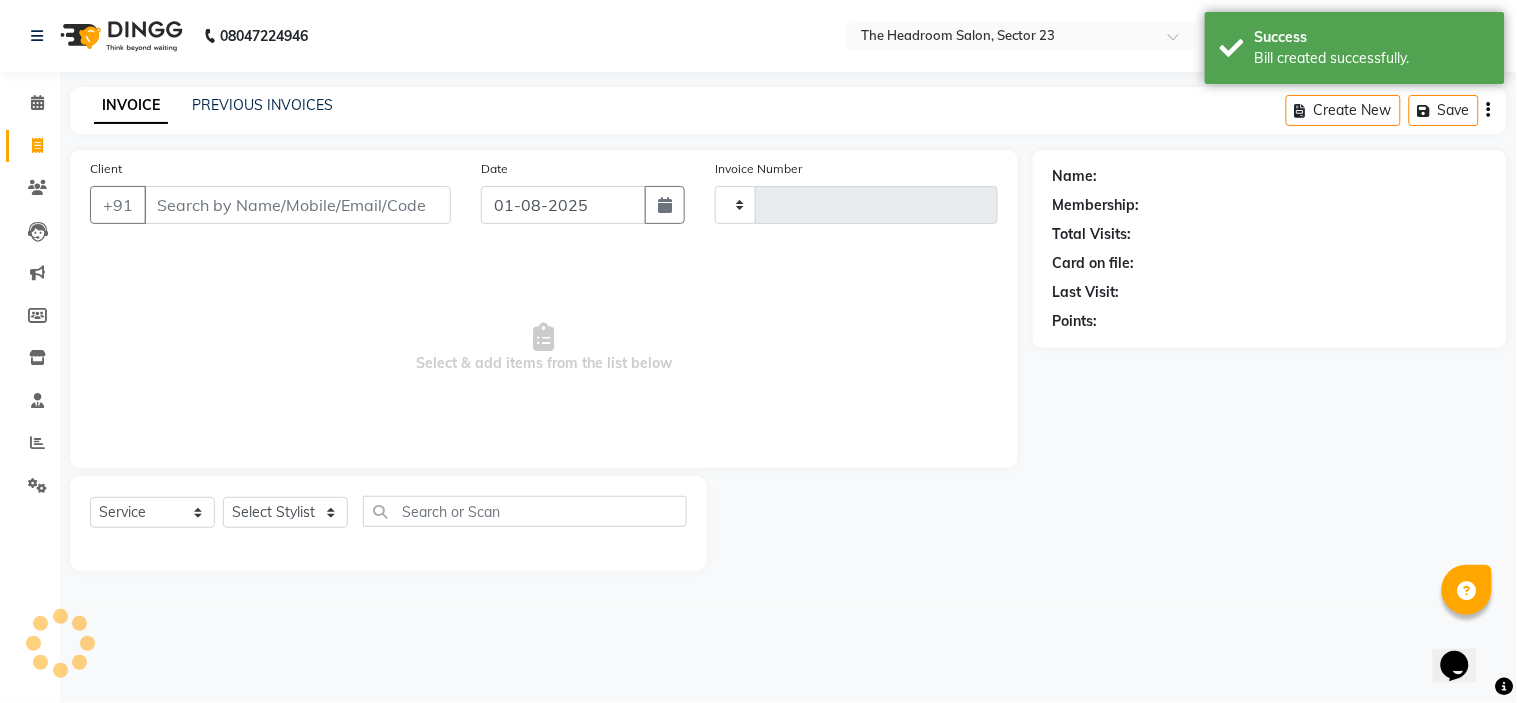 type on "1544" 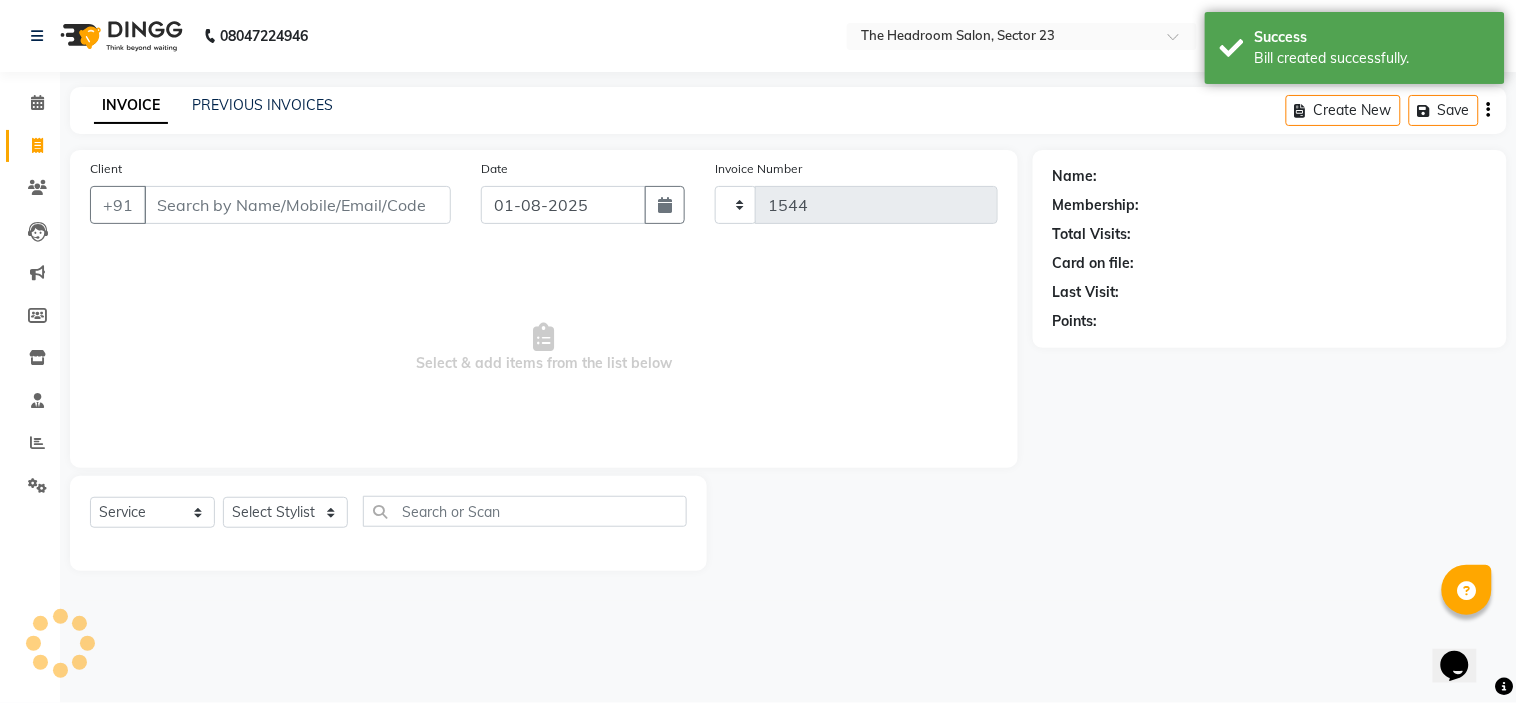 select on "6796" 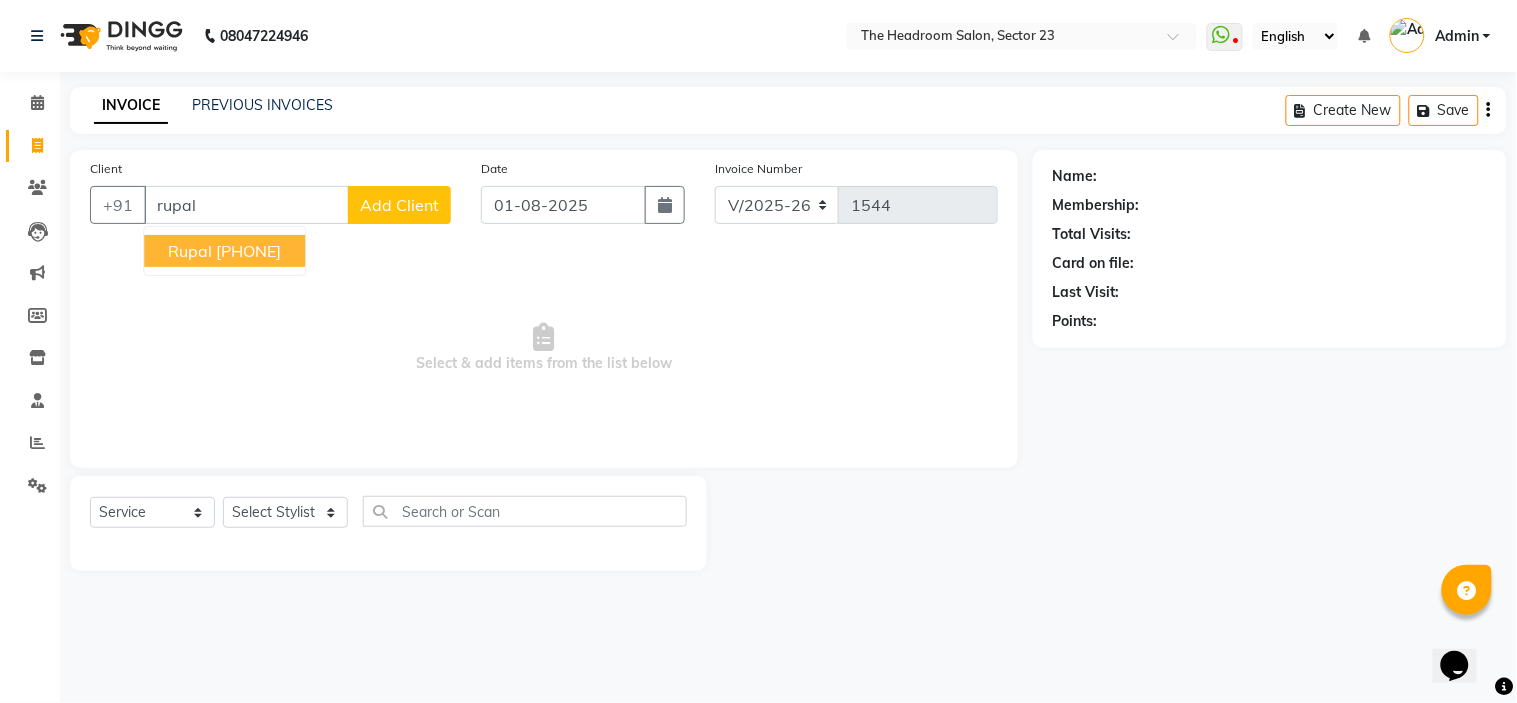 click on "[PHONE]" at bounding box center (248, 251) 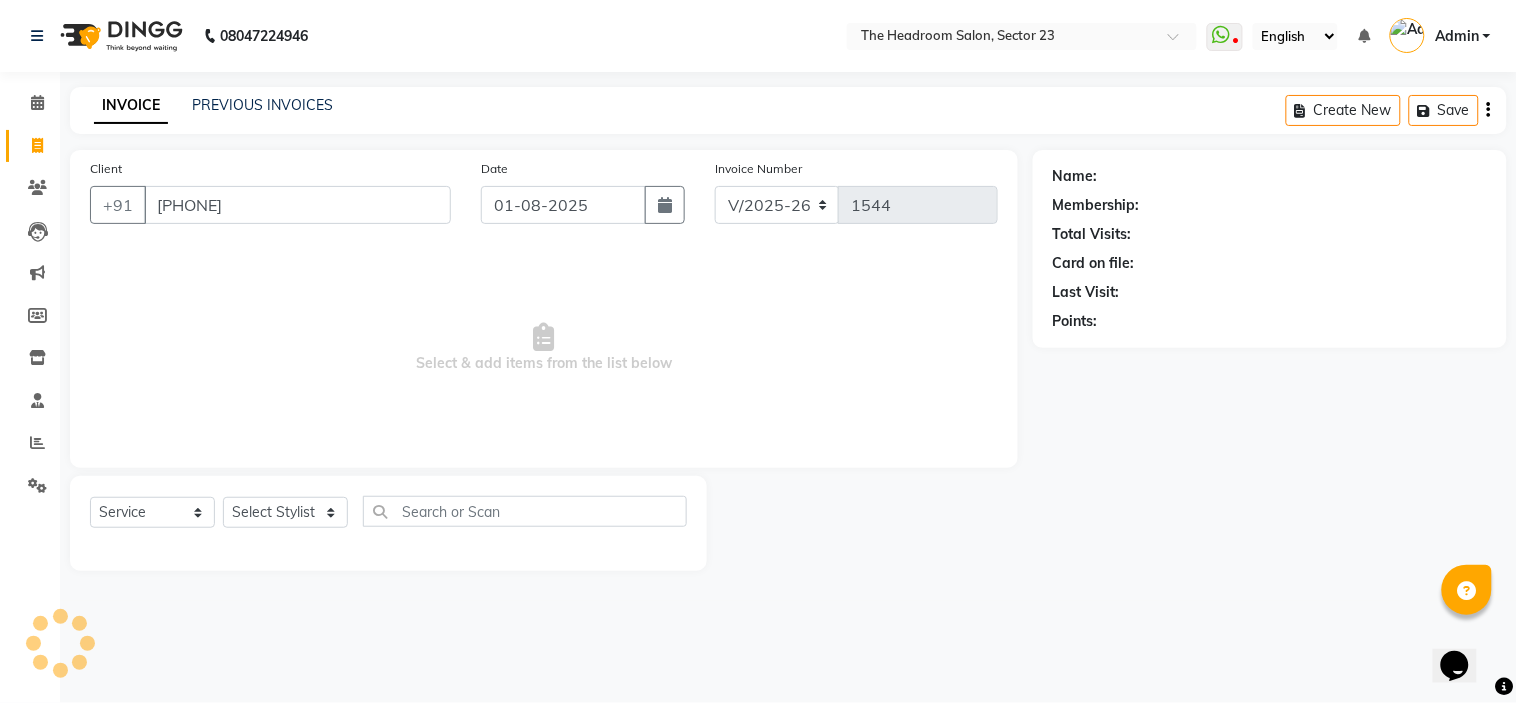 type on "[PHONE]" 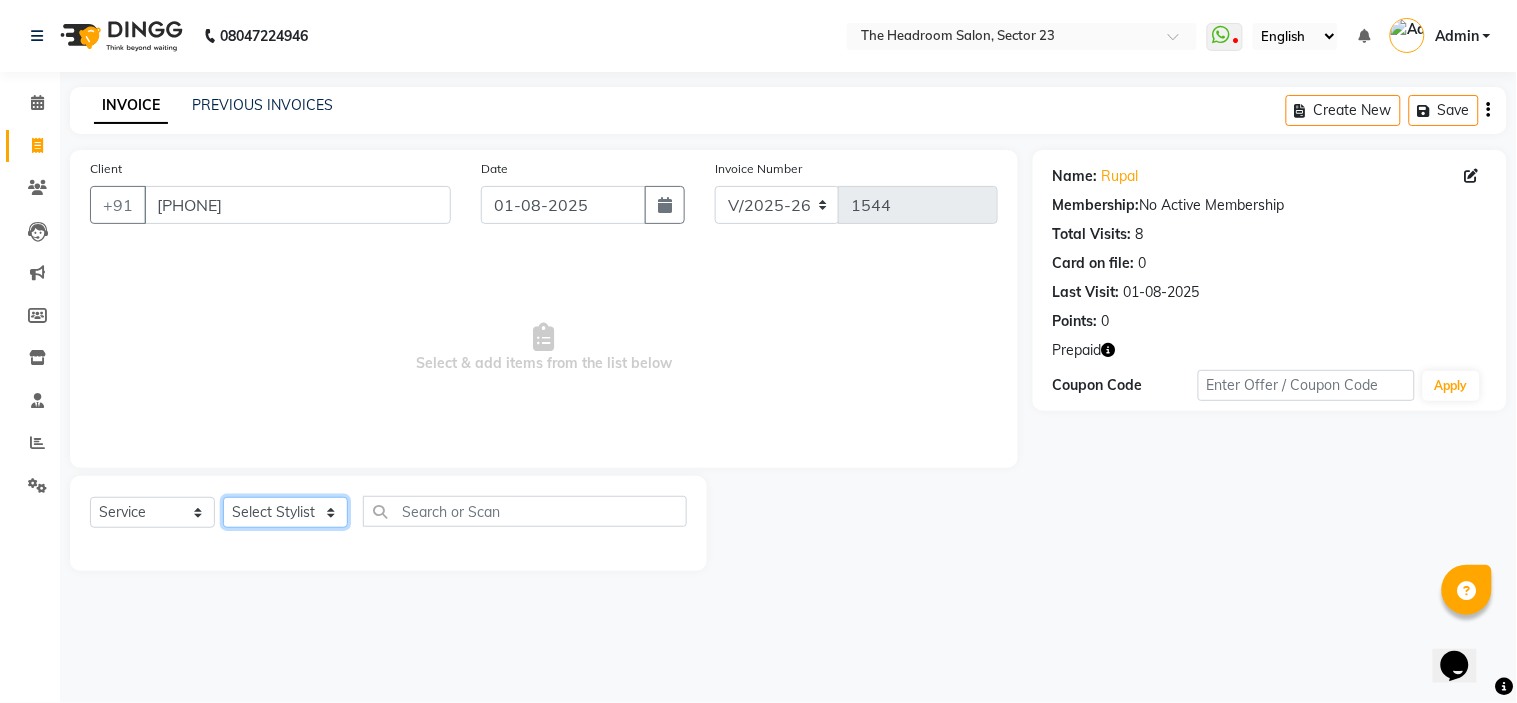 click on "Select Stylist Anjali Anubha Ashok Garima Manager Manju Raju Rohit Shahbaz" 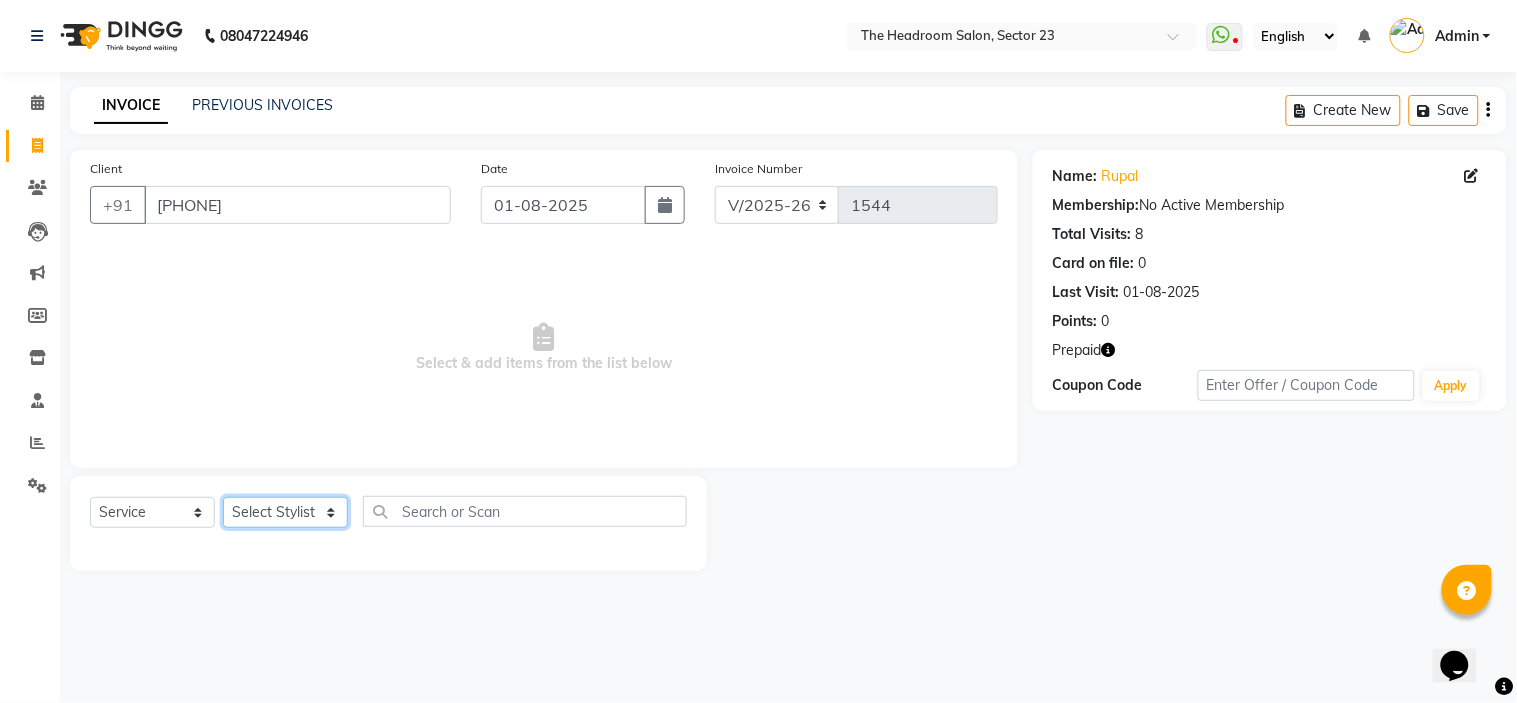 select on "53420" 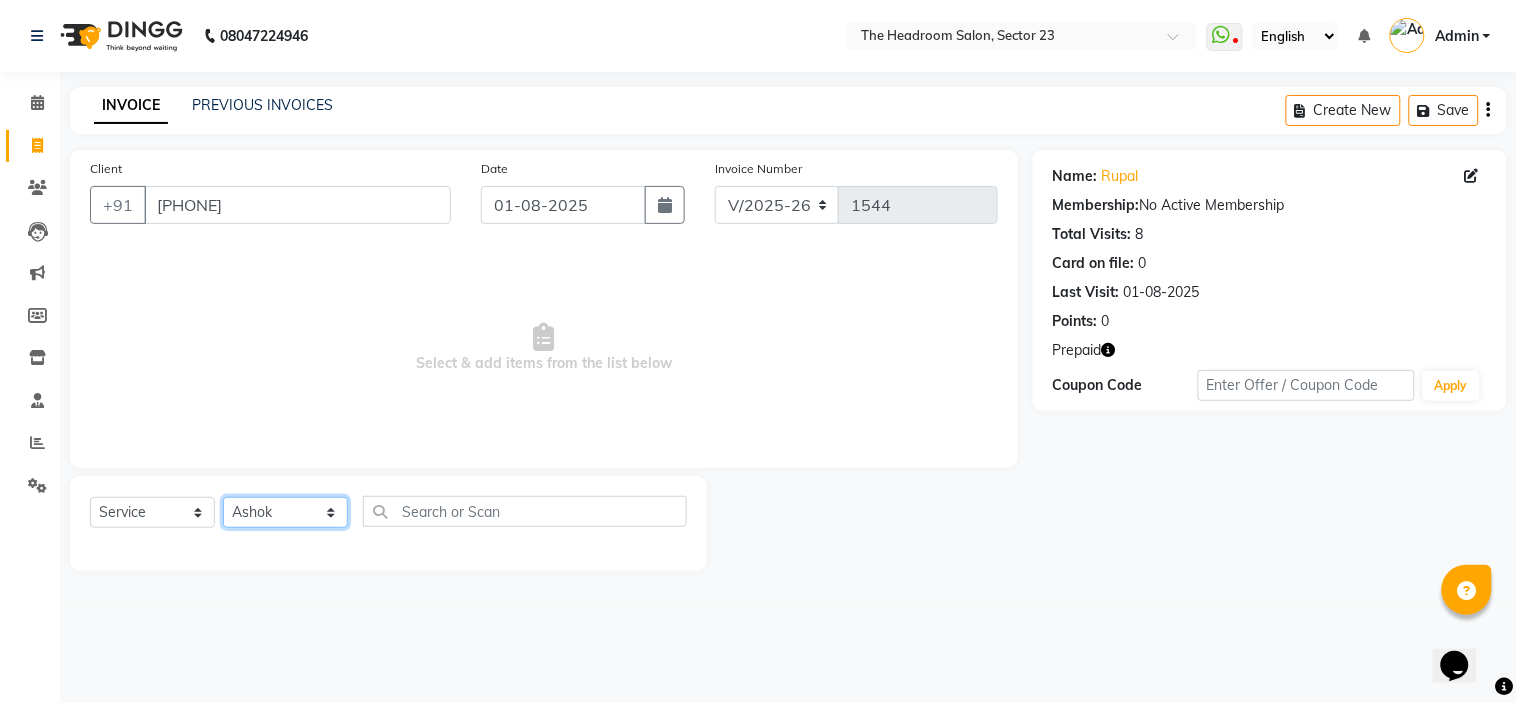 click on "Select Stylist Anjali Anubha Ashok Garima Manager Manju Raju Rohit Shahbaz" 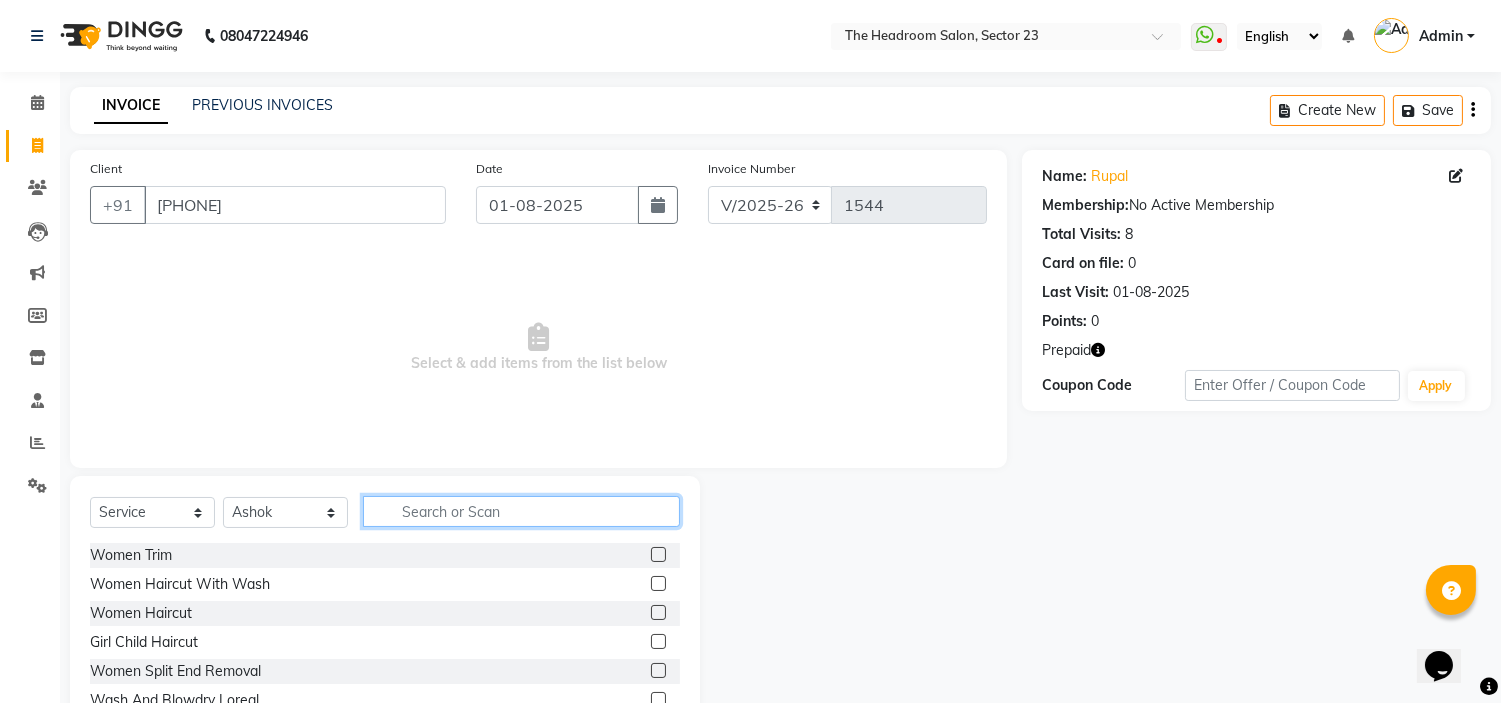 click 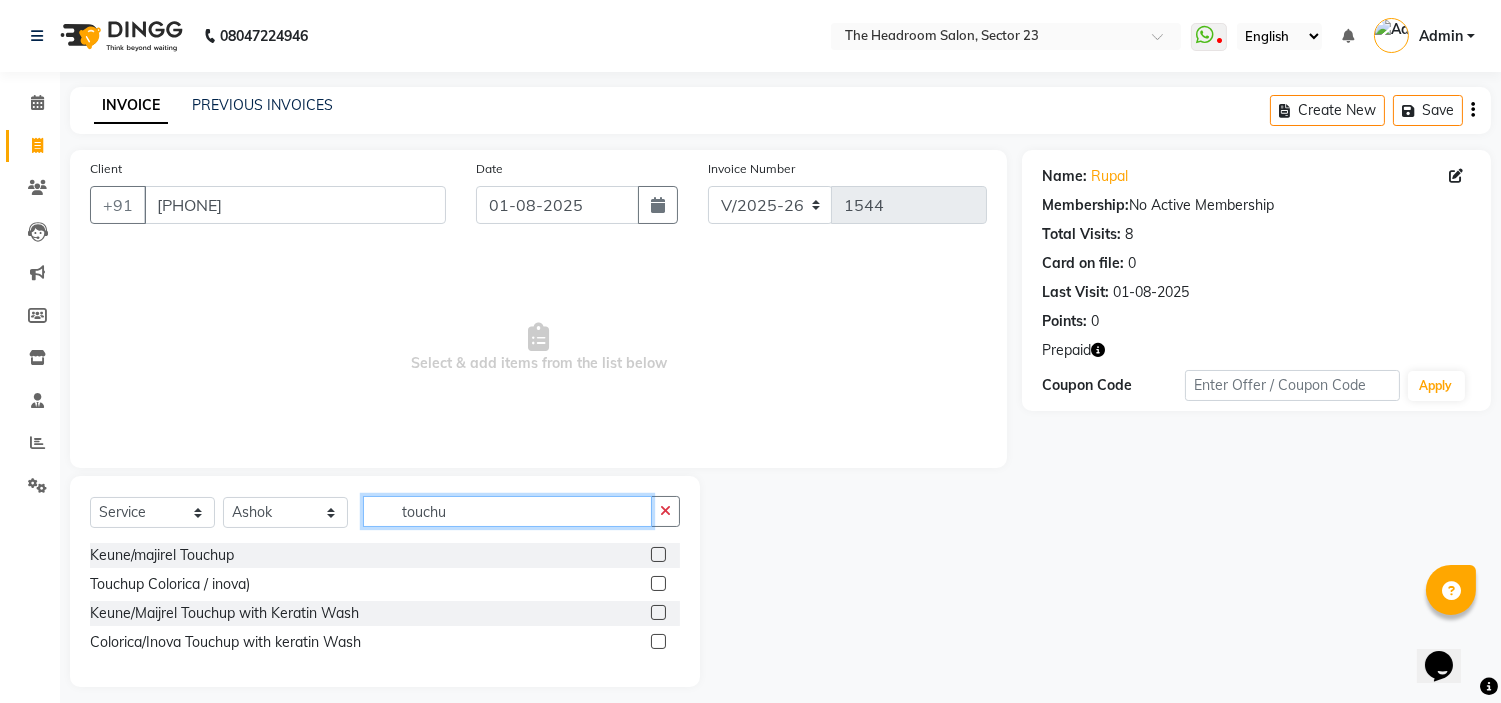 type on "touchu" 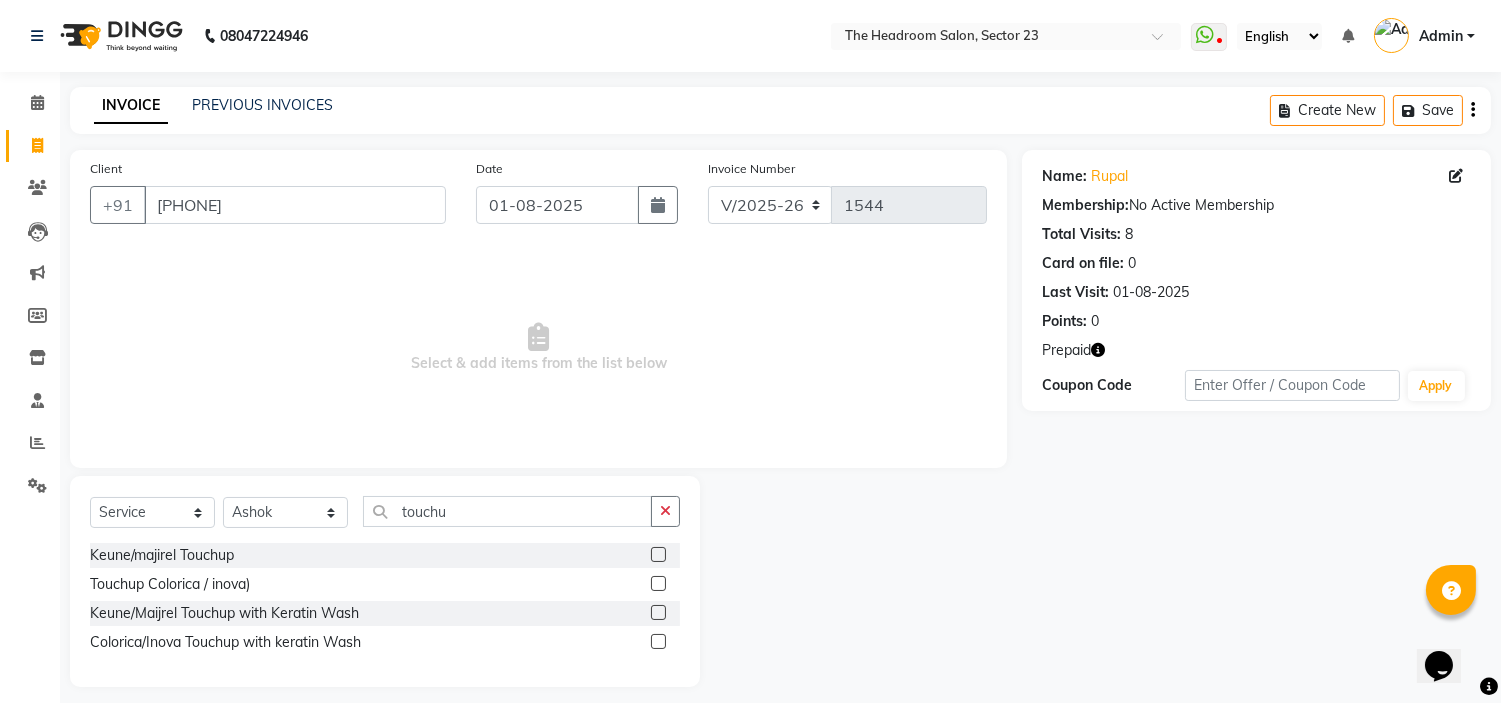 click 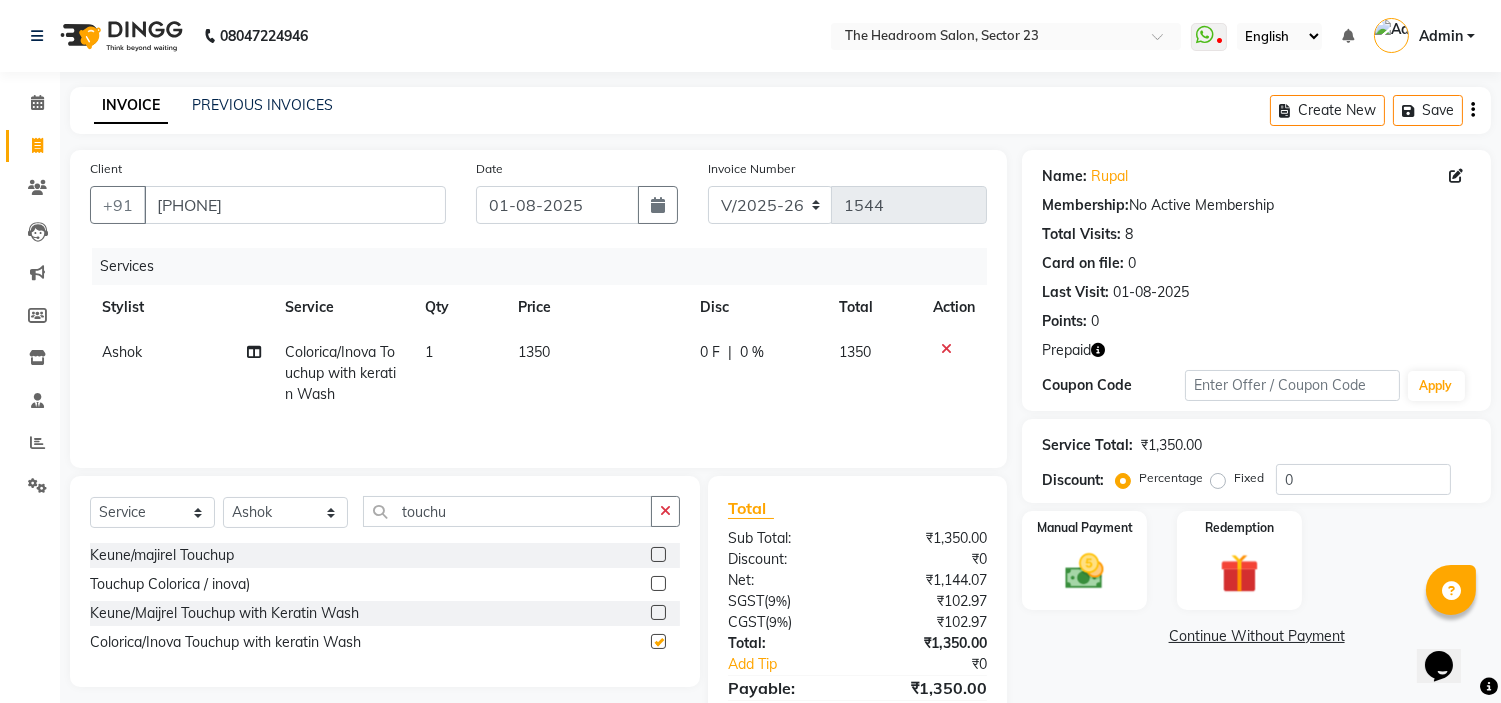 checkbox on "false" 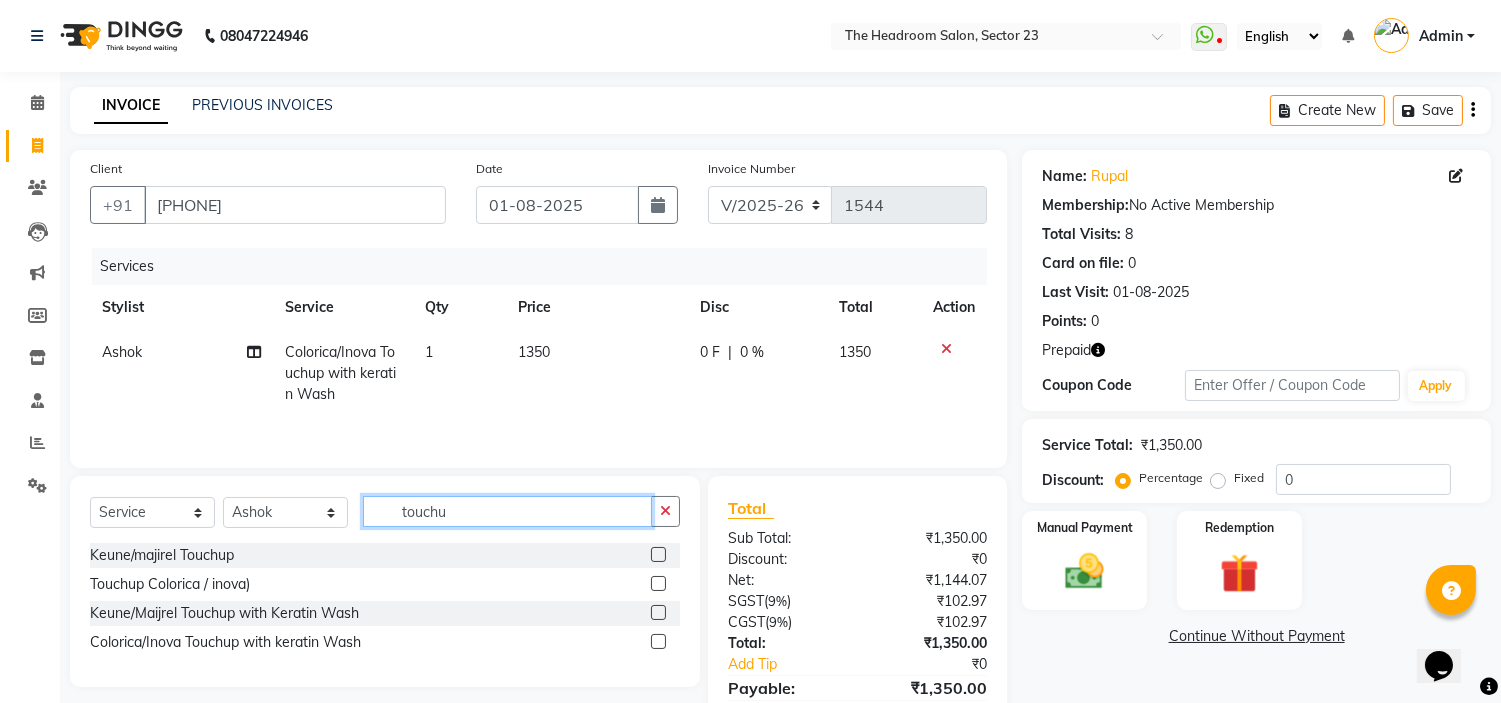 click on "touchu" 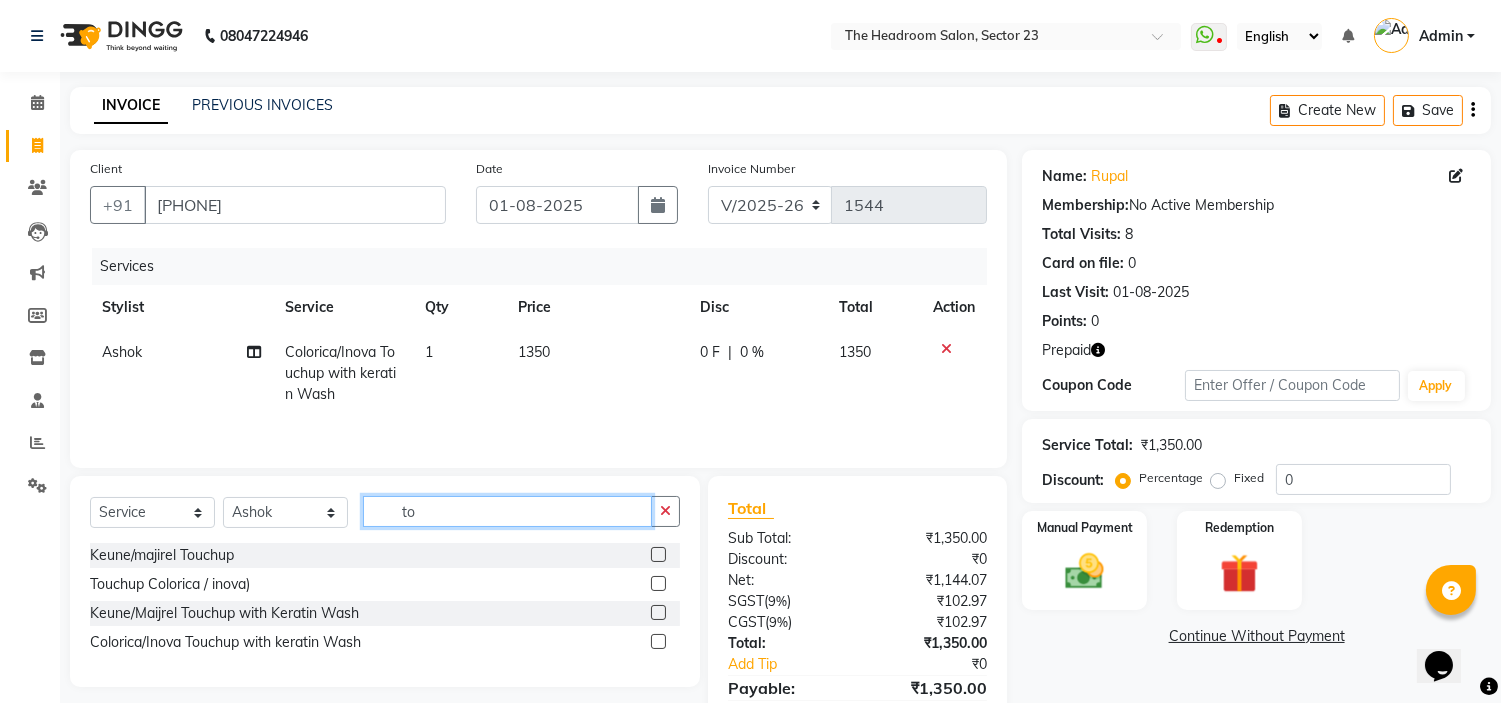 type on "t" 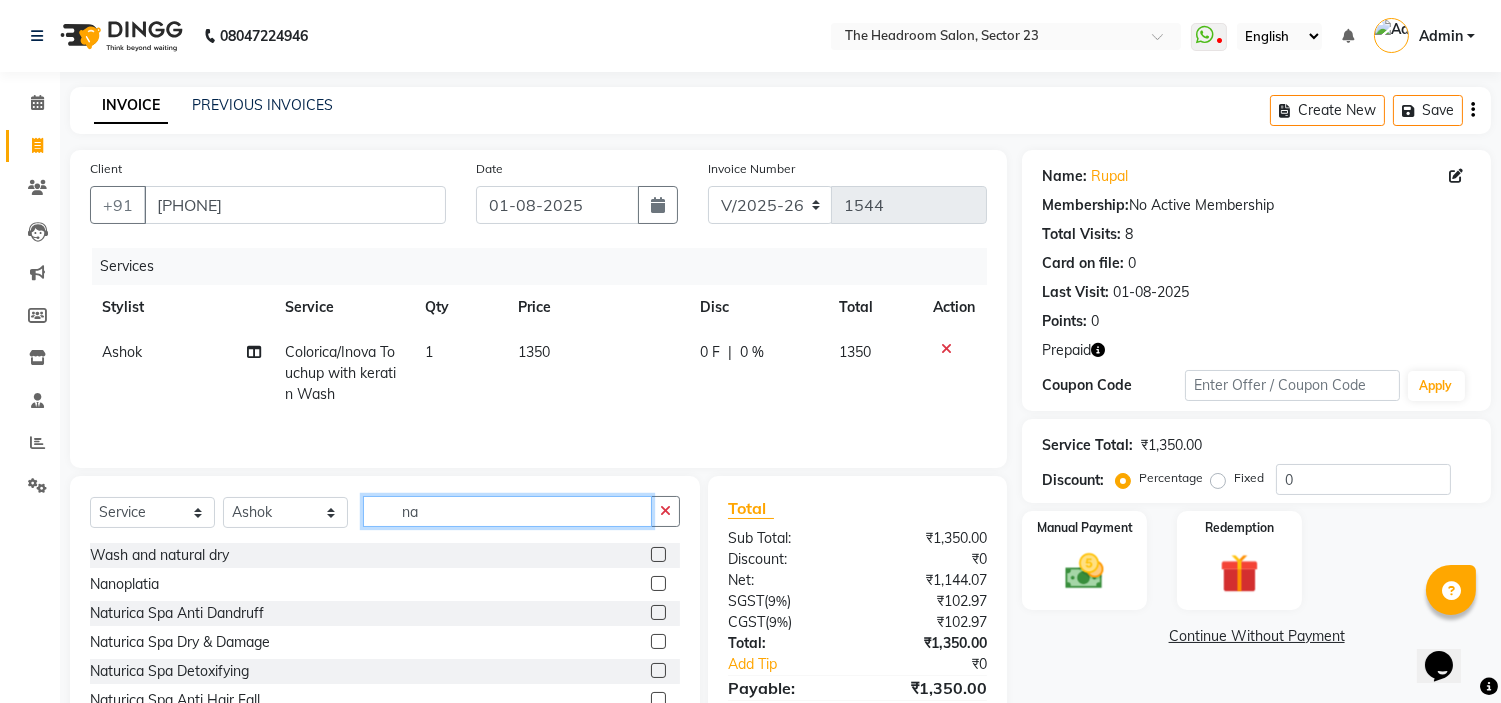 type on "n" 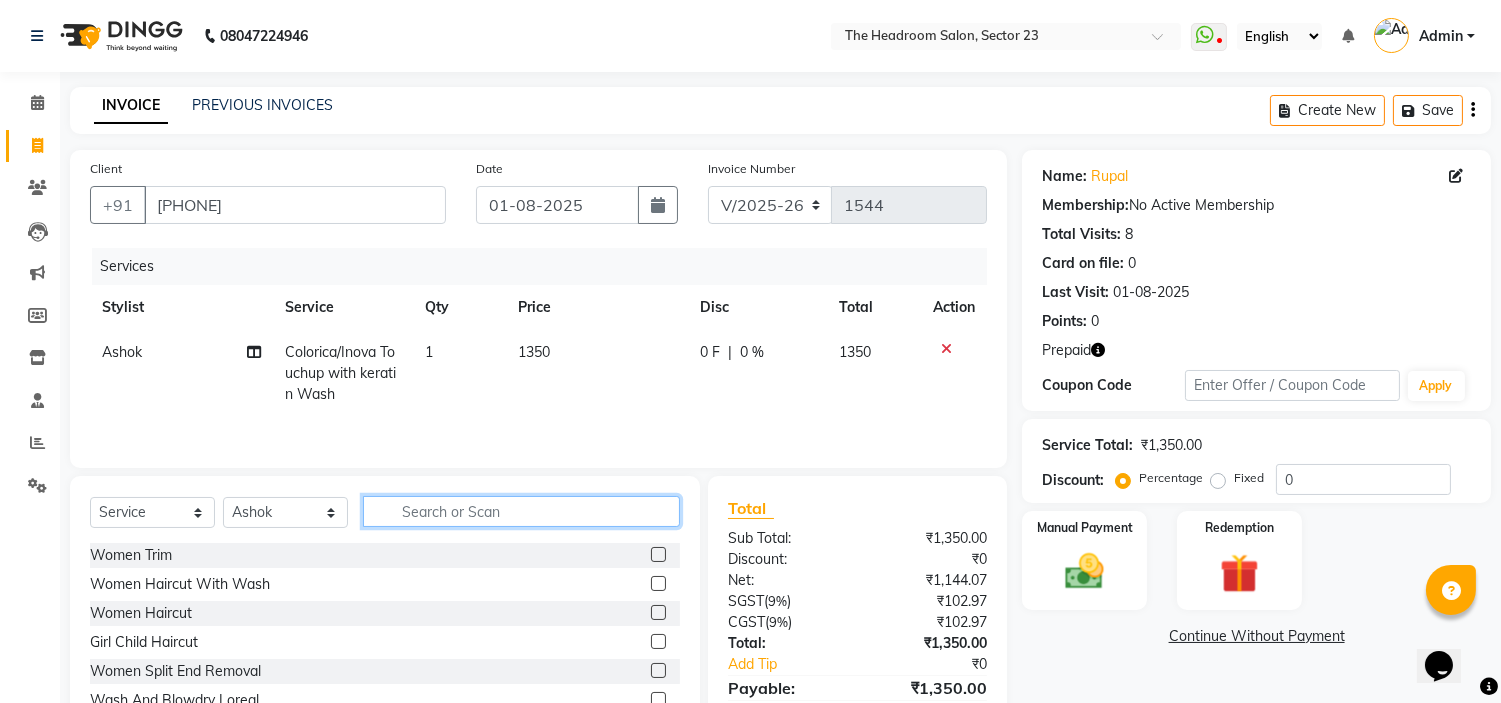 type 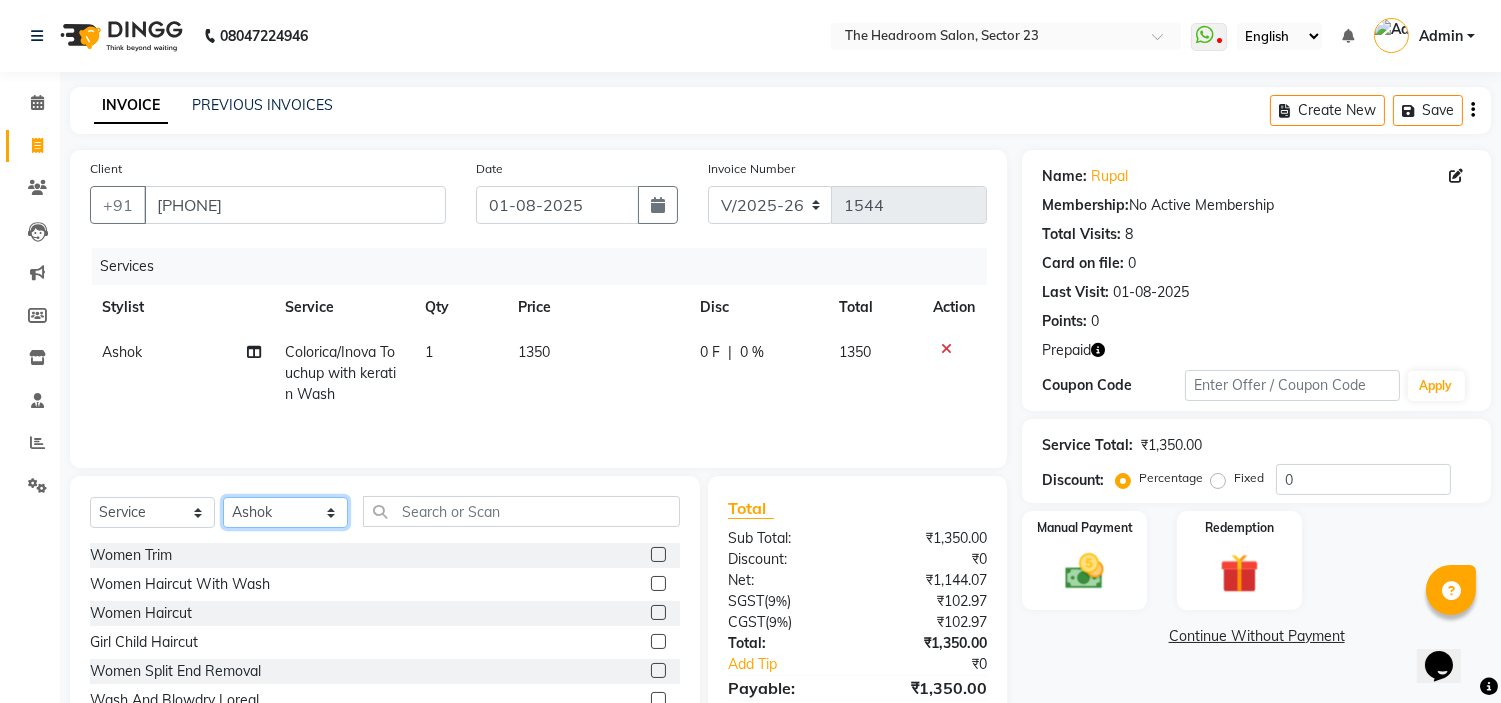 click on "Select Stylist Anjali Anubha Ashok Garima Manager Manju Raju Rohit Shahbaz" 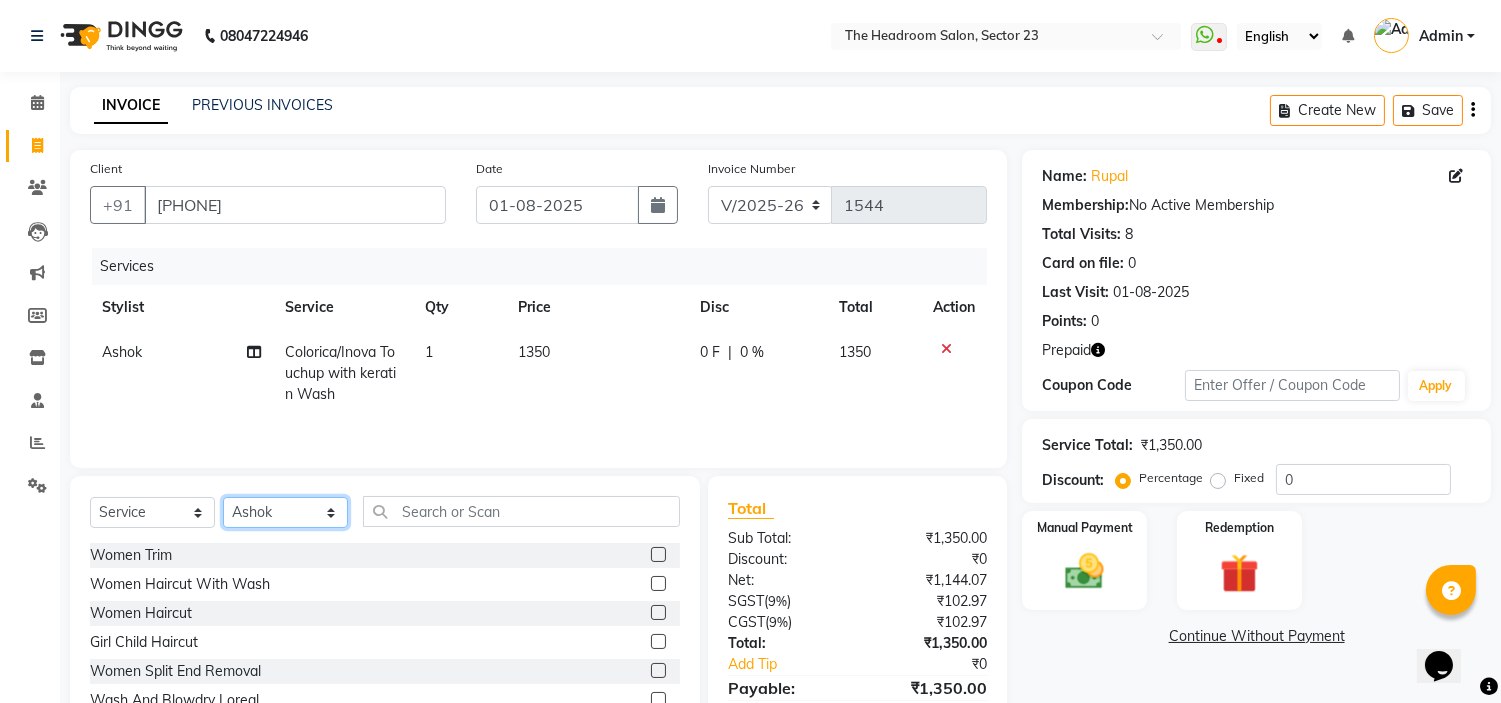 select on "53421" 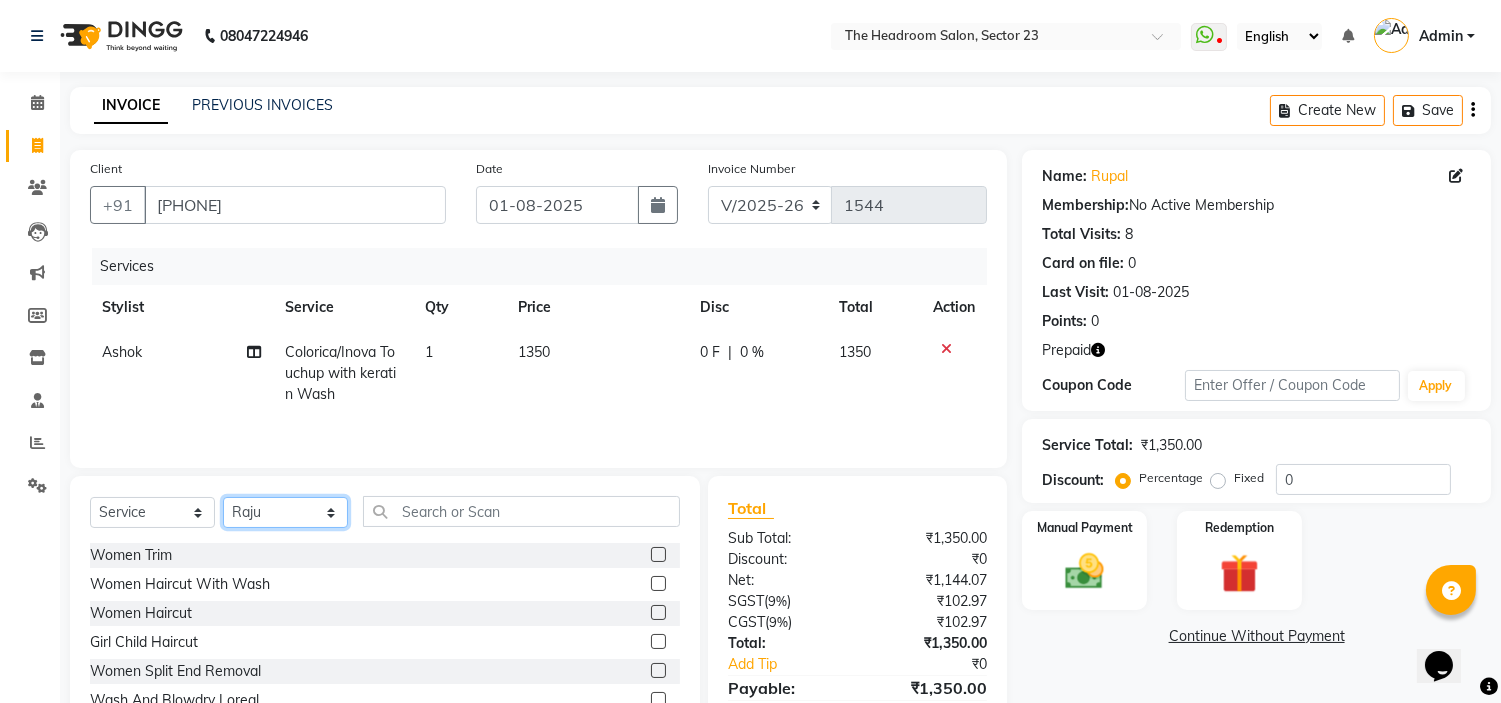 click on "Select Stylist Anjali Anubha Ashok Garima Manager Manju Raju Rohit Shahbaz" 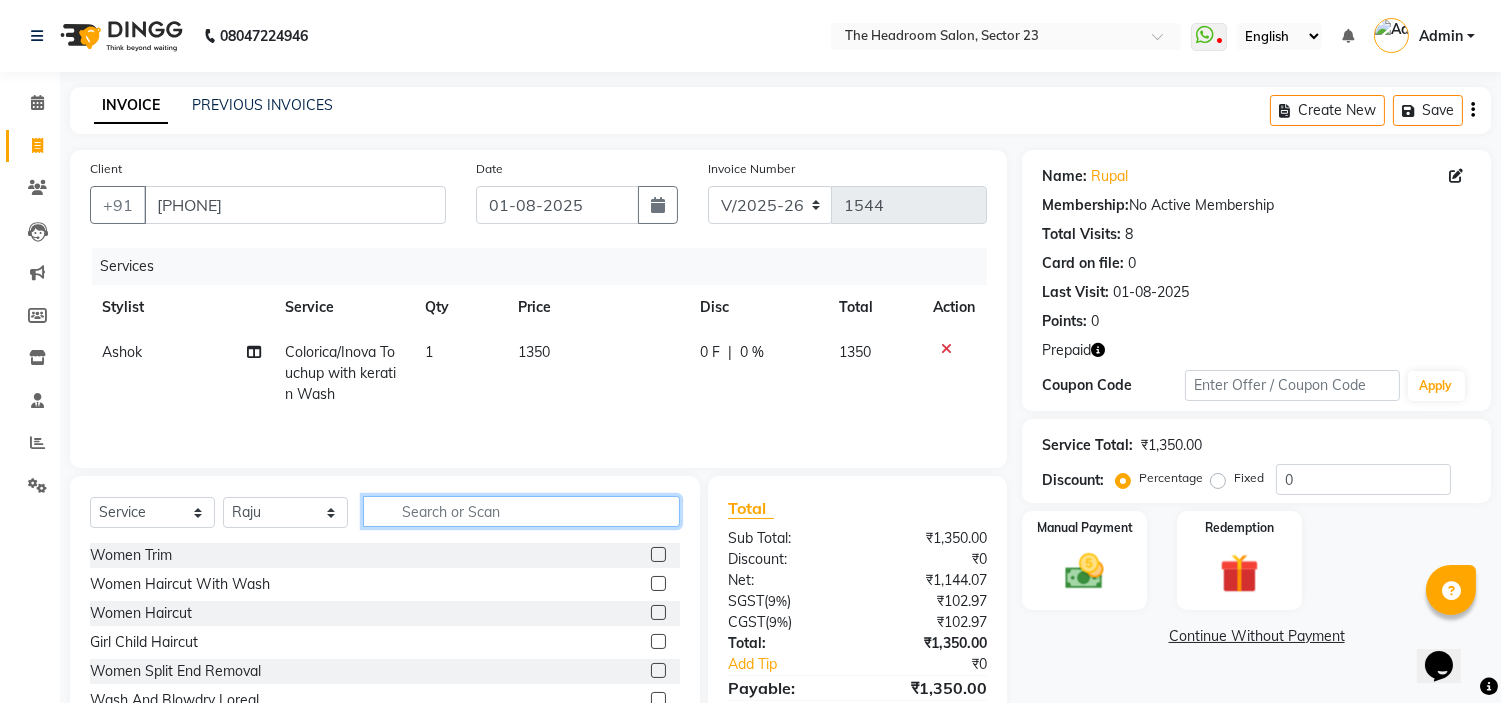 click 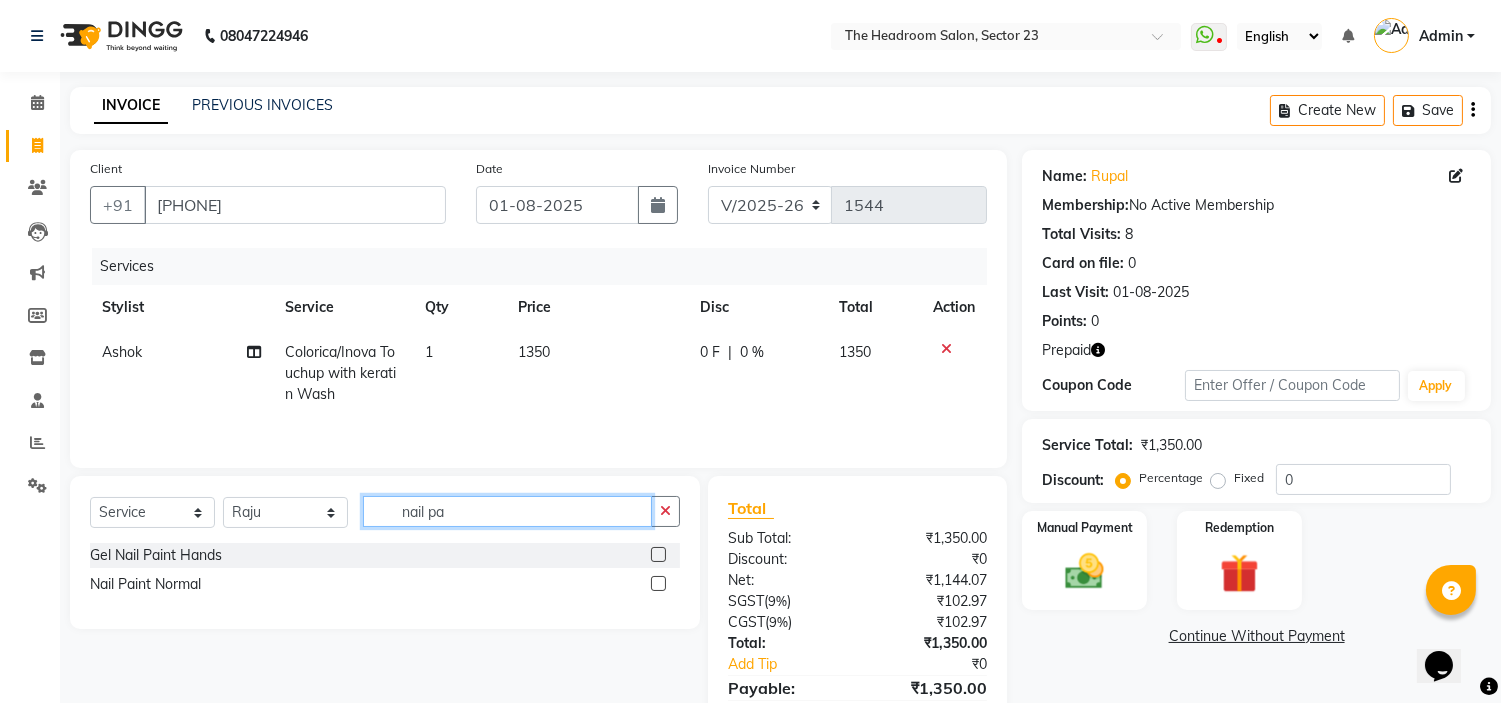 type on "nail pa" 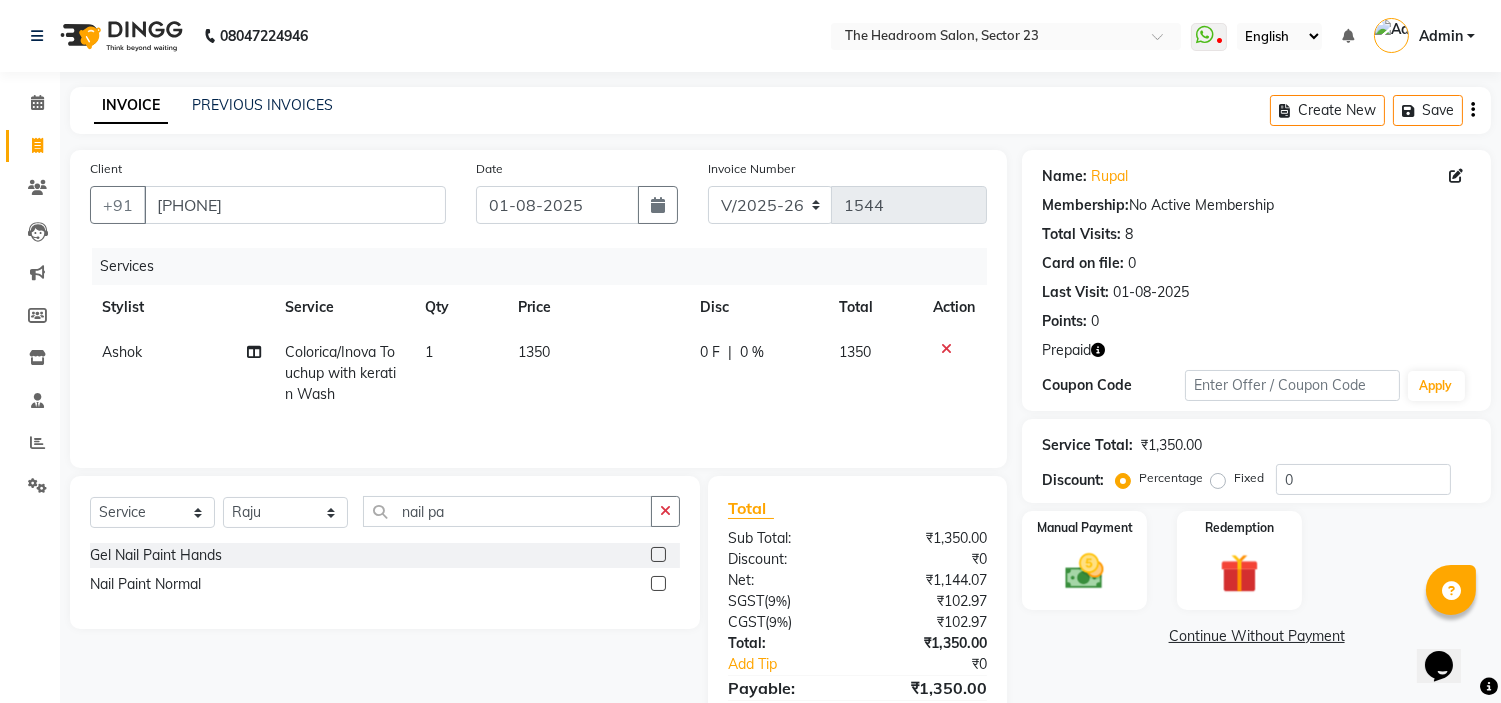 click 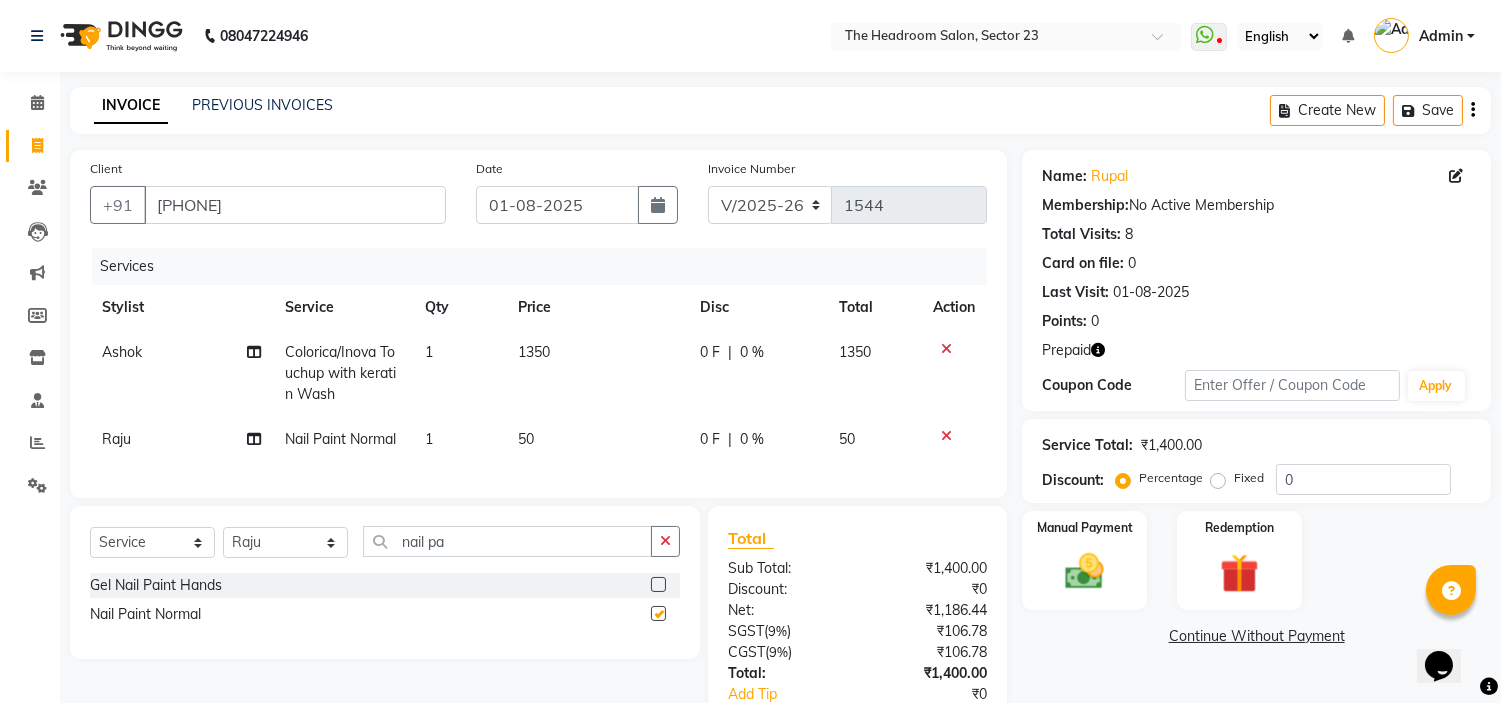 checkbox on "false" 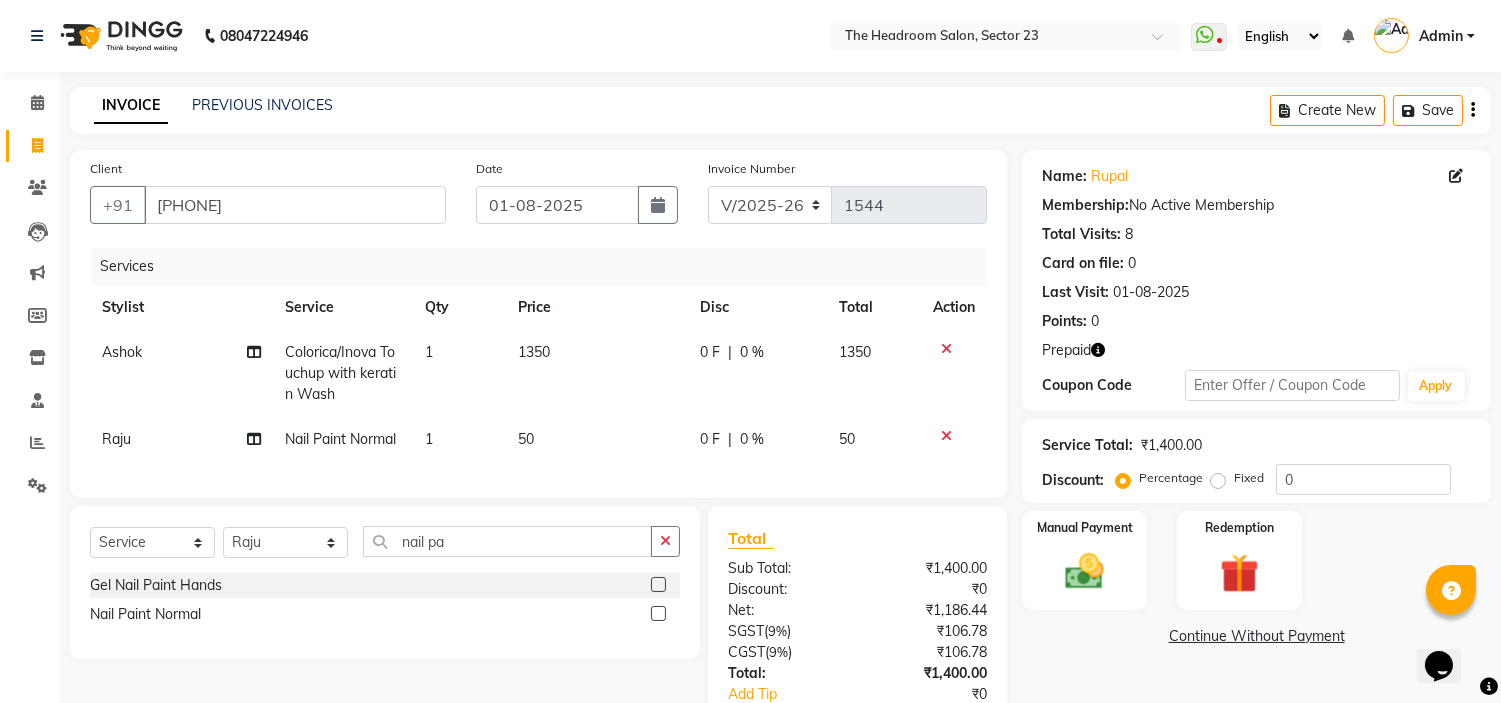 click on "50" 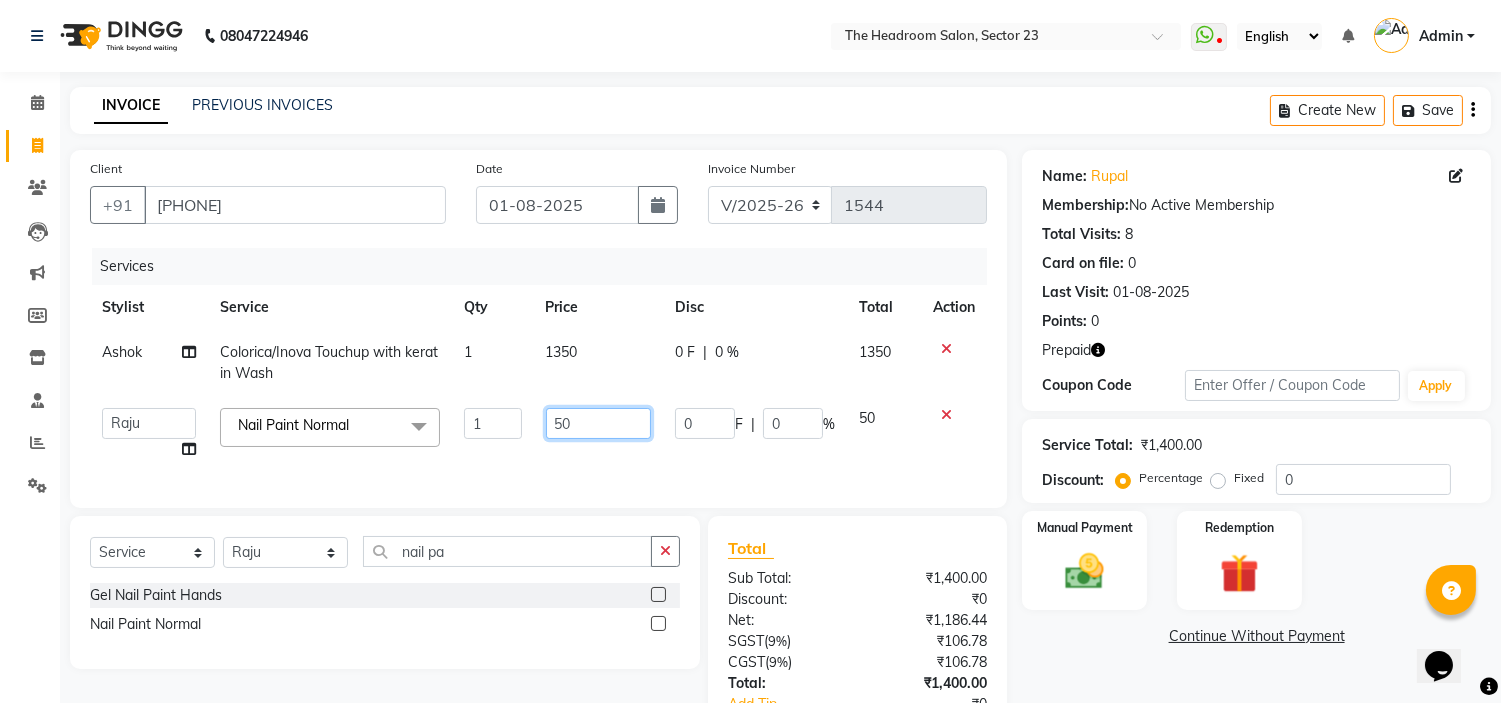 click on "50" 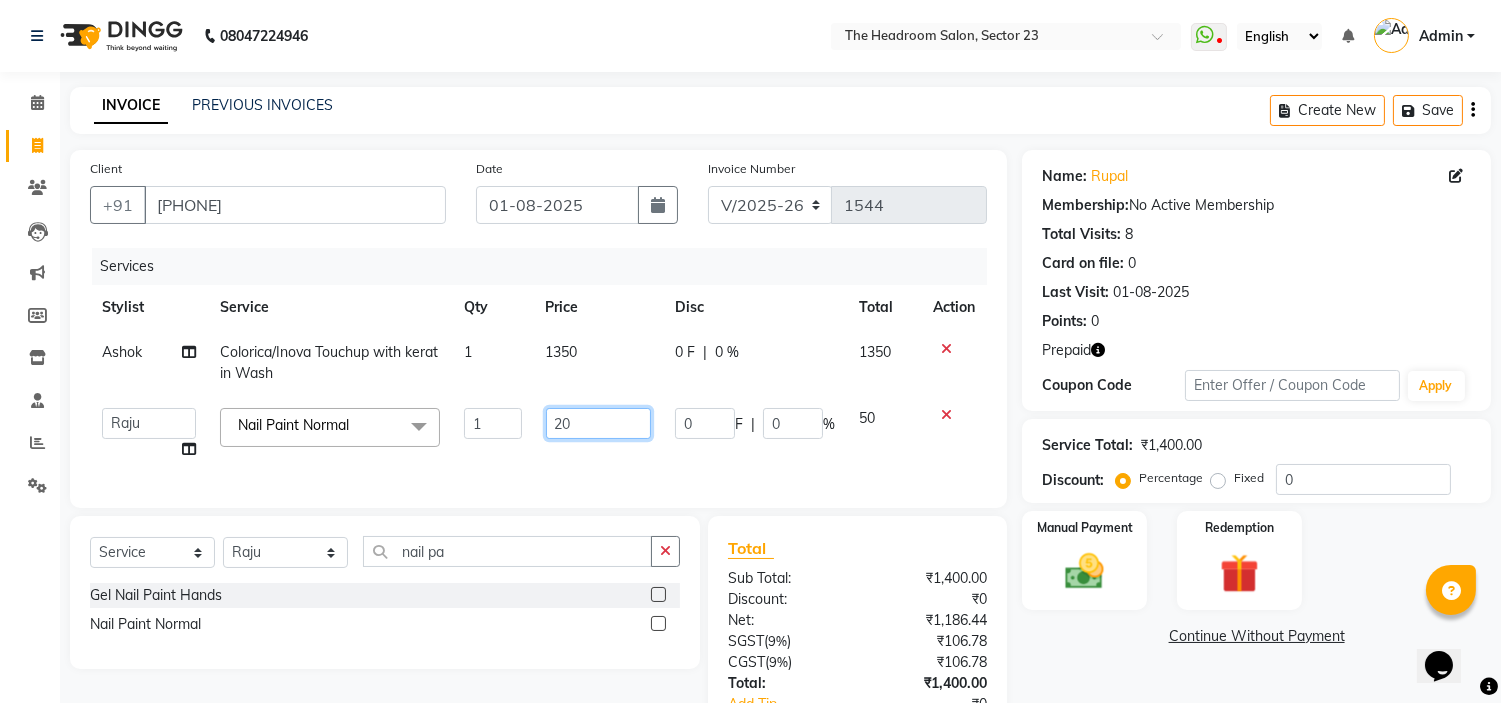 type on "200" 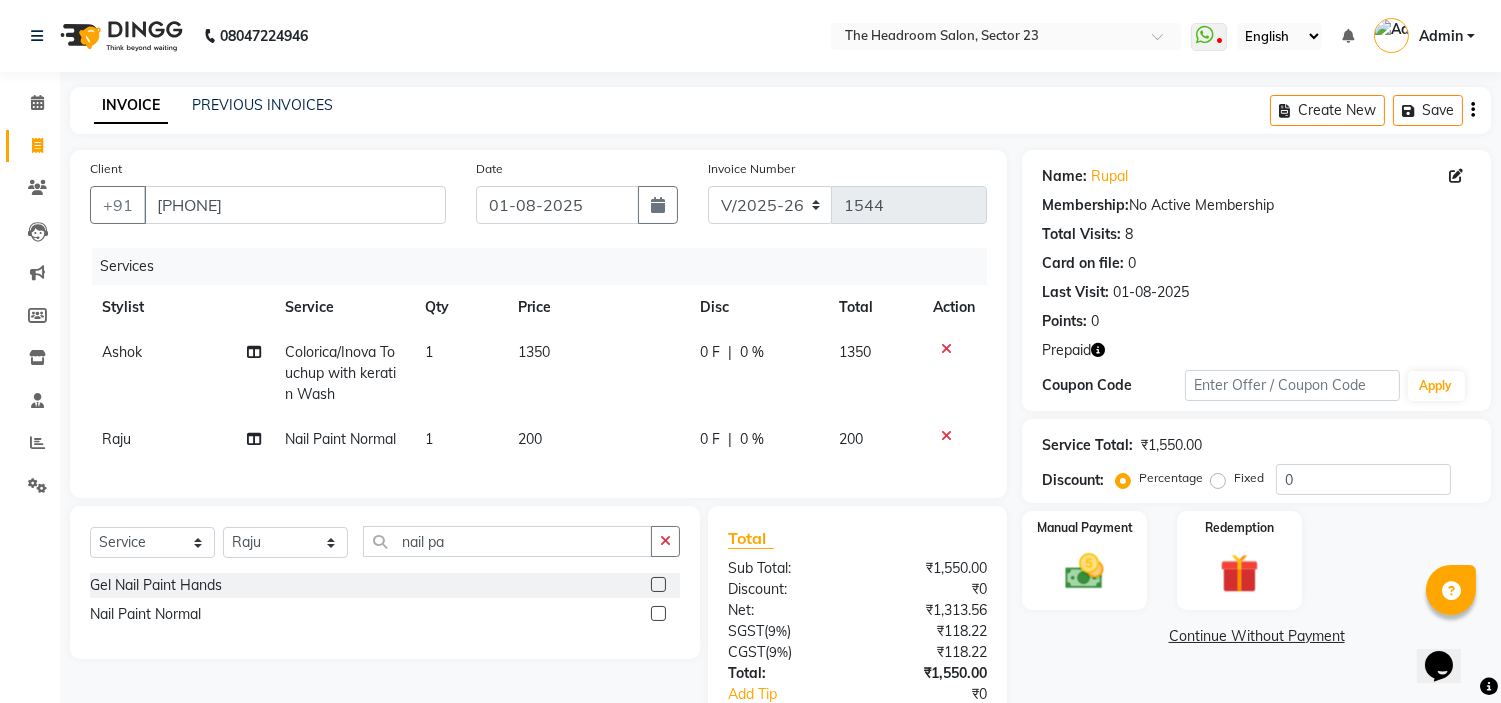click on "Select  Service  Product  Membership  Package Voucher Prepaid Gift Card  Select Stylist Anjali Anubha Ashok Garima Manager Manju Raju Rohit Shahbaz nail pa Gel Nail Paint Hands  Nail Paint Normal" 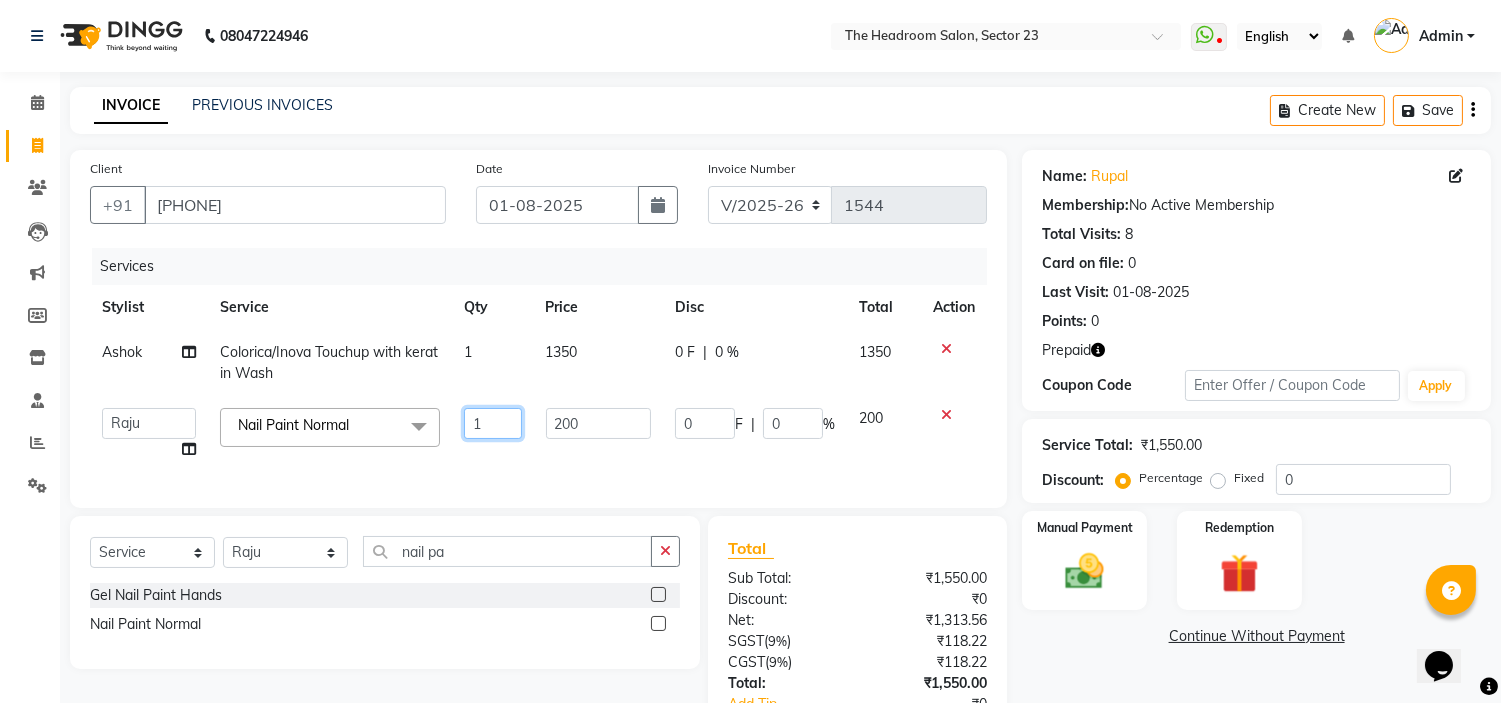 click on "1" 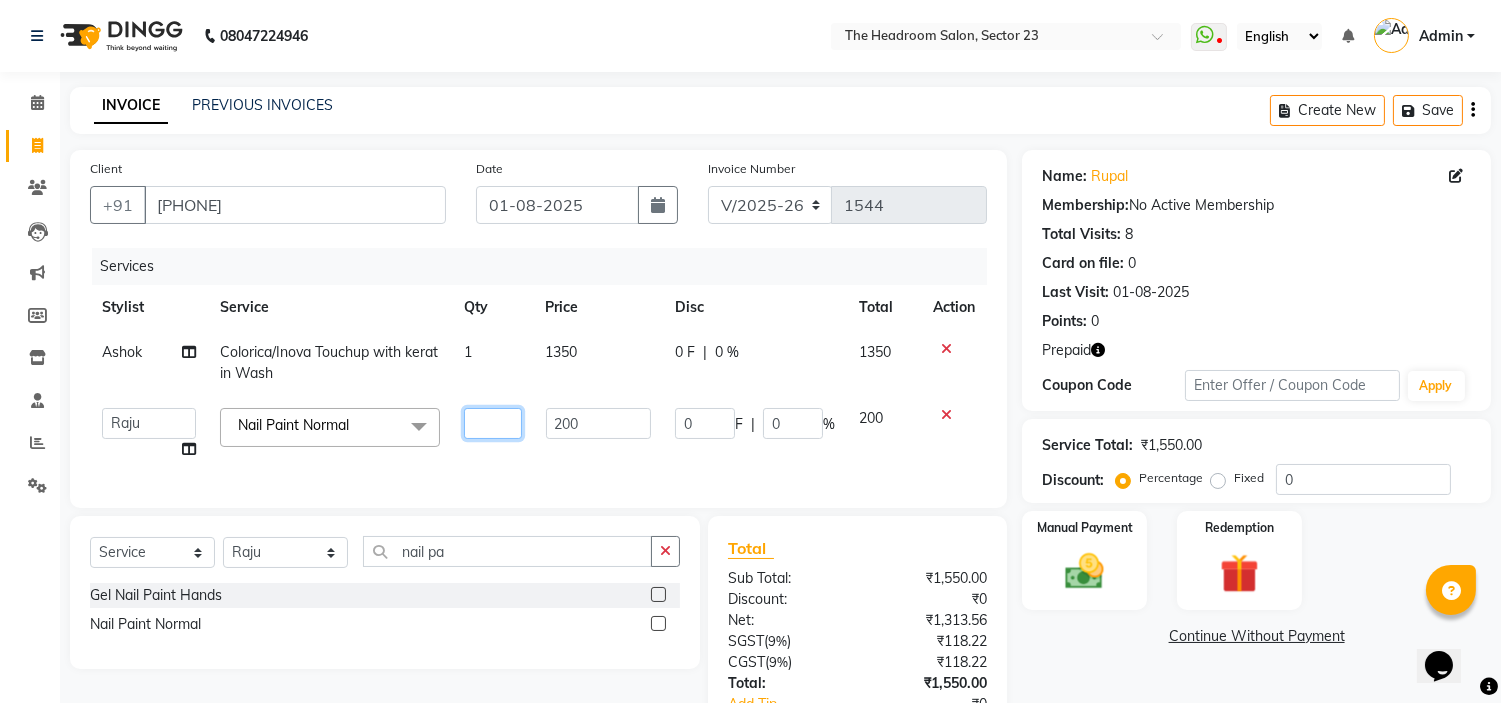 type on "2" 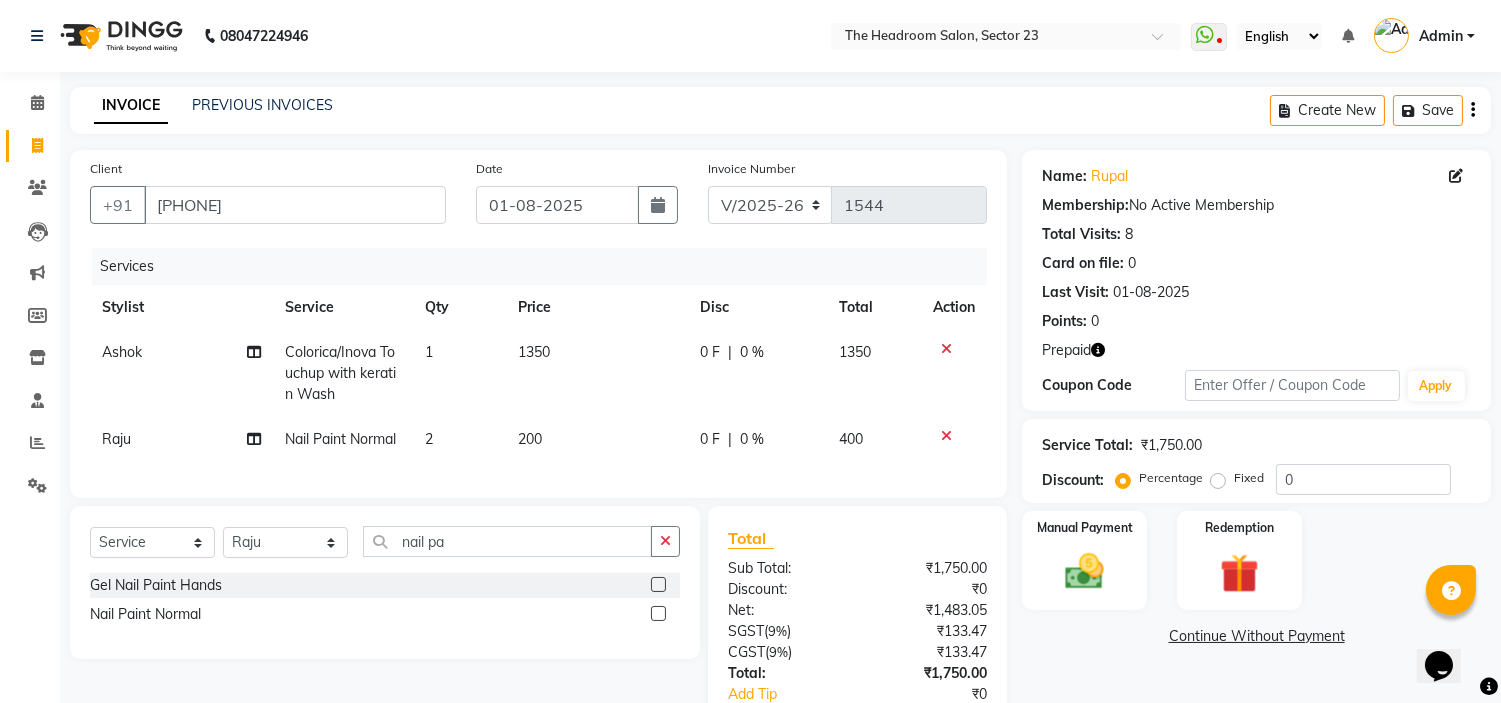 click on "Select  Service  Product  Membership  Package Voucher Prepaid Gift Card  Select Stylist Anjali Anubha Ashok Garima Manager Manju Raju Rohit Shahbaz nail pa Gel Nail Paint Hands  Nail Paint Normal" 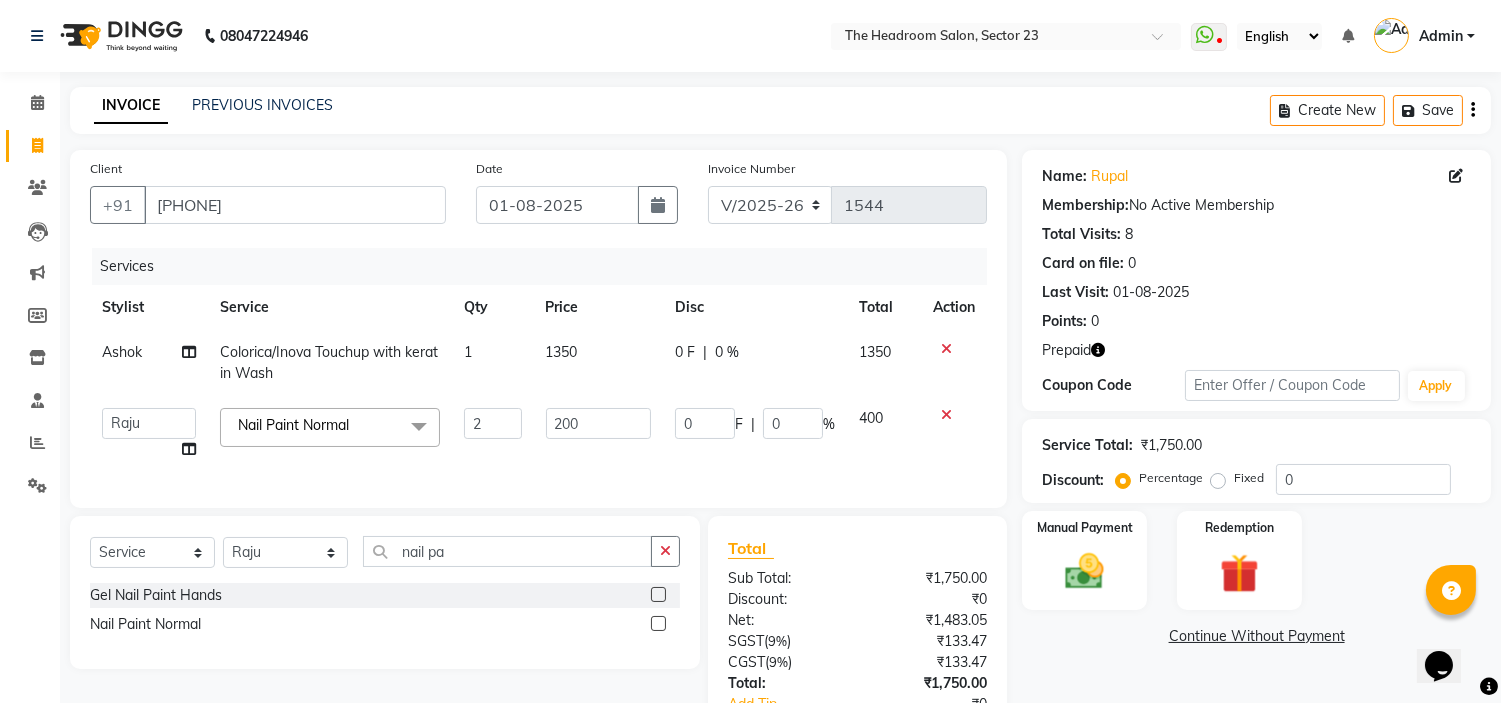 click on "200" 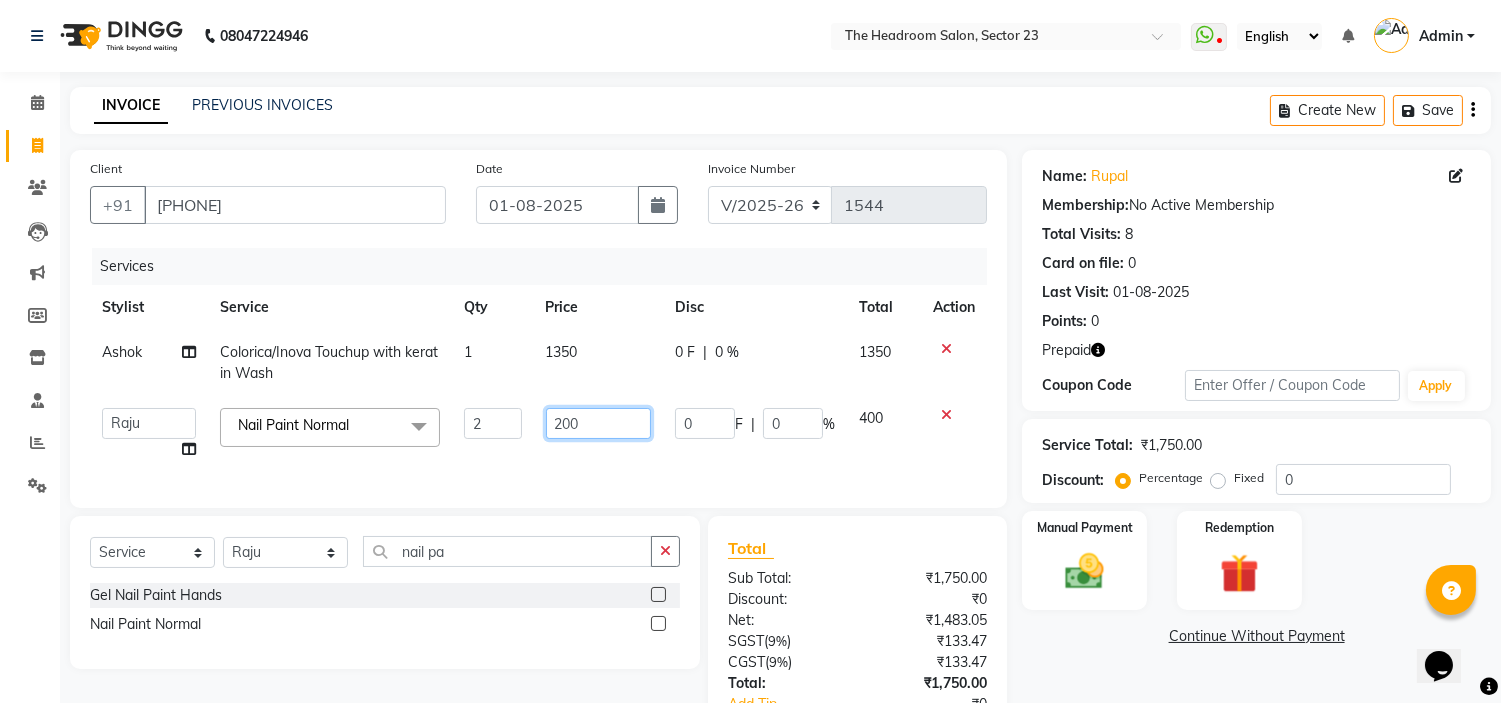 click on "200" 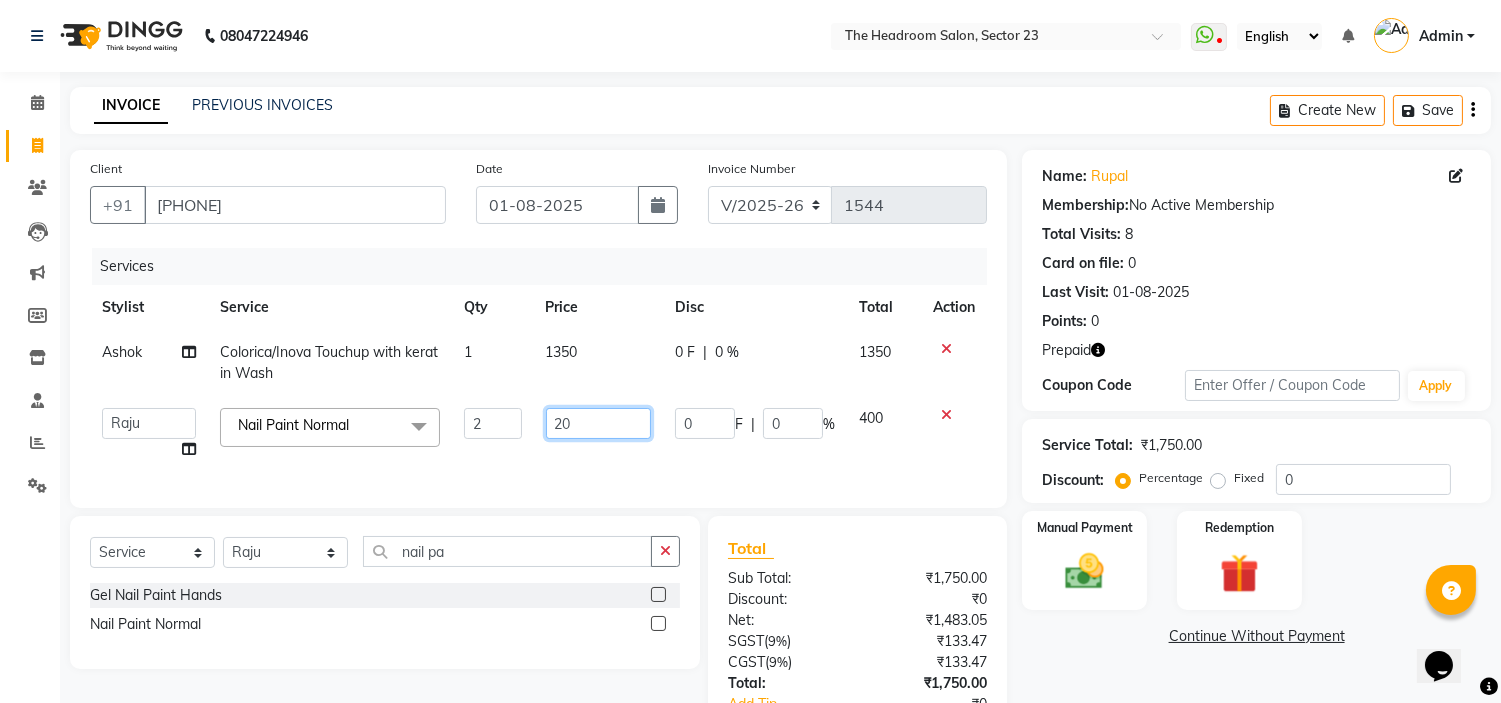 type on "2" 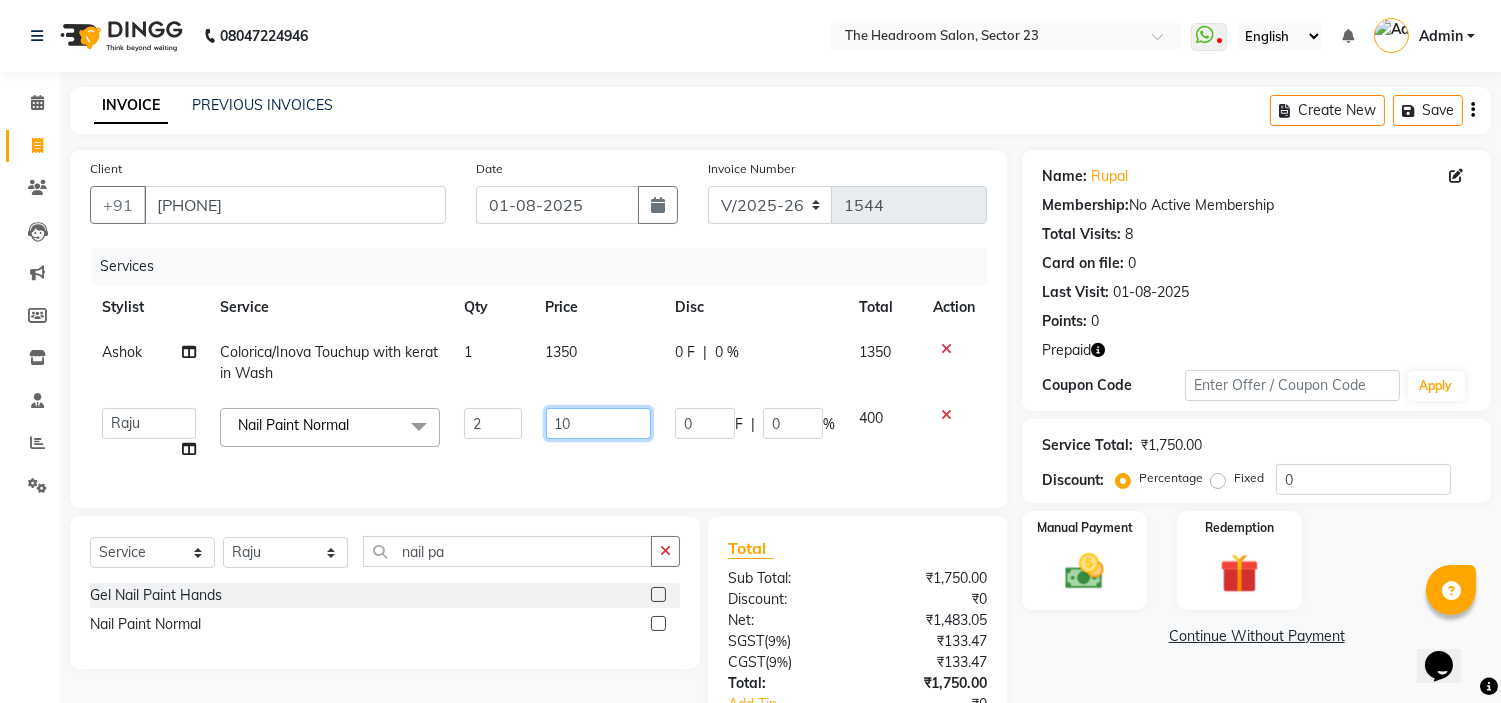 type on "100" 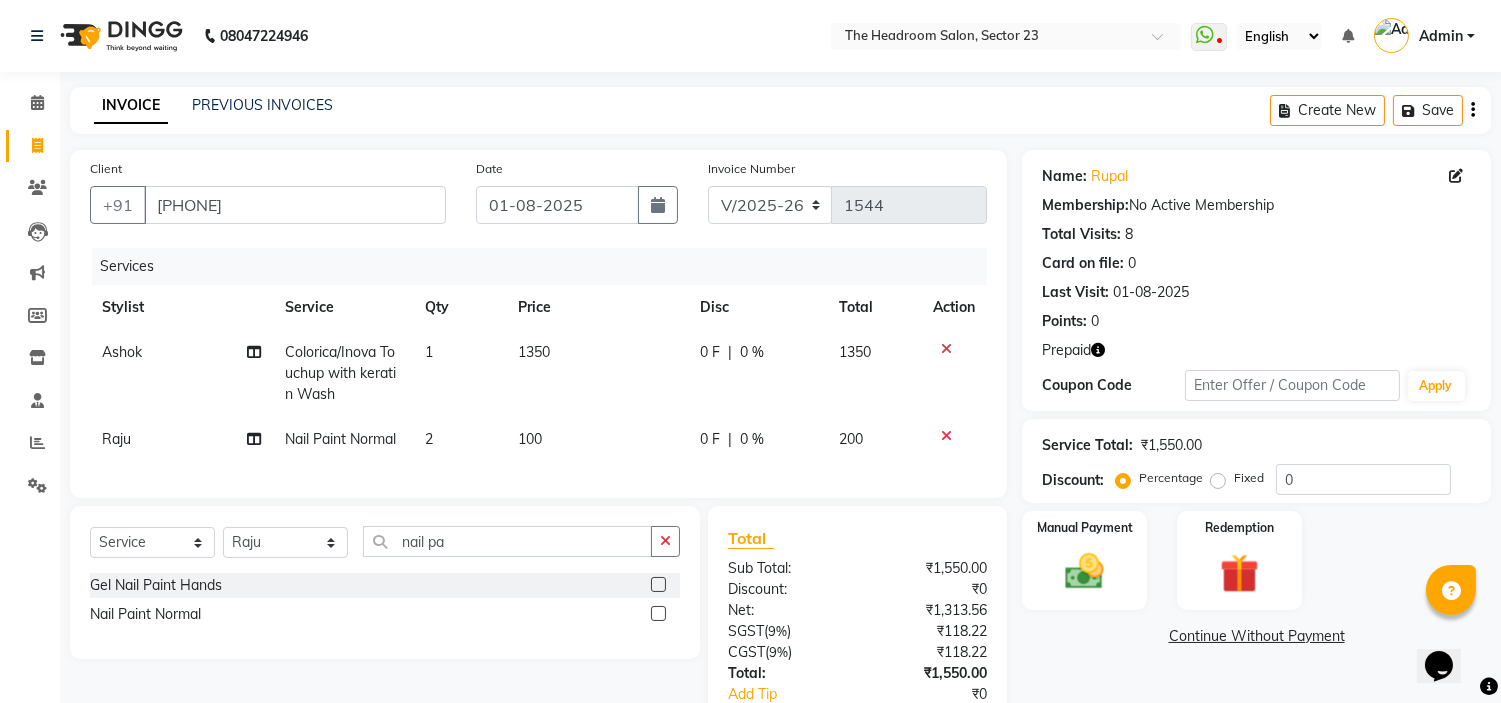 click on "Select  Service  Product  Membership  Package Voucher Prepaid Gift Card  Select Stylist Anjali Anubha Ashok Garima Manager Manju Raju Rohit Shahbaz nail pa Gel Nail Paint Hands  Nail Paint Normal" 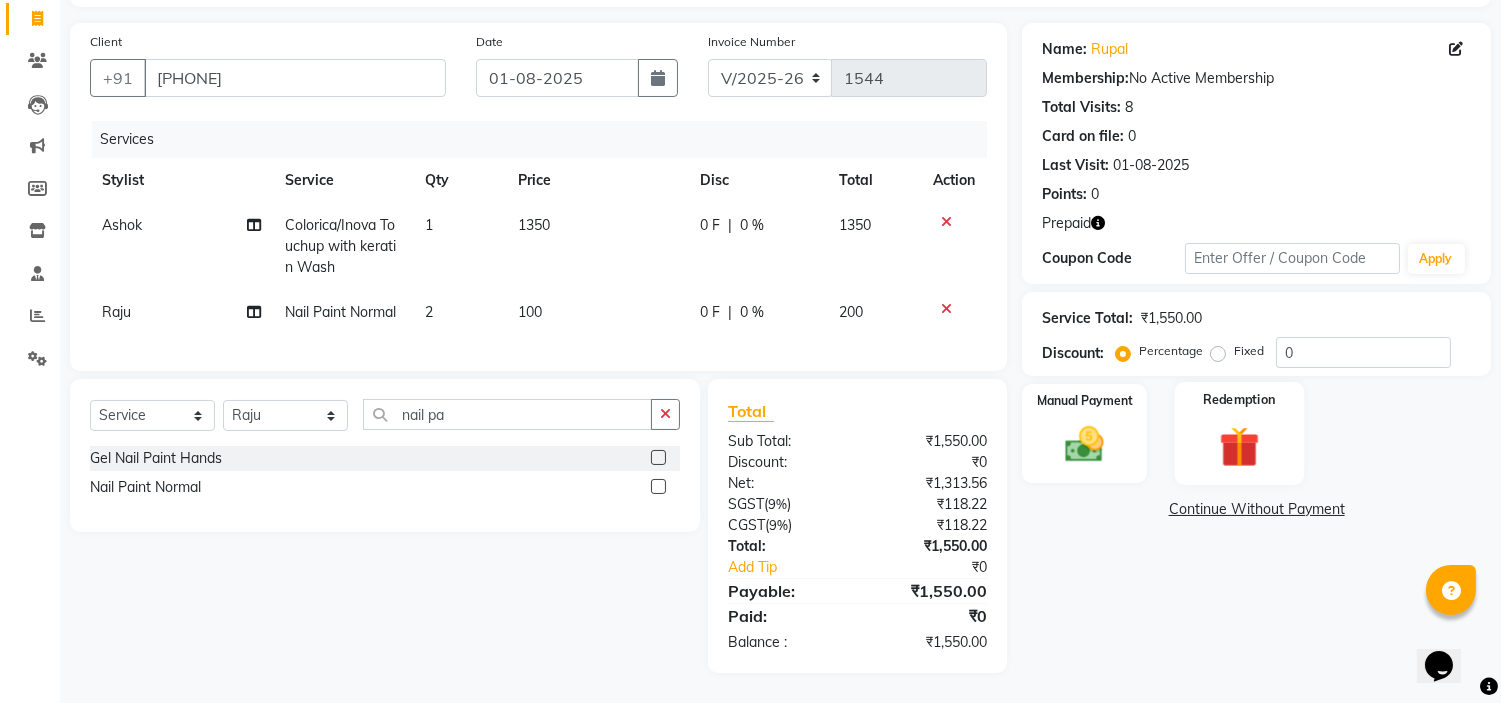 click 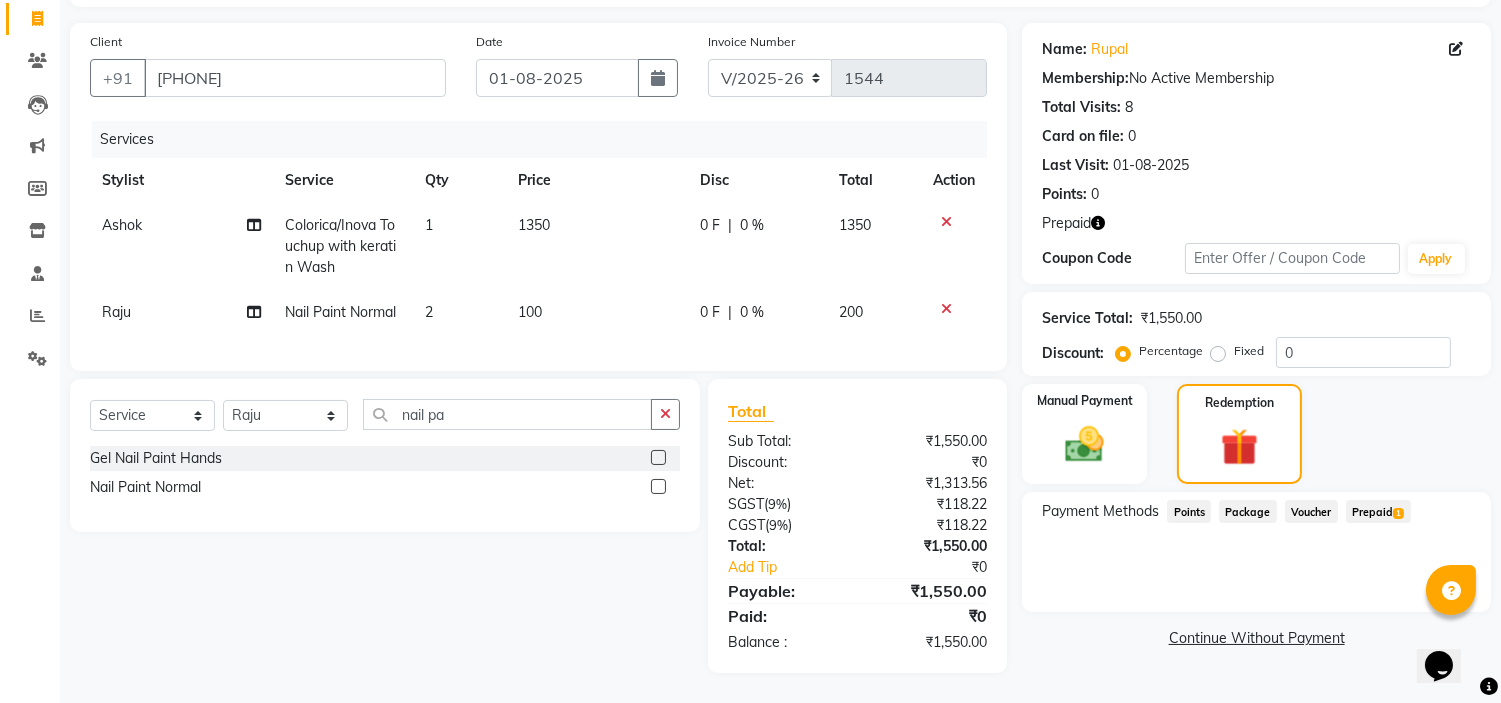 click on "Prepaid  1" 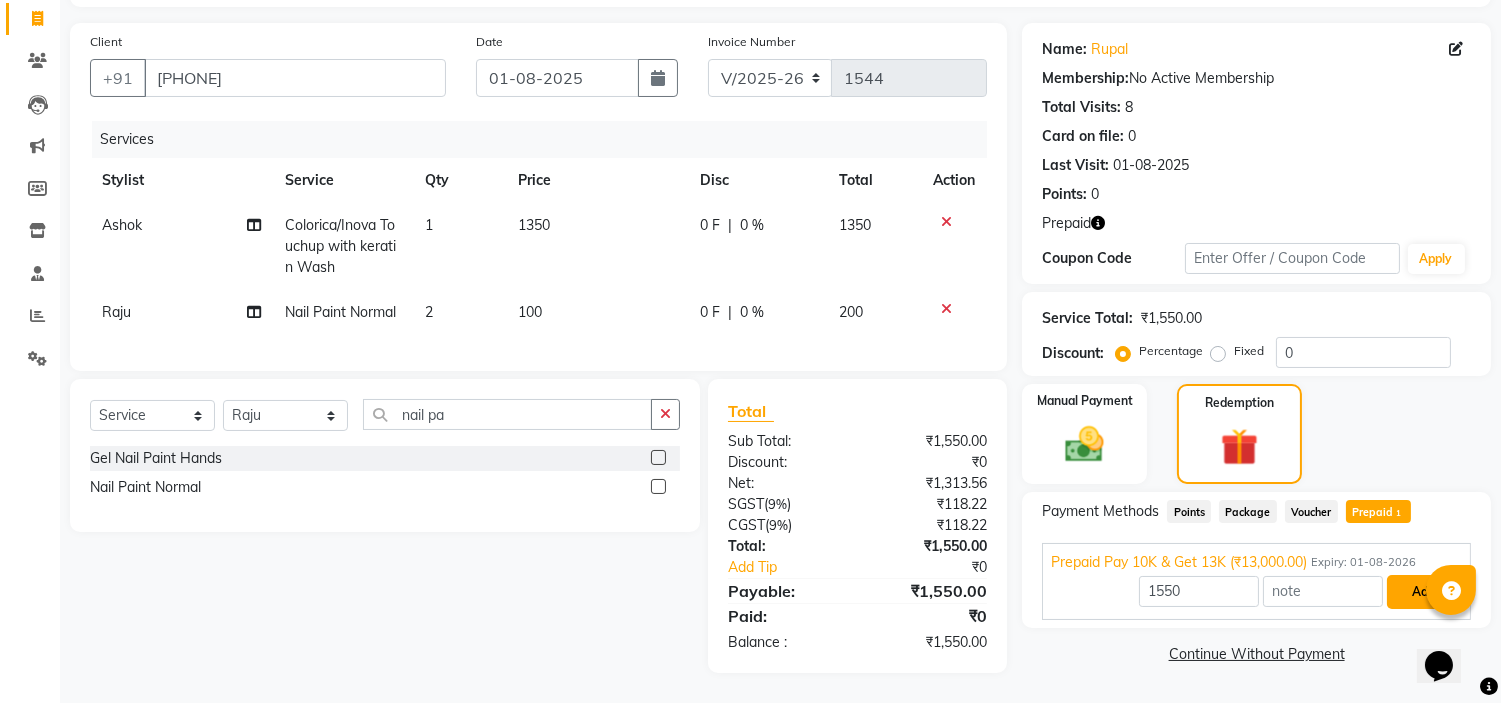 click on "Add" at bounding box center (1423, 592) 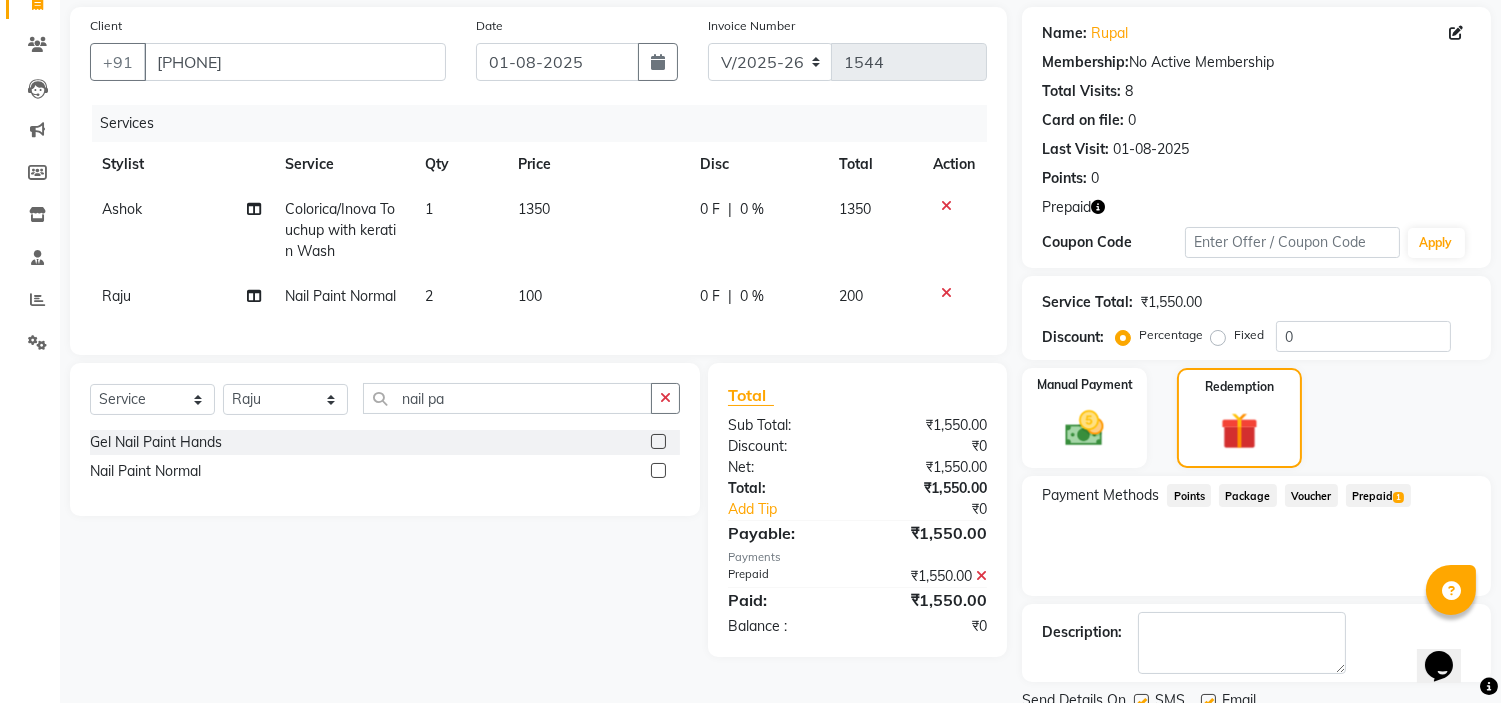scroll, scrollTop: 218, scrollLeft: 0, axis: vertical 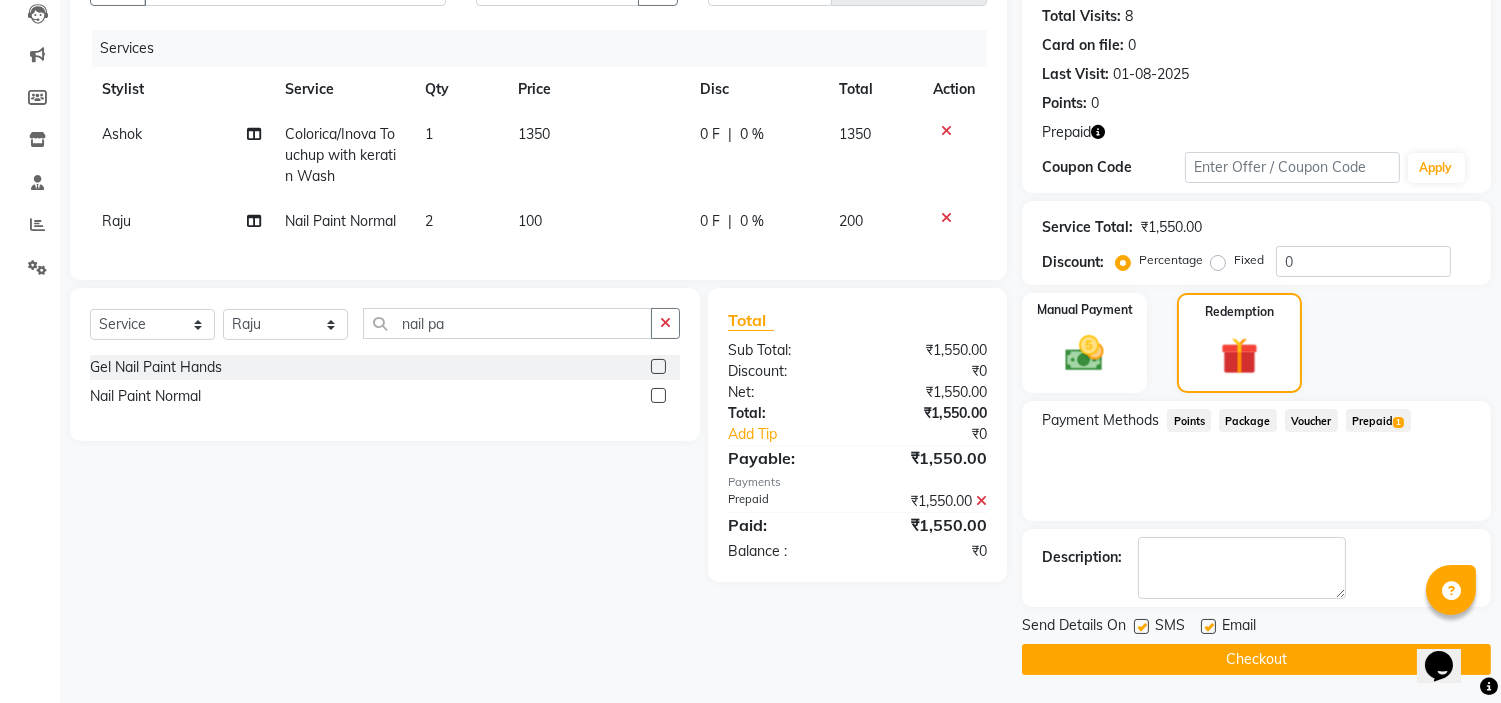 click on "Checkout" 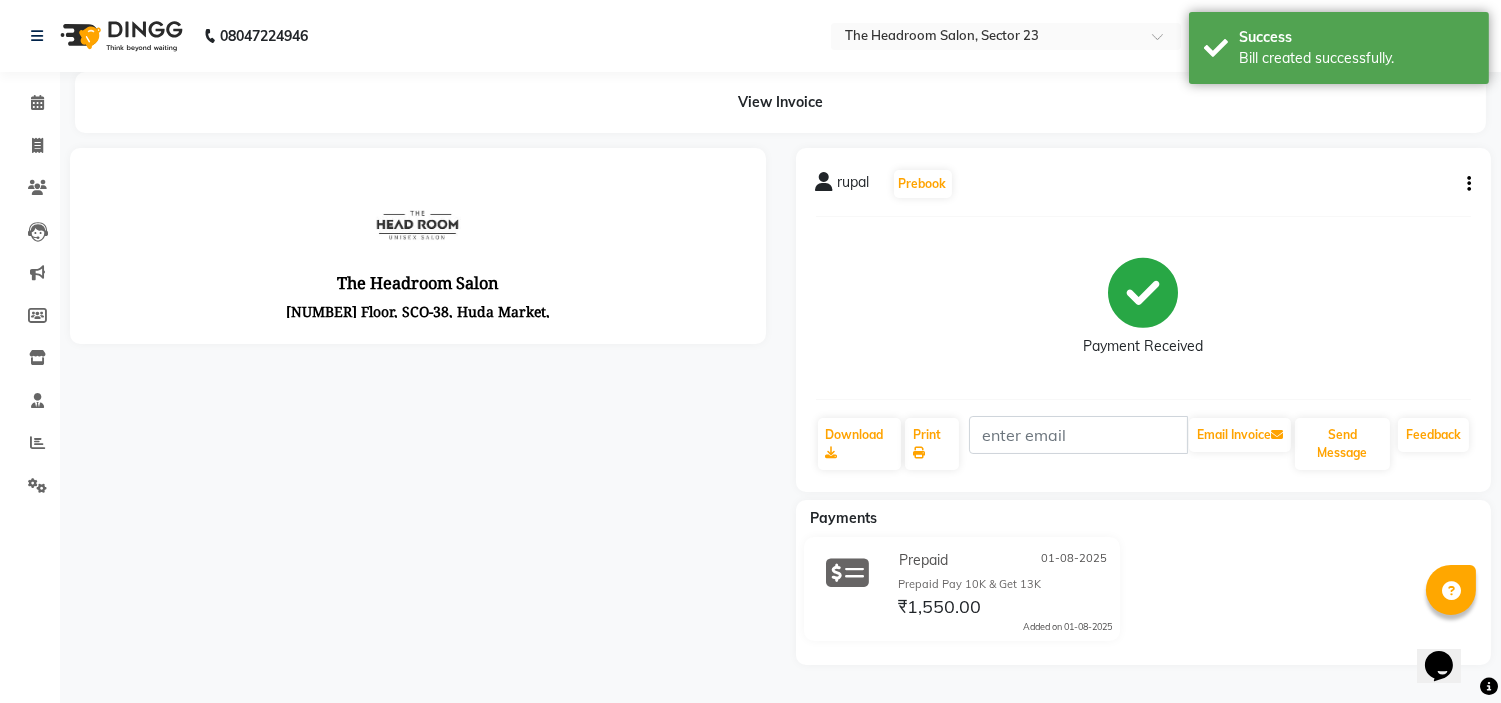 scroll, scrollTop: 0, scrollLeft: 0, axis: both 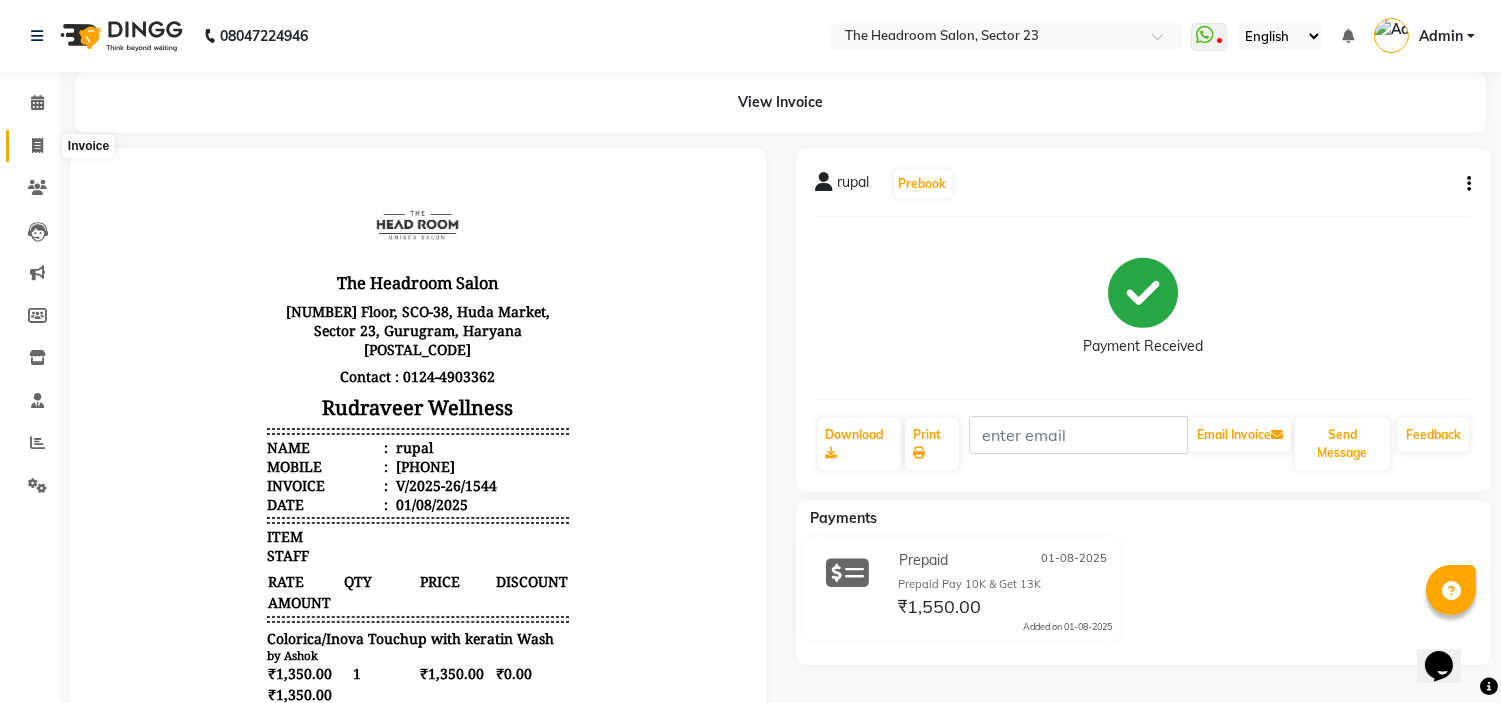click 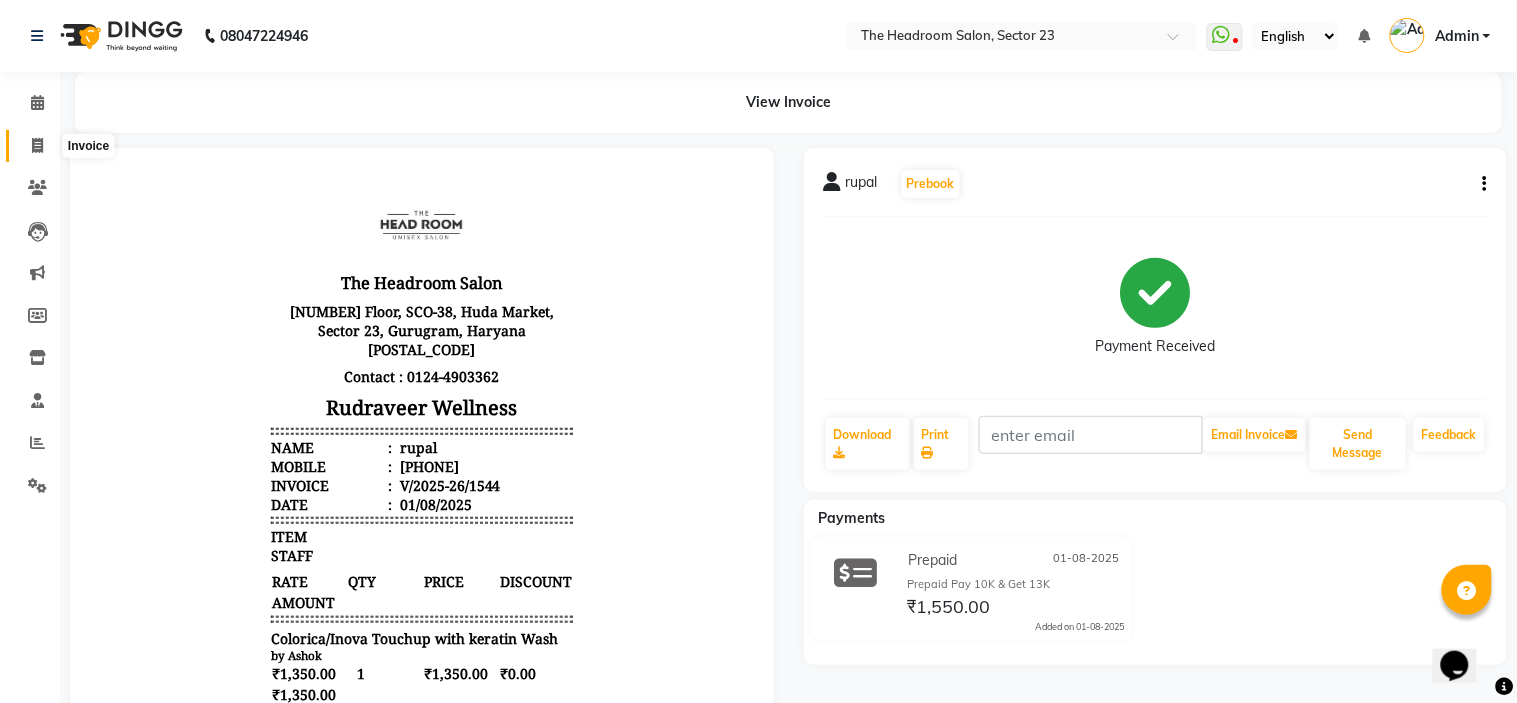 select on "service" 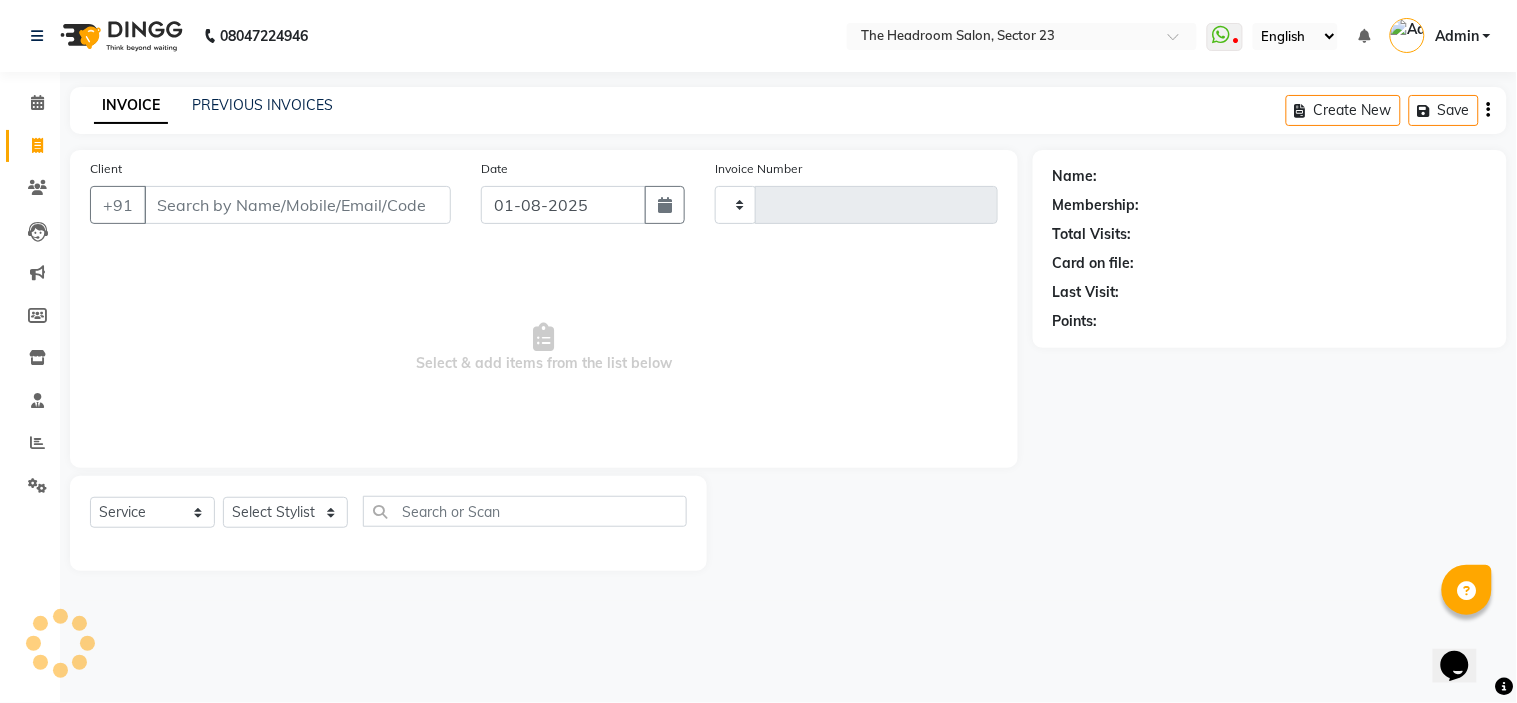 type on "1545" 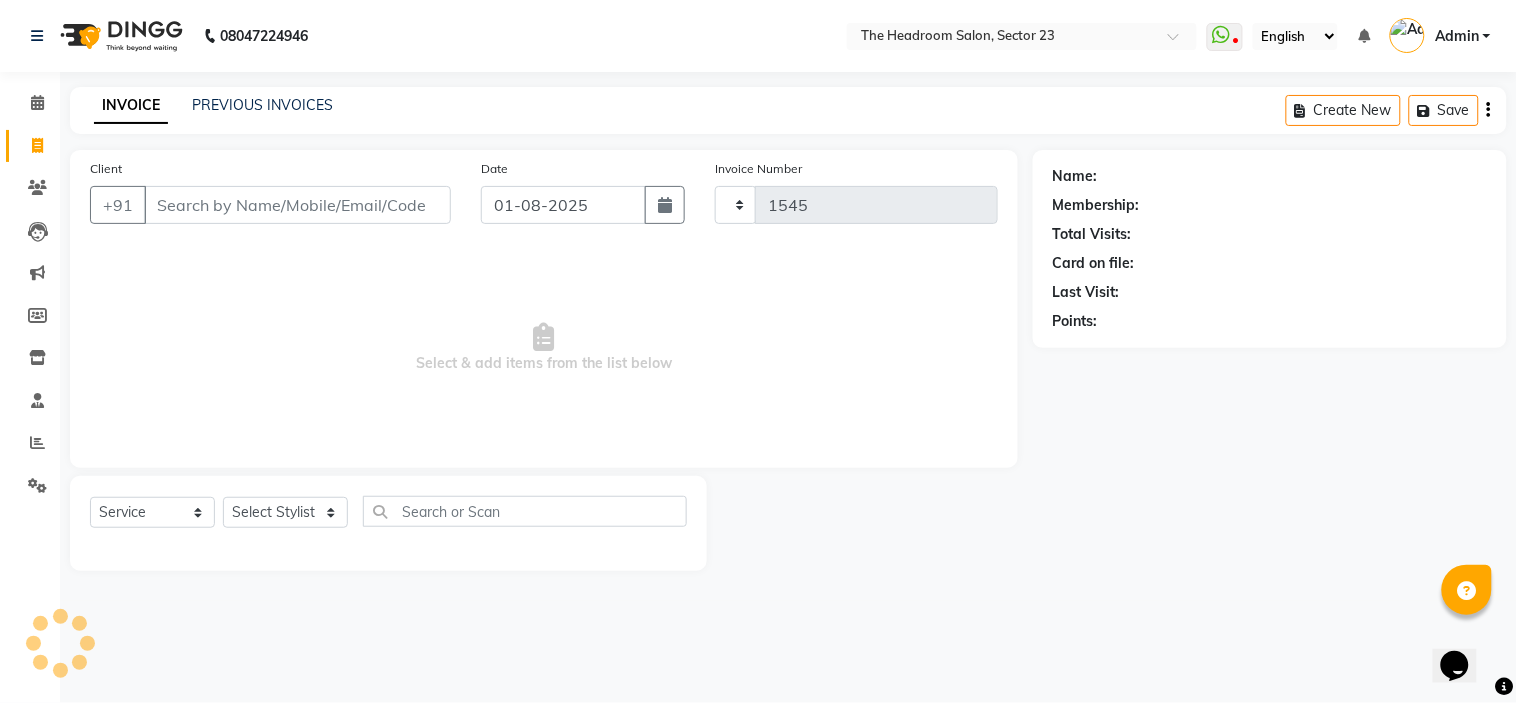 select on "6796" 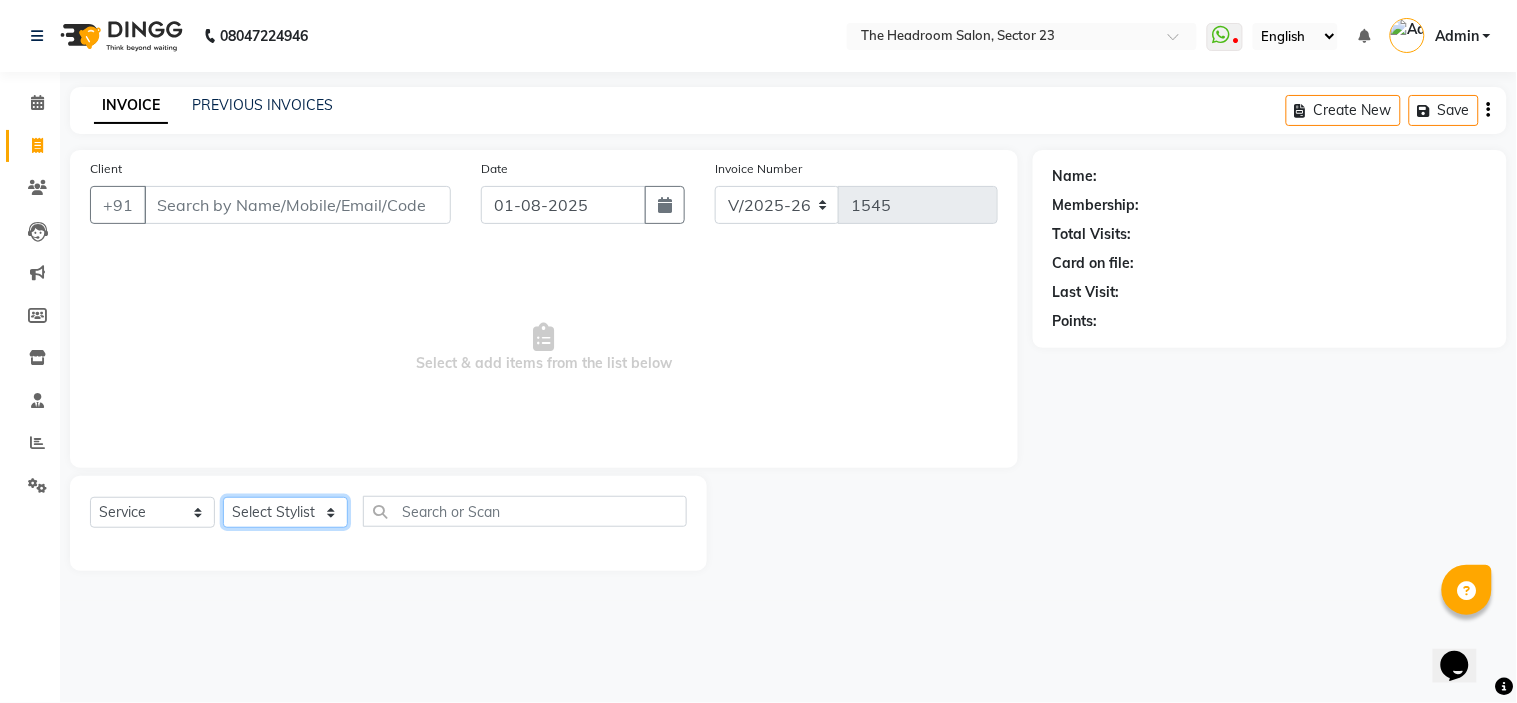 click on "Select Stylist Anjali Anubha Ashok Garima Manager Manju Raju Rohit Shahbaz" 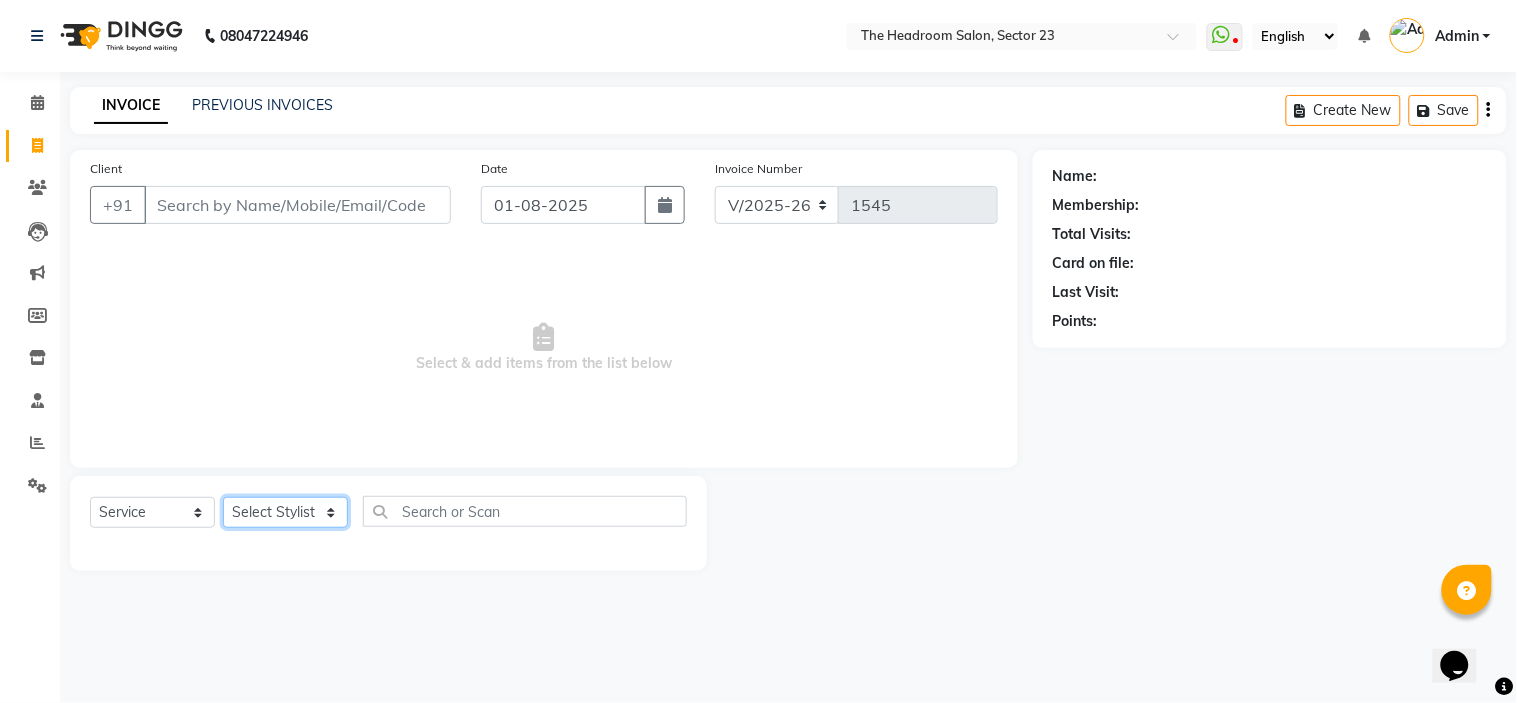 select on "64907" 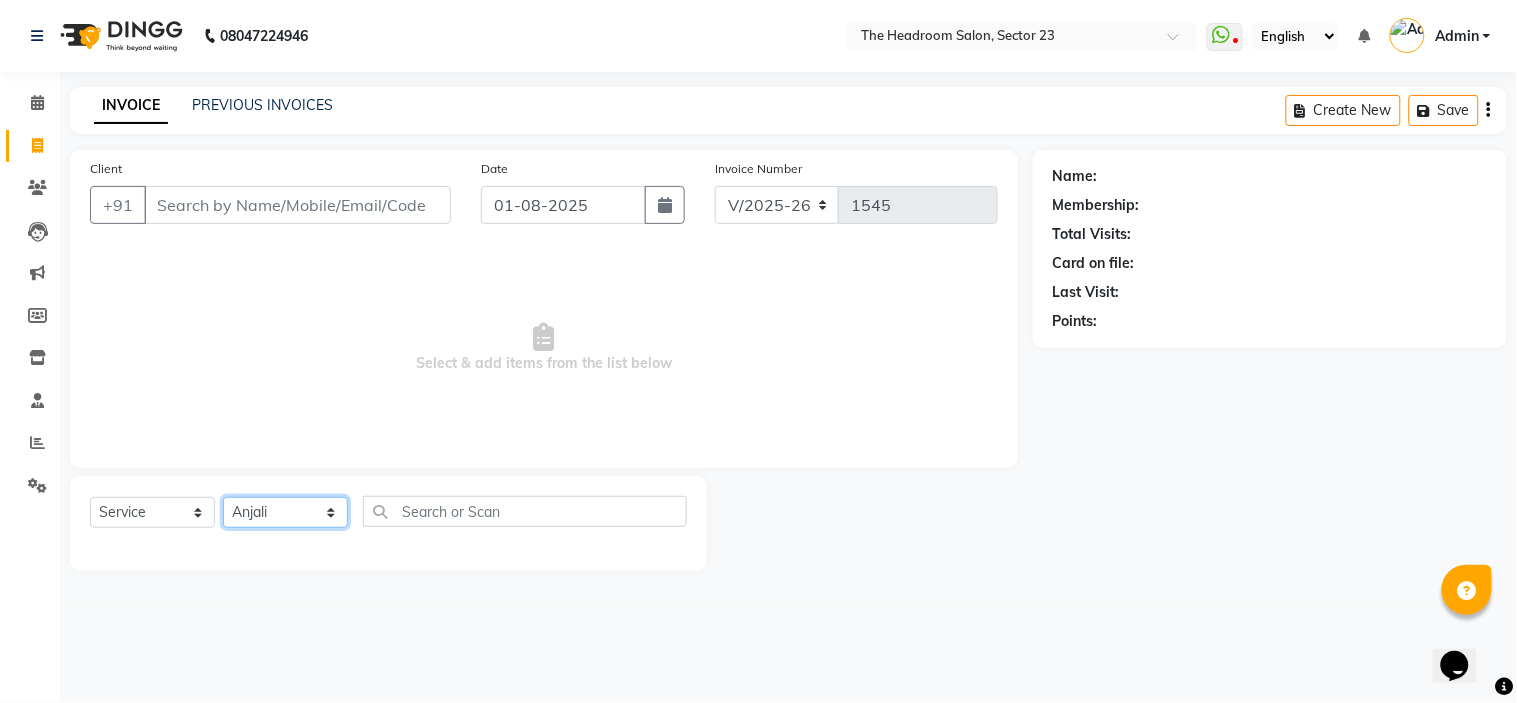 click on "Select Stylist Anjali Anubha Ashok Garima Manager Manju Raju Rohit Shahbaz" 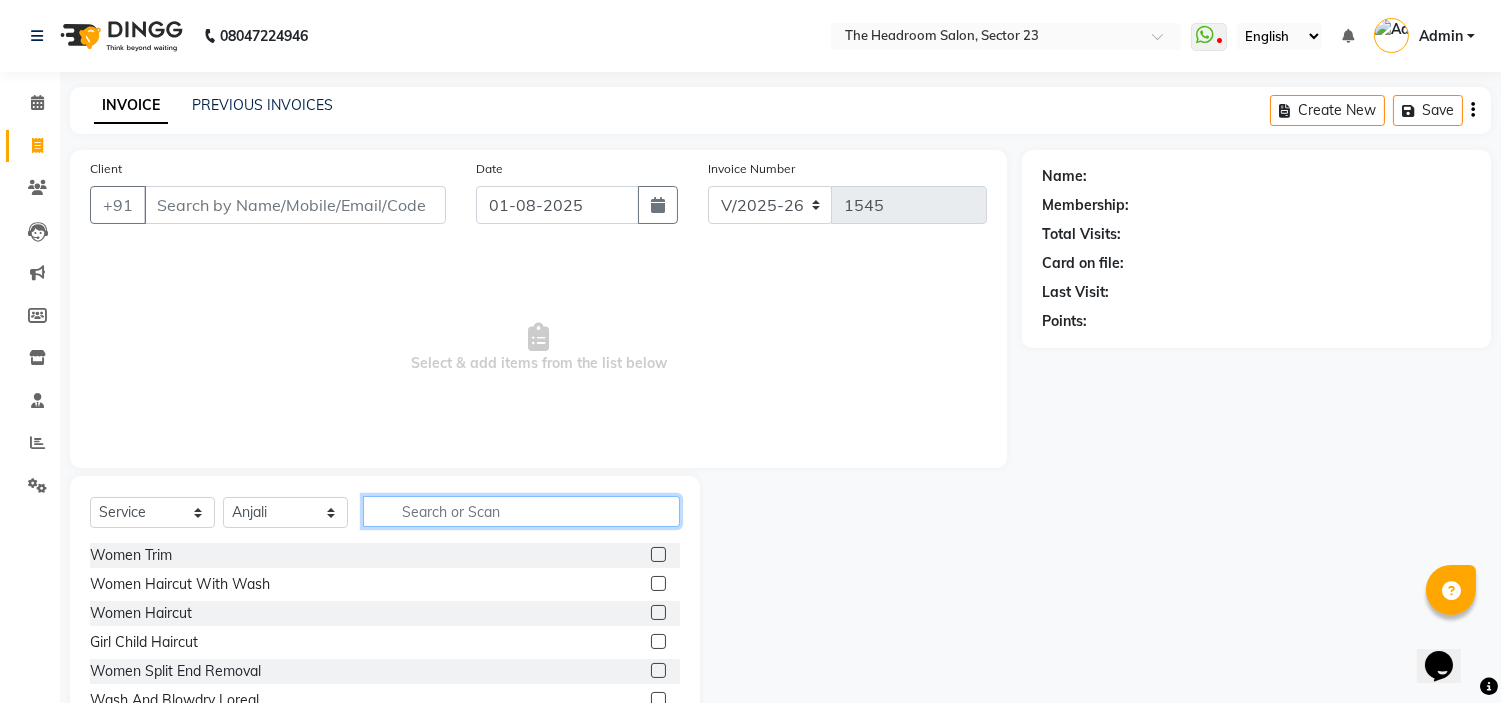 click 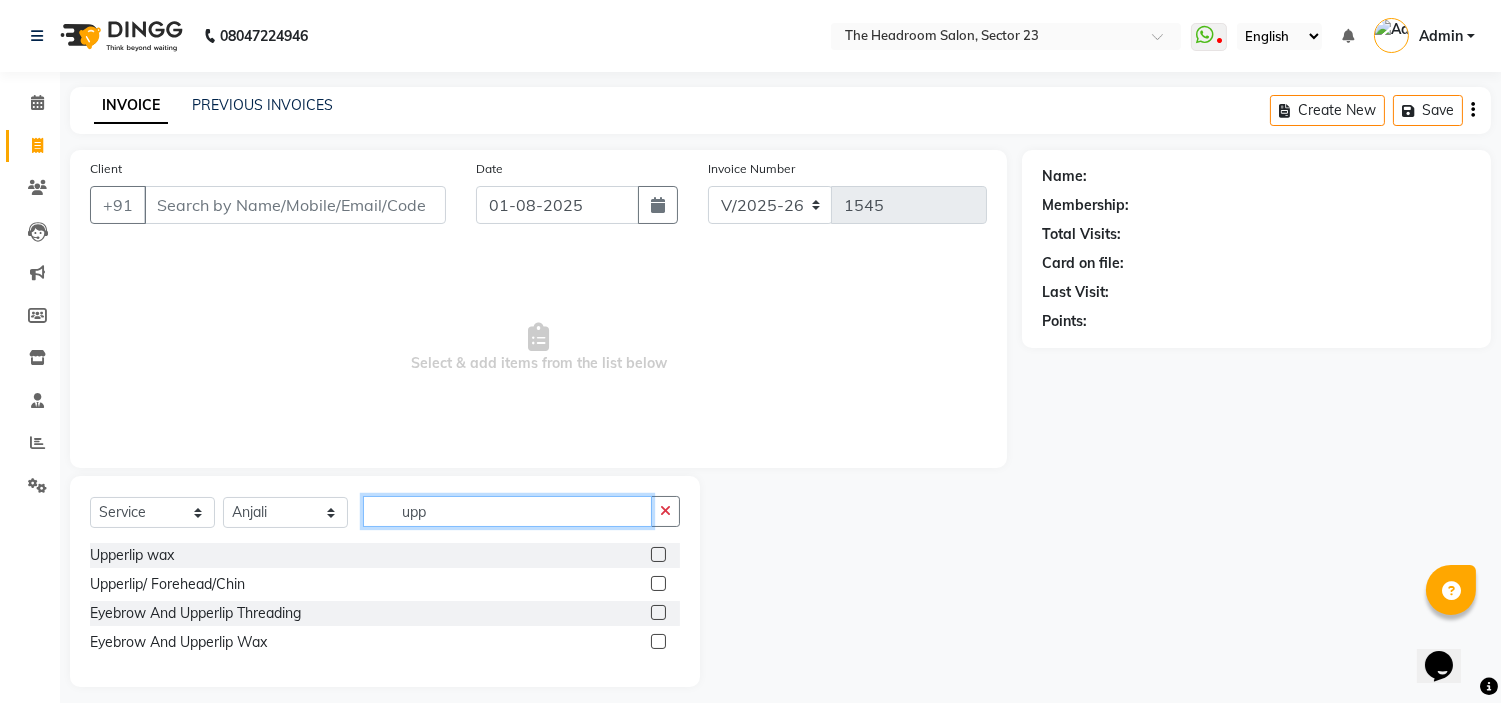 type on "upp" 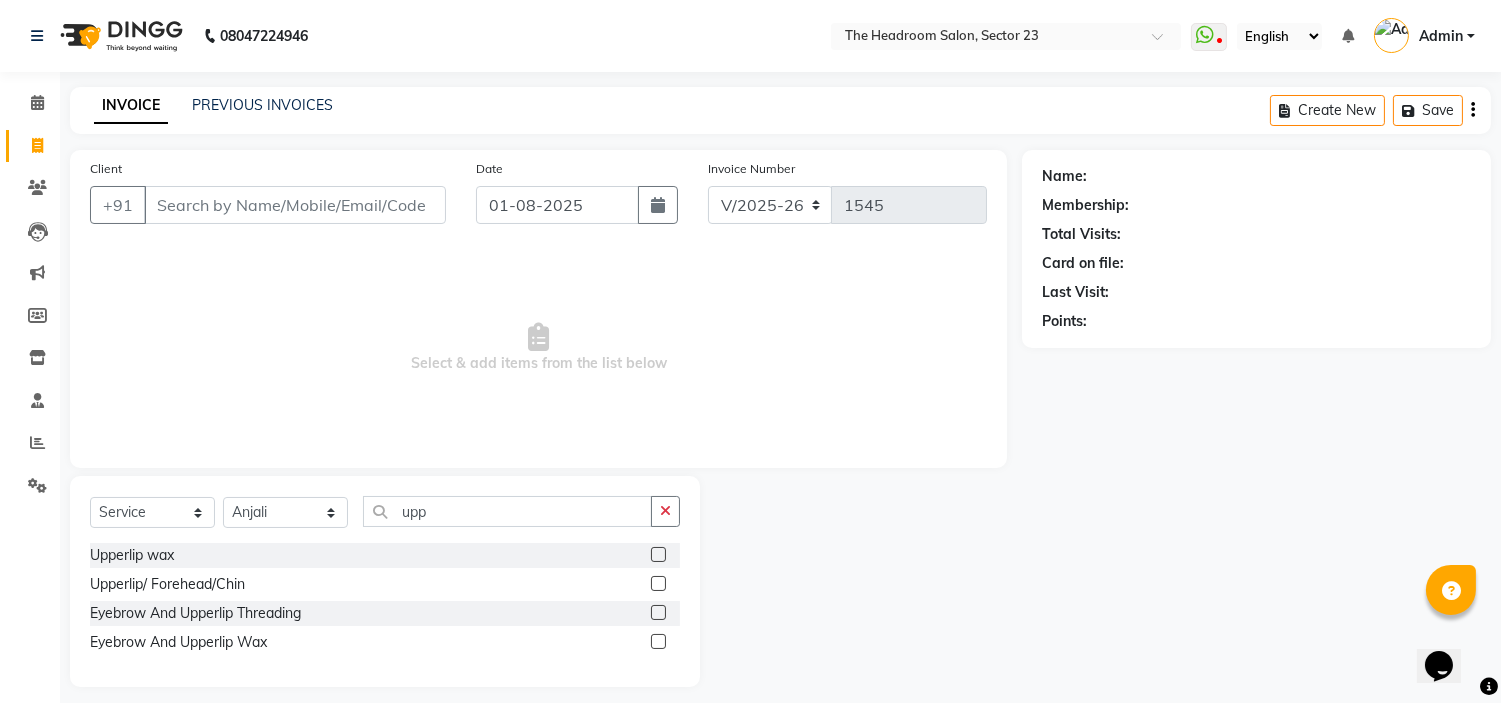 click 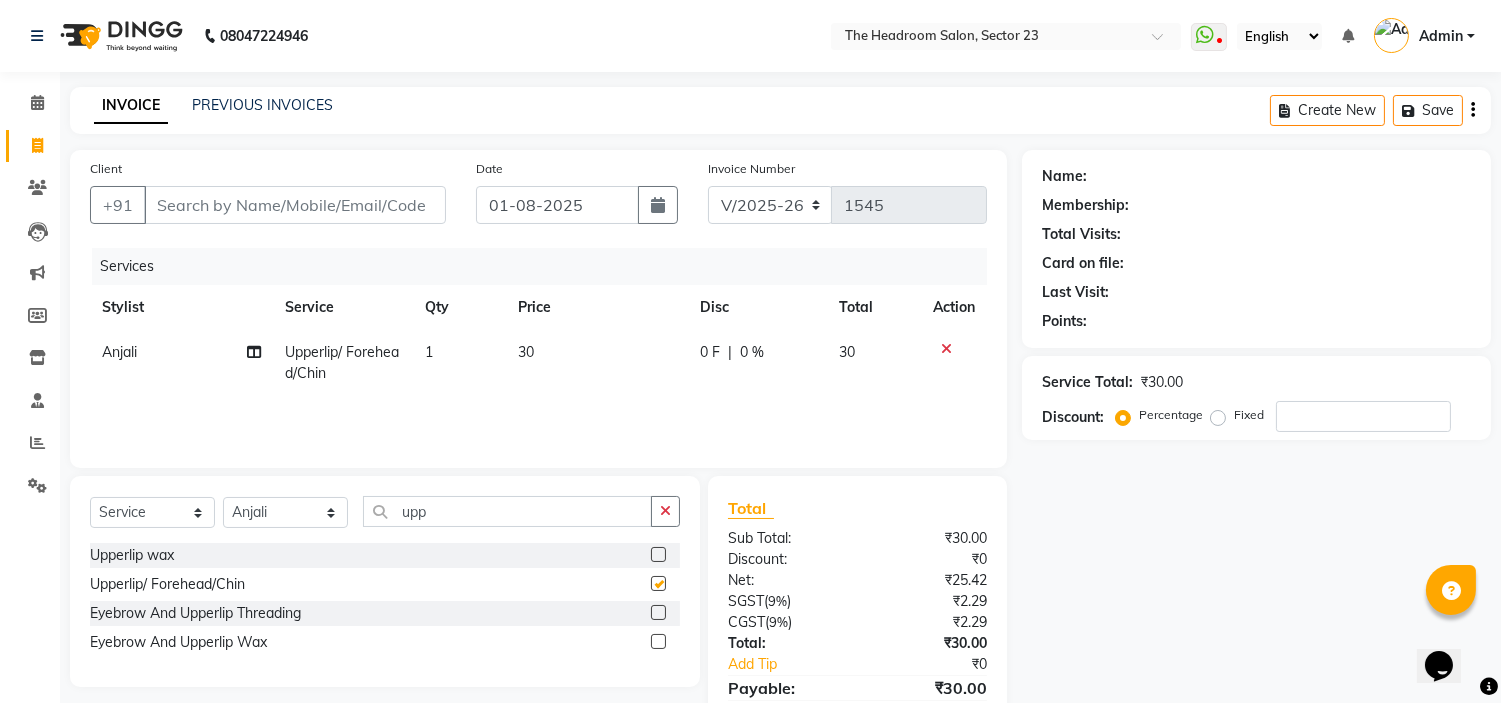 checkbox on "false" 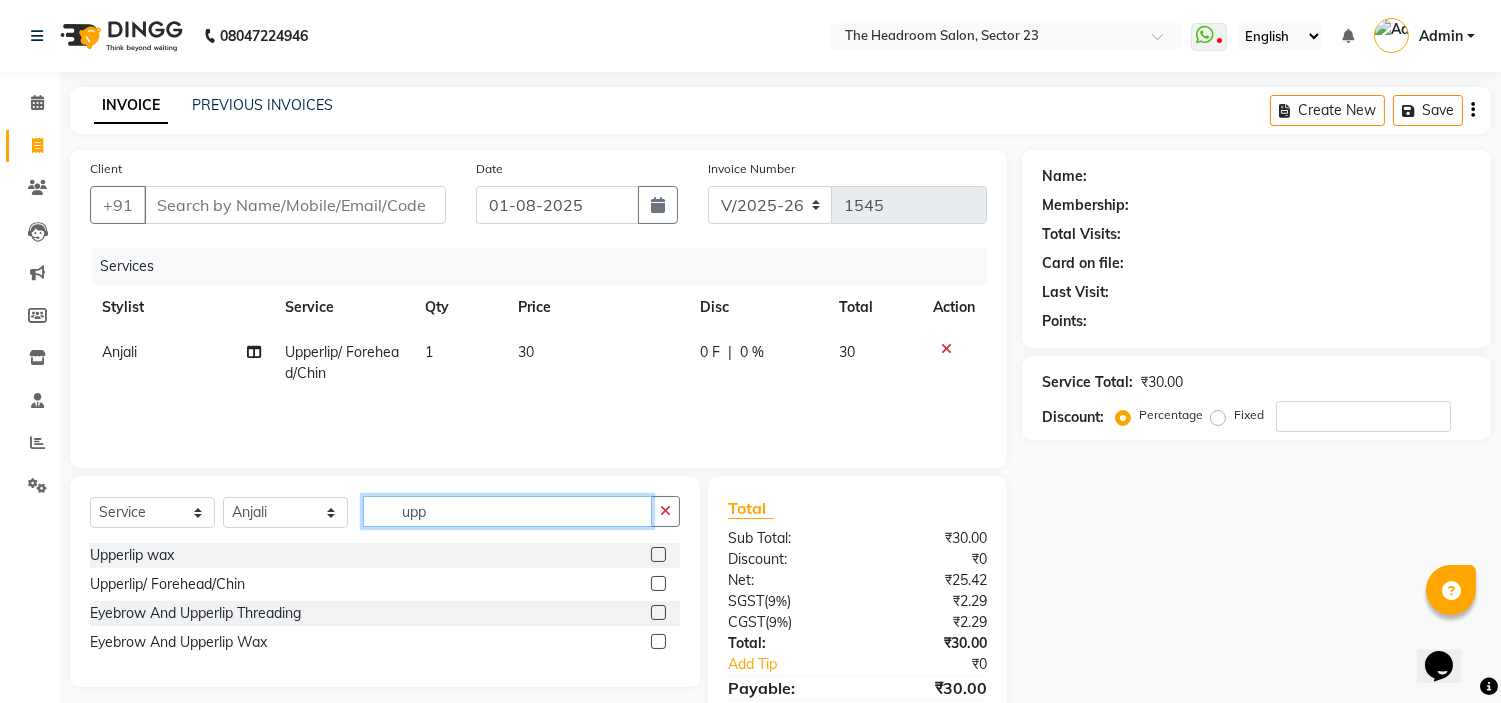 click on "upp" 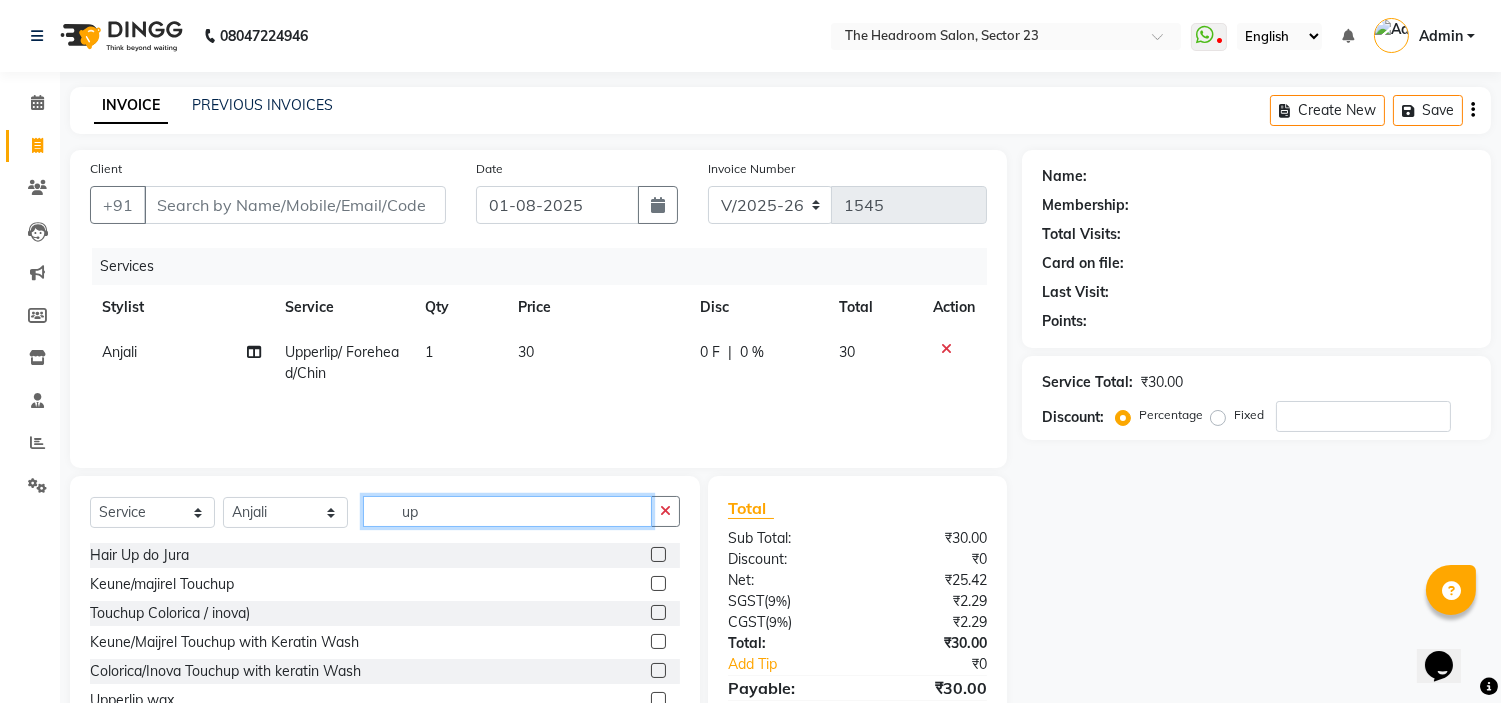 type on "u" 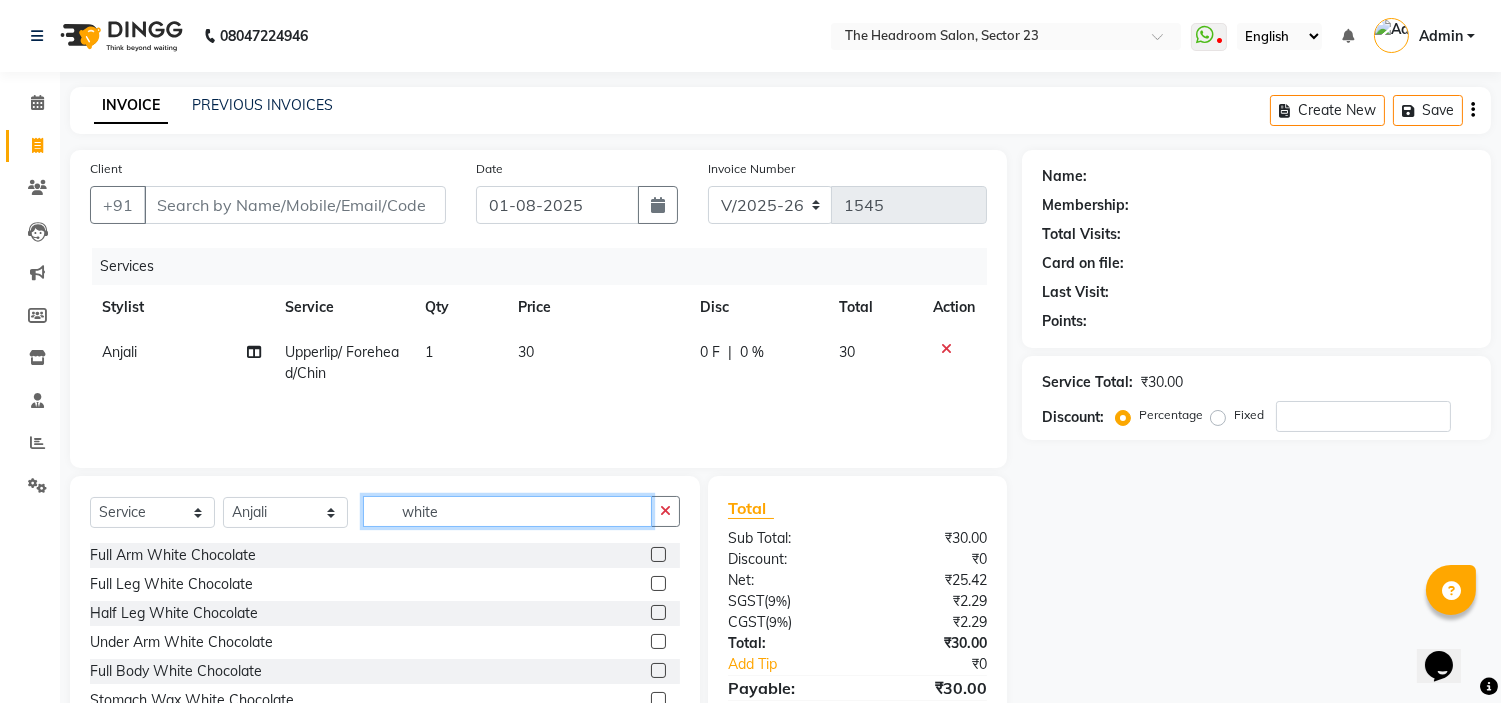 type on "white" 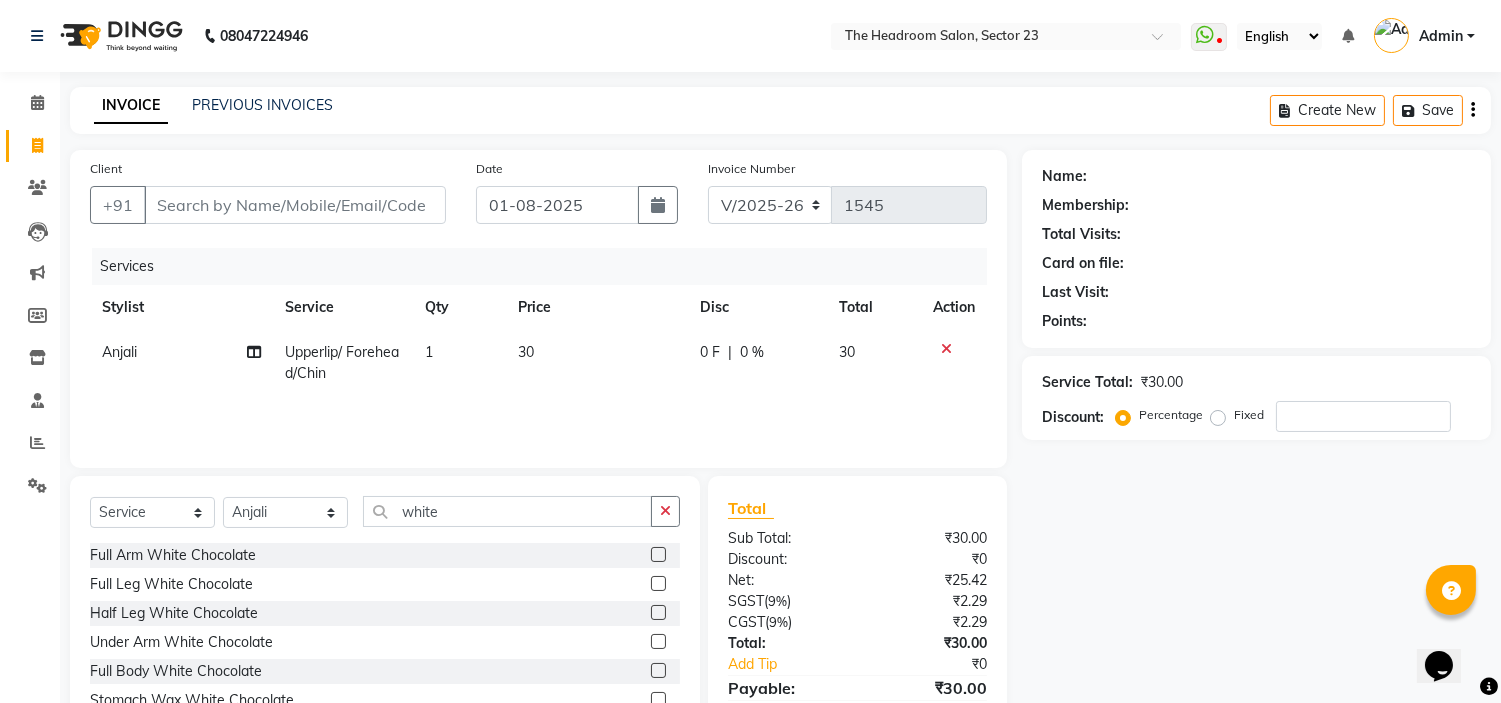 click 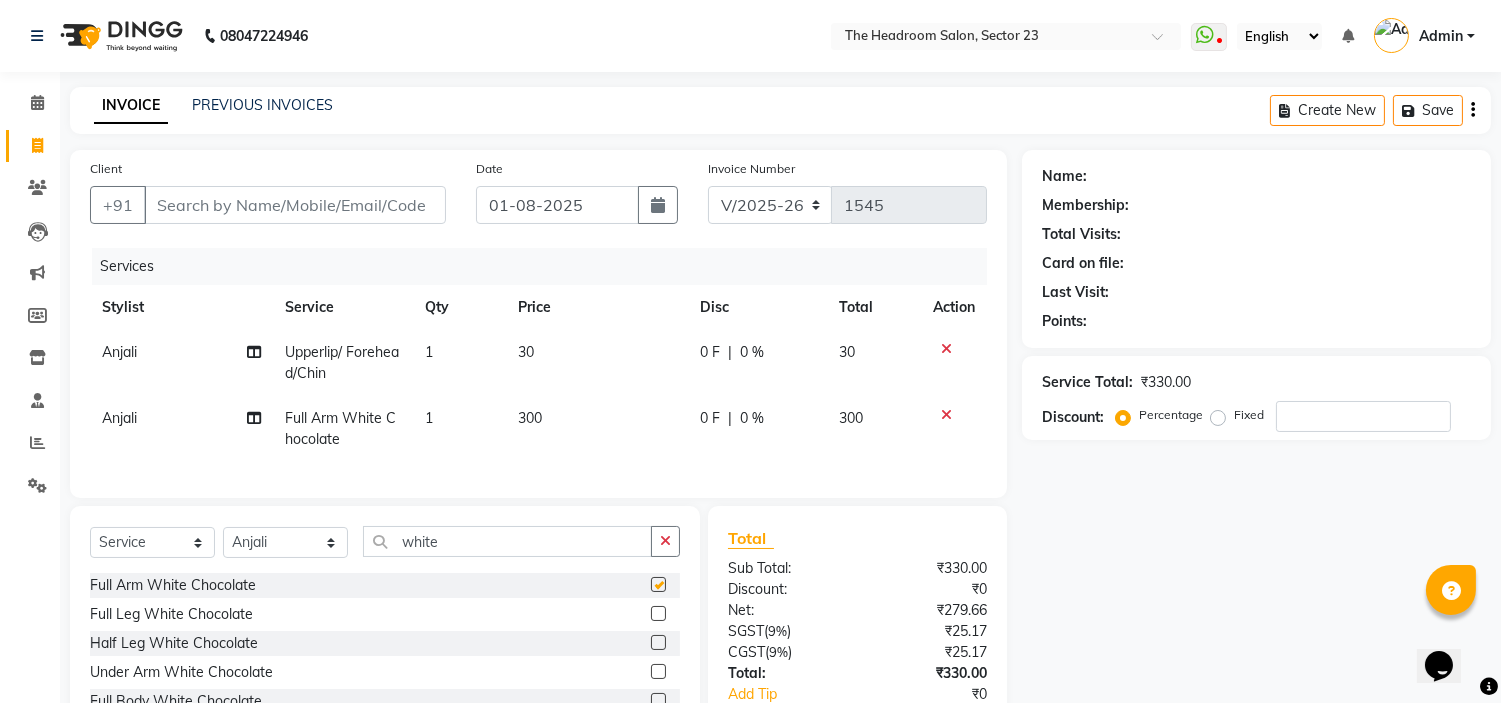 checkbox on "false" 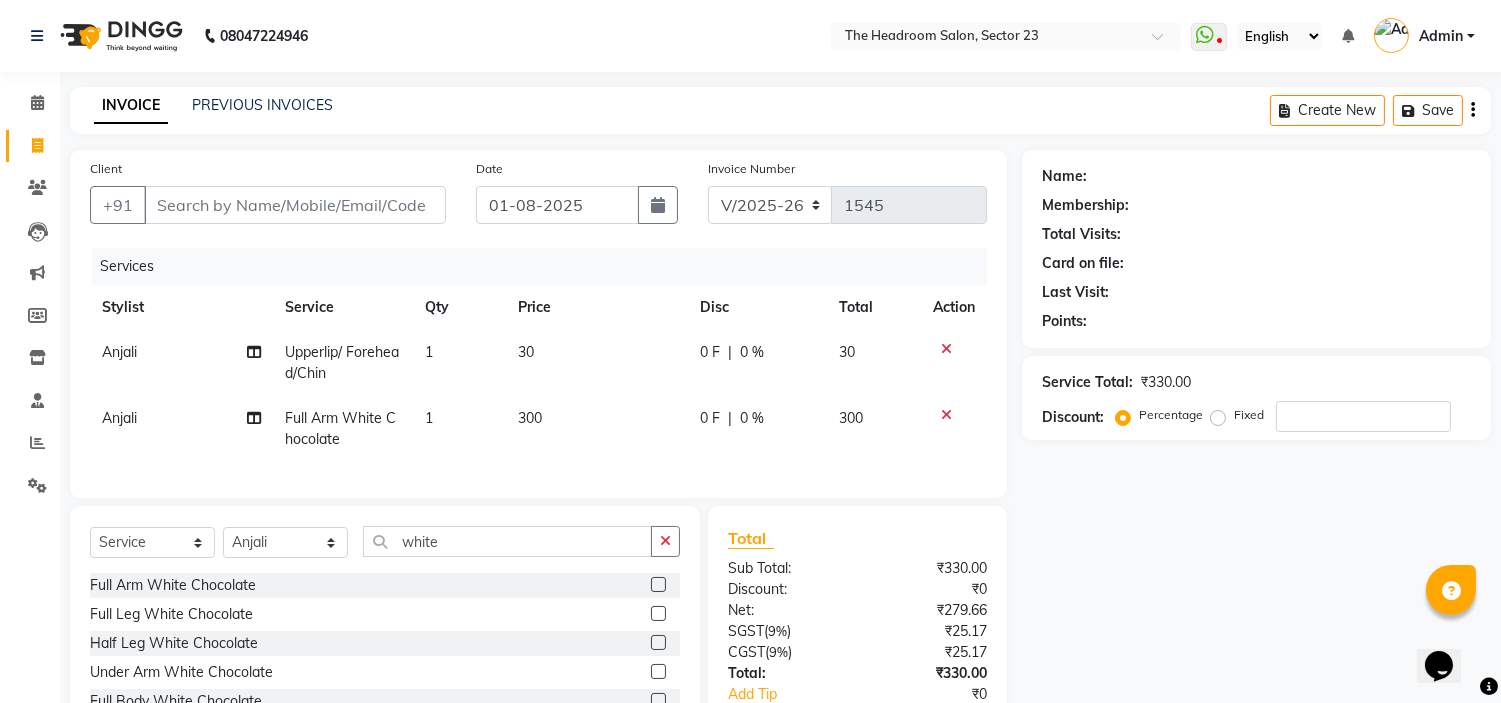 click on "Name: Membership: Total Visits: Card on file: Last Visit:  Points:  Service Total:  ₹330.00  Discount:  Percentage   Fixed" 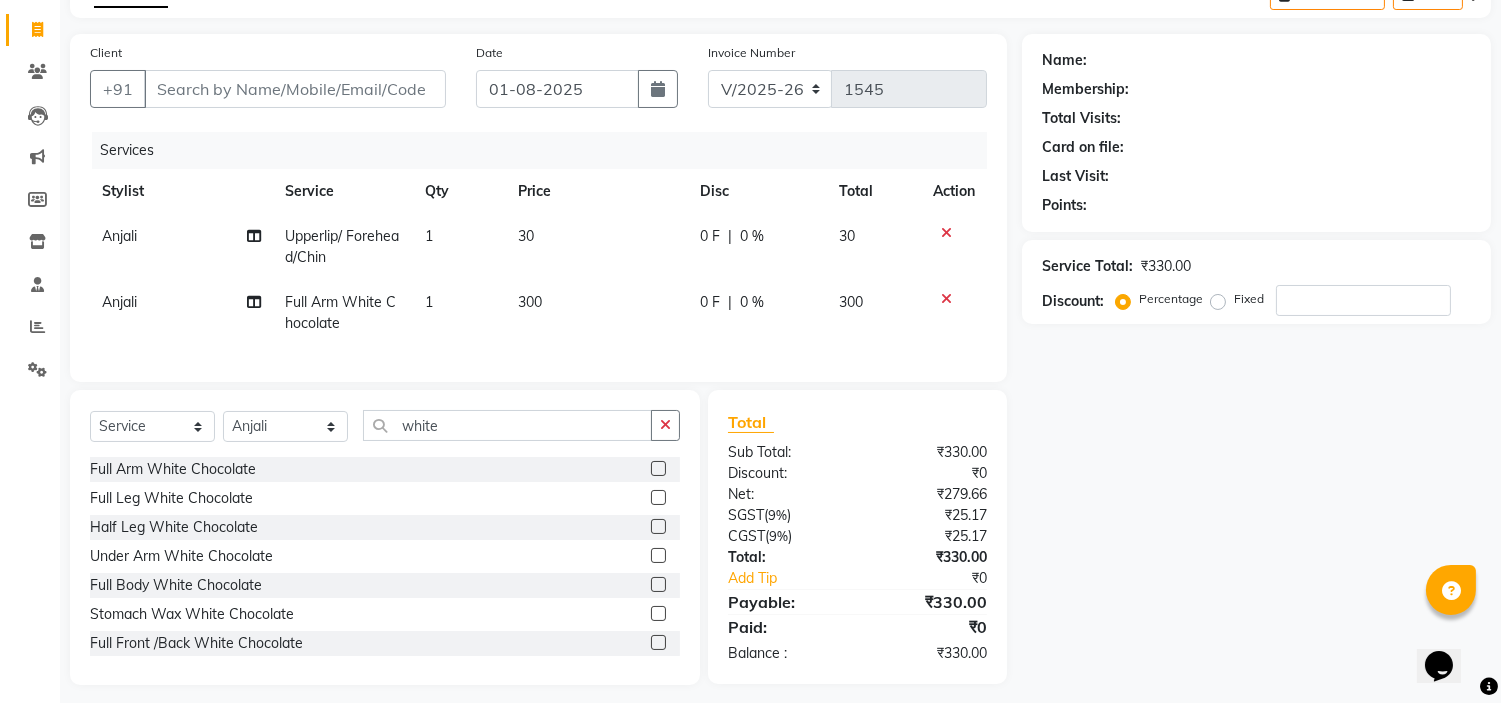 scroll, scrollTop: 118, scrollLeft: 0, axis: vertical 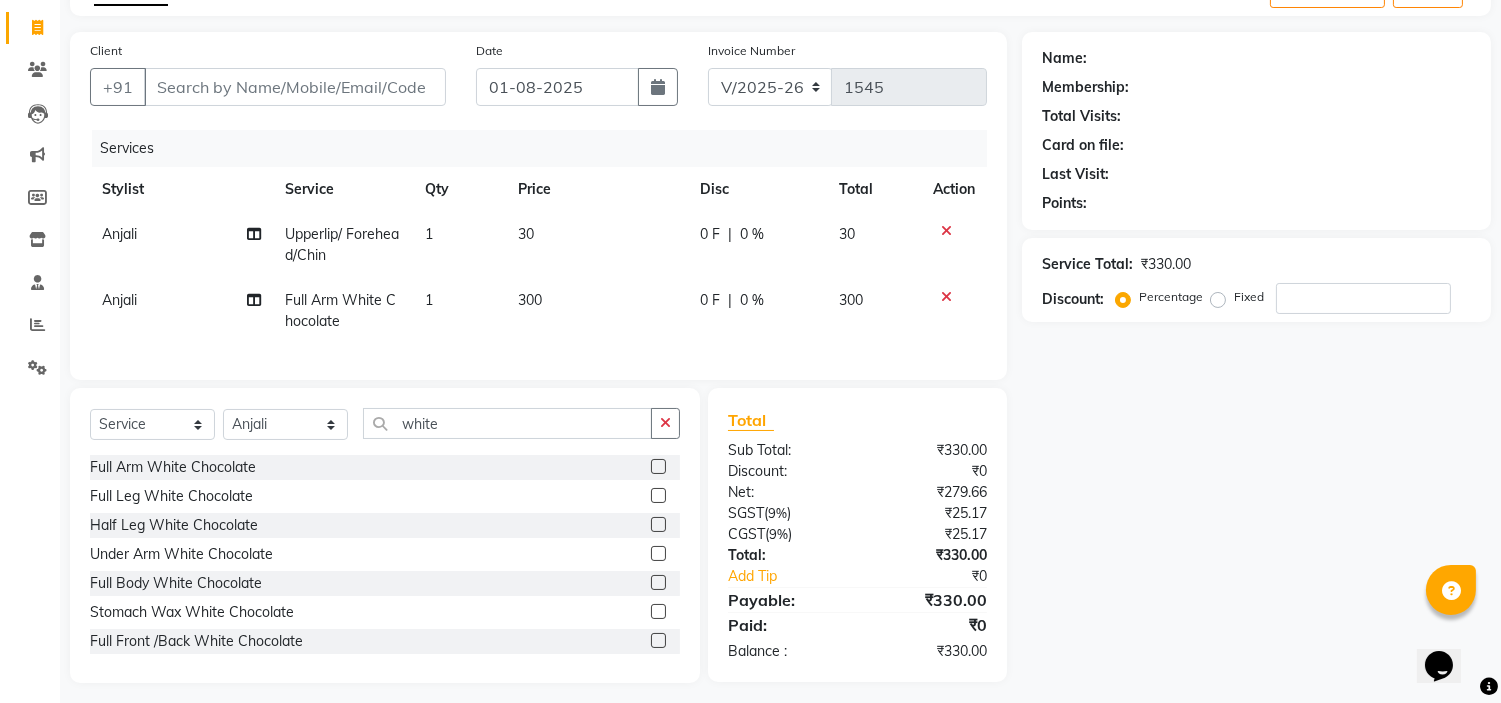 click on "300" 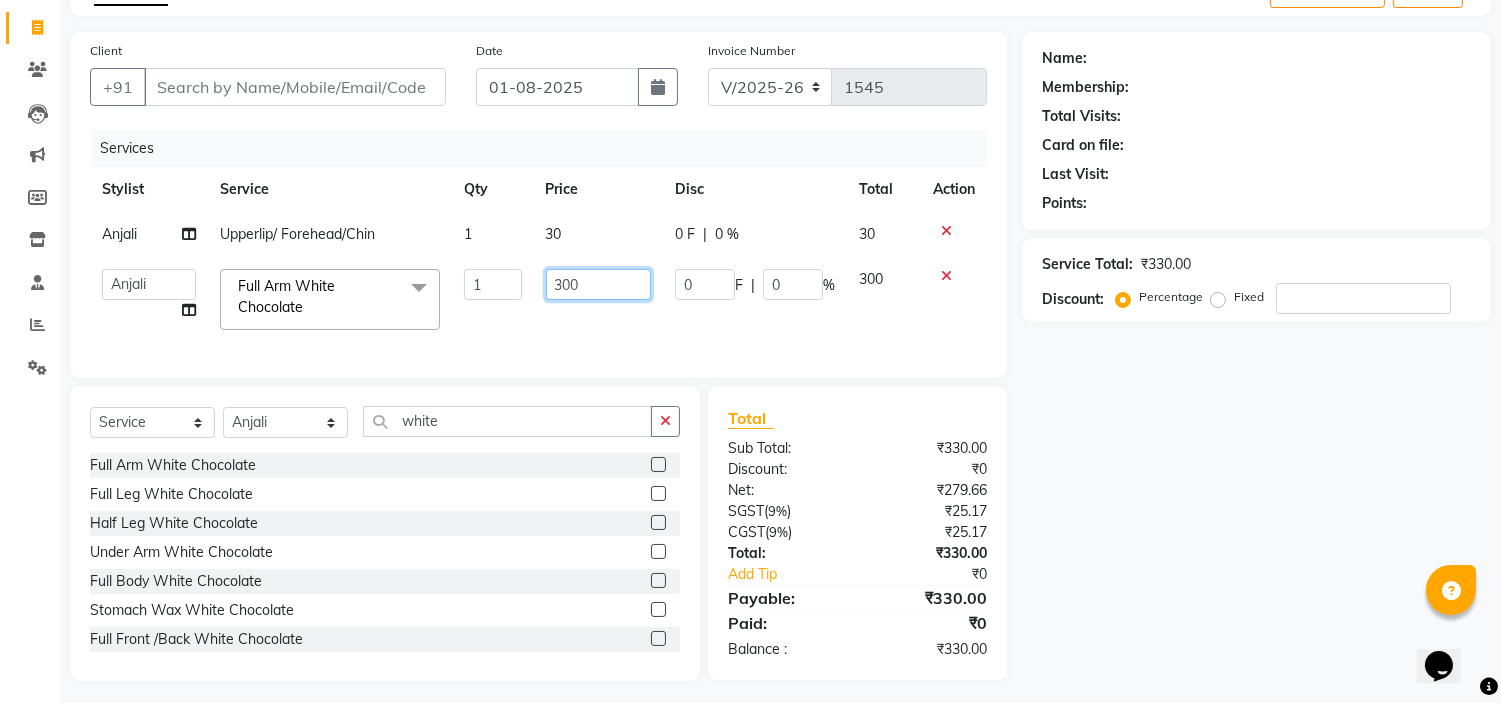 click on "300" 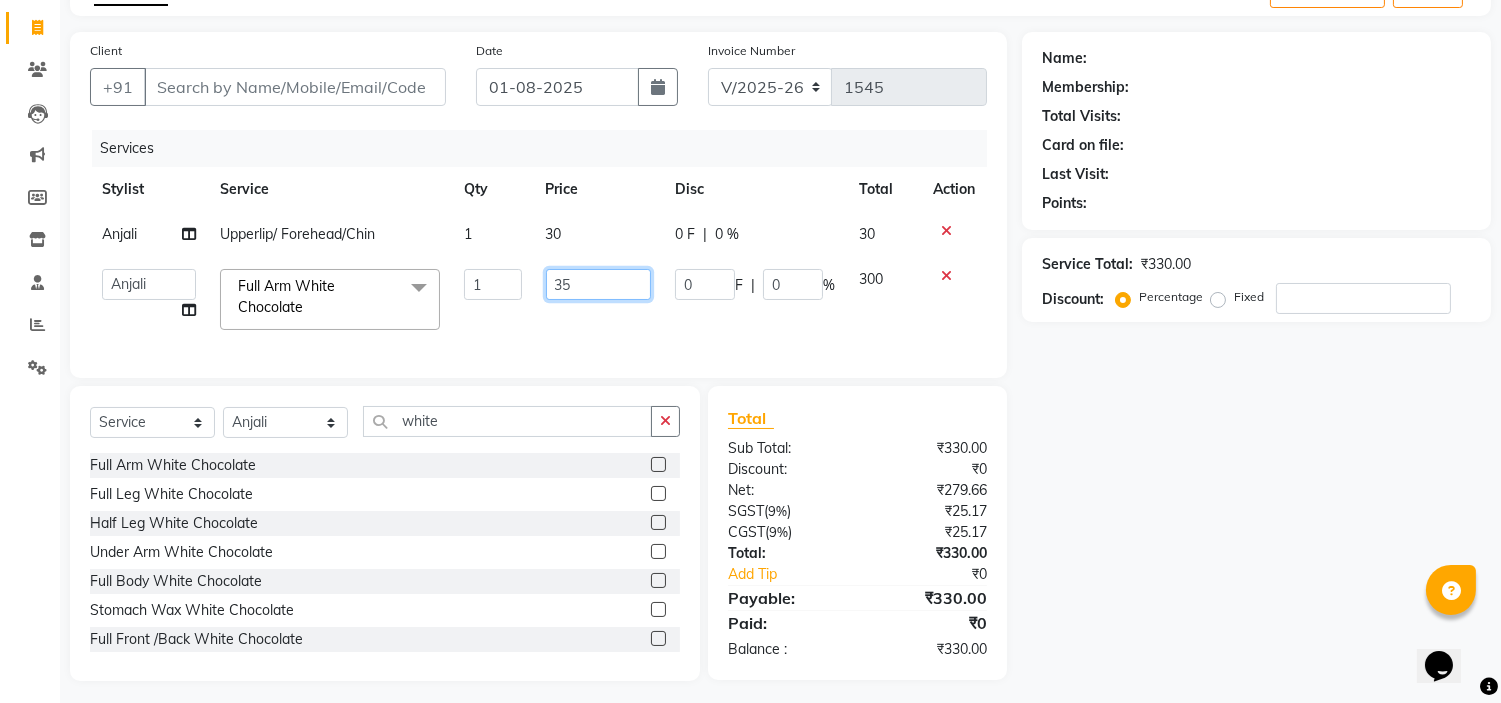 type on "350" 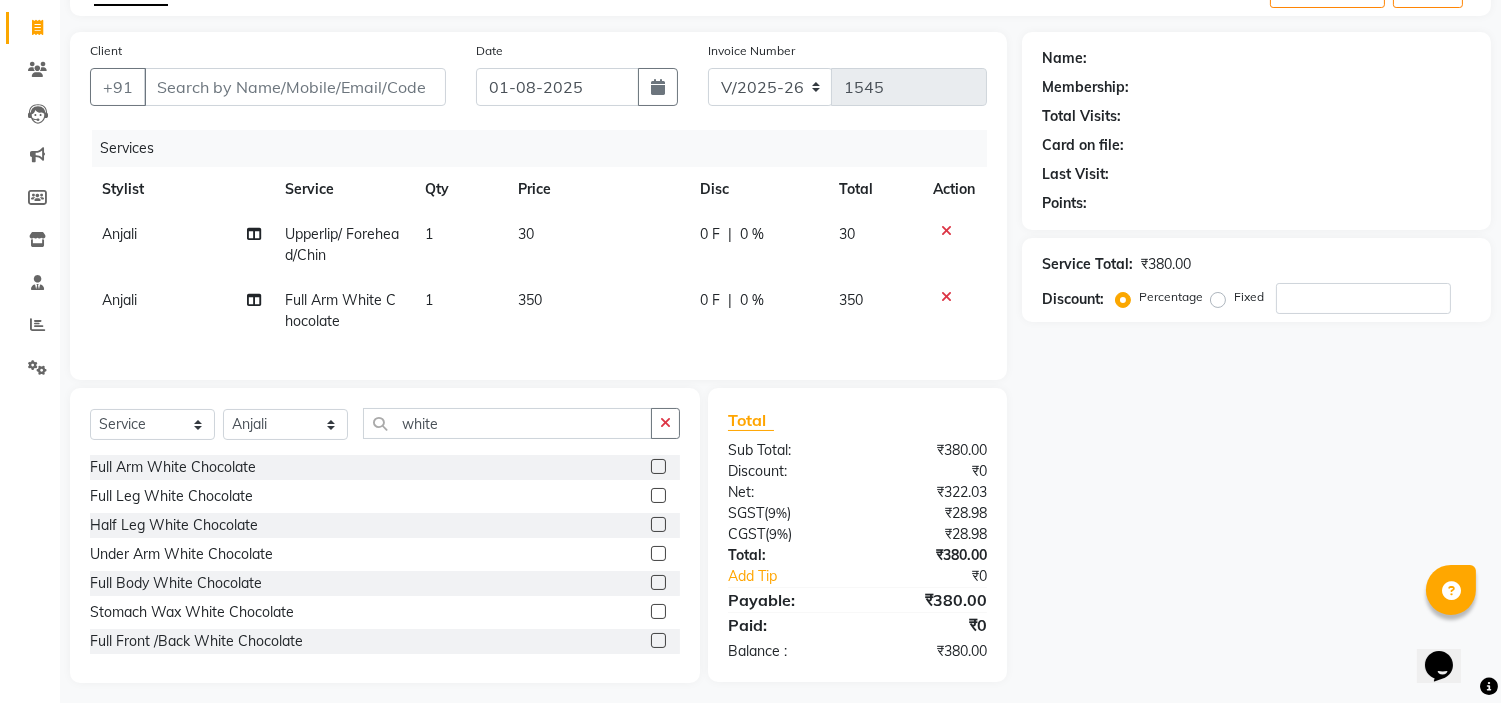 click on "Name: Membership: Total Visits: Card on file: Last Visit:  Points:  Service Total:  ₹380.00  Discount:  Percentage   Fixed" 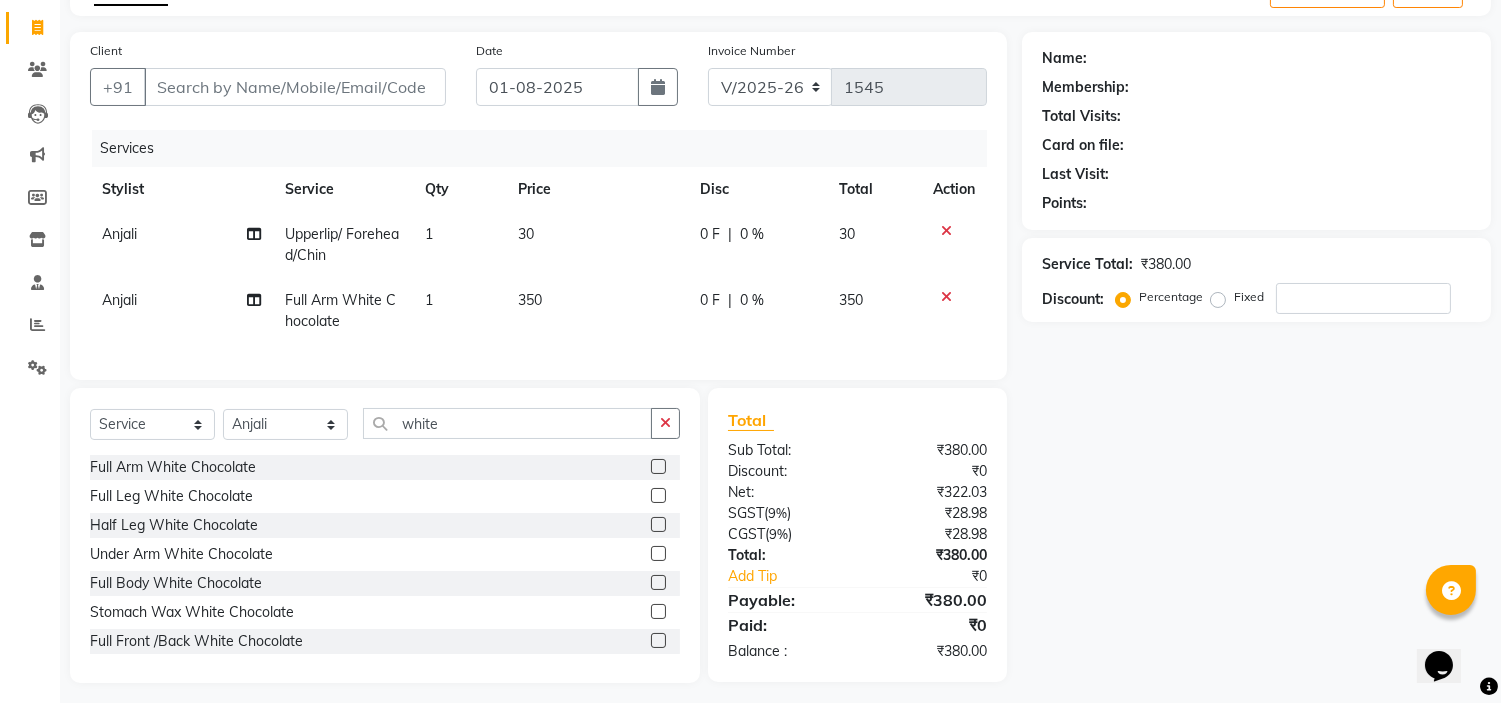 scroll, scrollTop: 144, scrollLeft: 0, axis: vertical 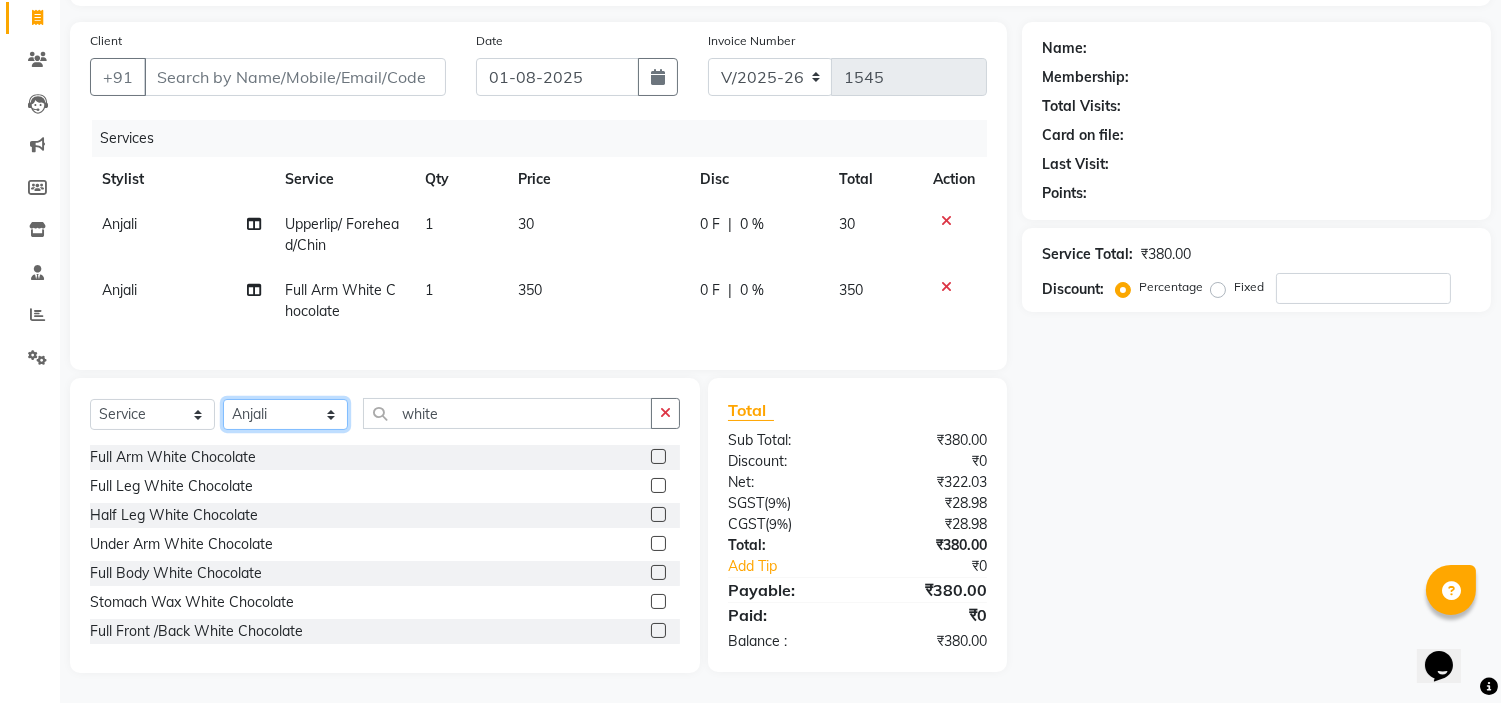 click on "Select Stylist Anjali Anubha Ashok Garima Manager Manju Raju Rohit Shahbaz" 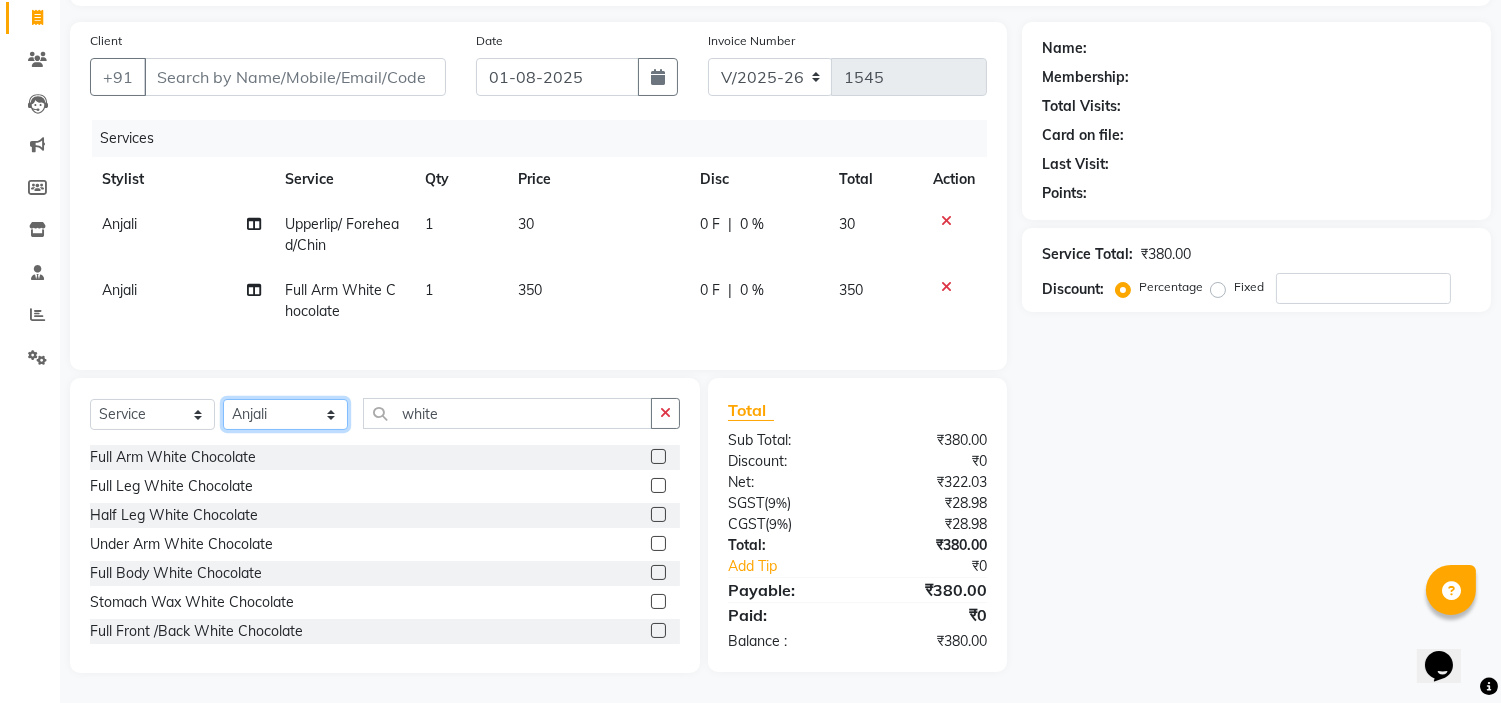 select on "53420" 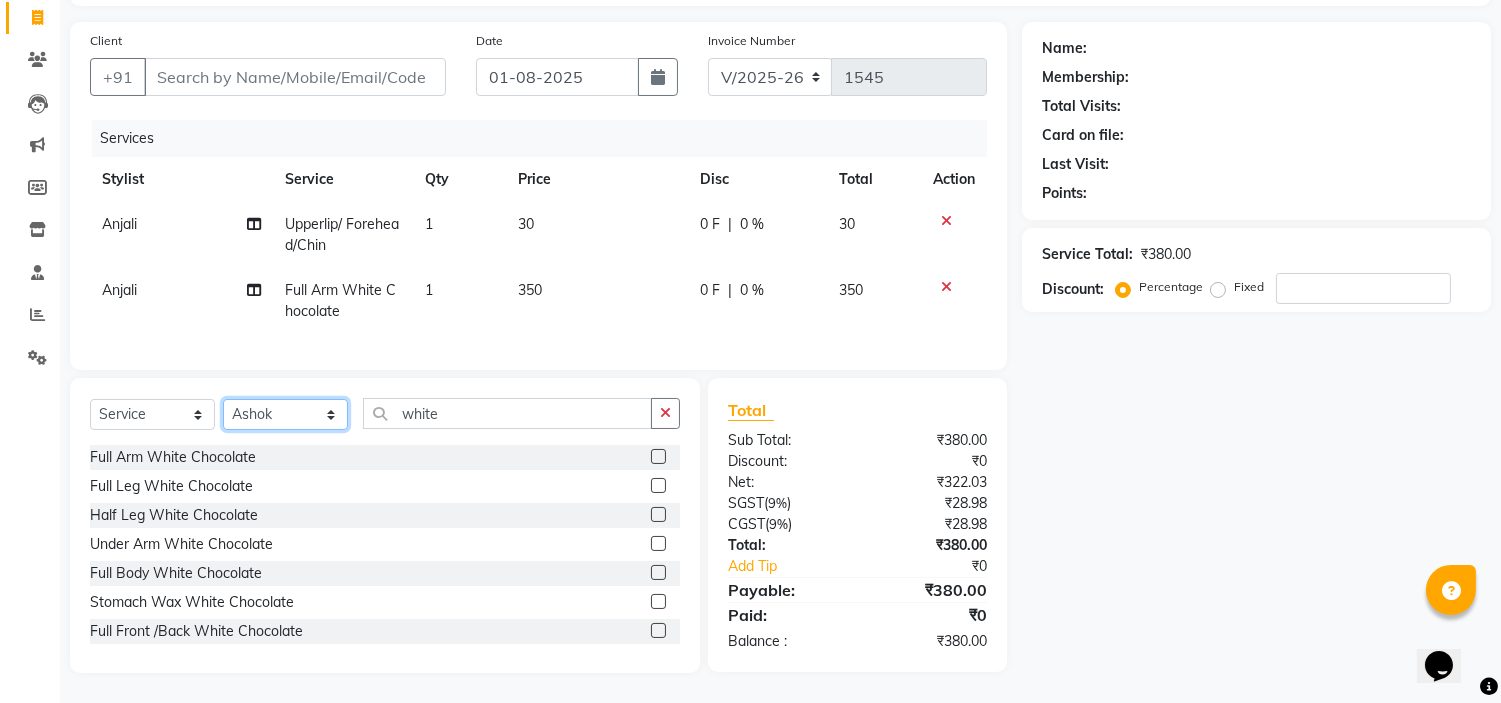 click on "Select Stylist Anjali Anubha Ashok Garima Manager Manju Raju Rohit Shahbaz" 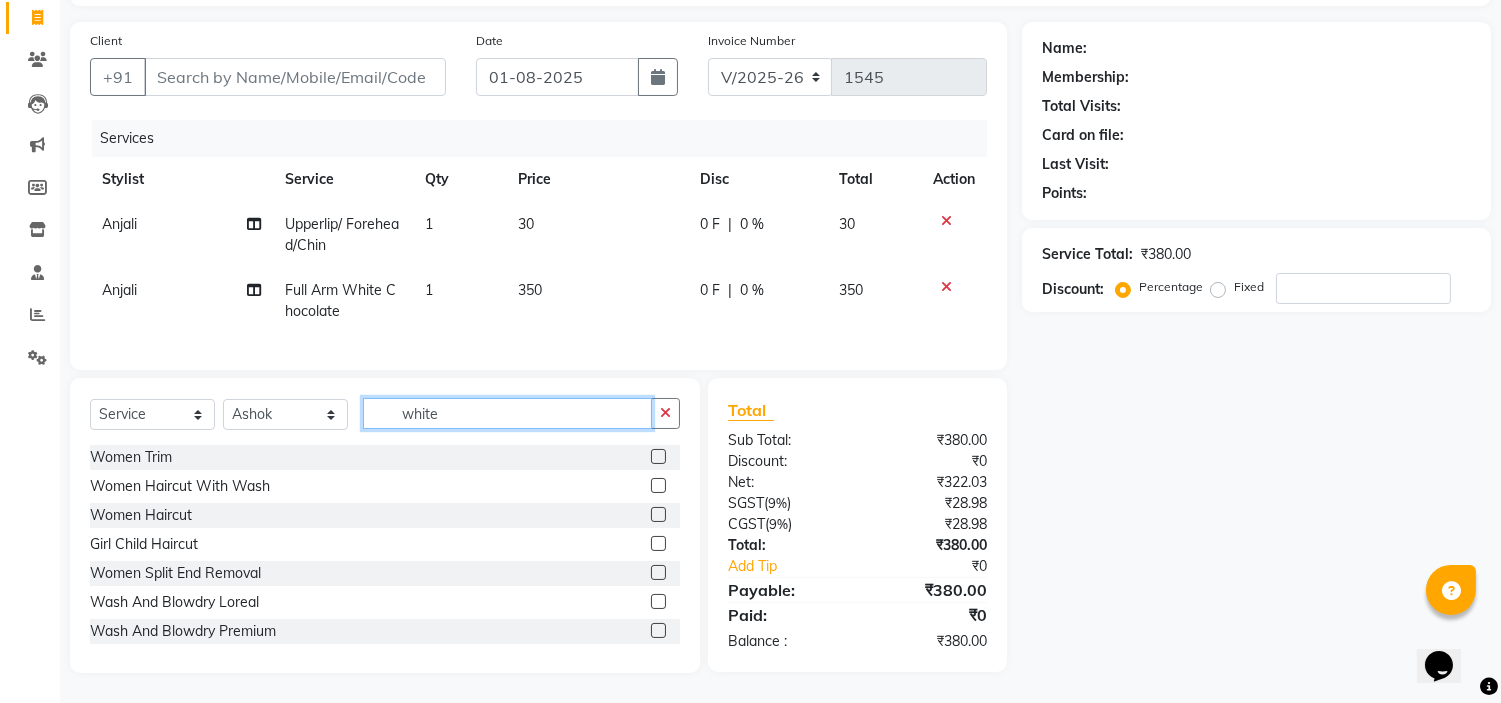 click on "white" 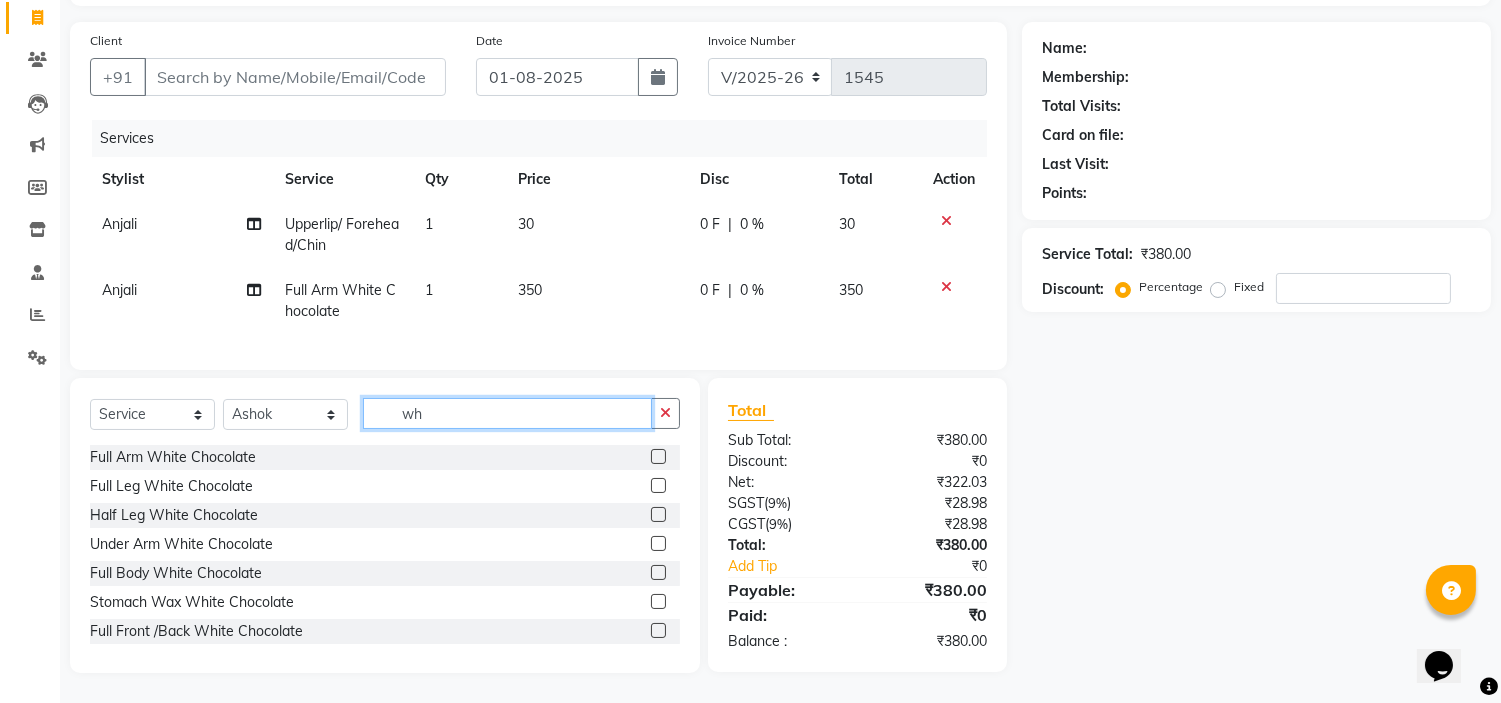 type on "w" 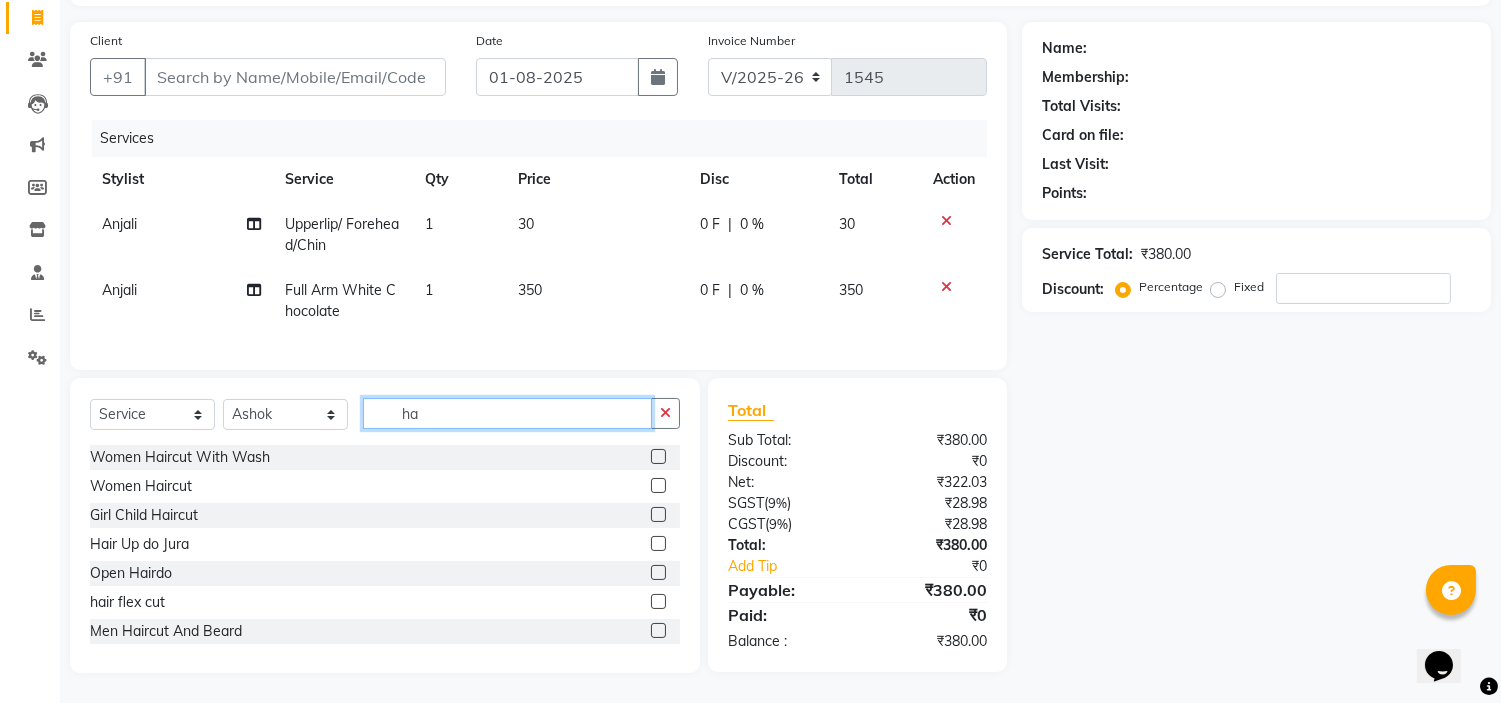 type on "h" 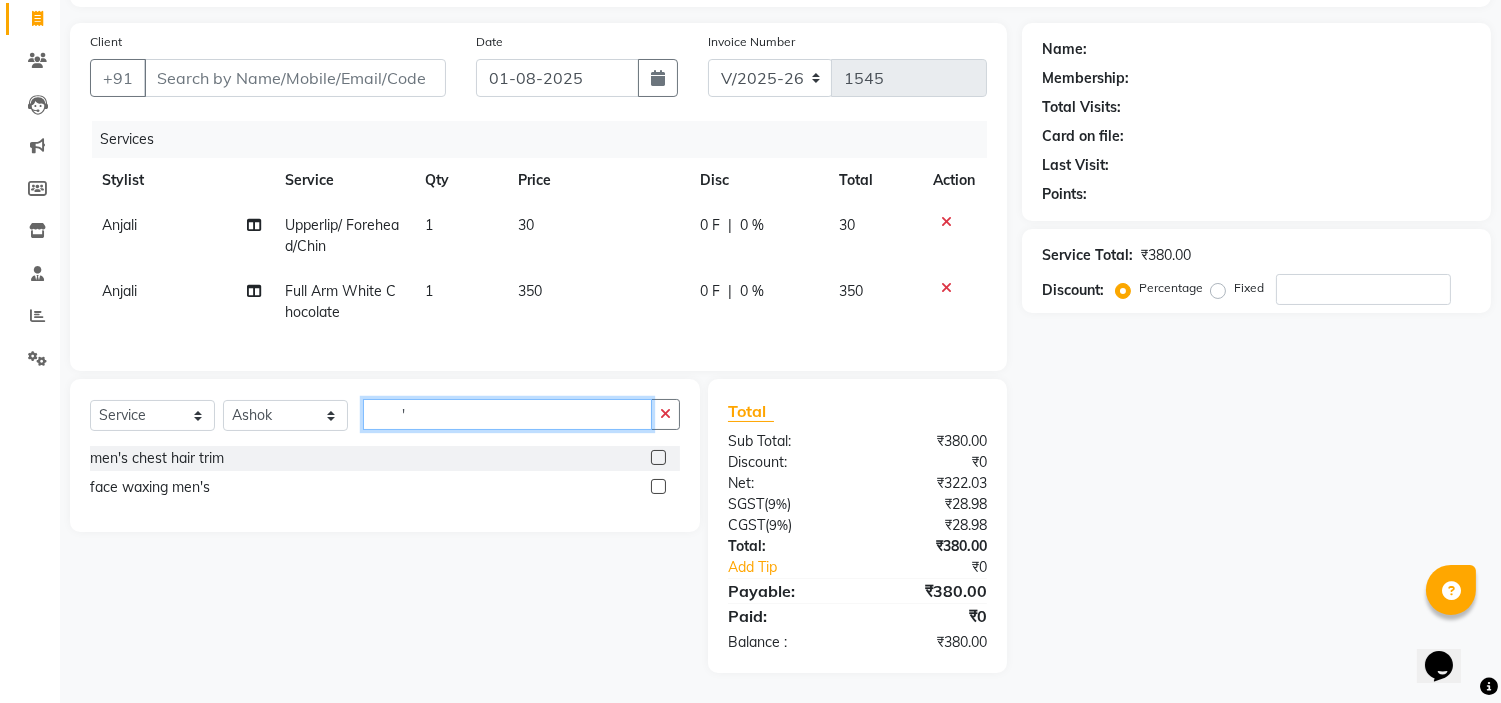 scroll, scrollTop: 143, scrollLeft: 0, axis: vertical 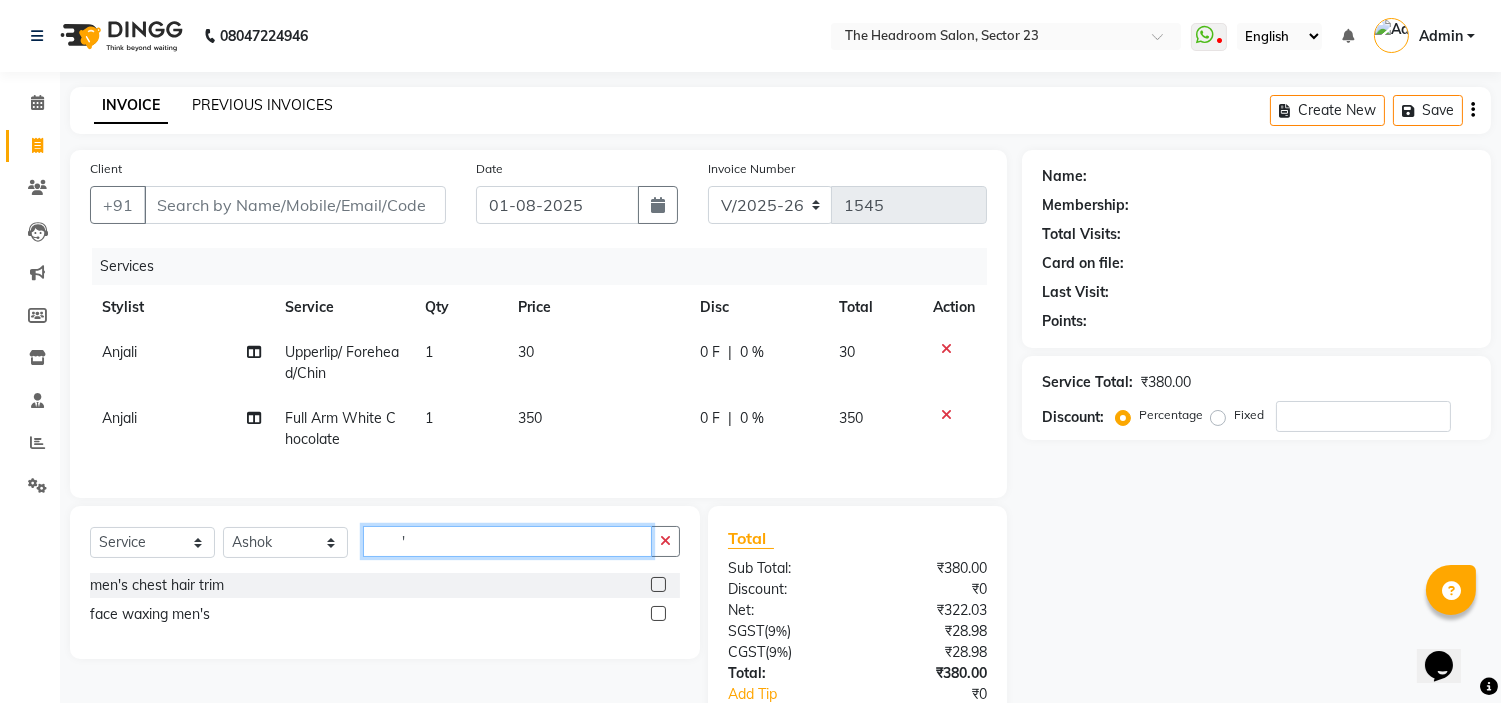 type on "'" 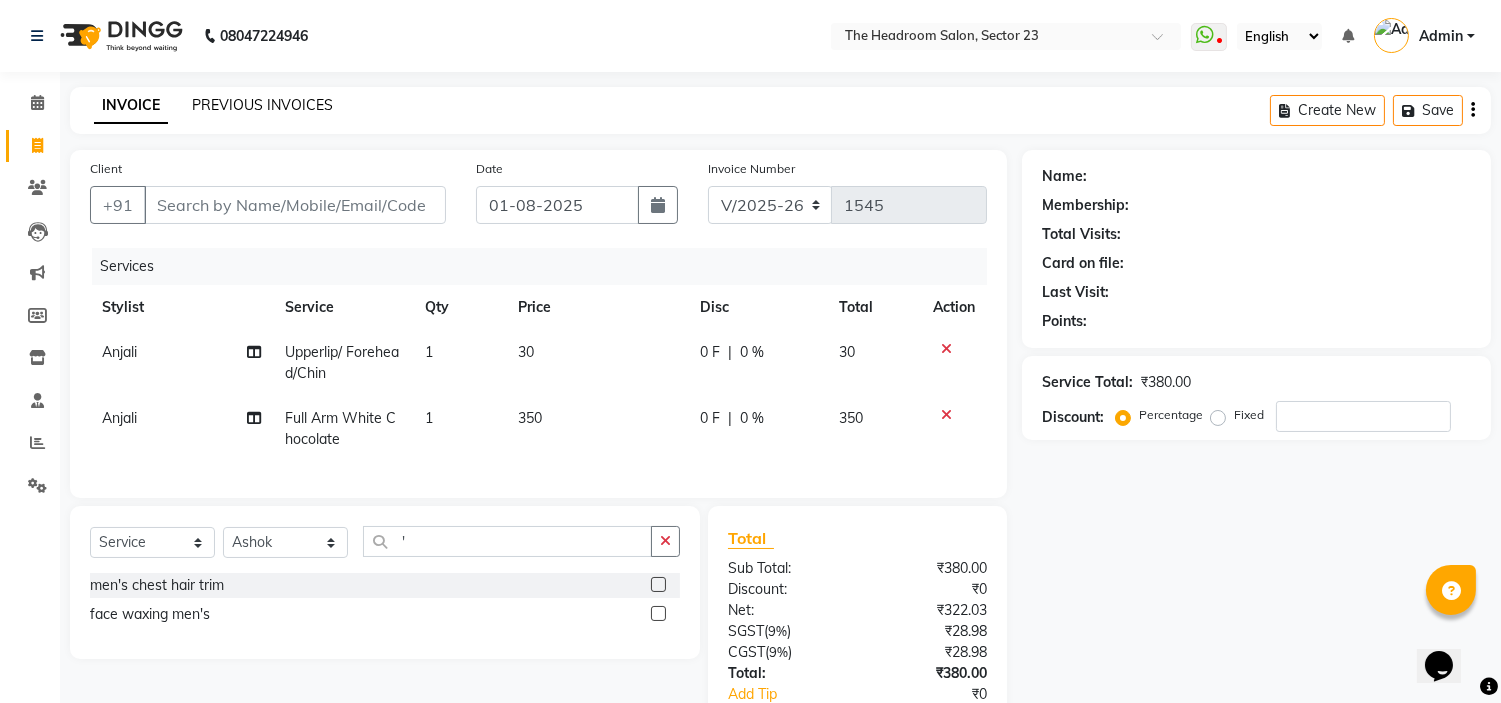 click on "PREVIOUS INVOICES" 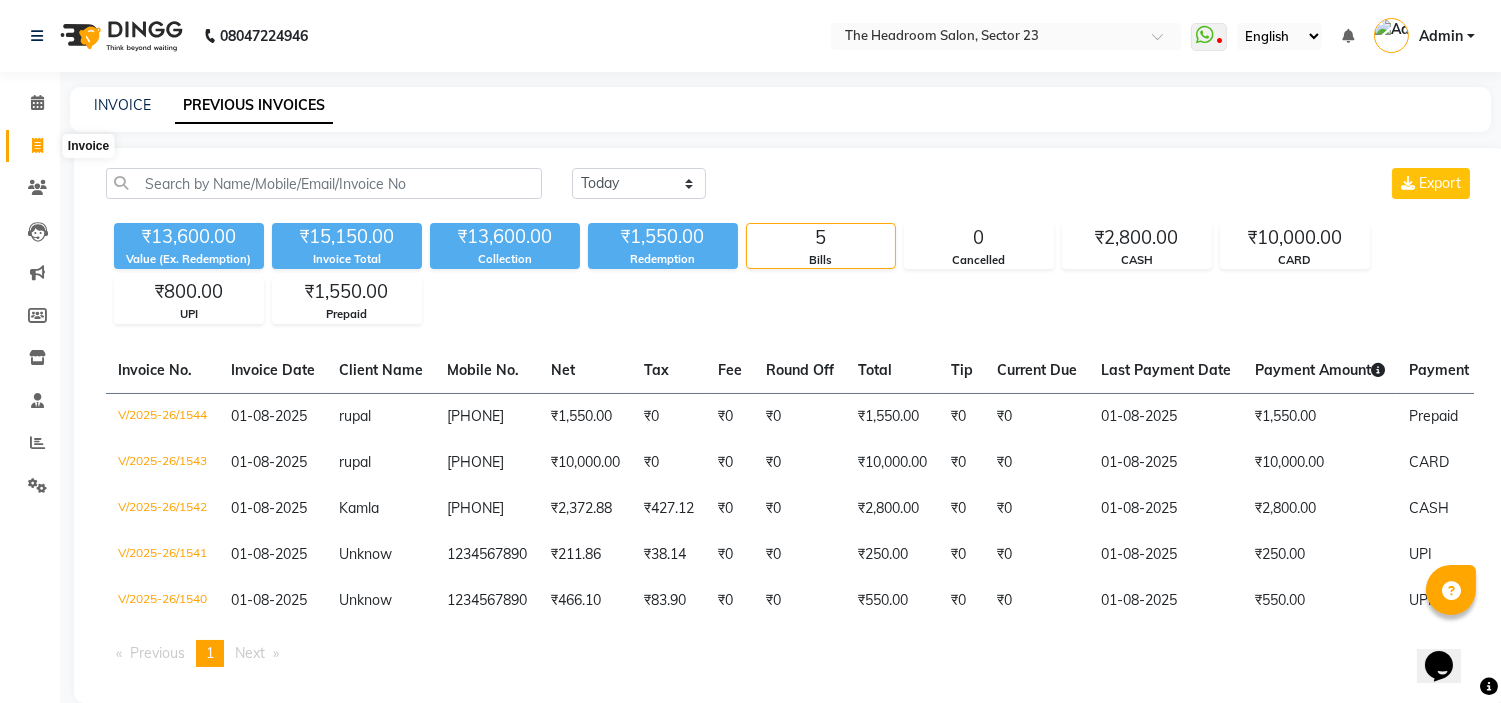 click 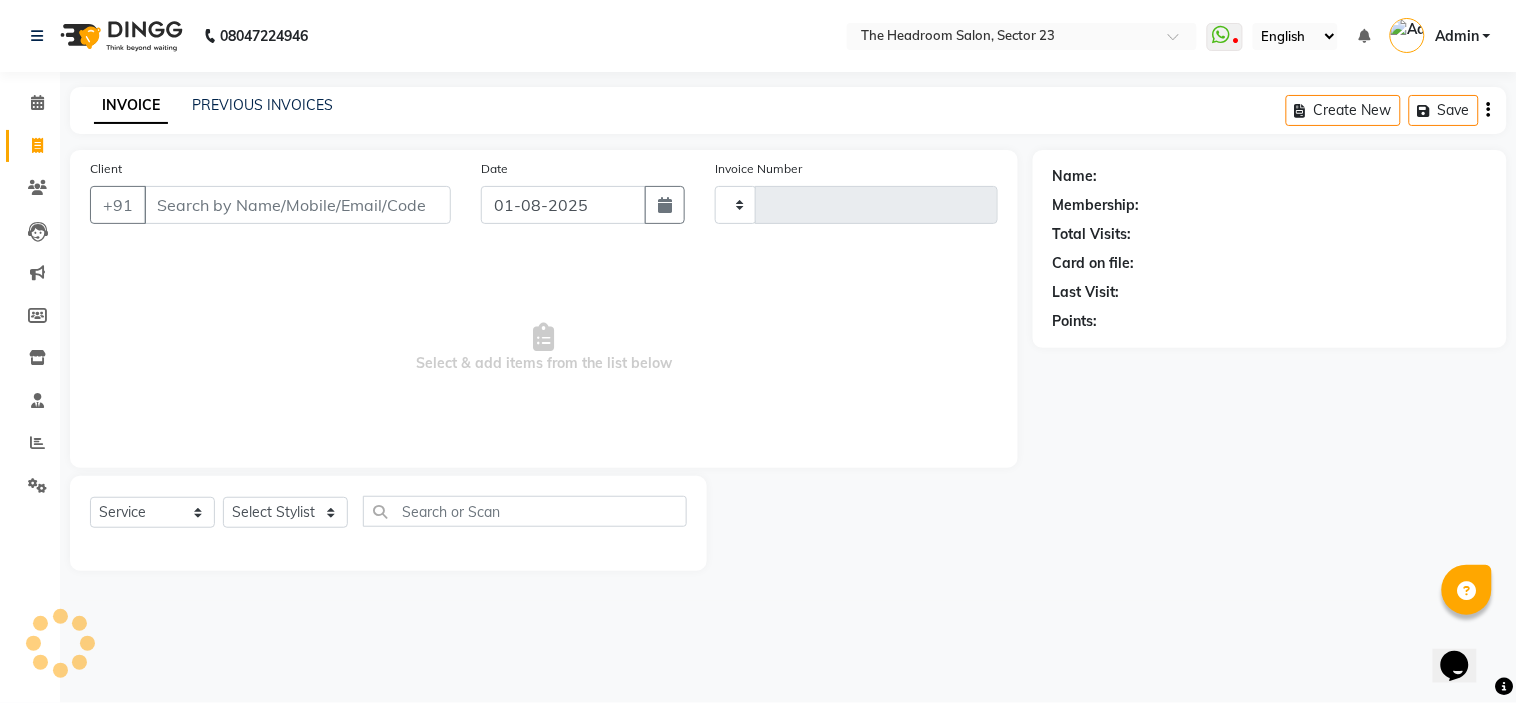 type on "1545" 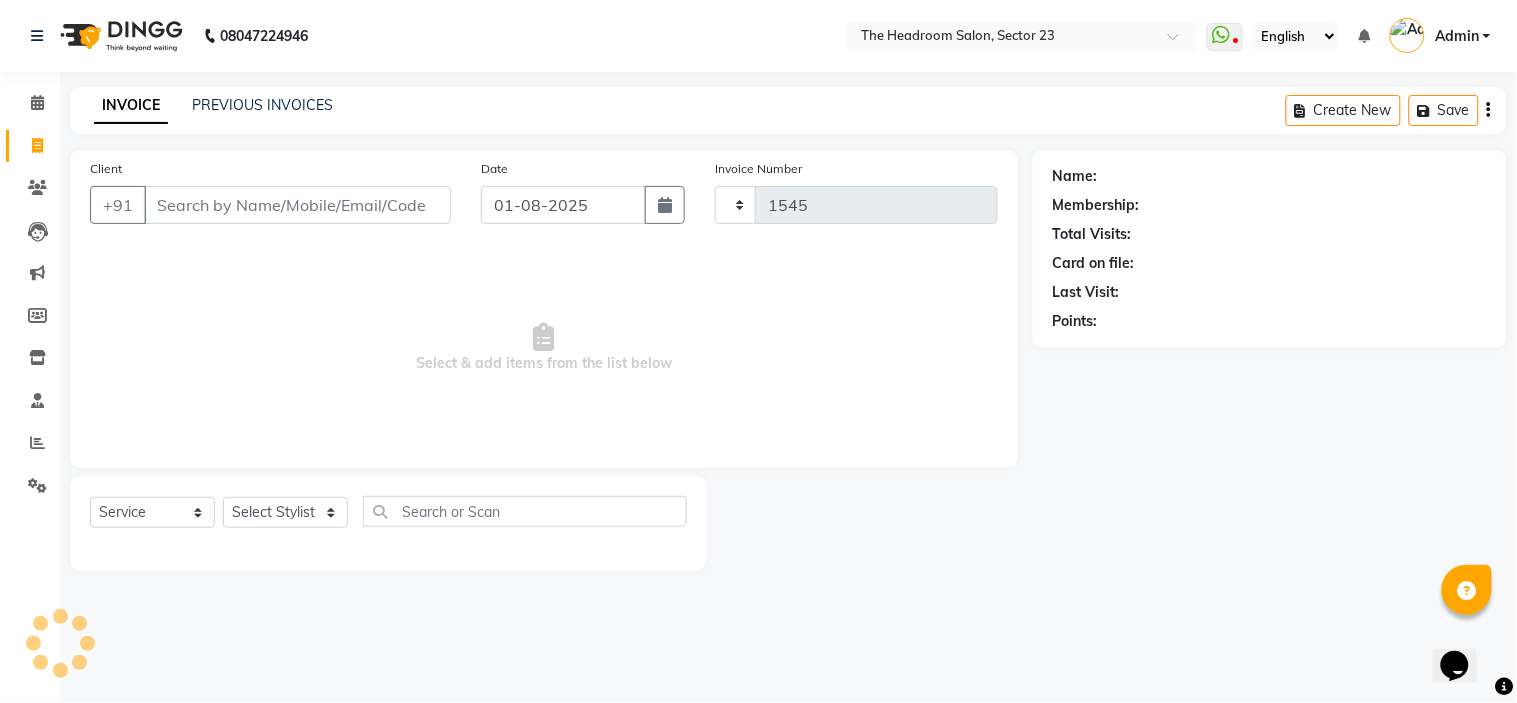 select on "6796" 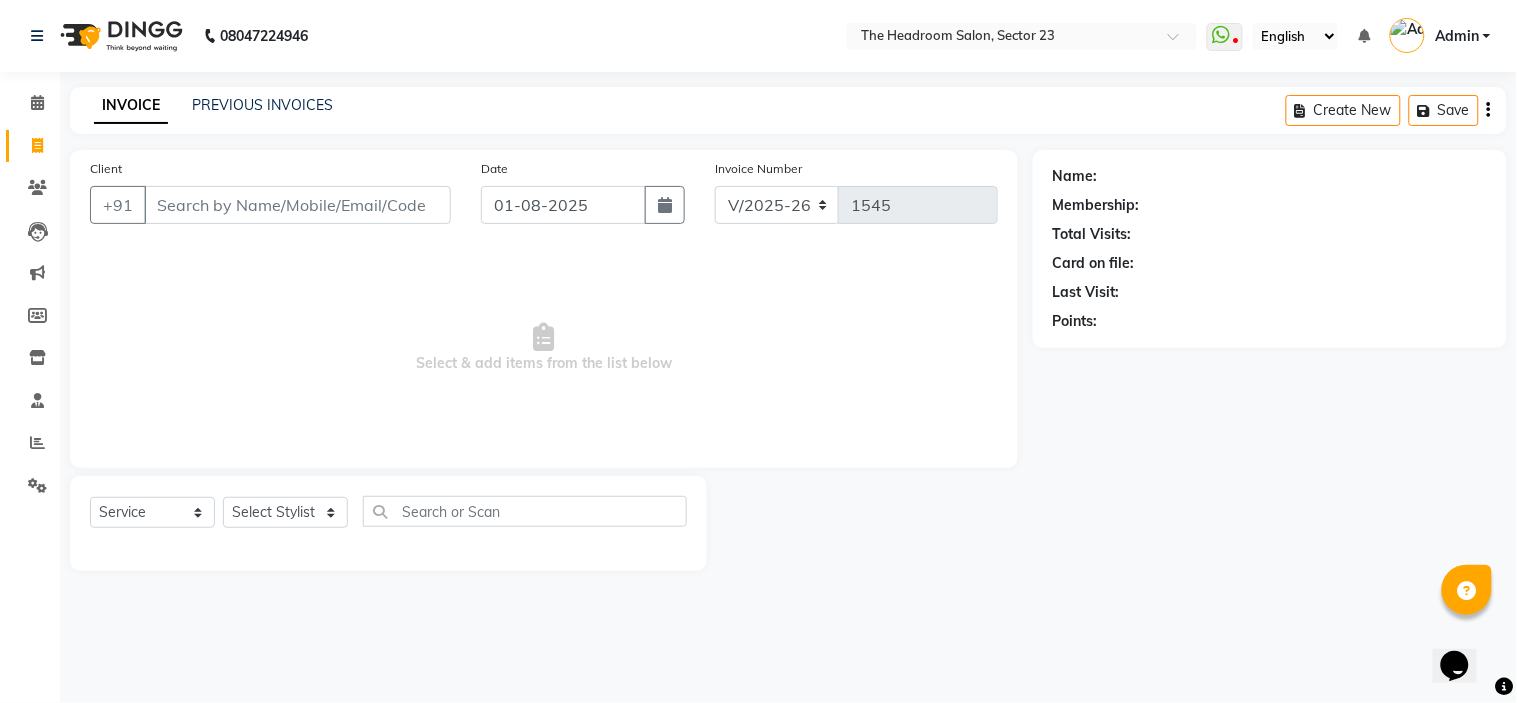 click on "08047224946 Select Location × The Headroom Salon, Sector 23  WhatsApp Status  ✕ Status:  Disconnected Most Recent Message: 08-06-2025     09:25 PM Recent Service Activity: 09-06-2025     01:12 PM  08047224946 Whatsapp Settings English ENGLISH Español العربية मराठी हिंदी ગુજરાતી தமிழ் 中文 Notifications nothing to show Admin Manage Profile Change Password Sign out  Version:3.15.11" 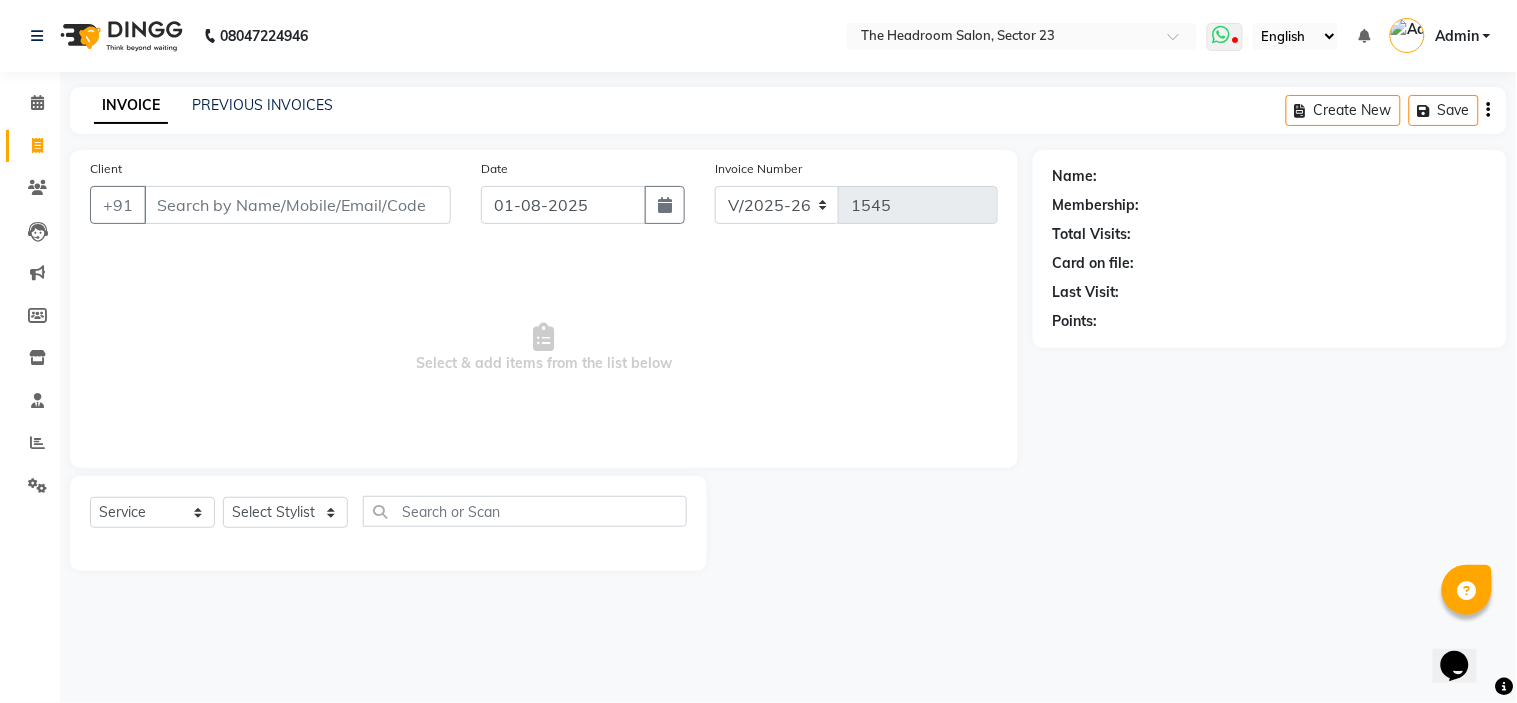 click at bounding box center [1221, 35] 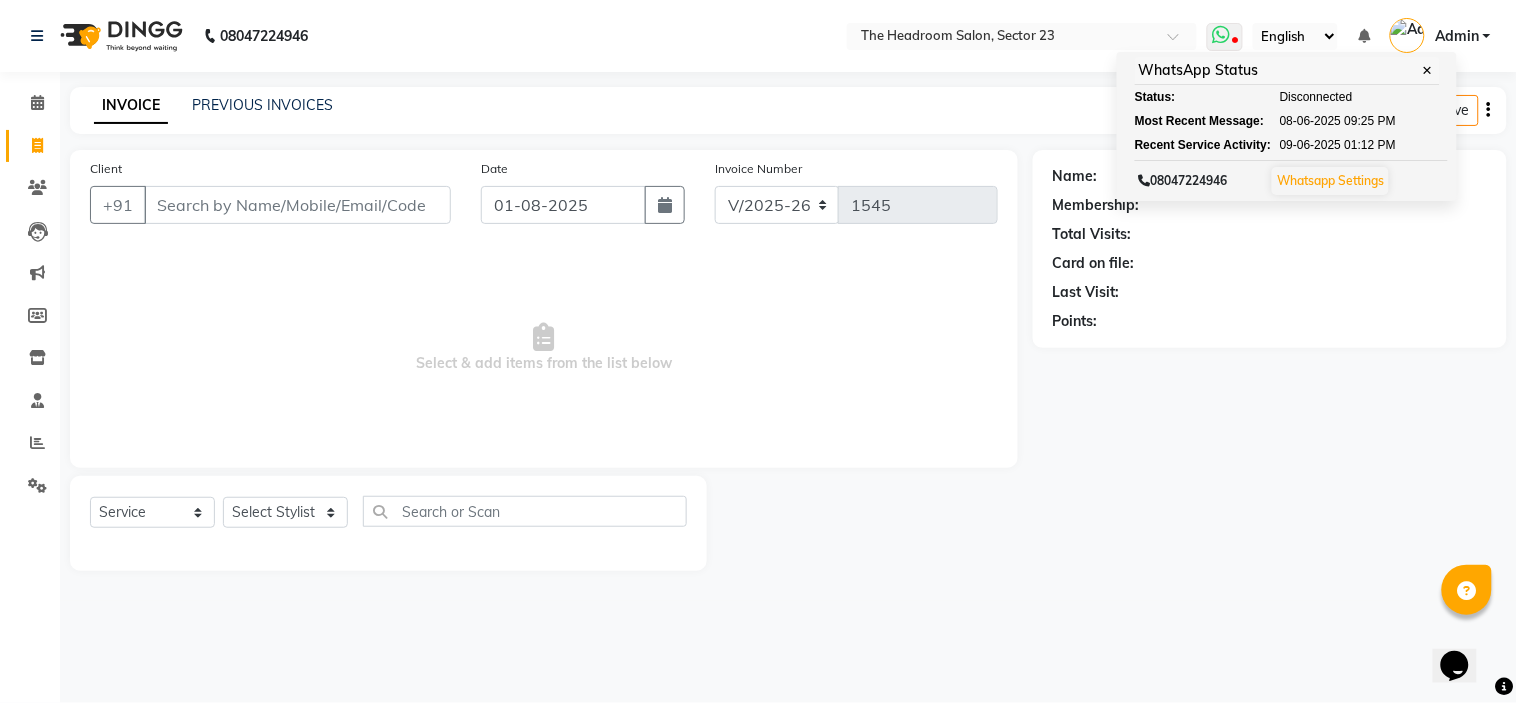 click on "Whatsapp Settings" at bounding box center (1330, 180) 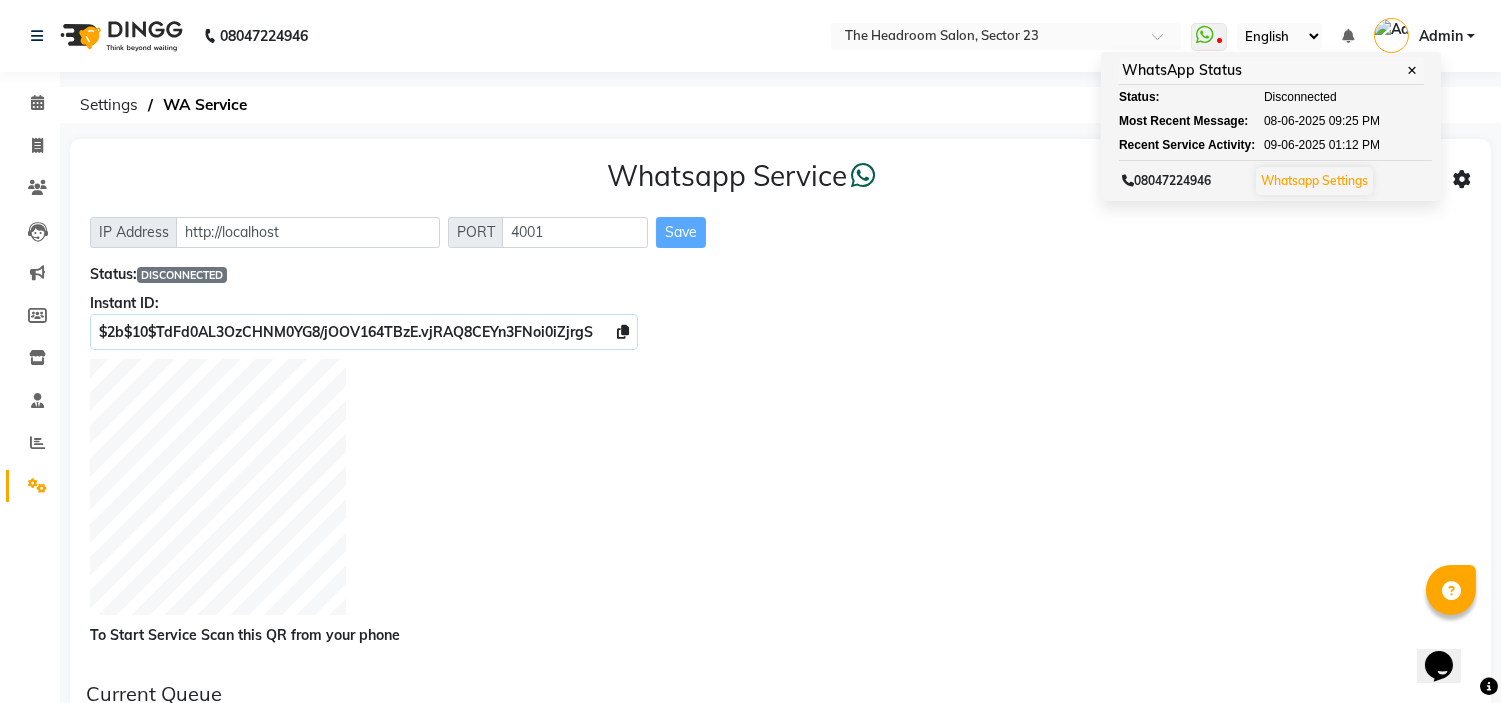 click on "Status:  DISCONNECTED" 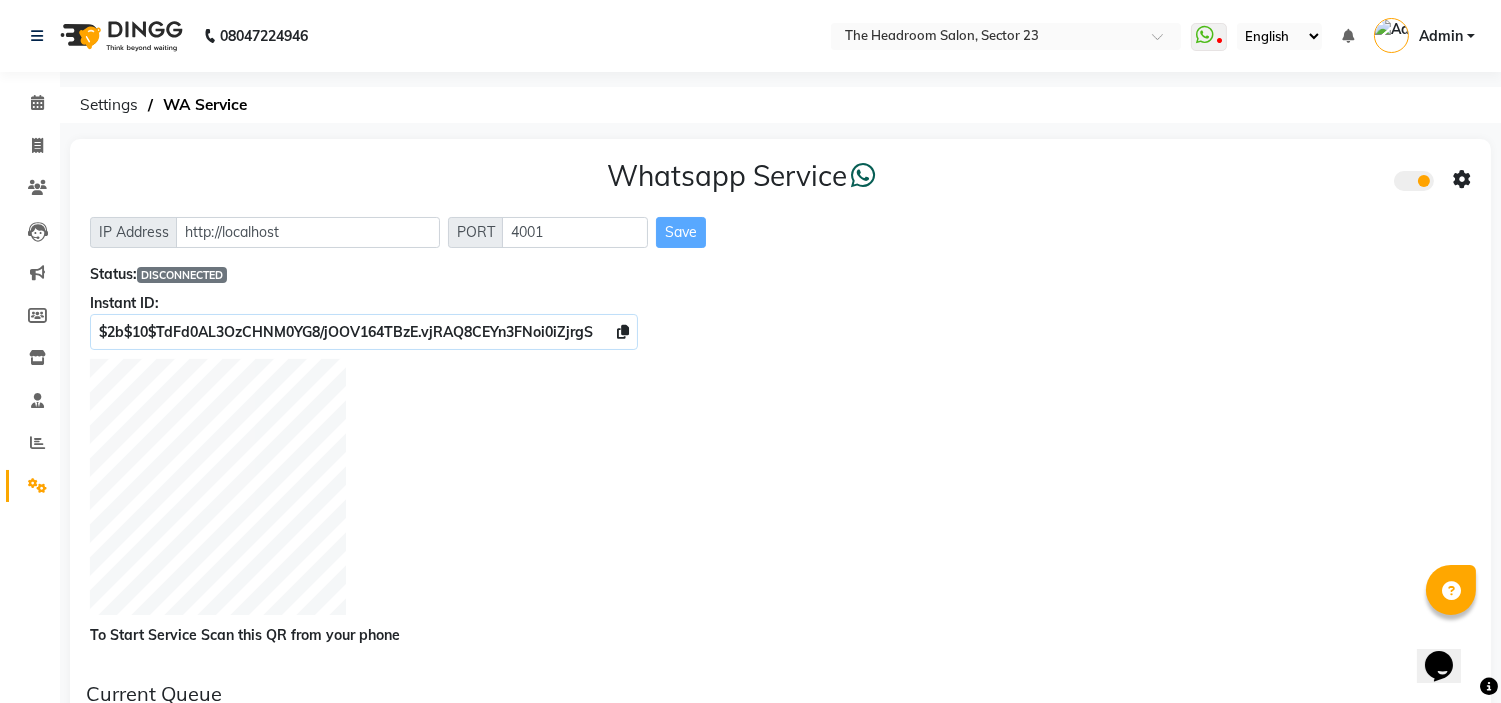 click on "English ENGLISH Español العربية मराठी हिंदी ગુજરાતી தமிழ் 中文" at bounding box center (1279, 36) 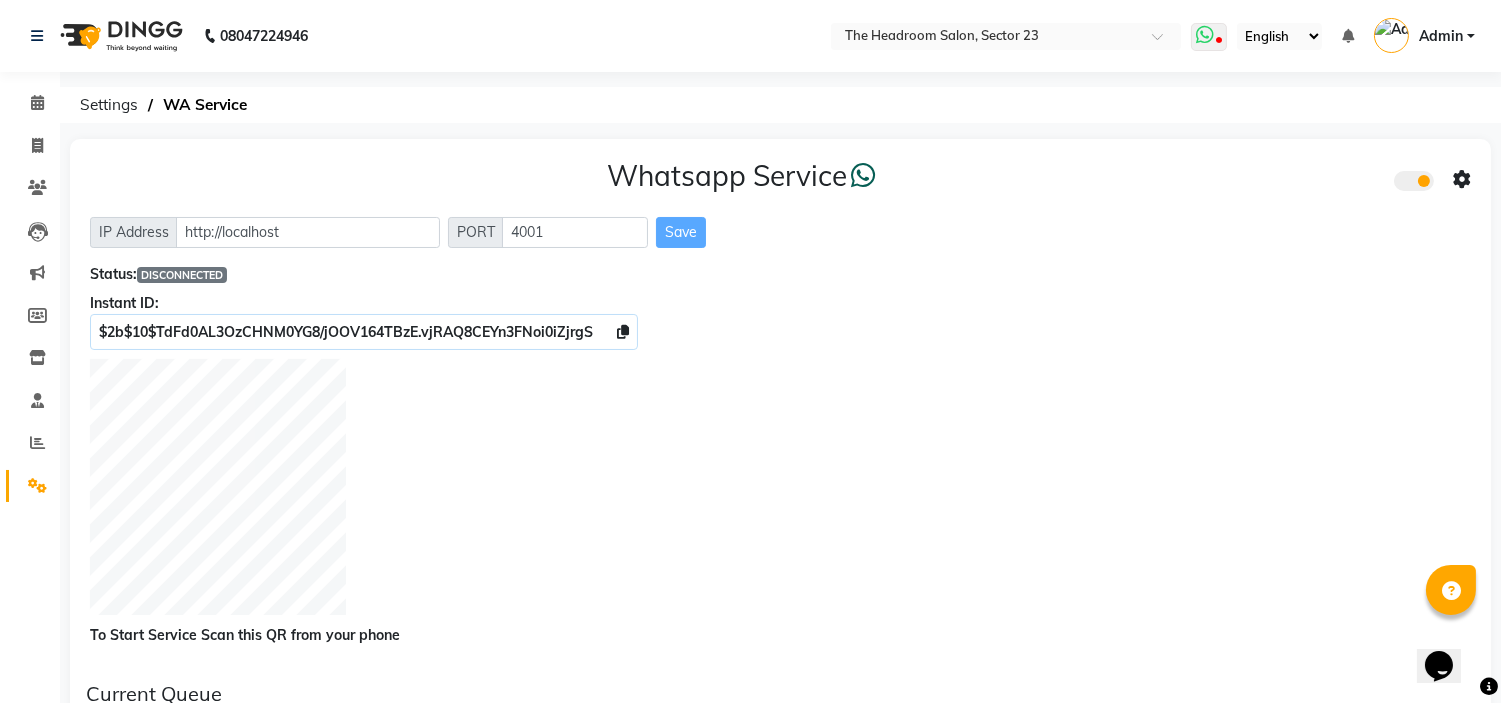 drag, startPoint x: 1171, startPoint y: 97, endPoint x: 1201, endPoint y: 41, distance: 63.529522 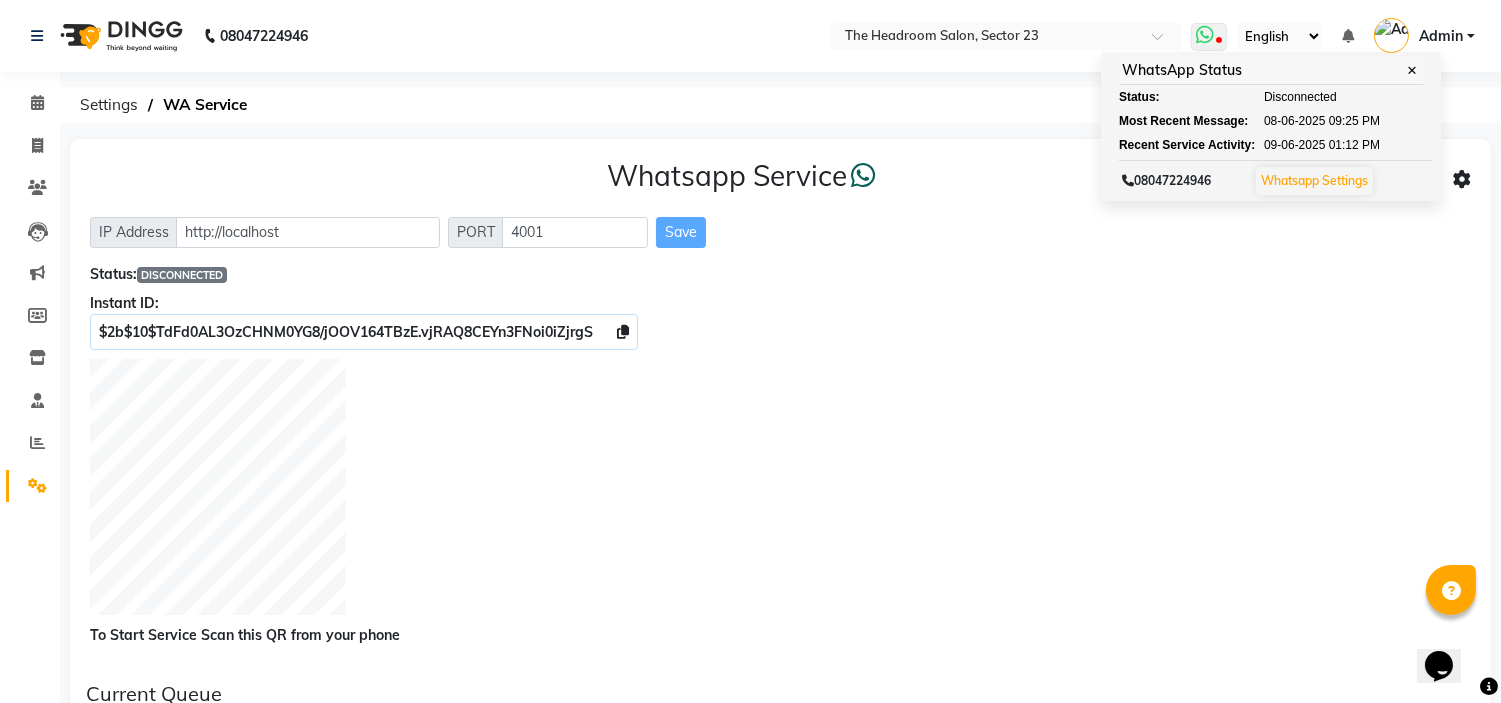 click on "Whatsapp Settings" at bounding box center (1314, 180) 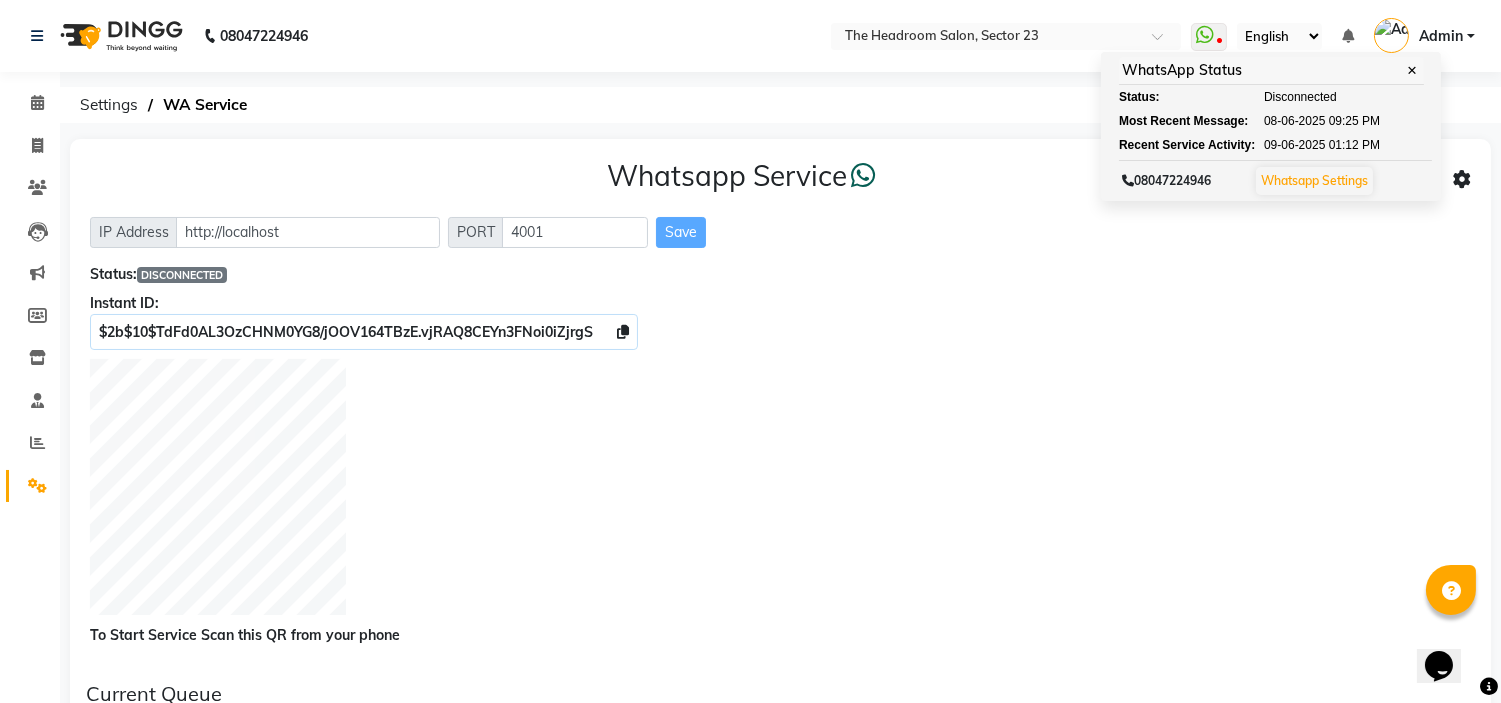 click on "DISCONNECTED" 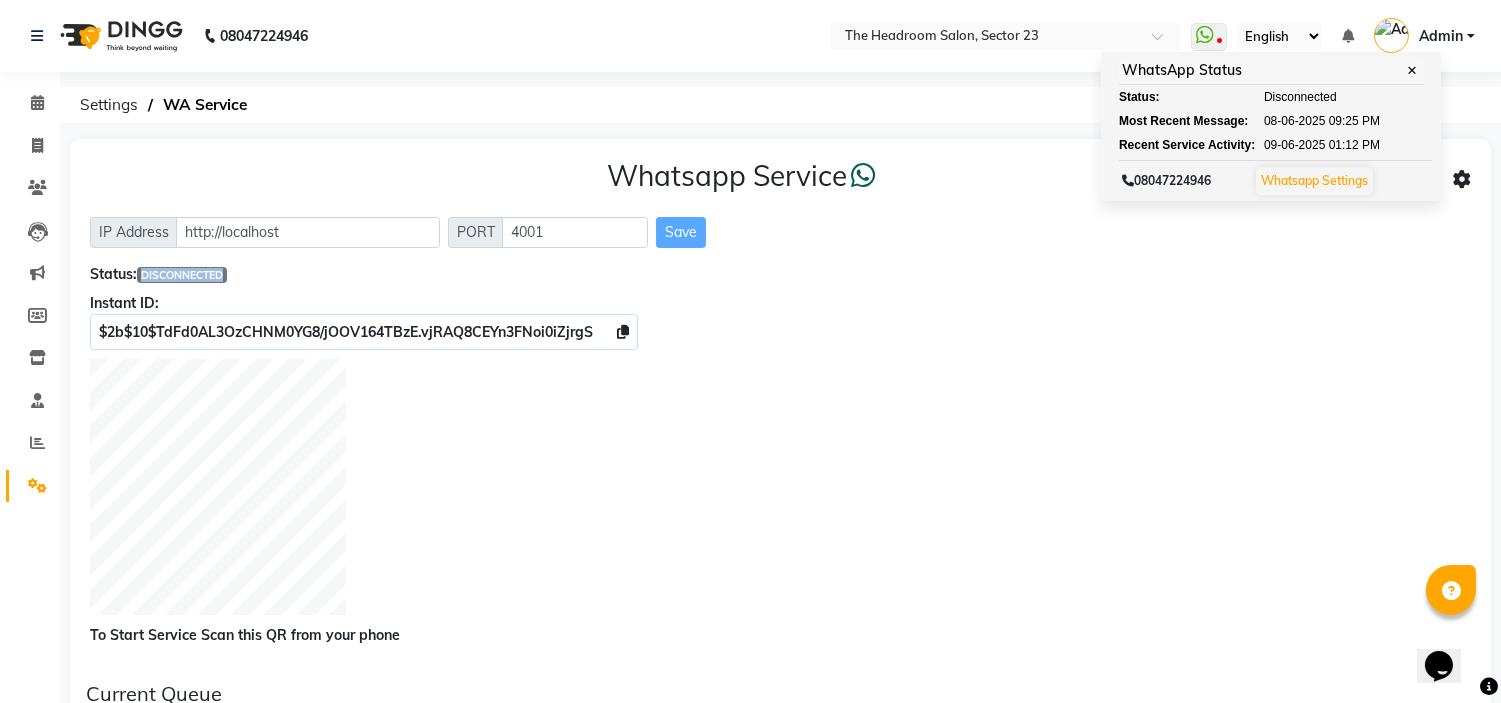 click on "DISCONNECTED" 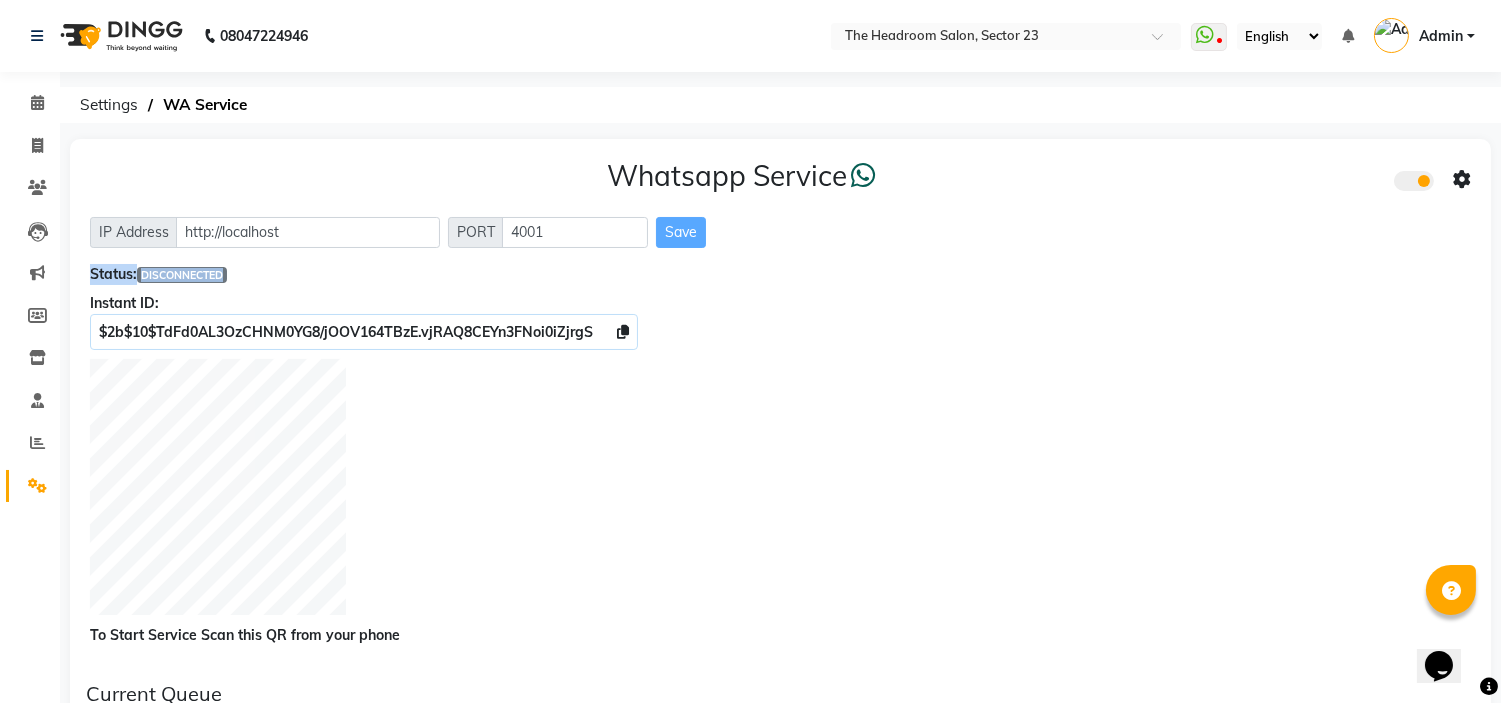 click on "DISCONNECTED" 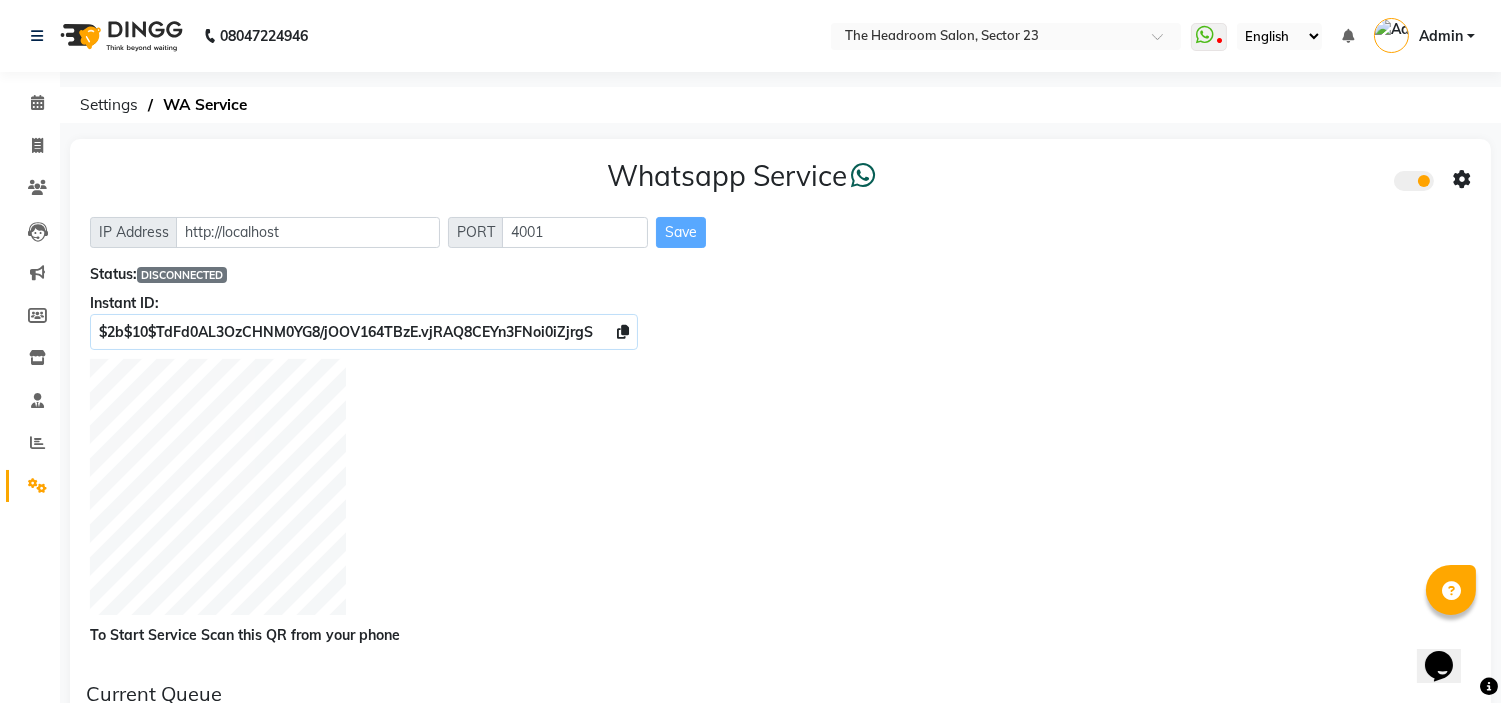 click 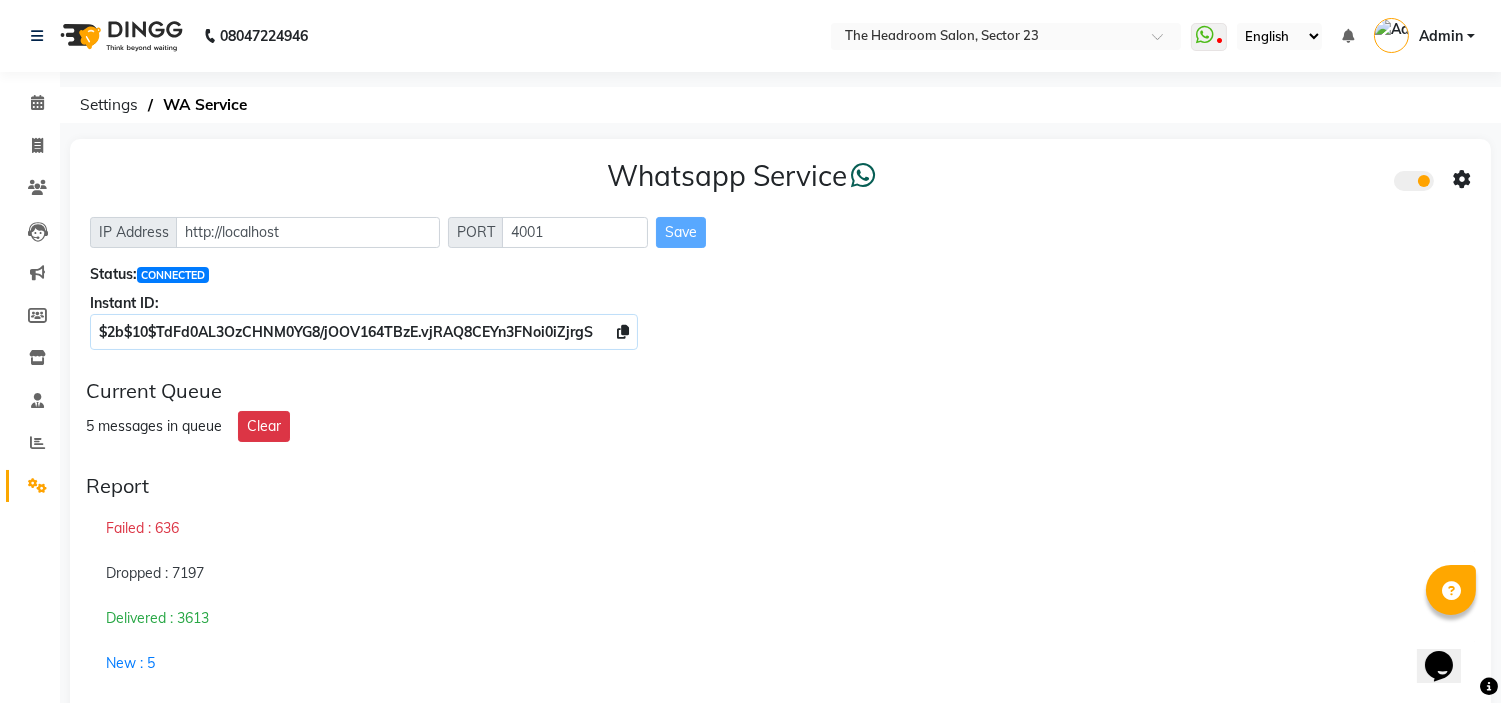 click on "08047224946 Select Location × The Headroom Salon, Sector 23  WhatsApp Status  ✕ Status:  Disconnected Most Recent Message: 08-06-2025     09:25 PM Recent Service Activity: 09-06-2025     01:12 PM  08047224946 Whatsapp Settings English ENGLISH Español العربية मराठी हिंदी ગુજરાતી தமிழ் 中文 Notifications nothing to show Admin Manage Profile Change Password Sign out  Version:3.15.11" 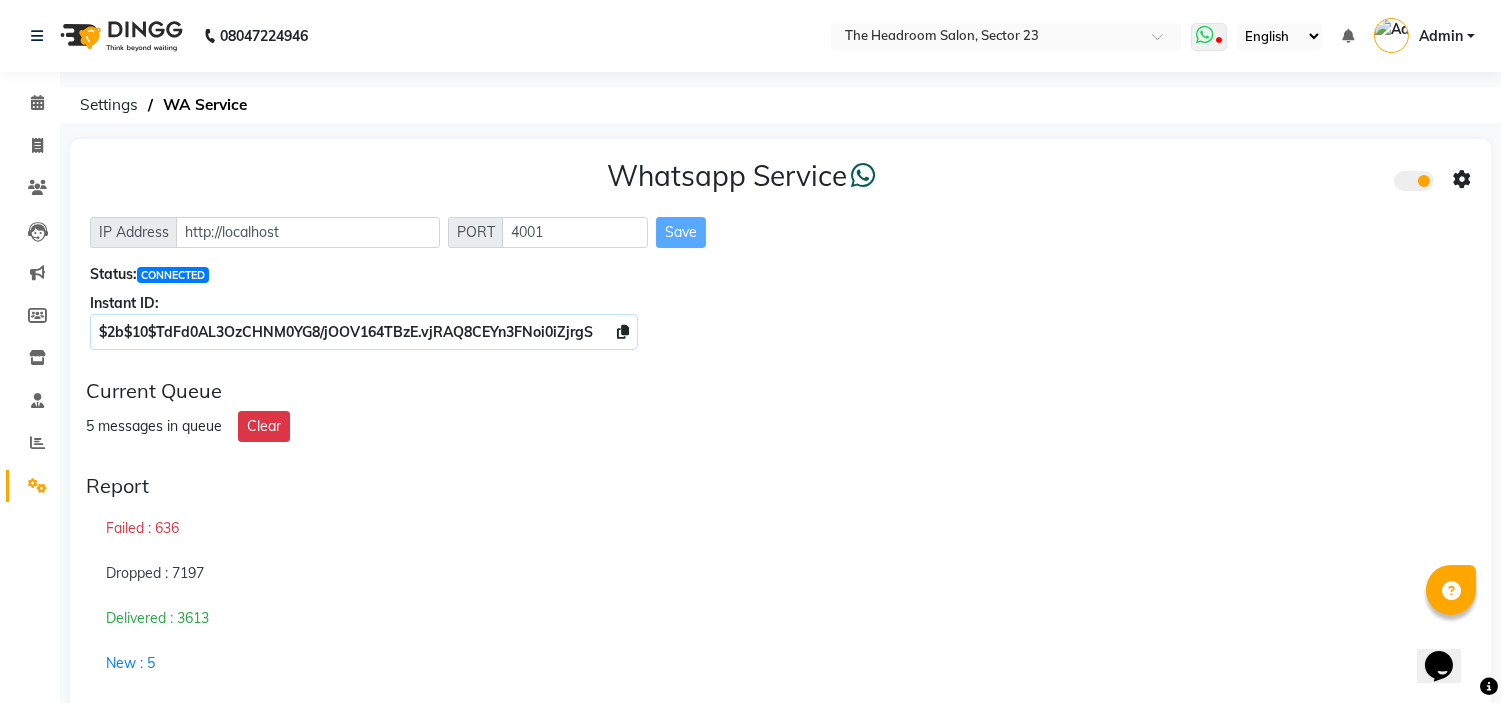 click at bounding box center (1205, 35) 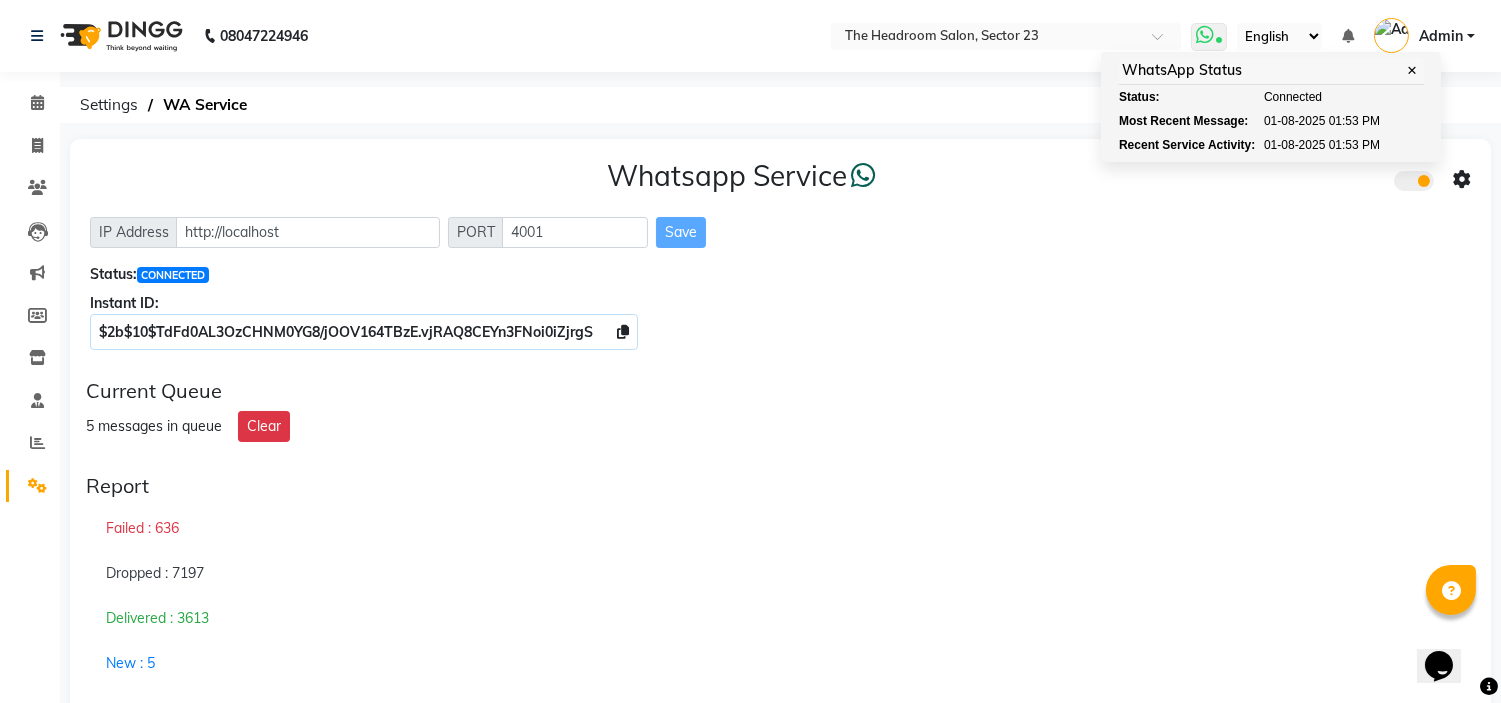 click at bounding box center (1205, 35) 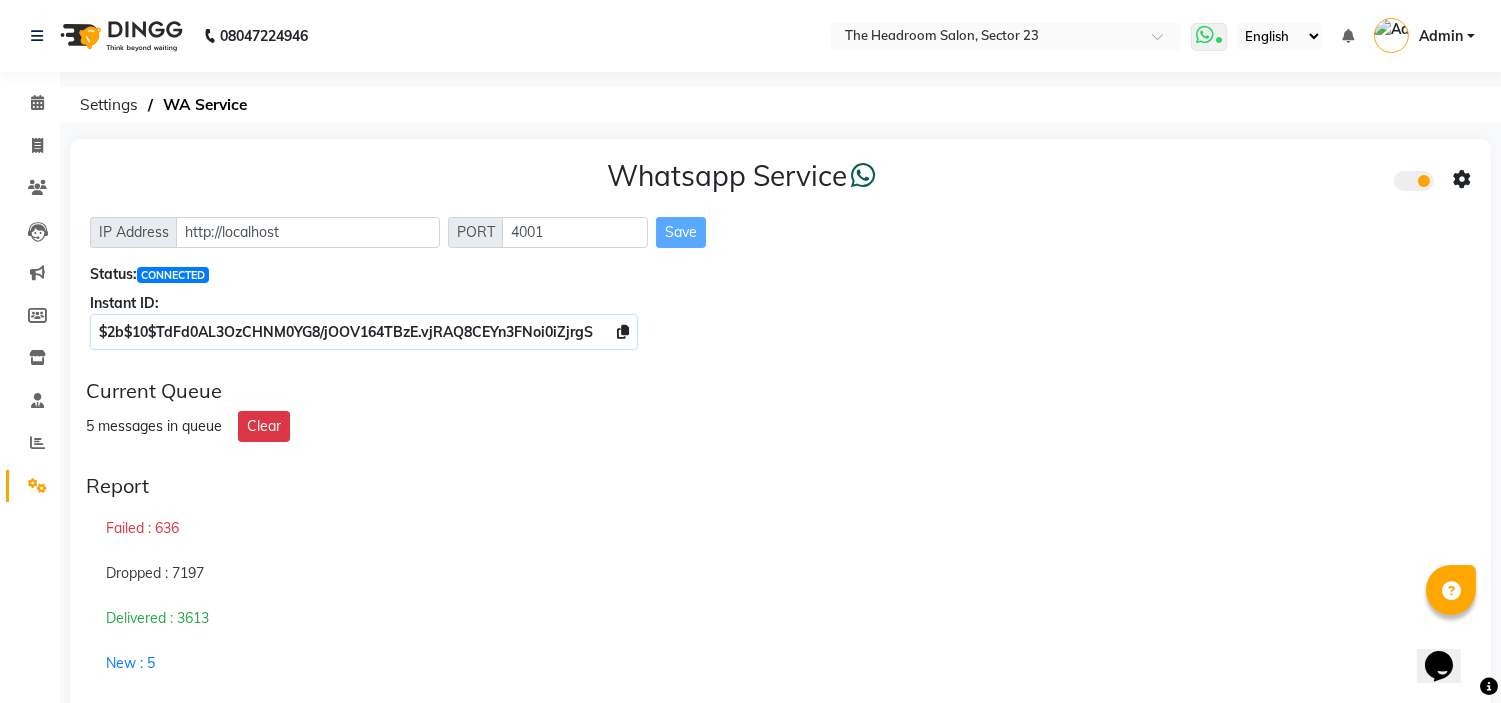 click at bounding box center [1205, 35] 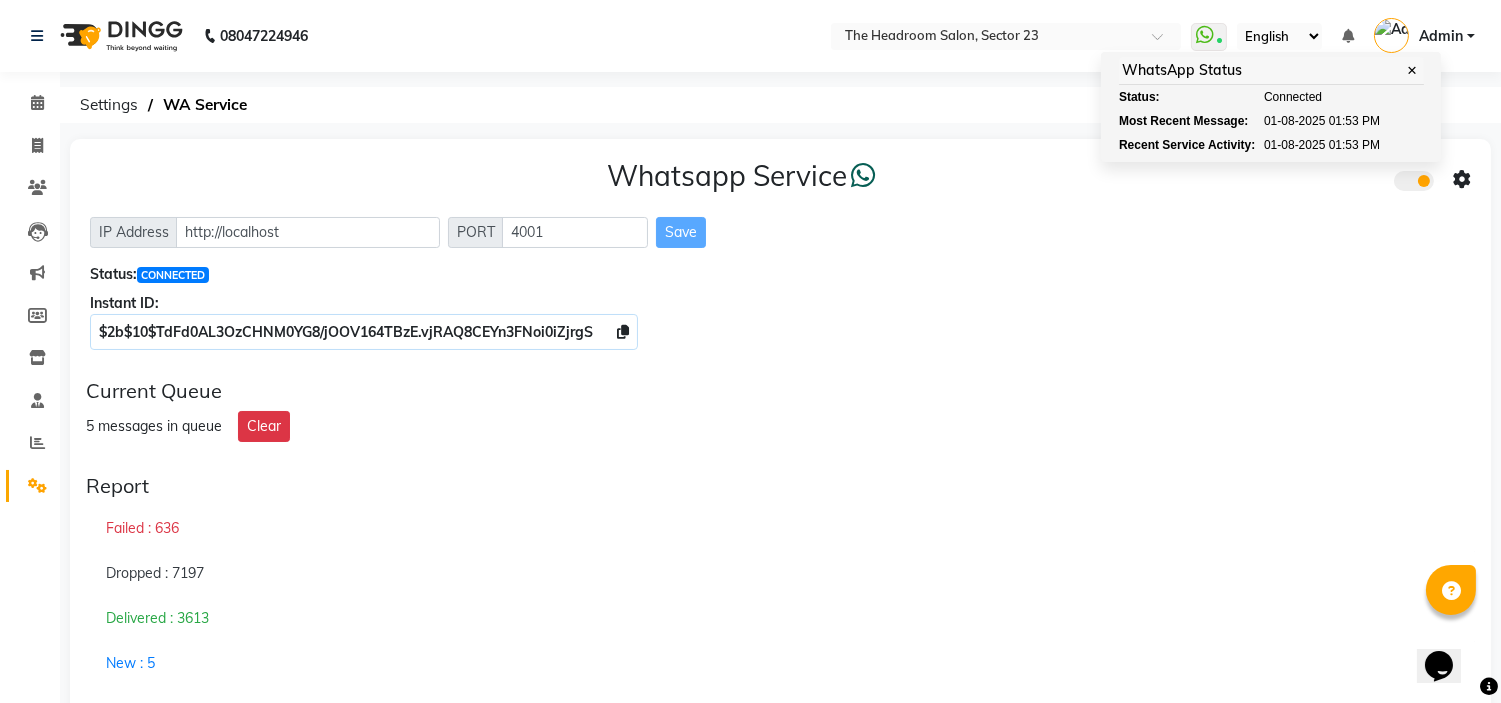 click on "Status:  CONNECTED" 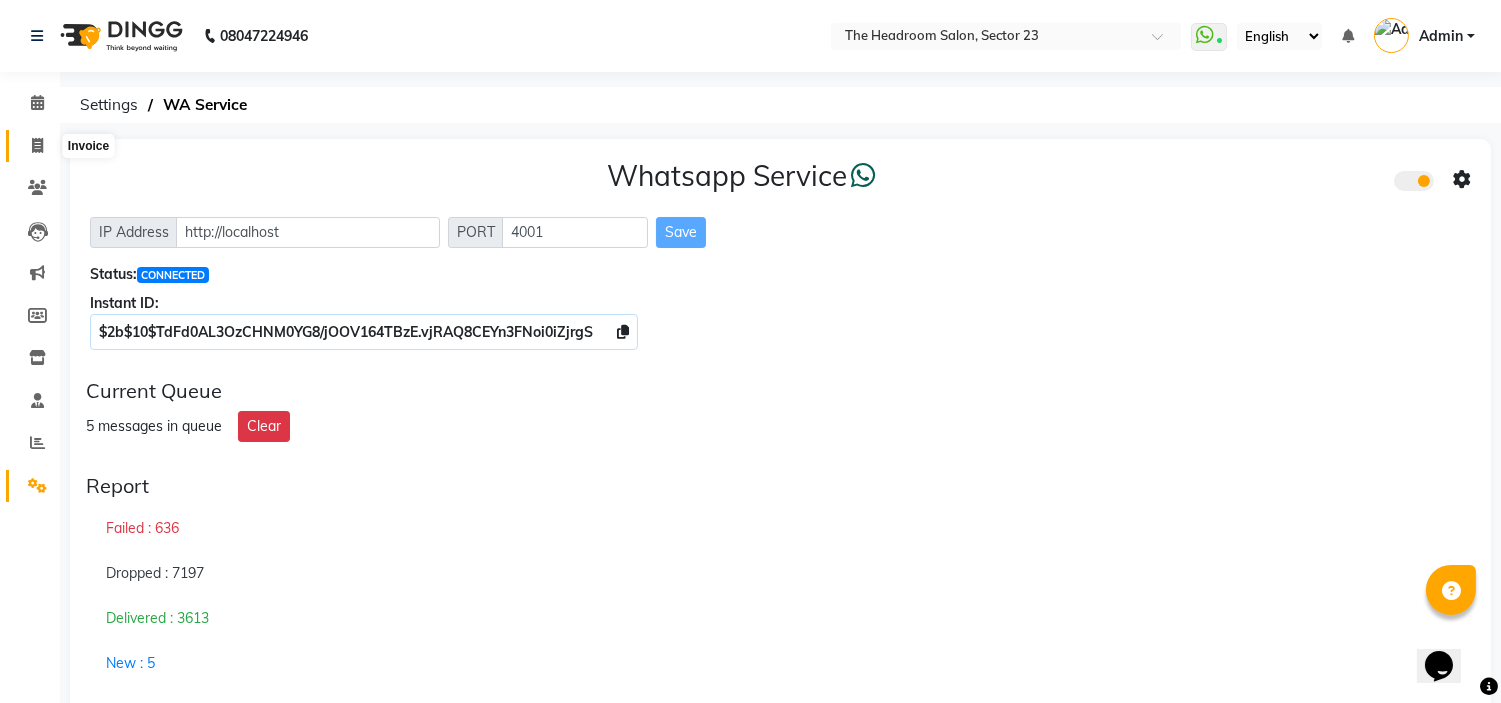 click 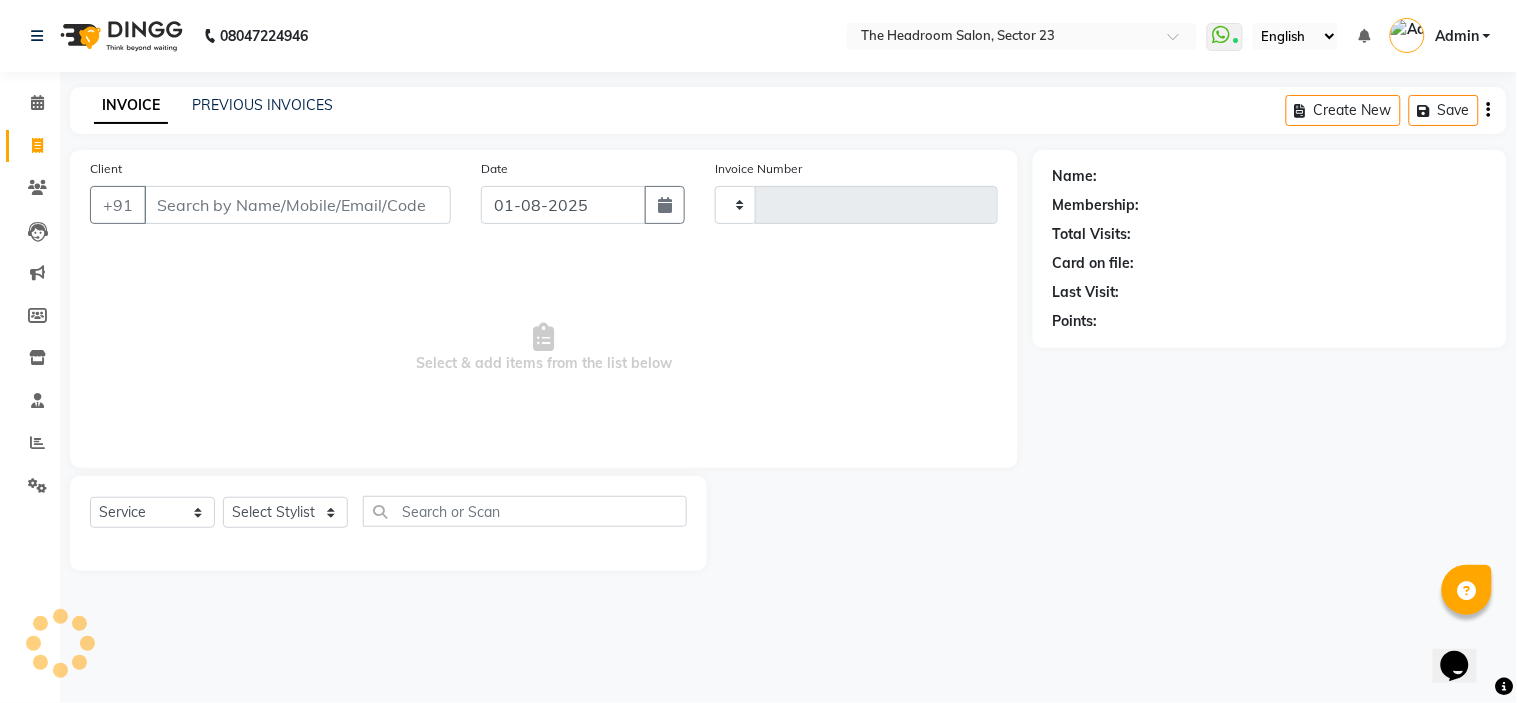 type on "1545" 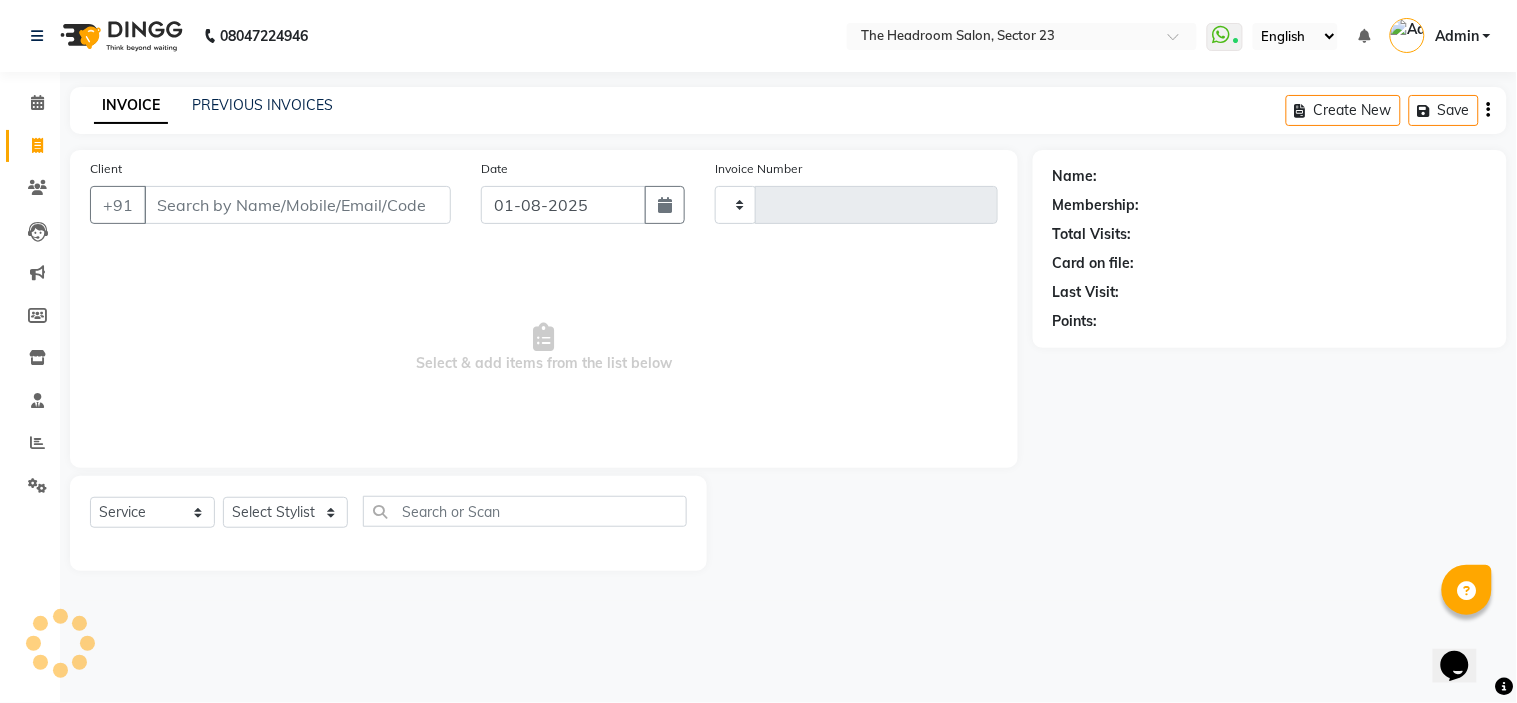 select on "6796" 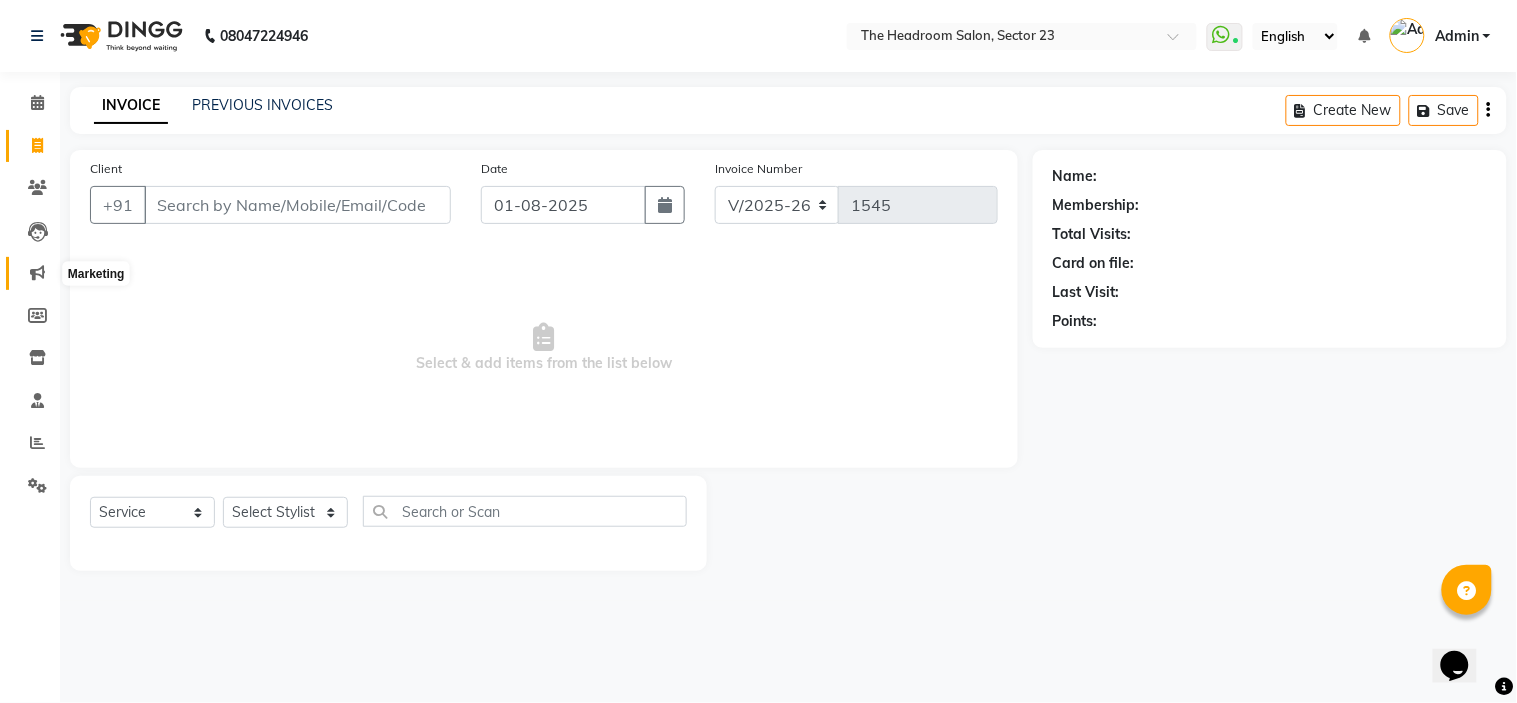 click 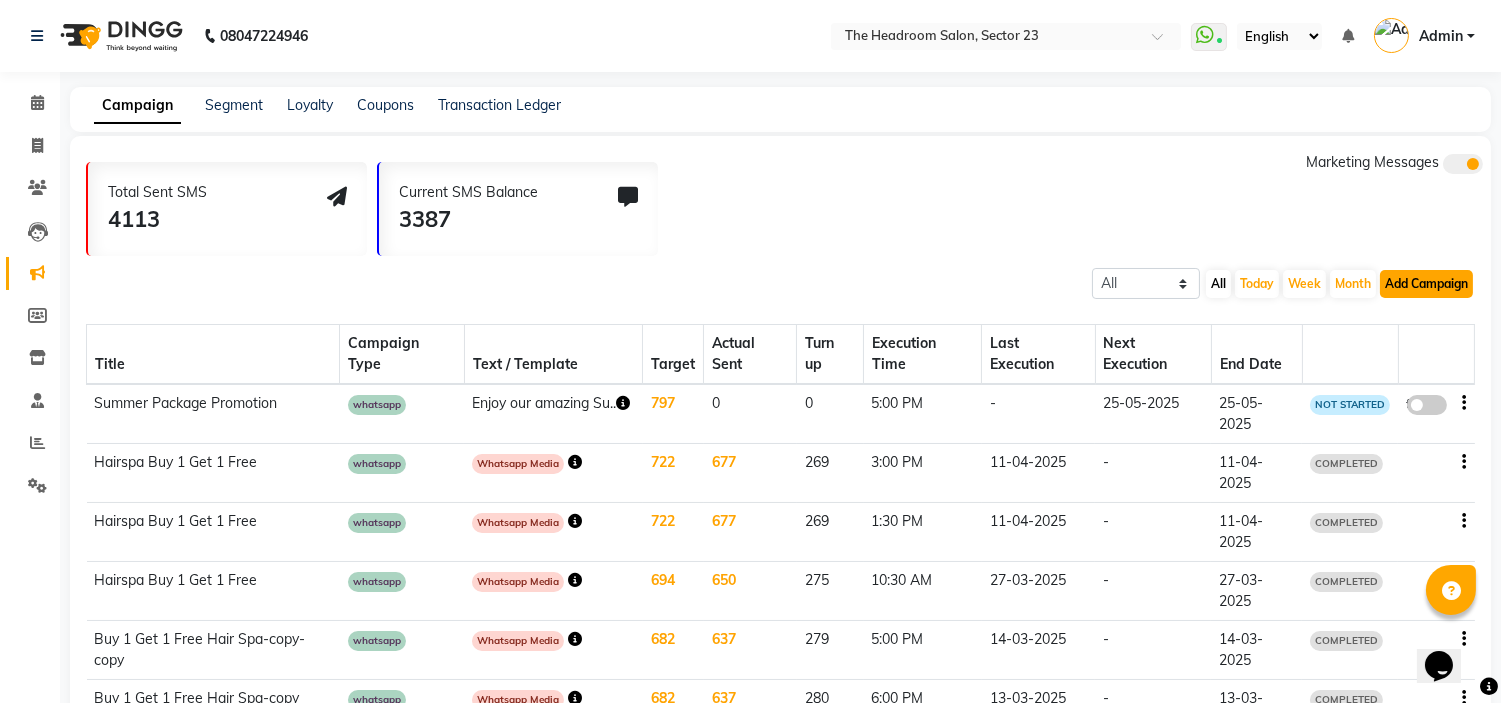 click on "Add Campaign" at bounding box center [1426, 284] 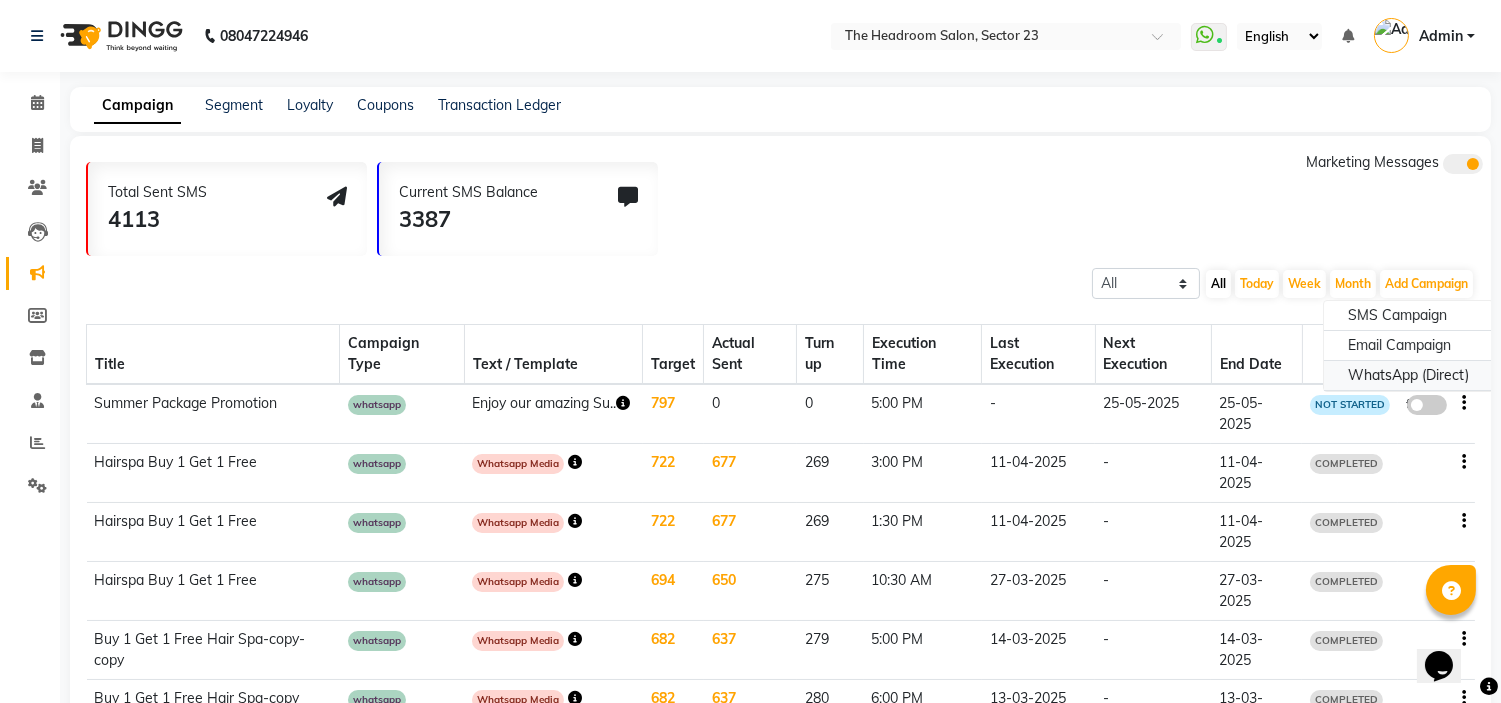 click on "WhatsApp (Direct)" 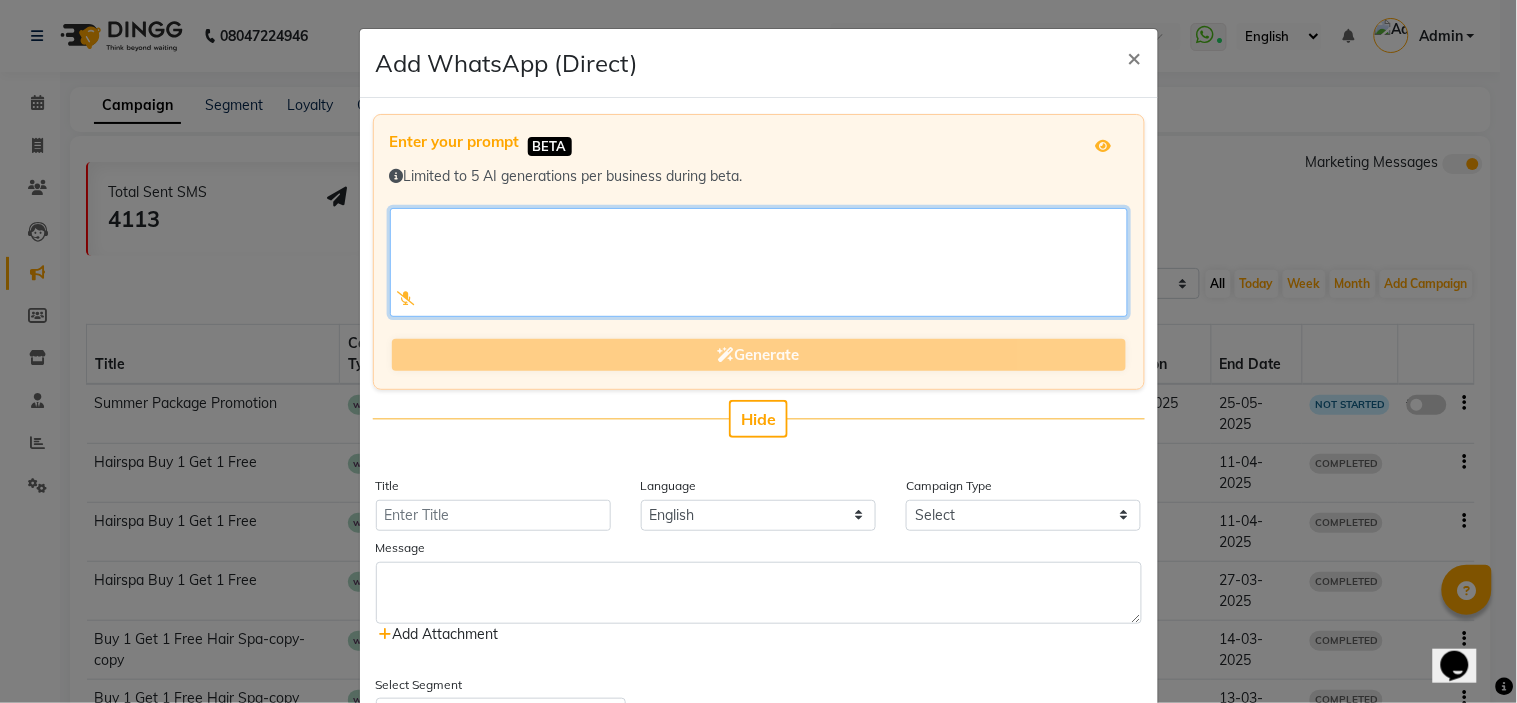 click 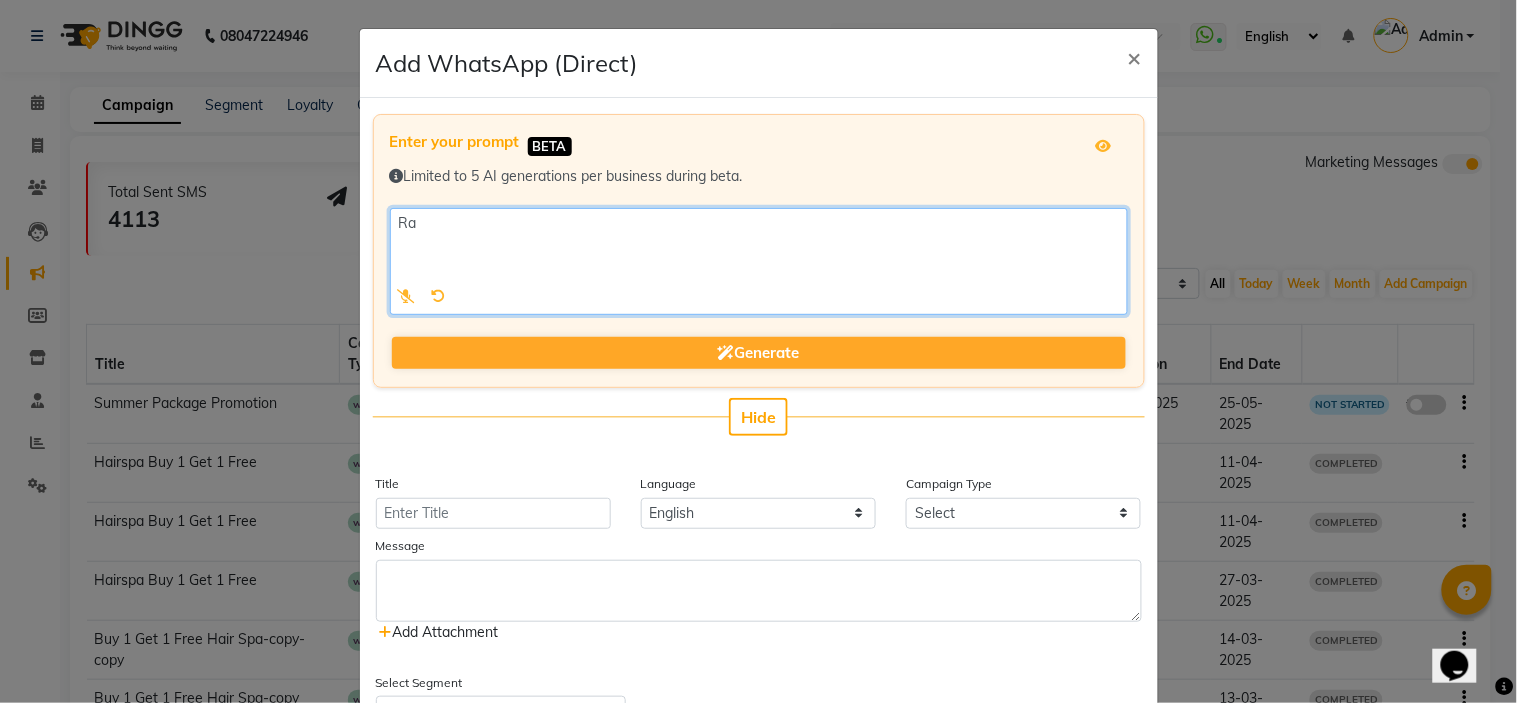 type on "R" 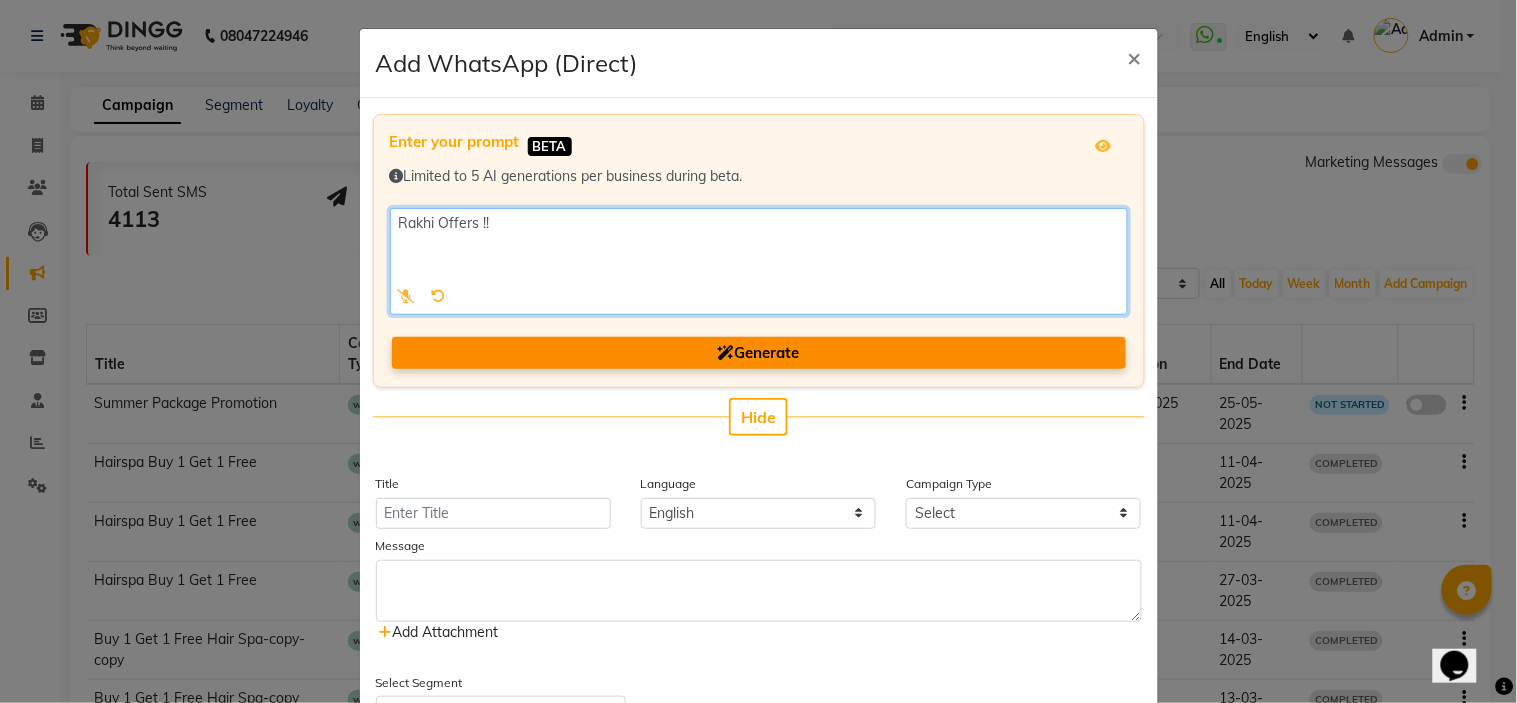 type on "Rakhi Offers !!" 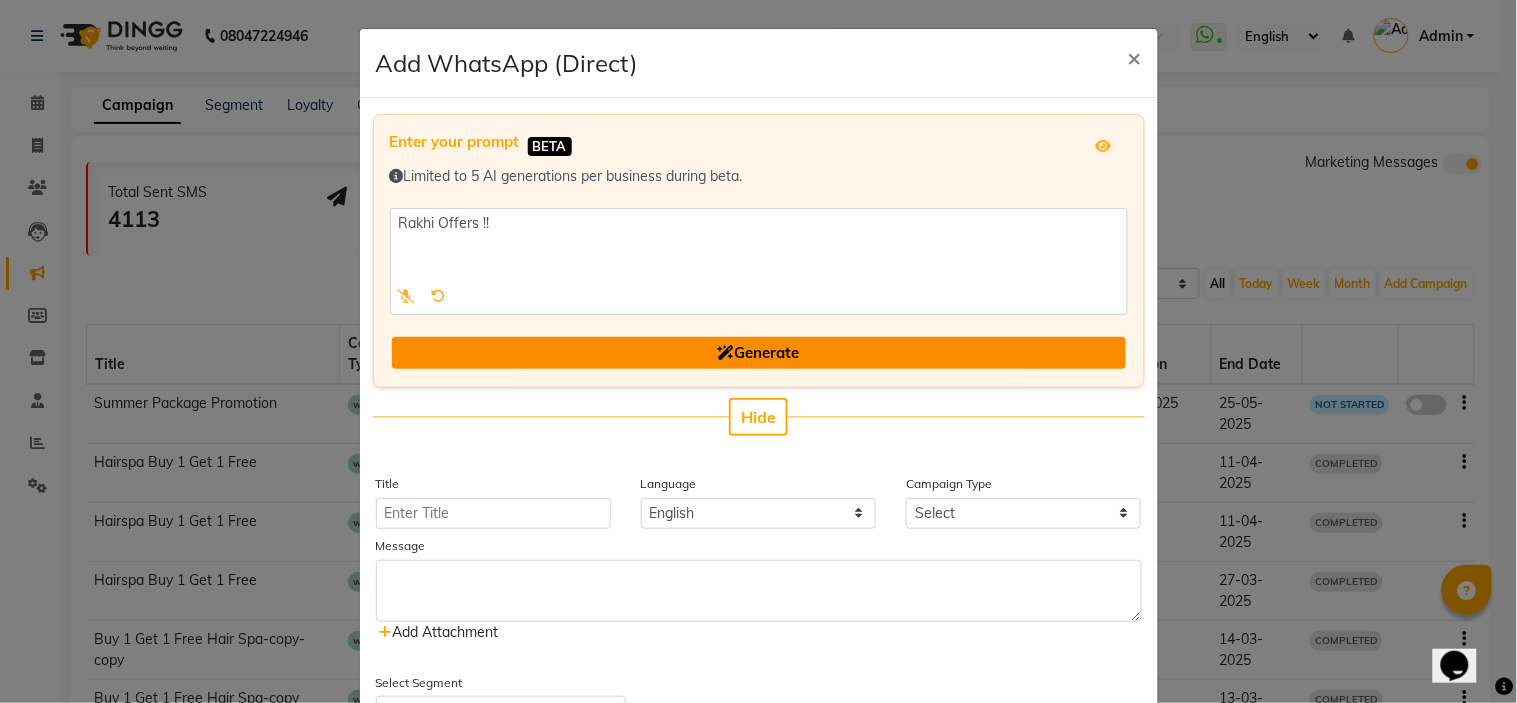 click on "Generate" 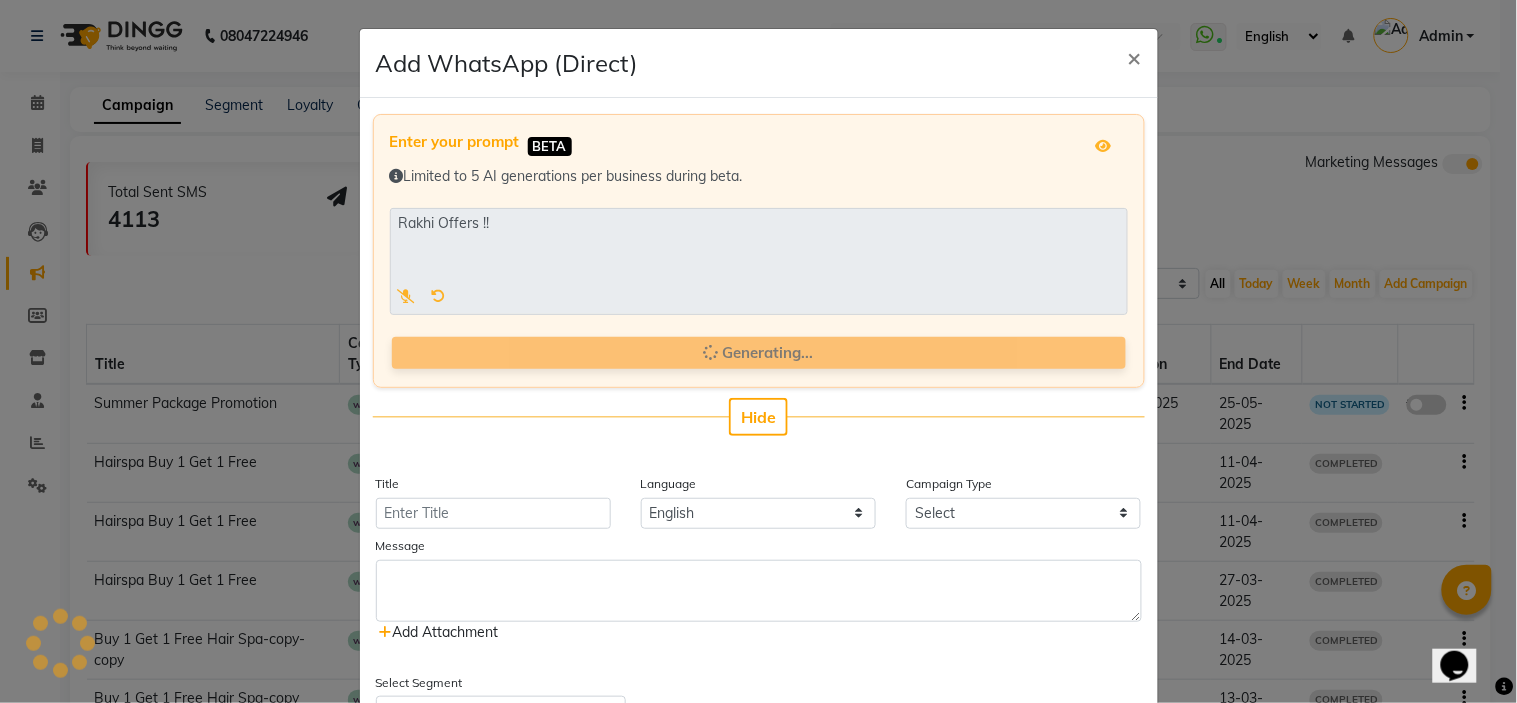 type on "Rakhi Offers" 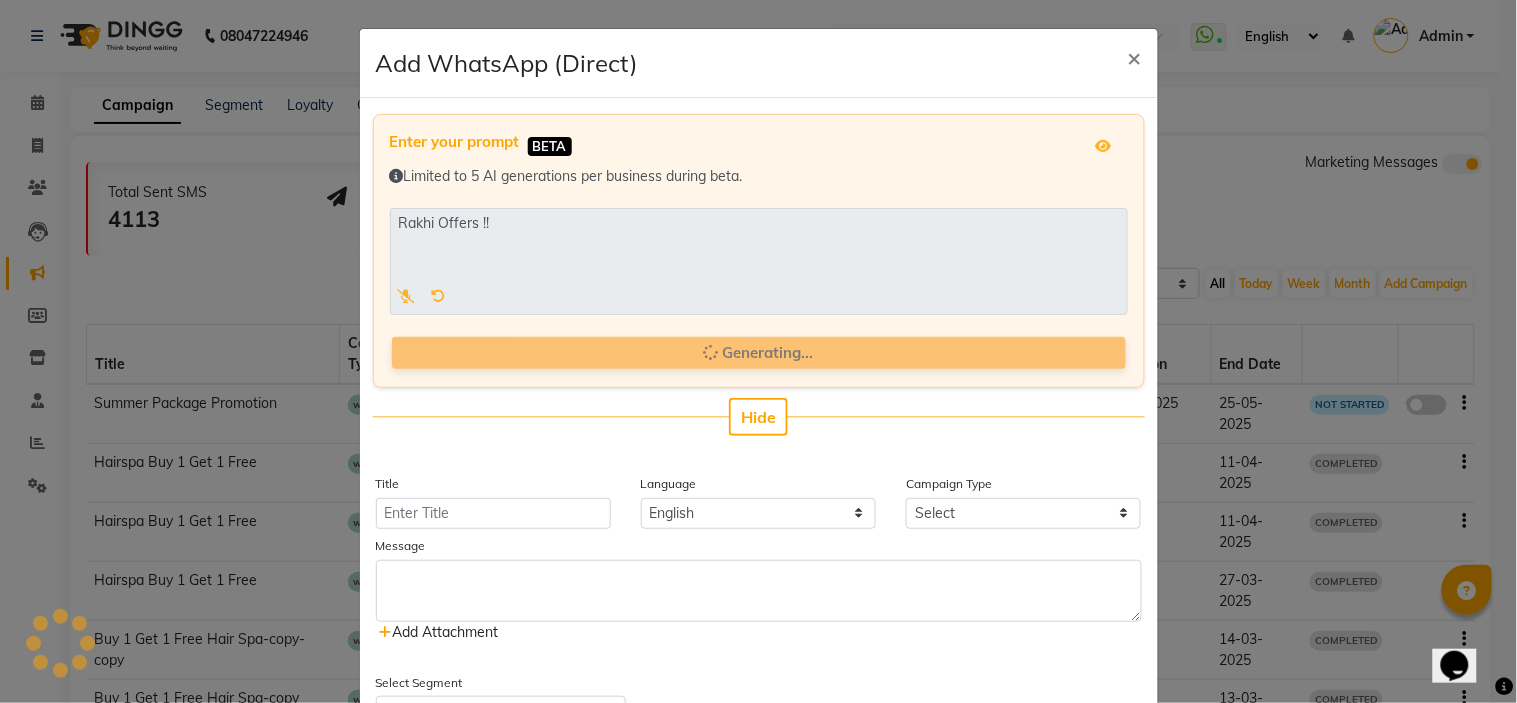 select on "3" 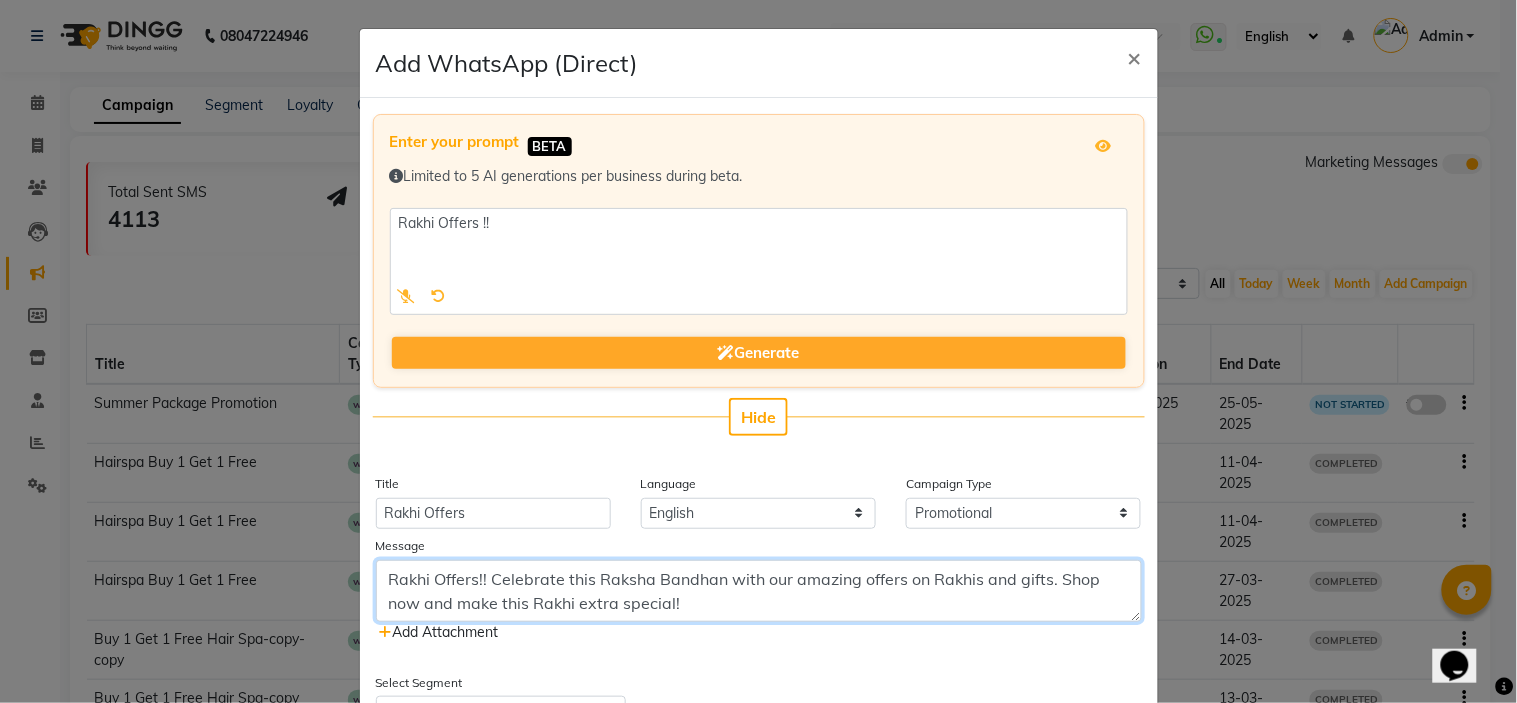 click on "Rakhi Offers!! Celebrate this Raksha Bandhan with our amazing offers on Rakhis and gifts. Shop now and make this Rakhi extra special!" at bounding box center [759, 591] 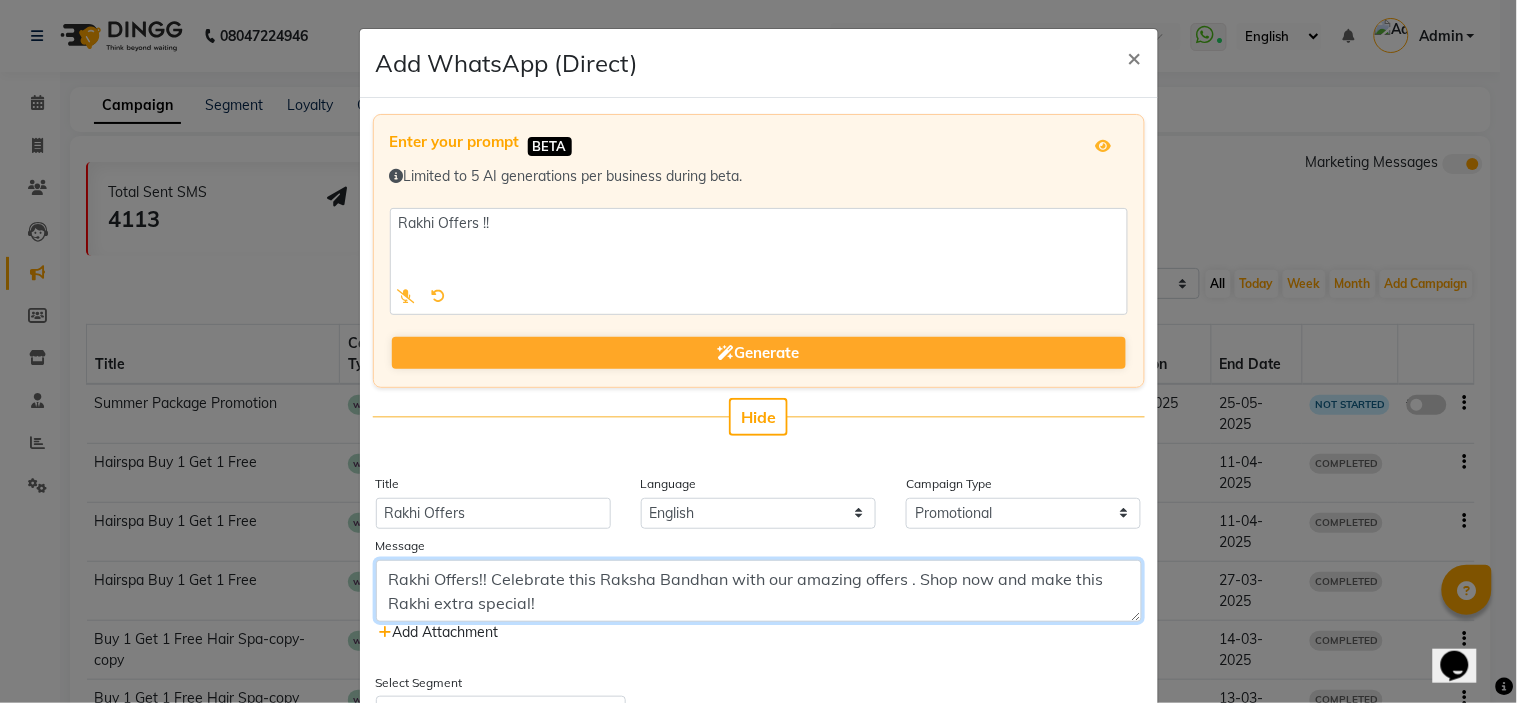 click on "Rakhi Offers!! Celebrate this Raksha Bandhan with our amazing offers . Shop now and make this Rakhi extra special!" at bounding box center [759, 591] 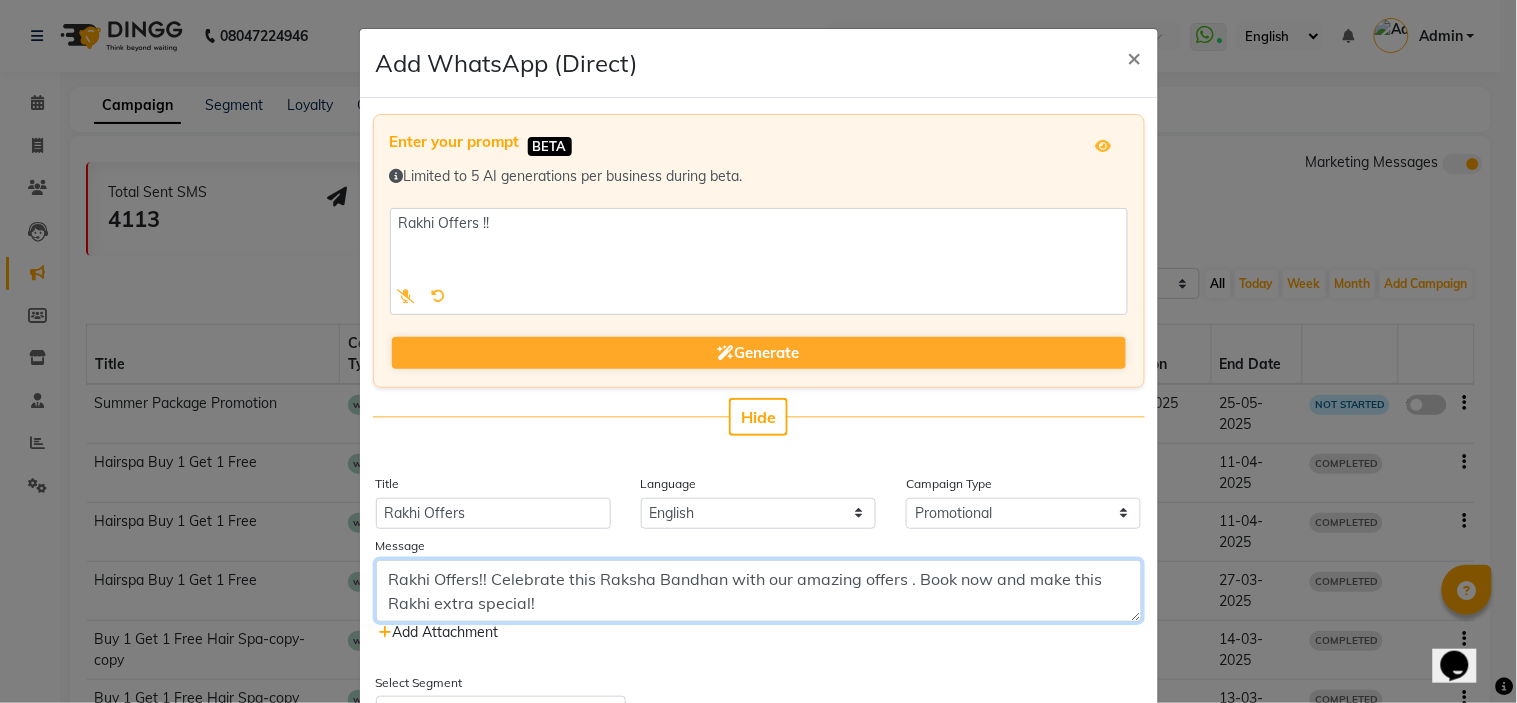 type on "Rakhi Offers!! Celebrate this Raksha Bandhan with our amazing offers . Book now and make this Rakhi extra special!" 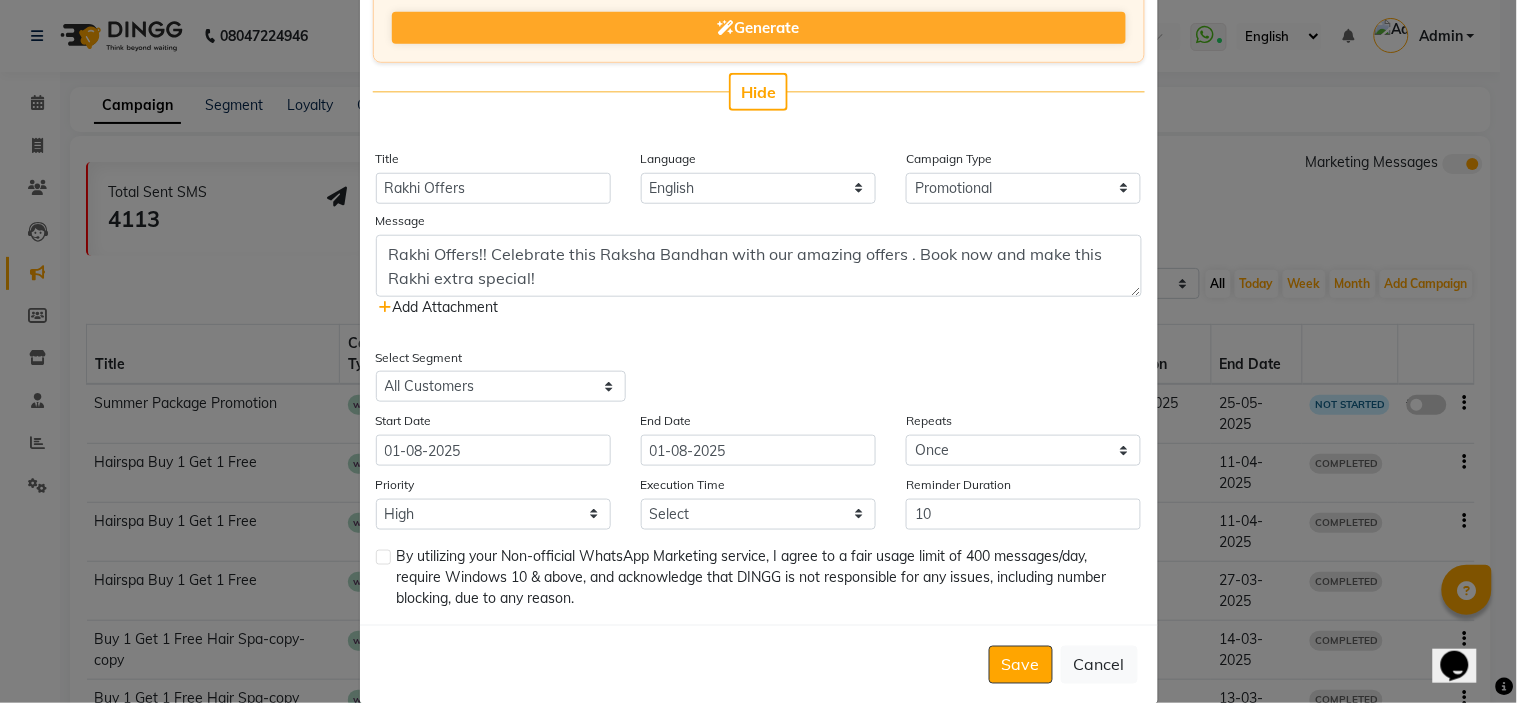 scroll, scrollTop: 327, scrollLeft: 0, axis: vertical 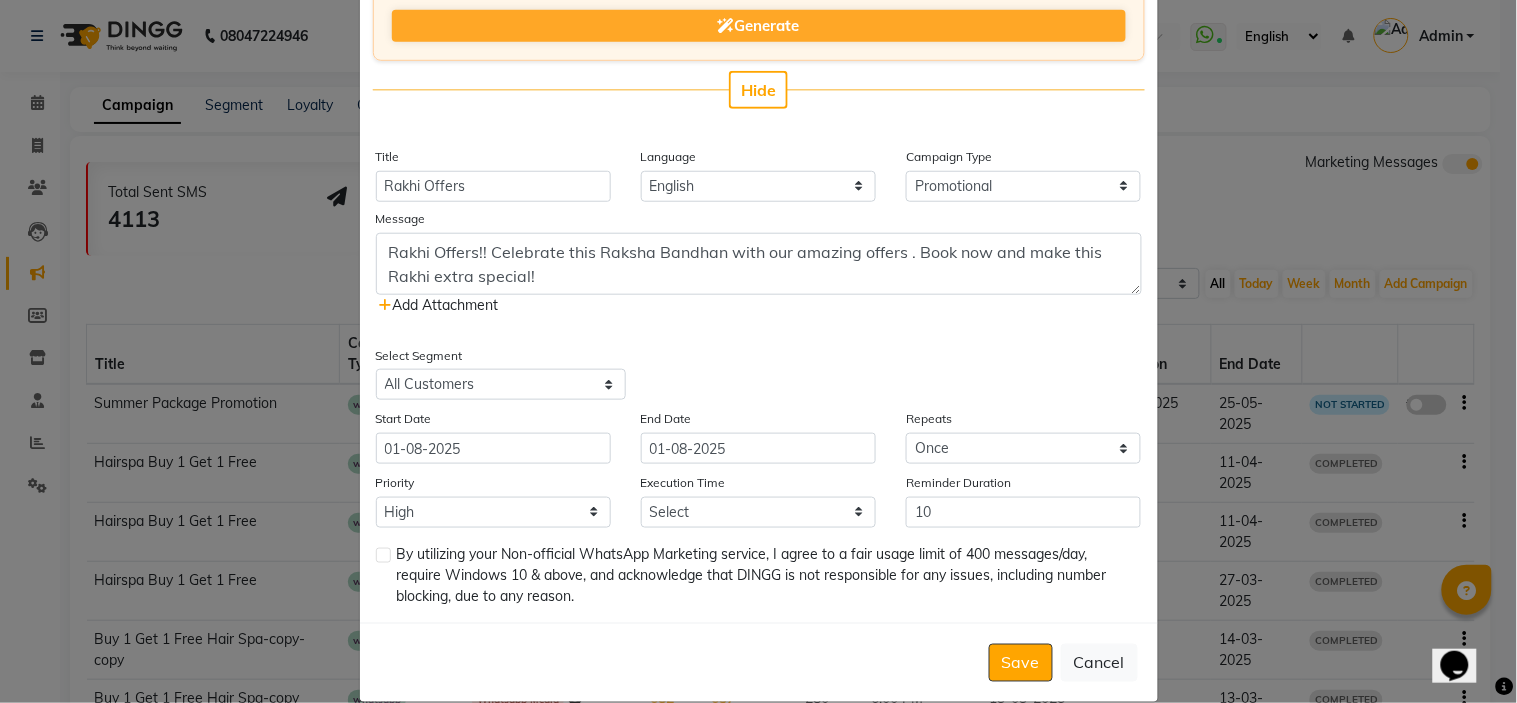click on "Add Attachment" 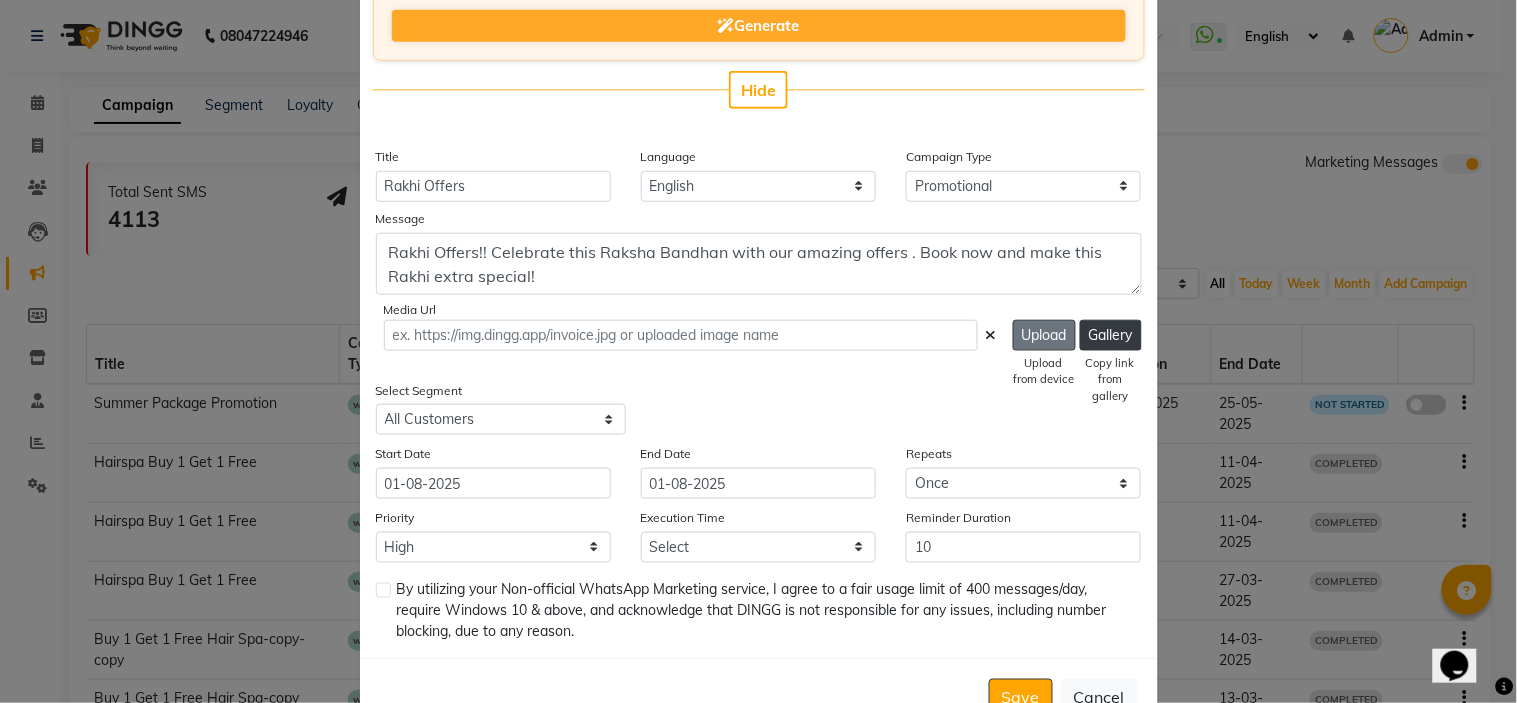 click on "Upload" 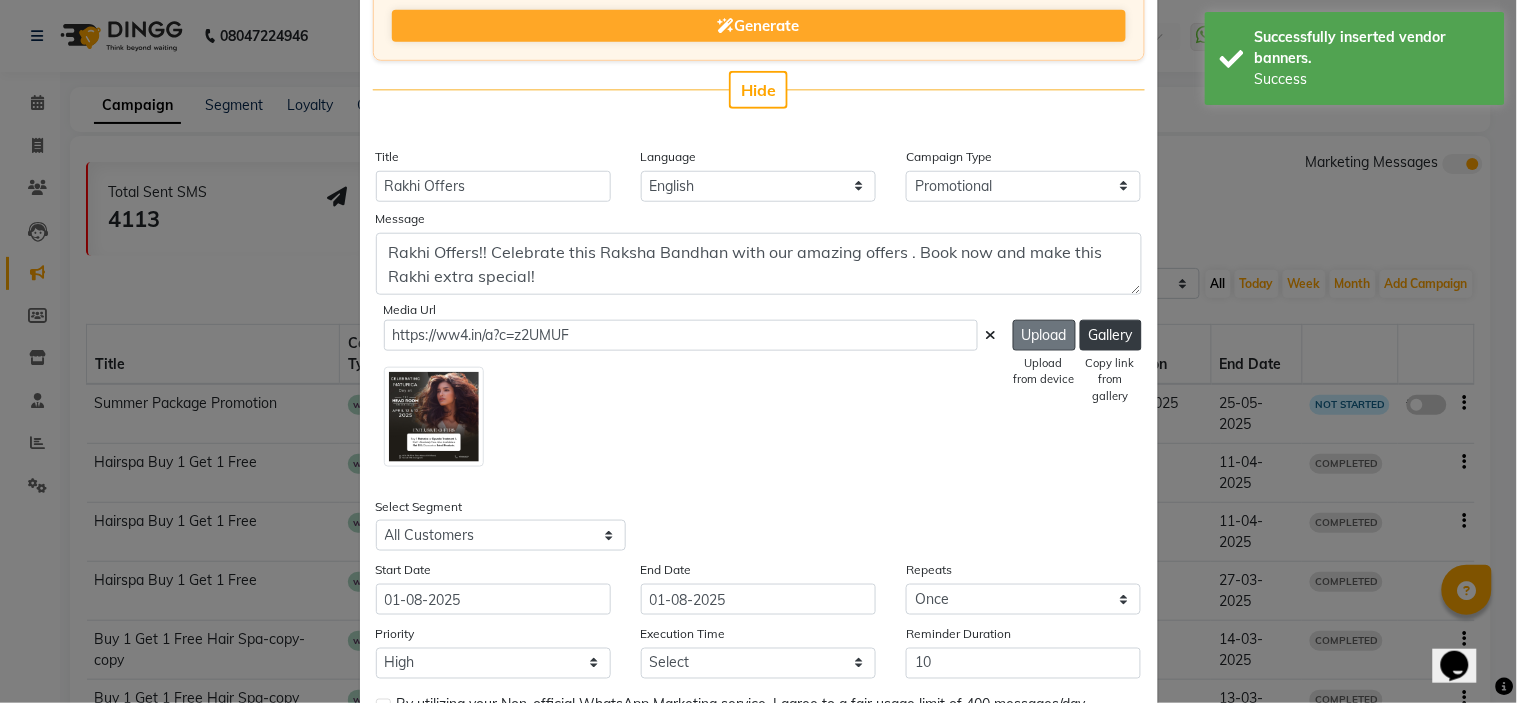 click on "Upload" 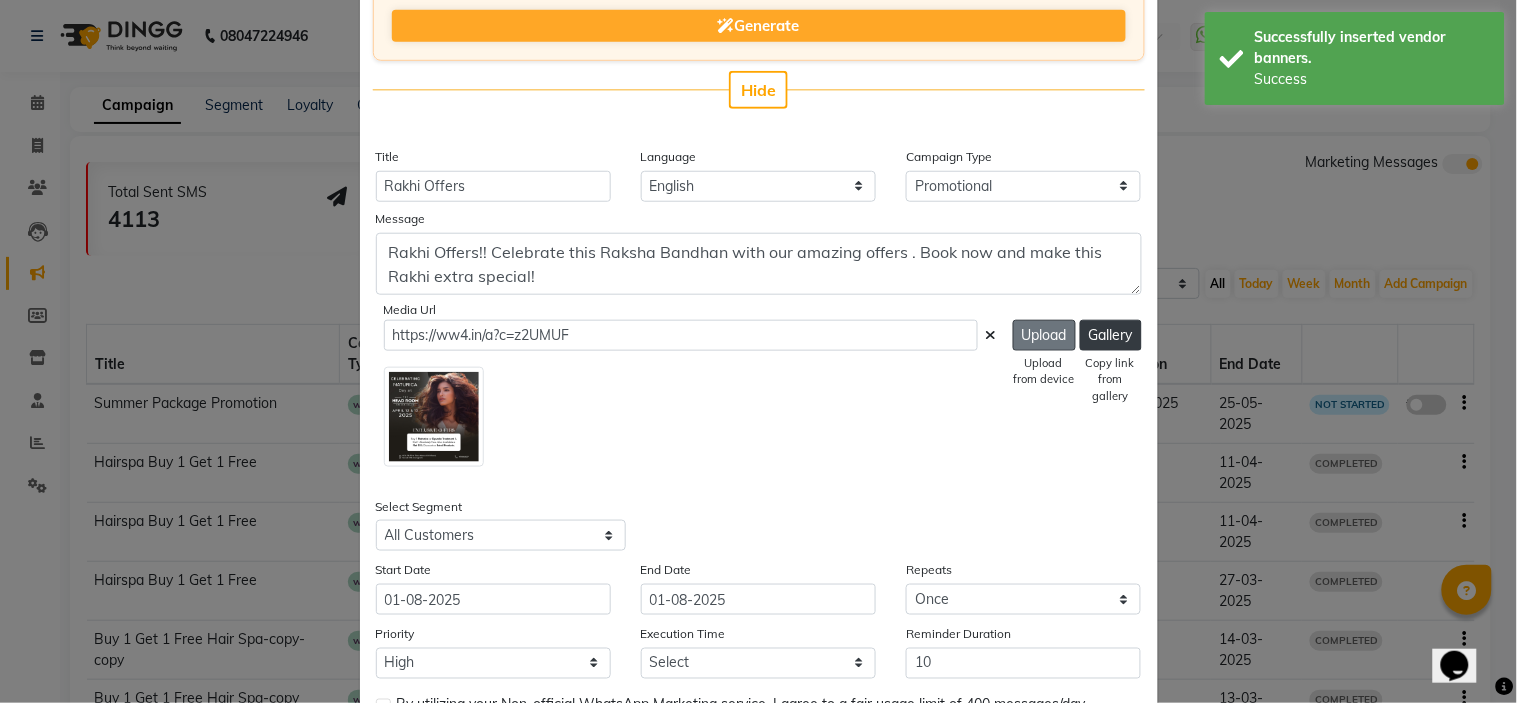 click on "Upload" 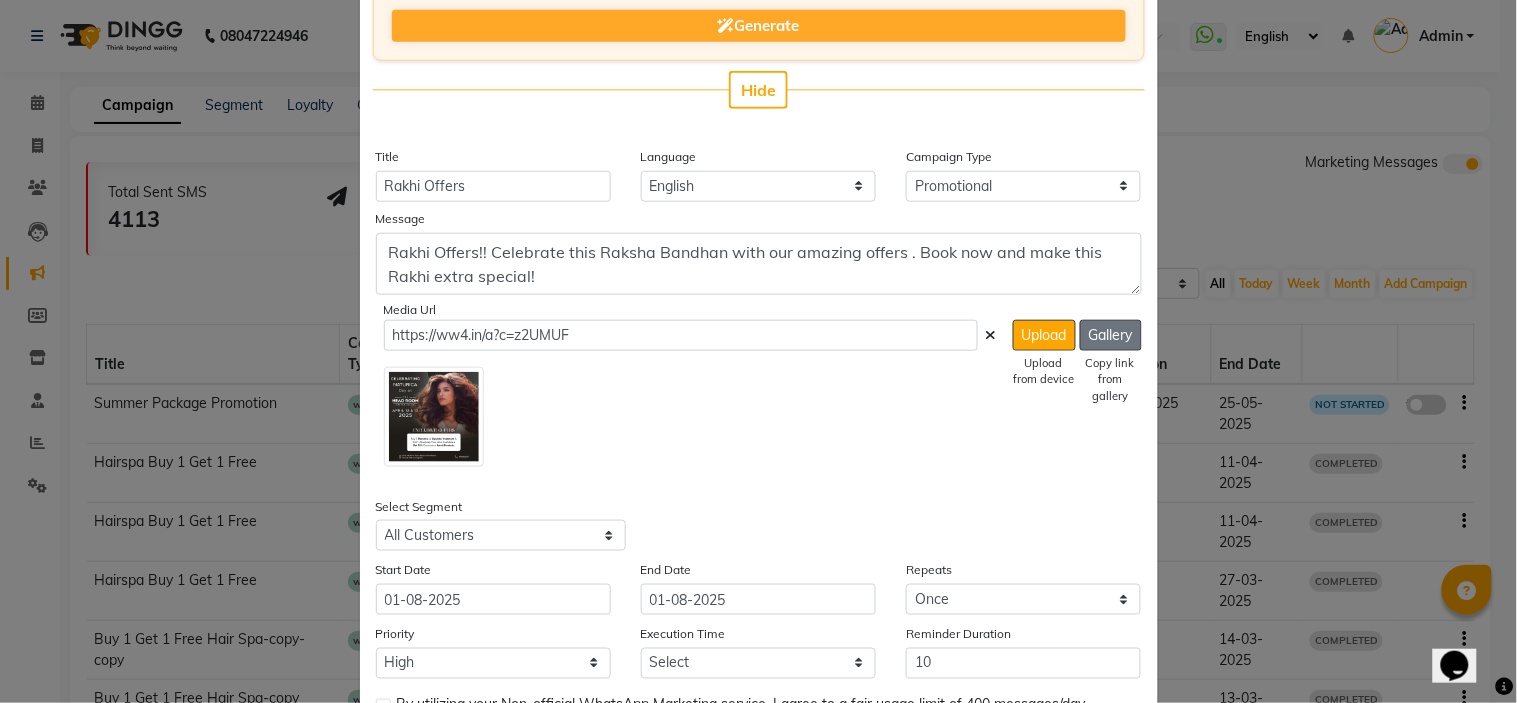 click on "Gallery" 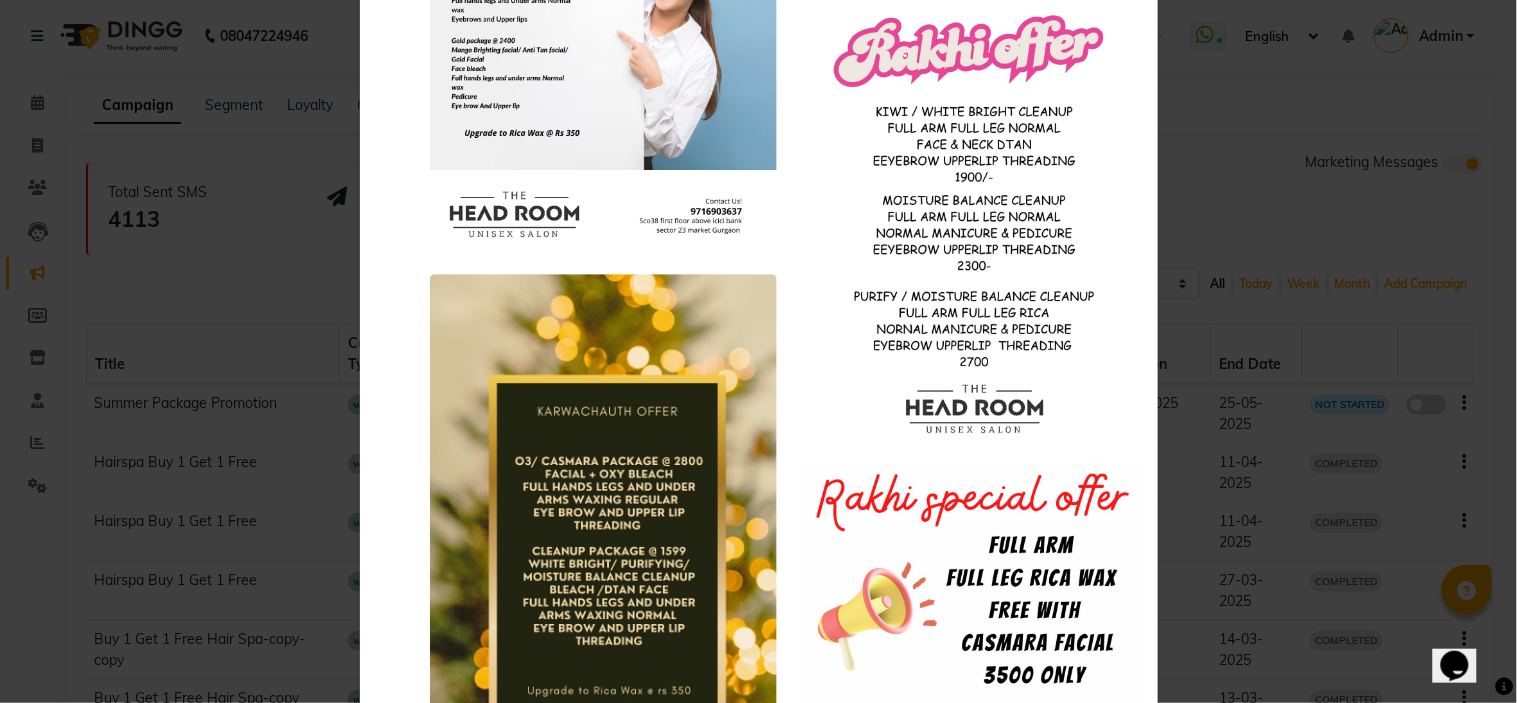 scroll, scrollTop: 1332, scrollLeft: 0, axis: vertical 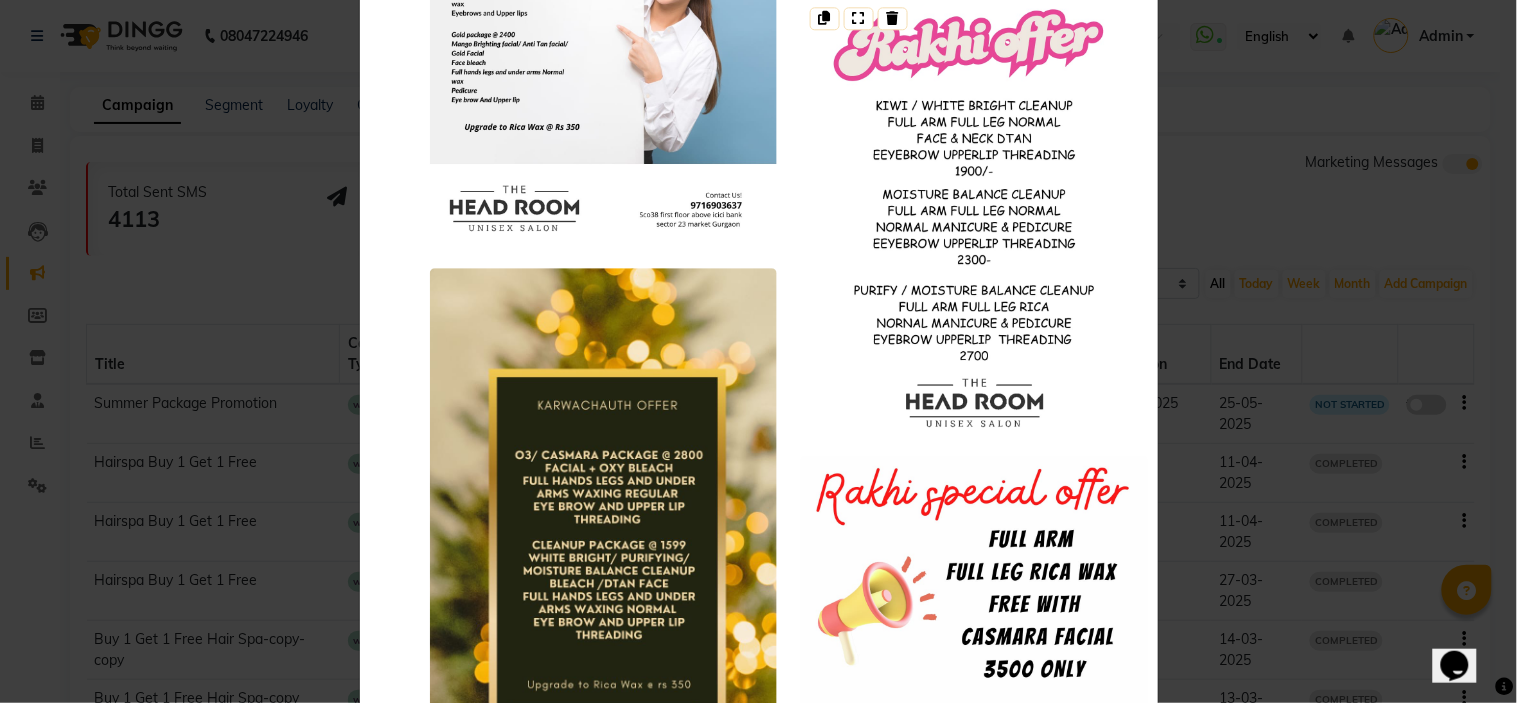 click 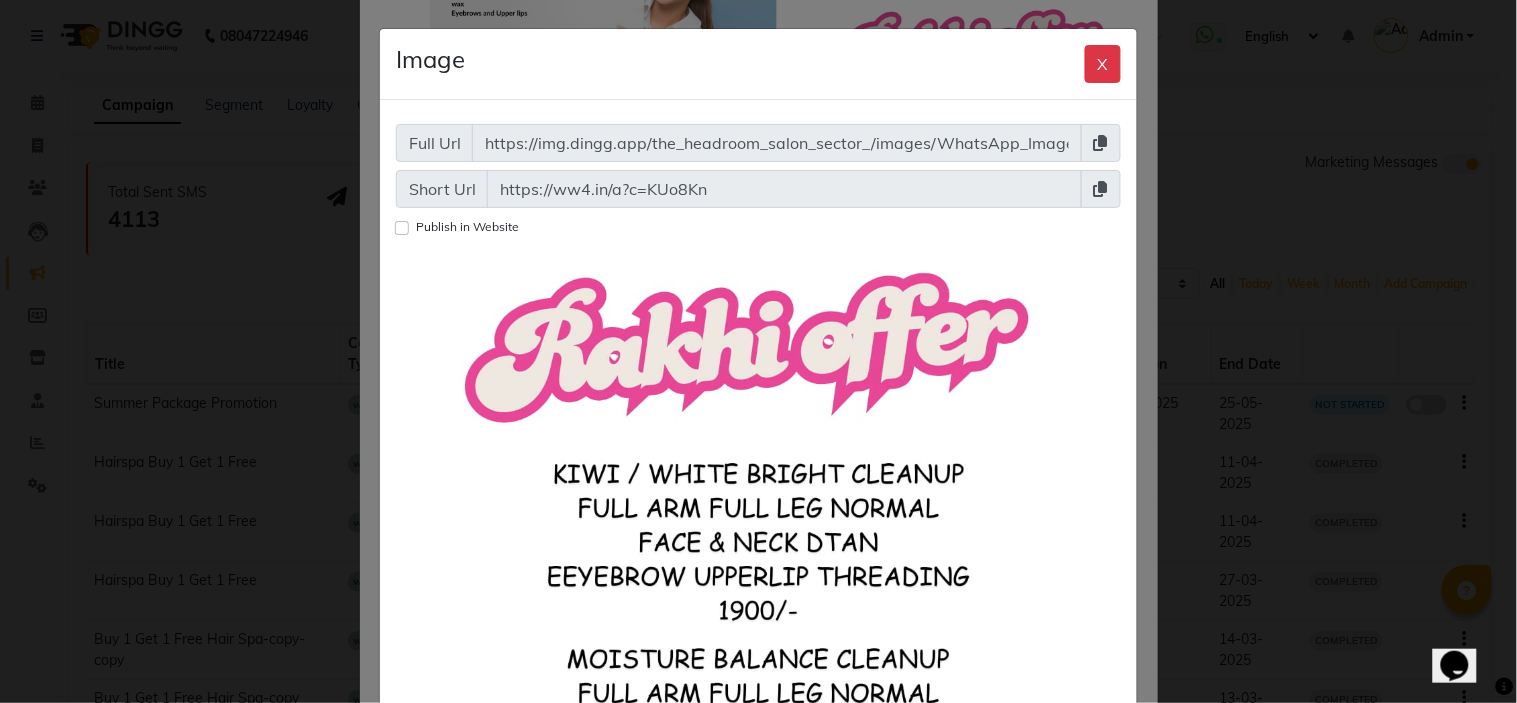 click 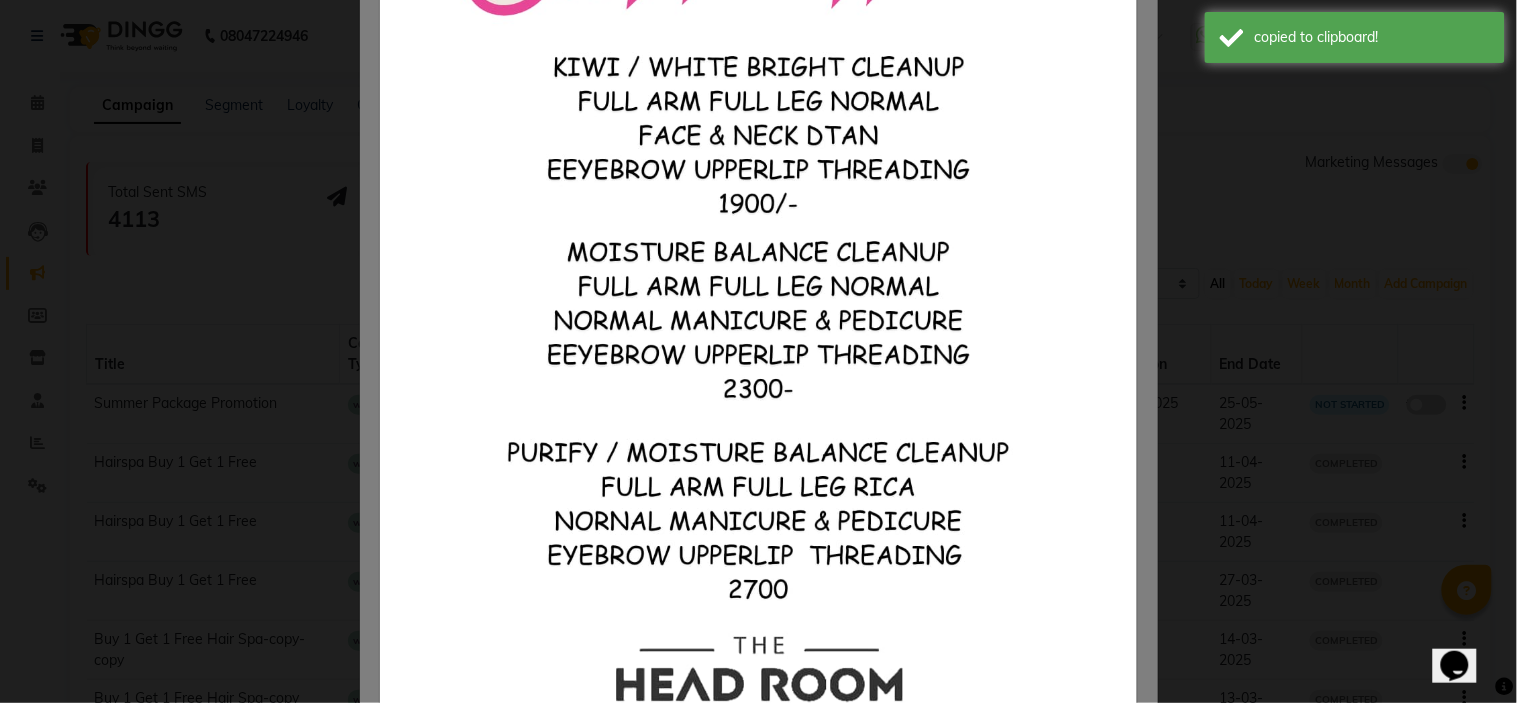 scroll, scrollTop: 567, scrollLeft: 0, axis: vertical 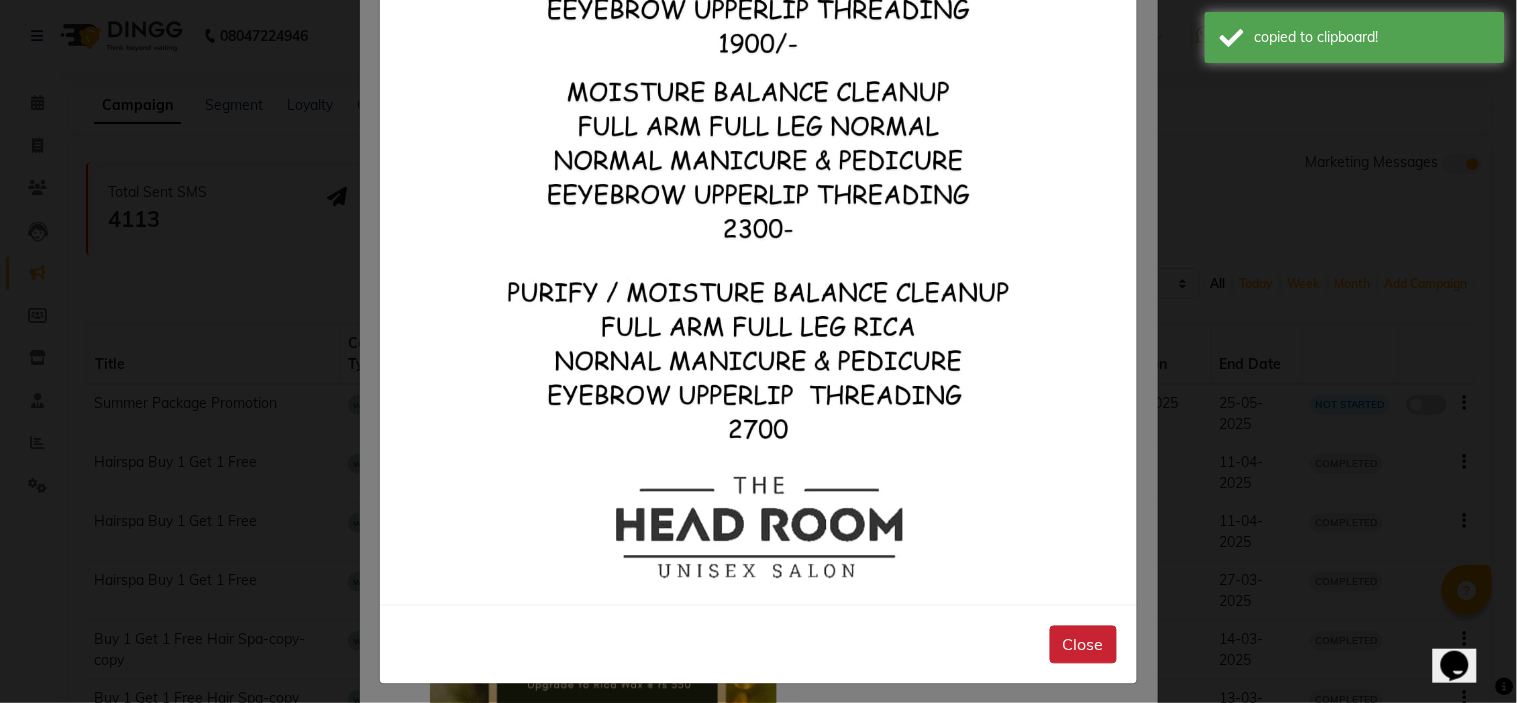 click on "Close" 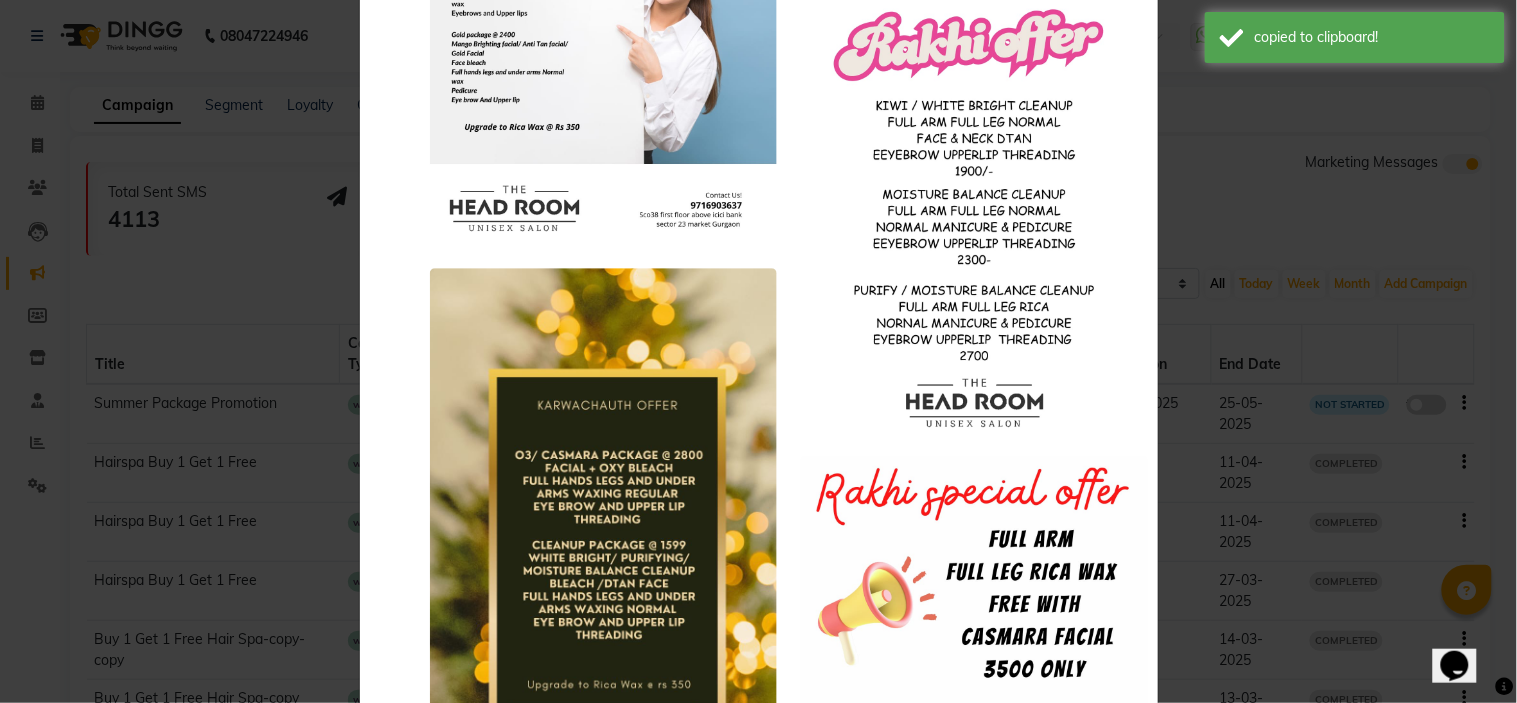 click on "You can not upload more than 5 image at a time and each image should be less then or equal to 1 MB  Upload  Close" 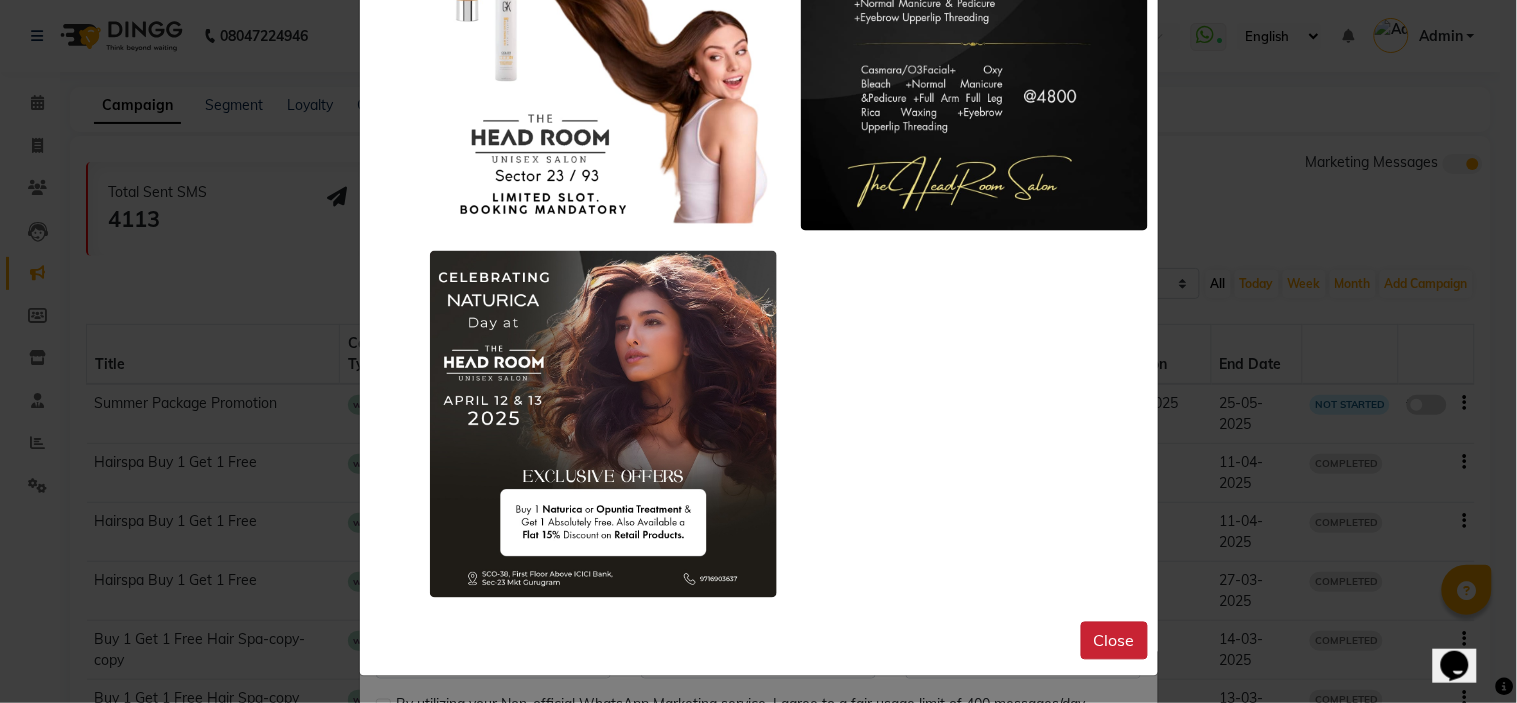 click on "Close" 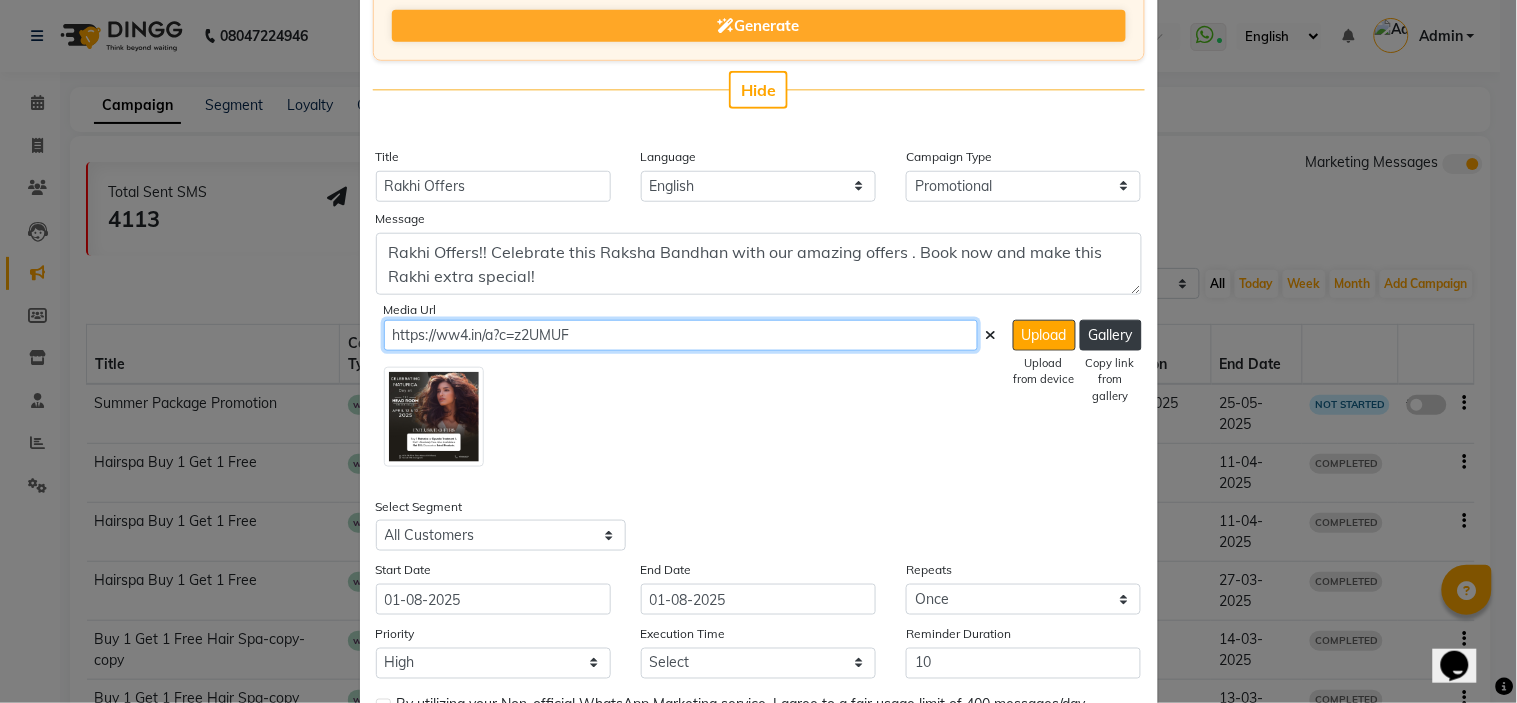 click on "https://ww4.in/a?c=z2UMUF" 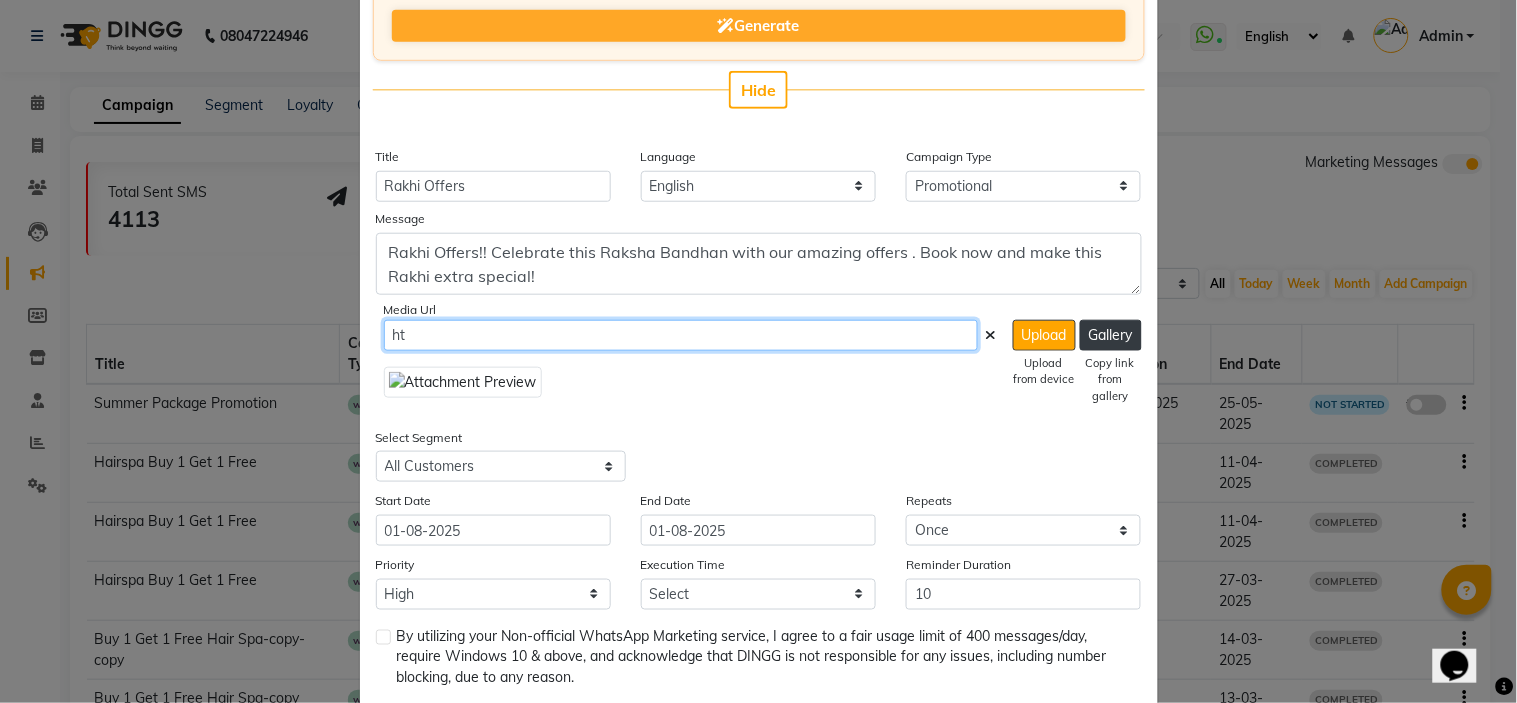 type on "h" 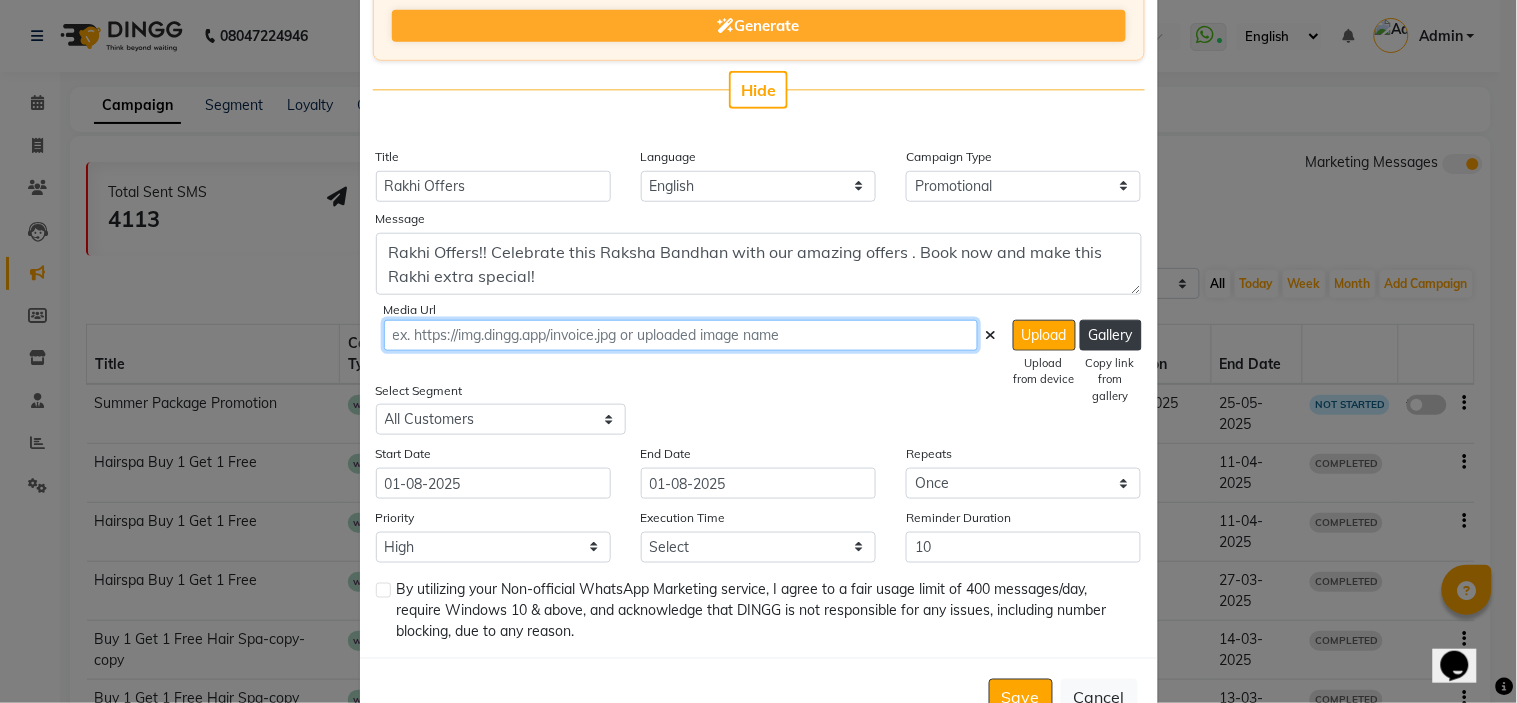 paste on "https://ww4.in/a?c=KUo8Kn" 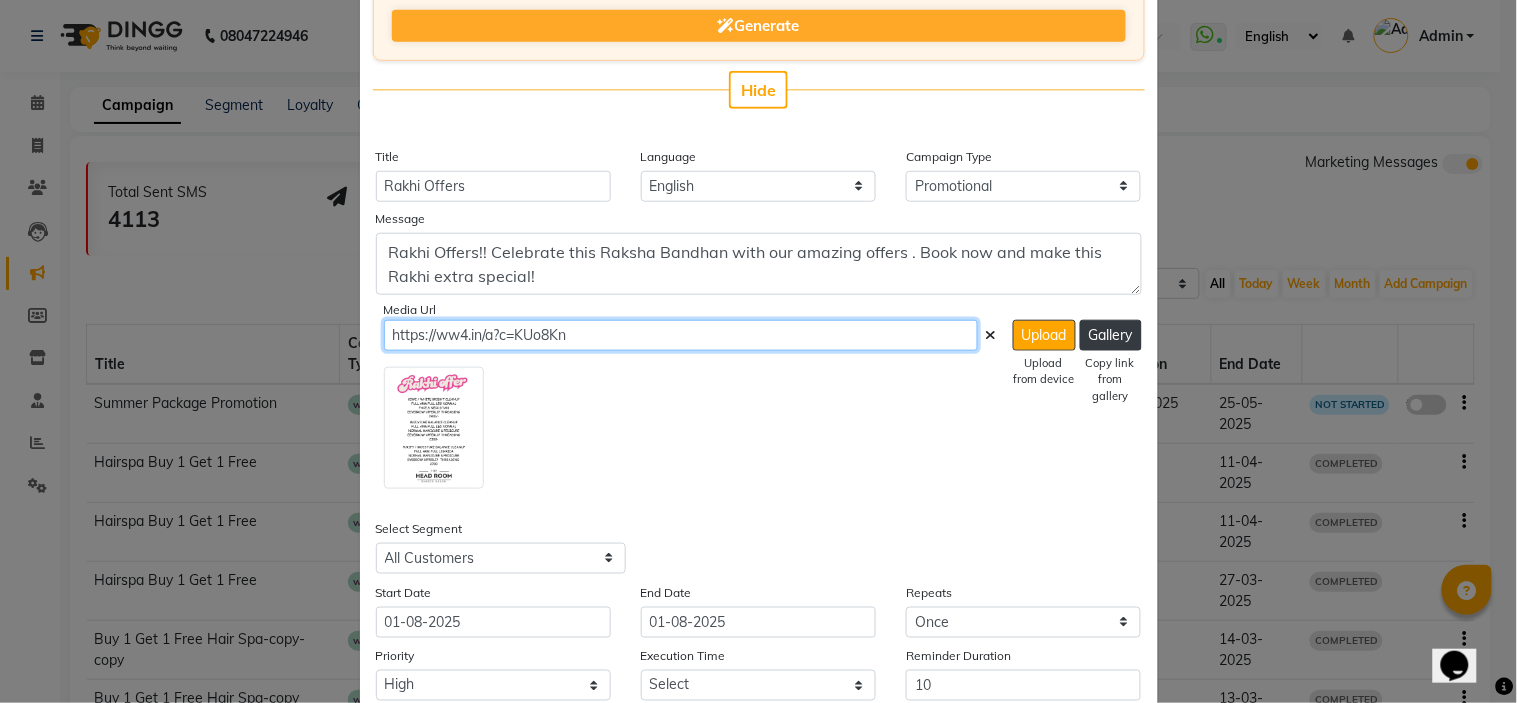 type on "https://ww4.in/a?c=KUo8Kn" 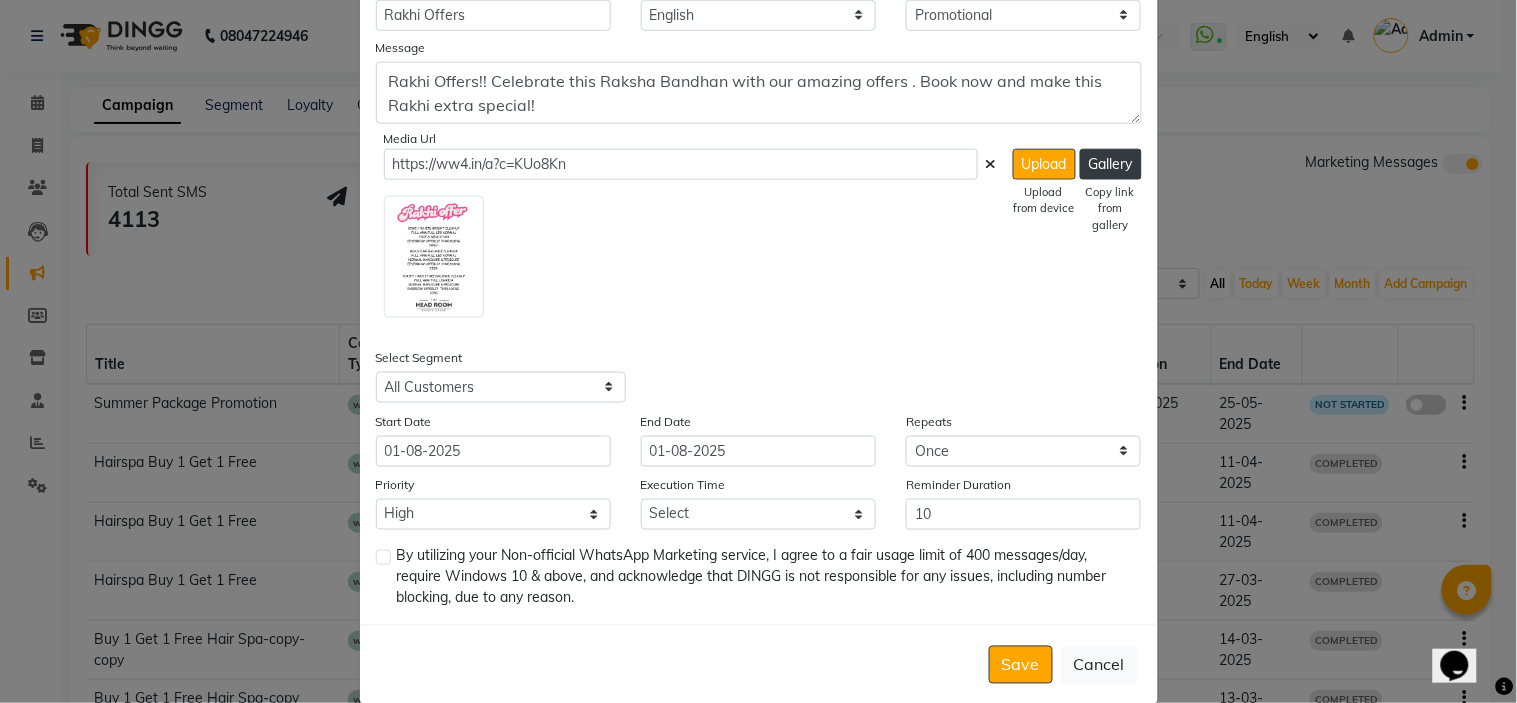 scroll, scrollTop: 527, scrollLeft: 0, axis: vertical 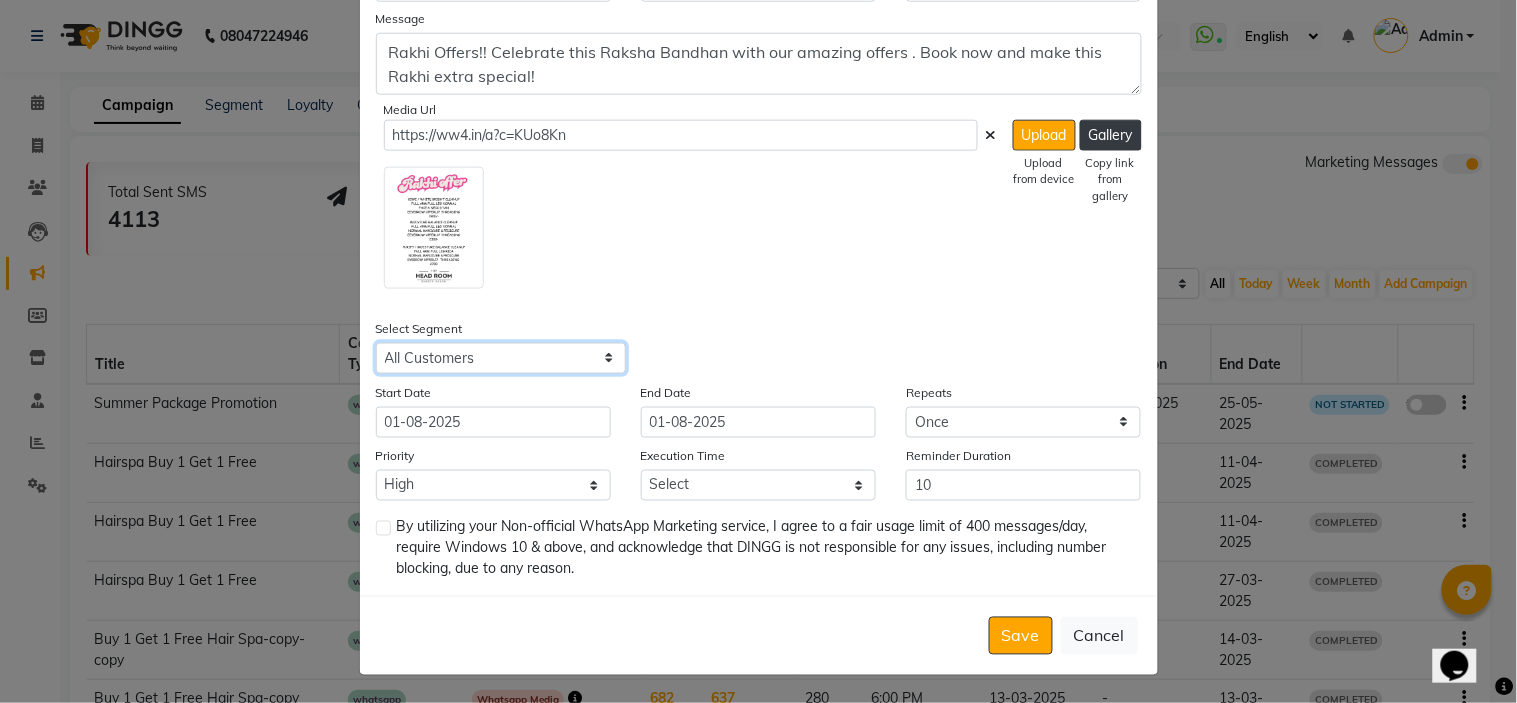 click on "Select All Customers All Male Customer All Female Customer All Members All Customers Visited in last 30 days All Customers Visited in last 60 days but not in last 30 days Inactive/Lost Customers High Ticket Customers Low Ticket Customers Frequent Customers Regular Customers New Customers All Customers with Valid Birthdays All Customers with Valid Anniversary All Customer Visited in 2020" at bounding box center (501, 358) 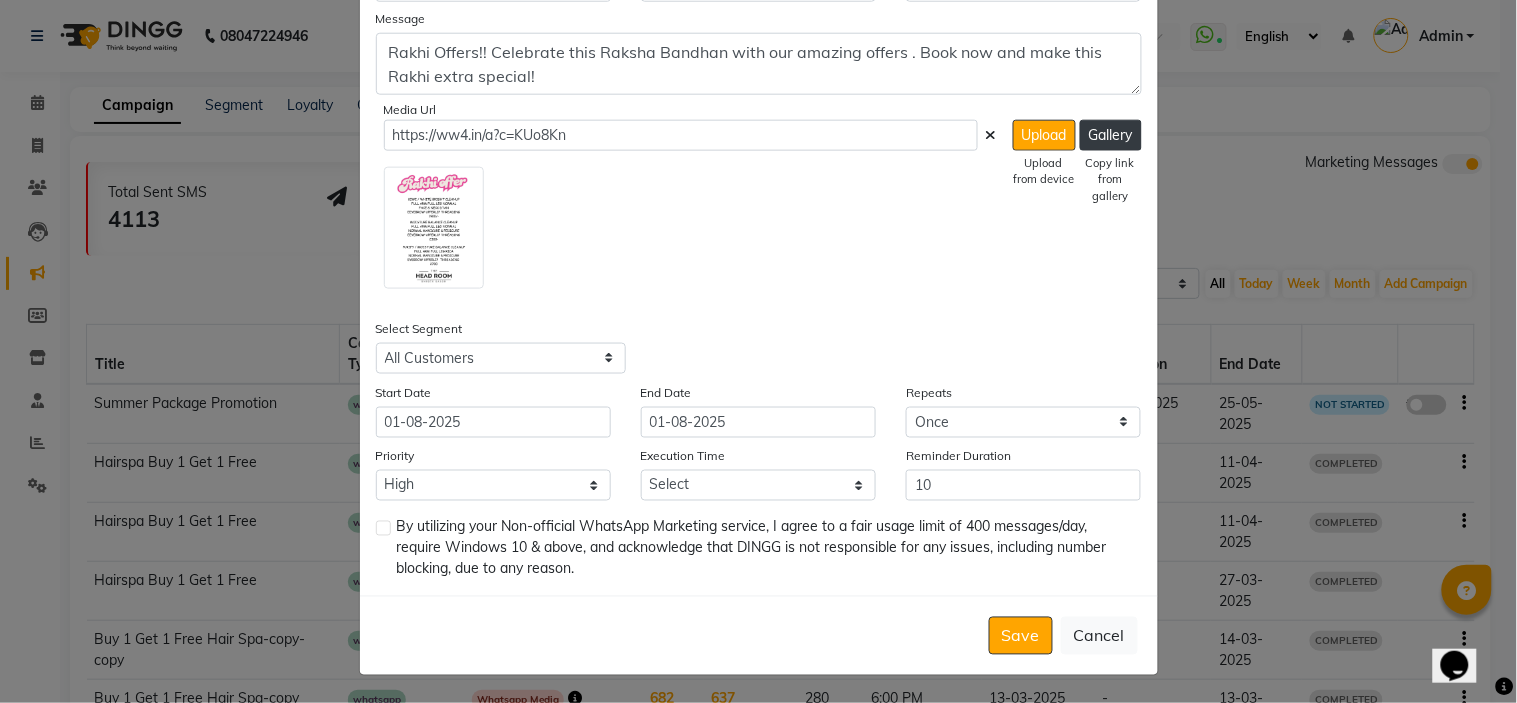 click on "Enter your prompt BETA  Limited to 5 AI generations per business during beta.            Generate Hide Title Rakhi Offers Language English Campaign Type Select Birthday Anniversary Promotional Service reminder Message Rakhi Offers!! Celebrate this Raksha Bandhan with our amazing offers . Book now and make this Rakhi extra special! Media Url https://ww4.in/a?c=KUo8Kn  Upload   Upload from device   Gallery   Copy link from gallery  Select Segment Select All Customers All Male Customer All Female Customer All Members All Customers Visited in last 30 days All Customers Visited in last 60 days but not in last 30 days Inactive/Lost Customers High Ticket Customers Low Ticket Customers Frequent Customers Regular Customers New Customers All Customers with Valid Birthdays All Customers with Valid Anniversary All Customer Visited in 2020 Start Date 01-08-2025 End Date 01-08-2025 Repeats Select Once Daily Alternate Day Weekly Monthly Yearly Priority Low Medium High Execution Time Select 09:00 AM 09:15 AM 09:30 AM 10" 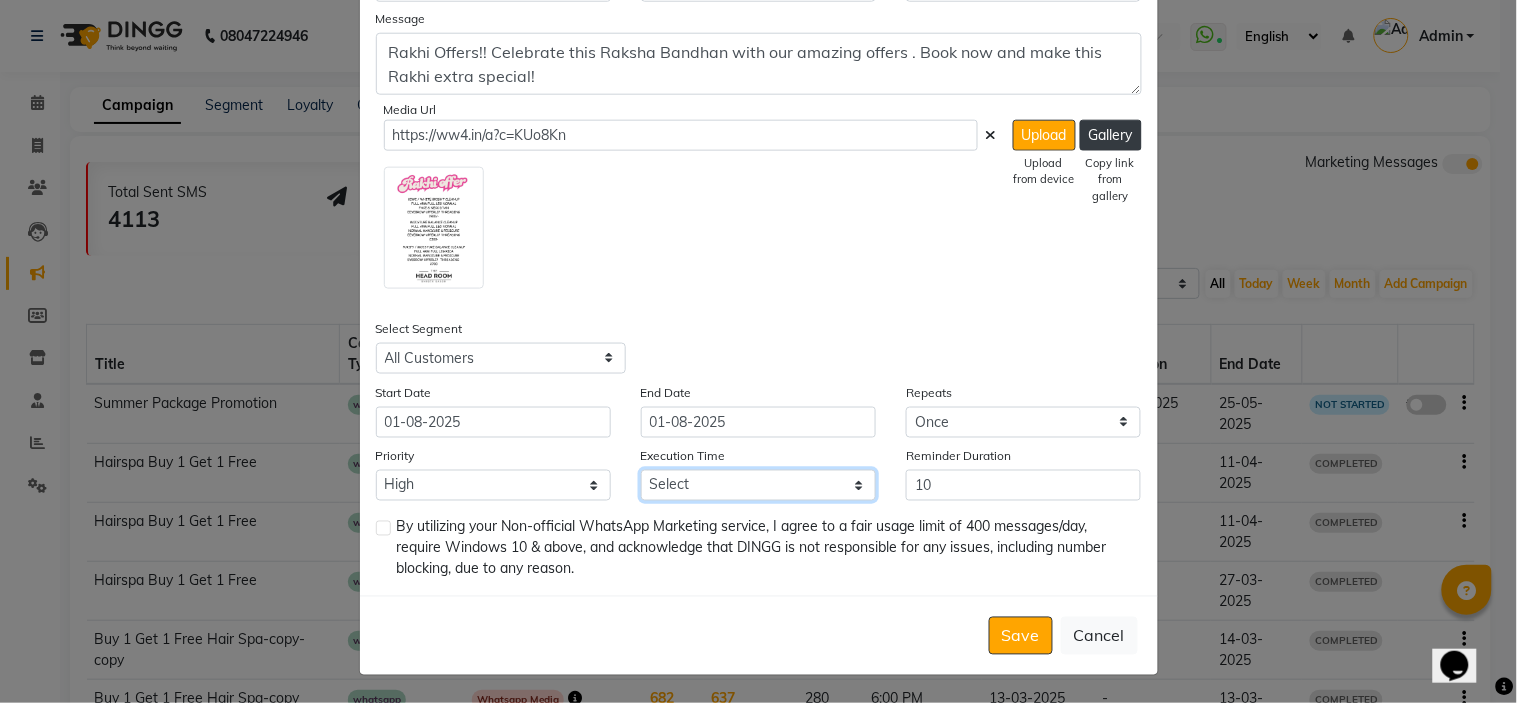 click on "Select 09:00 AM 09:15 AM 09:30 AM 09:45 AM 10:00 AM 10:15 AM 10:30 AM 10:45 AM 11:00 AM 11:15 AM 11:30 AM 11:45 AM 12:00 PM 12:15 PM 12:30 PM 12:45 PM 01:00 PM 01:15 PM 01:30 PM 01:45 PM 02:00 PM 02:15 PM 02:30 PM 02:45 PM 03:00 PM 03:15 PM 03:30 PM 03:45 PM 04:00 PM 04:15 PM 04:30 PM 04:45 PM 05:00 PM 05:15 PM 05:30 PM 05:45 PM 06:00 PM 06:15 PM 06:30 PM 06:45 PM 07:00 PM 07:15 PM 07:30 PM 07:45 PM 08:00 PM 08:15 PM 08:30 PM 08:45 PM 09:00 PM 09:15 PM 09:30 PM 09:45 PM" at bounding box center (758, 485) 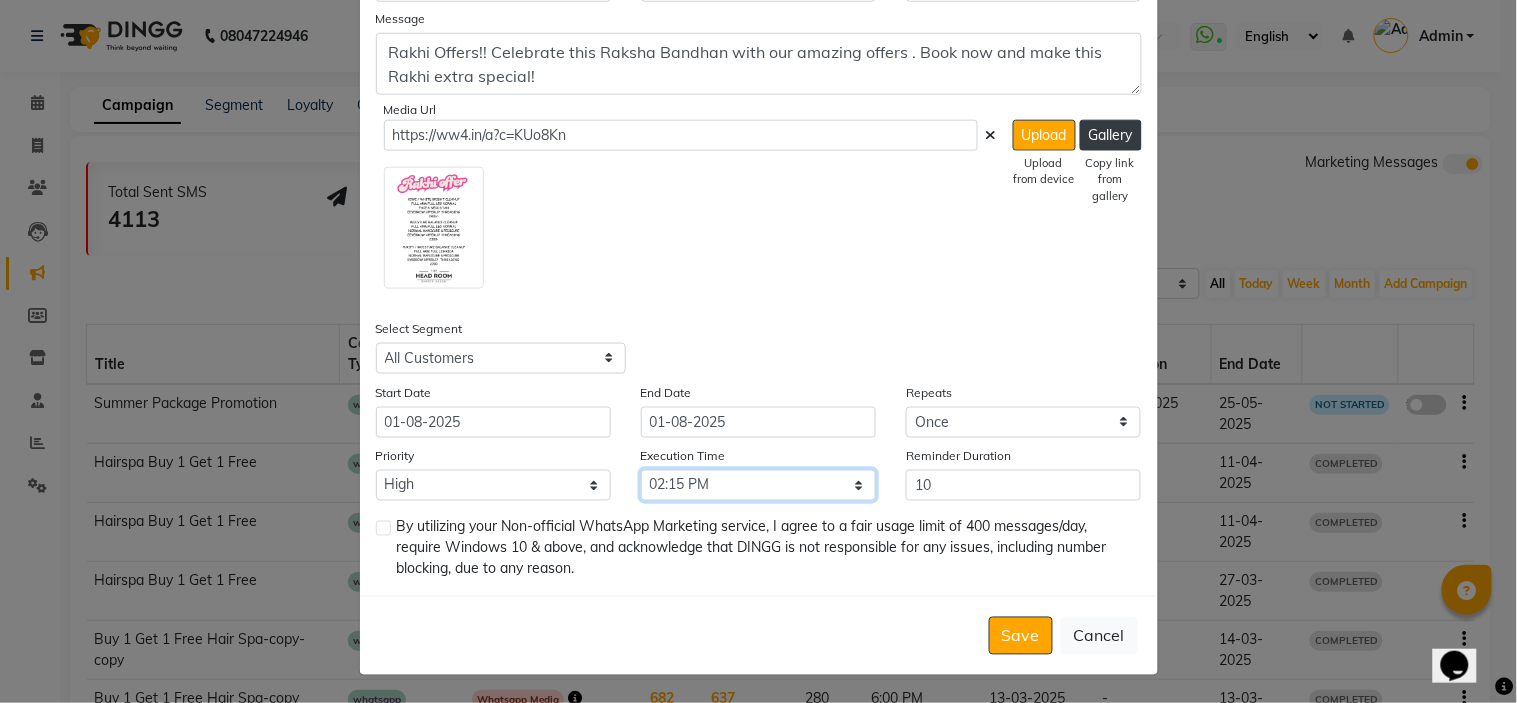 click on "Select 09:00 AM 09:15 AM 09:30 AM 09:45 AM 10:00 AM 10:15 AM 10:30 AM 10:45 AM 11:00 AM 11:15 AM 11:30 AM 11:45 AM 12:00 PM 12:15 PM 12:30 PM 12:45 PM 01:00 PM 01:15 PM 01:30 PM 01:45 PM 02:00 PM 02:15 PM 02:30 PM 02:45 PM 03:00 PM 03:15 PM 03:30 PM 03:45 PM 04:00 PM 04:15 PM 04:30 PM 04:45 PM 05:00 PM 05:15 PM 05:30 PM 05:45 PM 06:00 PM 06:15 PM 06:30 PM 06:45 PM 07:00 PM 07:15 PM 07:30 PM 07:45 PM 08:00 PM 08:15 PM 08:30 PM 08:45 PM 09:00 PM 09:15 PM 09:30 PM 09:45 PM" at bounding box center [758, 485] 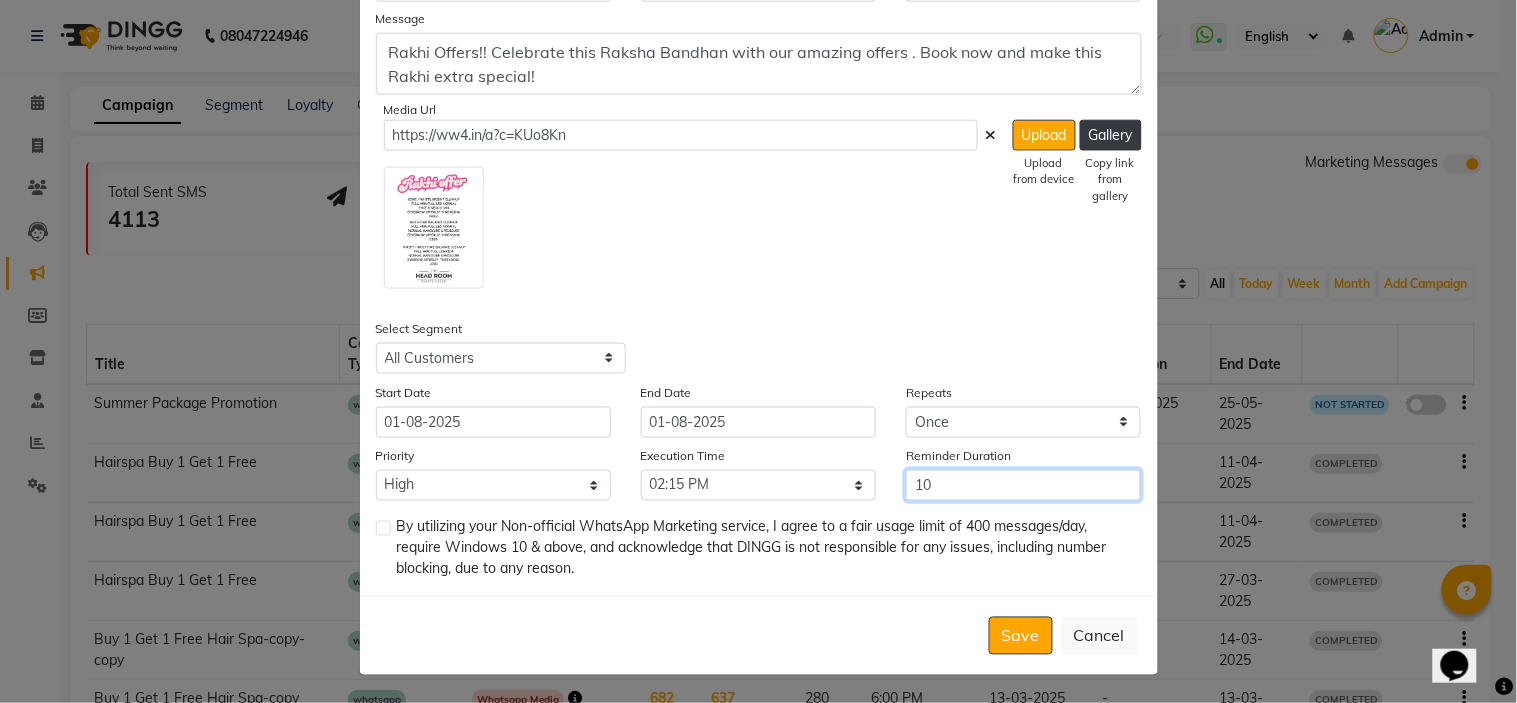 click on "10" at bounding box center [1023, 485] 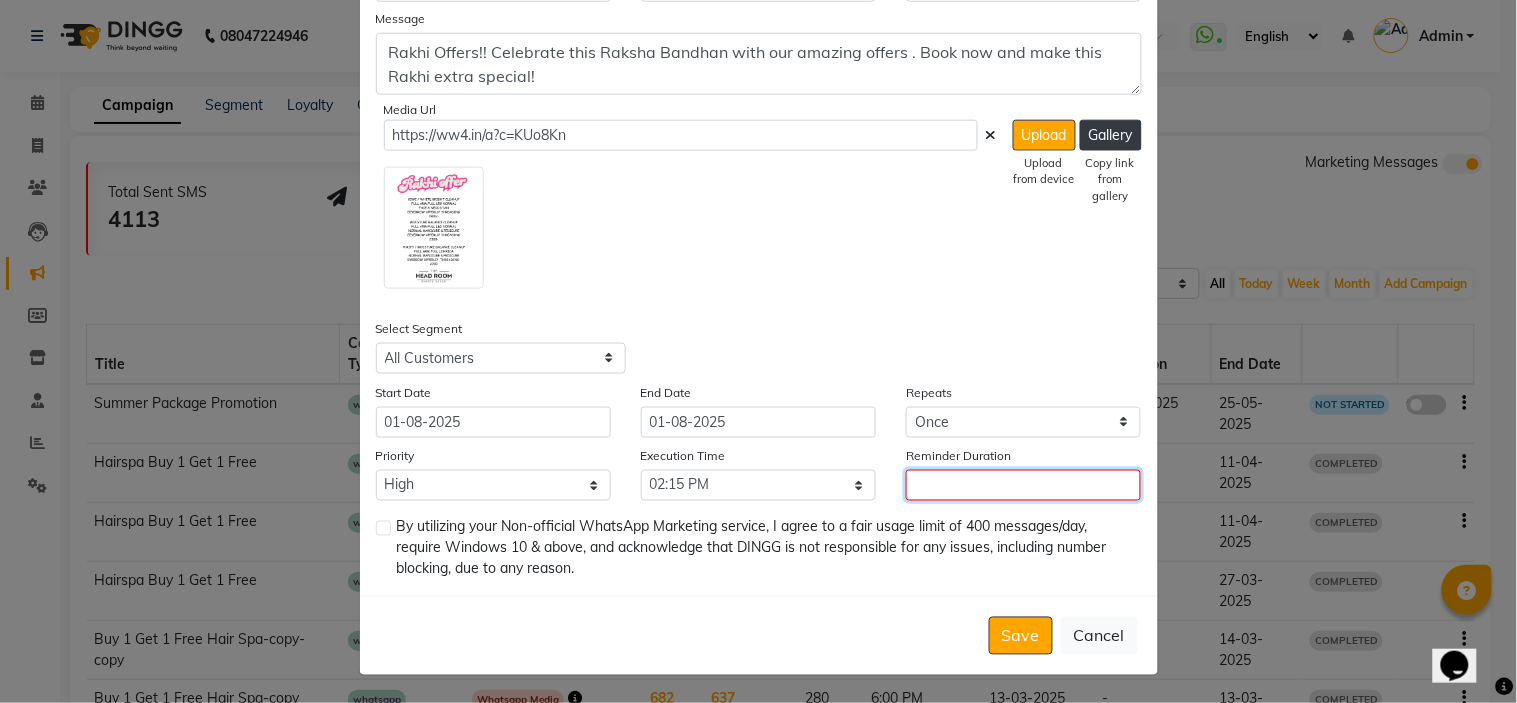 type 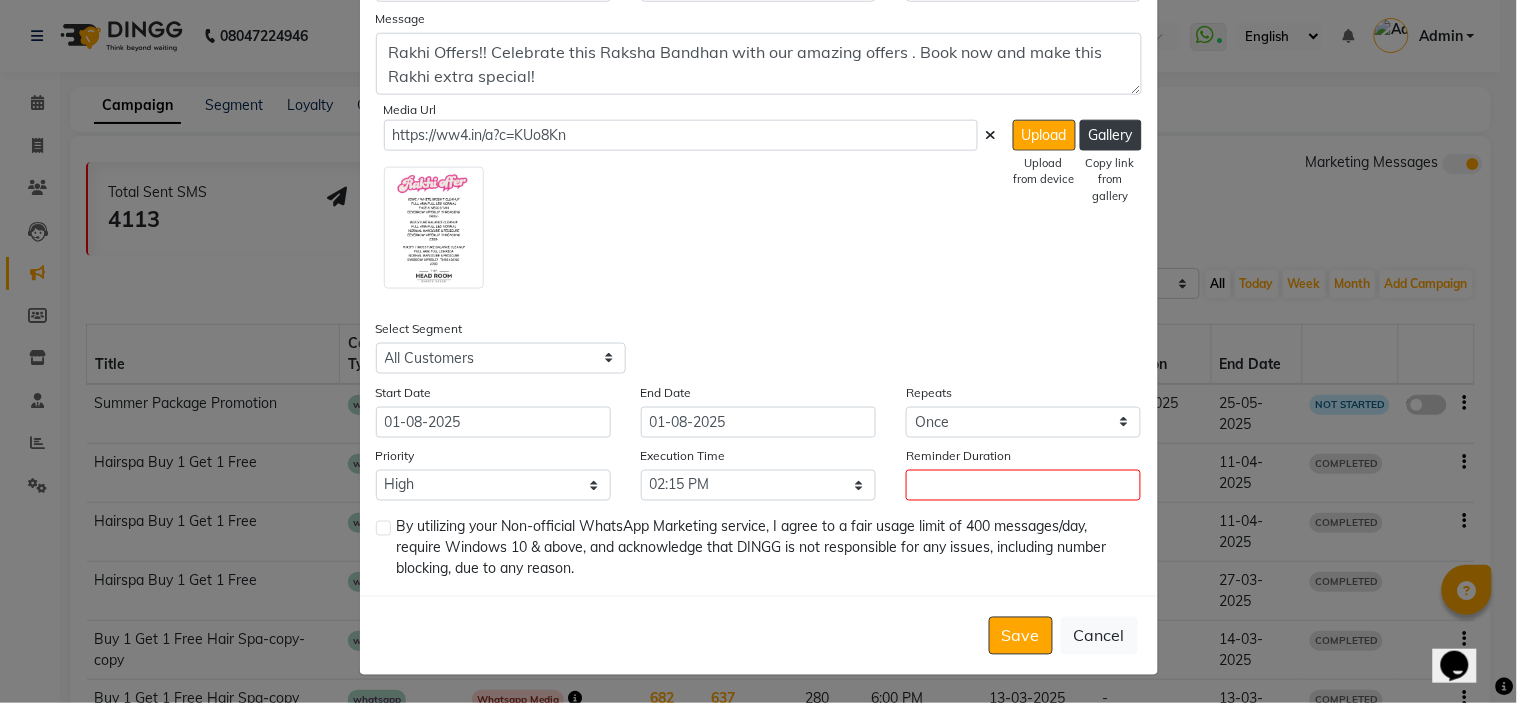 click on "Save   Cancel" 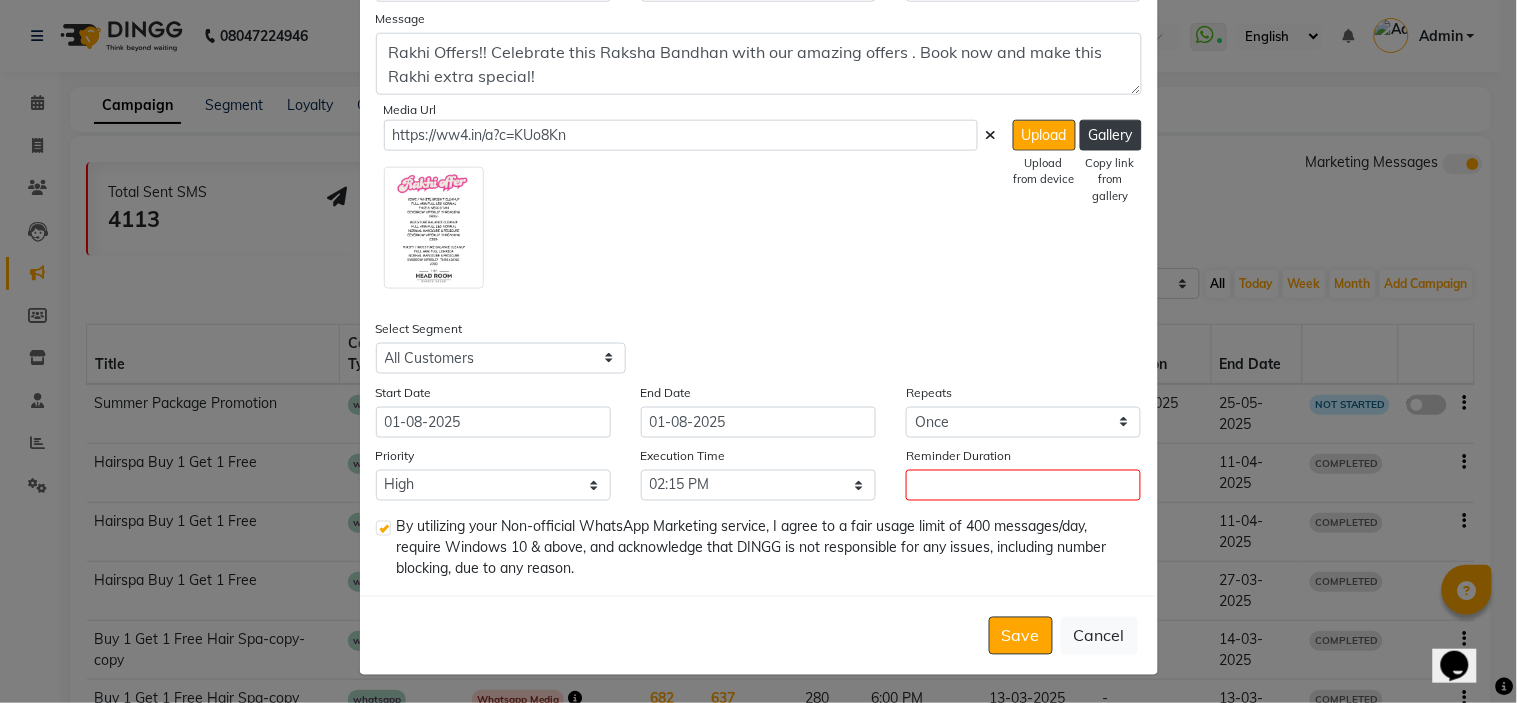 click on "Save   Cancel" 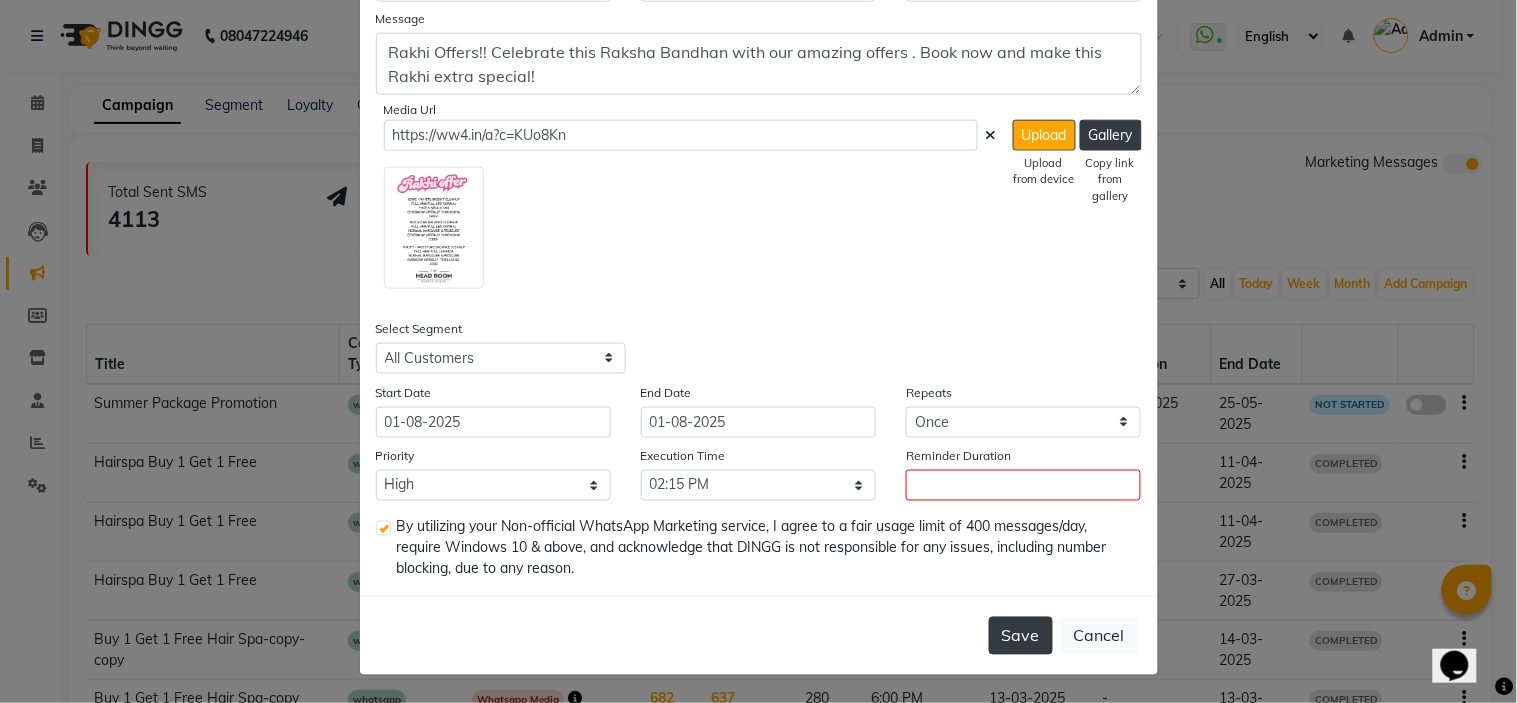 click on "Save" 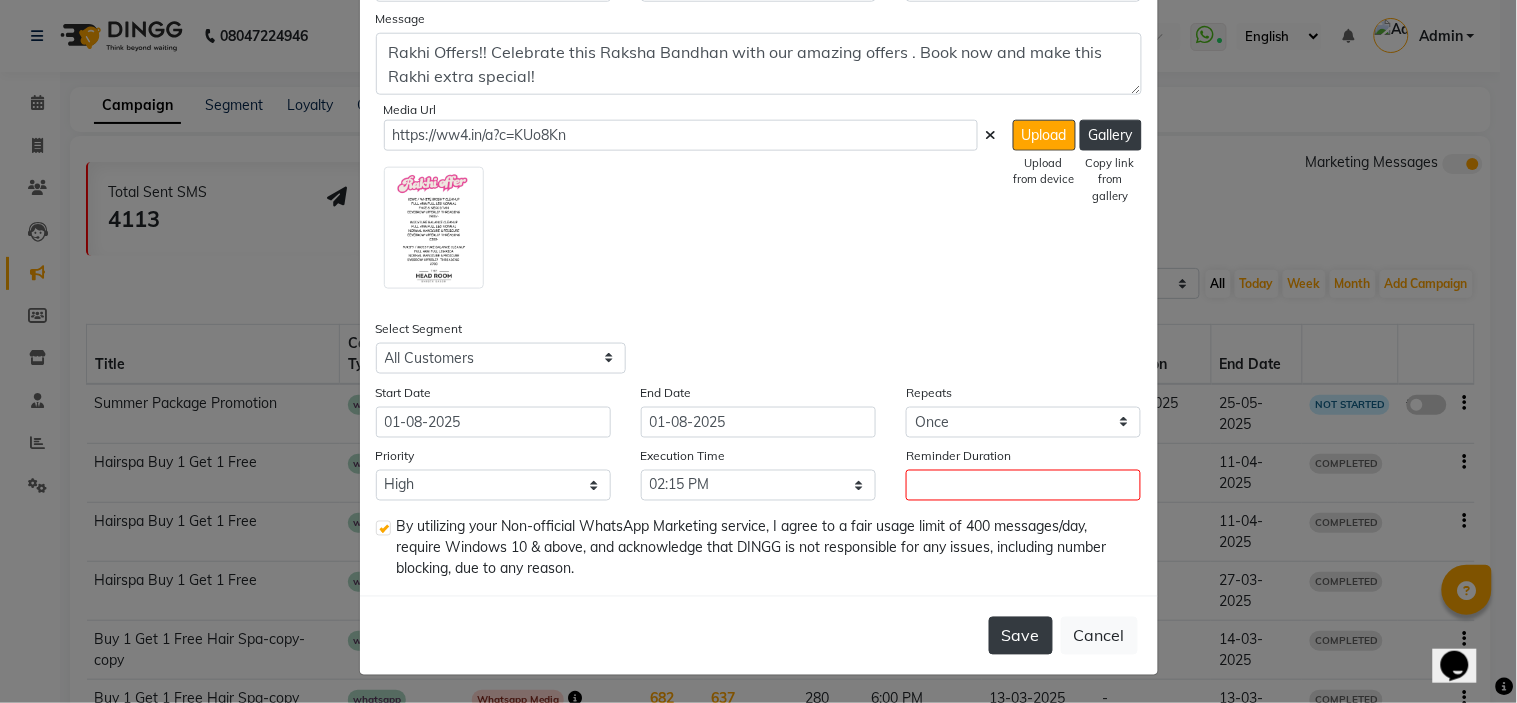 click on "Save" 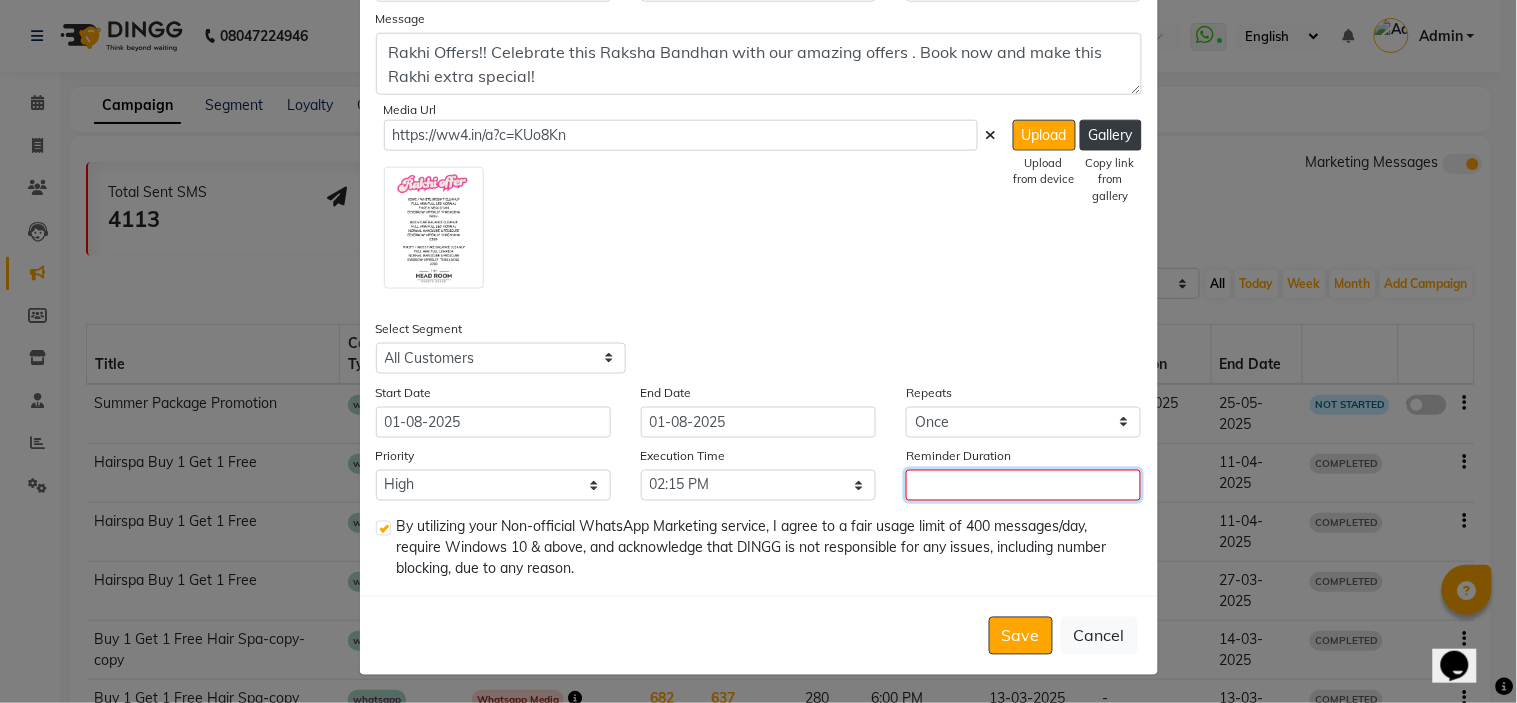 click on "Reminder Duration" at bounding box center [1023, 485] 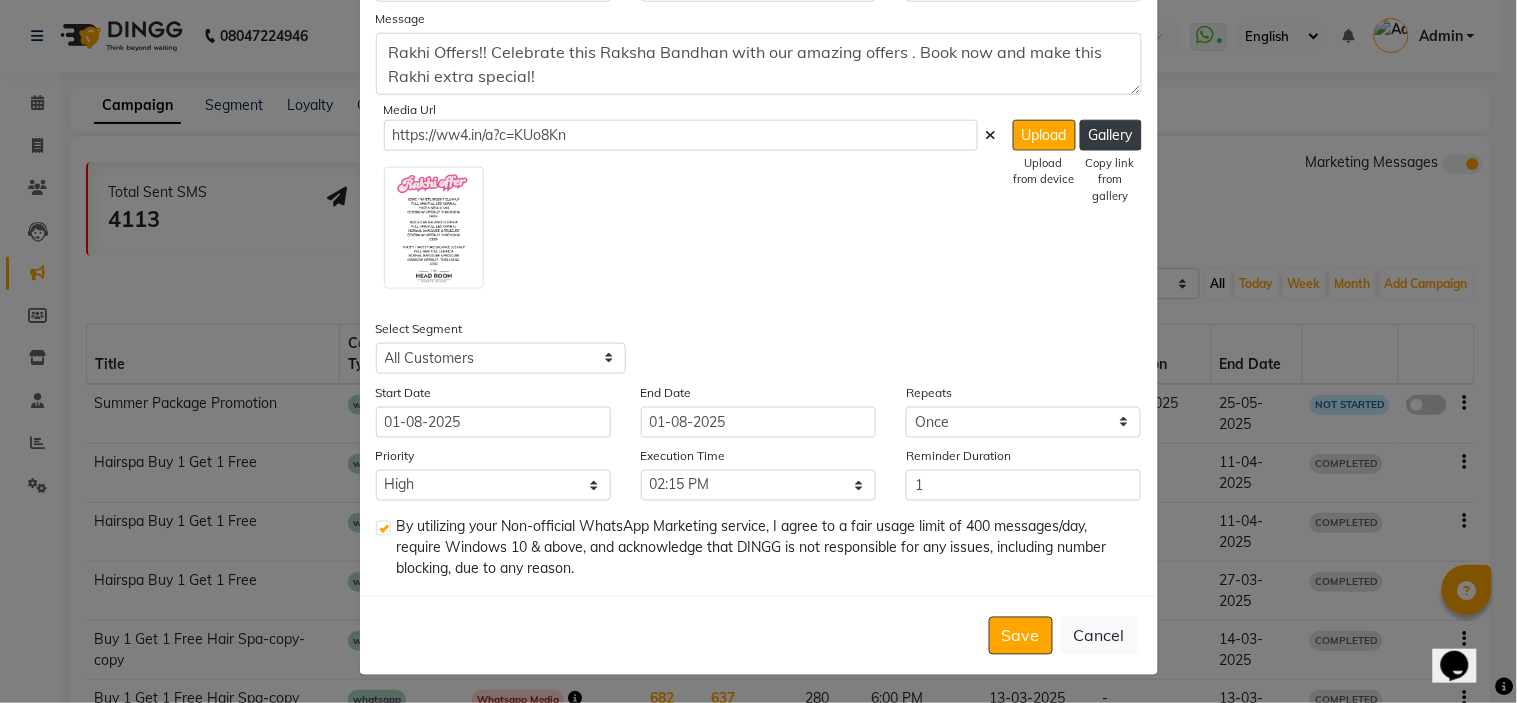 click on "By utilizing your Non-official WhatsApp Marketing service, I agree to a fair usage limit of 400 messages/day, require Windows 10 & above, and acknowledge that DINGG is not responsible for any issues, including number blocking, due to any reason." 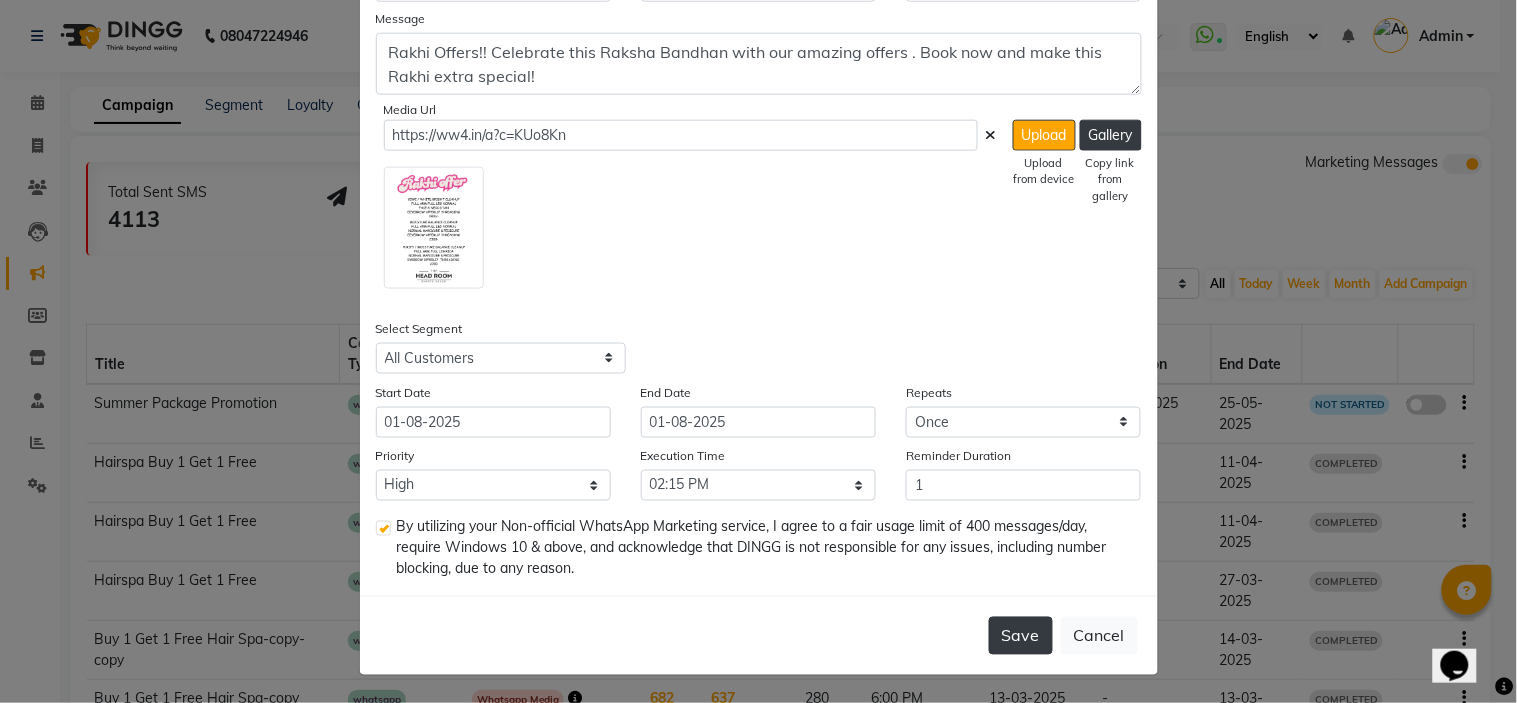 click on "Save" 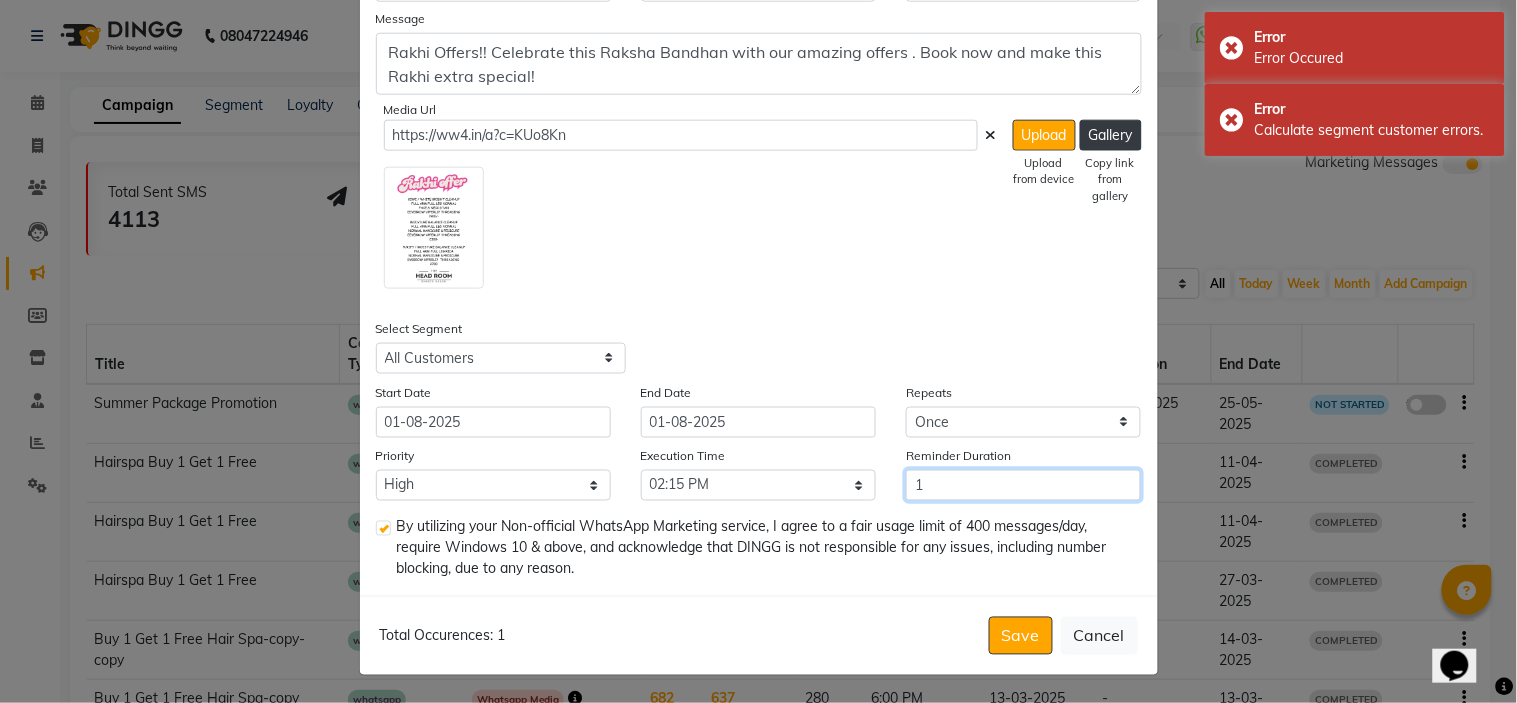 click on "1" at bounding box center [1023, 485] 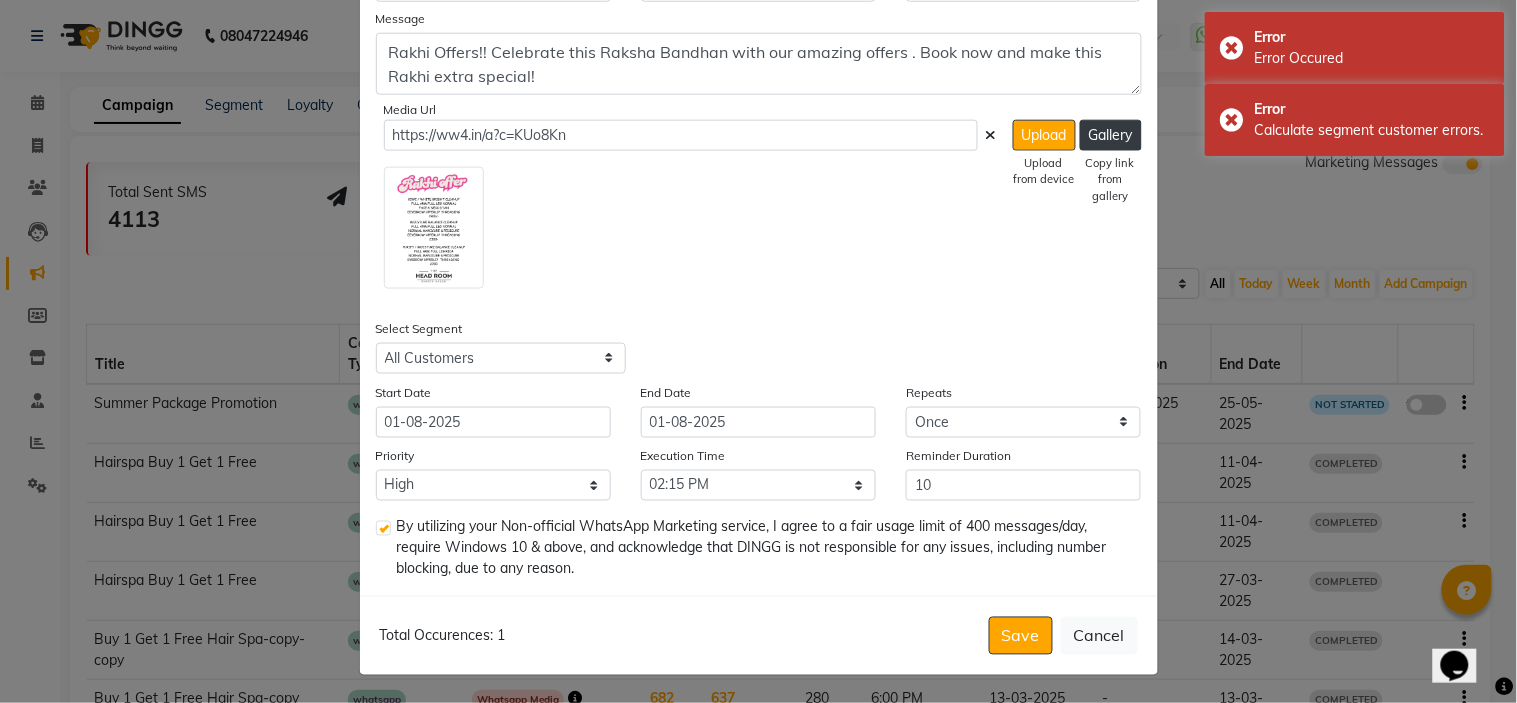 click on "Total Occurences: 1   Save   Cancel" 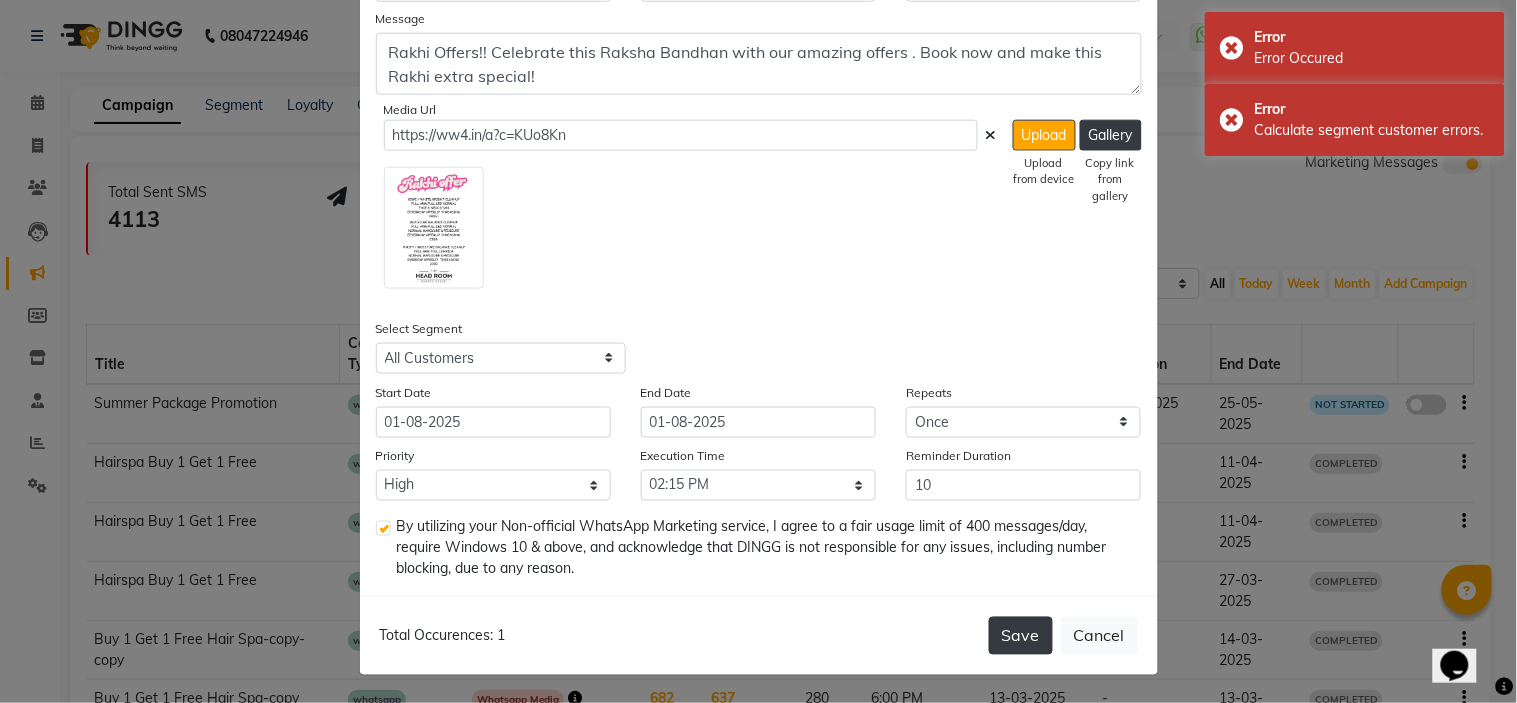 click on "Save" 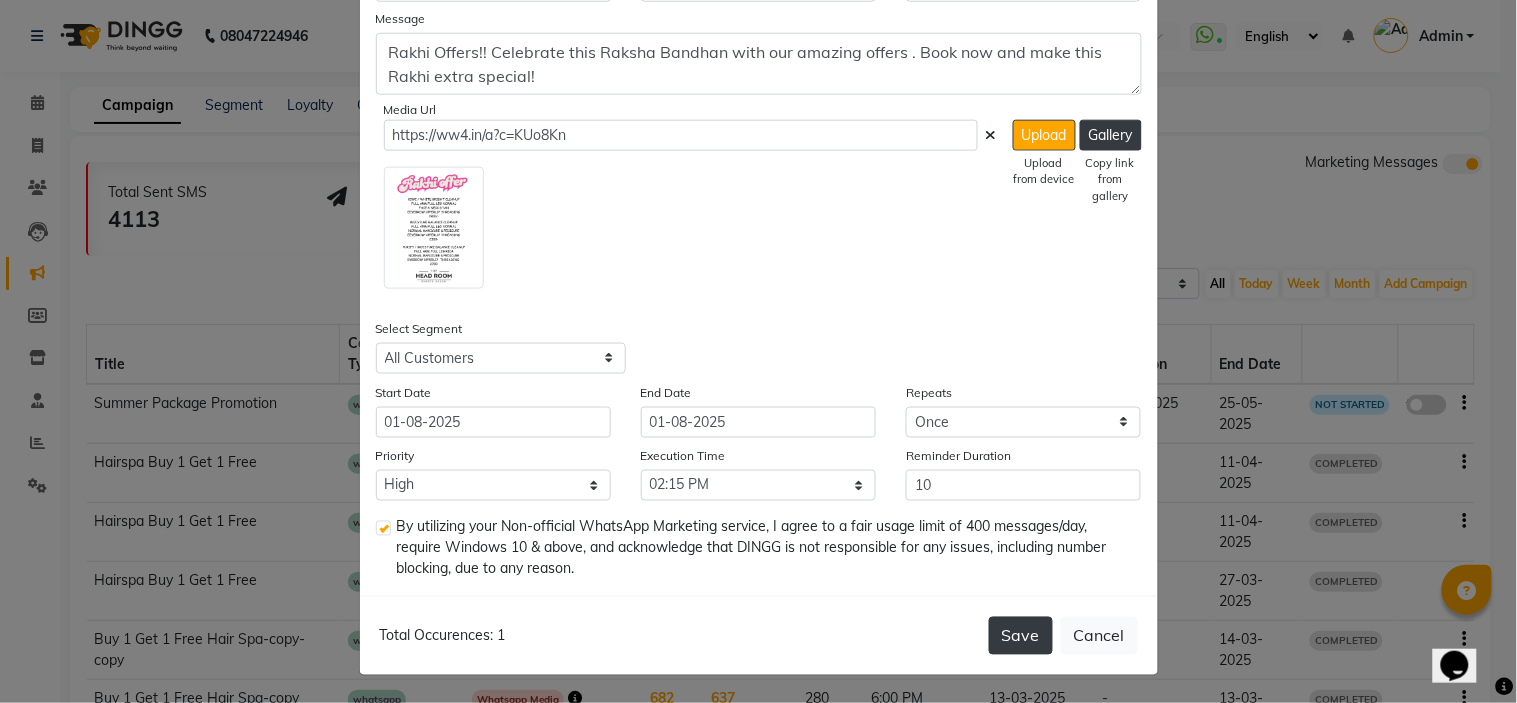 click on "Save" 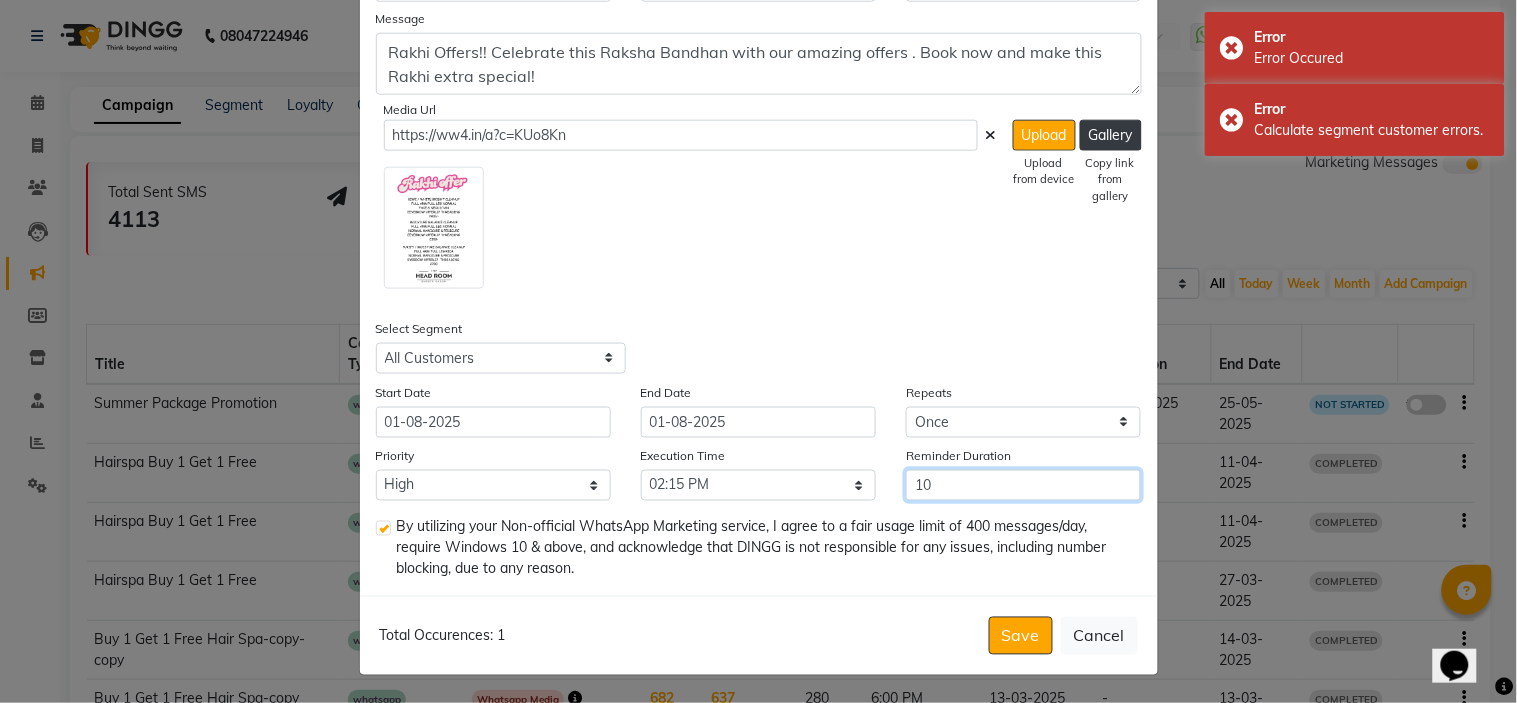 click on "10" at bounding box center [1023, 485] 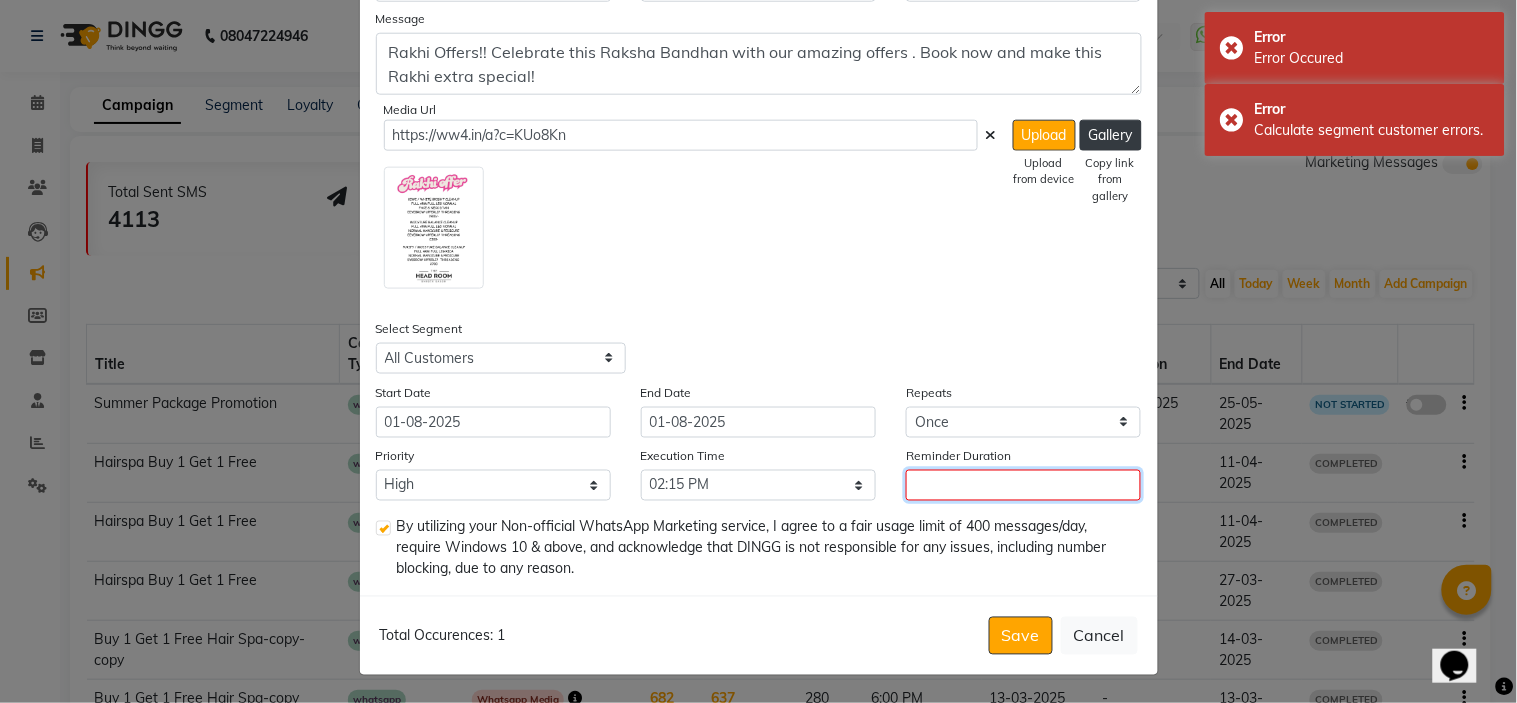type 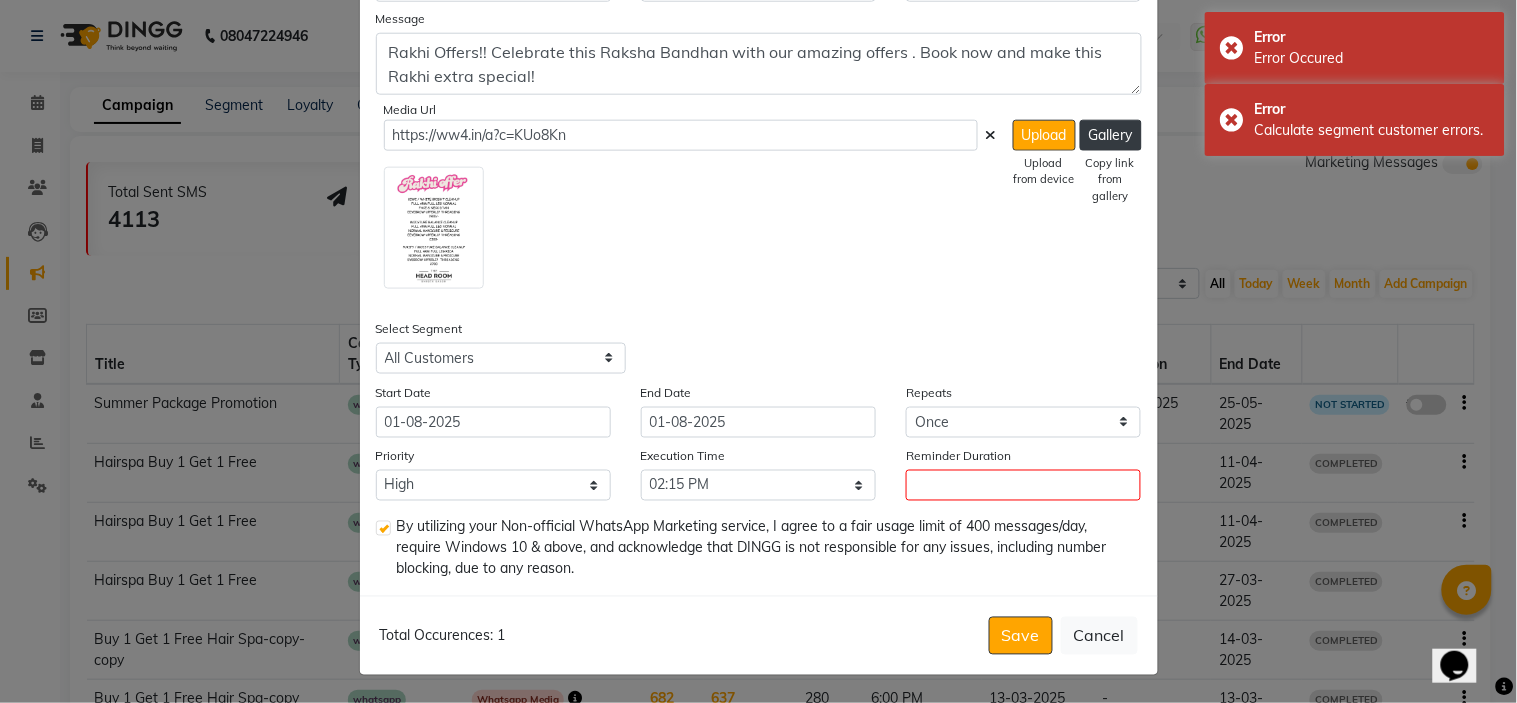 click on "By utilizing your Non-official WhatsApp Marketing service, I agree to a fair usage limit of 400 messages/day, require Windows 10 & above, and acknowledge that DINGG is not responsible for any issues, including number blocking, due to any reason." 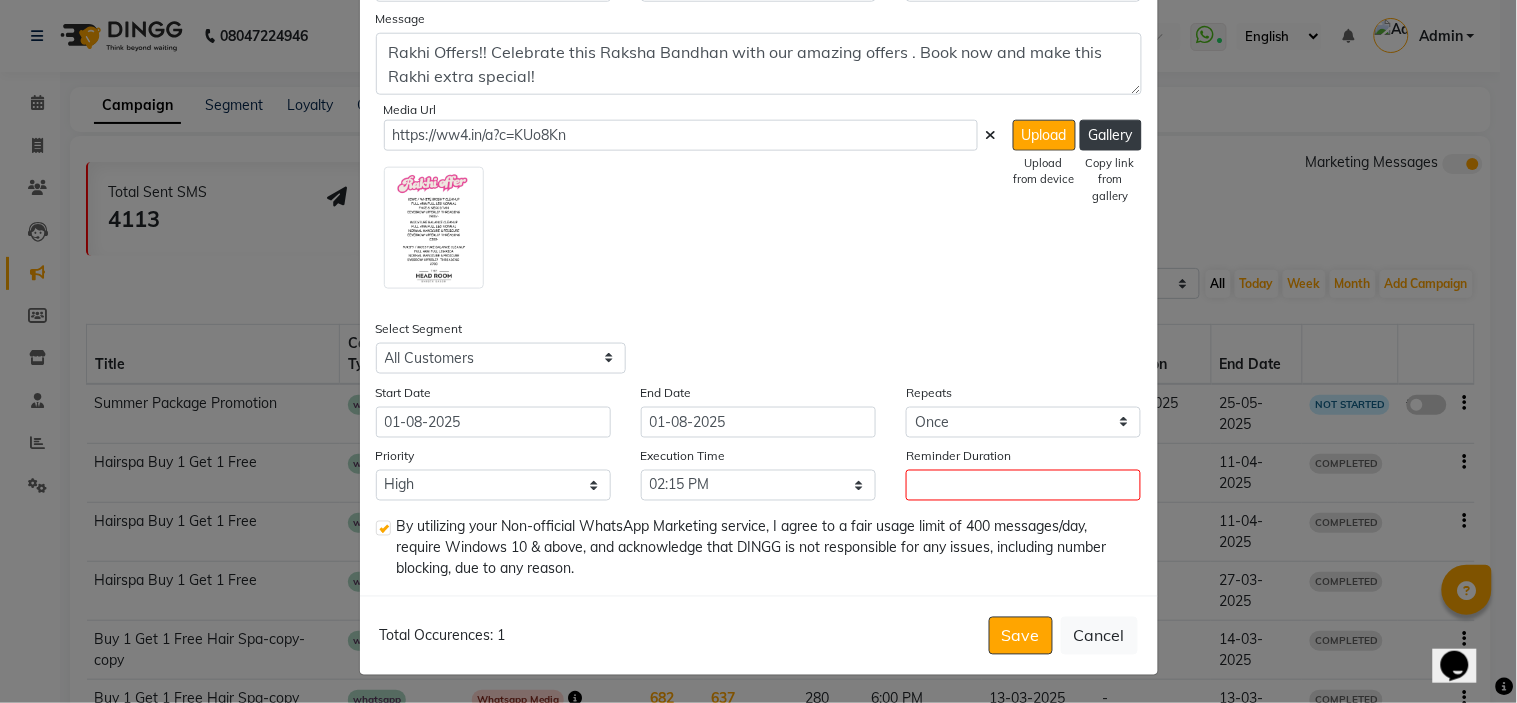 click 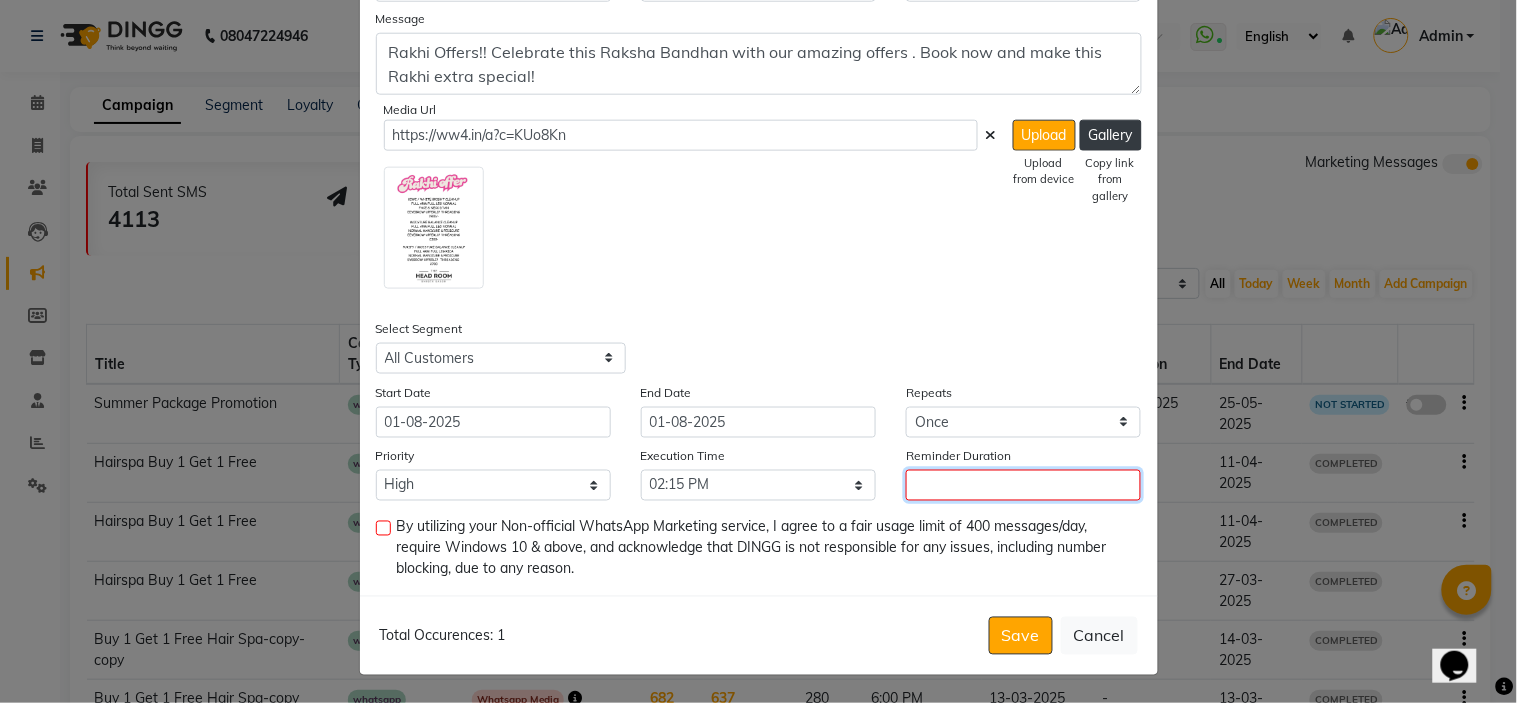 click on "Reminder Duration" at bounding box center (1023, 485) 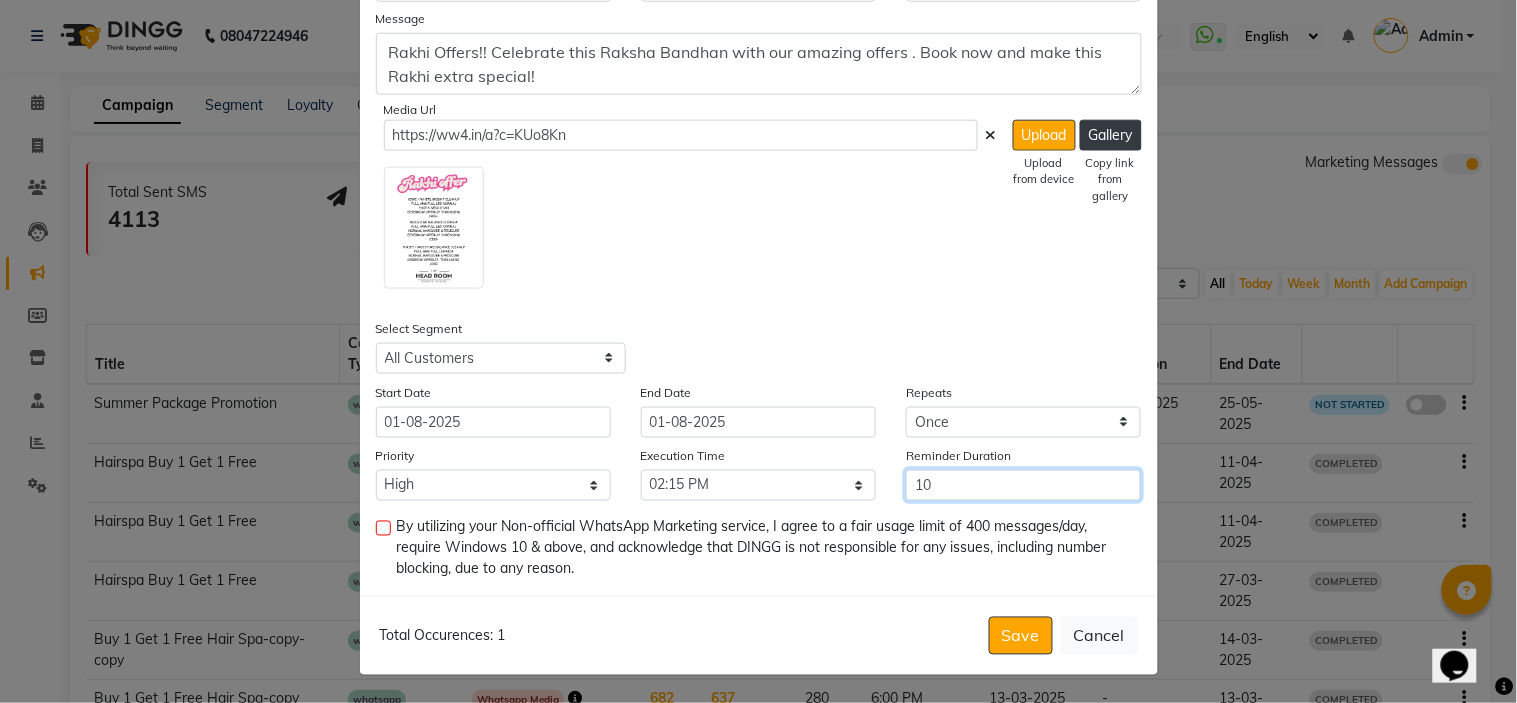 type on "10" 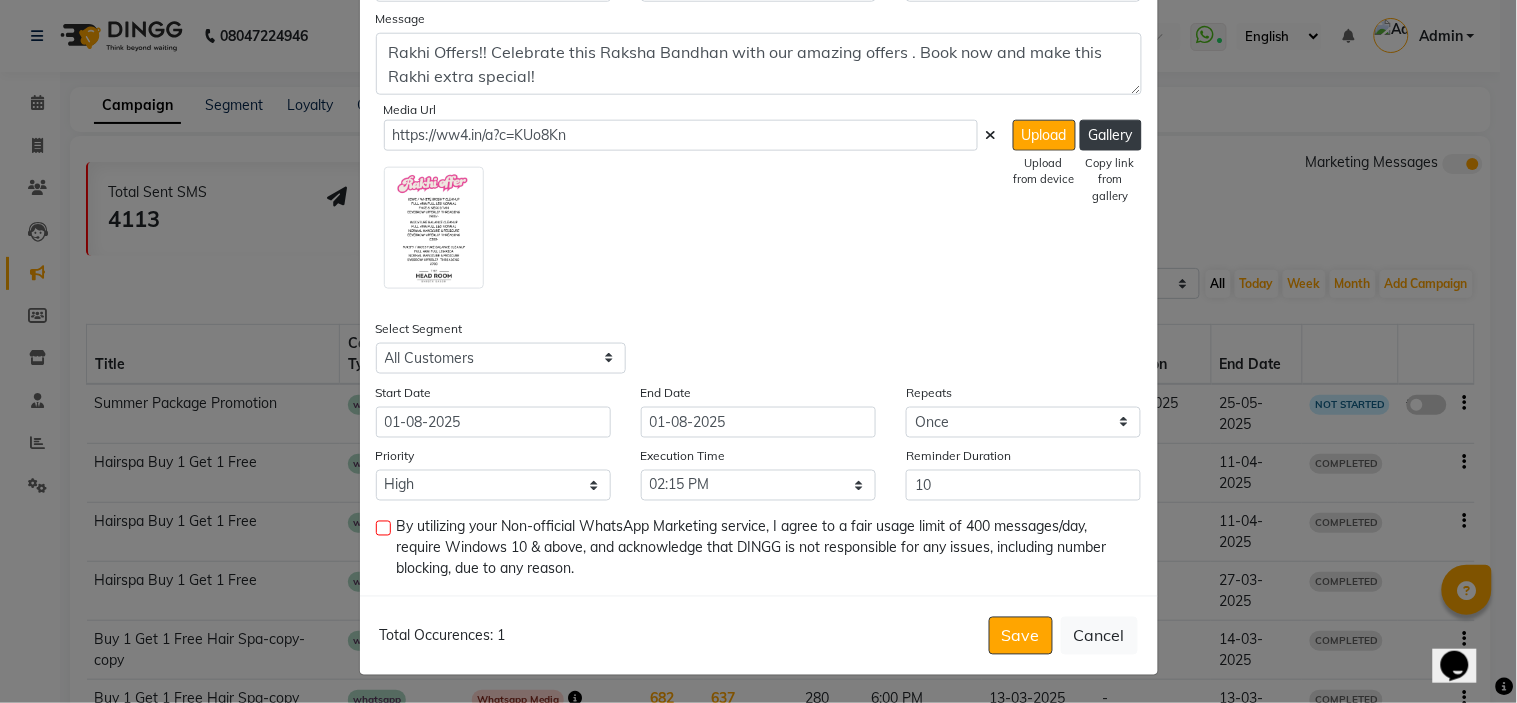 click 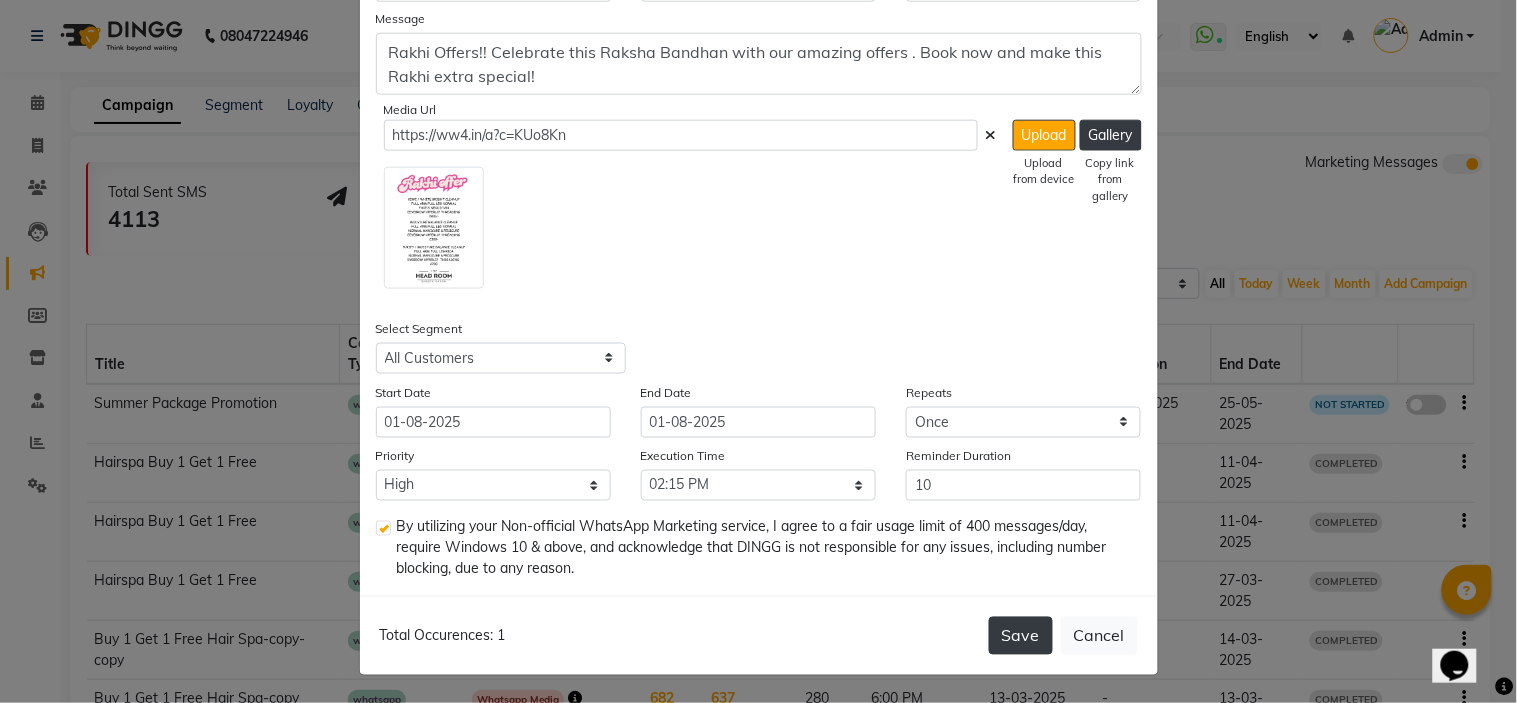 click on "Save" 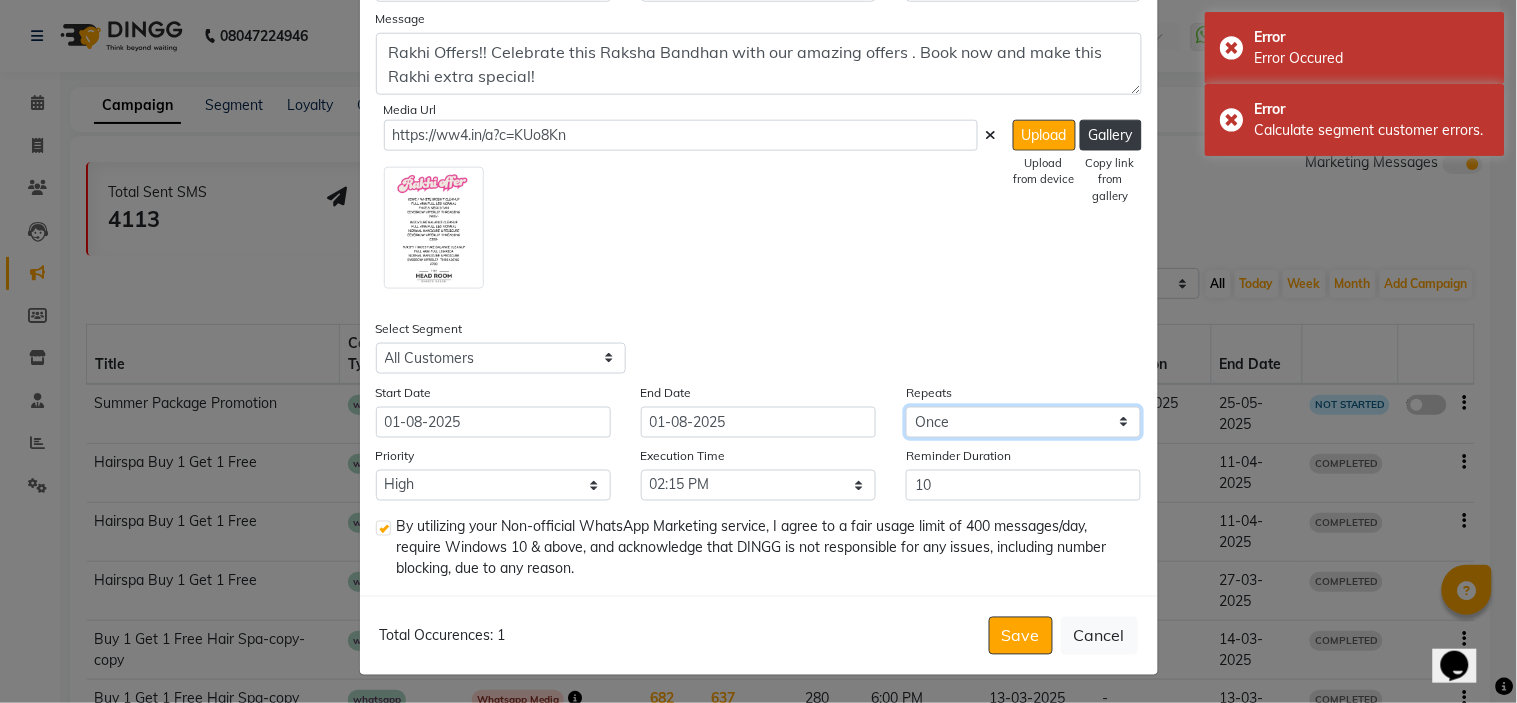 click on "Select Once Daily Alternate Day Weekly Monthly Yearly" at bounding box center [1023, 422] 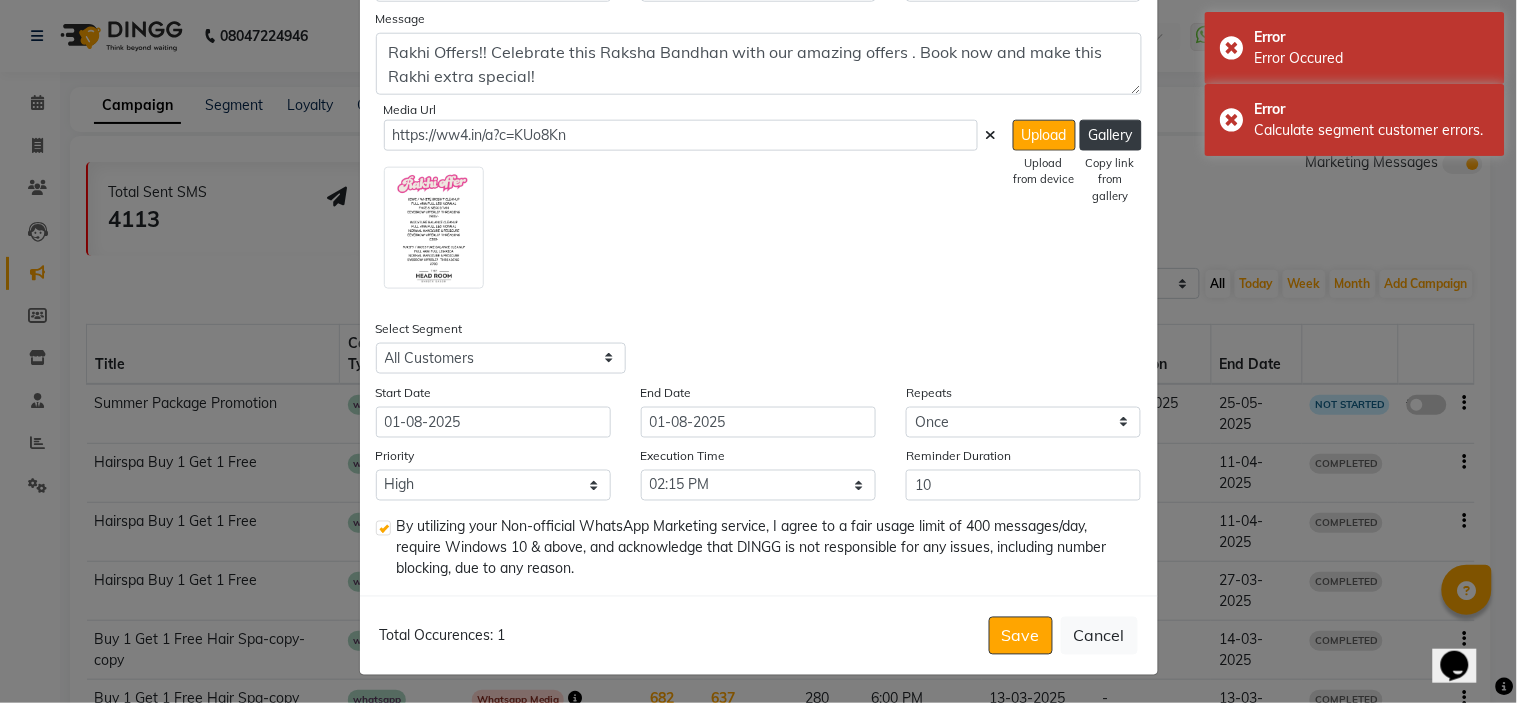 click on "By utilizing your Non-official WhatsApp Marketing service, I agree to a fair usage limit of 400 messages/day, require Windows 10 & above, and acknowledge that DINGG is not responsible for any issues, including number blocking, due to any reason." 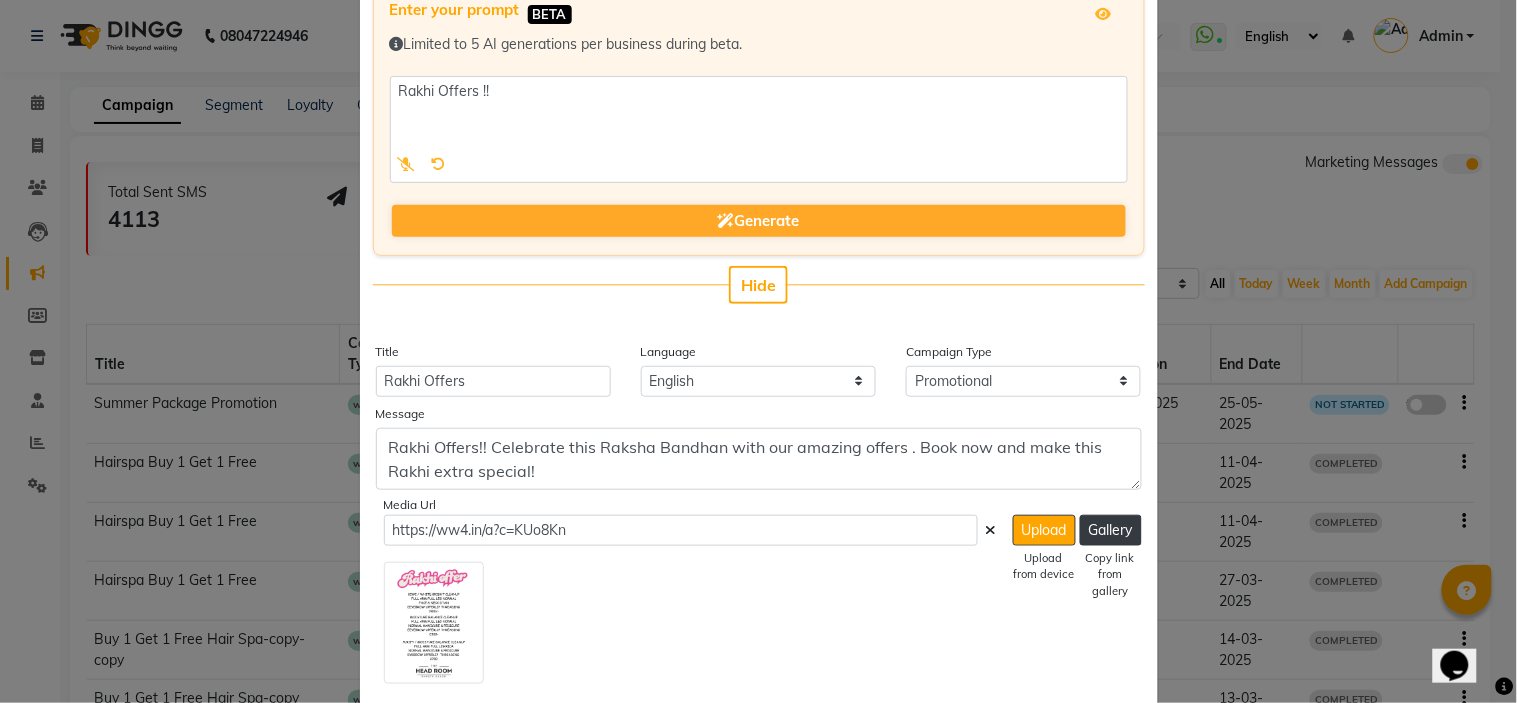 scroll, scrollTop: 120, scrollLeft: 0, axis: vertical 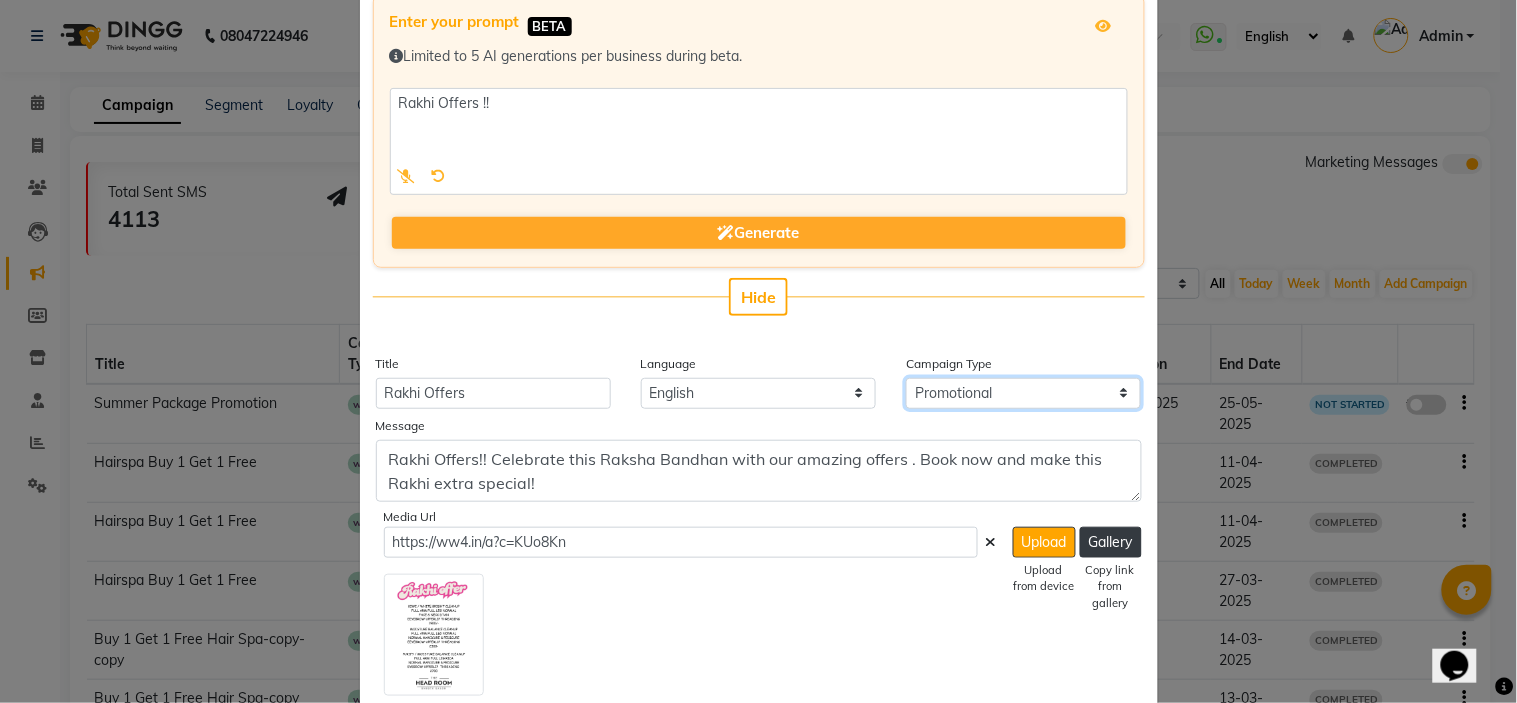 click on "Select Birthday Anniversary Promotional Service reminder" at bounding box center (1023, 393) 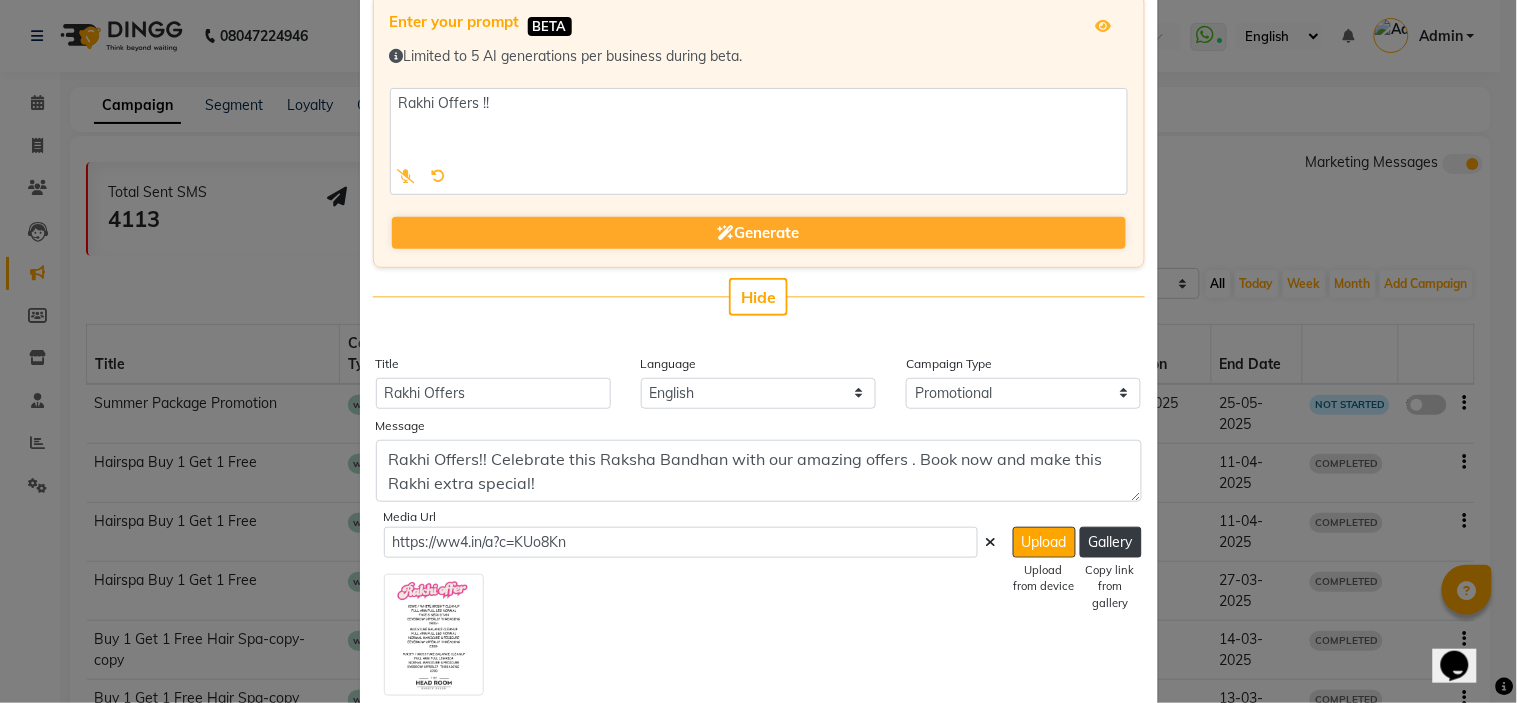 click 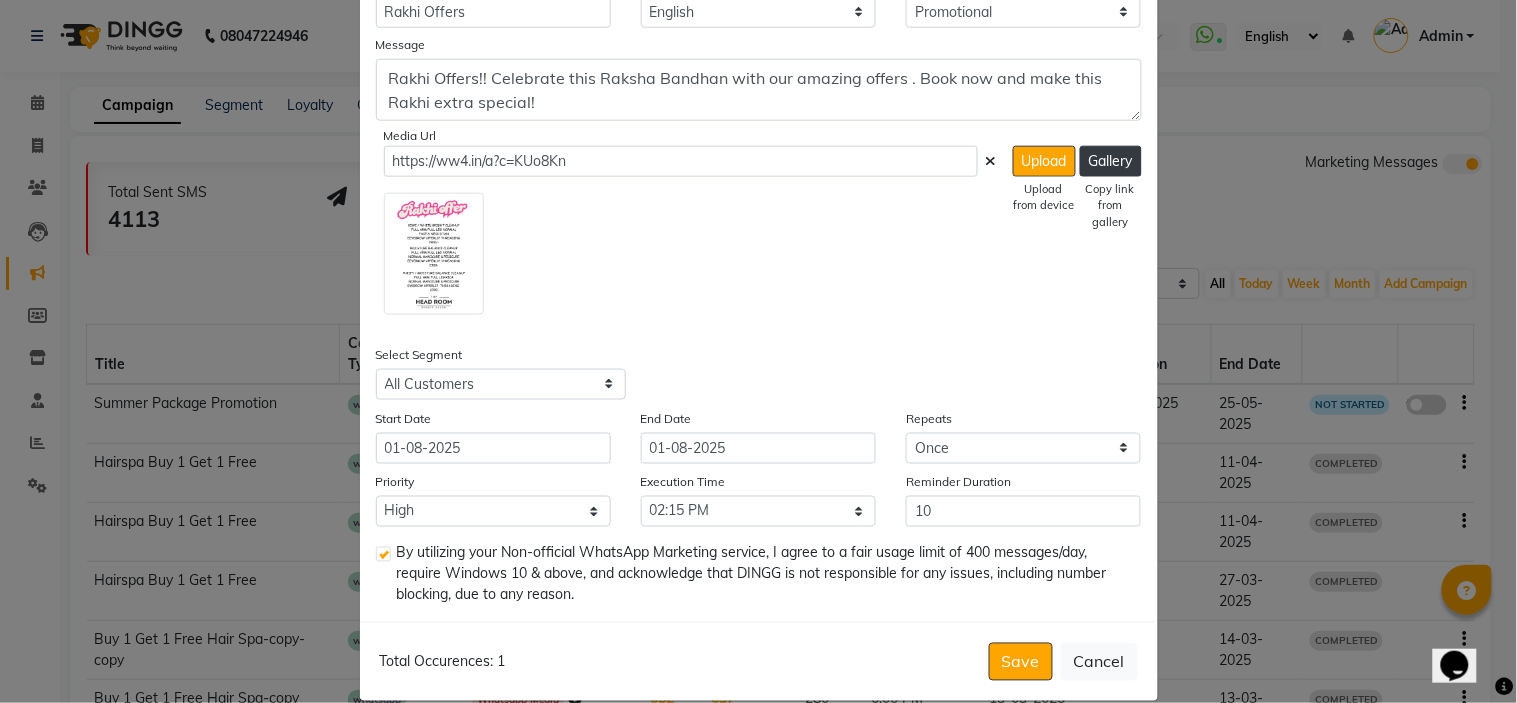 scroll, scrollTop: 527, scrollLeft: 0, axis: vertical 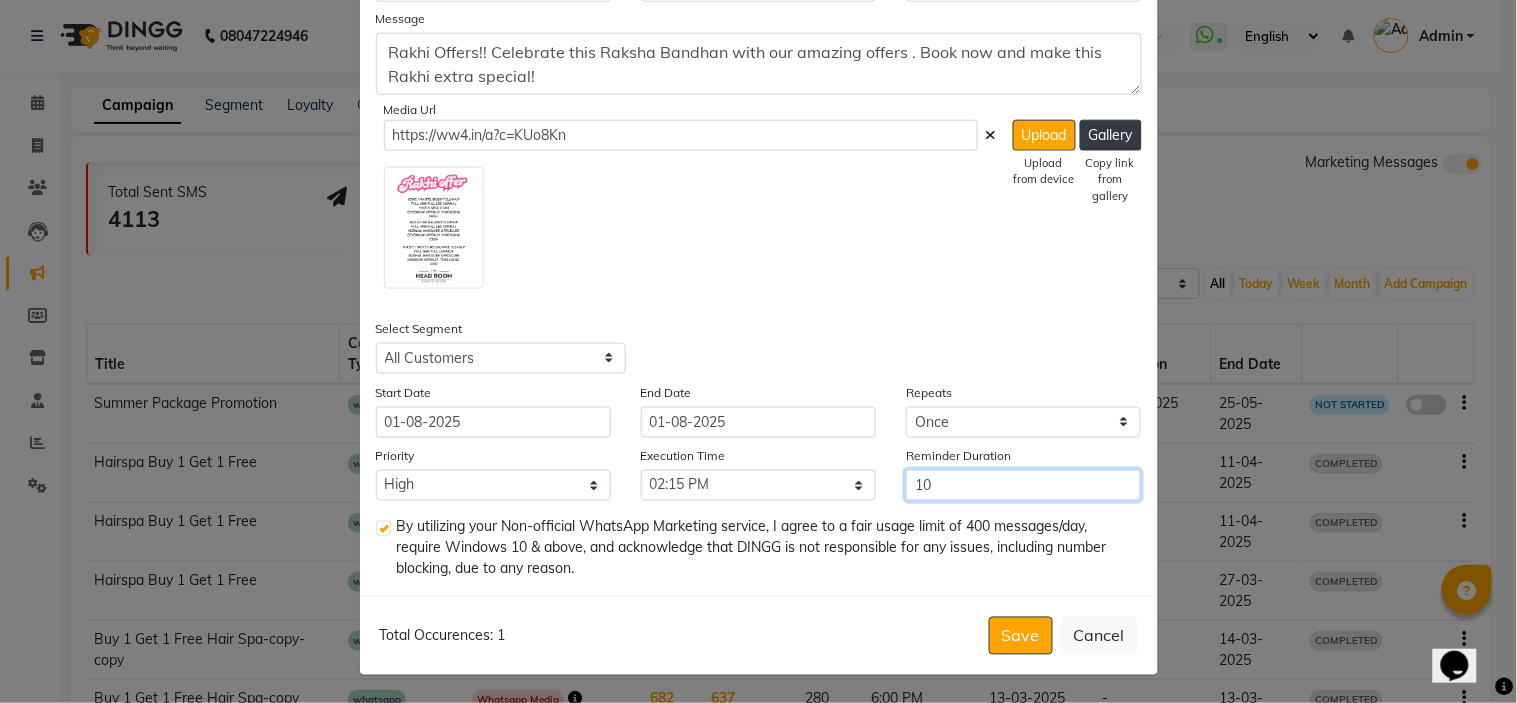 click on "10" at bounding box center (1023, 485) 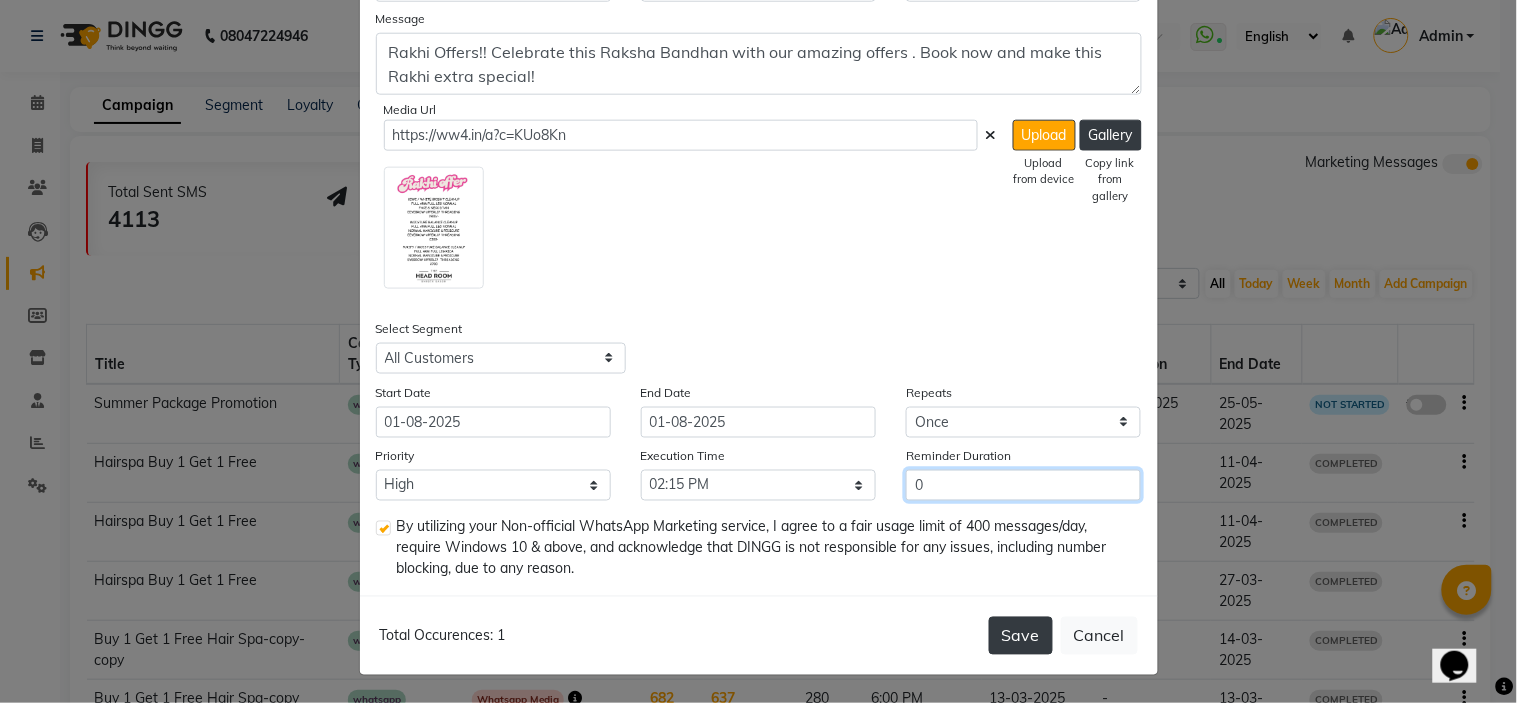 type on "0" 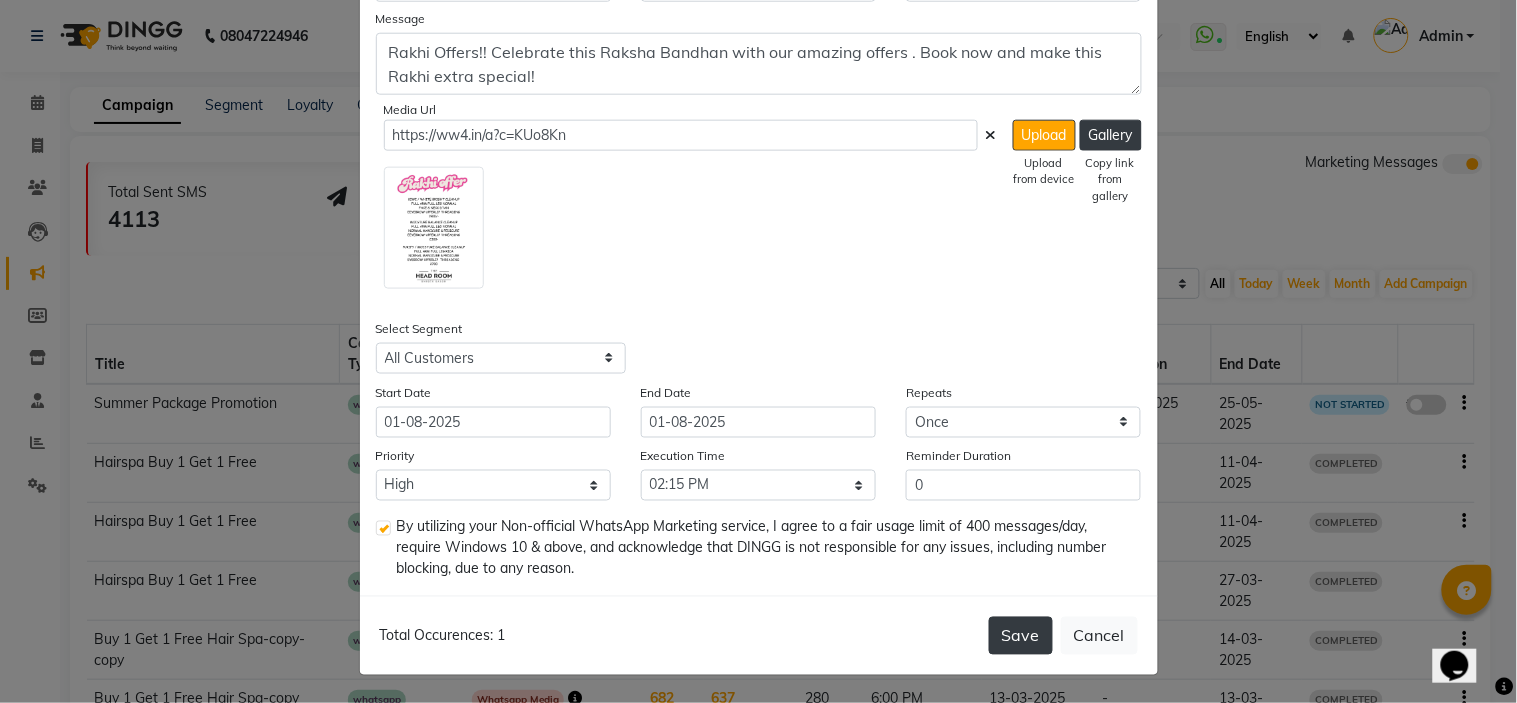 click on "Save" 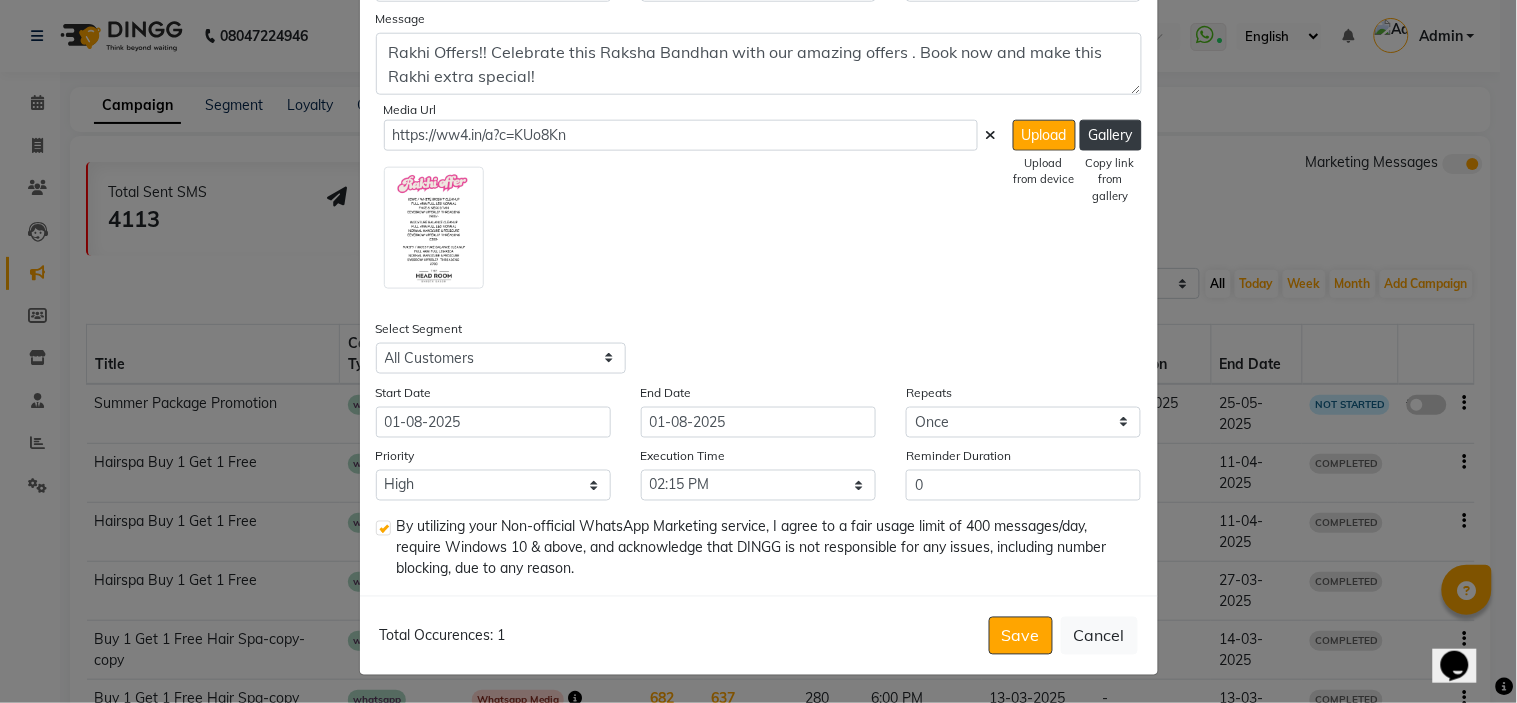 click on "Cancel" 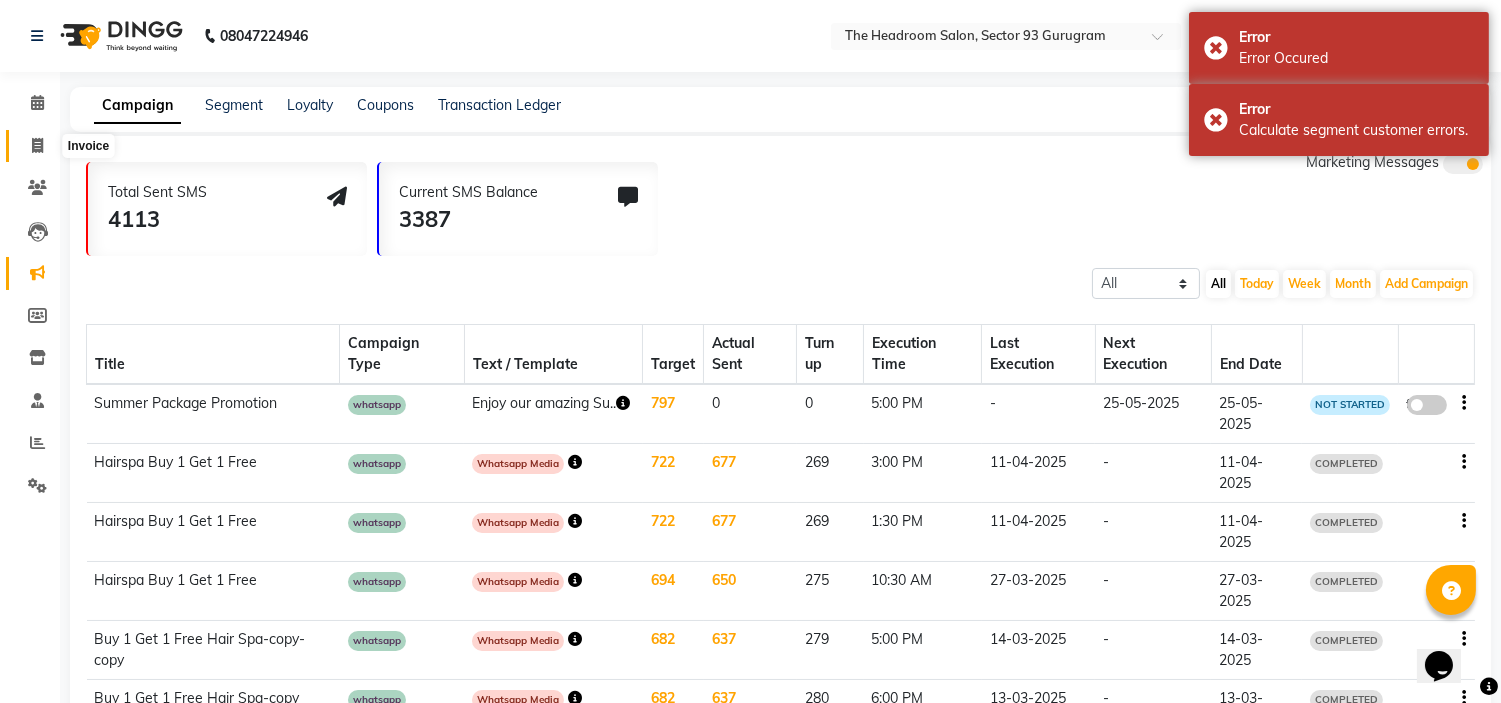 click 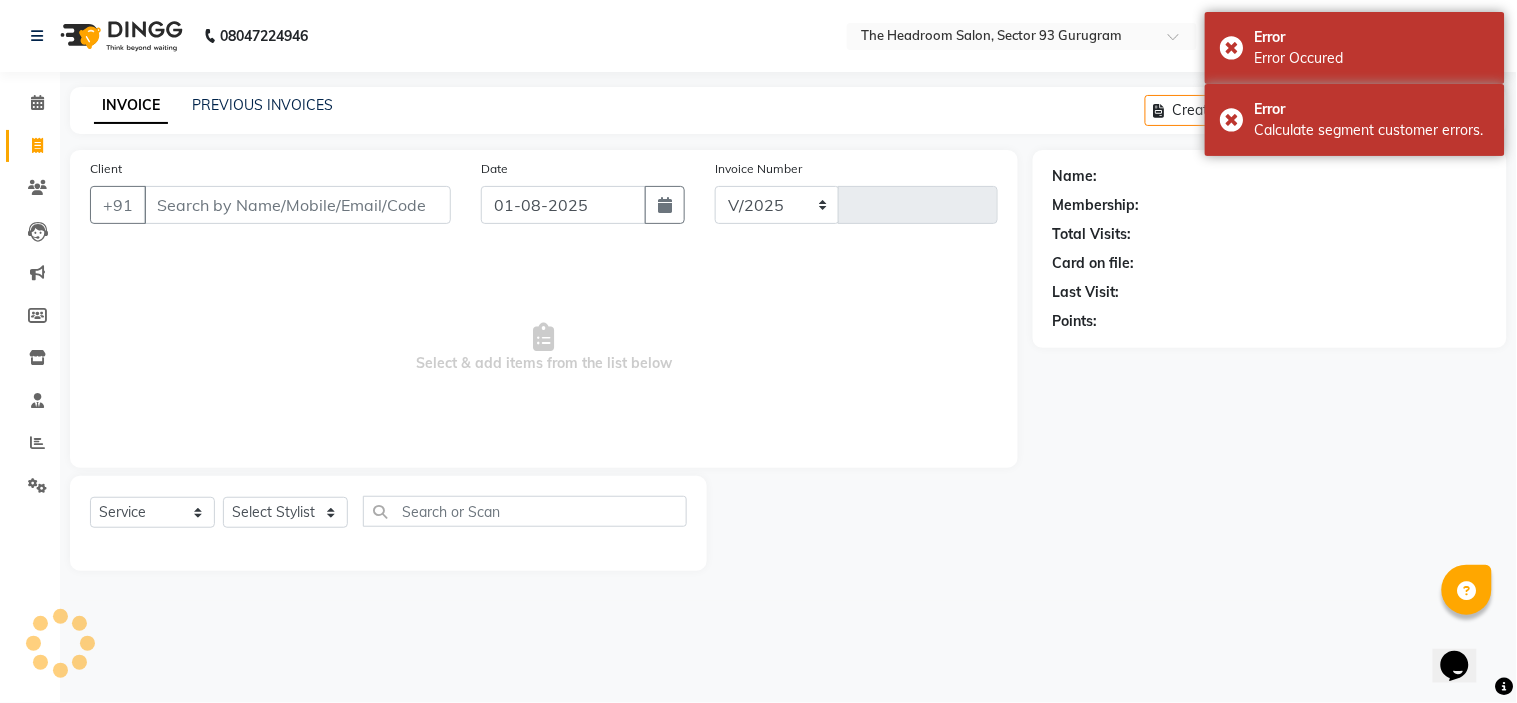 select on "6933" 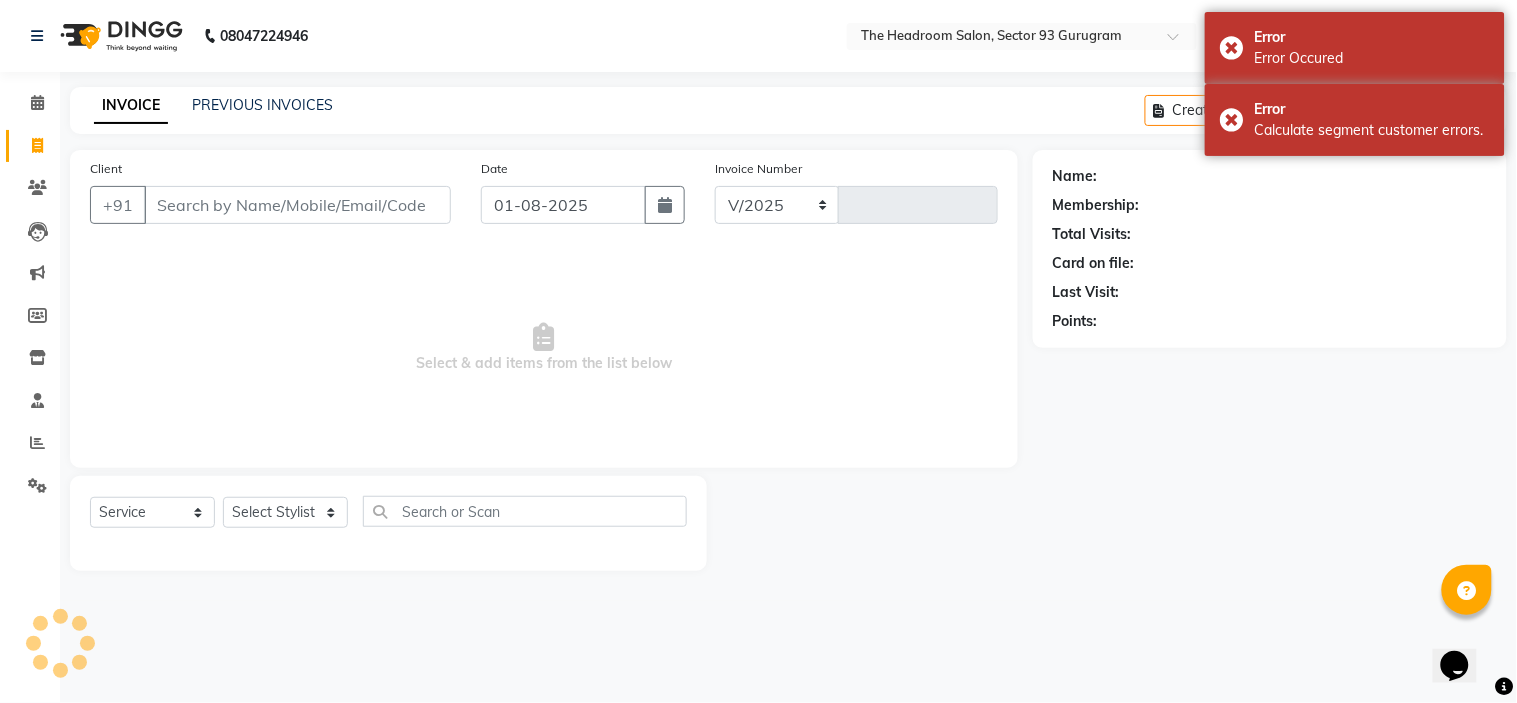 type on "2528" 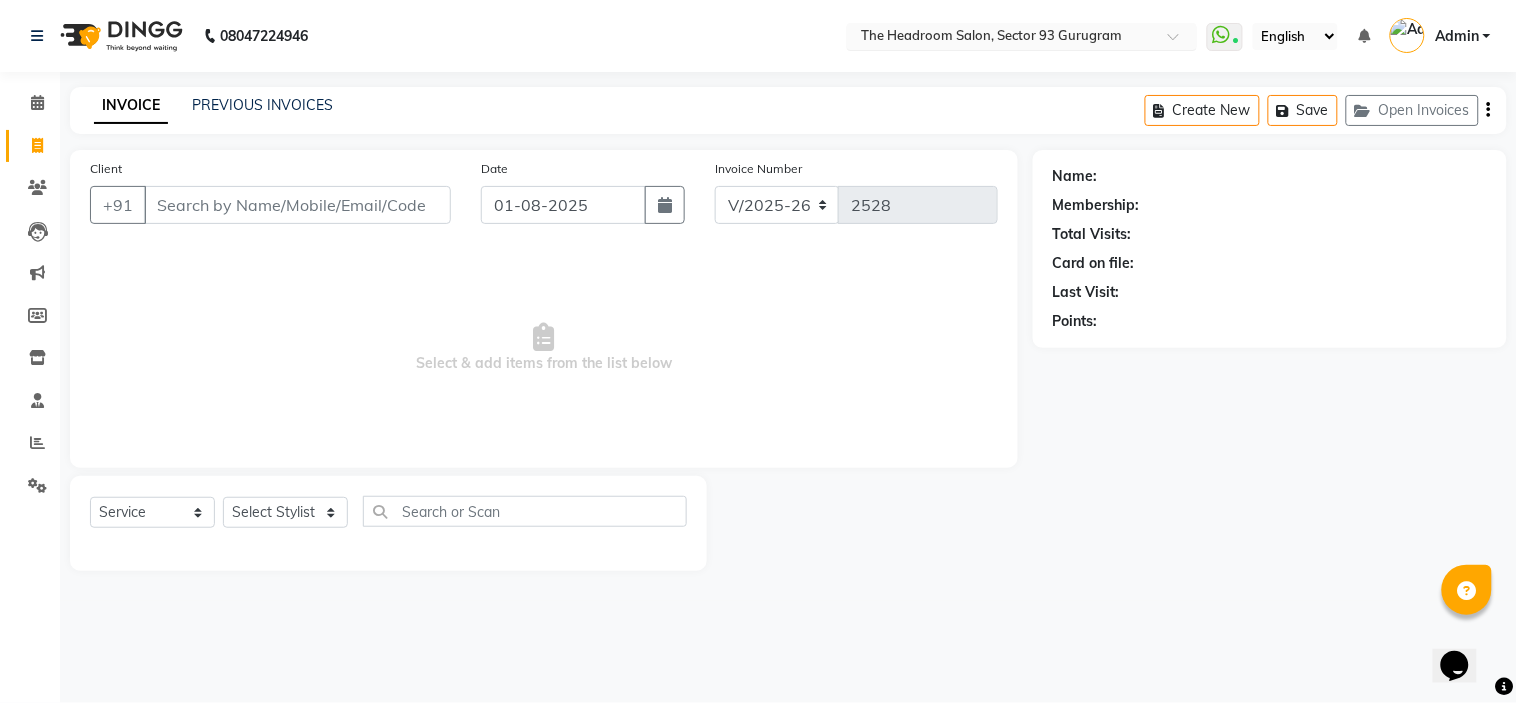 click at bounding box center (1180, 42) 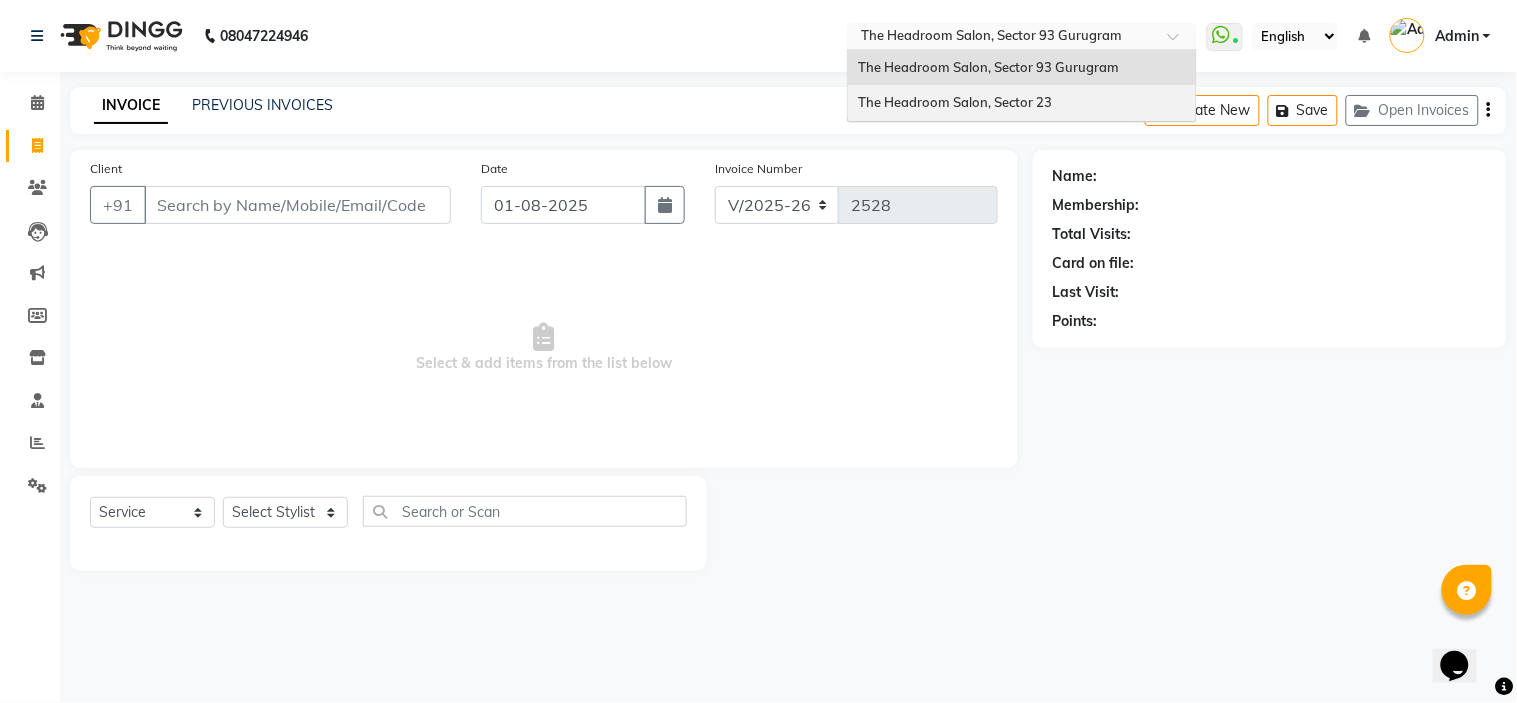 click on "The Headroom Salon, Sector 23" at bounding box center (1022, 103) 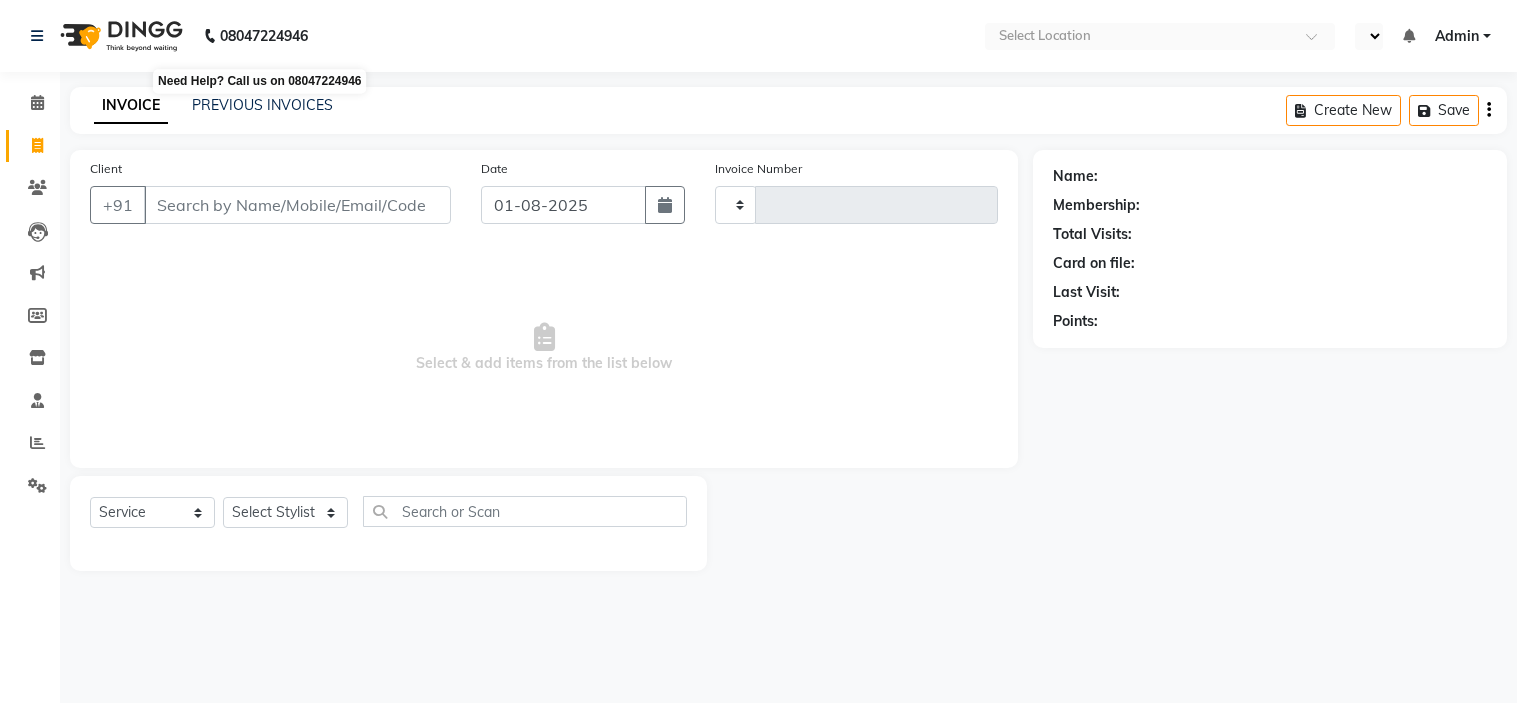 select on "service" 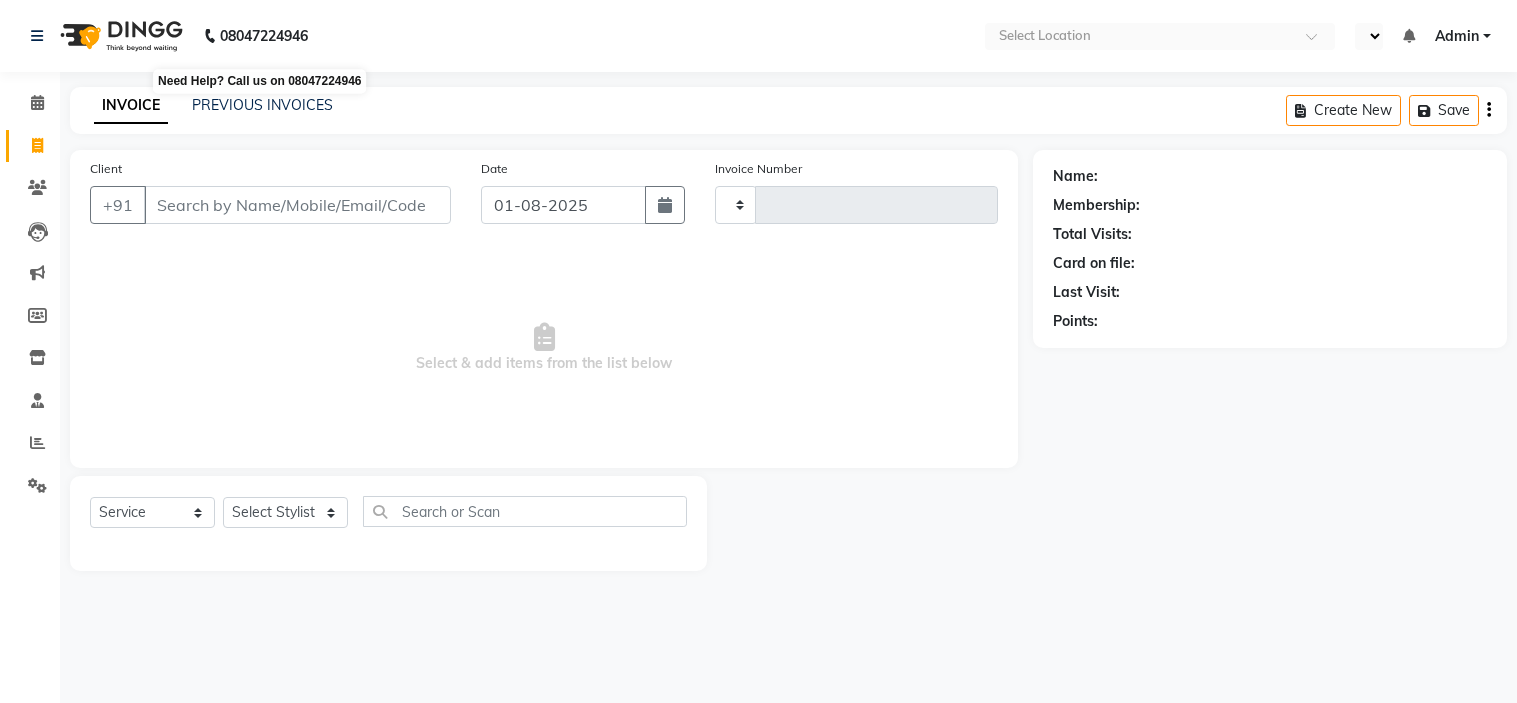scroll, scrollTop: 0, scrollLeft: 0, axis: both 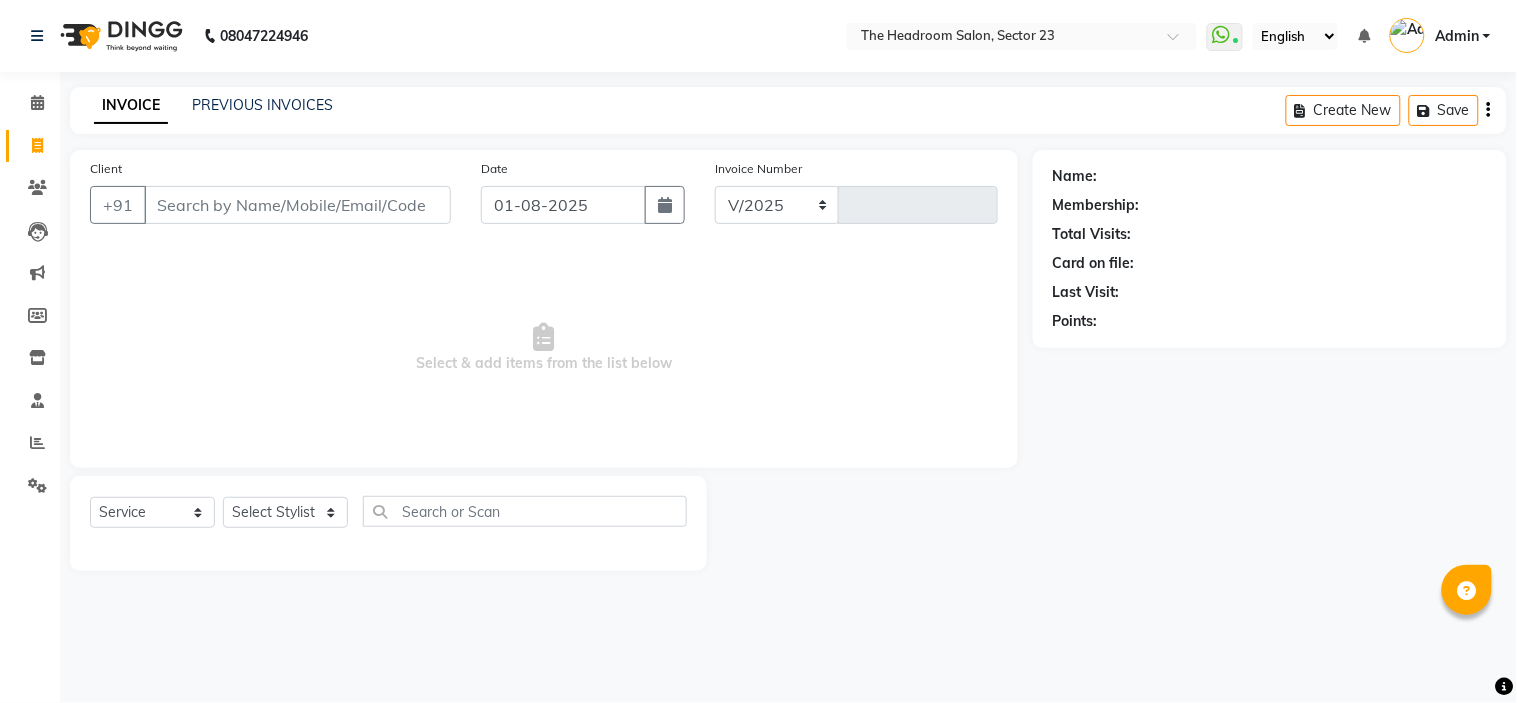 select on "en" 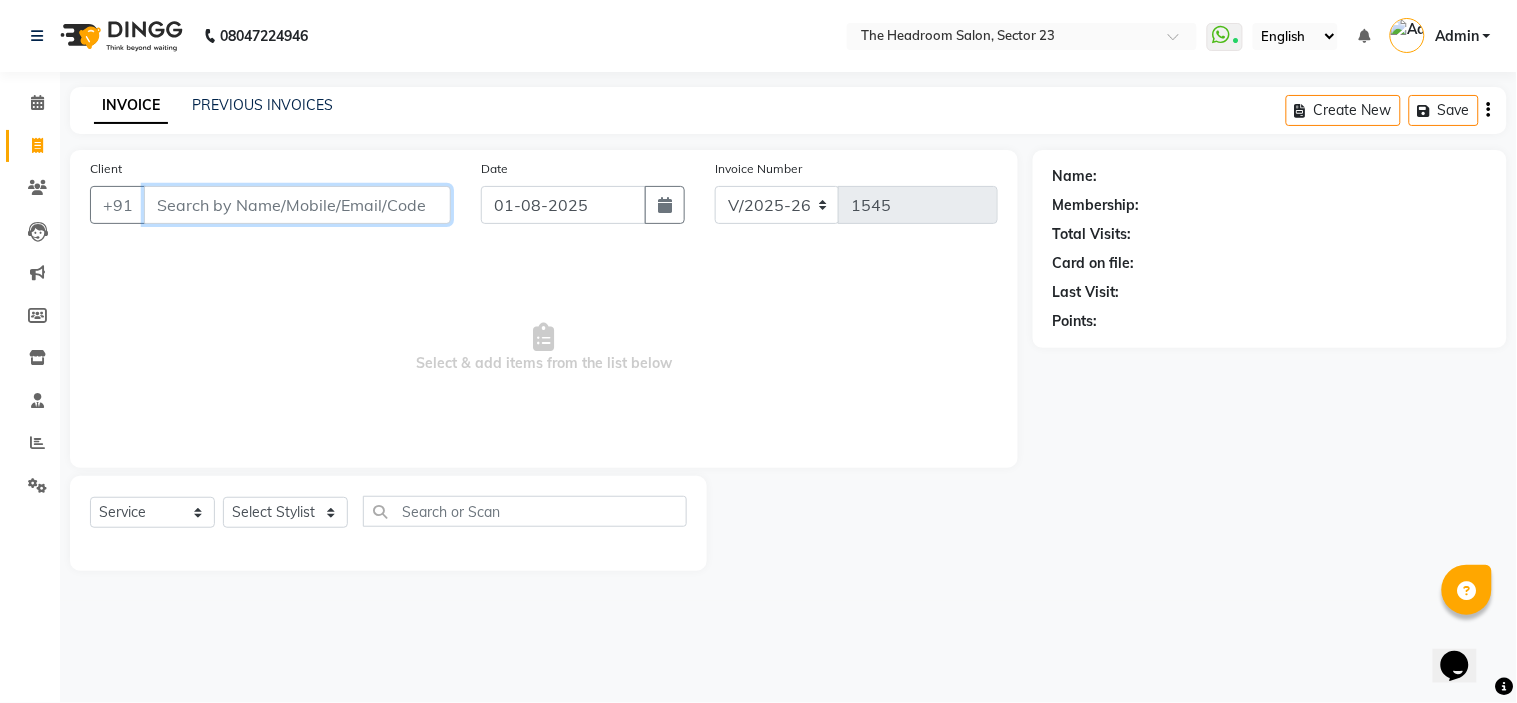 scroll, scrollTop: 0, scrollLeft: 0, axis: both 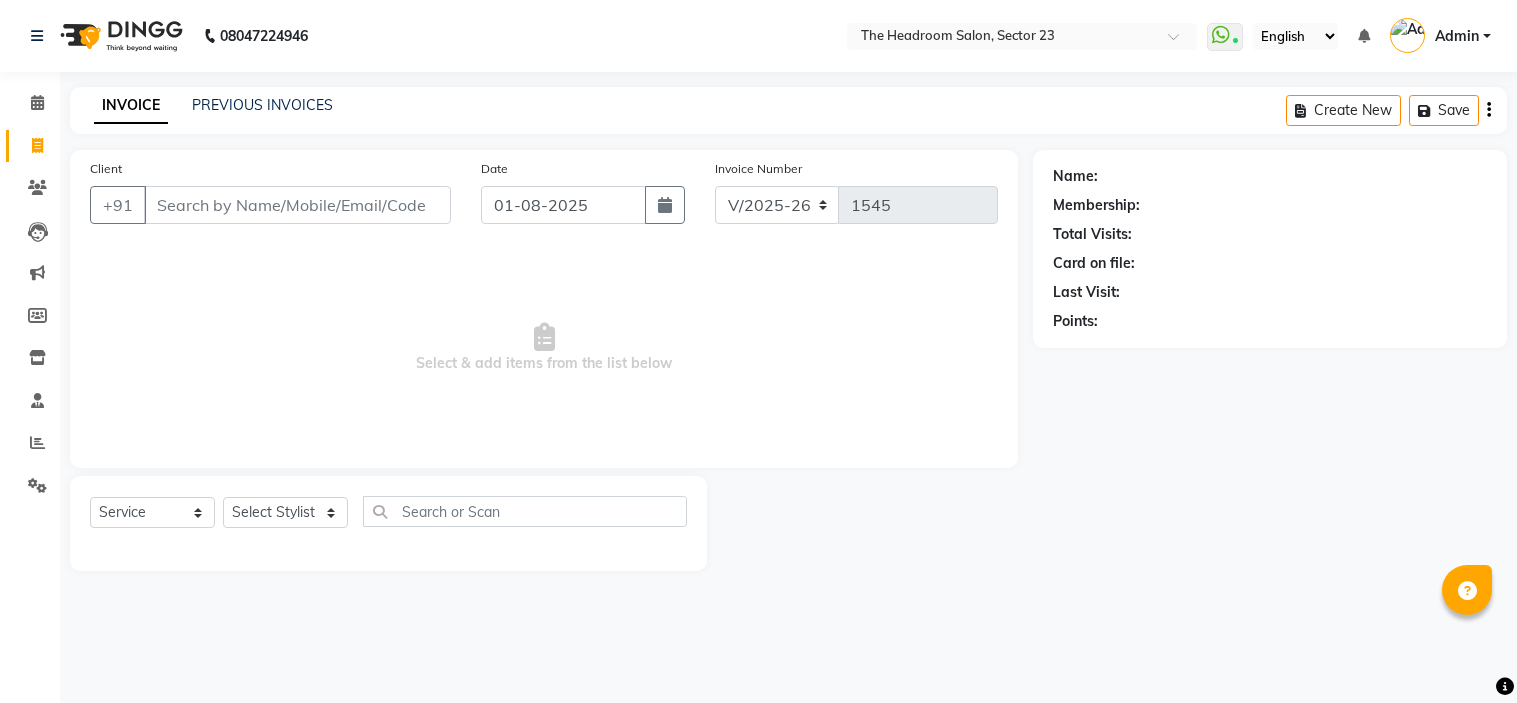 select on "6796" 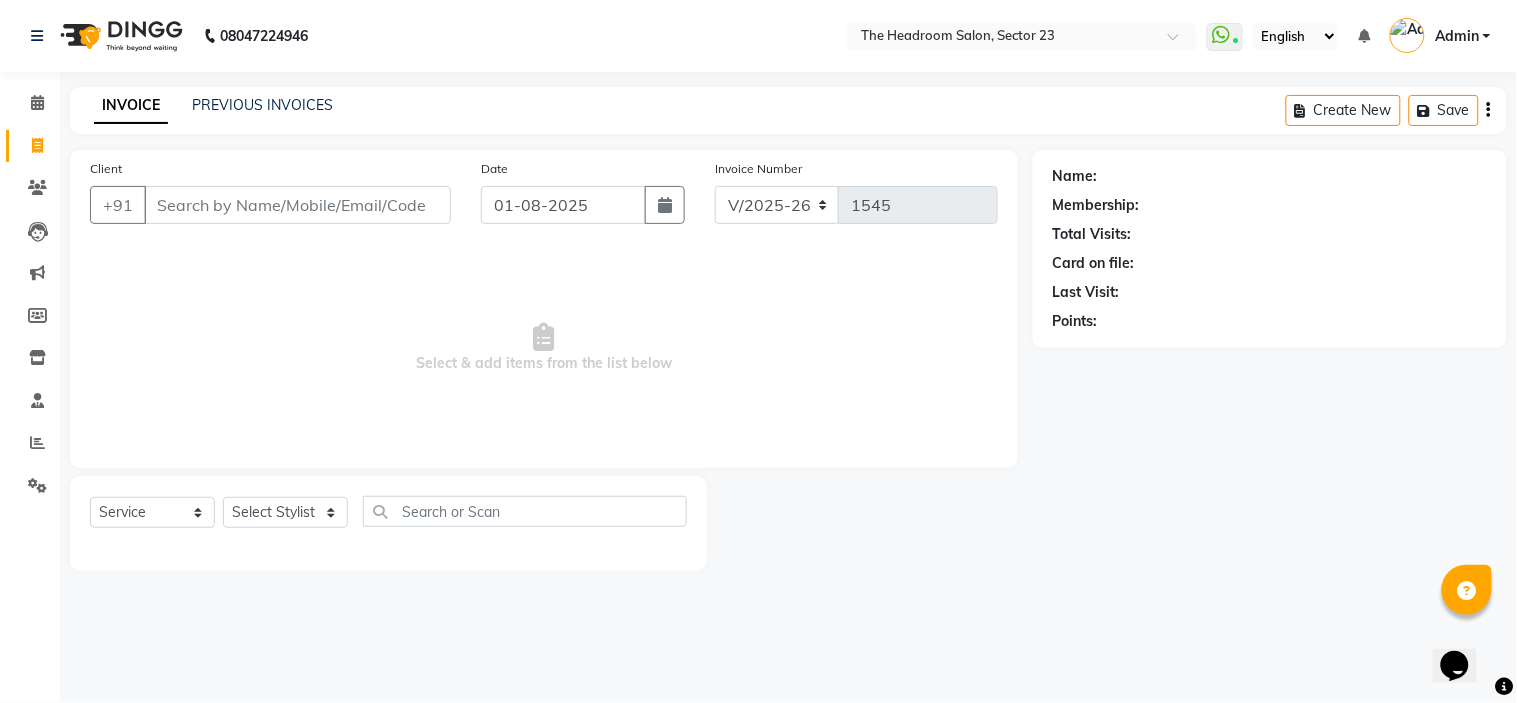 scroll, scrollTop: 0, scrollLeft: 0, axis: both 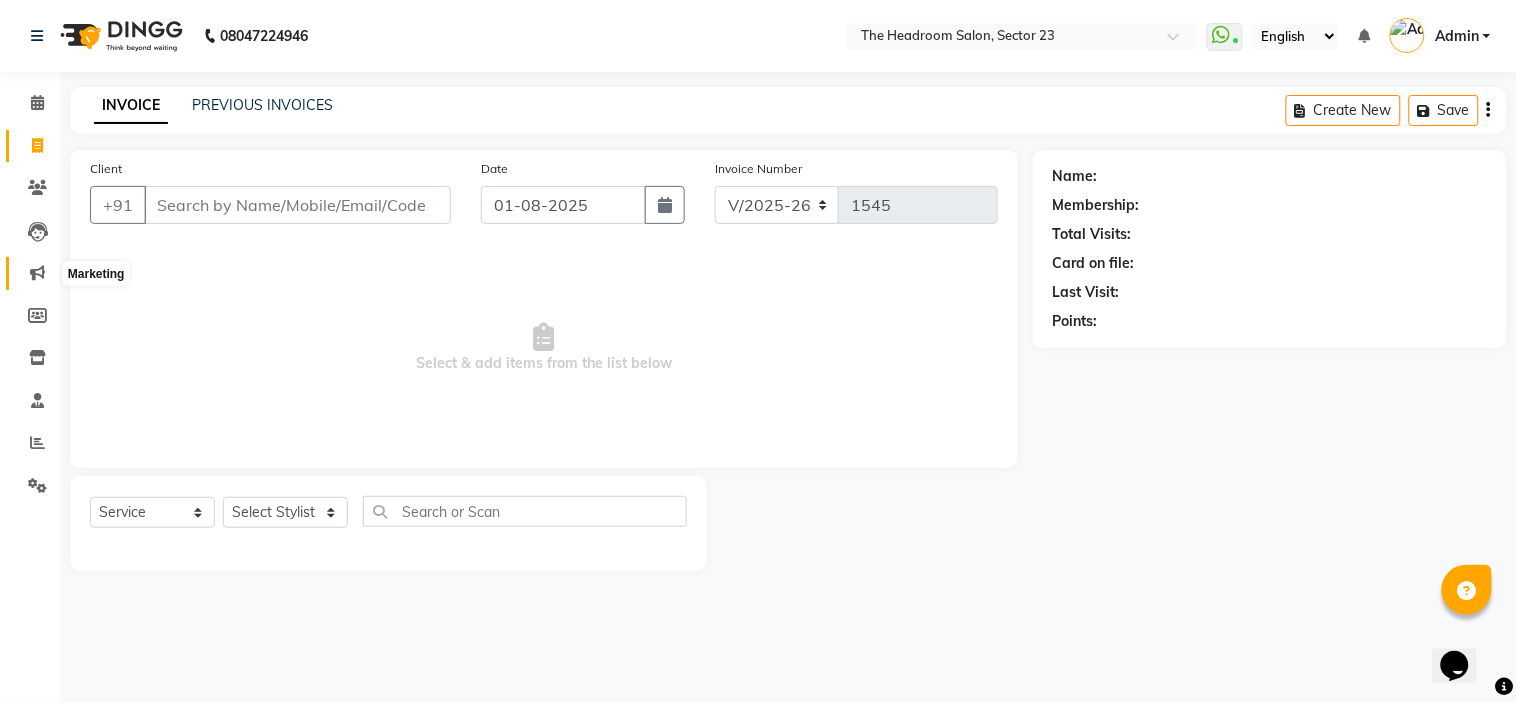 click 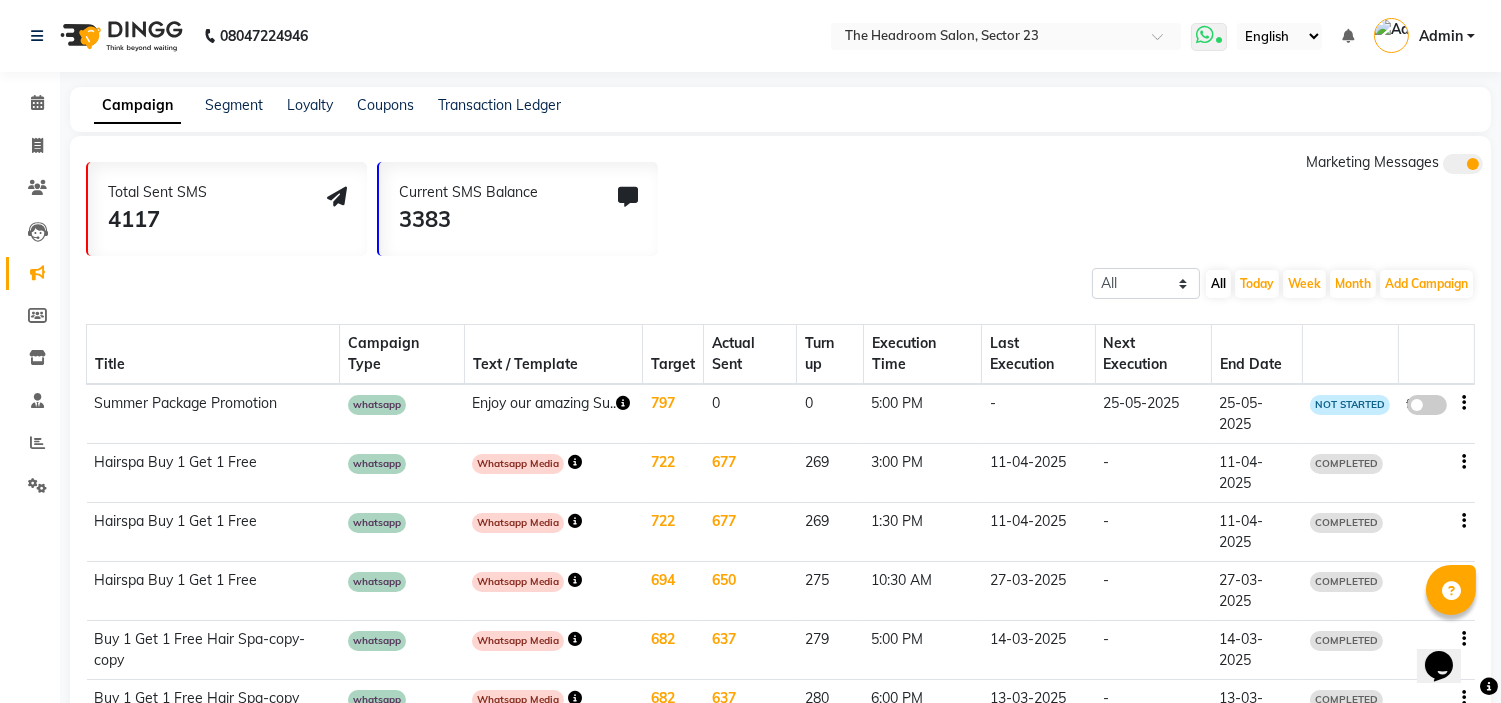 click at bounding box center [1205, 35] 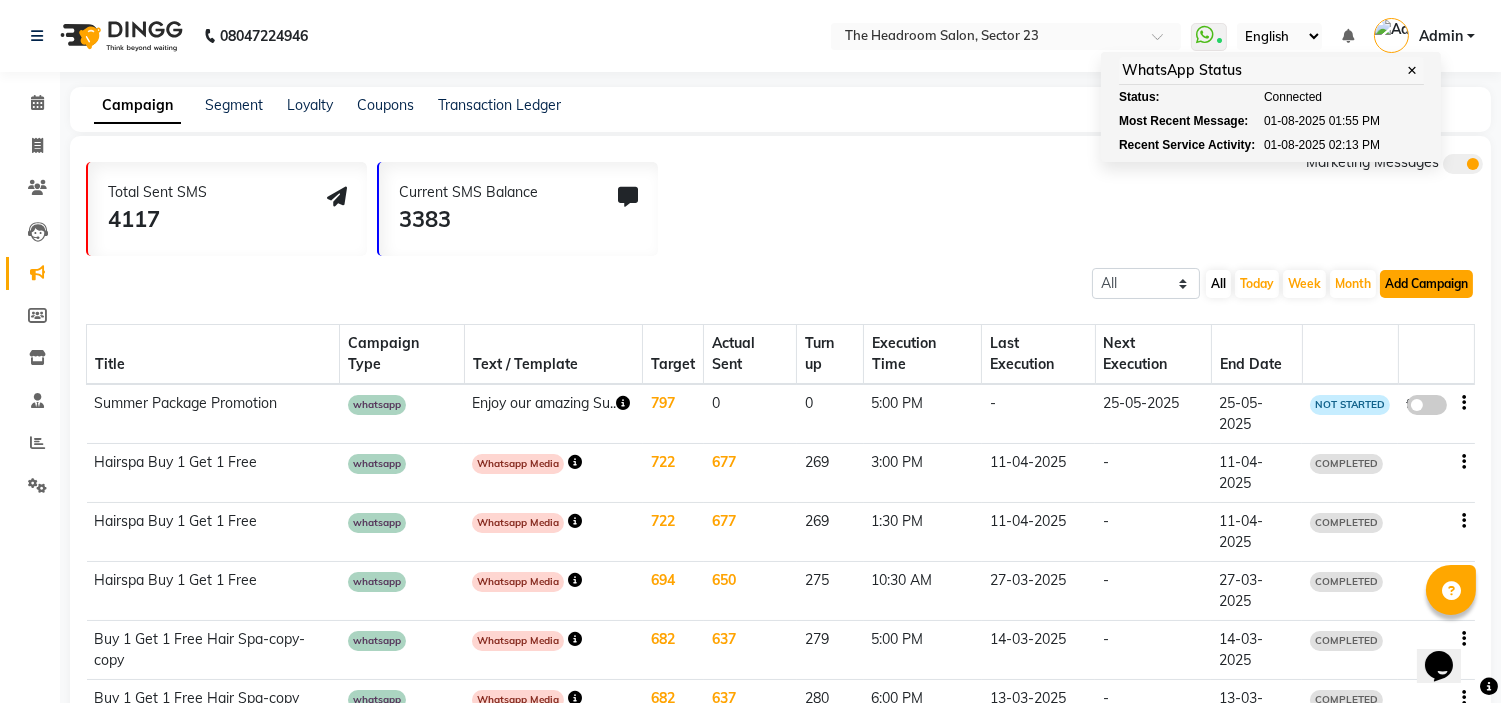 click on "Add Campaign" at bounding box center (1426, 284) 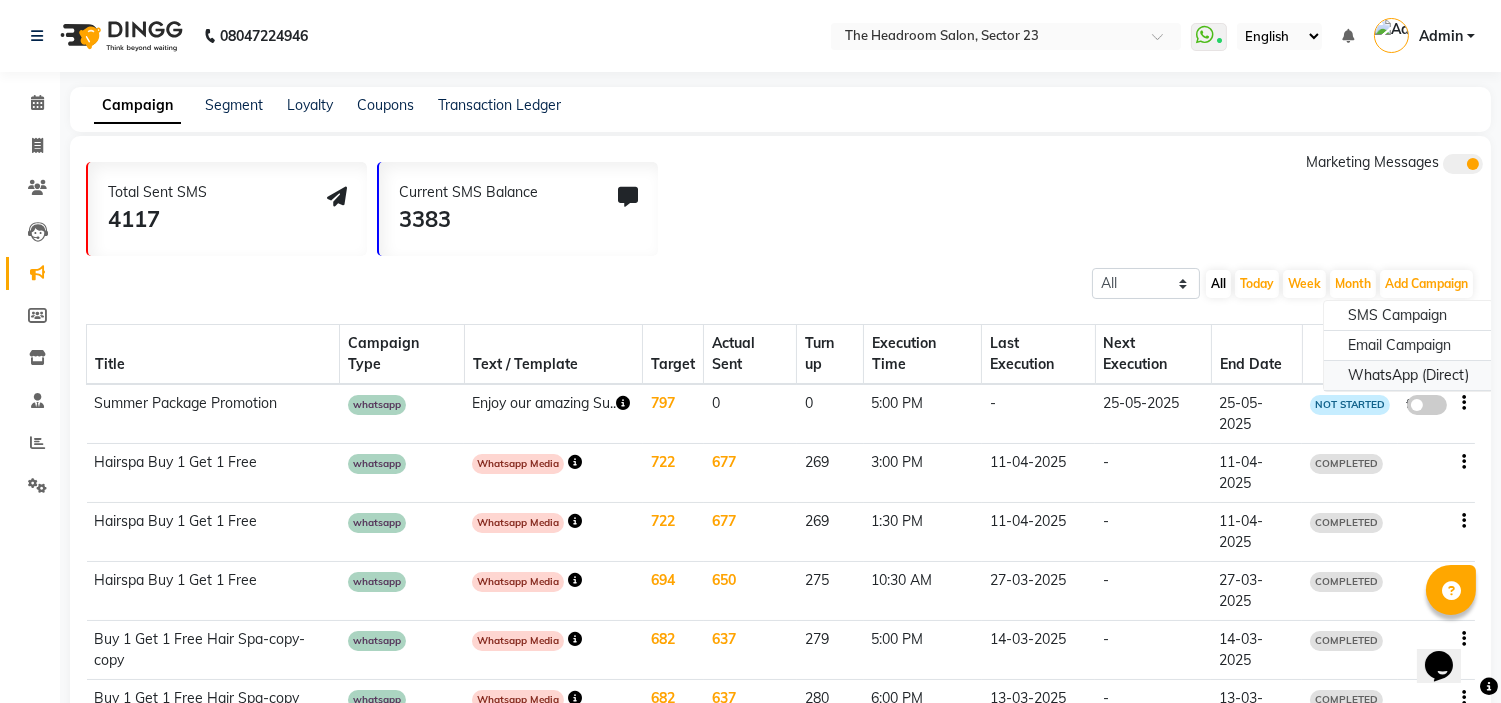 click on "WhatsApp (Direct)" 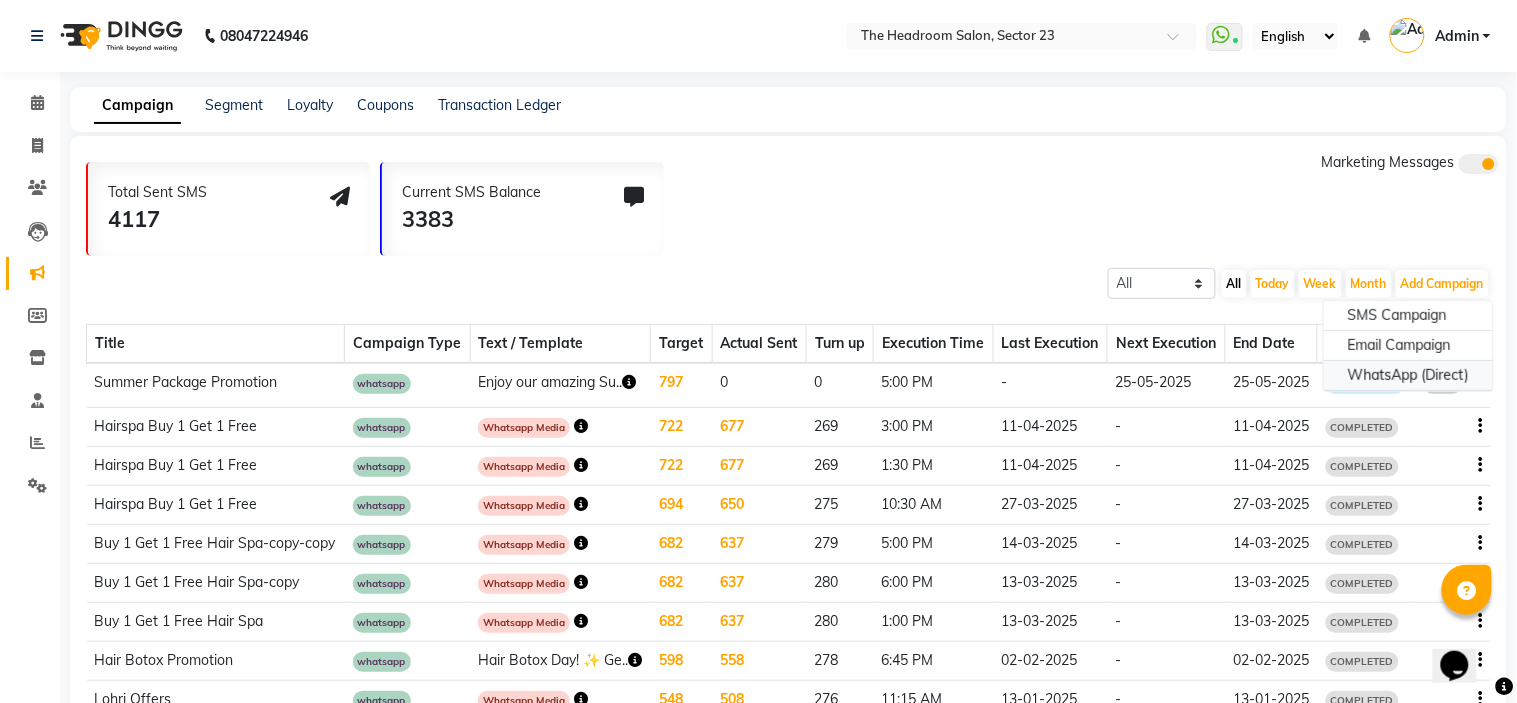 select on "2" 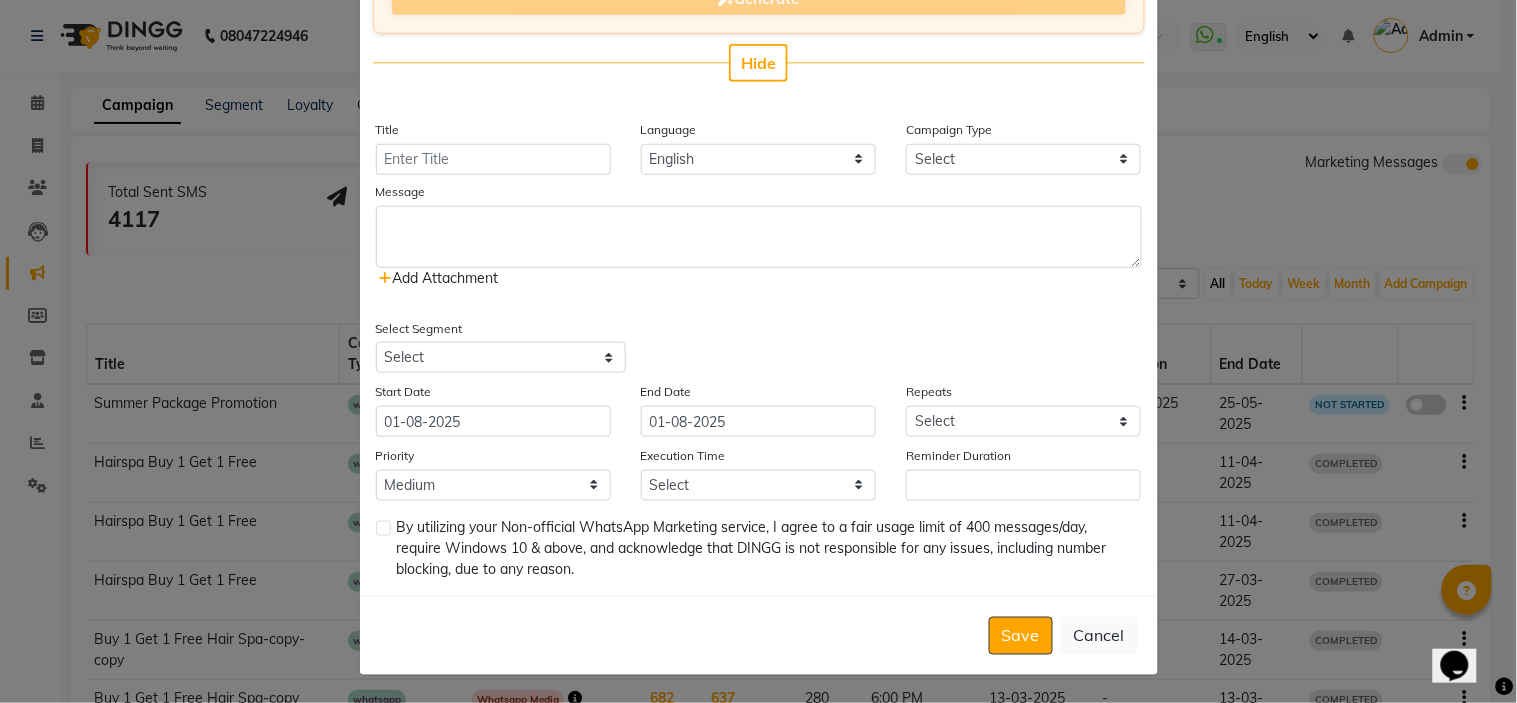 scroll, scrollTop: 0, scrollLeft: 0, axis: both 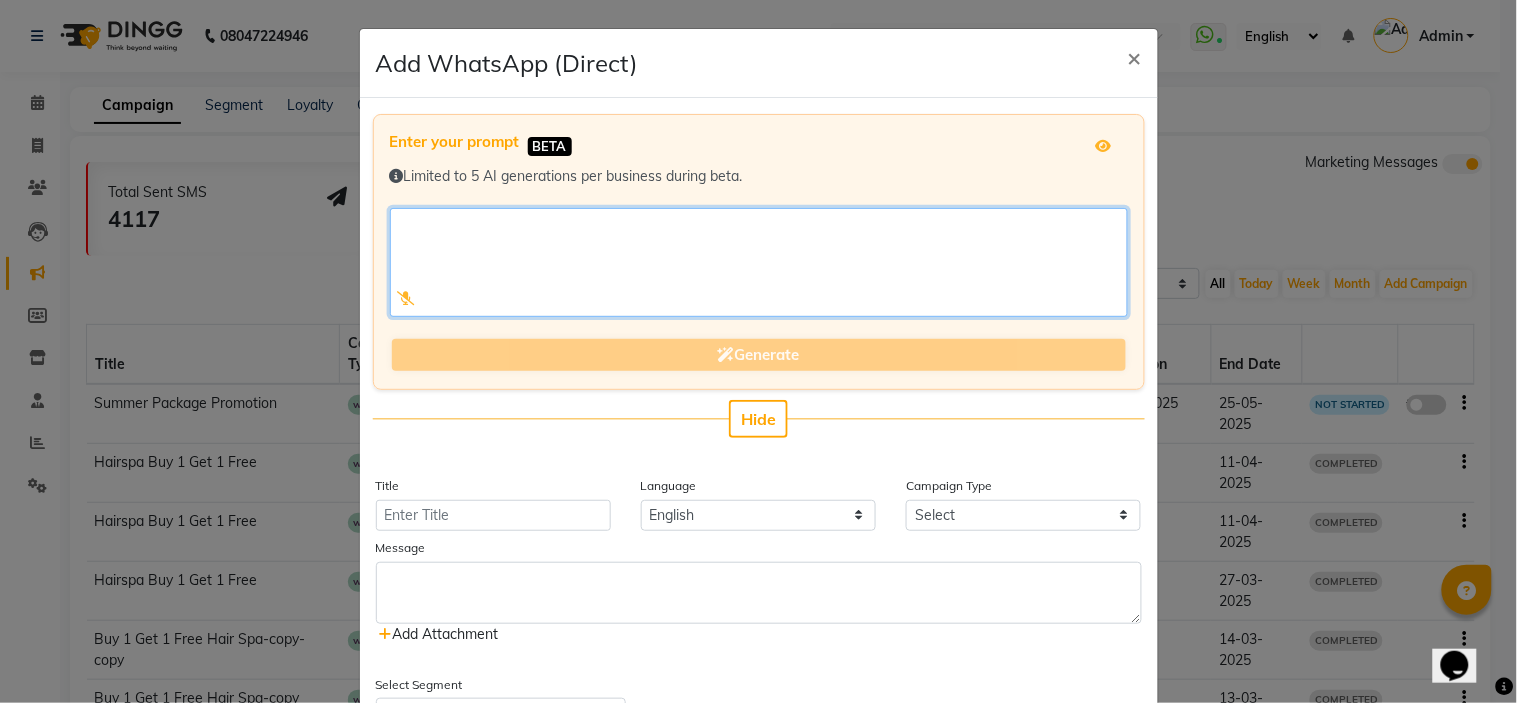 click 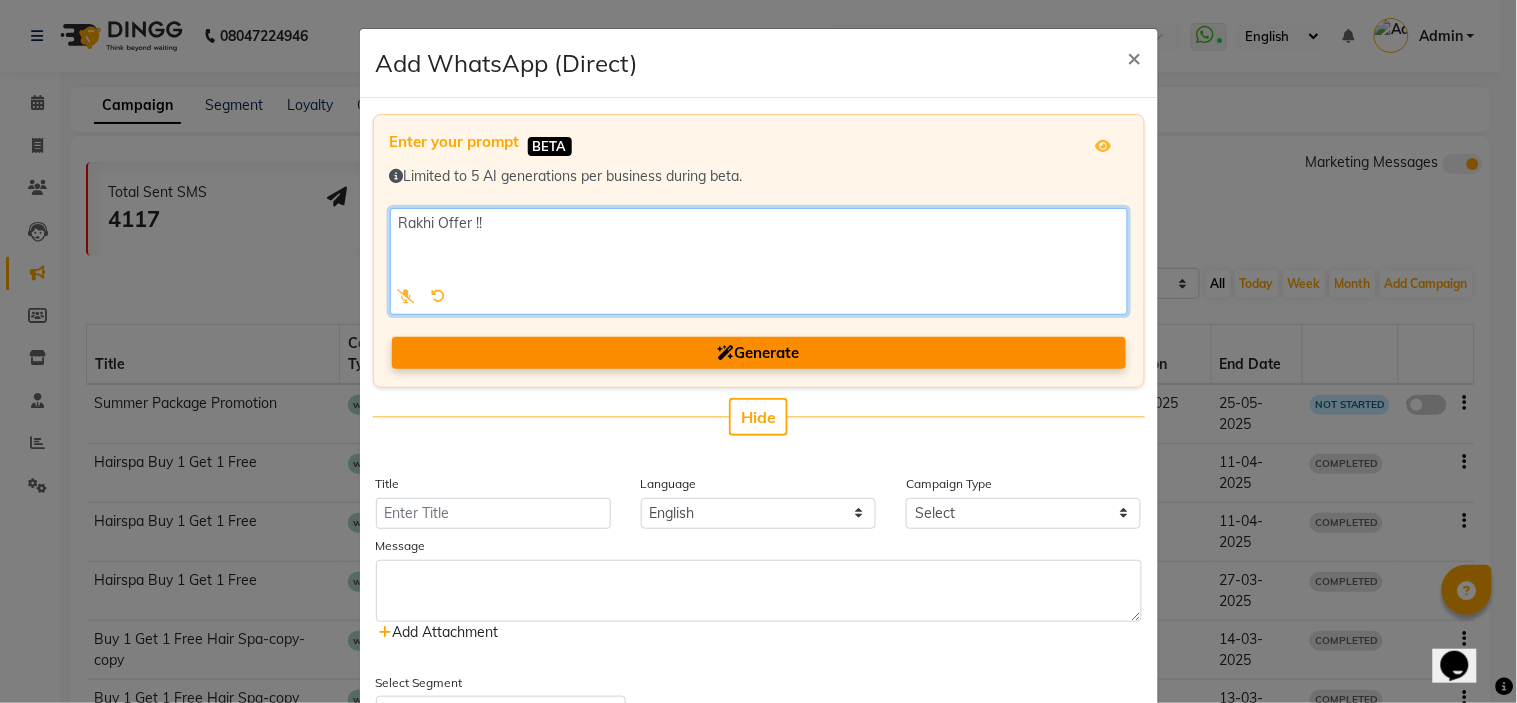 type on "Rakhi Offer !!" 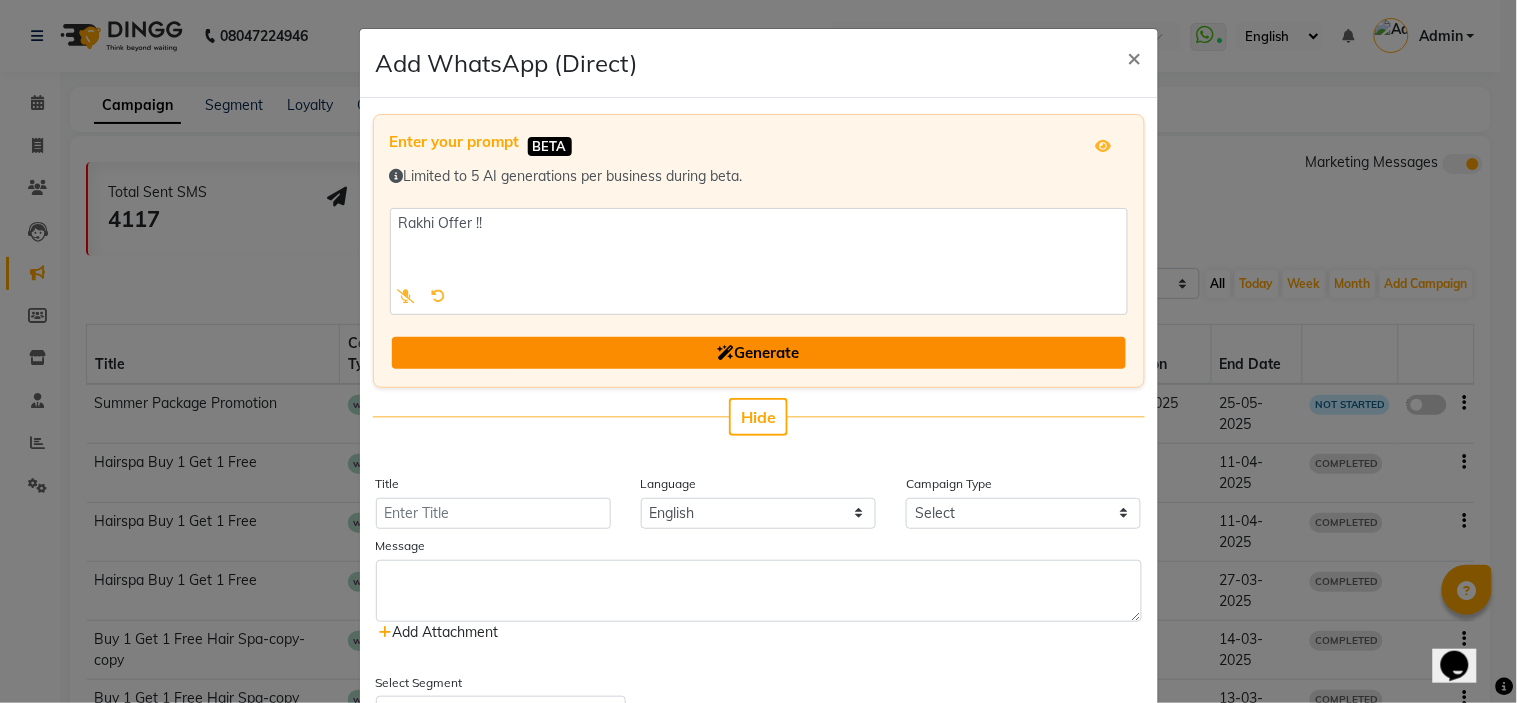 click on "Generate" 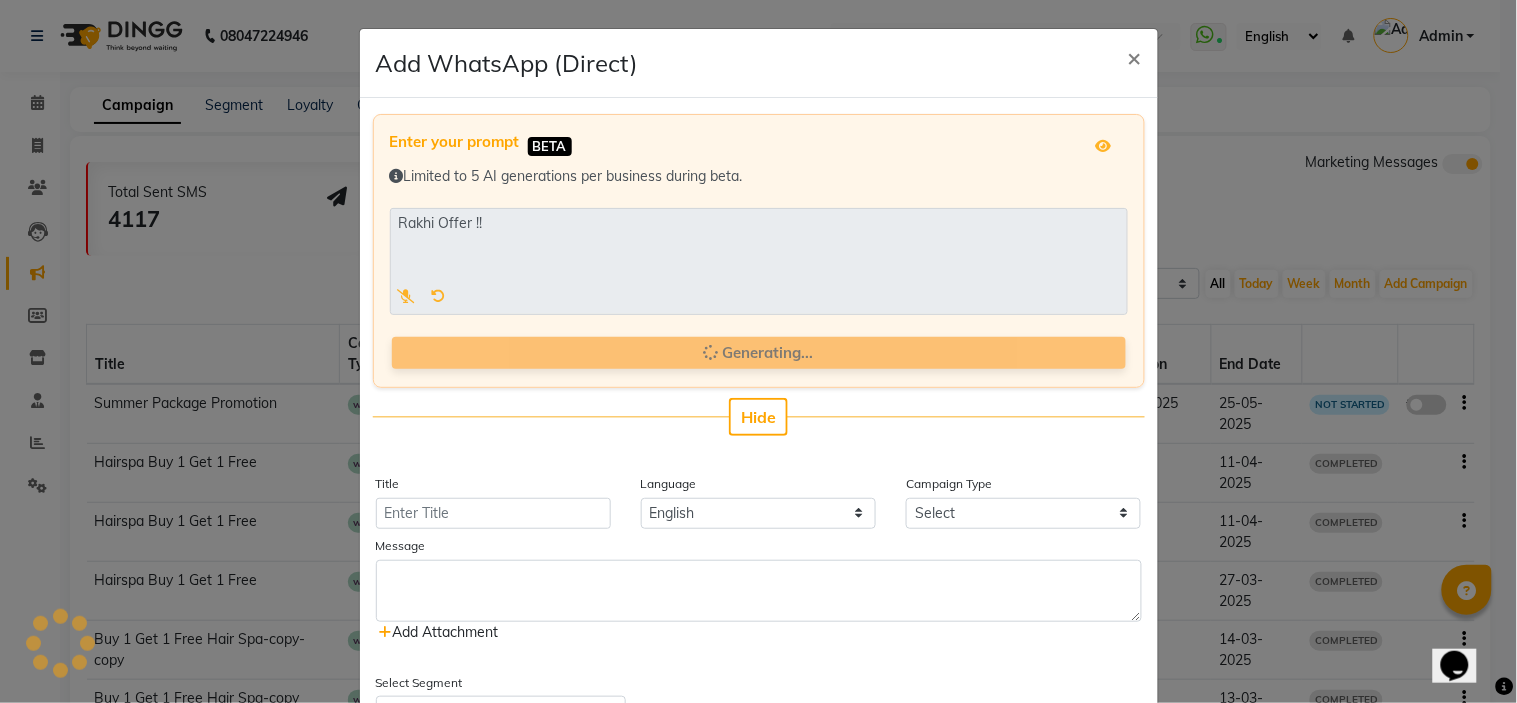 type on "Rakhi Offer" 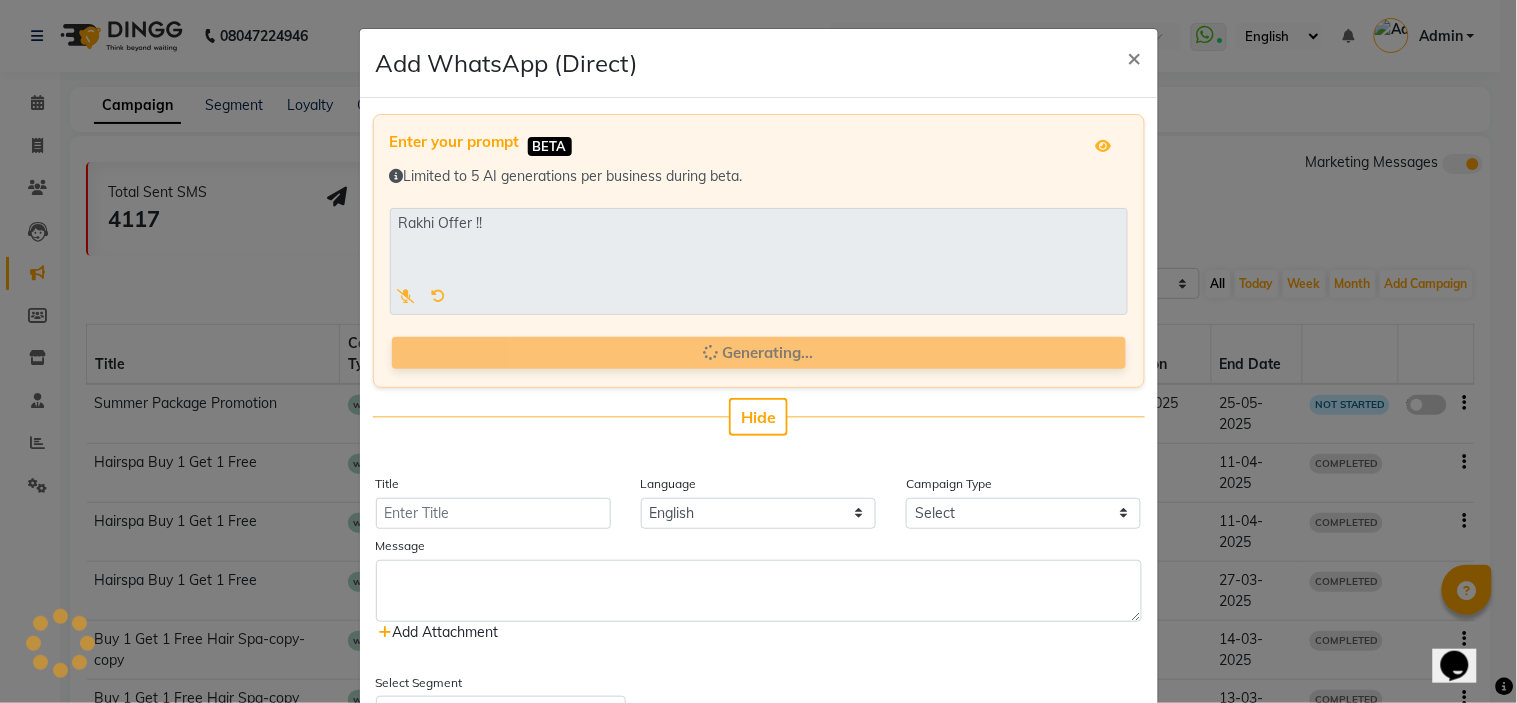 select on "1" 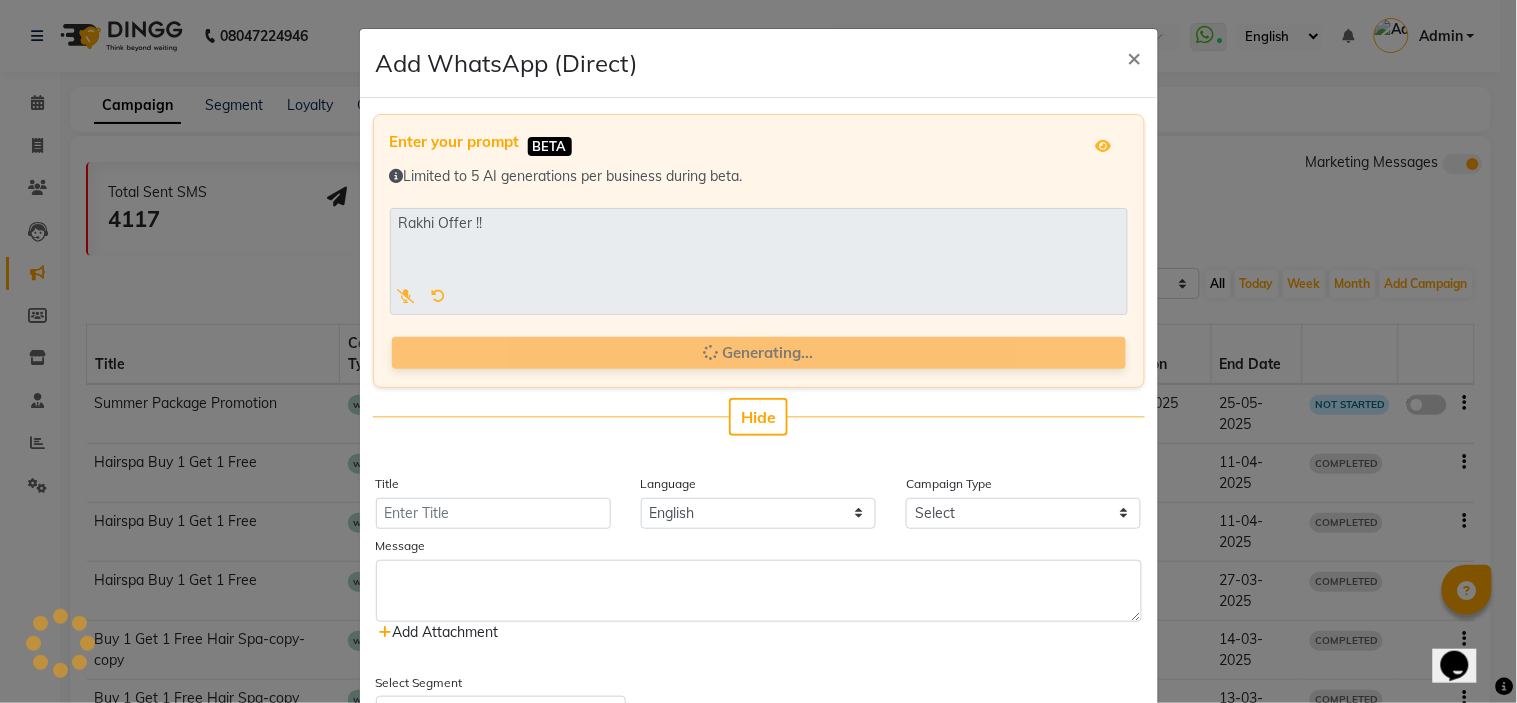 type on "0" 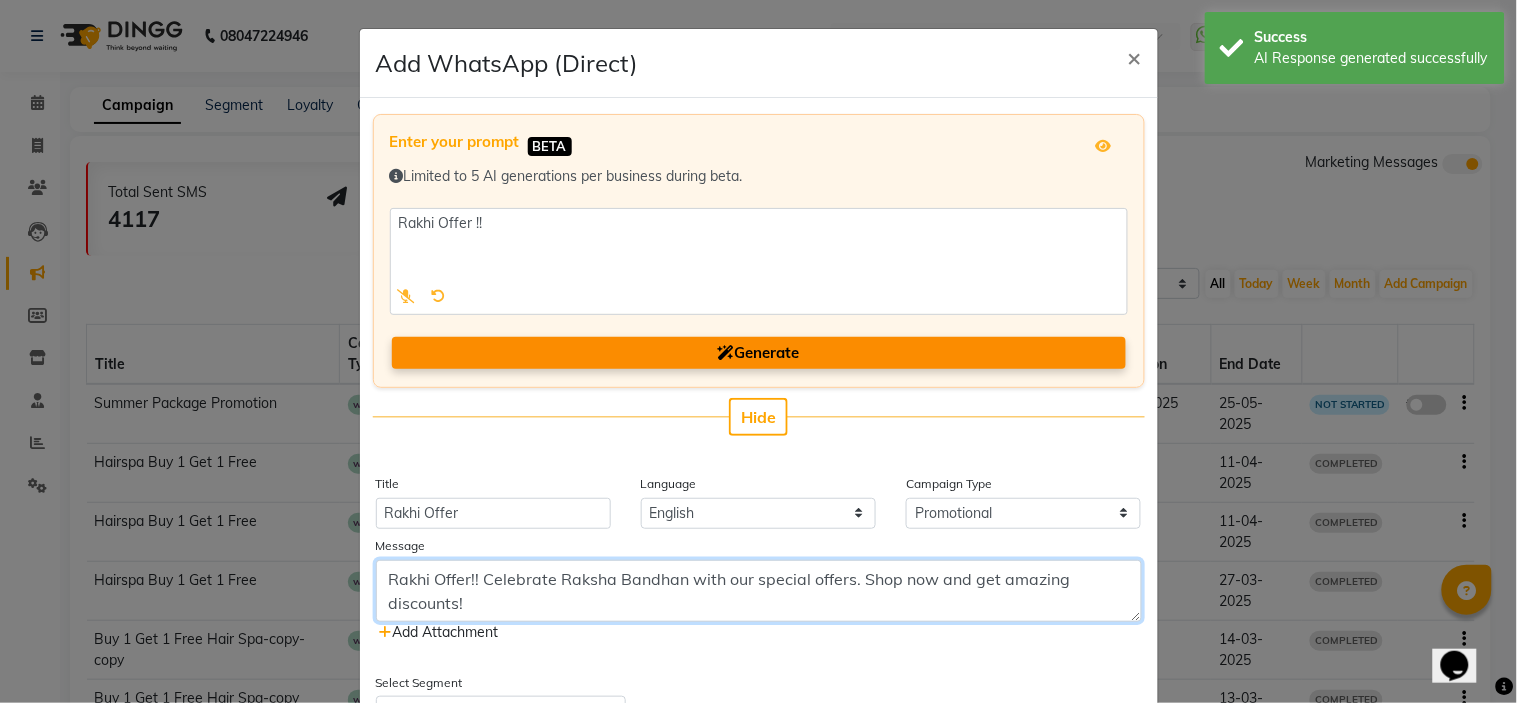 click on "Rakhi Offer!! Celebrate Raksha Bandhan with our special offers. Shop now and get amazing discounts!" at bounding box center (759, 591) 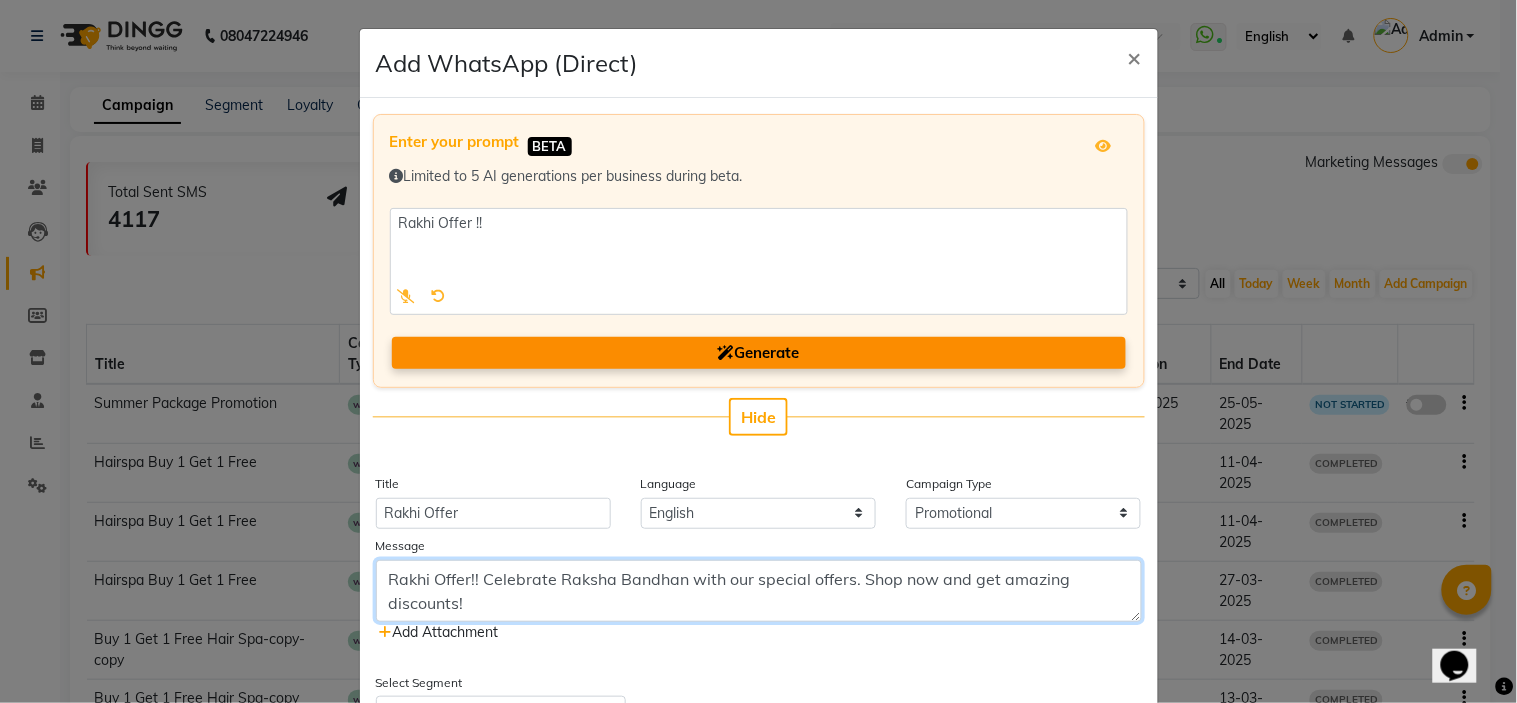 click on "Rakhi Offer!! Celebrate Raksha Bandhan with our special offers. Shop now and get amazing discounts!" at bounding box center [759, 591] 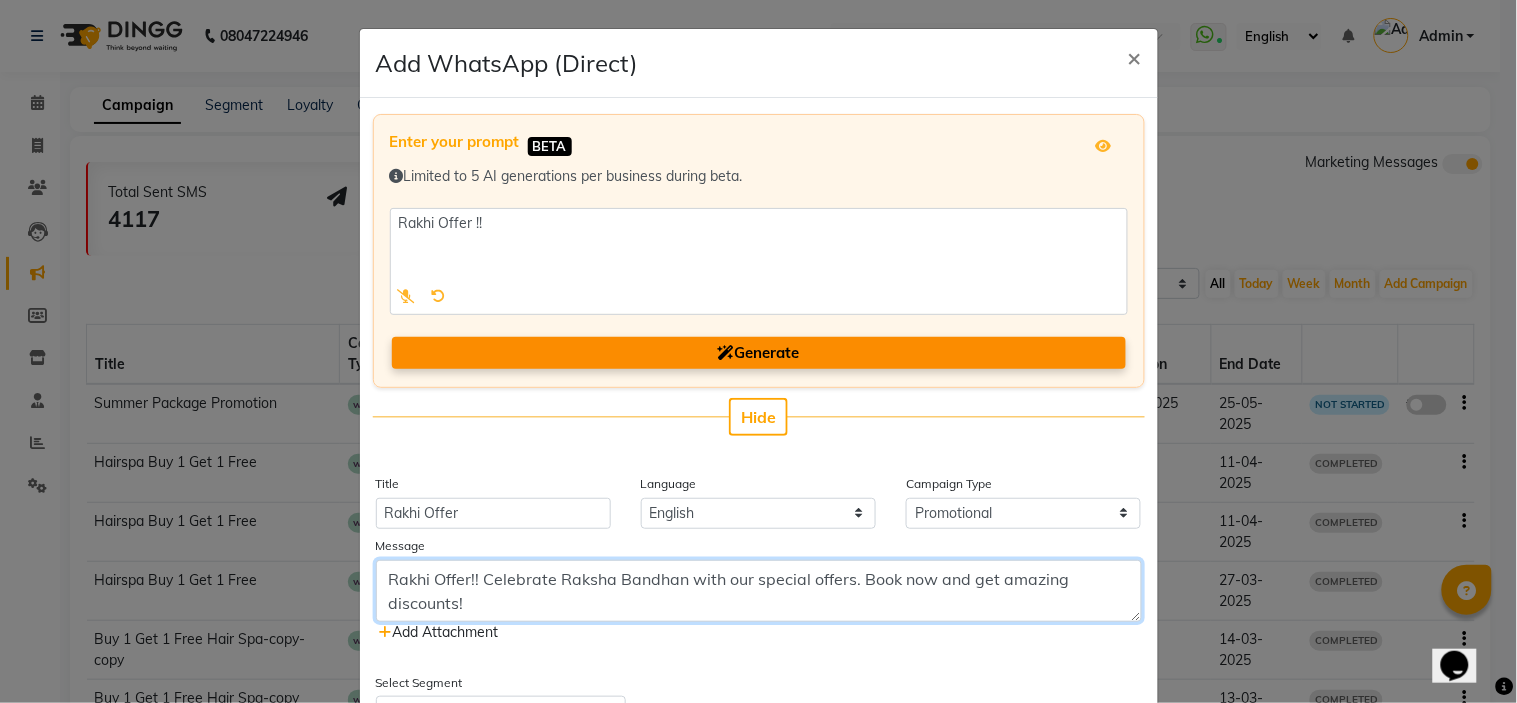 type on "Rakhi Offer!! Celebrate Raksha Bandhan with our special offers. Book now and get amazing discounts!" 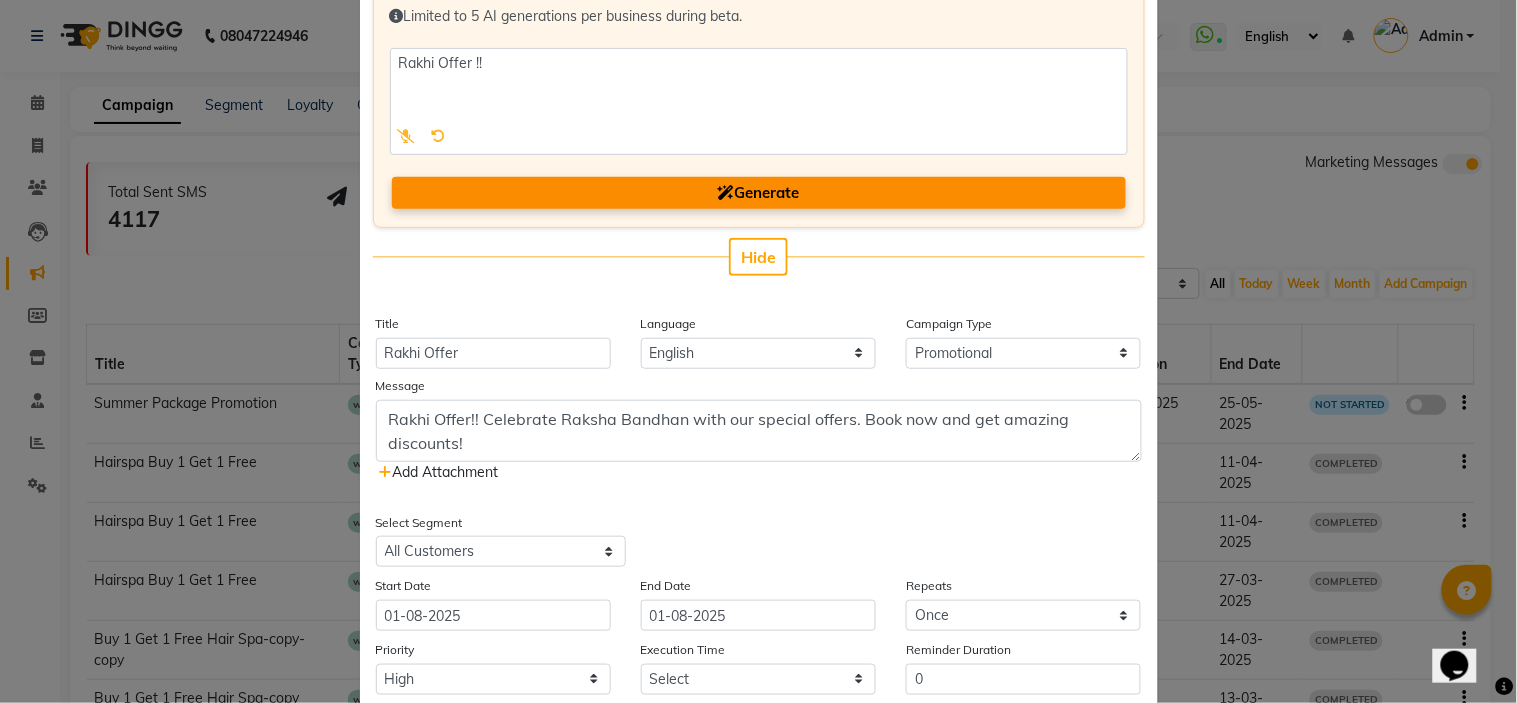 scroll, scrollTop: 354, scrollLeft: 0, axis: vertical 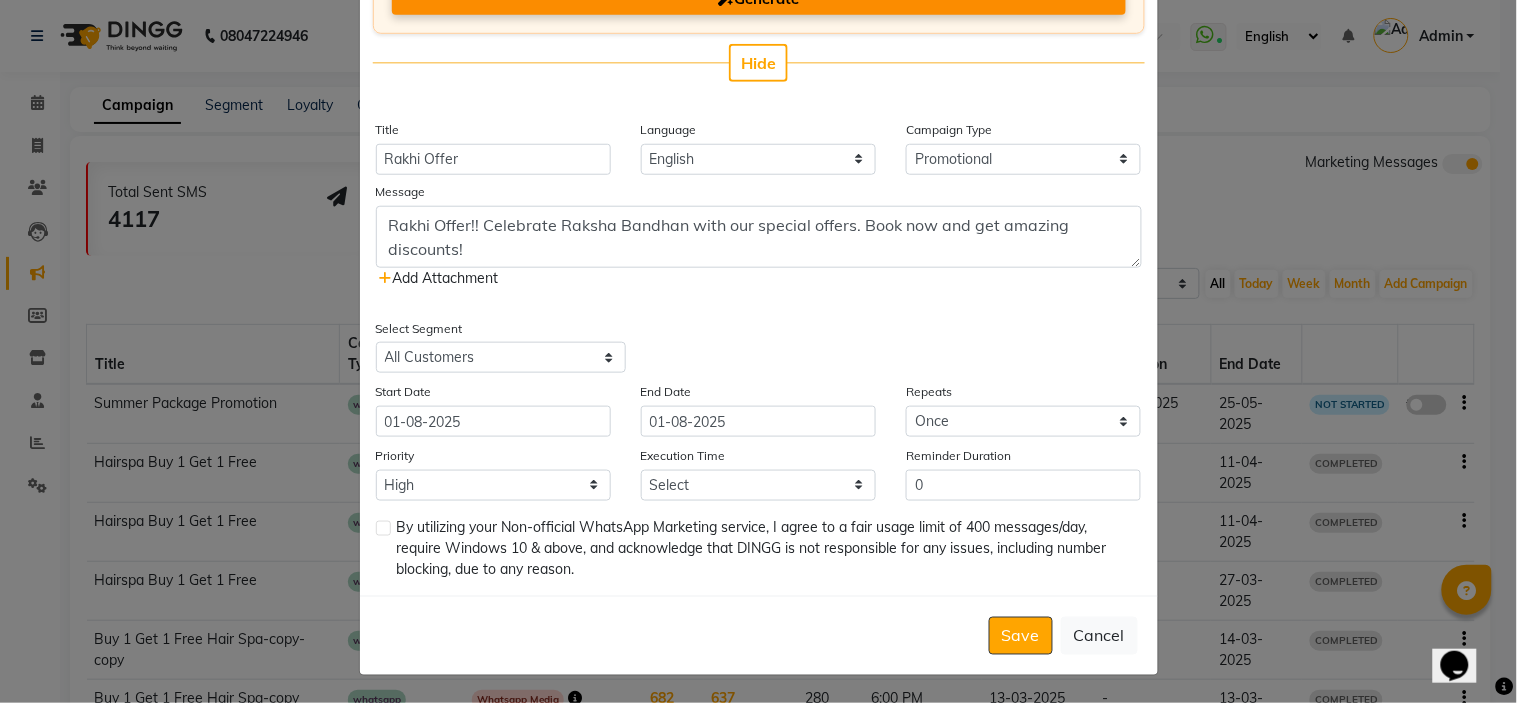 click on "Add Attachment" 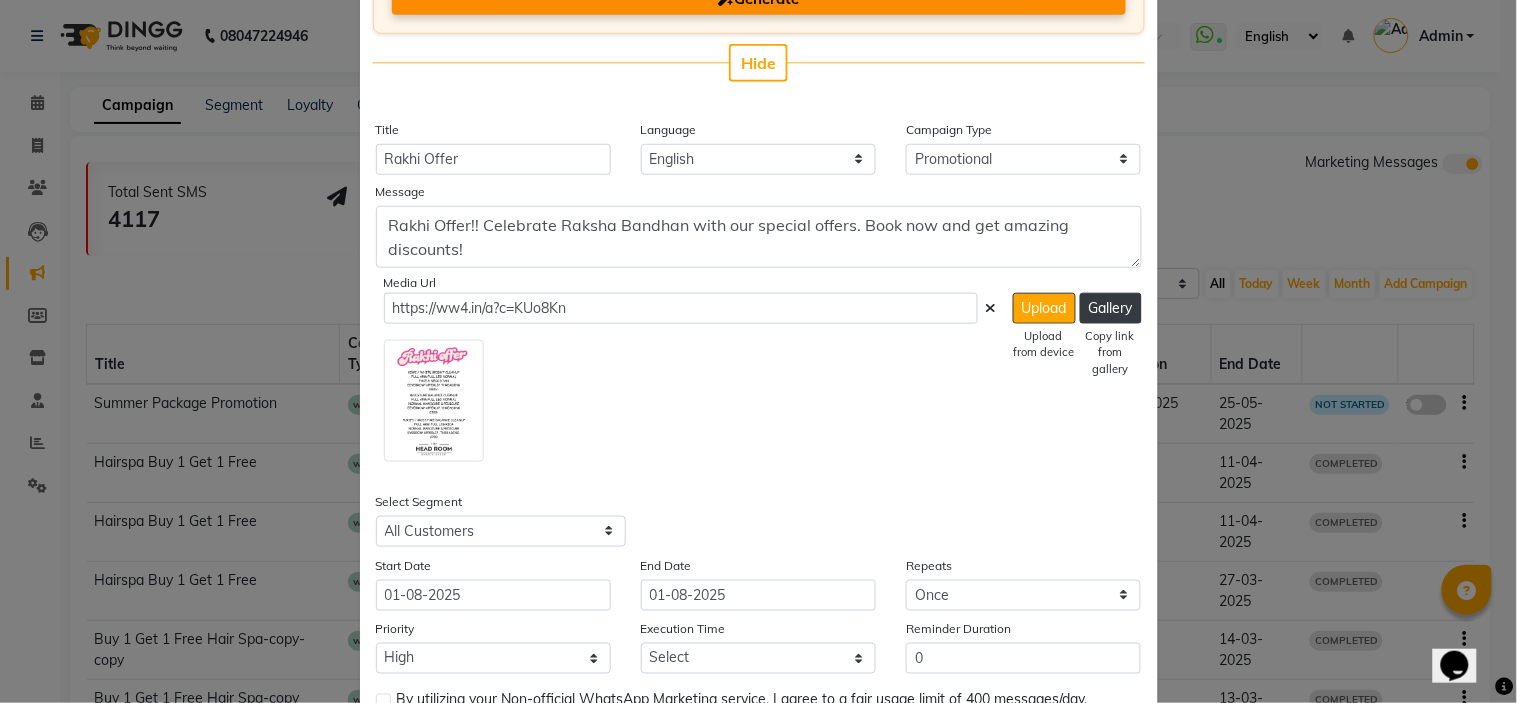 click 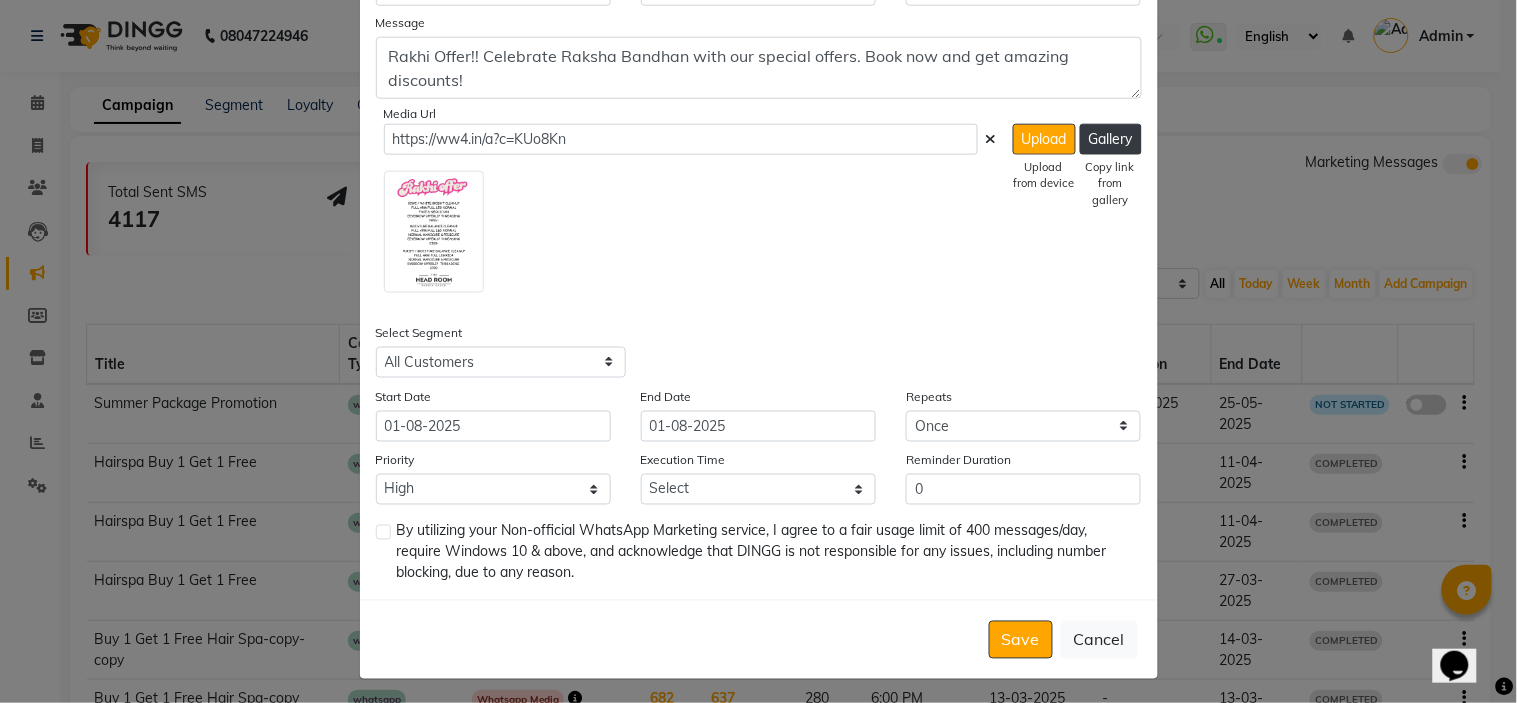 scroll, scrollTop: 527, scrollLeft: 0, axis: vertical 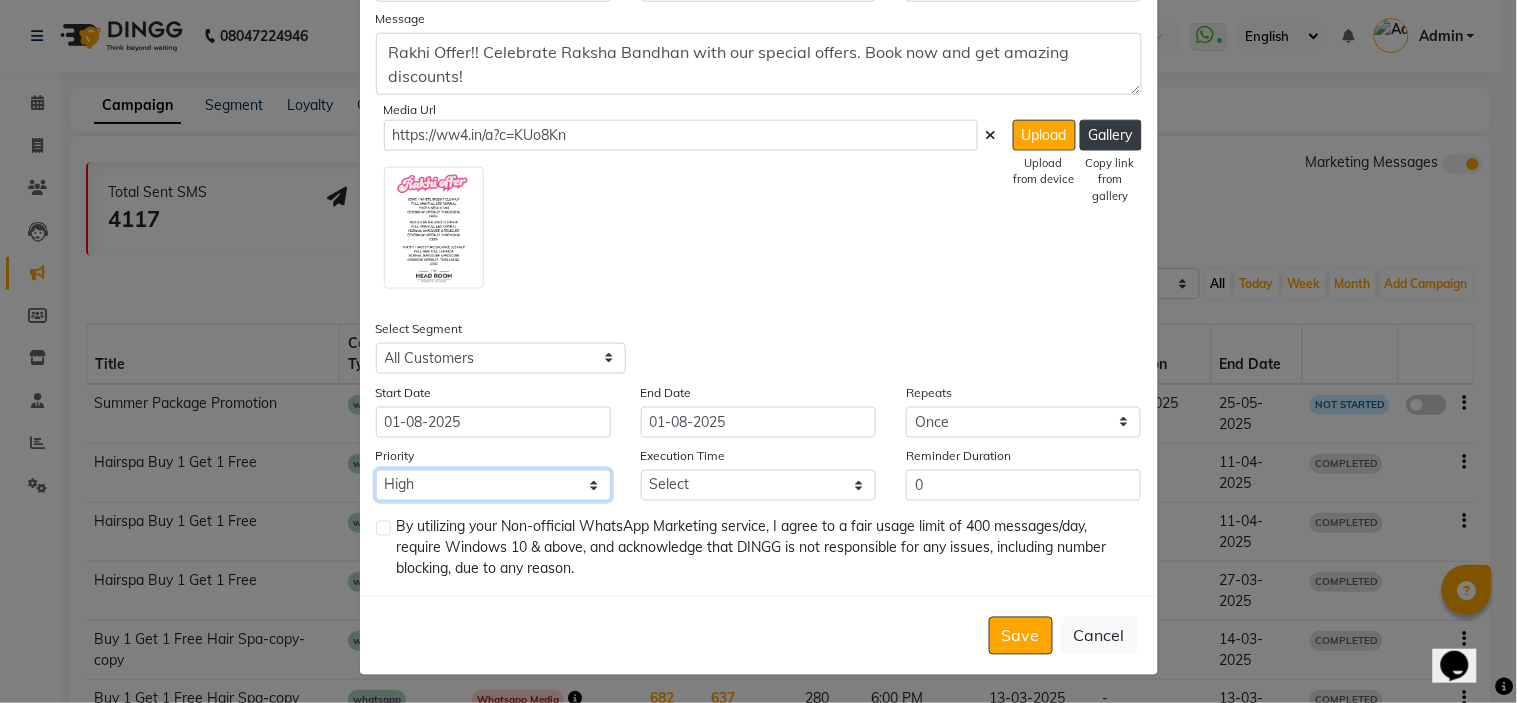 click on "Low Medium High" at bounding box center [493, 485] 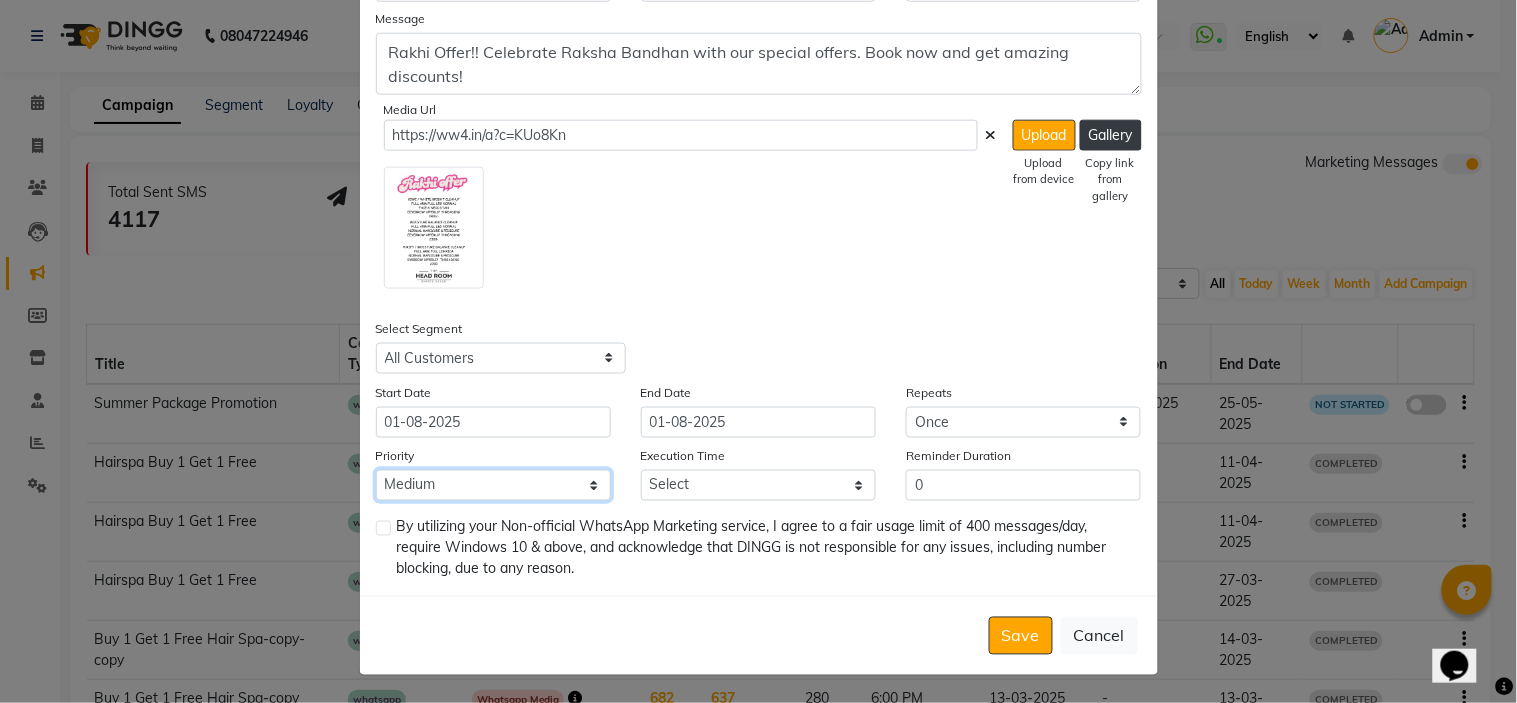 click on "Low Medium High" at bounding box center (493, 485) 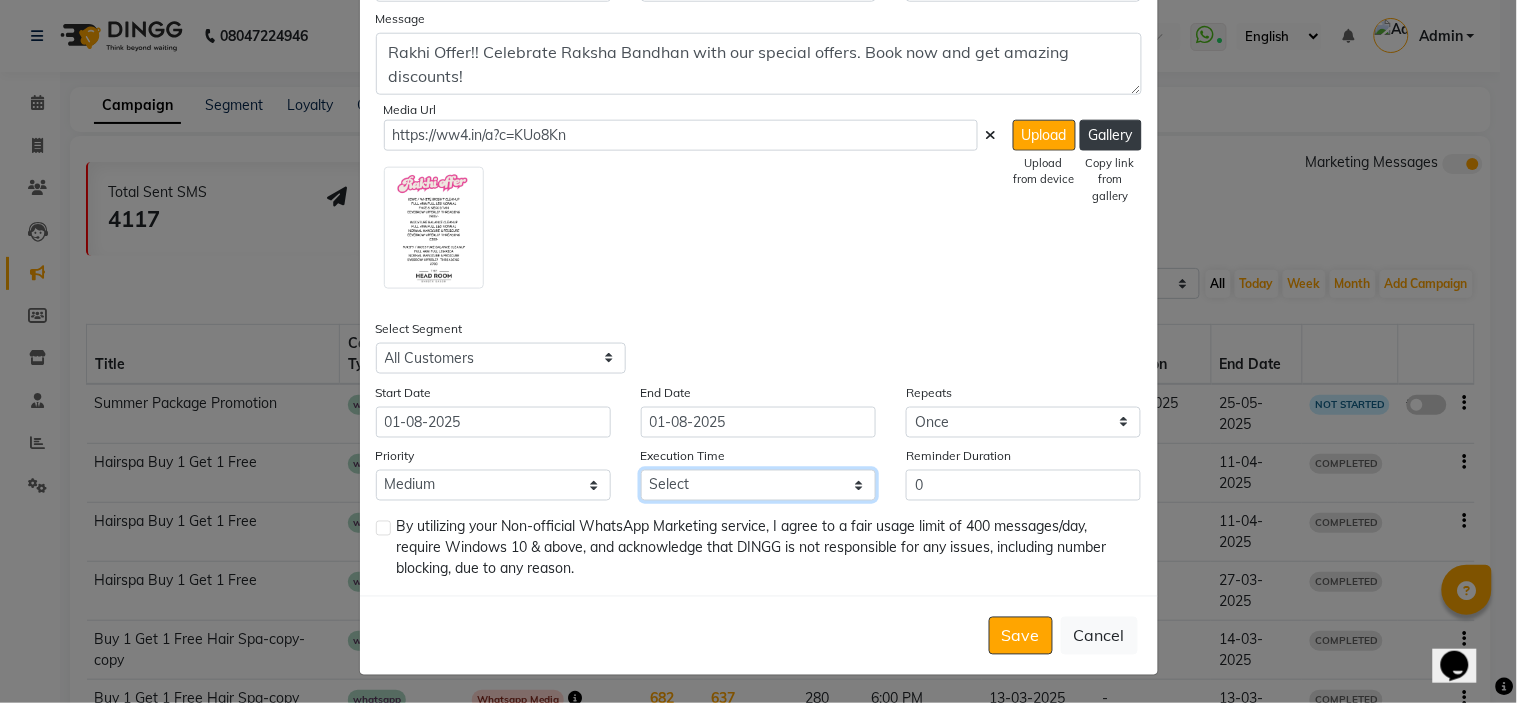 click on "Select 09:00 AM 09:15 AM 09:30 AM 09:45 AM 10:00 AM 10:15 AM 10:30 AM 10:45 AM 11:00 AM 11:15 AM 11:30 AM 11:45 AM 12:00 PM 12:15 PM 12:30 PM 12:45 PM 01:00 PM 01:15 PM 01:30 PM 01:45 PM 02:00 PM 02:15 PM 02:30 PM 02:45 PM 03:00 PM 03:15 PM 03:30 PM 03:45 PM 04:00 PM 04:15 PM 04:30 PM 04:45 PM 05:00 PM 05:15 PM 05:30 PM 05:45 PM 06:00 PM 06:15 PM 06:30 PM 06:45 PM 07:00 PM 07:15 PM 07:30 PM 07:45 PM 08:00 PM 08:15 PM 08:30 PM 08:45 PM 09:00 PM 09:15 PM 09:30 PM 09:45 PM" at bounding box center [758, 485] 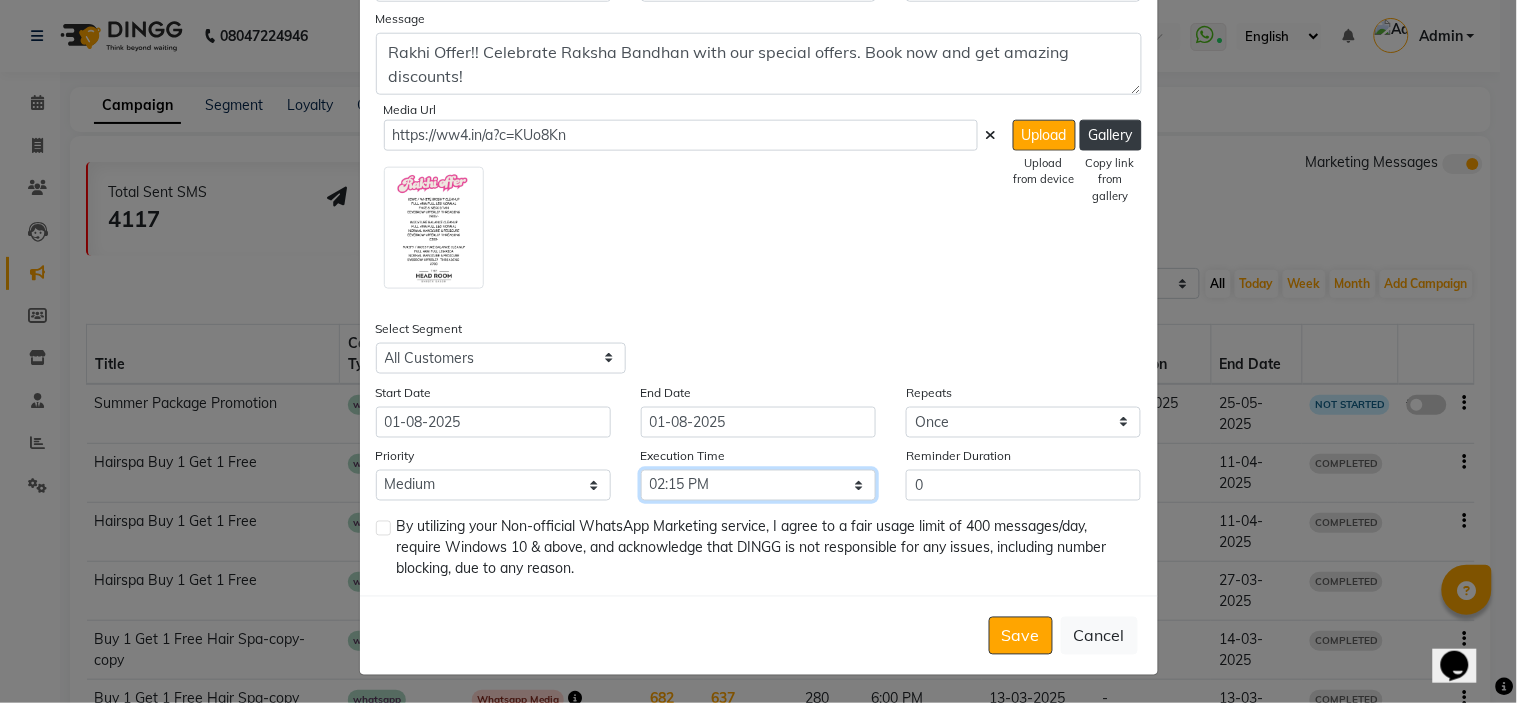 click on "Select 09:00 AM 09:15 AM 09:30 AM 09:45 AM 10:00 AM 10:15 AM 10:30 AM 10:45 AM 11:00 AM 11:15 AM 11:30 AM 11:45 AM 12:00 PM 12:15 PM 12:30 PM 12:45 PM 01:00 PM 01:15 PM 01:30 PM 01:45 PM 02:00 PM 02:15 PM 02:30 PM 02:45 PM 03:00 PM 03:15 PM 03:30 PM 03:45 PM 04:00 PM 04:15 PM 04:30 PM 04:45 PM 05:00 PM 05:15 PM 05:30 PM 05:45 PM 06:00 PM 06:15 PM 06:30 PM 06:45 PM 07:00 PM 07:15 PM 07:30 PM 07:45 PM 08:00 PM 08:15 PM 08:30 PM 08:45 PM 09:00 PM 09:15 PM 09:30 PM 09:45 PM" at bounding box center [758, 485] 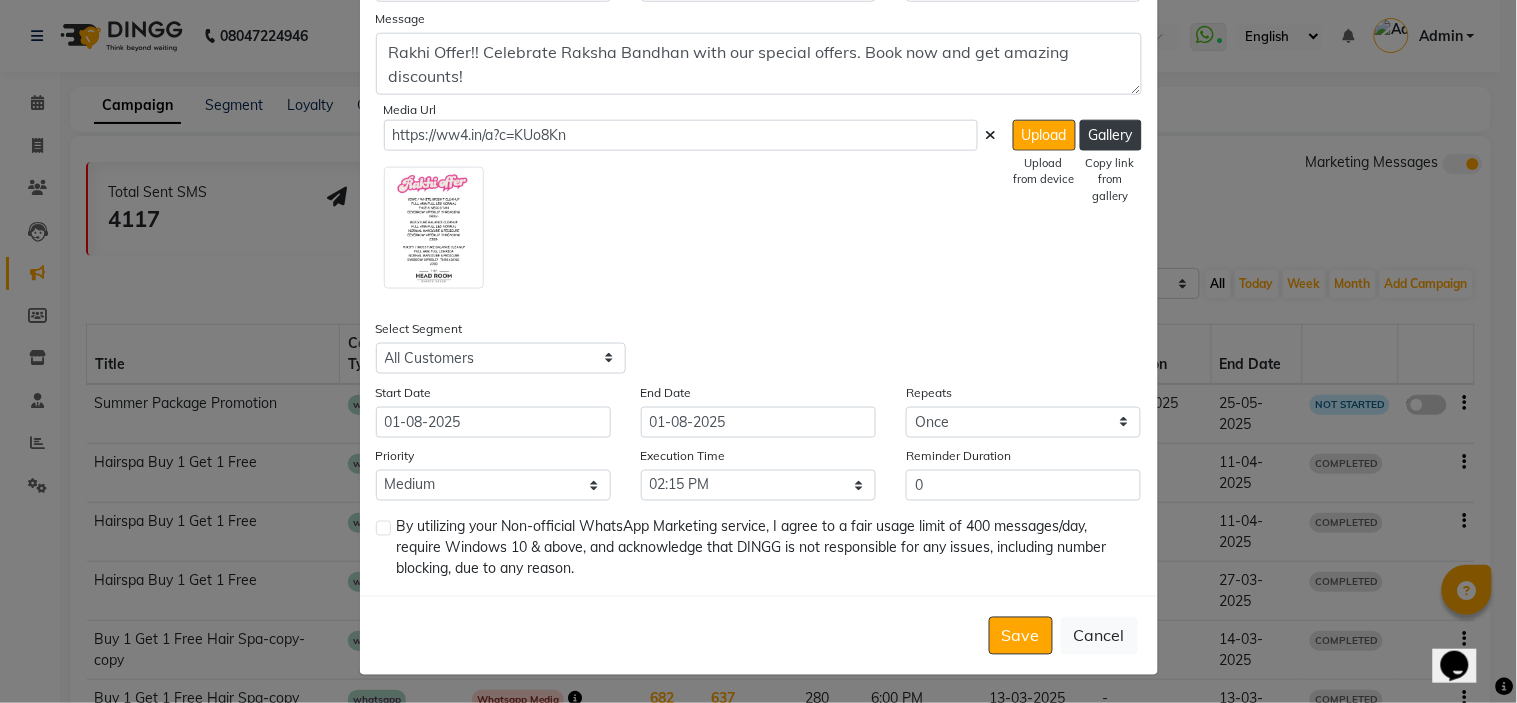 click on "By utilizing your Non-official WhatsApp Marketing service, I agree to a fair usage limit of 400 messages/day, require Windows 10 & above, and acknowledge that DINGG is not responsible for any issues, including number blocking, due to any reason." 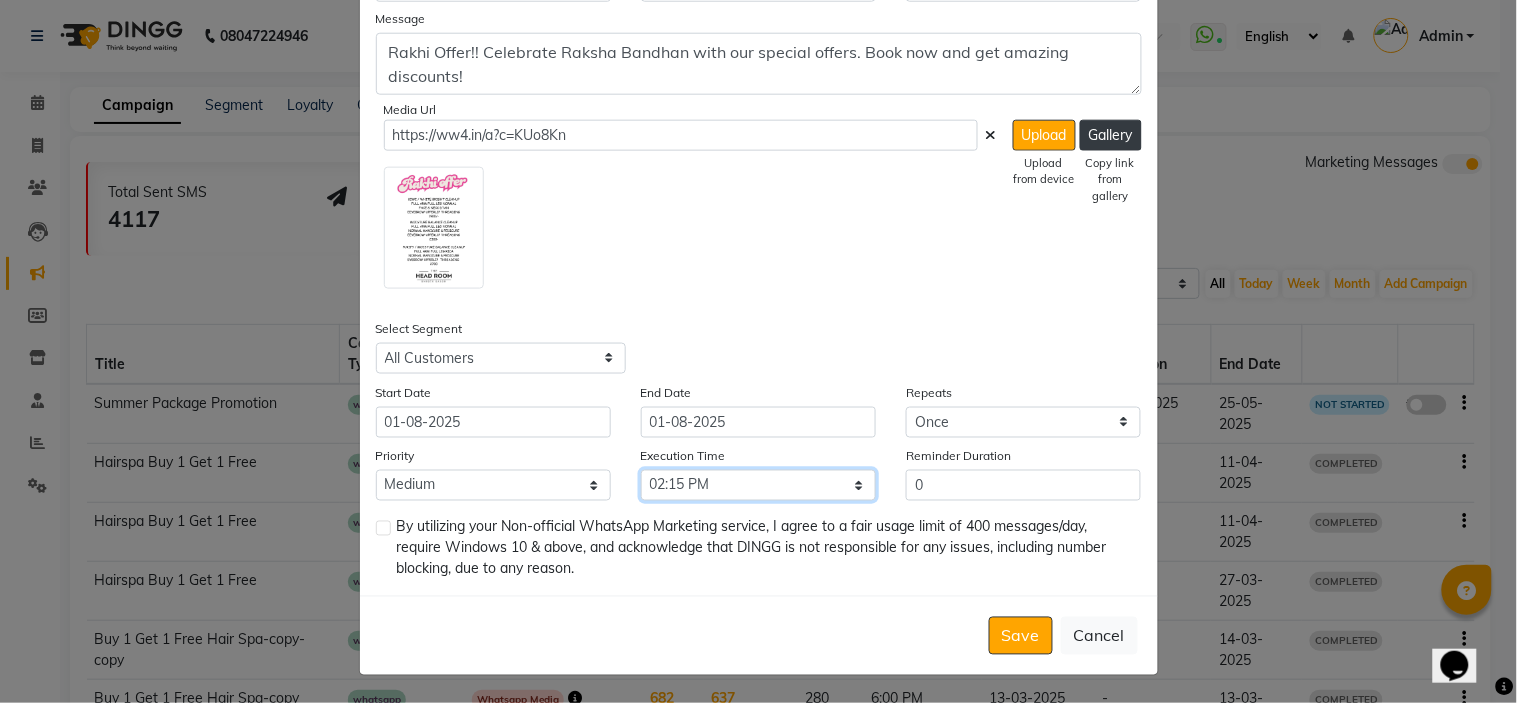 click on "Select 09:00 AM 09:15 AM 09:30 AM 09:45 AM 10:00 AM 10:15 AM 10:30 AM 10:45 AM 11:00 AM 11:15 AM 11:30 AM 11:45 AM 12:00 PM 12:15 PM 12:30 PM 12:45 PM 01:00 PM 01:15 PM 01:30 PM 01:45 PM 02:00 PM 02:15 PM 02:30 PM 02:45 PM 03:00 PM 03:15 PM 03:30 PM 03:45 PM 04:00 PM 04:15 PM 04:30 PM 04:45 PM 05:00 PM 05:15 PM 05:30 PM 05:45 PM 06:00 PM 06:15 PM 06:30 PM 06:45 PM 07:00 PM 07:15 PM 07:30 PM 07:45 PM 08:00 PM 08:15 PM 08:30 PM 08:45 PM 09:00 PM 09:15 PM 09:30 PM 09:45 PM" at bounding box center [758, 485] 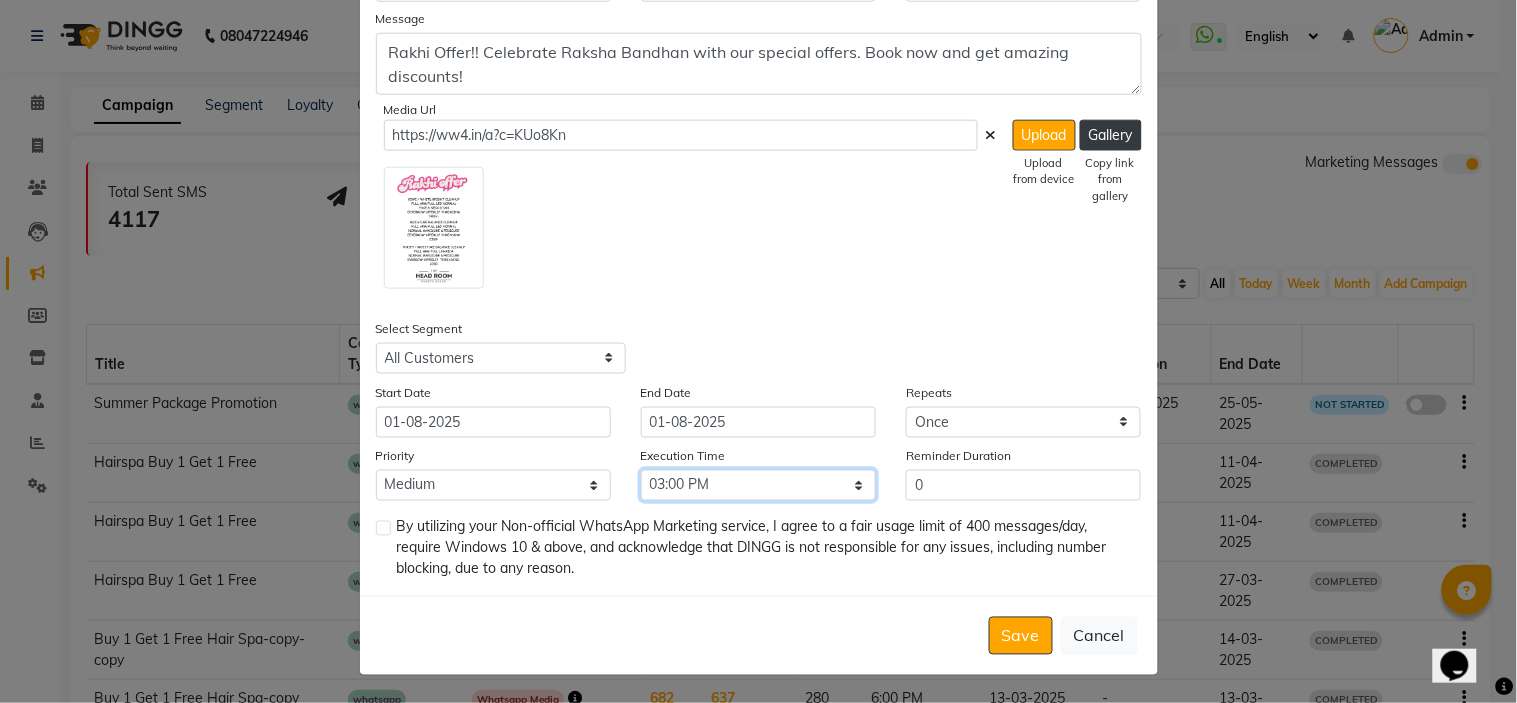 click on "Select 09:00 AM 09:15 AM 09:30 AM 09:45 AM 10:00 AM 10:15 AM 10:30 AM 10:45 AM 11:00 AM 11:15 AM 11:30 AM 11:45 AM 12:00 PM 12:15 PM 12:30 PM 12:45 PM 01:00 PM 01:15 PM 01:30 PM 01:45 PM 02:00 PM 02:15 PM 02:30 PM 02:45 PM 03:00 PM 03:15 PM 03:30 PM 03:45 PM 04:00 PM 04:15 PM 04:30 PM 04:45 PM 05:00 PM 05:15 PM 05:30 PM 05:45 PM 06:00 PM 06:15 PM 06:30 PM 06:45 PM 07:00 PM 07:15 PM 07:30 PM 07:45 PM 08:00 PM 08:15 PM 08:30 PM 08:45 PM 09:00 PM 09:15 PM 09:30 PM 09:45 PM" at bounding box center [758, 485] 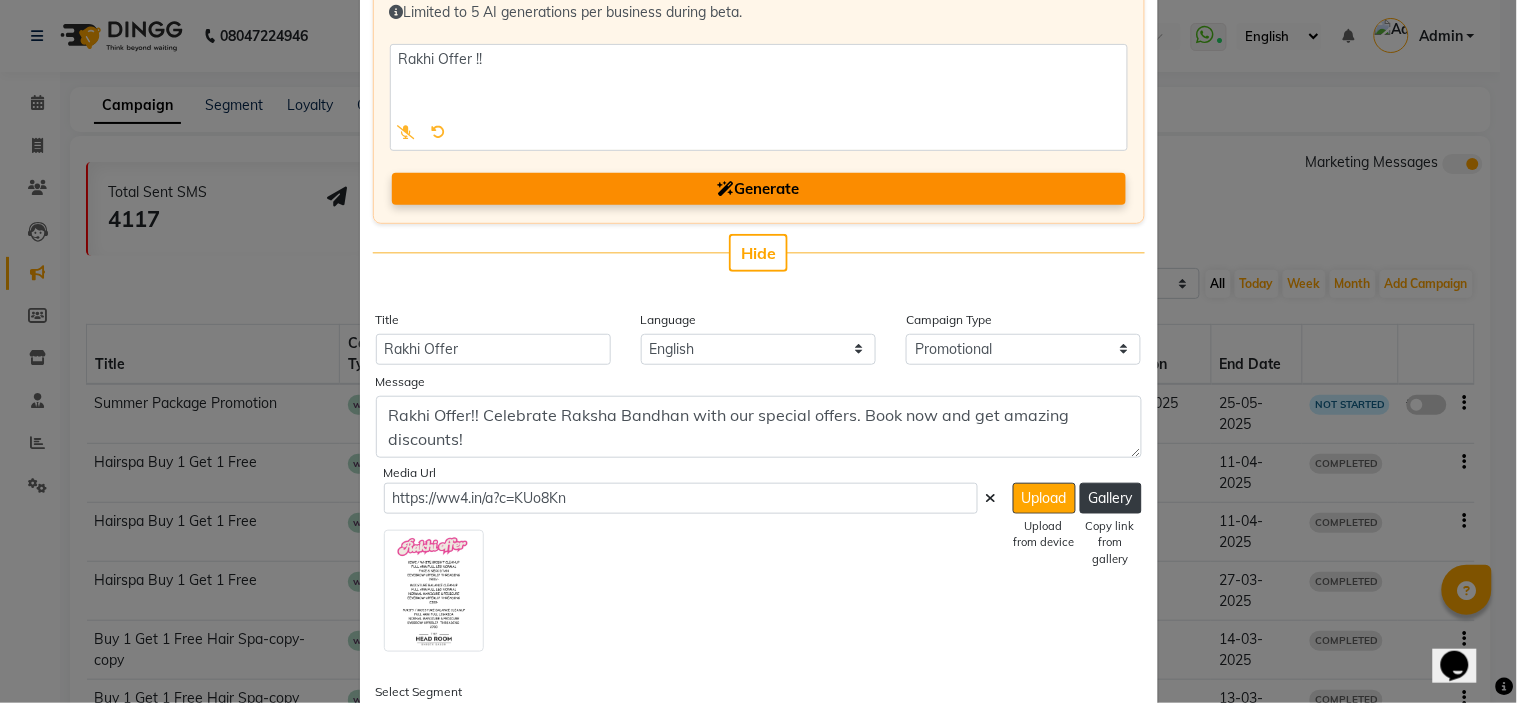 scroll, scrollTop: 82, scrollLeft: 0, axis: vertical 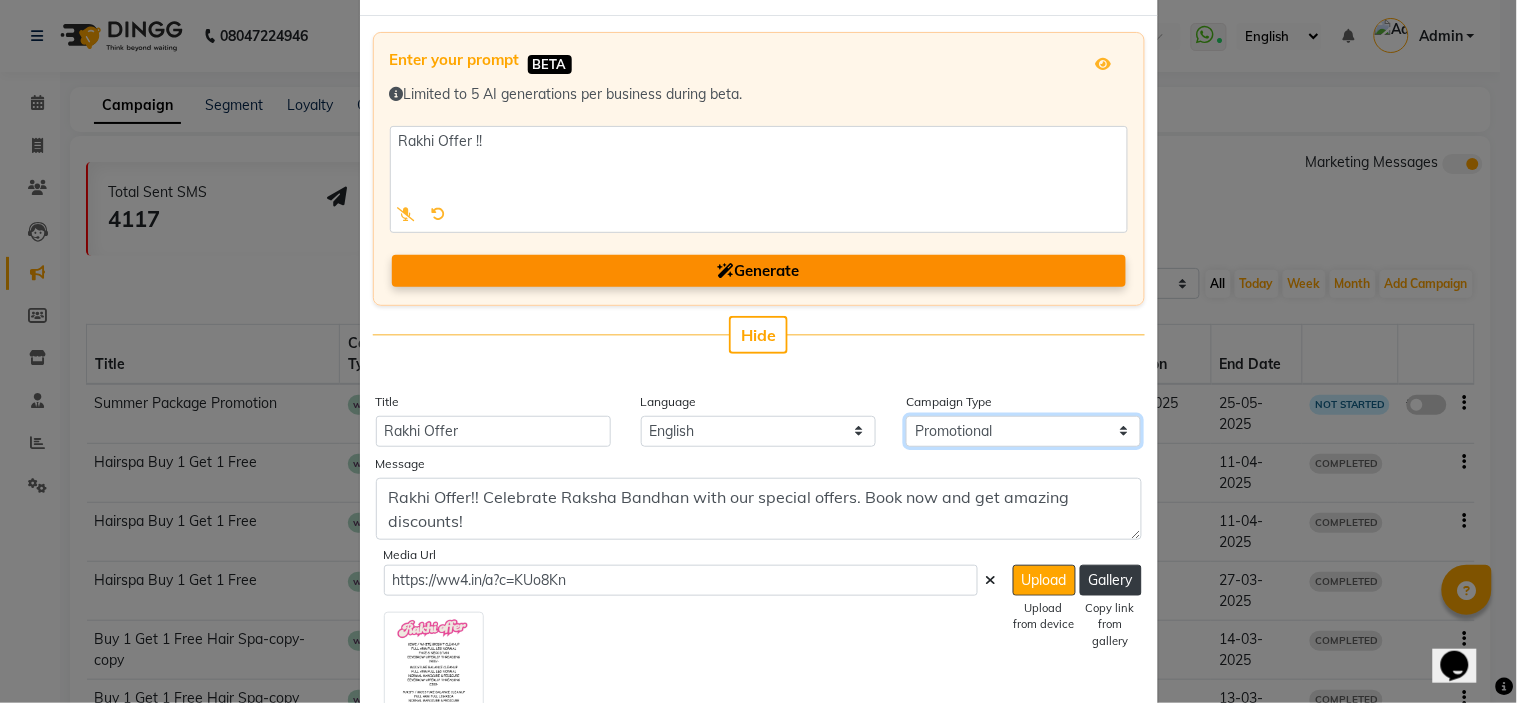 click on "Select Birthday Anniversary Promotional Service reminder" at bounding box center (1023, 431) 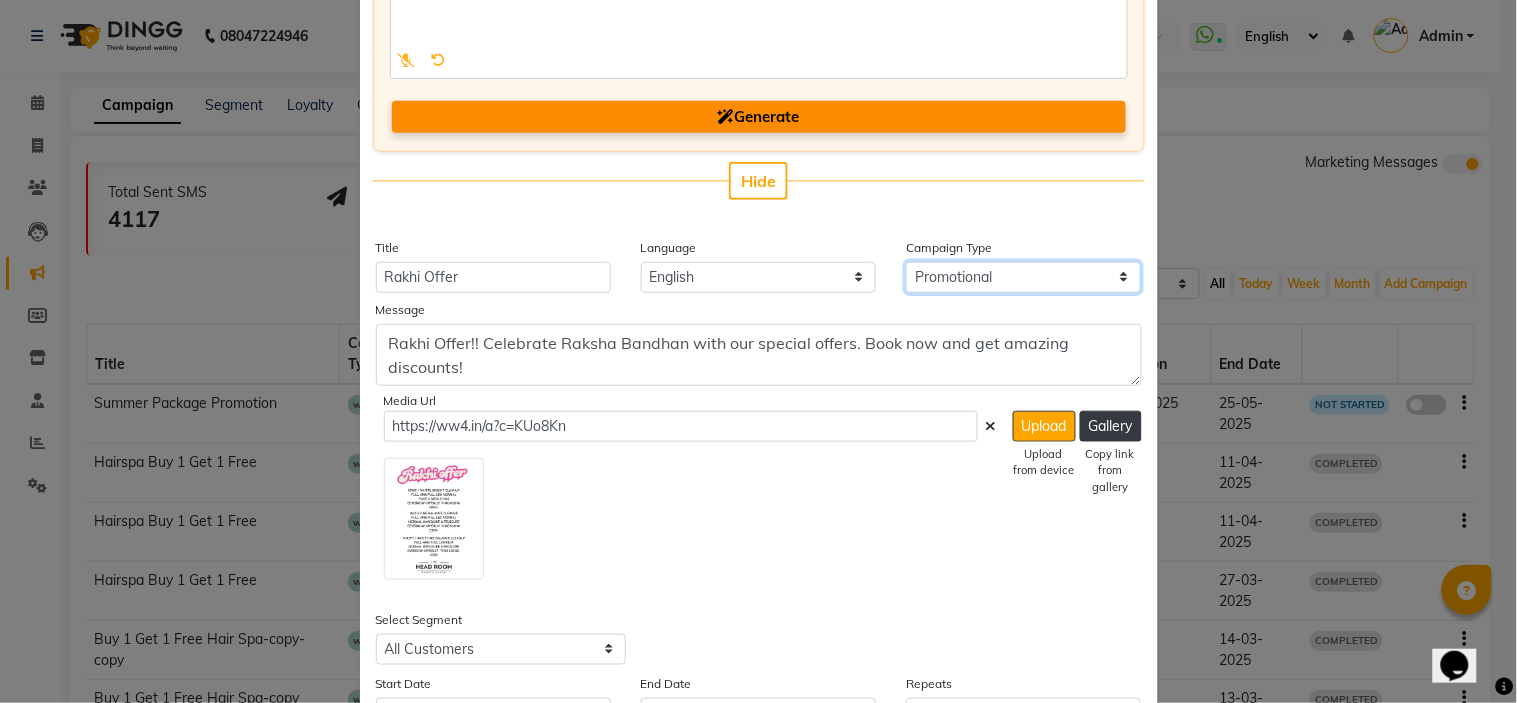 scroll, scrollTop: 527, scrollLeft: 0, axis: vertical 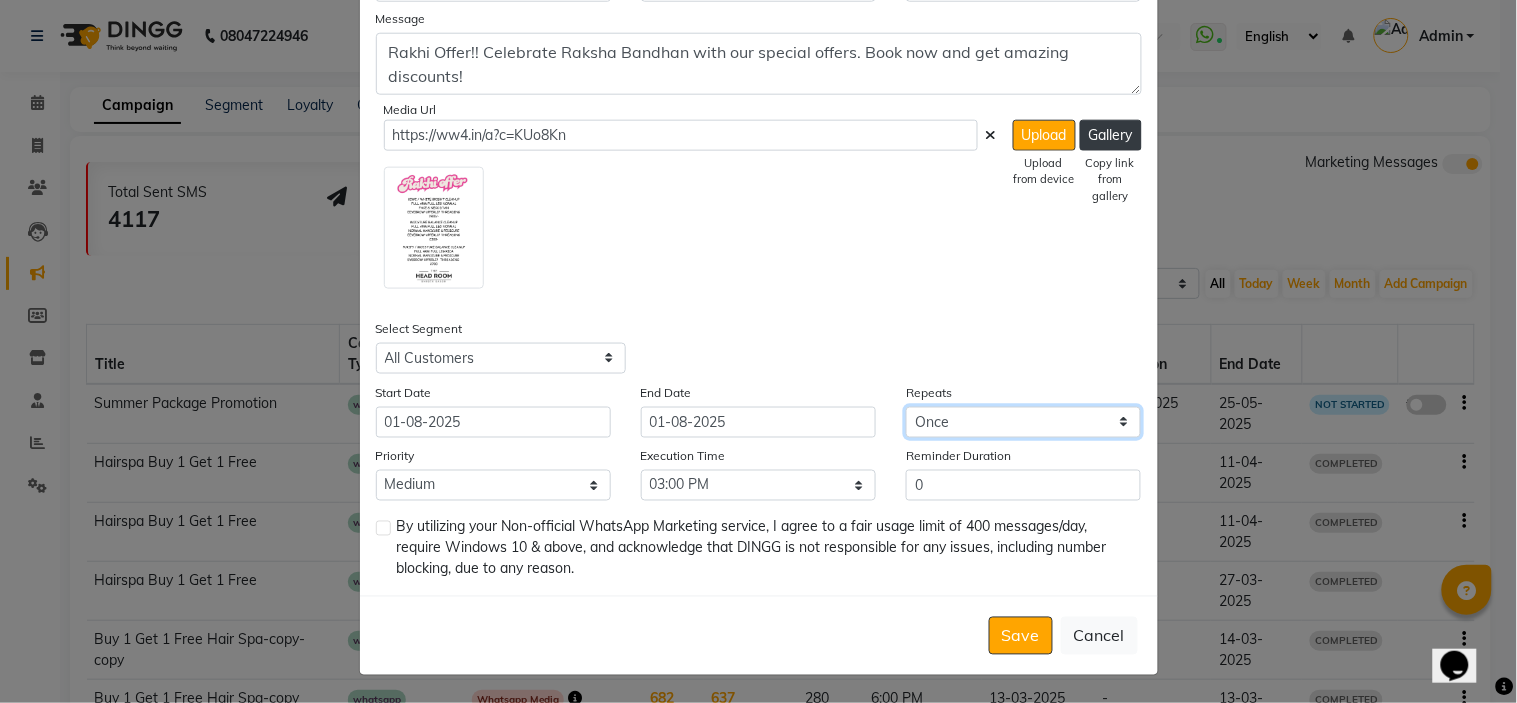 click on "Select Once Daily Alternate Day Weekly Monthly Yearly" at bounding box center [1023, 422] 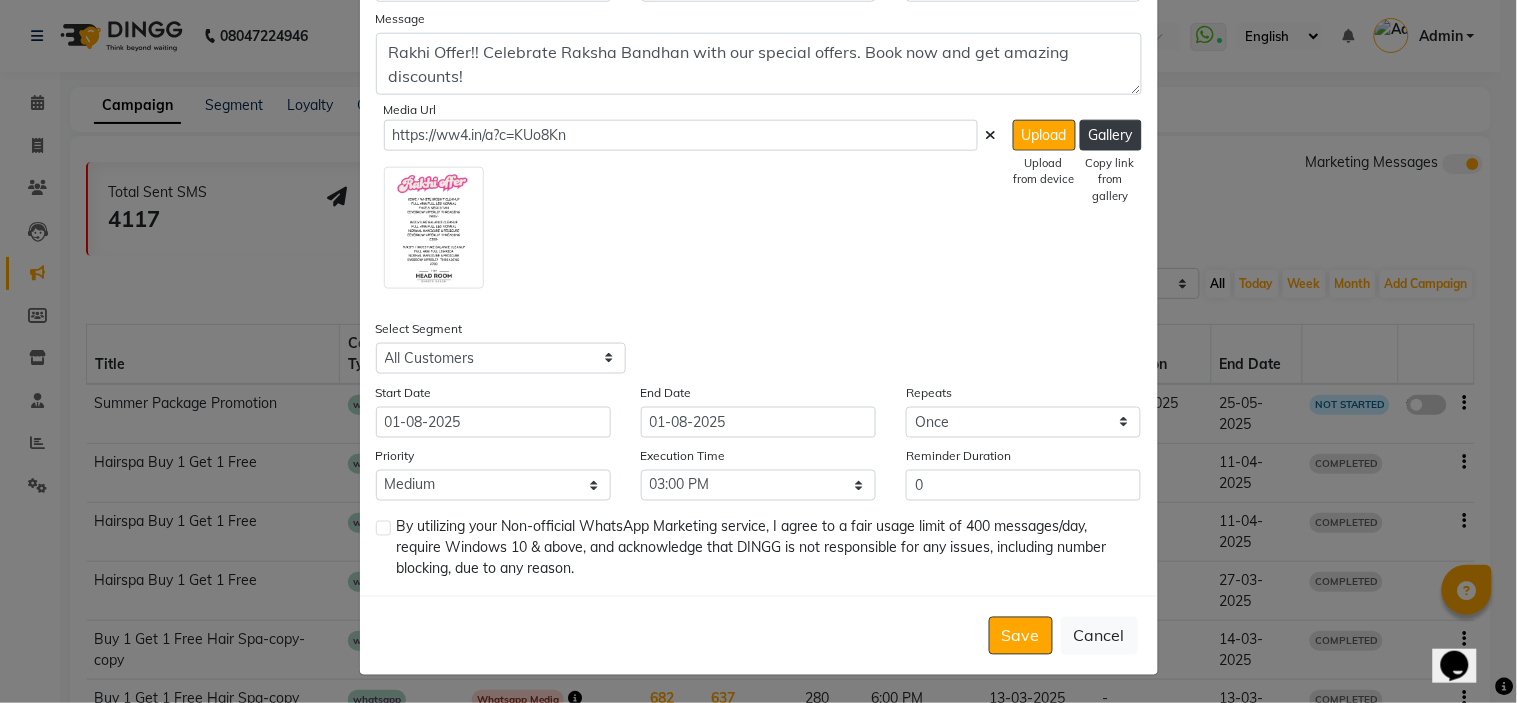 click 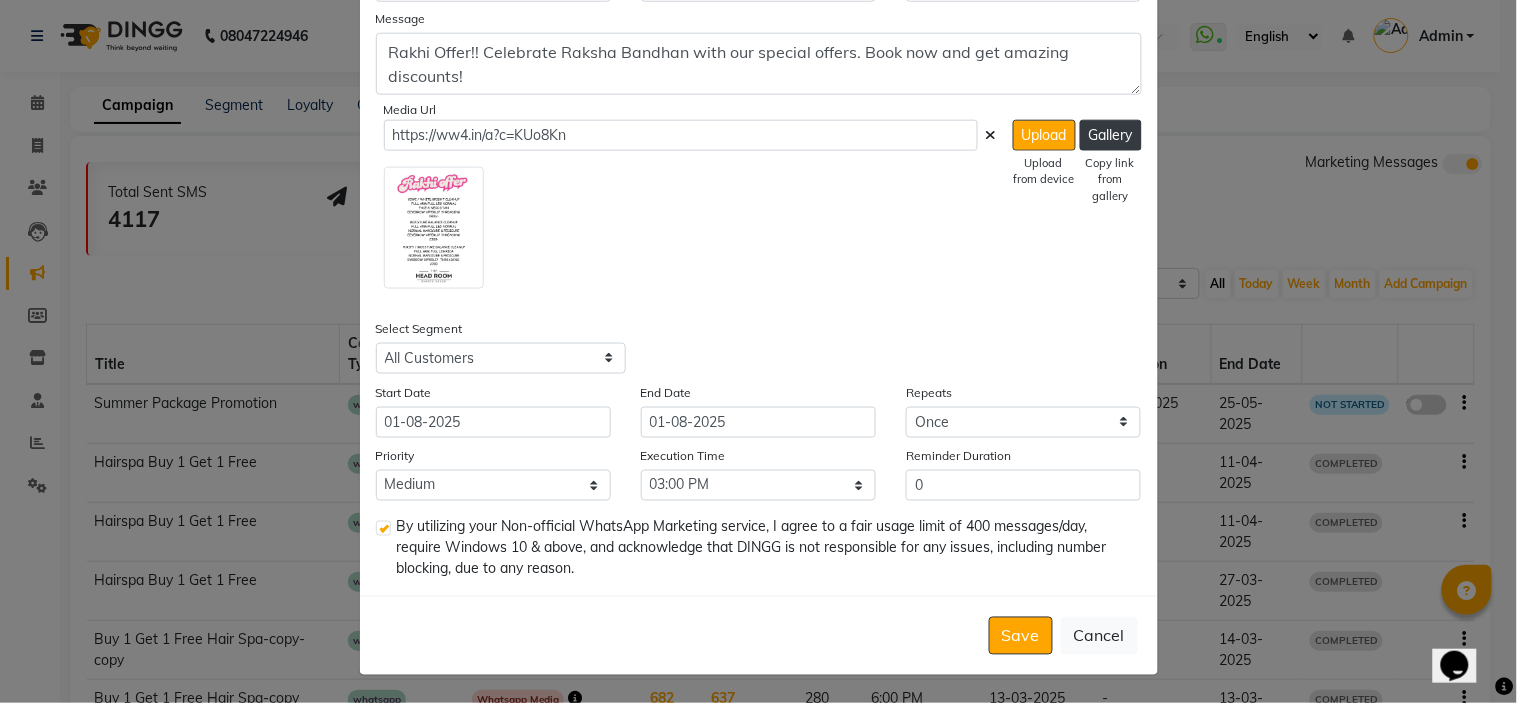 click on "Select Segment Select All Customers All Male Customer All Female Customer All Members All Customers Visited in last 30 days All Customers Visited in last 60 days but not in last 30 days Inactive/Lost Customers High Ticket Customers Low Ticket Customers Frequent Customers Regular Customers New Customers All Customers with Valid Birthdays All Customers with Valid Anniversary All Customer Visited in 2020" 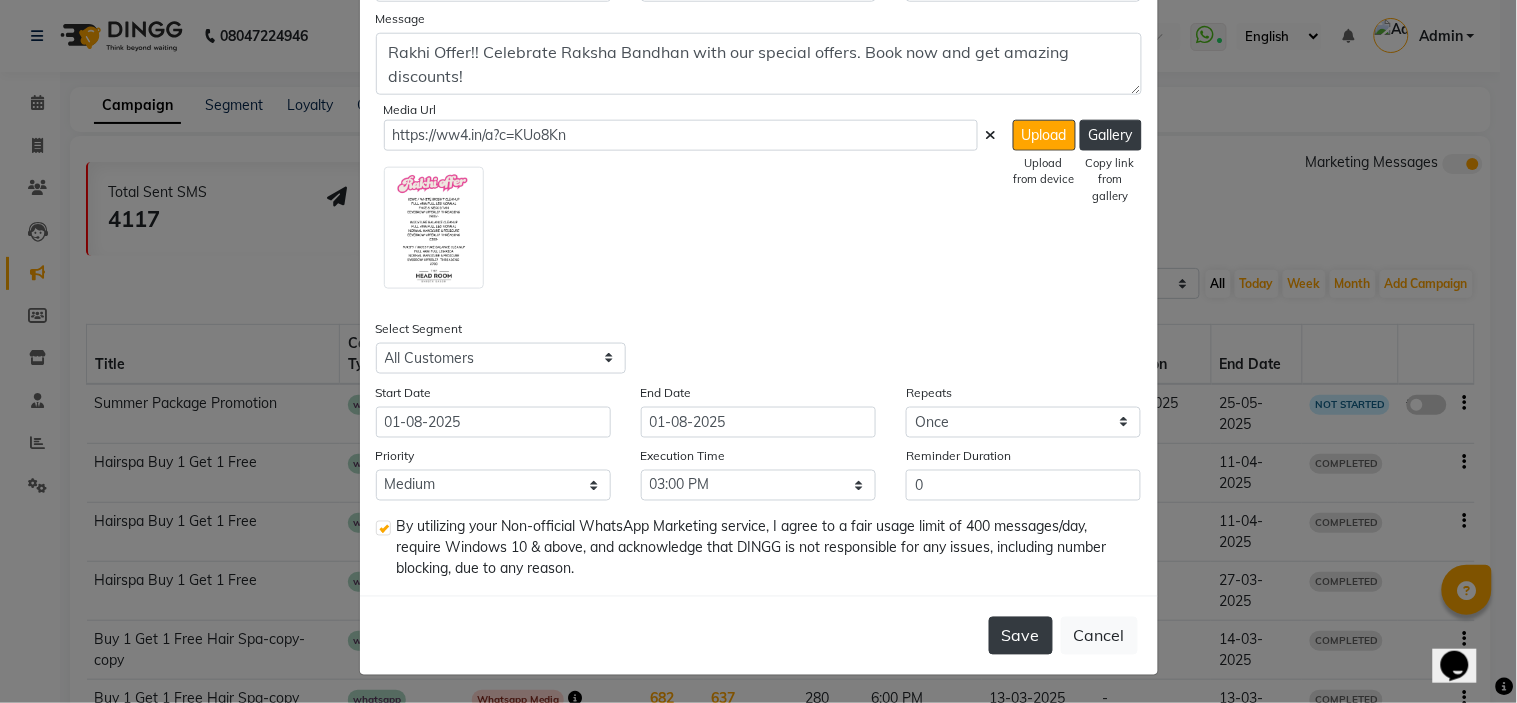 click on "Save" 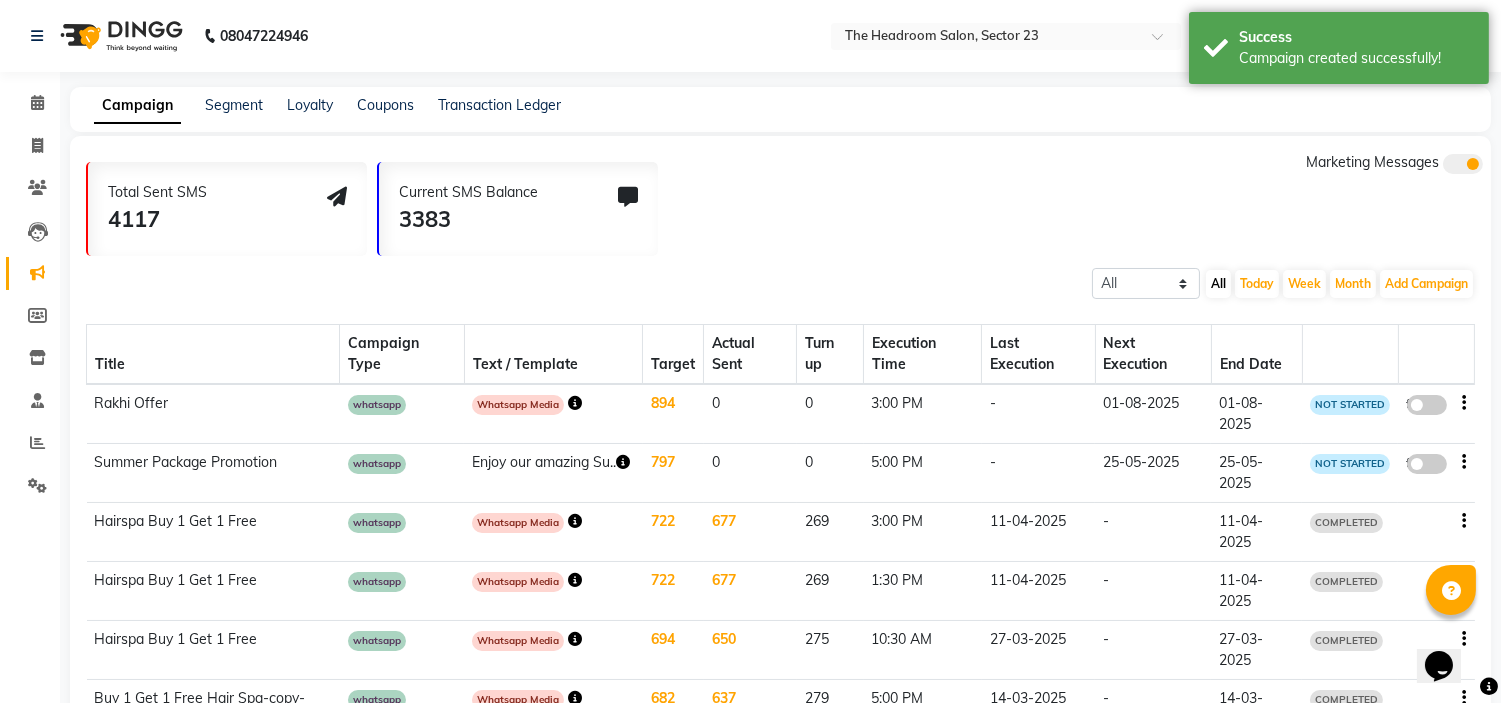 click 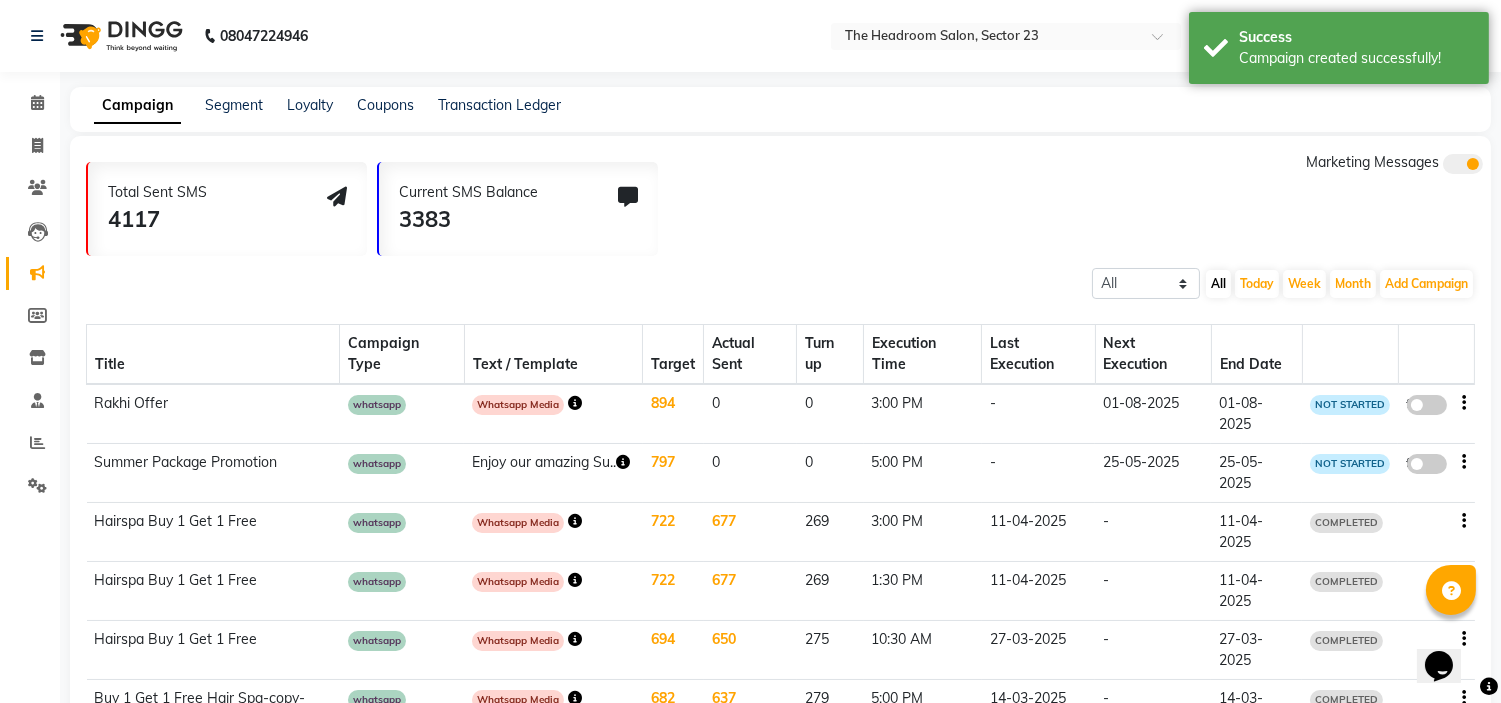 click on "false" 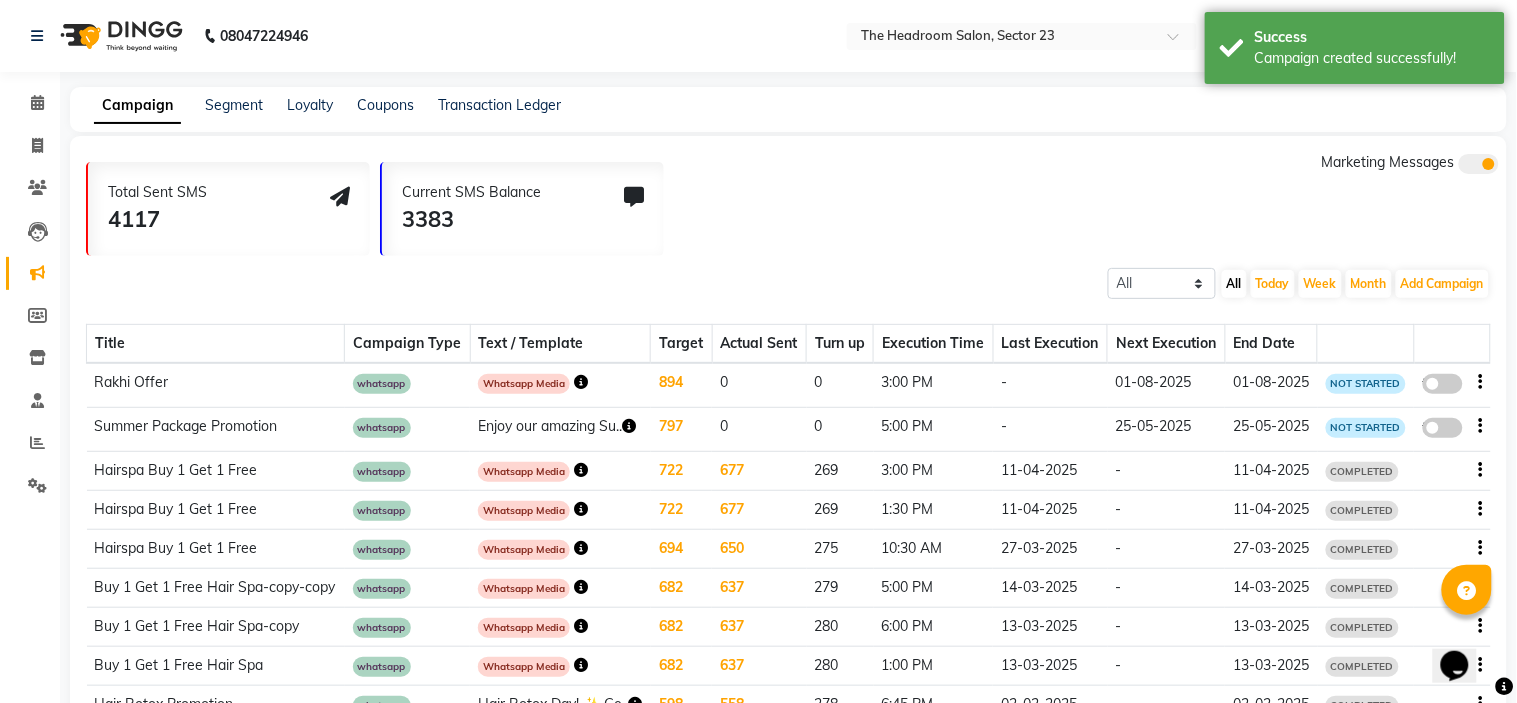 select on "3" 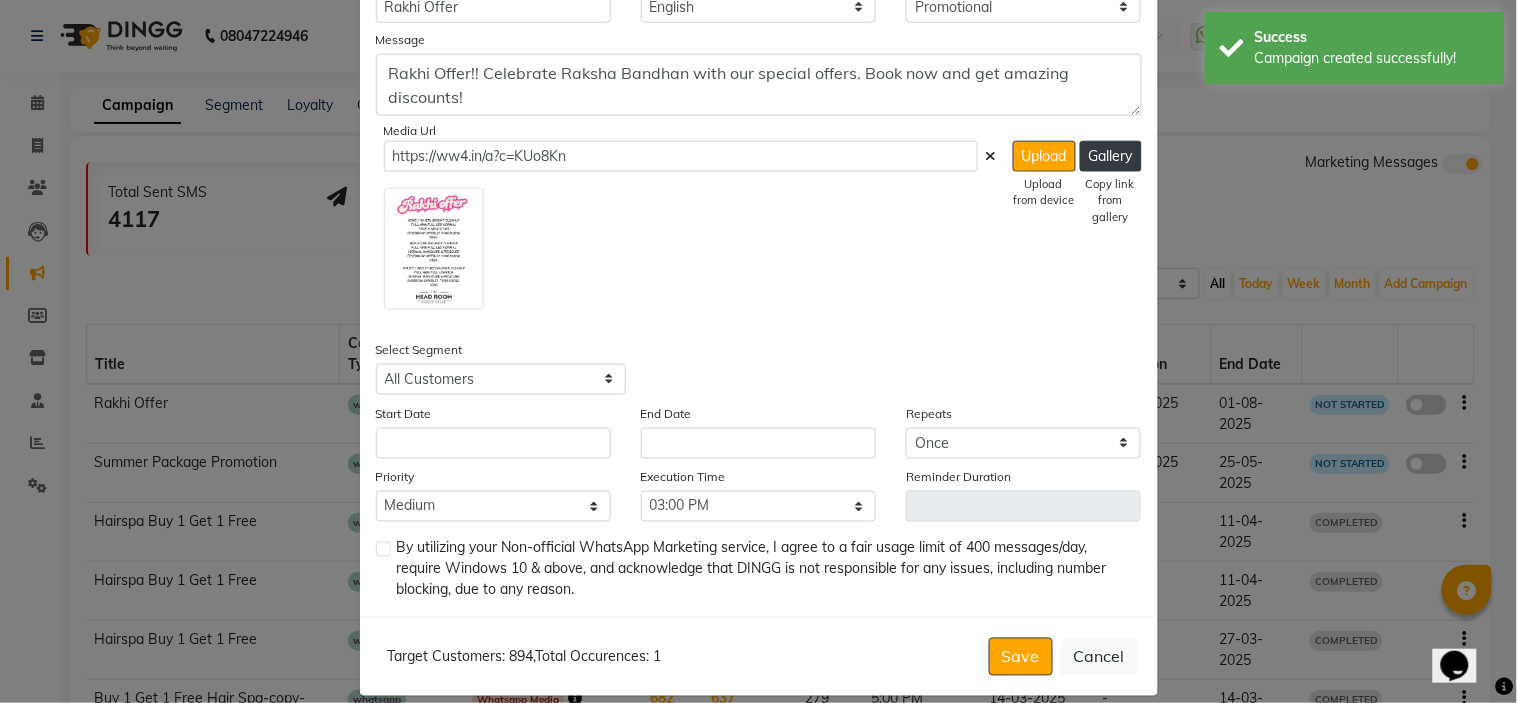 scroll, scrollTop: 530, scrollLeft: 0, axis: vertical 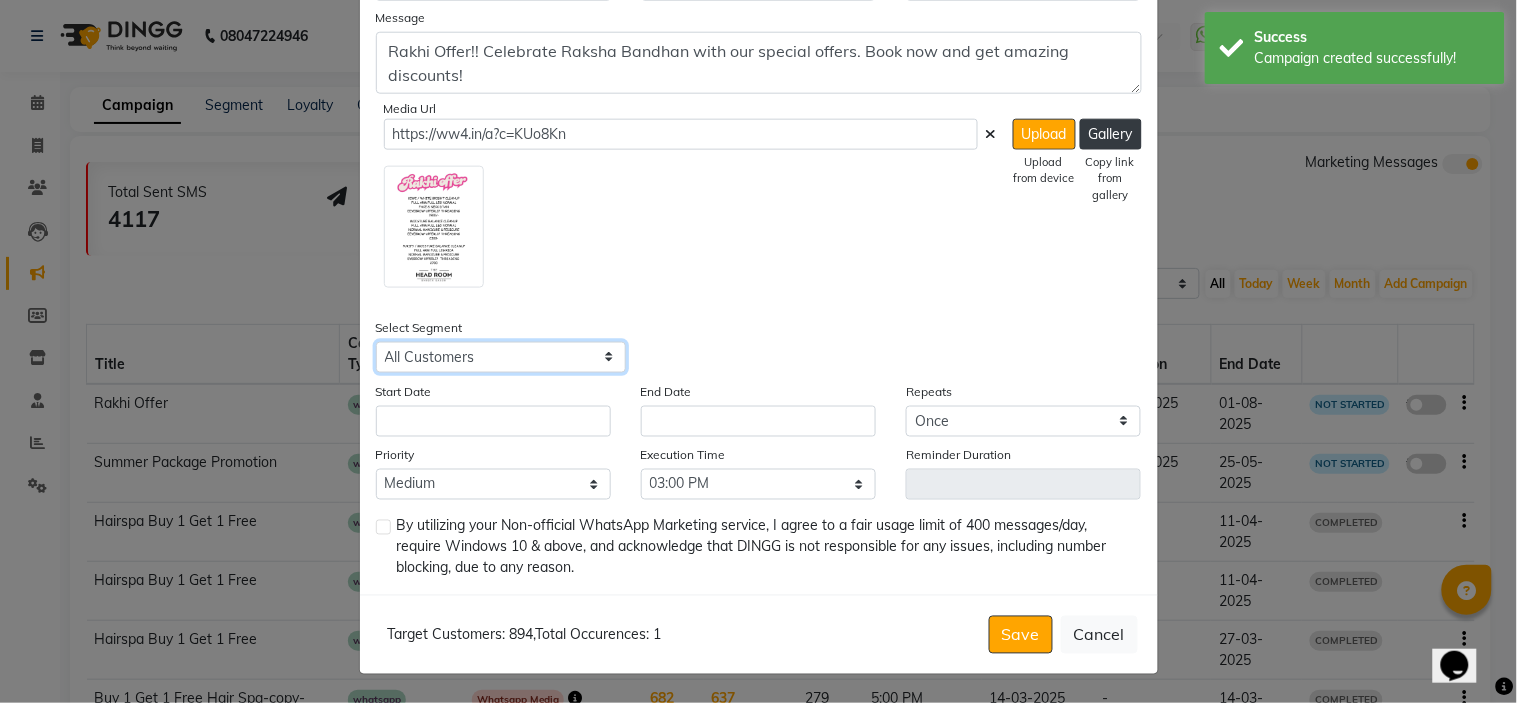click on "Select All Customers All Male Customer All Female Customer All Members All Customers Visited in last 30 days All Customers Visited in last 60 days but not in last 30 days Inactive/Lost Customers High Ticket Customers Low Ticket Customers Frequent Customers Regular Customers New Customers All Customers with Valid Birthdays All Customers with Valid Anniversary All Customer Visited in 2020" at bounding box center [501, 357] 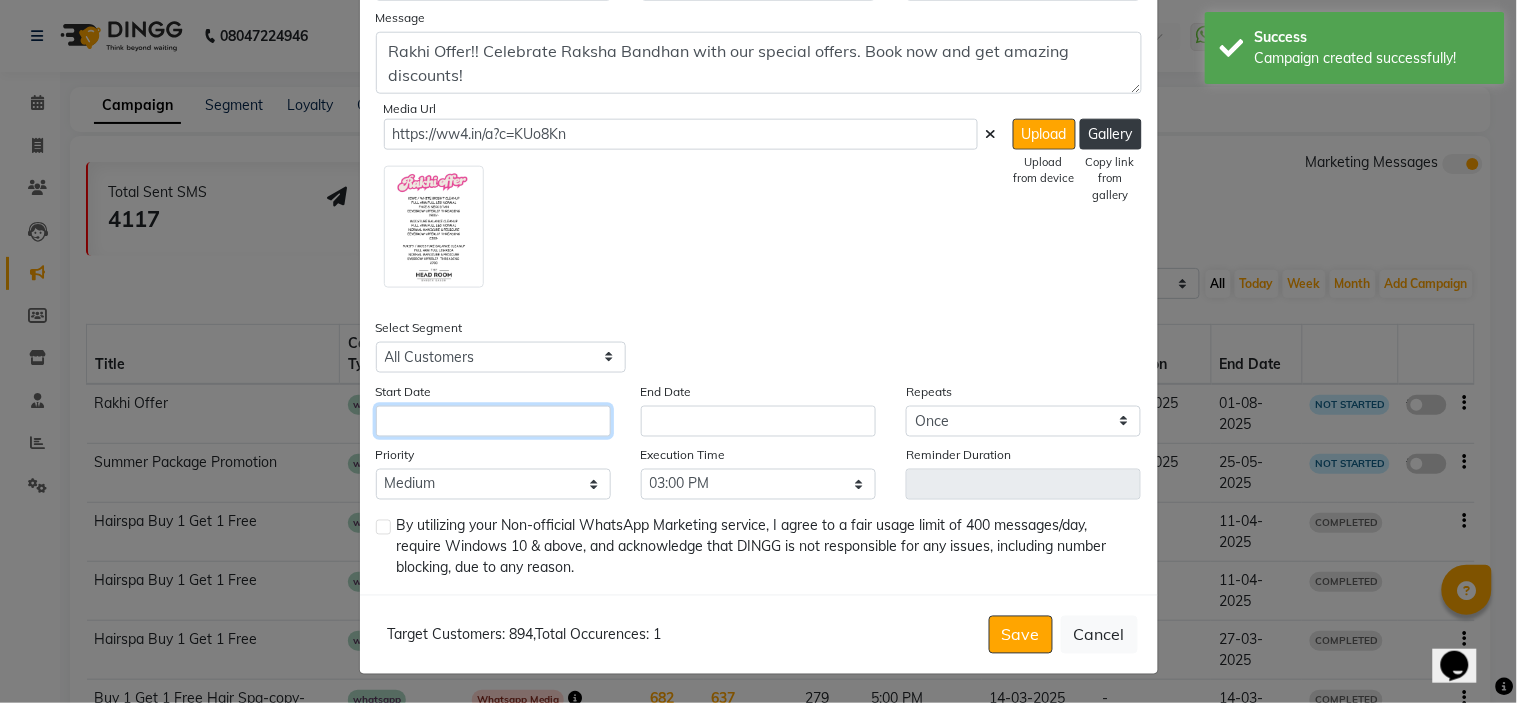 click 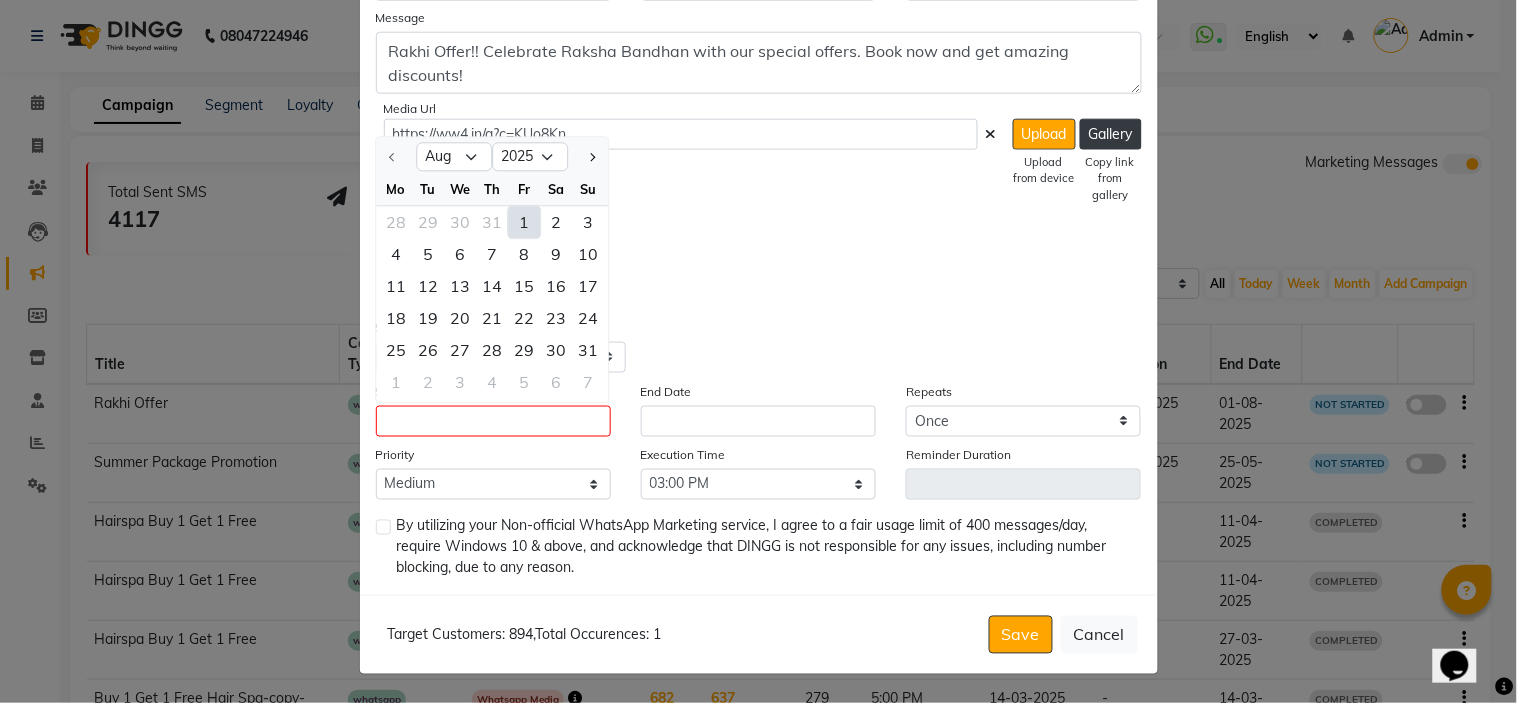 click on "1" 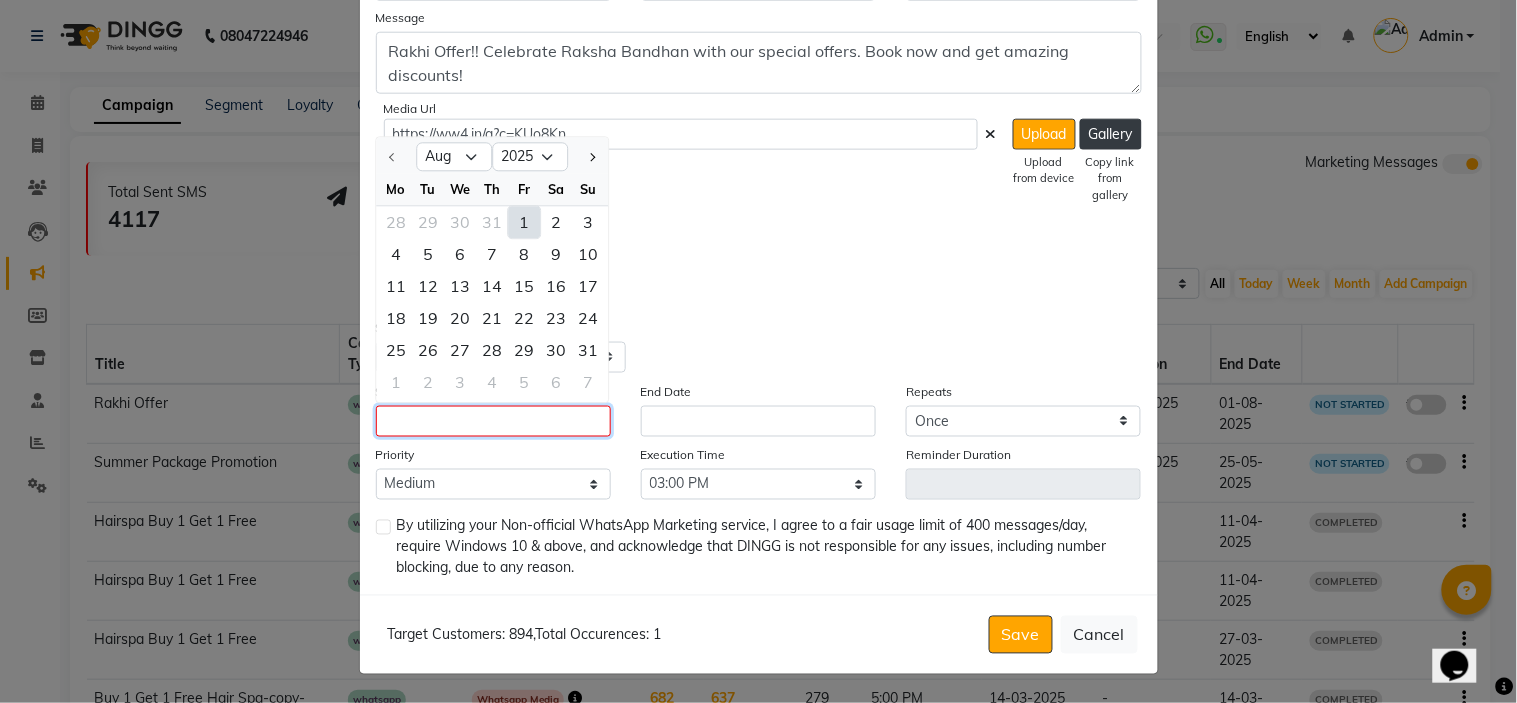 type on "01-08-2025" 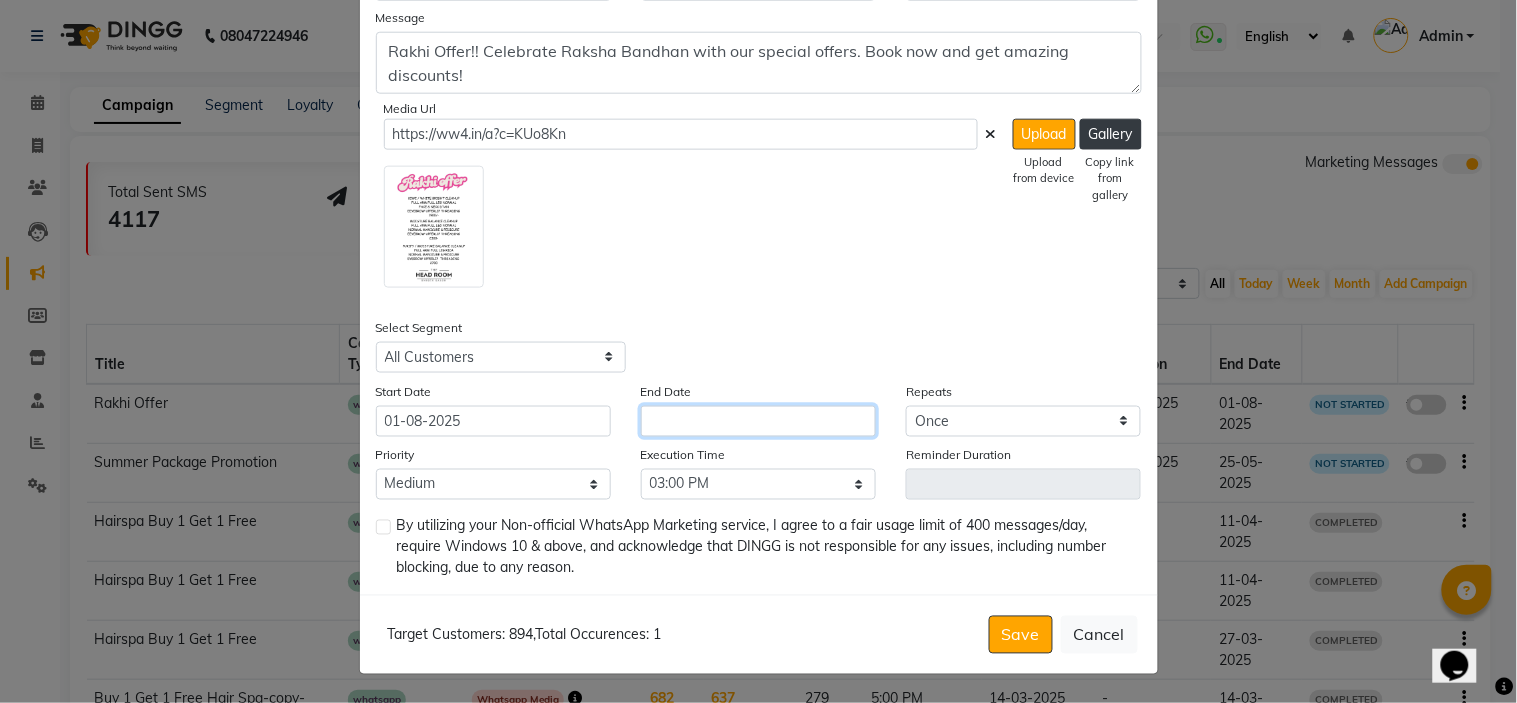 click 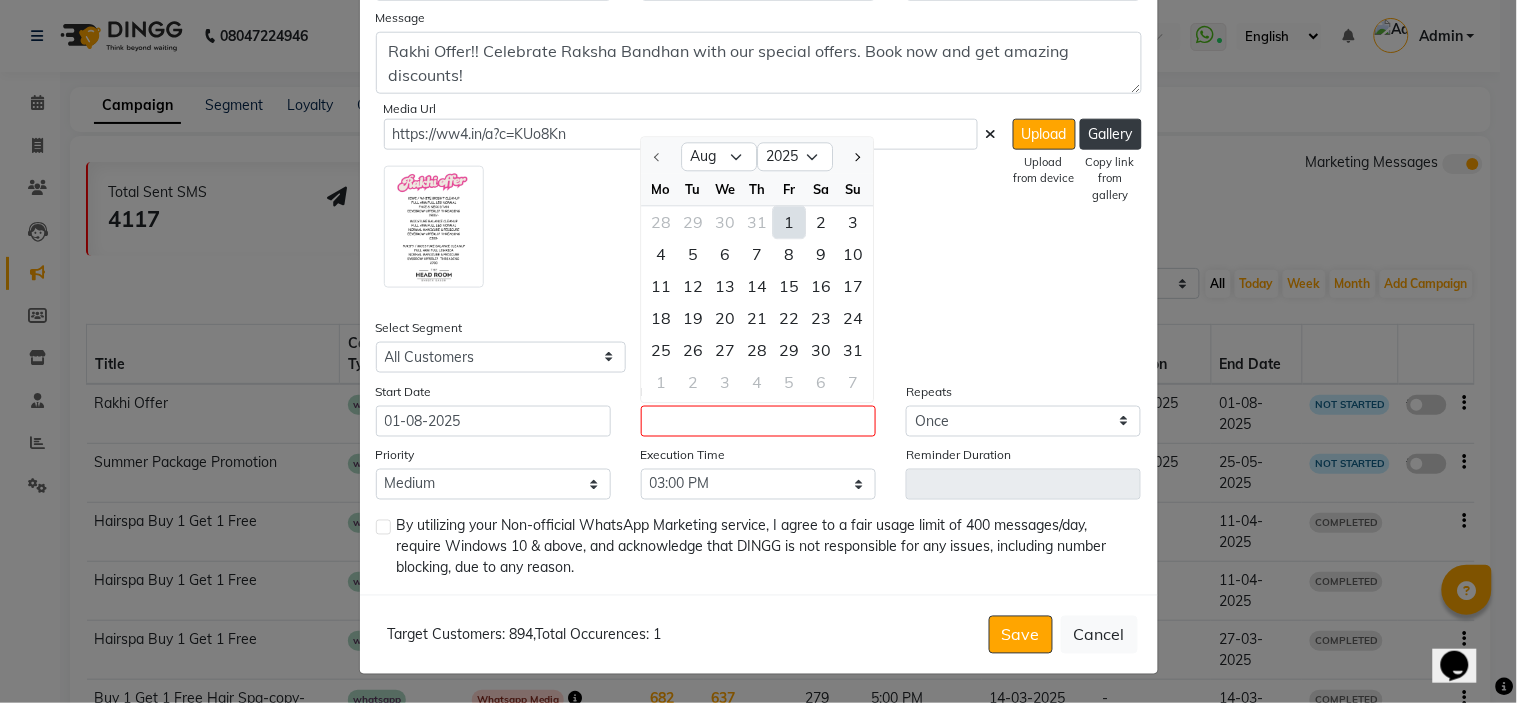 click on "1" 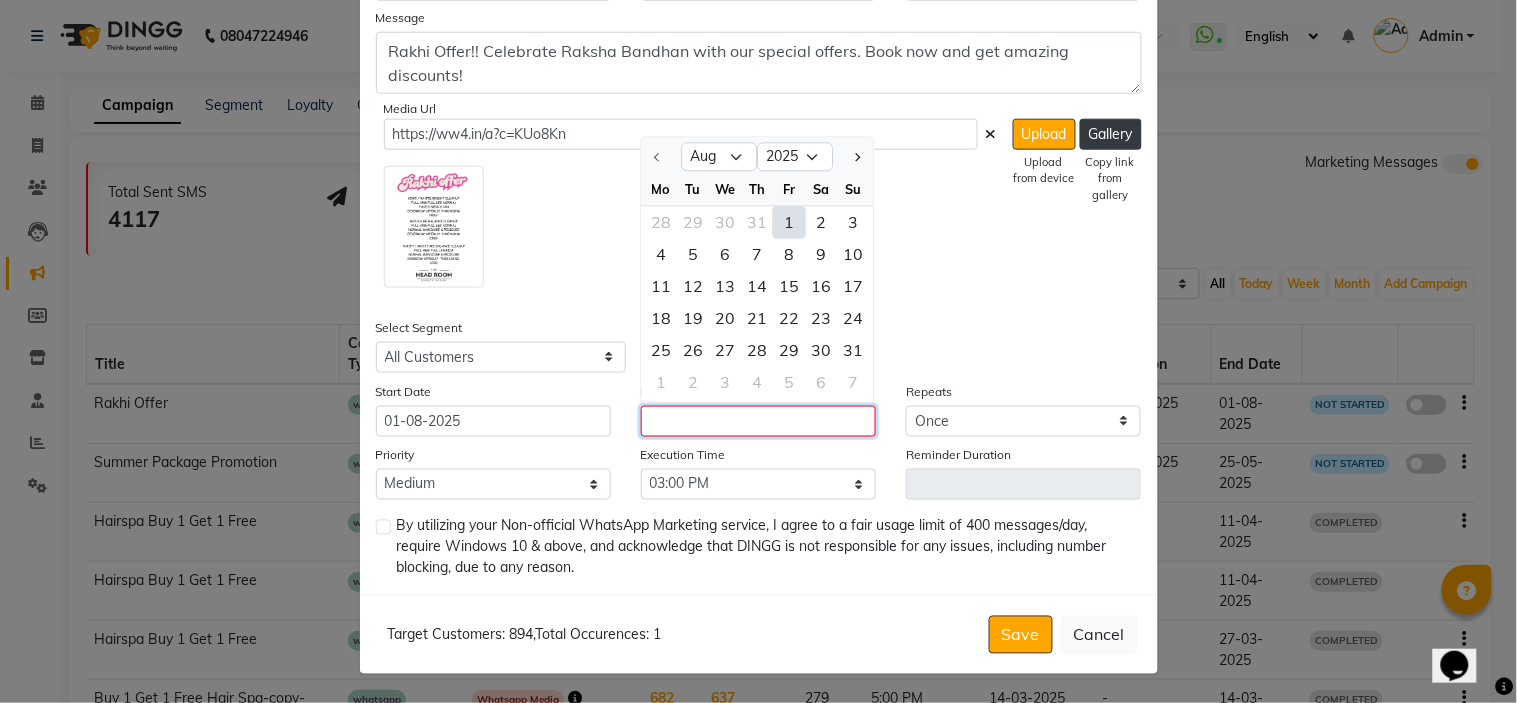 type on "01-08-2025" 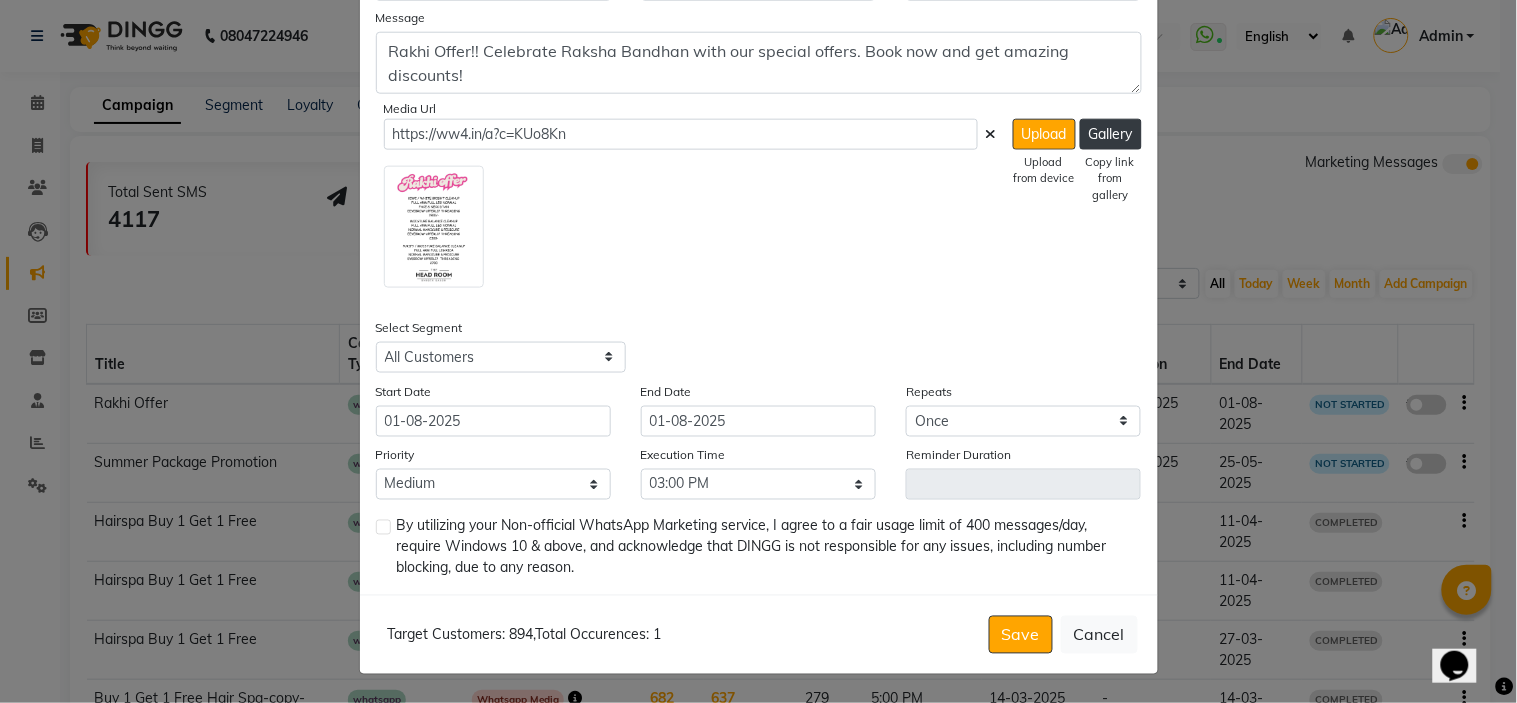 click 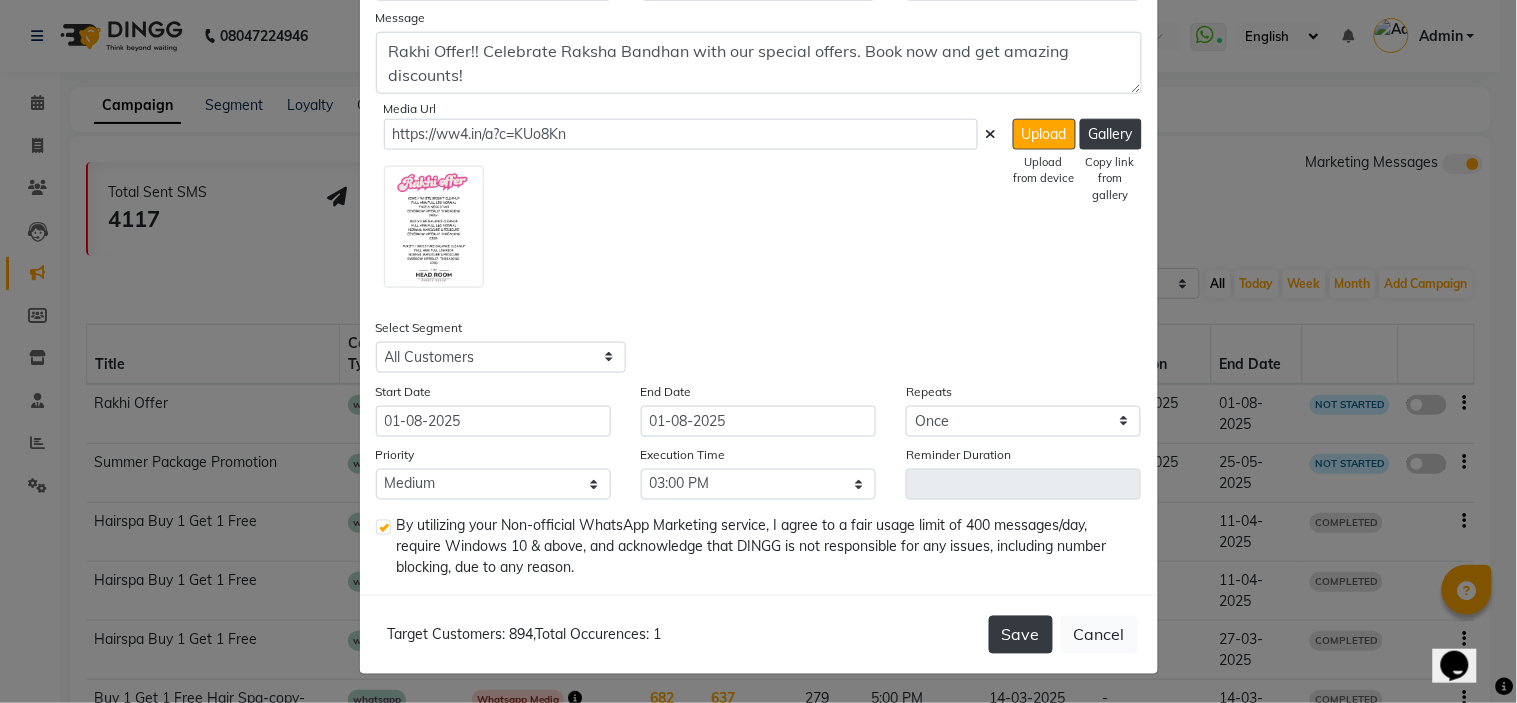 click on "Save" 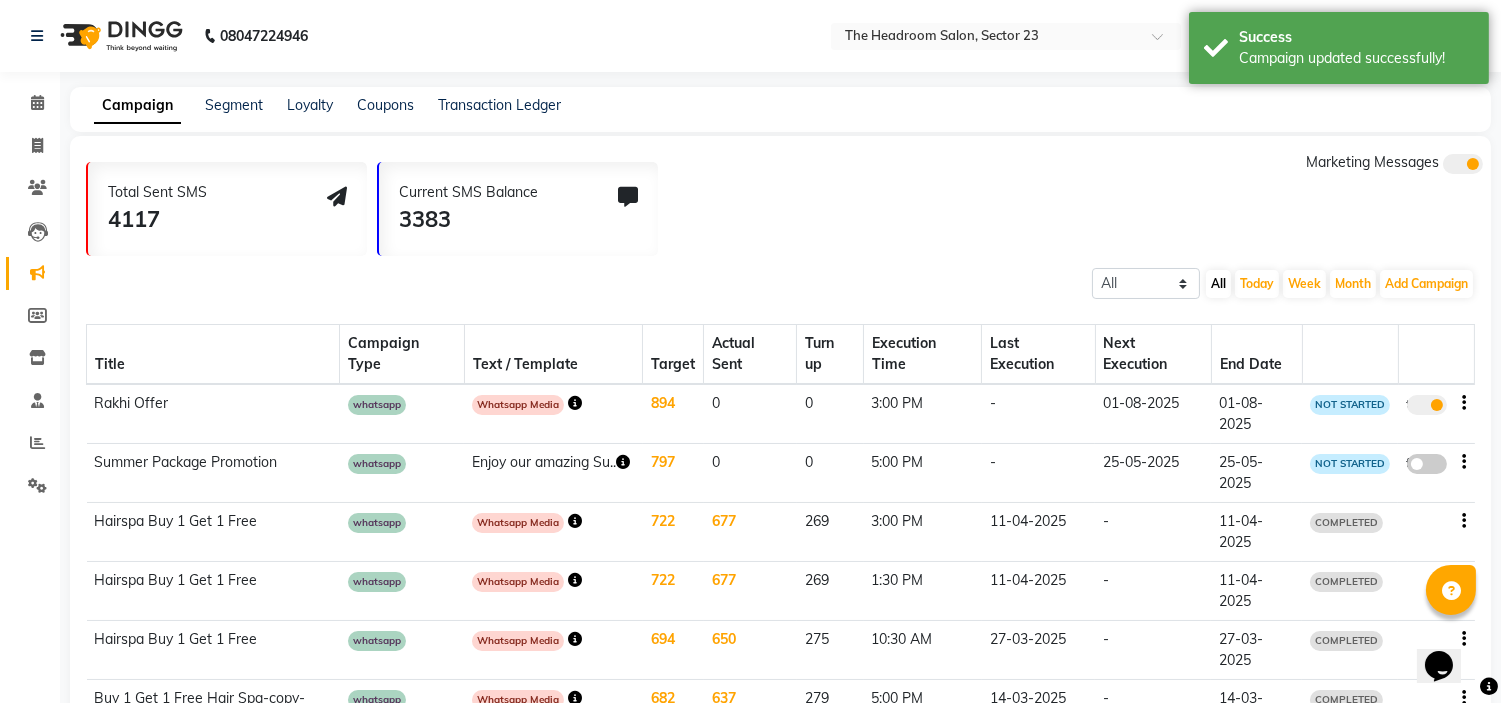 click 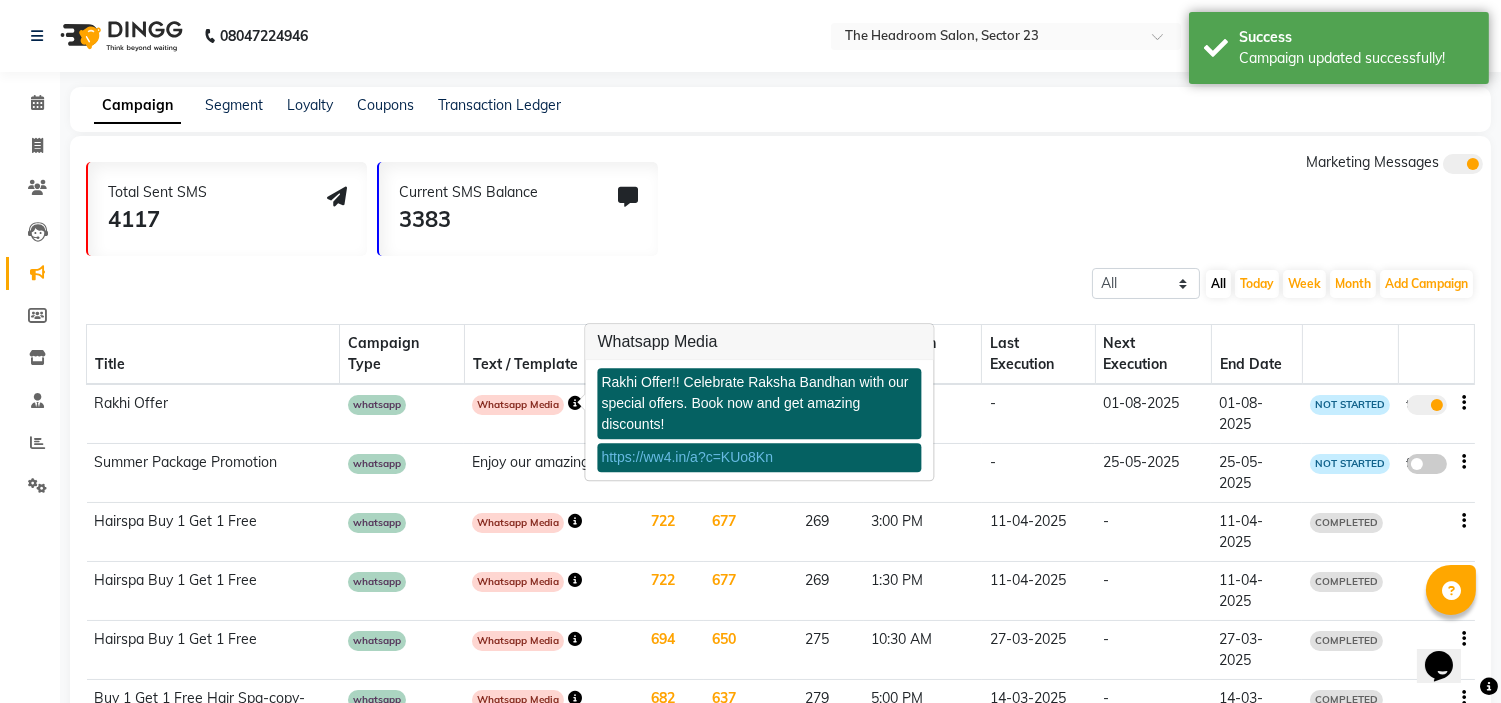 click on "All Scheduled Completed All Today Week Month  Add Campaign  SMS Campaign Email Campaign WhatsApp (Direct)" 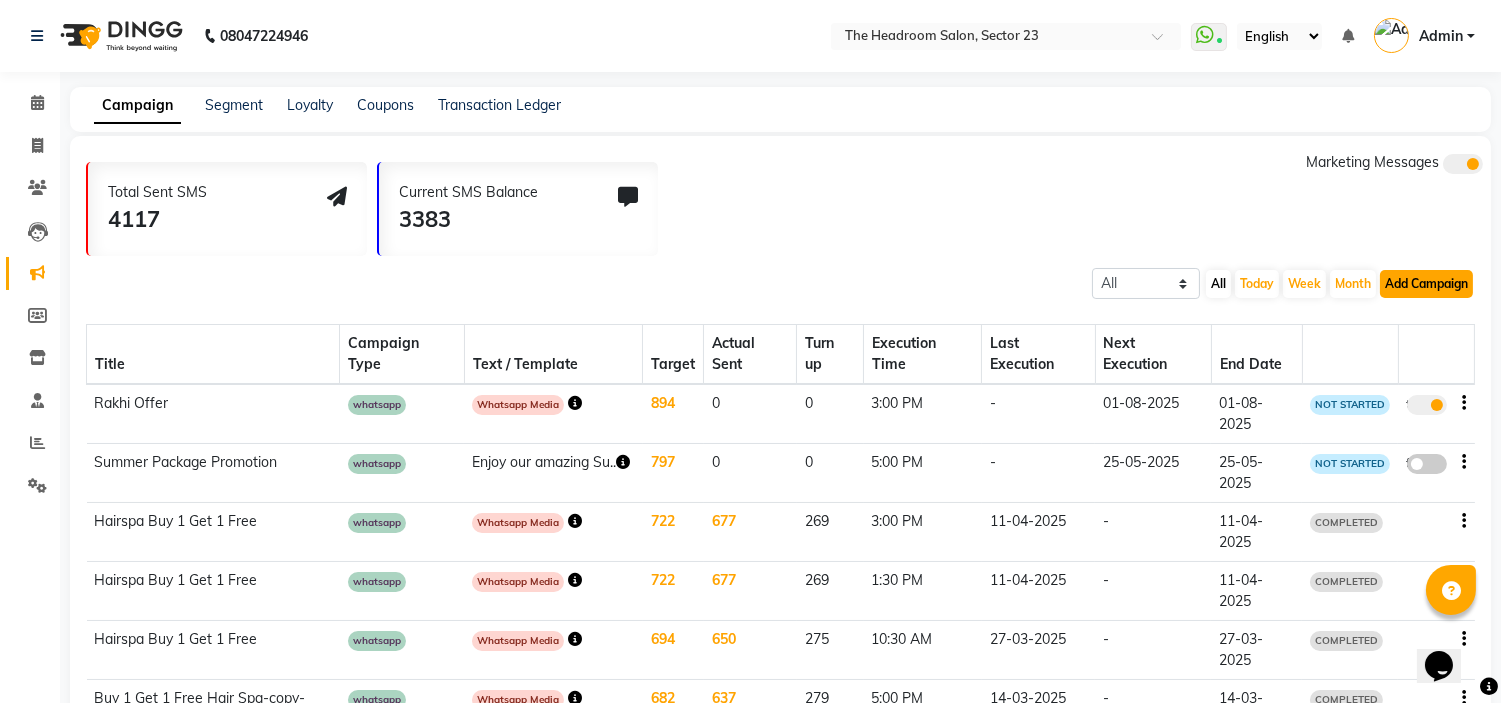click on "Add Campaign" at bounding box center (1426, 284) 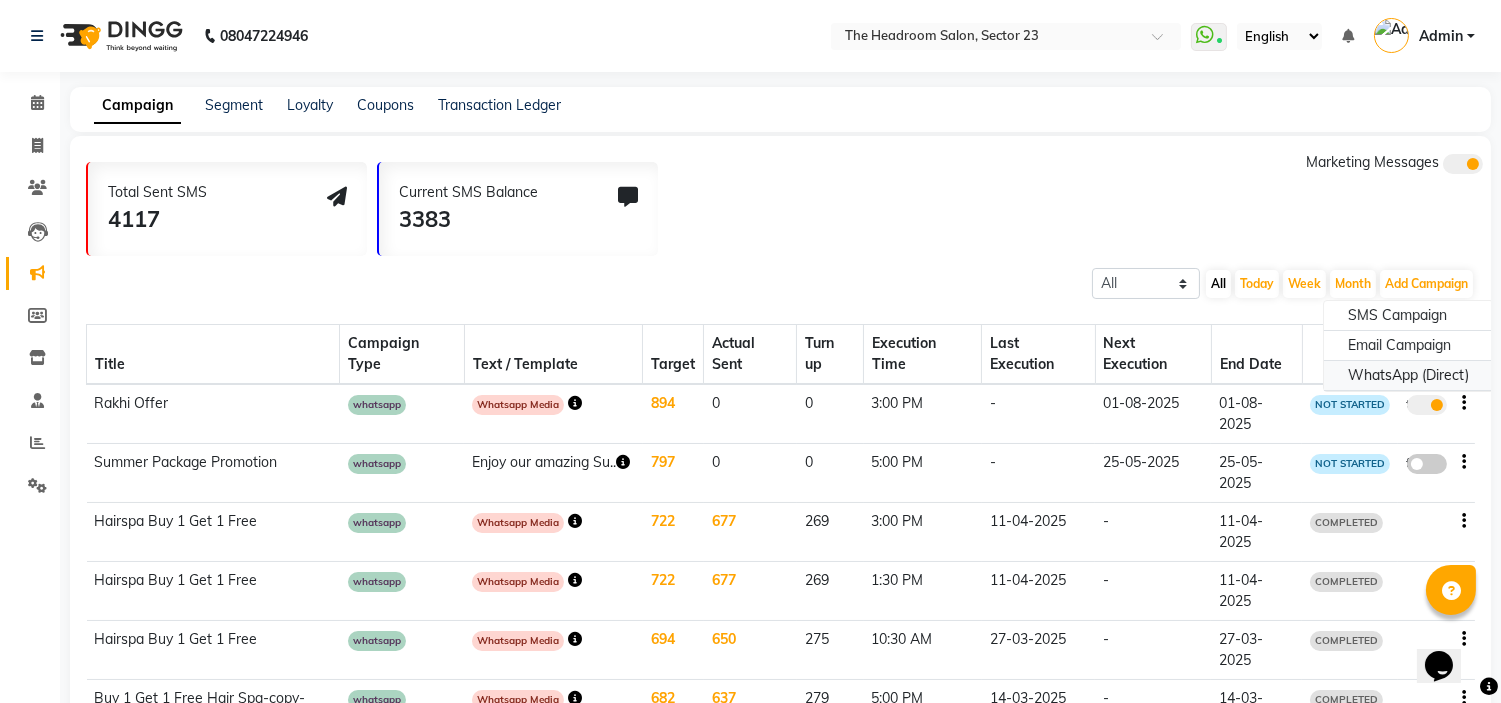 click on "WhatsApp (Direct)" 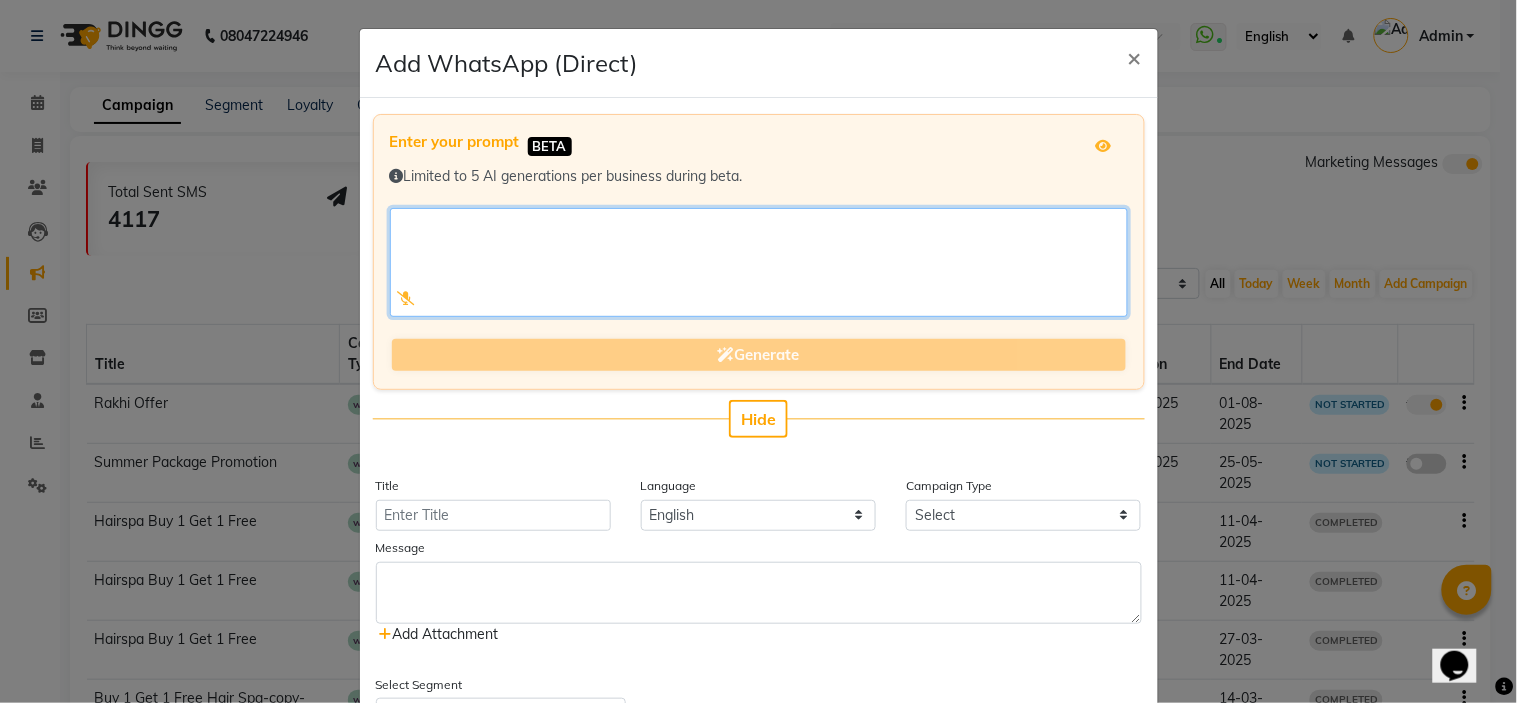 click 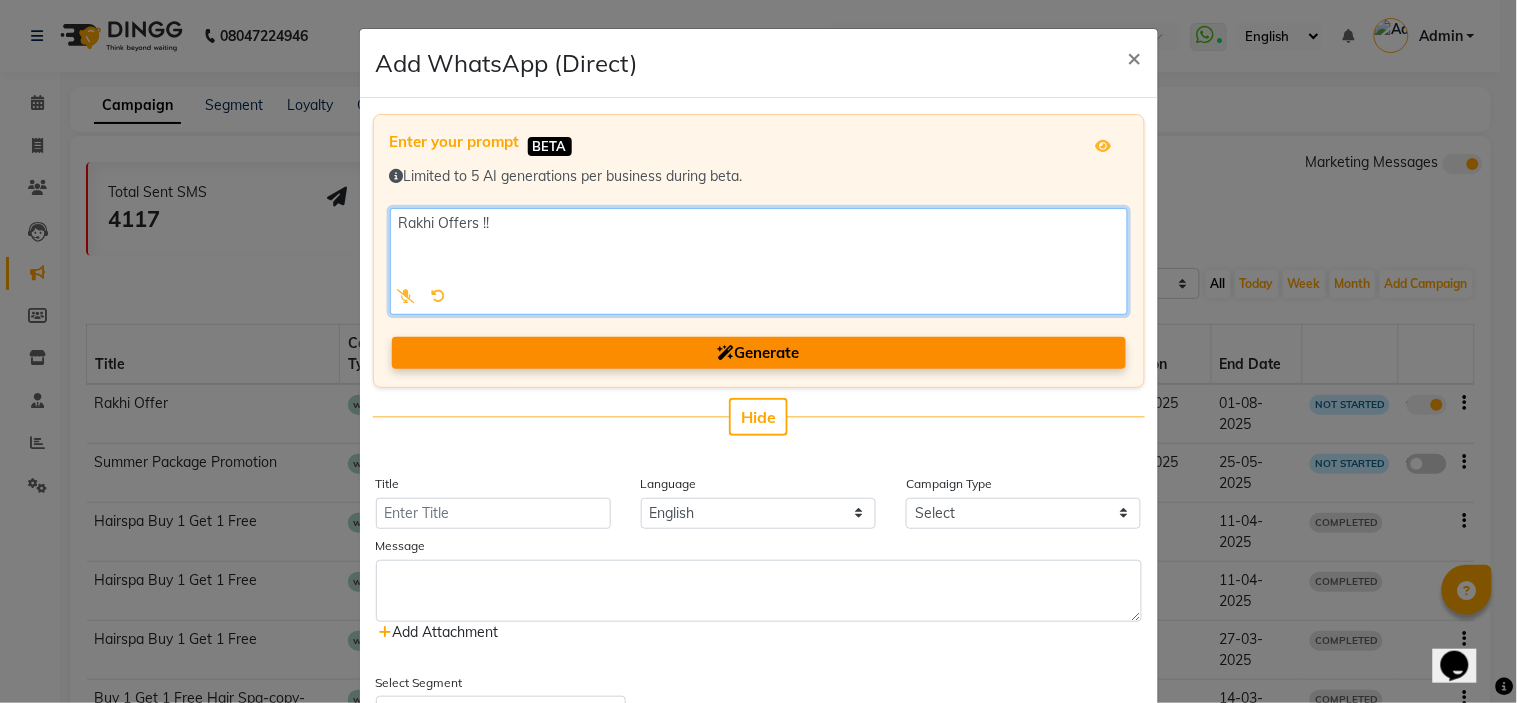 type on "Rakhi Offers !!" 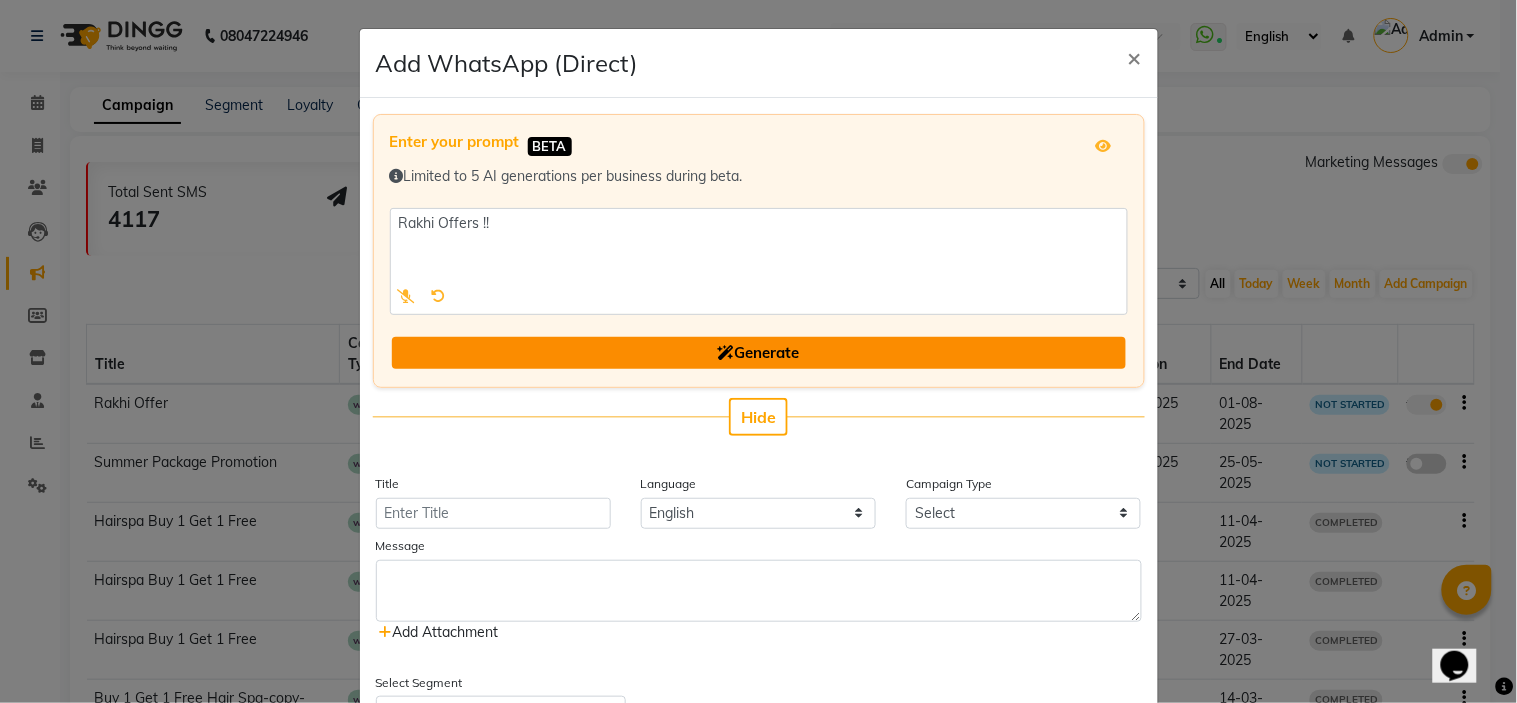 click on "Generate" 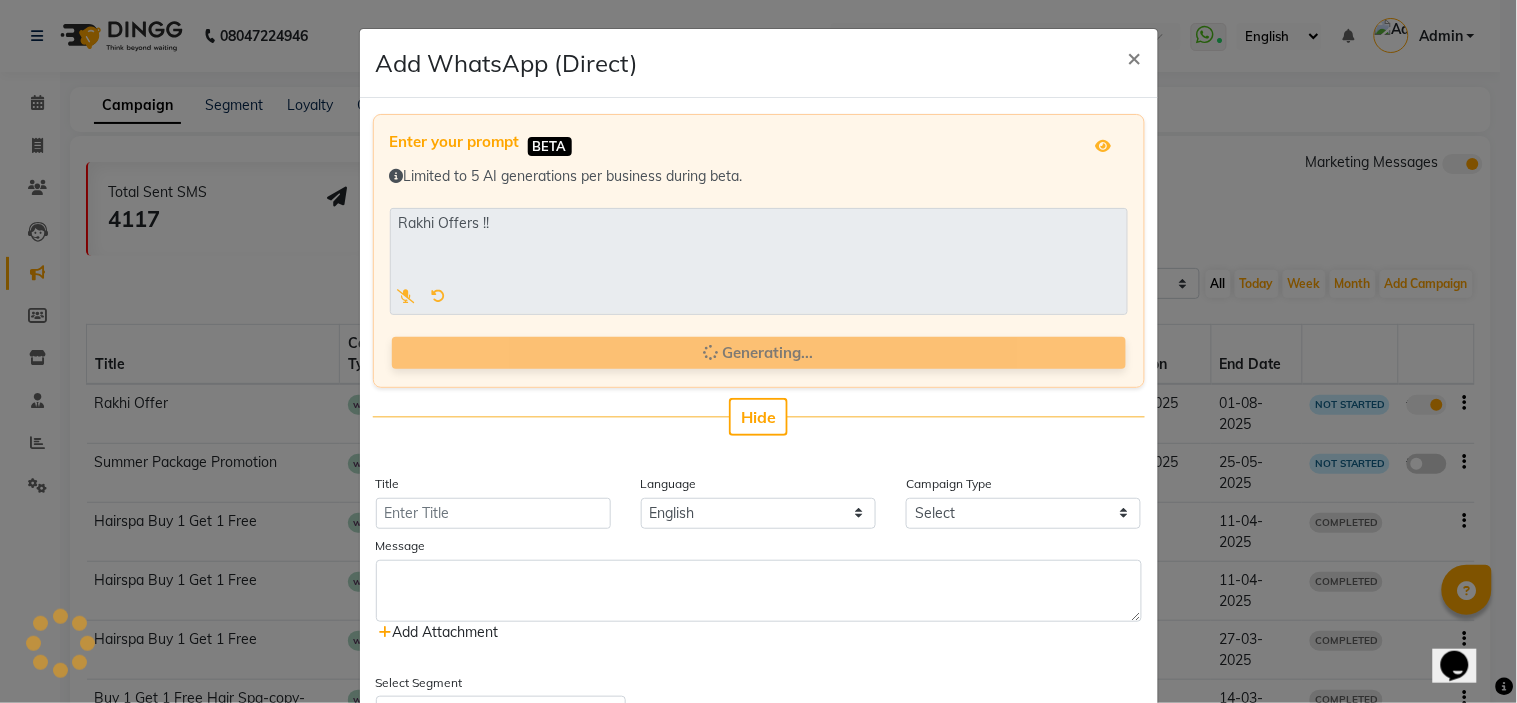 type on "Rakhi Offers" 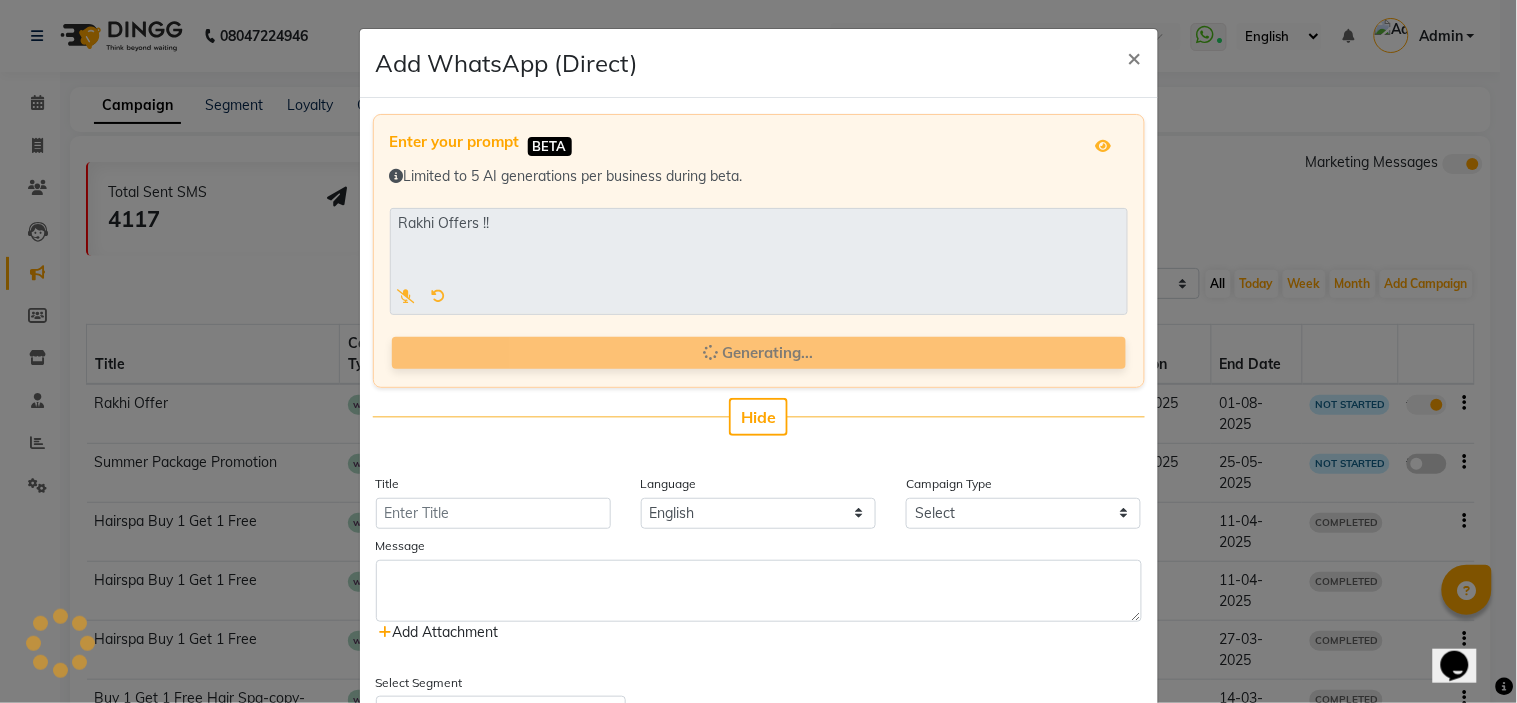select on "3" 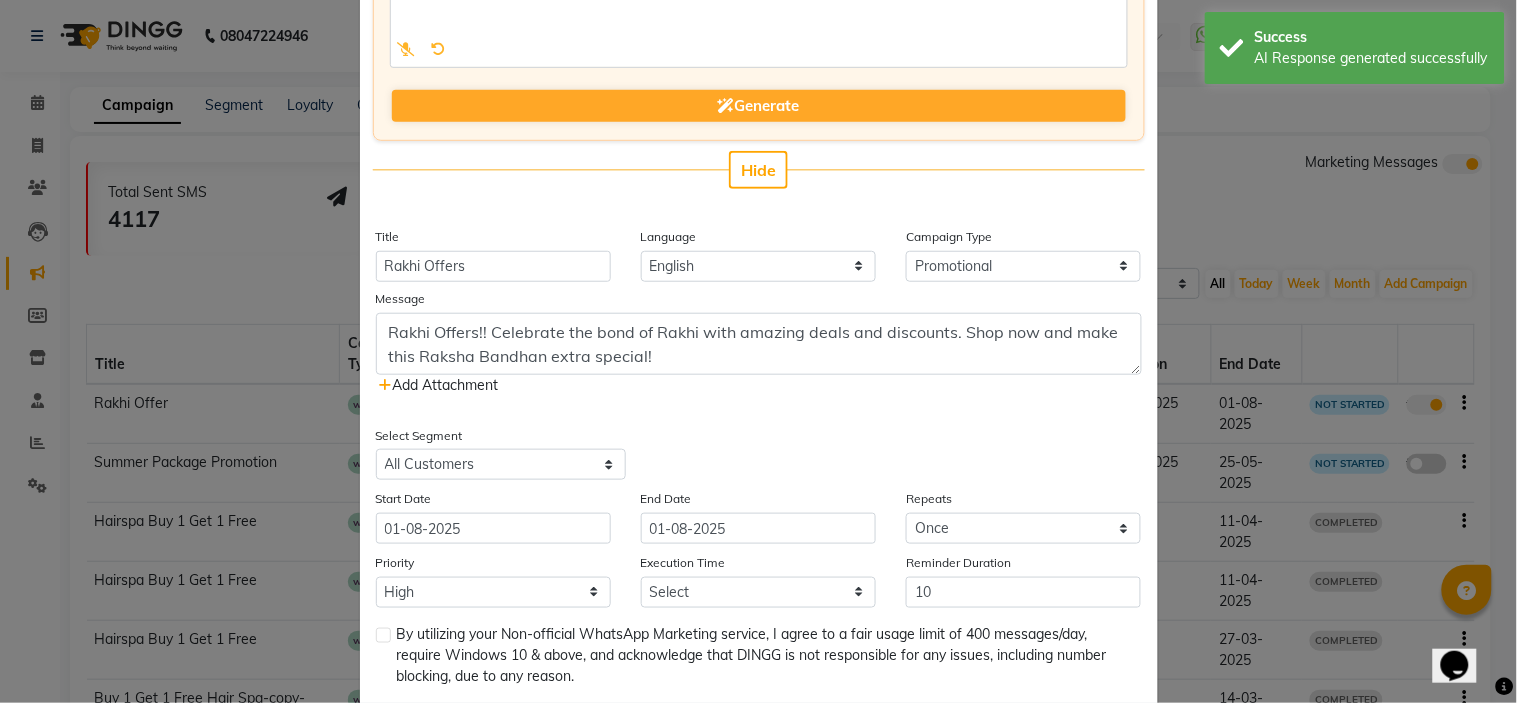scroll, scrollTop: 250, scrollLeft: 0, axis: vertical 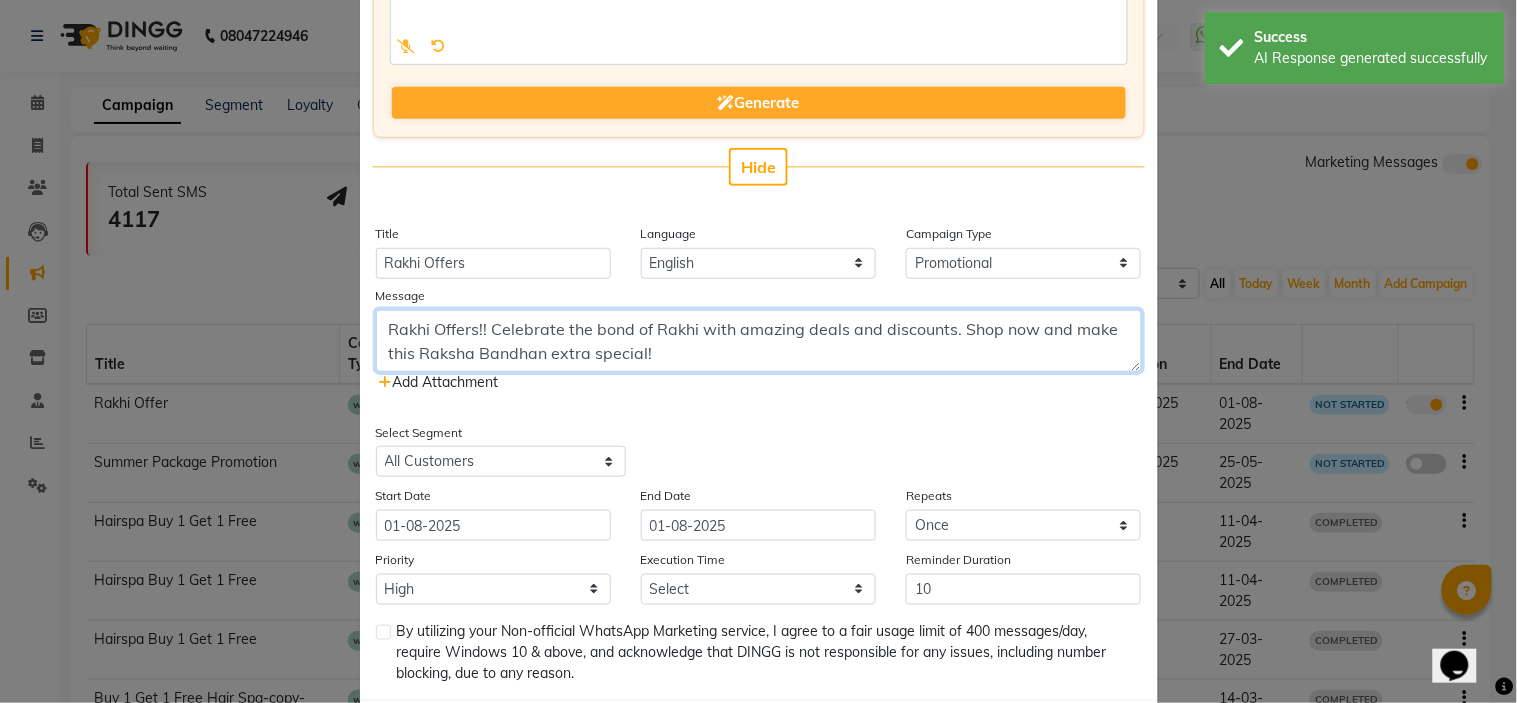 click on "Rakhi Offers!! Celebrate the bond of Rakhi with amazing deals and discounts. Shop now and make this Raksha Bandhan extra special!" at bounding box center [759, 341] 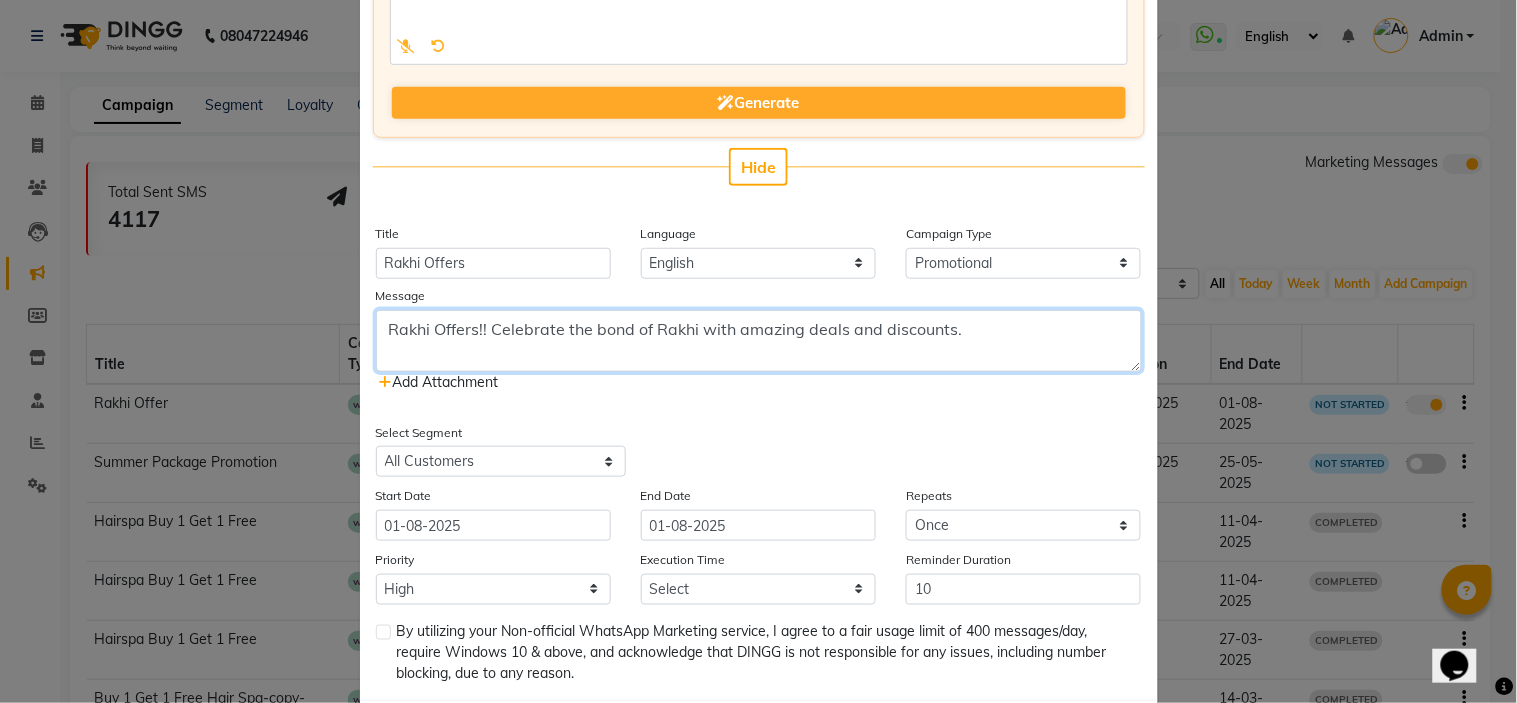 type on "Rakhi Offers!! Celebrate the bond of Rakhi with amazing deals and discounts." 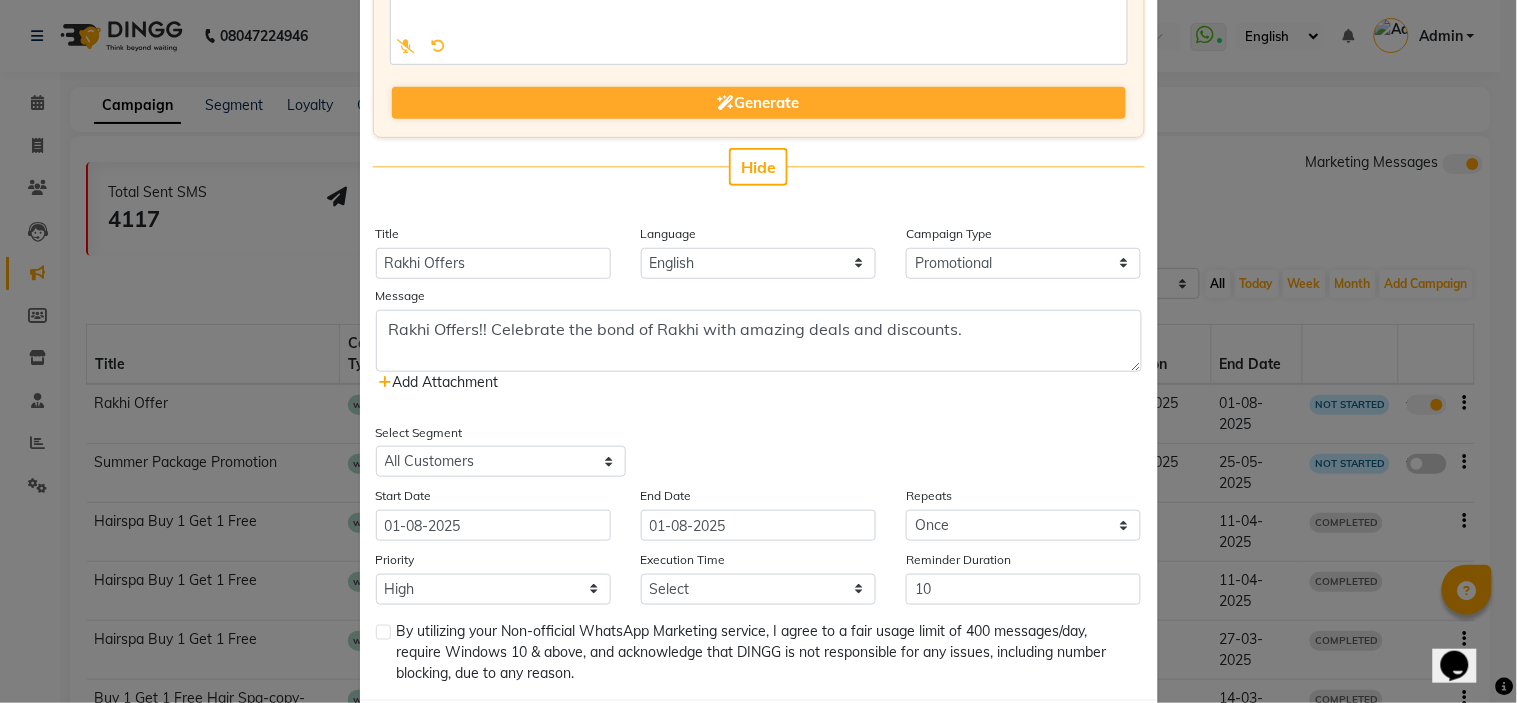 click on "Add Attachment" 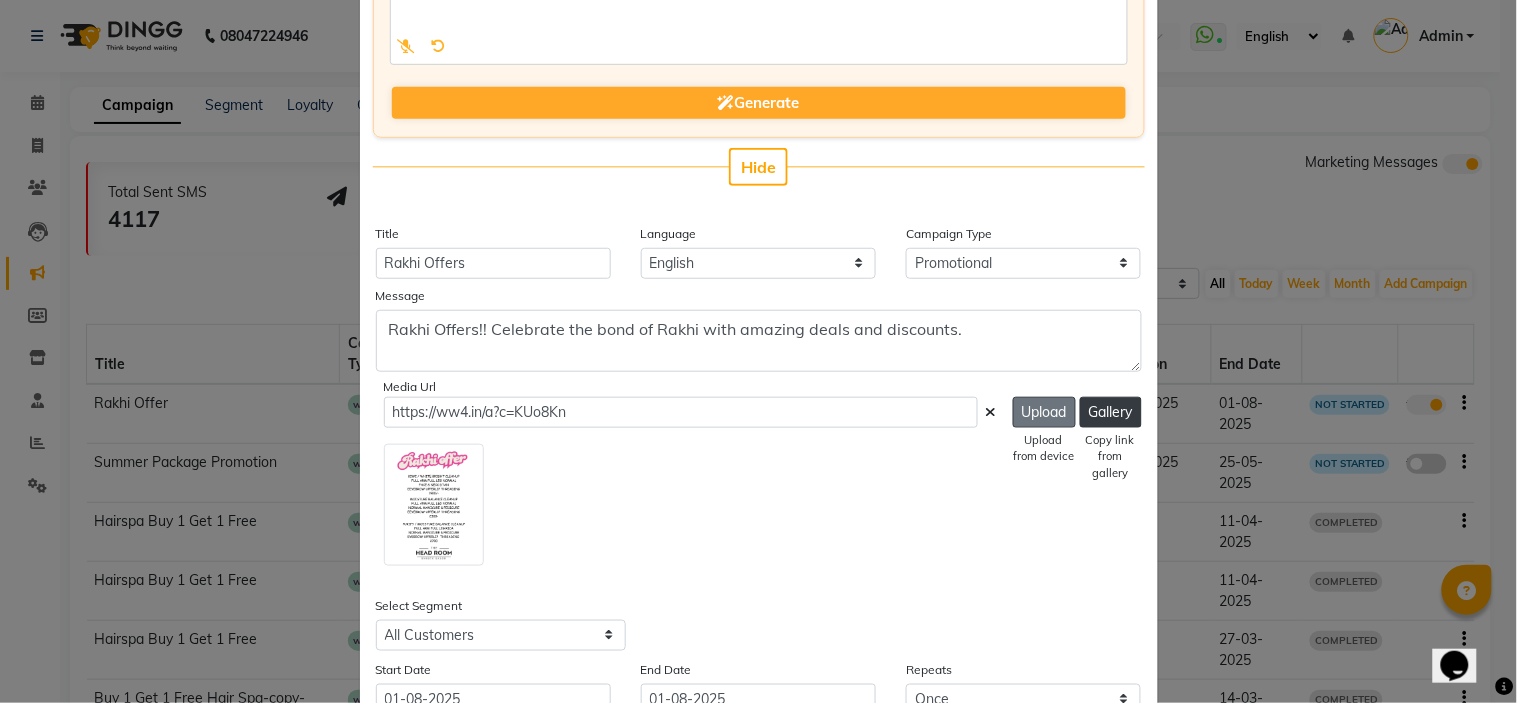 click on "Upload" 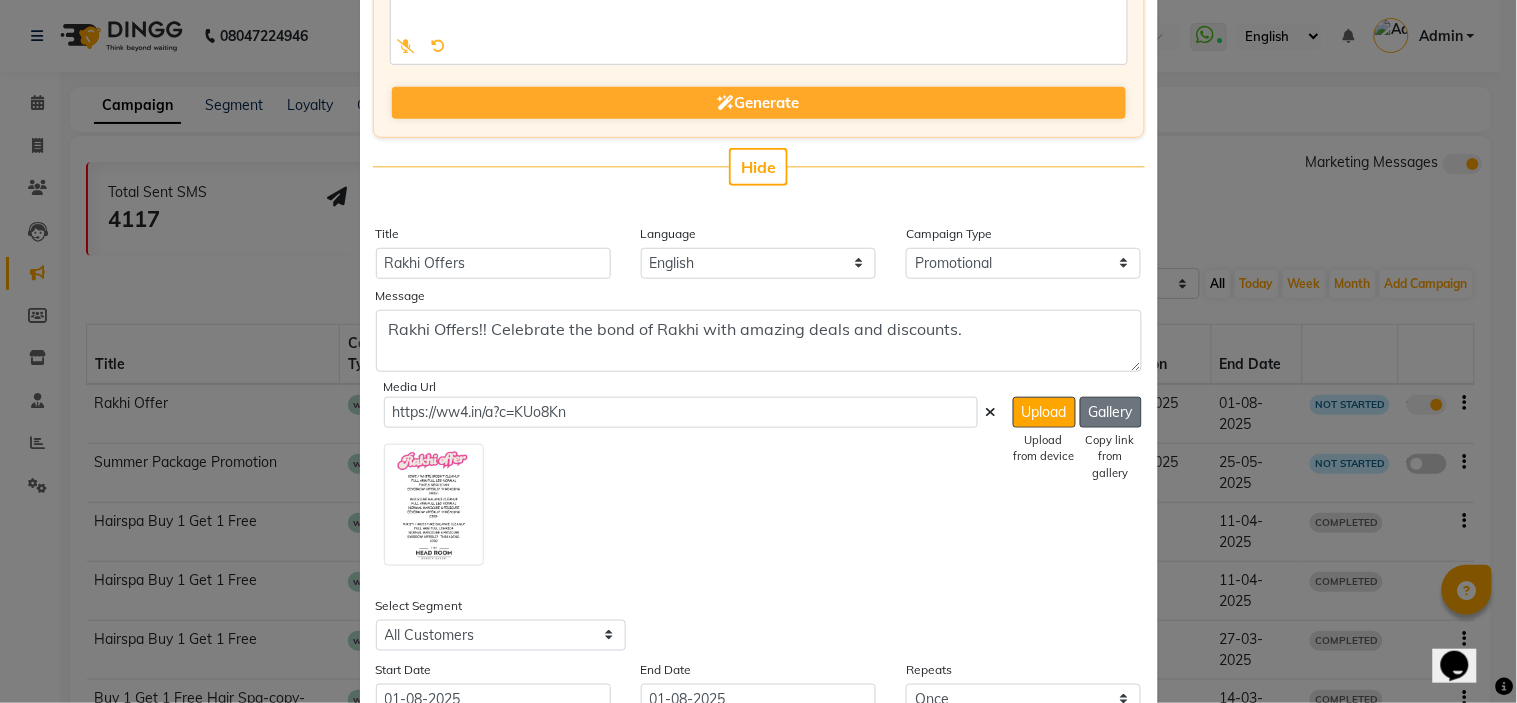 click on "Gallery" 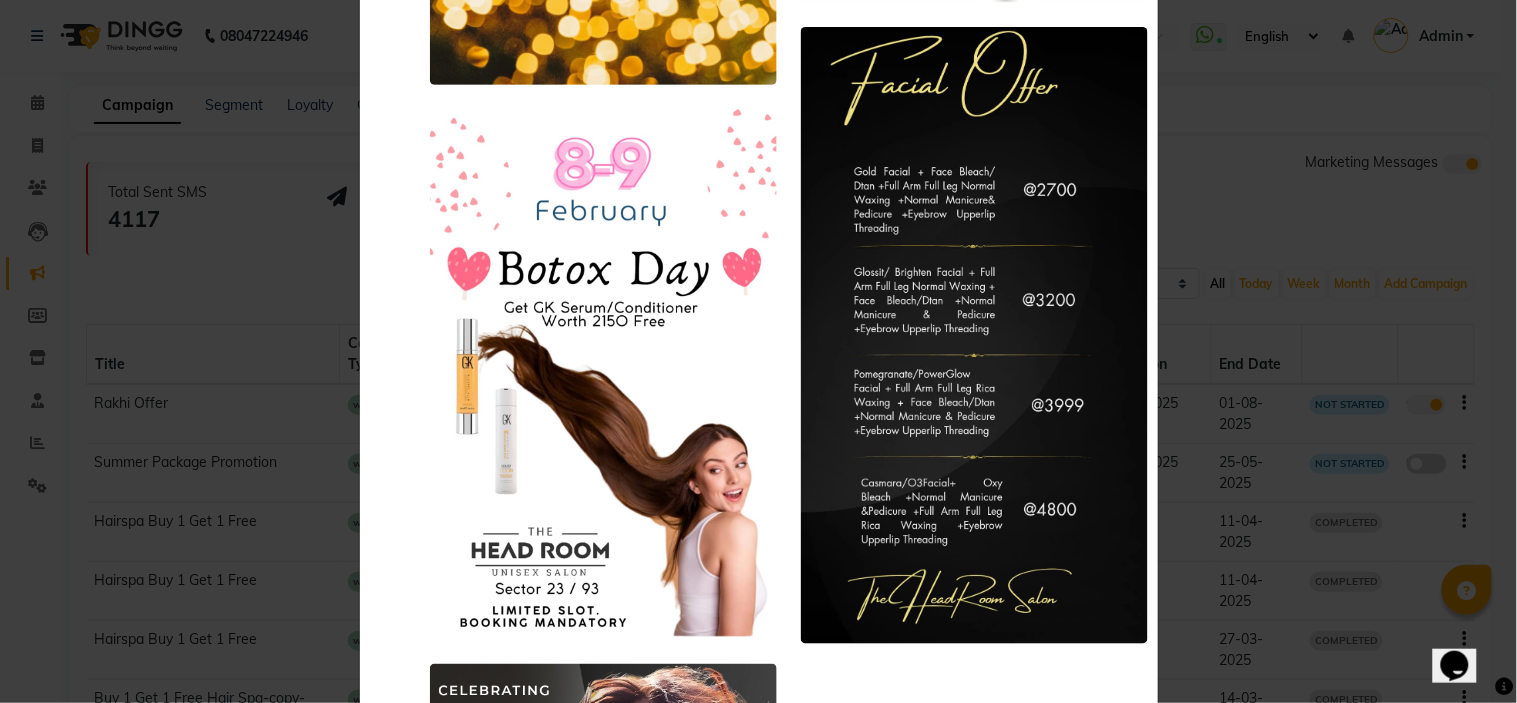 scroll, scrollTop: 2137, scrollLeft: 0, axis: vertical 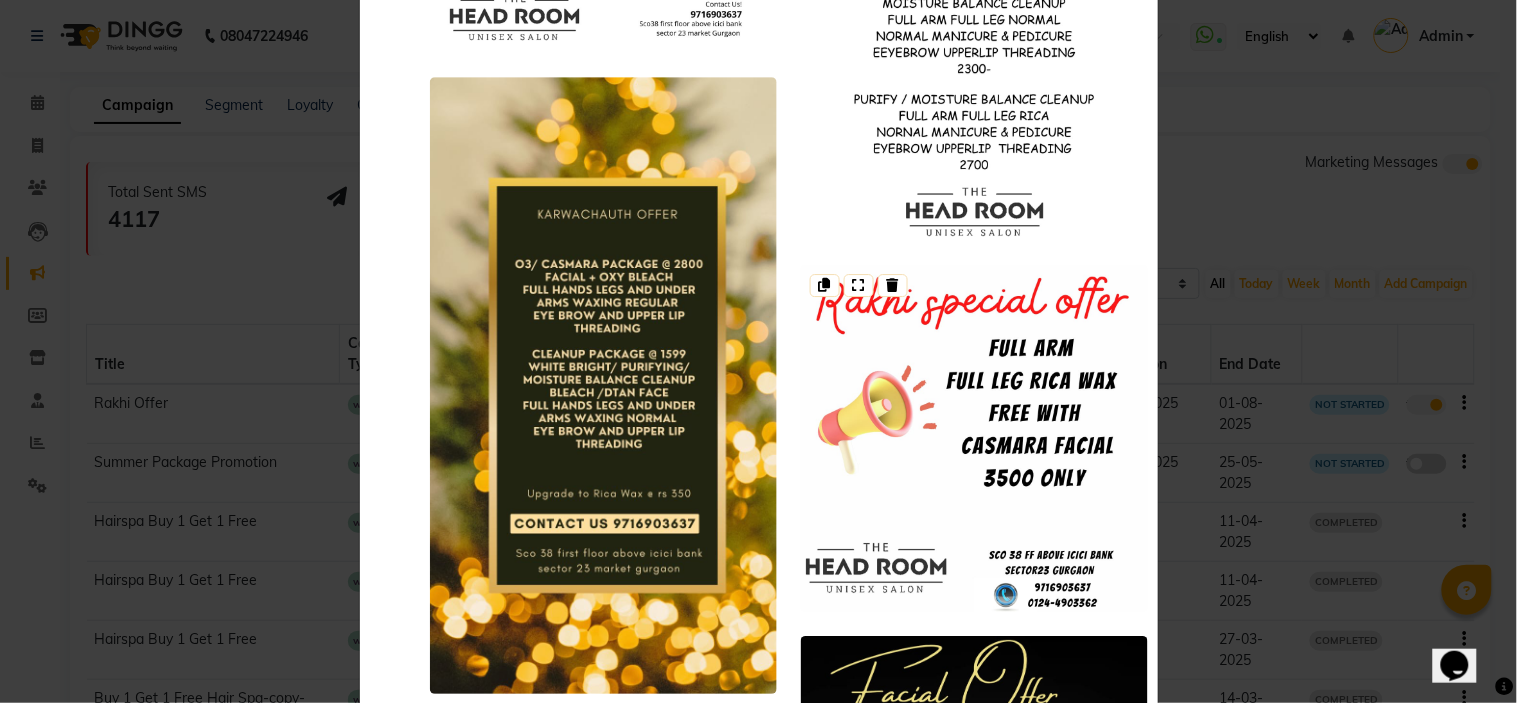 click 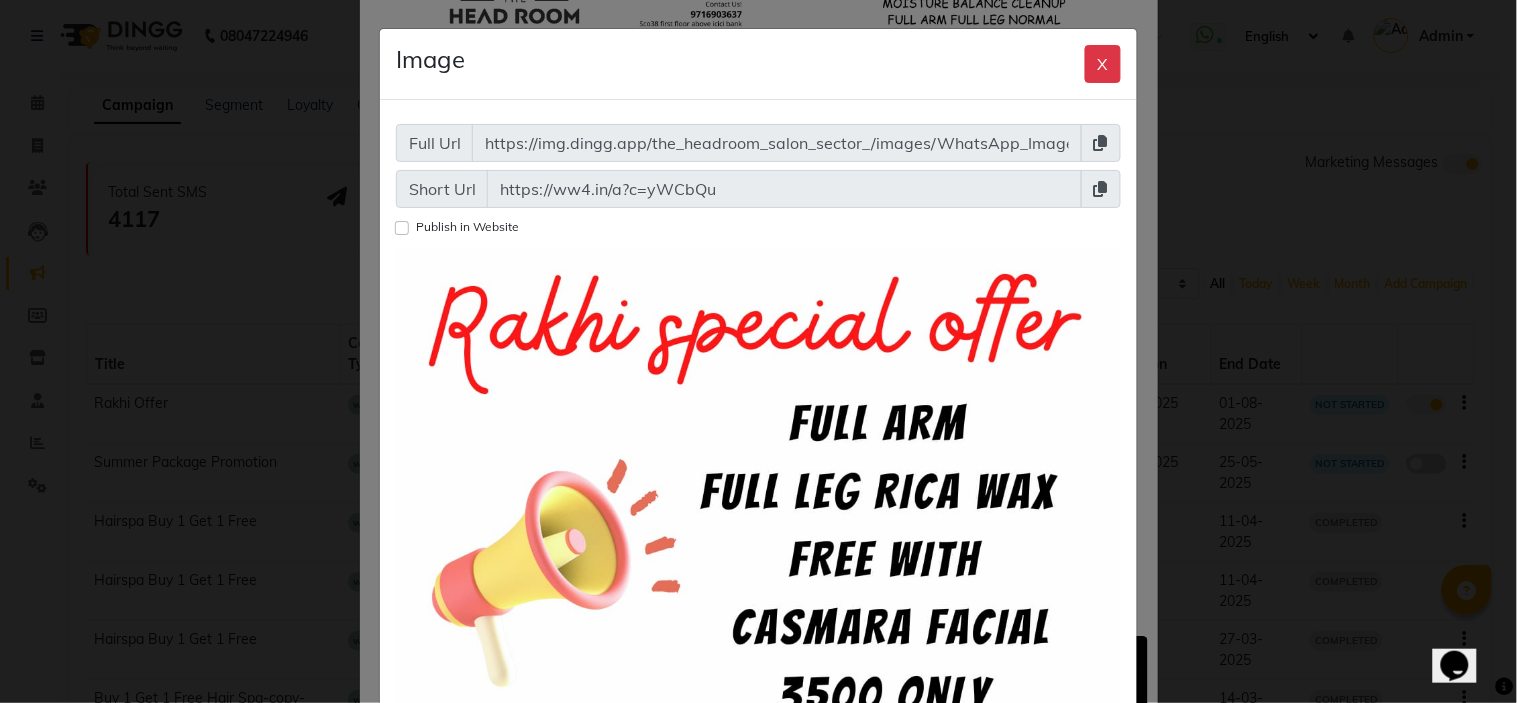 click 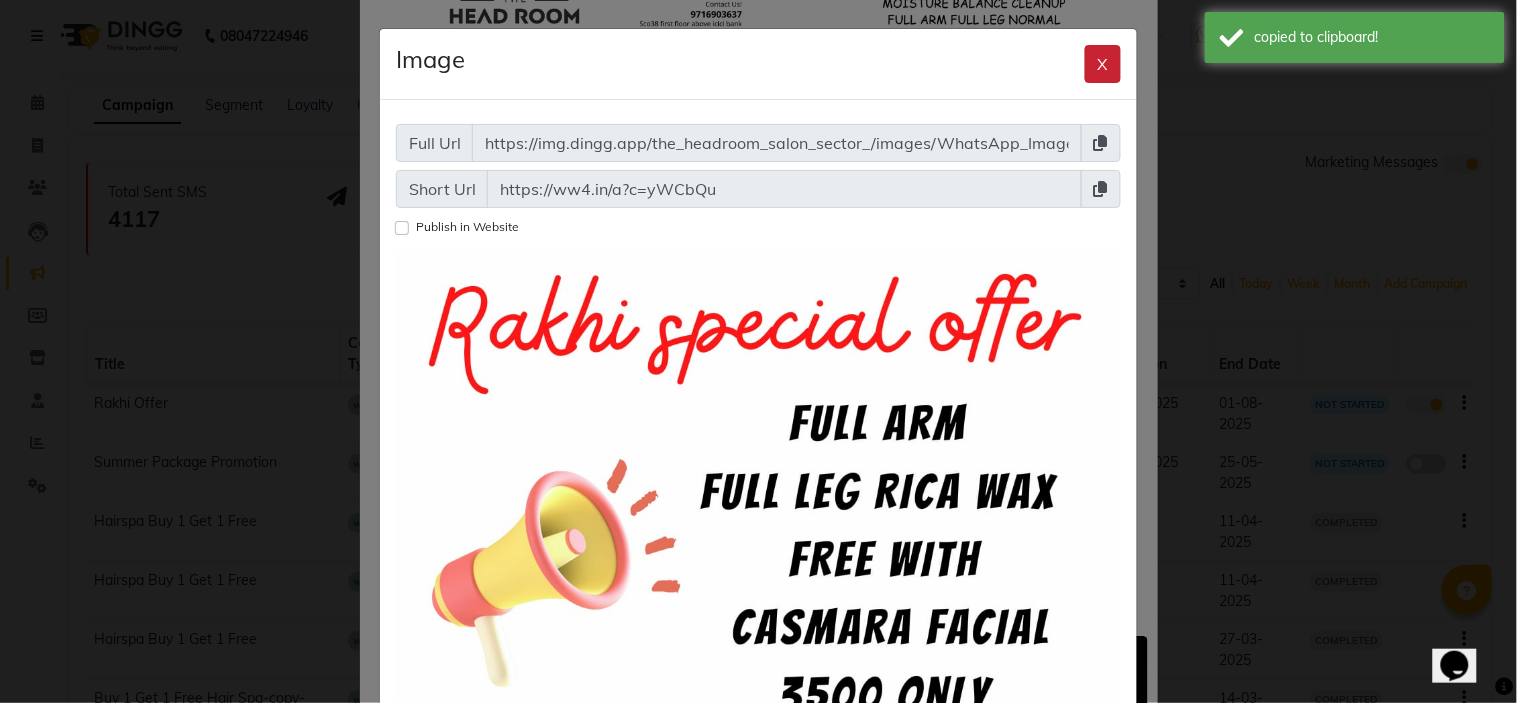 click on "X" 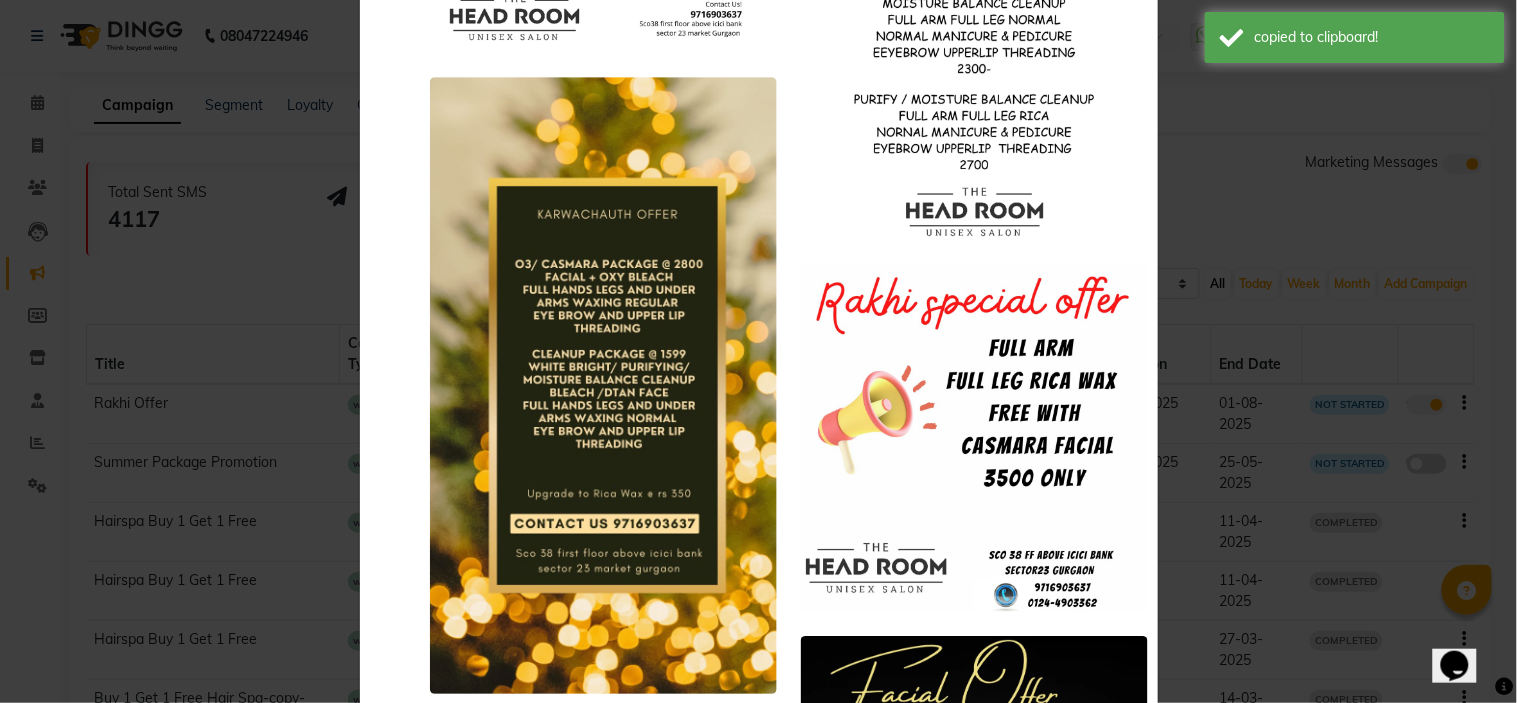 click on "You can not upload more than 5 image at a time and each image should be less then or equal to 1 MB  Upload  Close" 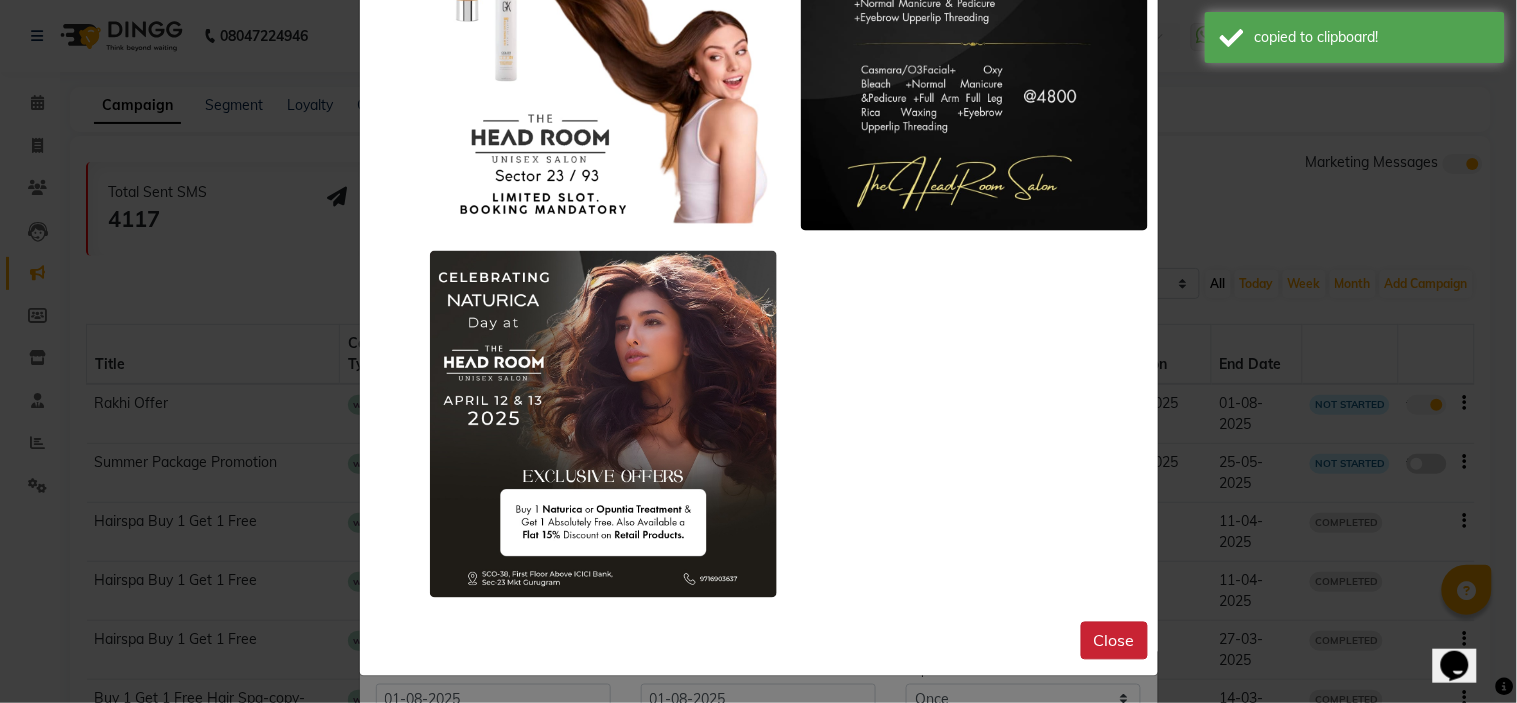 click on "Close" 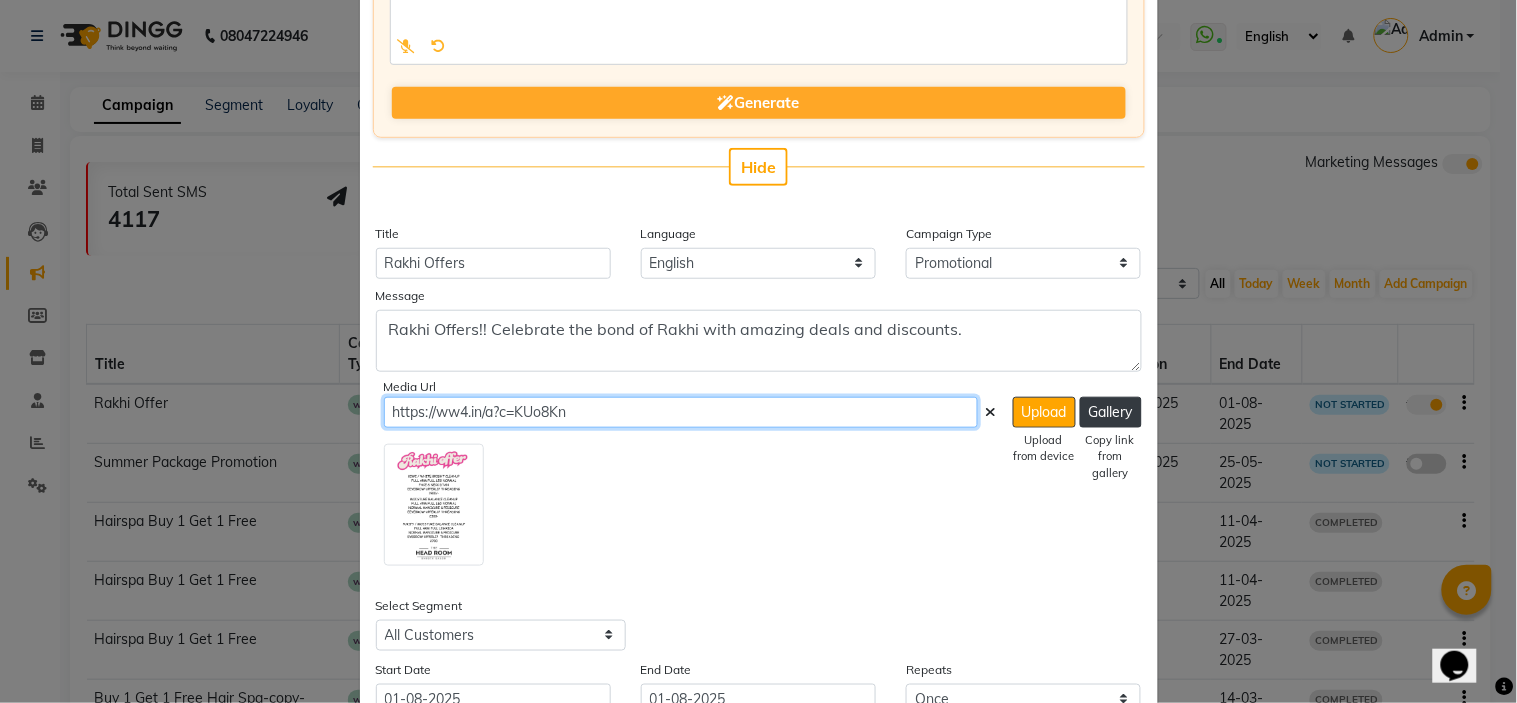 click on "https://ww4.in/a?c=KUo8Kn" 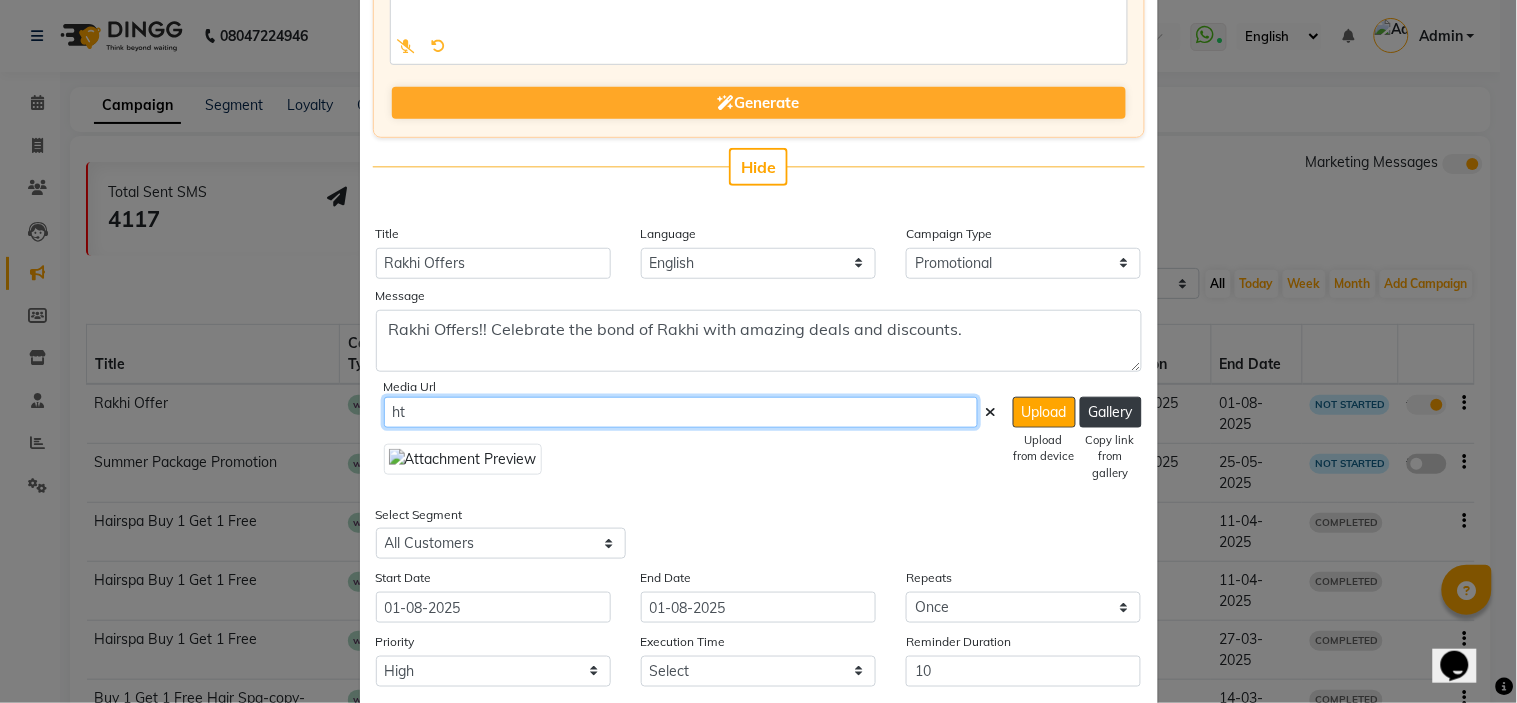 type on "h" 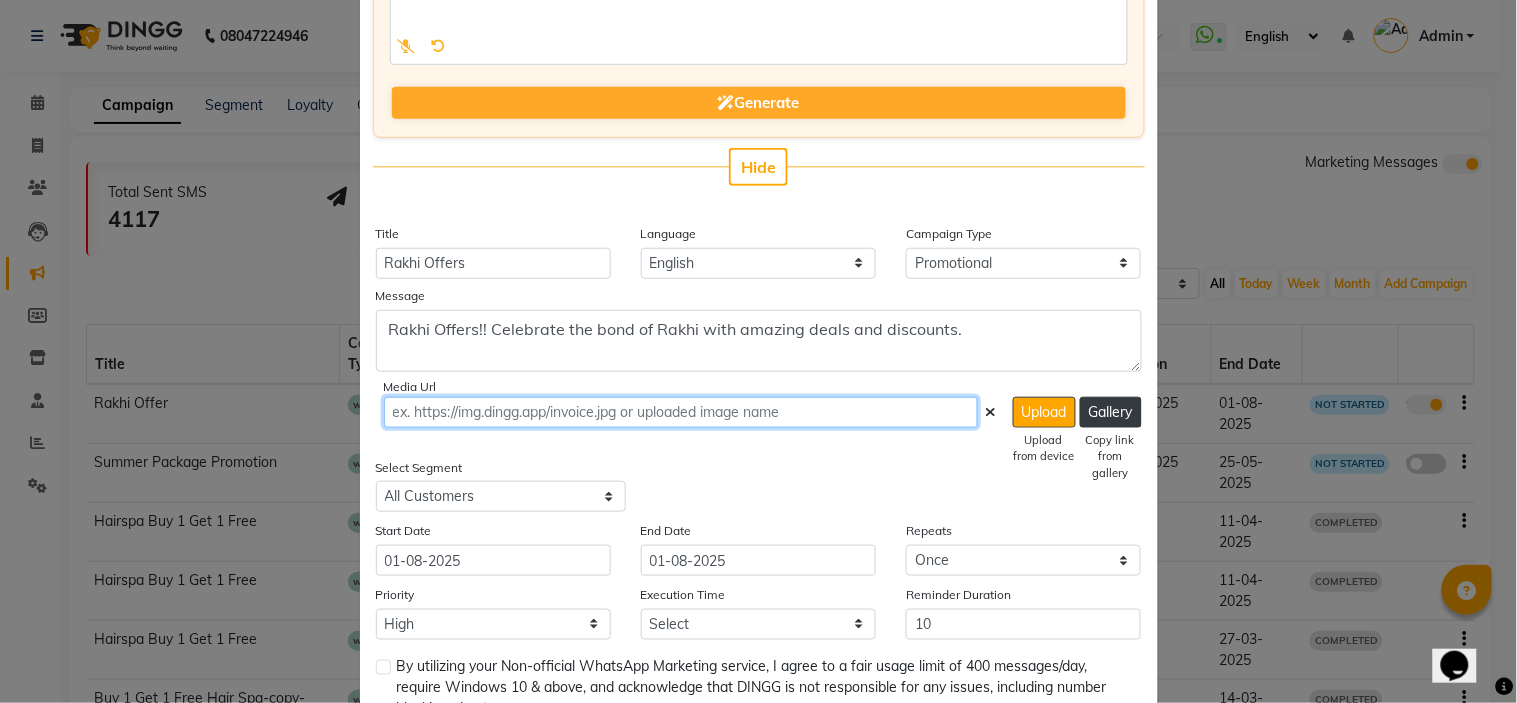paste on "https://ww4.in/a?c=yWCbQu" 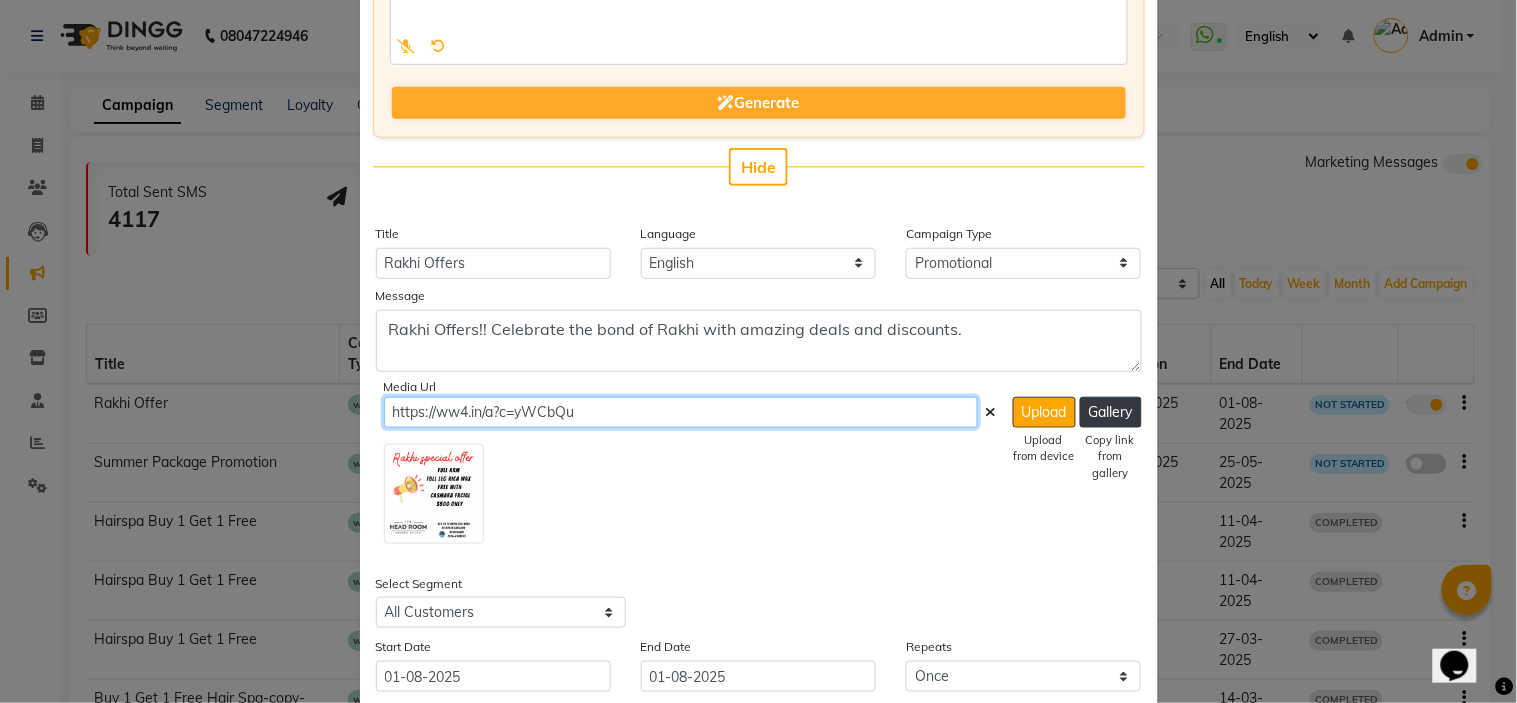 type on "https://ww4.in/a?c=yWCbQu" 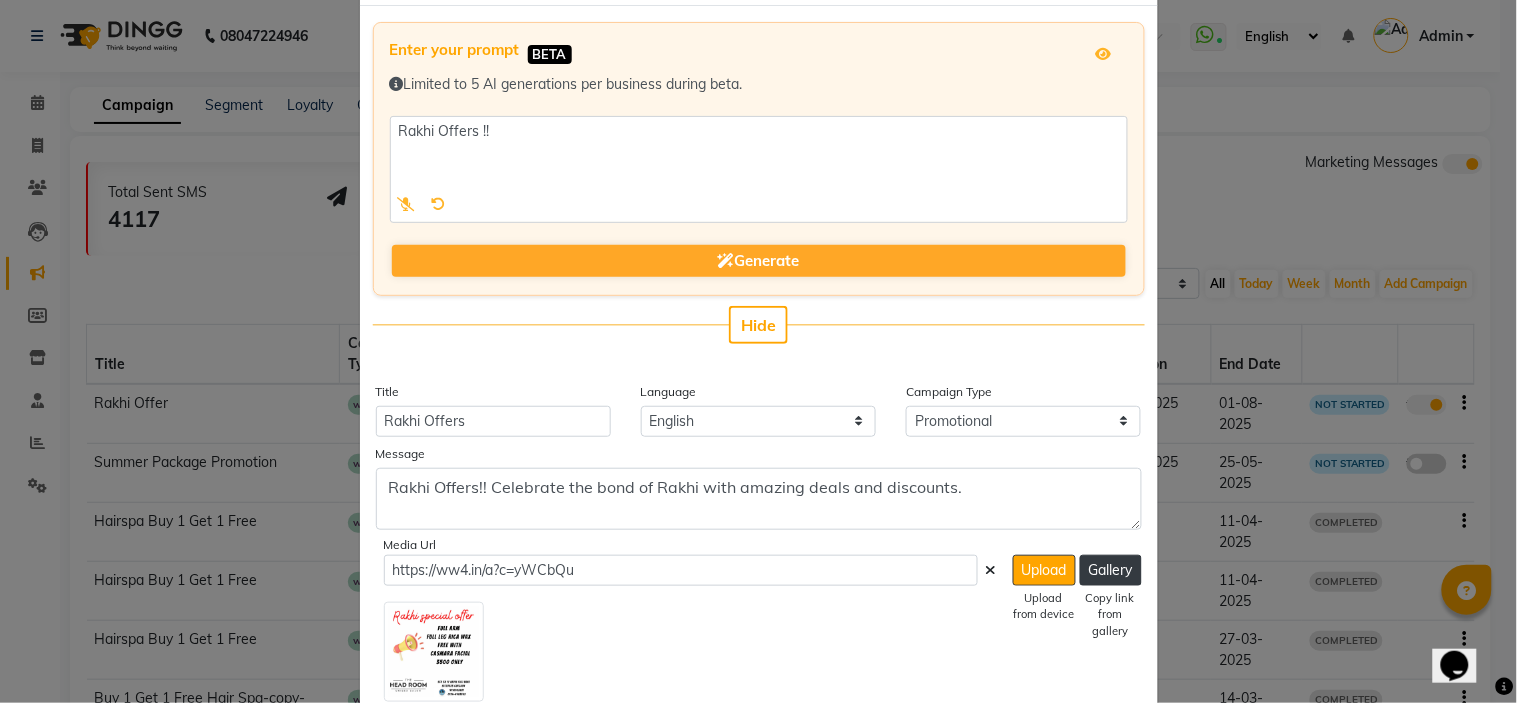 scroll, scrollTop: 87, scrollLeft: 0, axis: vertical 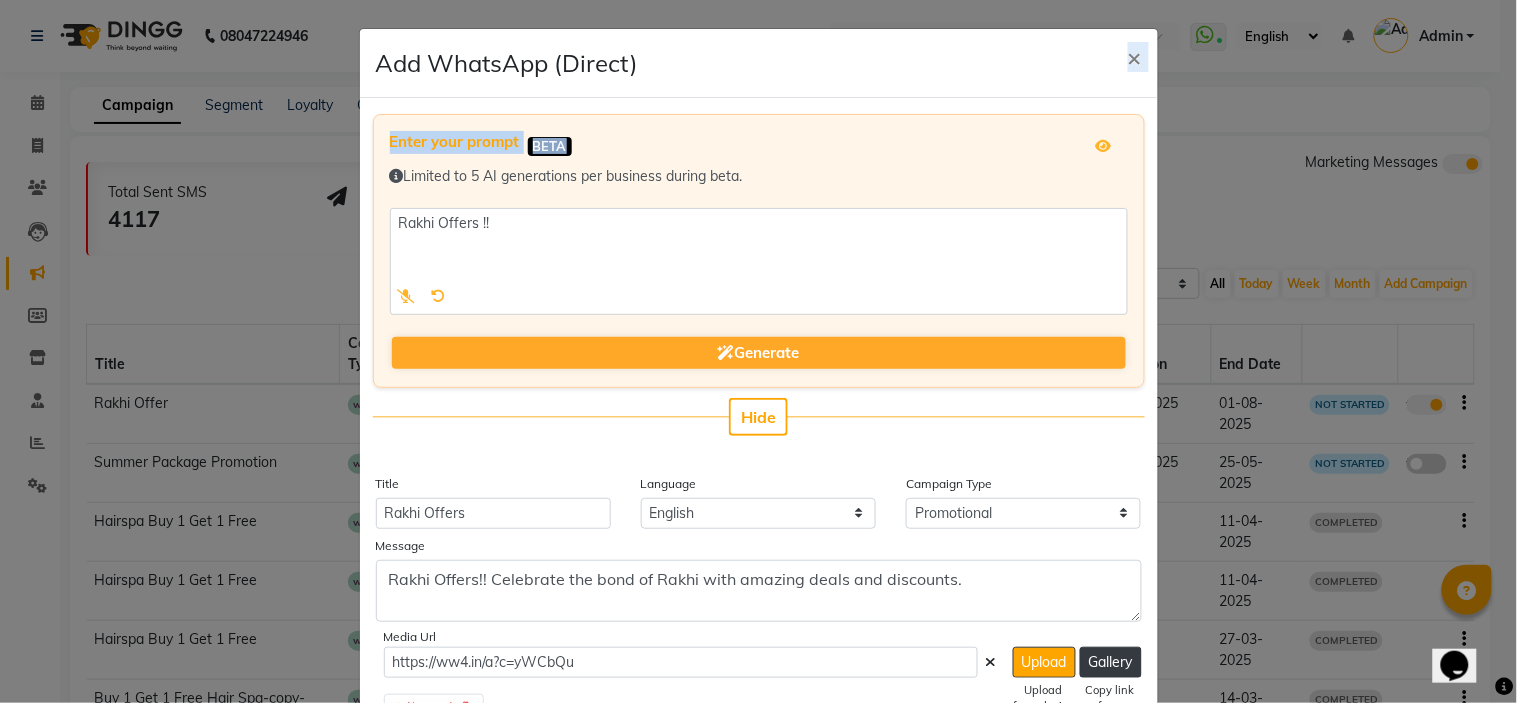 drag, startPoint x: 922, startPoint y: 67, endPoint x: 773, endPoint y: 117, distance: 157.16551 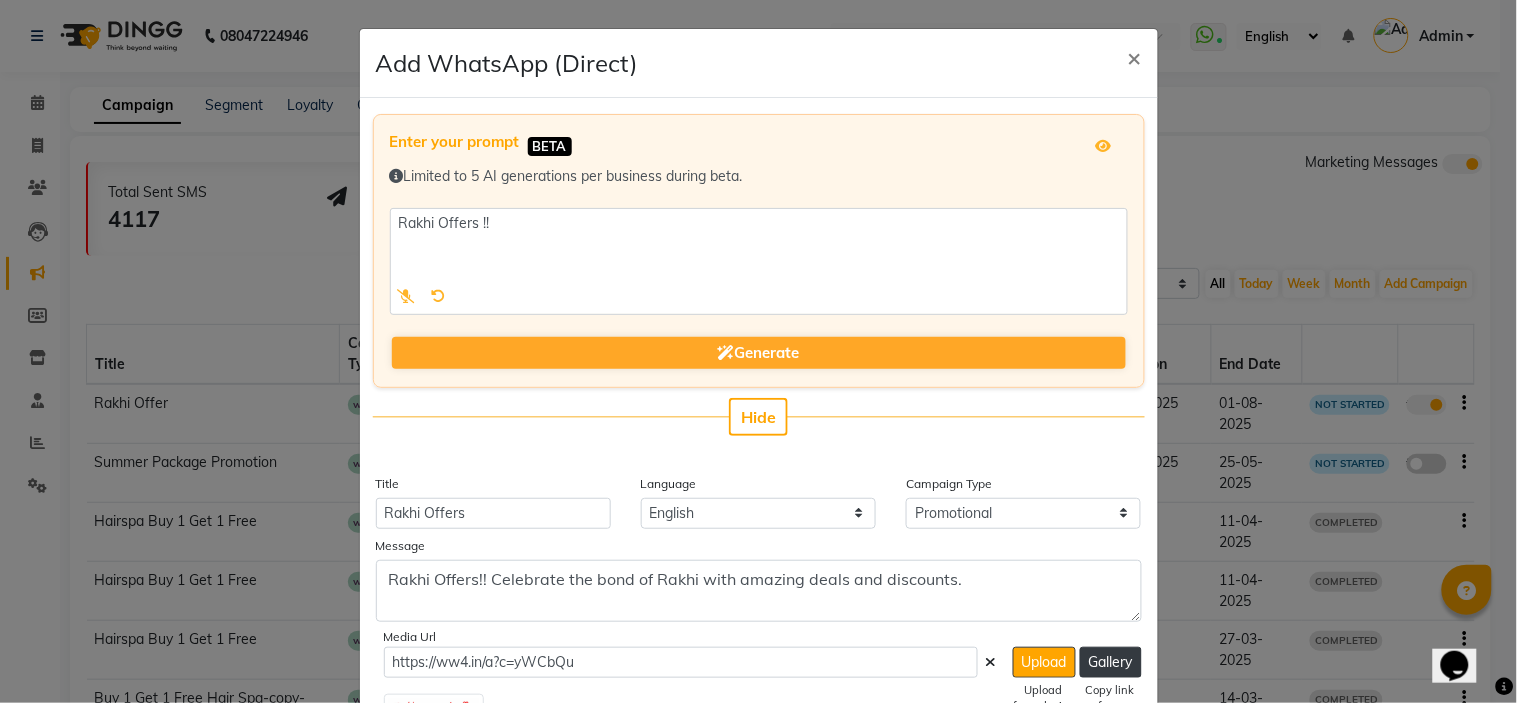 click on "Add WhatsApp (Direct) ×" 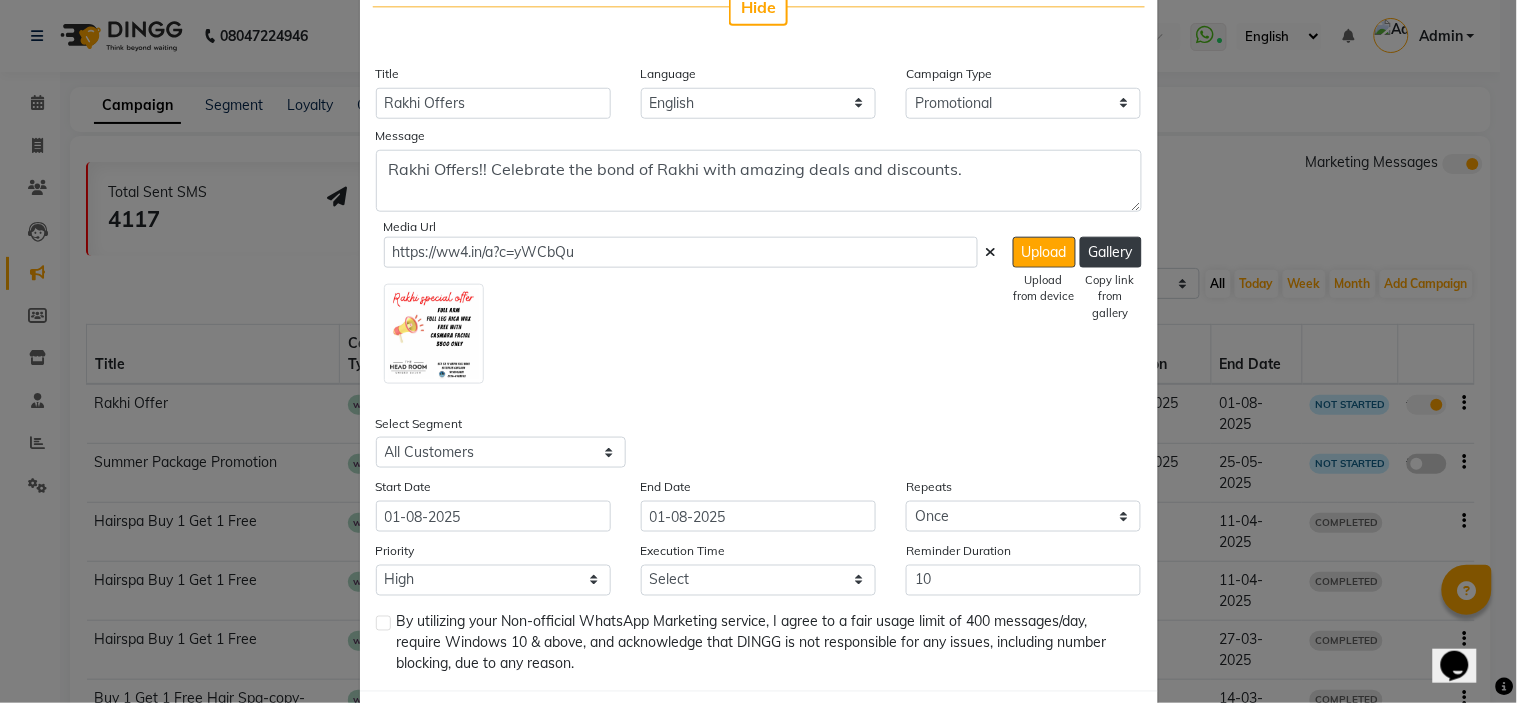 scroll, scrollTop: 505, scrollLeft: 0, axis: vertical 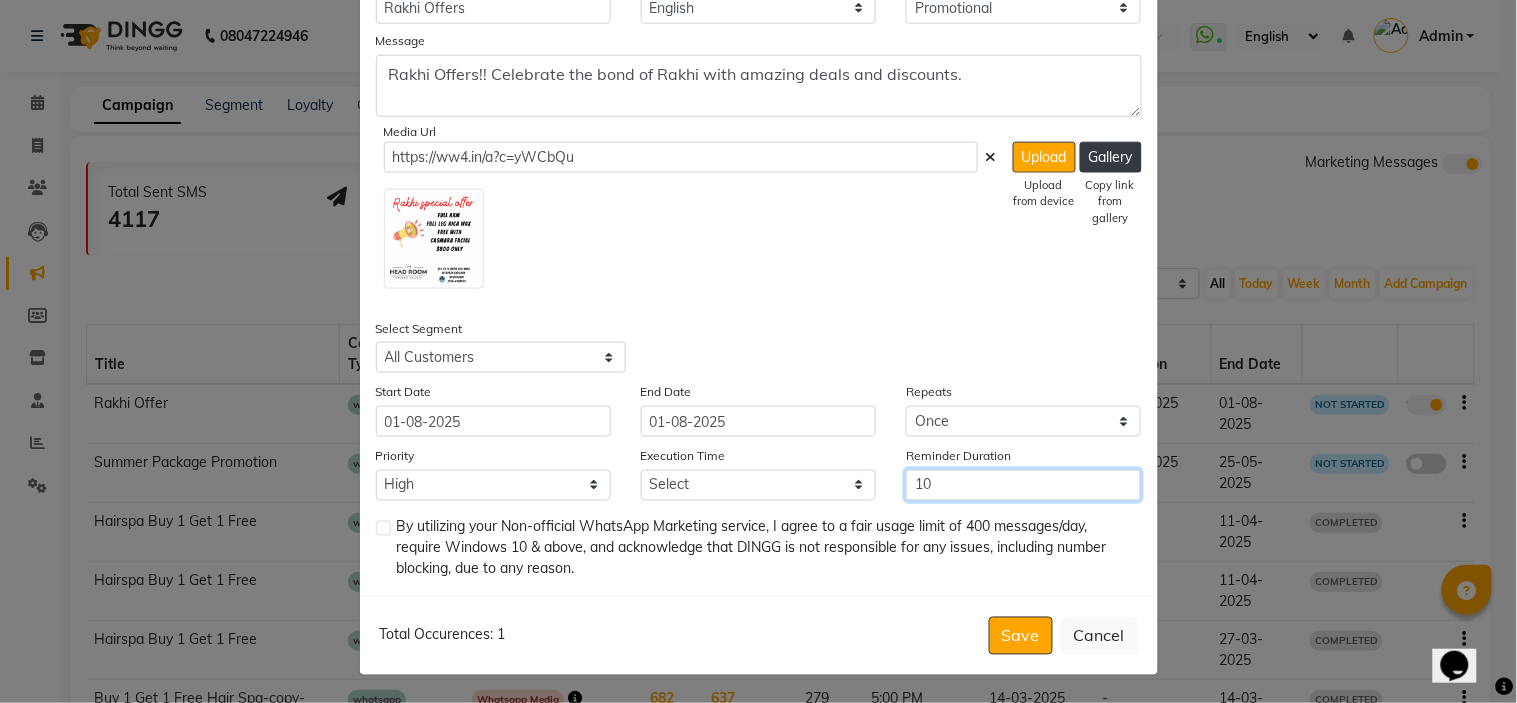 click on "10" at bounding box center (1023, 485) 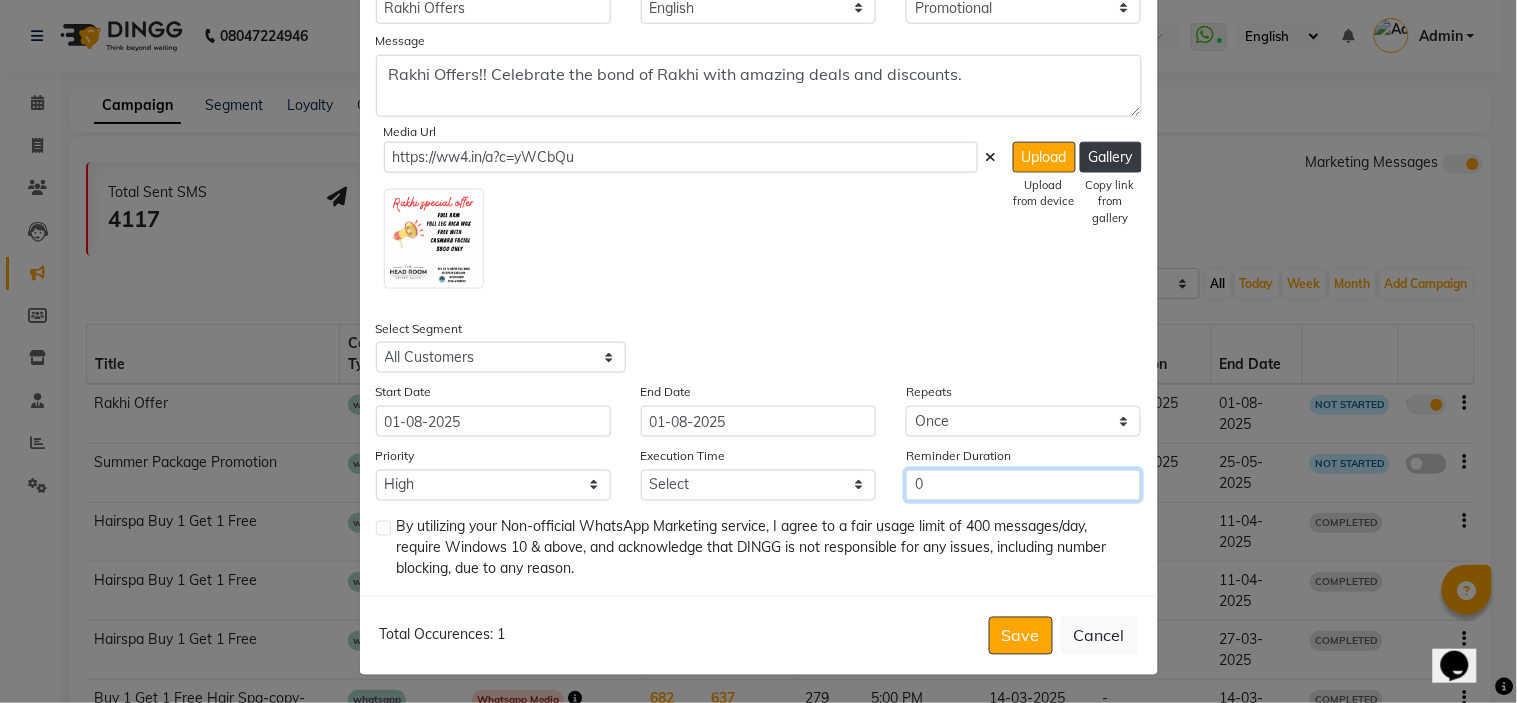type on "0" 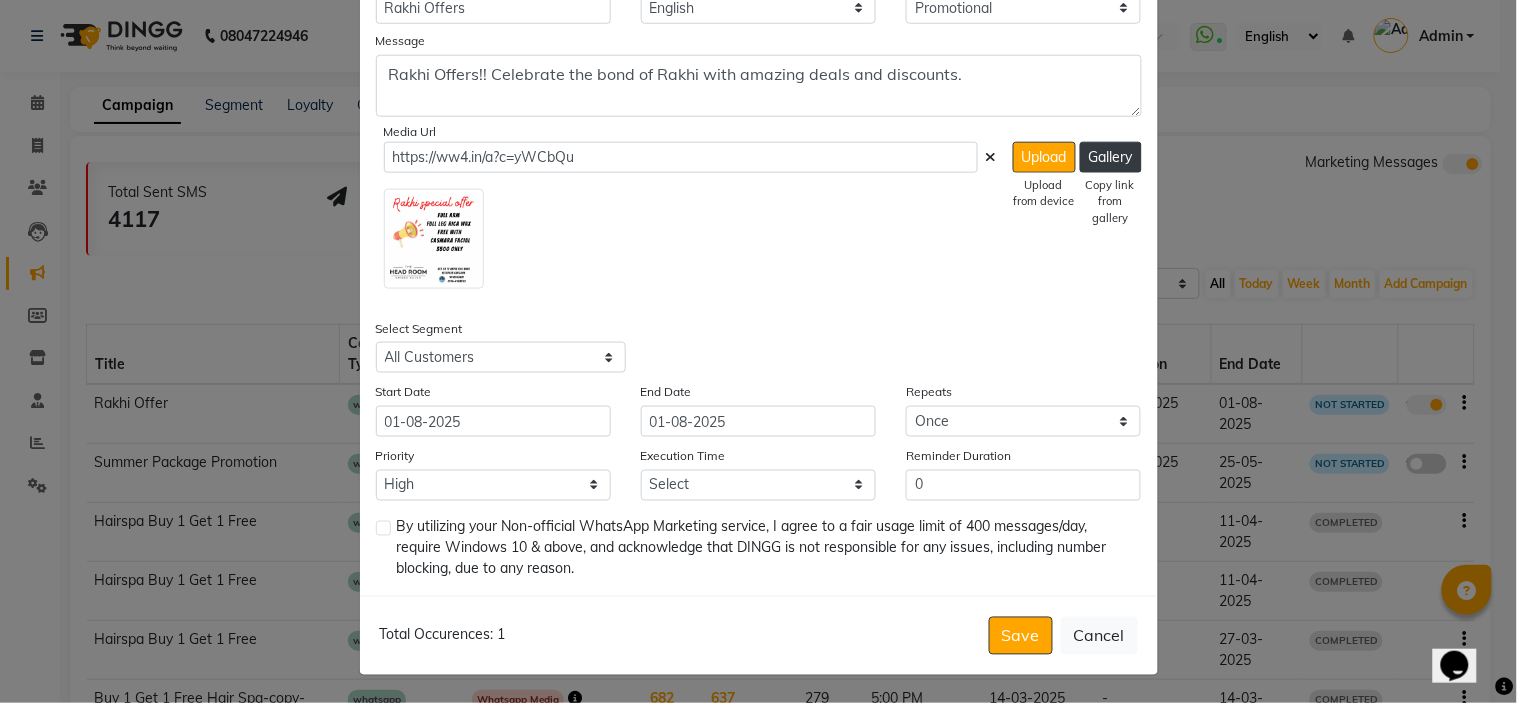 click on "Total Occurences: 1   Save   Cancel" 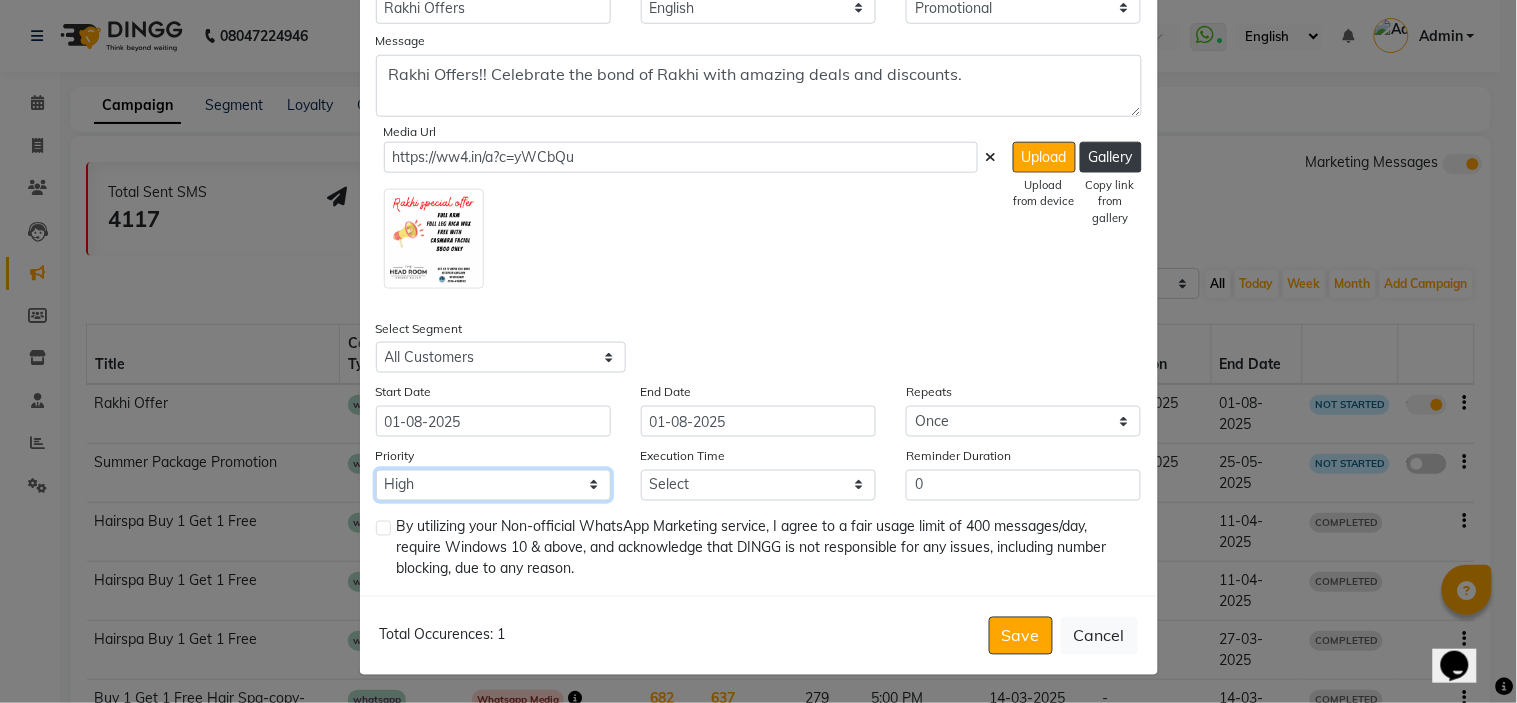 click on "Low Medium High" at bounding box center [493, 485] 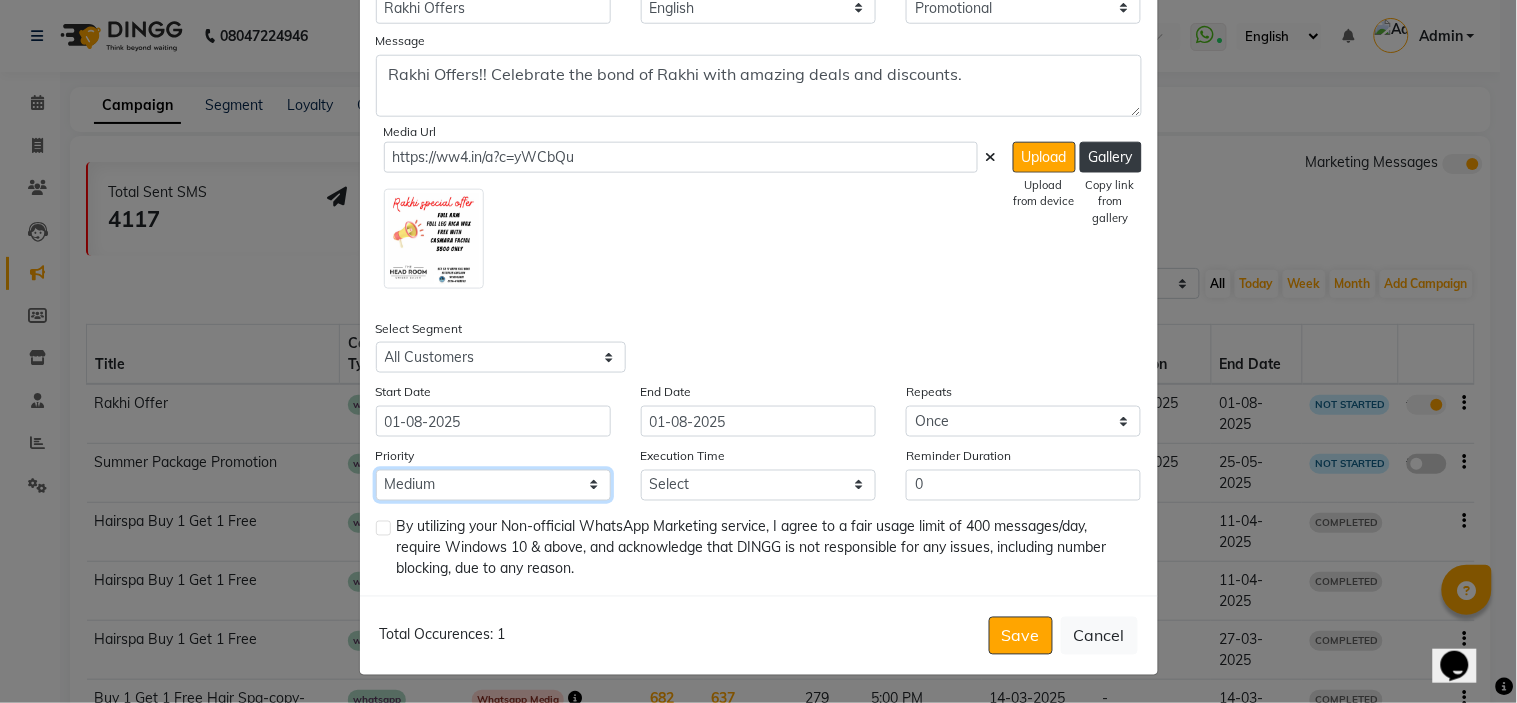 click on "Low Medium High" at bounding box center (493, 485) 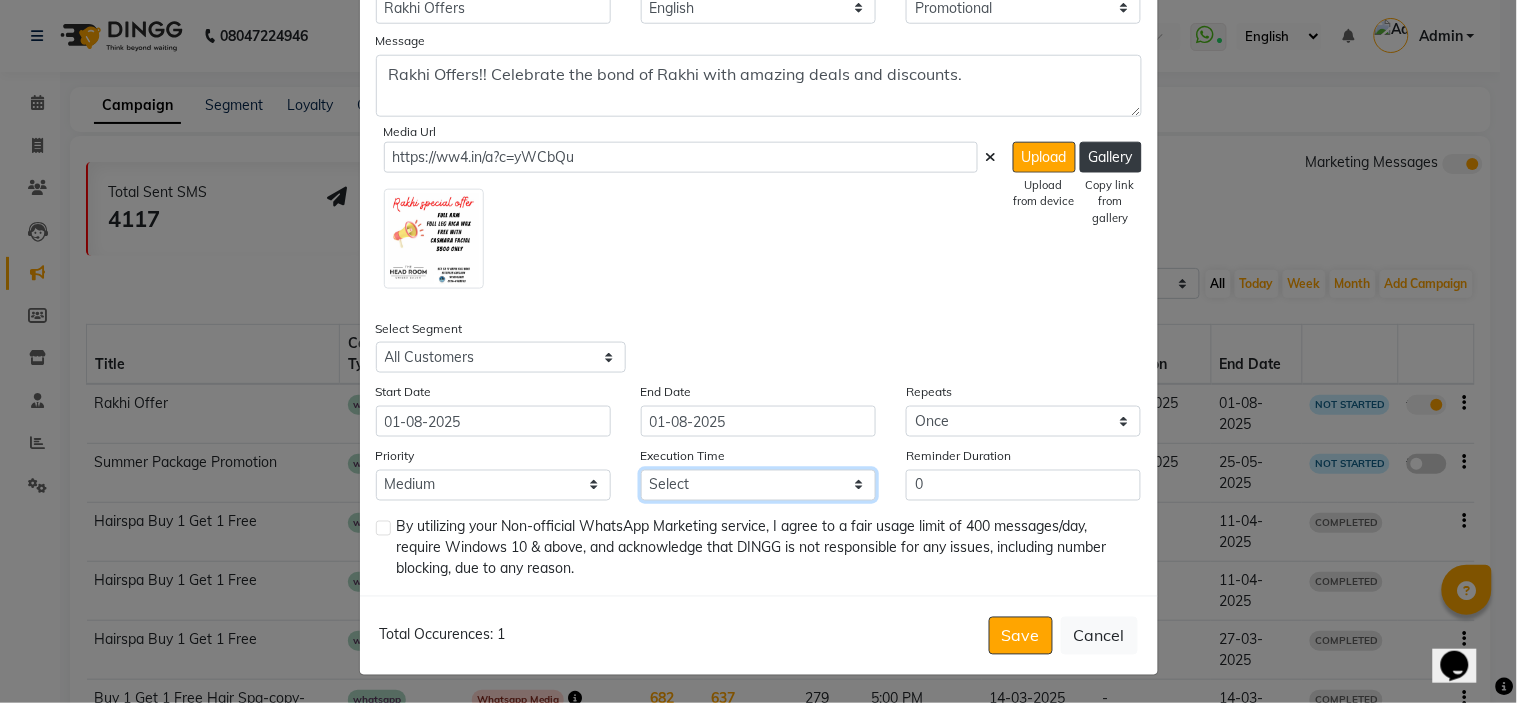 click on "Select 09:00 AM 09:15 AM 09:30 AM 09:45 AM 10:00 AM 10:15 AM 10:30 AM 10:45 AM 11:00 AM 11:15 AM 11:30 AM 11:45 AM 12:00 PM 12:15 PM 12:30 PM 12:45 PM 01:00 PM 01:15 PM 01:30 PM 01:45 PM 02:00 PM 02:15 PM 02:30 PM 02:45 PM 03:00 PM 03:15 PM 03:30 PM 03:45 PM 04:00 PM 04:15 PM 04:30 PM 04:45 PM 05:00 PM 05:15 PM 05:30 PM 05:45 PM 06:00 PM 06:15 PM 06:30 PM 06:45 PM 07:00 PM 07:15 PM 07:30 PM 07:45 PM 08:00 PM 08:15 PM 08:30 PM 08:45 PM 09:00 PM 09:15 PM 09:30 PM 09:45 PM" at bounding box center (758, 485) 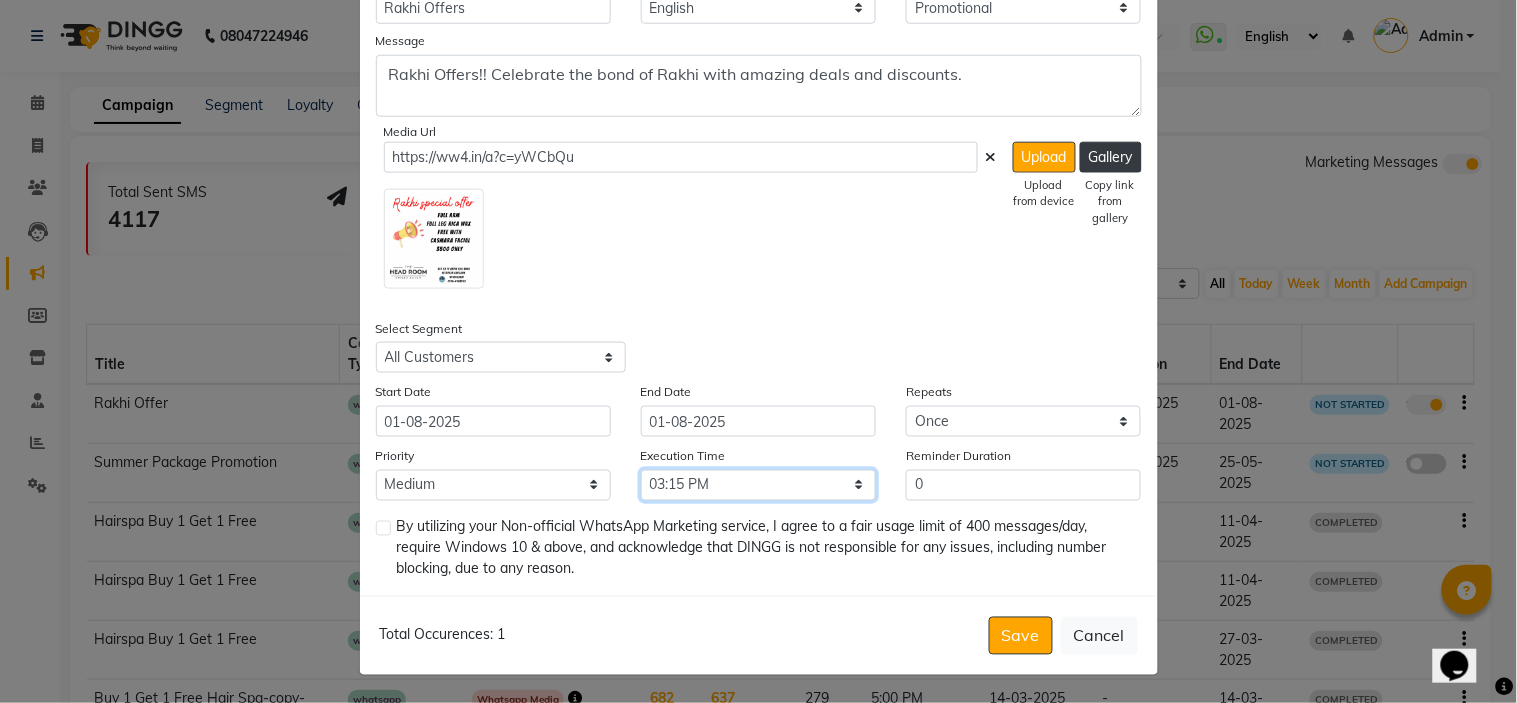 click on "Select 09:00 AM 09:15 AM 09:30 AM 09:45 AM 10:00 AM 10:15 AM 10:30 AM 10:45 AM 11:00 AM 11:15 AM 11:30 AM 11:45 AM 12:00 PM 12:15 PM 12:30 PM 12:45 PM 01:00 PM 01:15 PM 01:30 PM 01:45 PM 02:00 PM 02:15 PM 02:30 PM 02:45 PM 03:00 PM 03:15 PM 03:30 PM 03:45 PM 04:00 PM 04:15 PM 04:30 PM 04:45 PM 05:00 PM 05:15 PM 05:30 PM 05:45 PM 06:00 PM 06:15 PM 06:30 PM 06:45 PM 07:00 PM 07:15 PM 07:30 PM 07:45 PM 08:00 PM 08:15 PM 08:30 PM 08:45 PM 09:00 PM 09:15 PM 09:30 PM 09:45 PM" at bounding box center (758, 485) 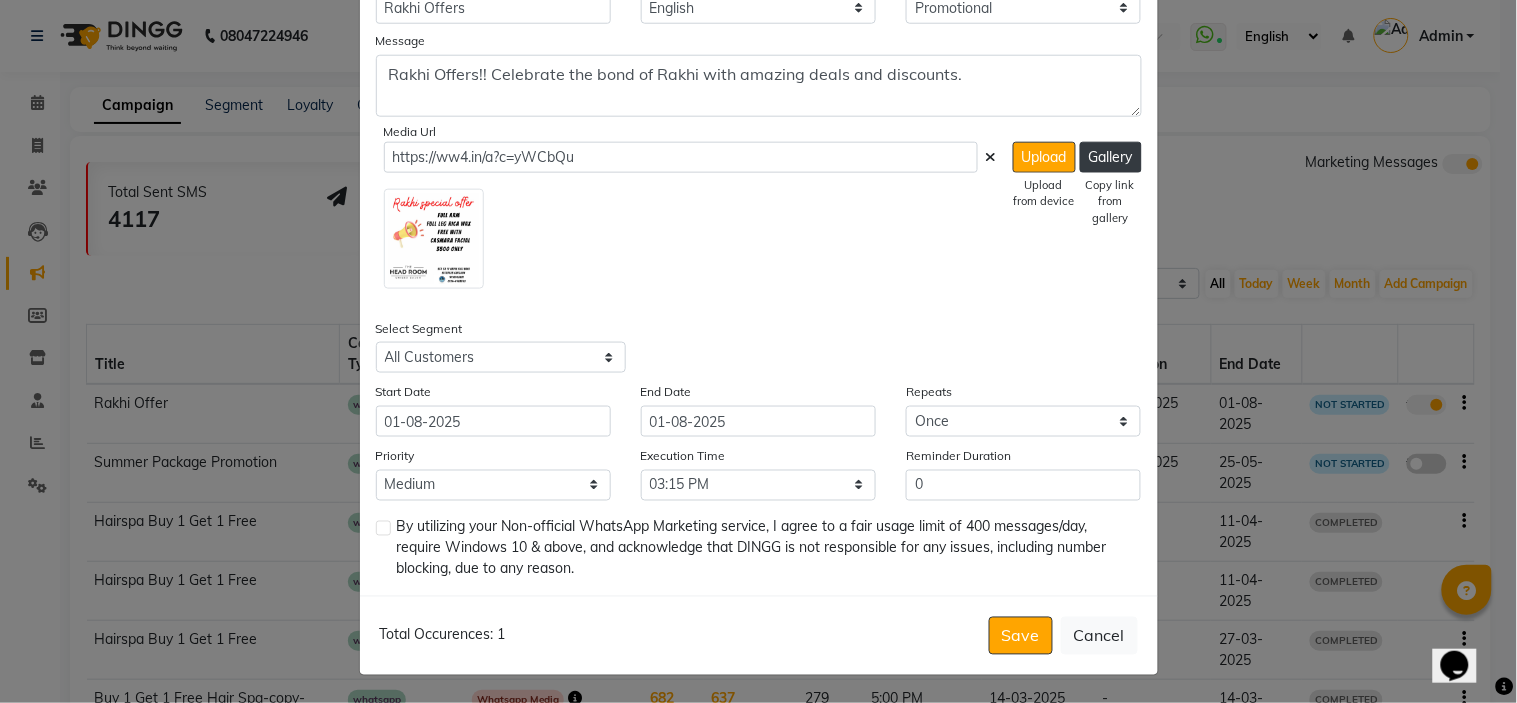 click on "By utilizing your Non-official WhatsApp Marketing service, I agree to a fair usage limit of 400 messages/day, require Windows 10 & above, and acknowledge that DINGG is not responsible for any issues, including number blocking, due to any reason." 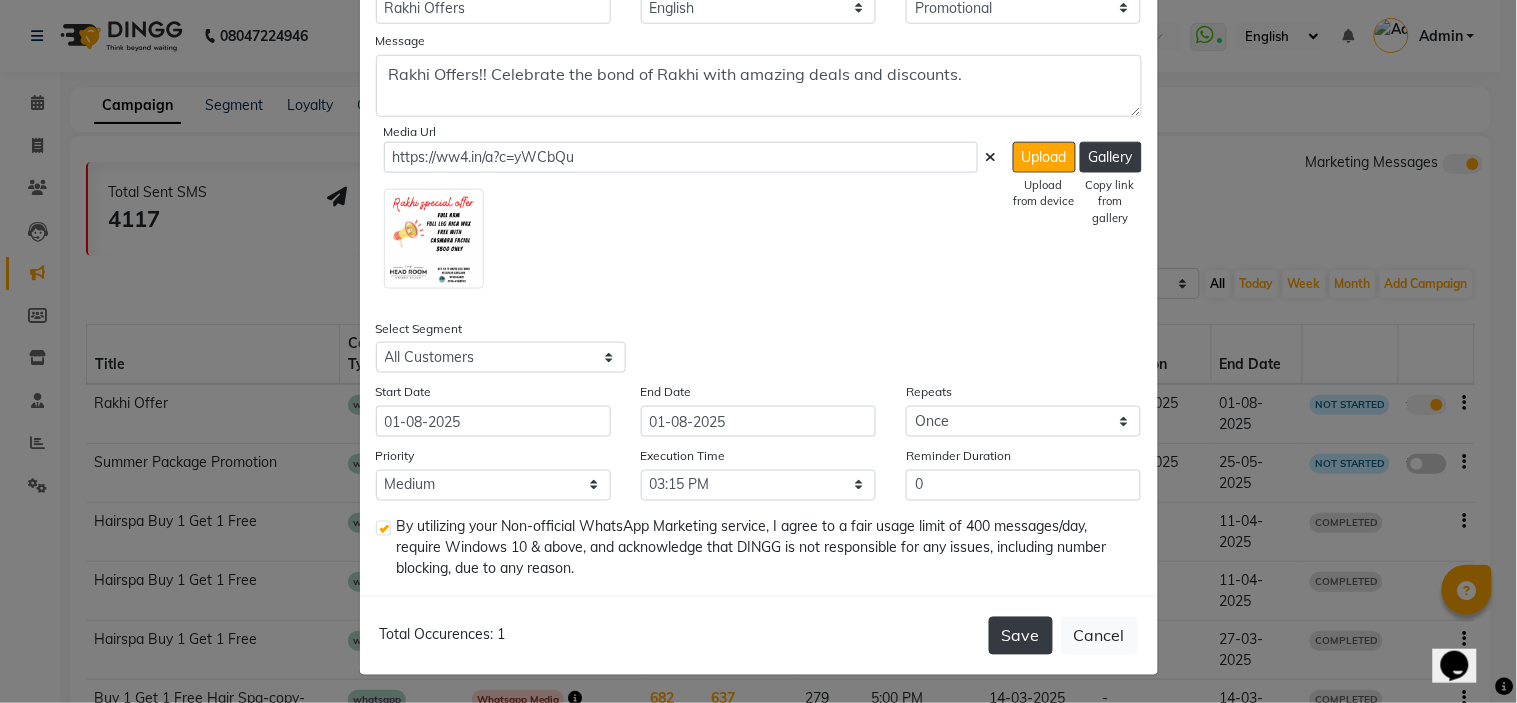 click on "Save" 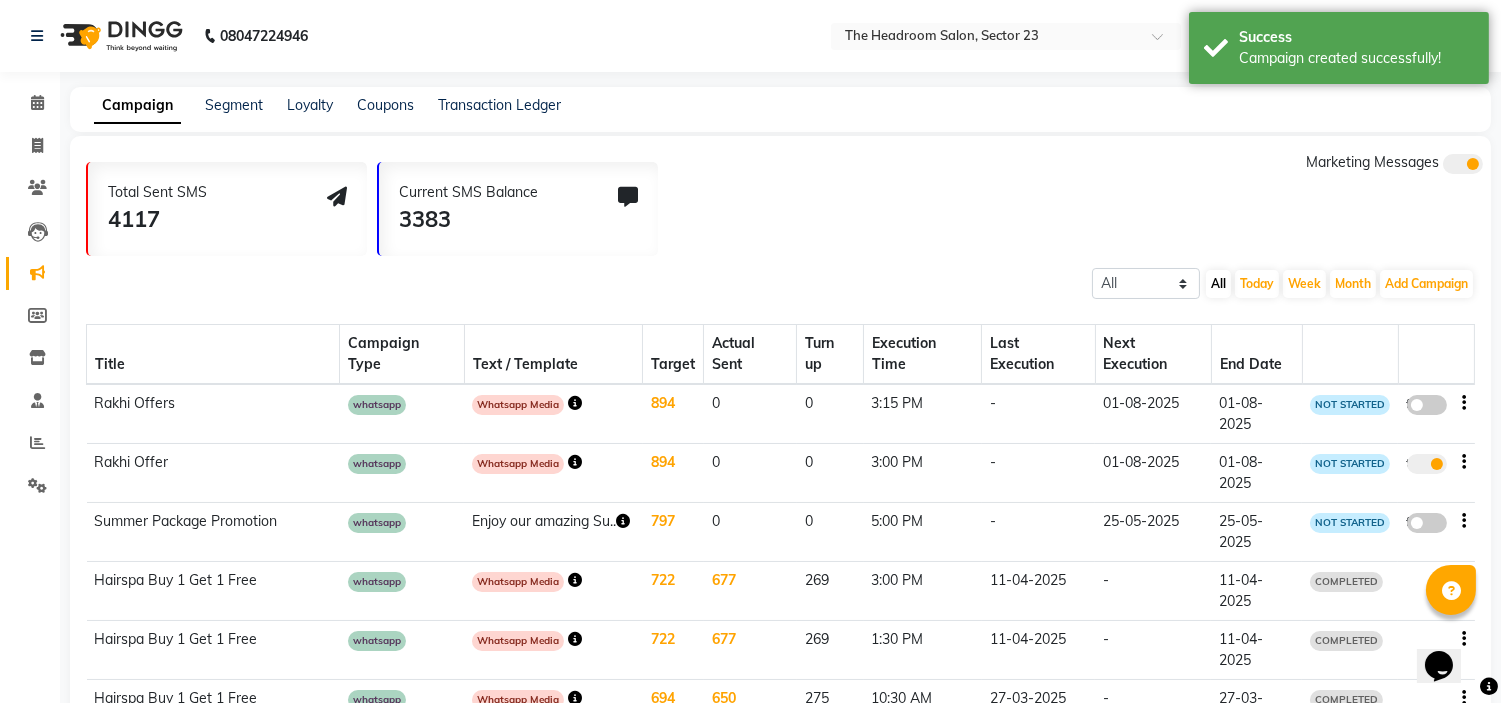 click 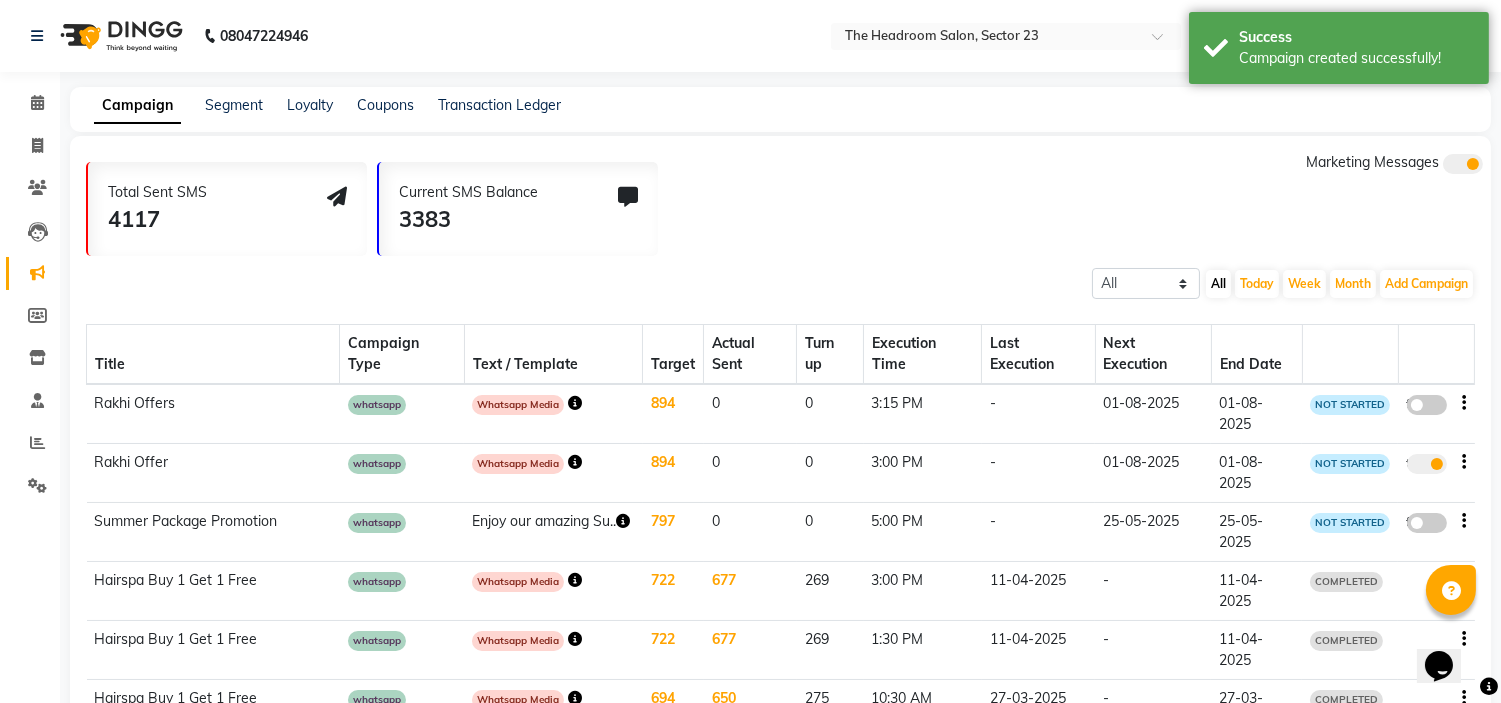 click on "false" 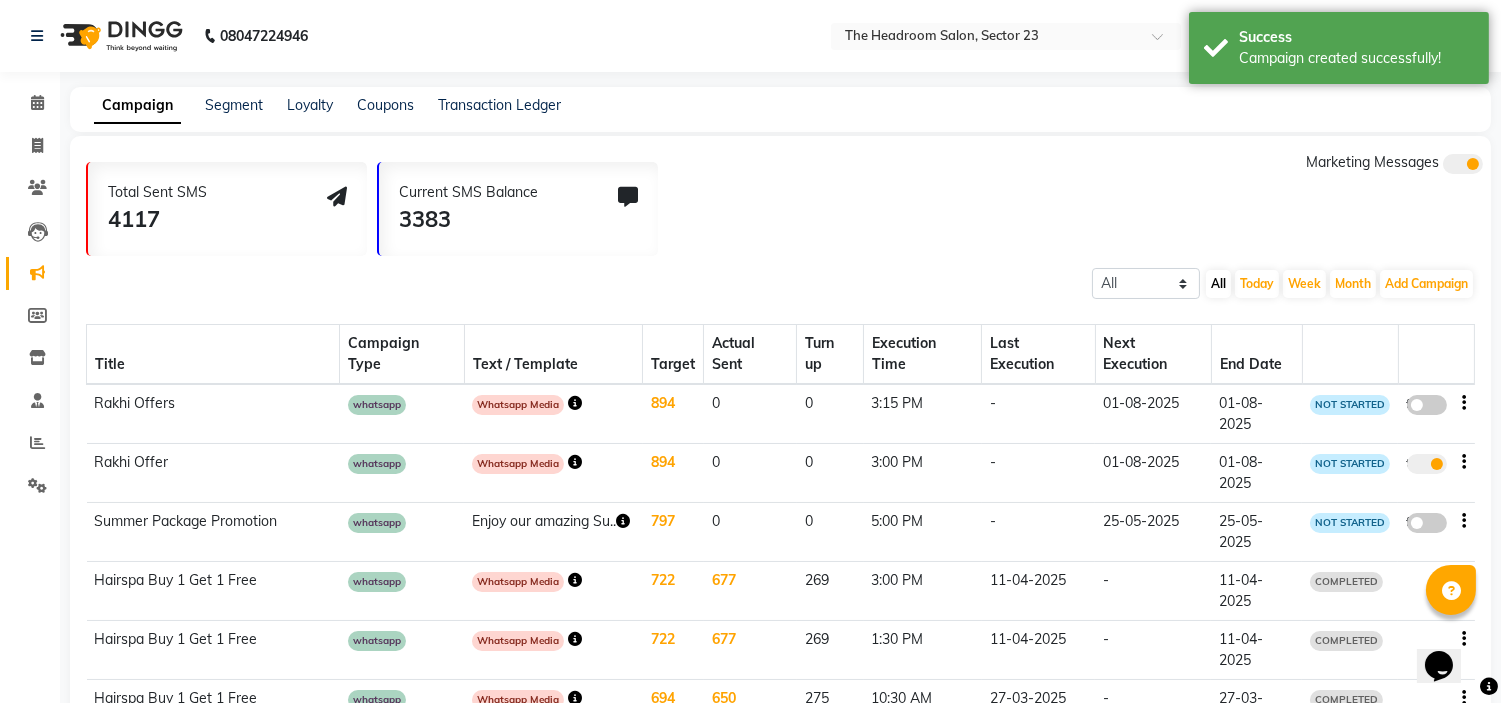 select on "3" 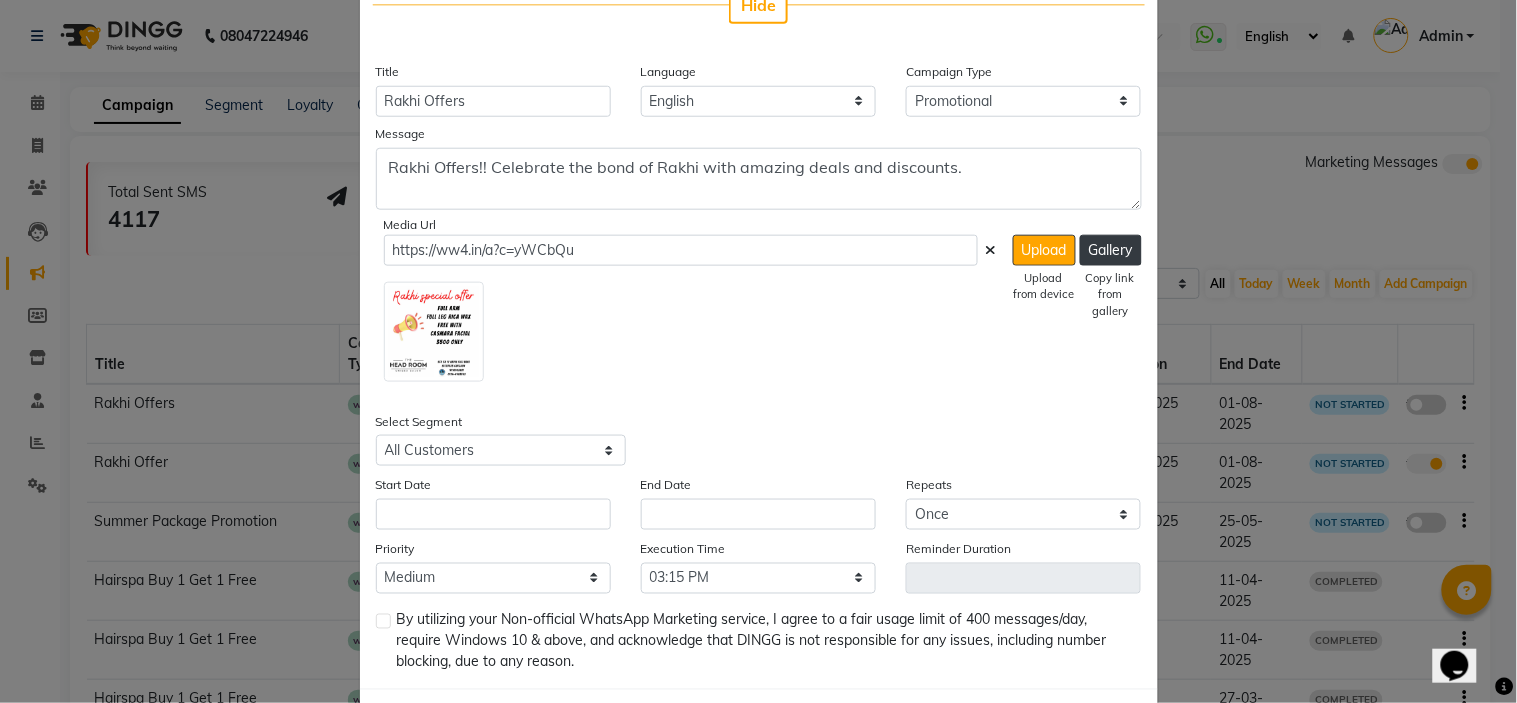 scroll, scrollTop: 422, scrollLeft: 0, axis: vertical 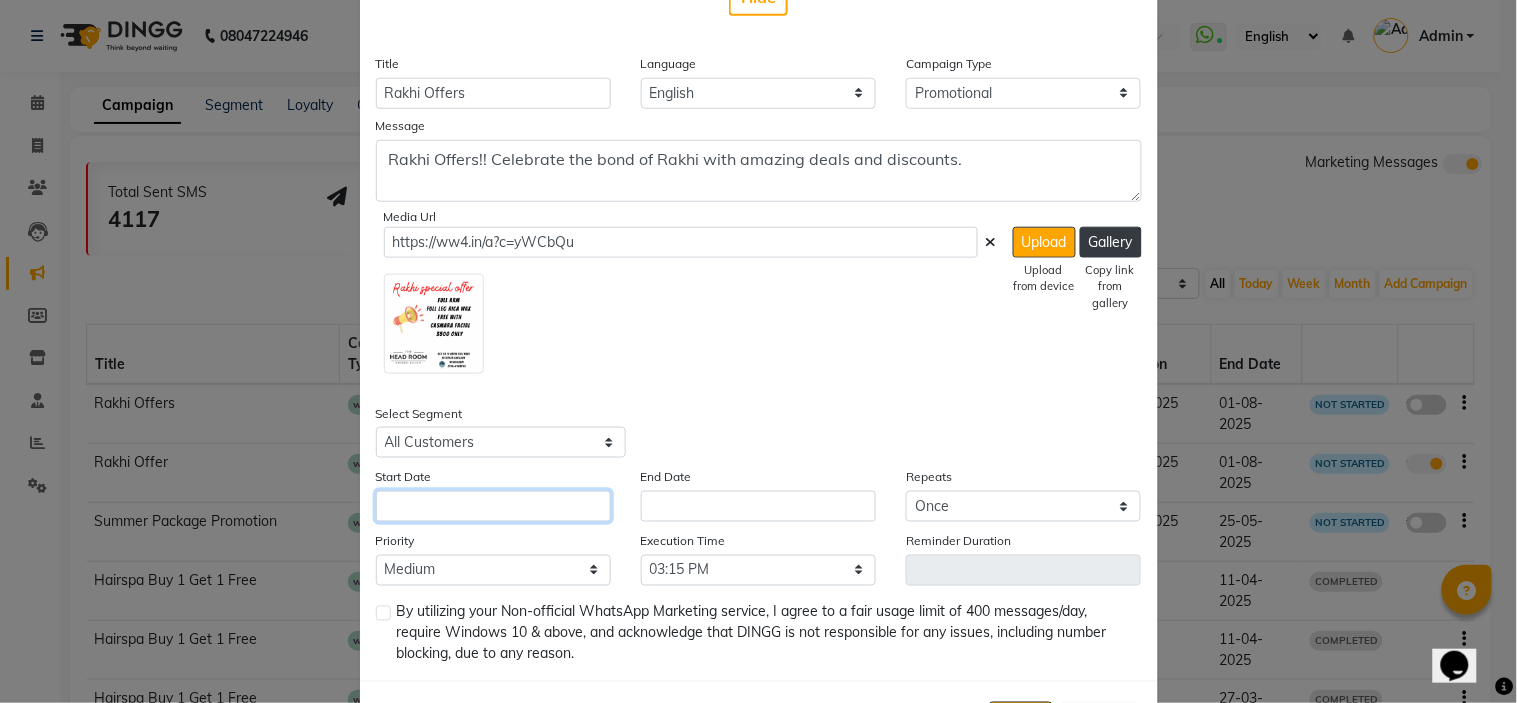 click 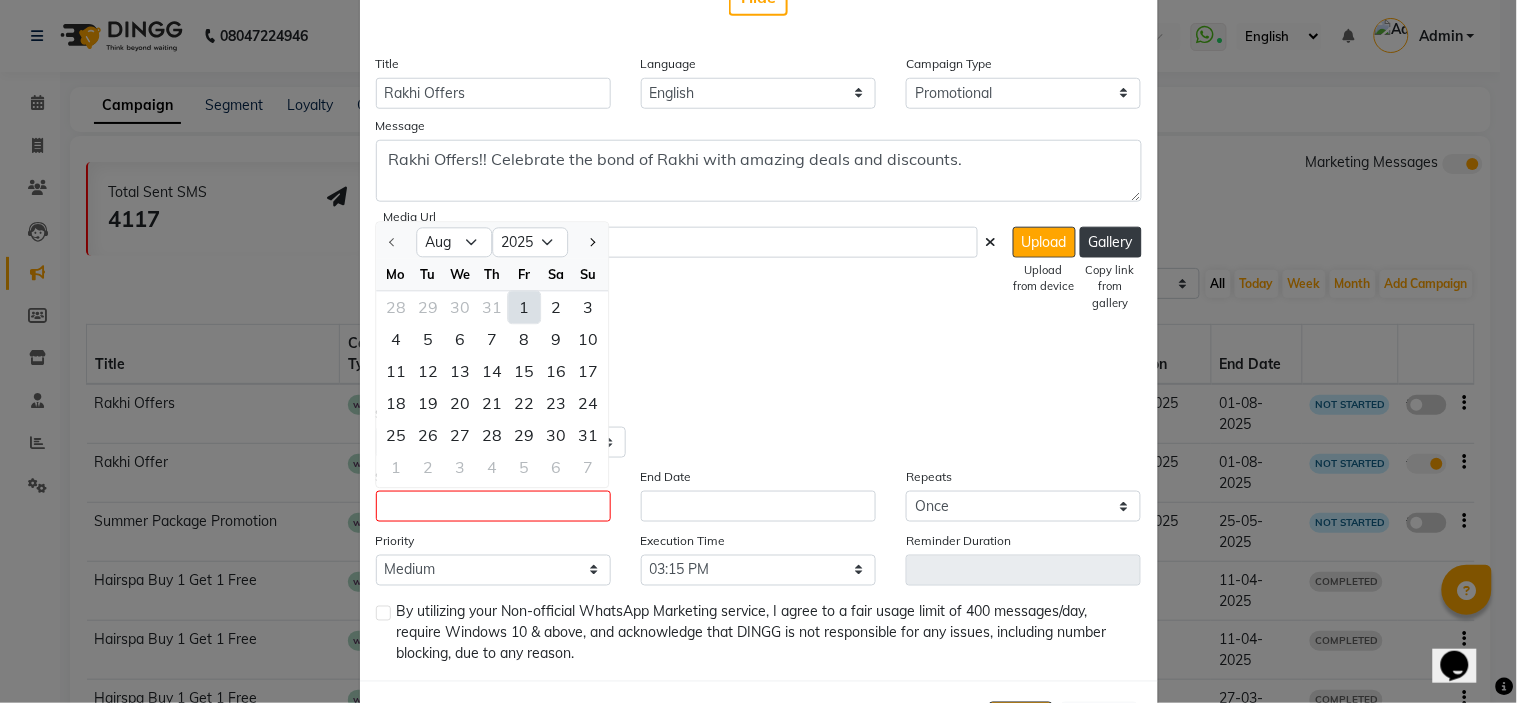 click on "1" 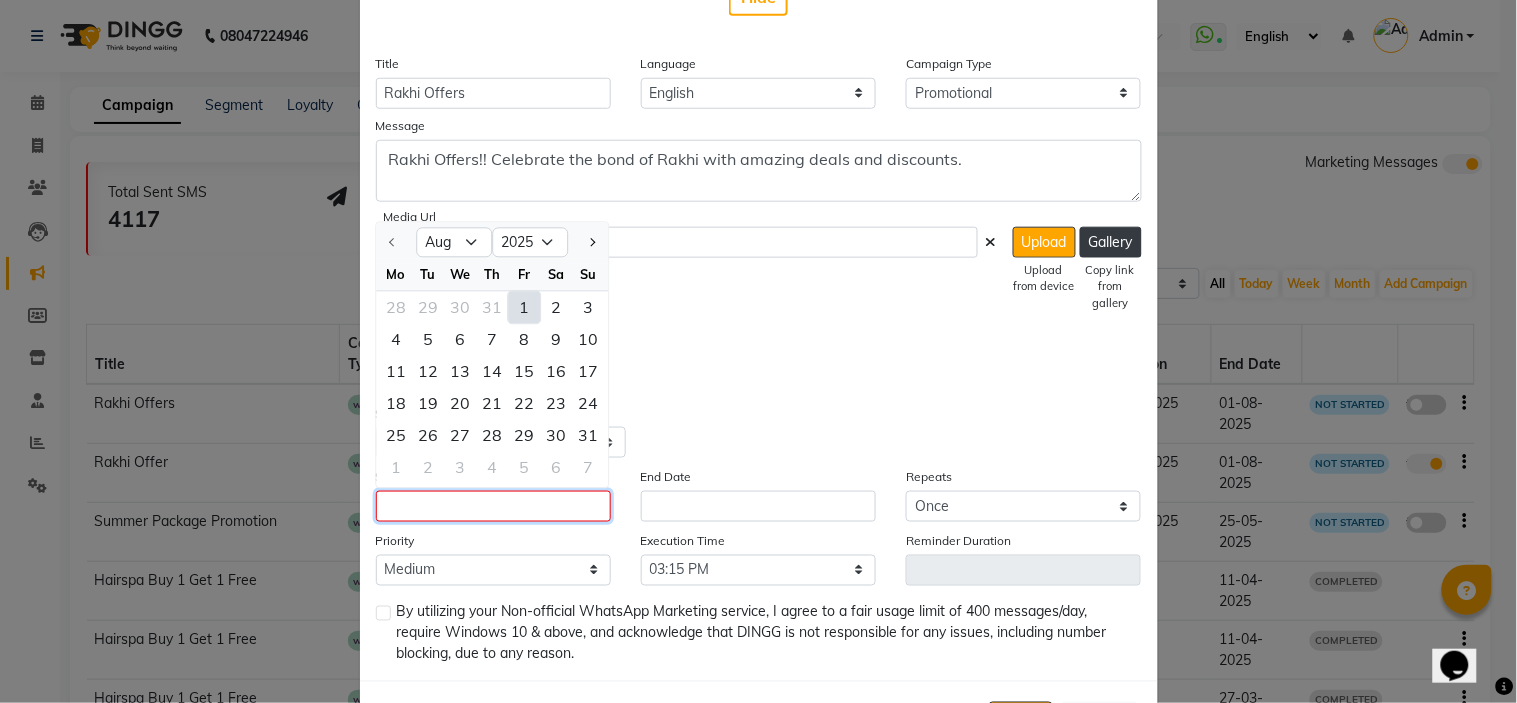 type on "01-08-2025" 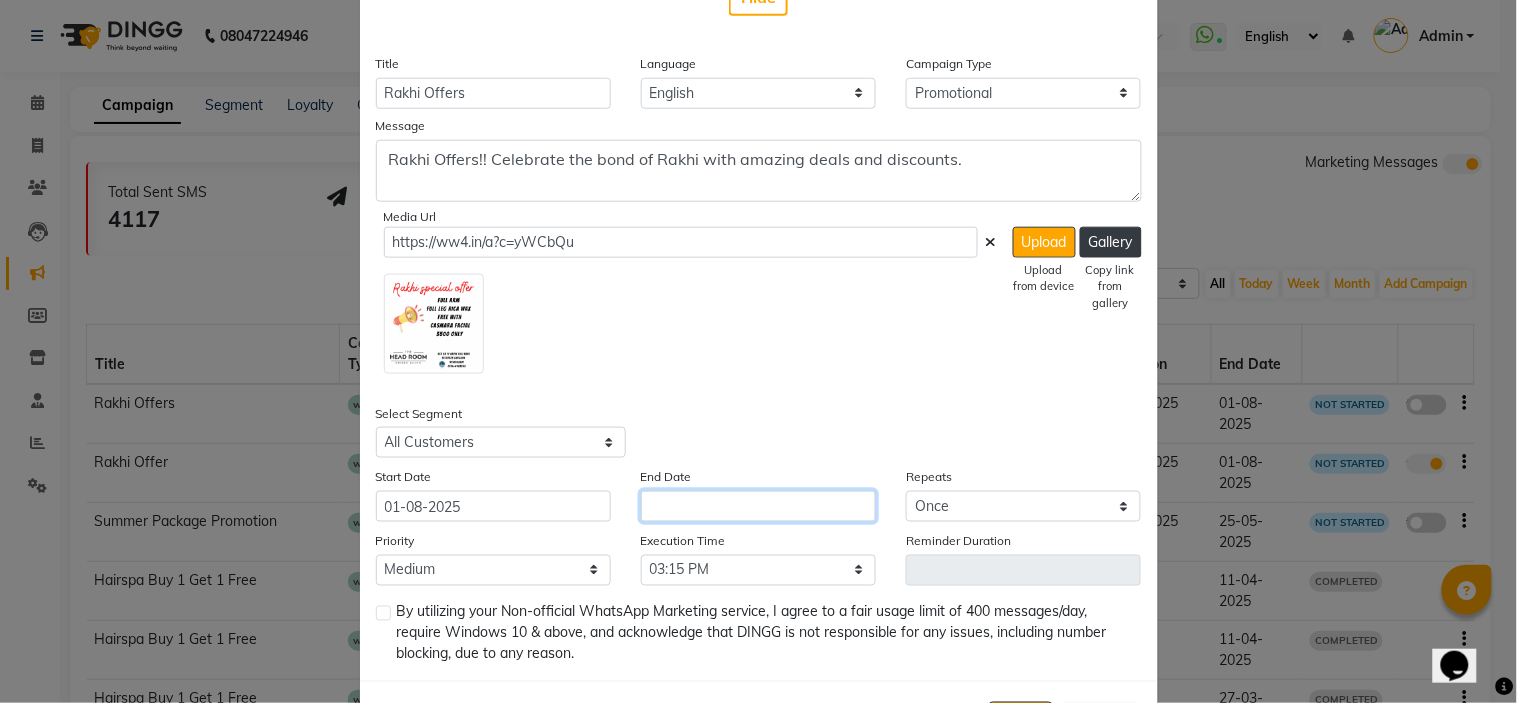 click 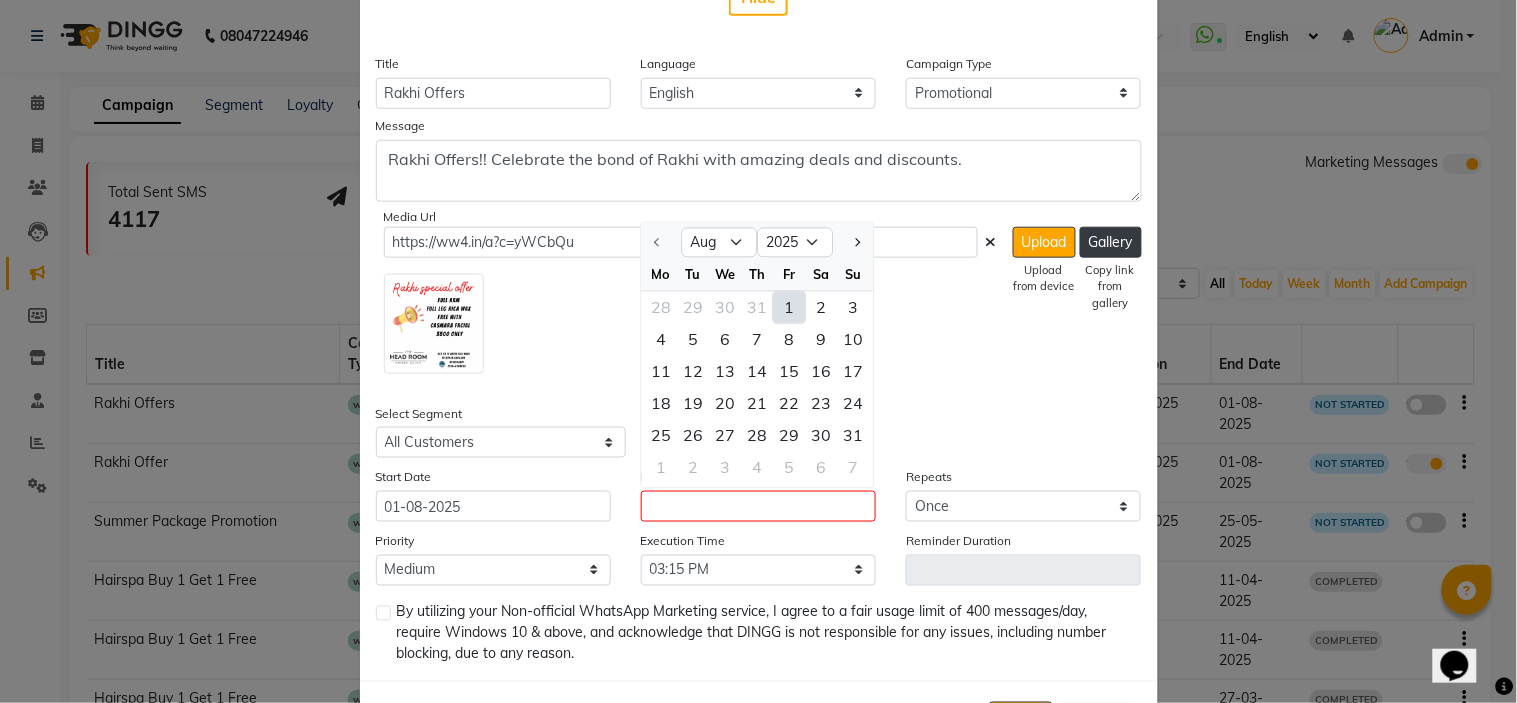 click on "1" 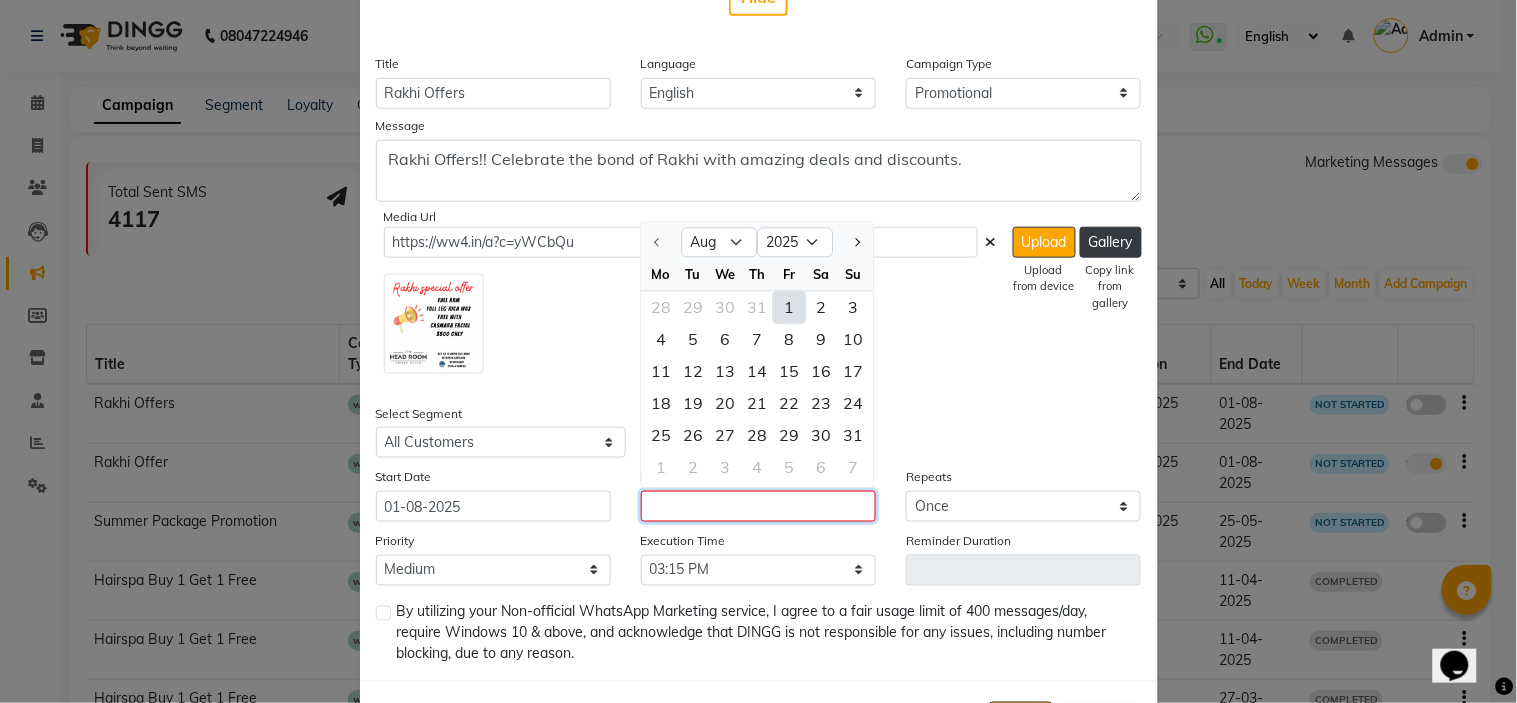 type on "01-08-2025" 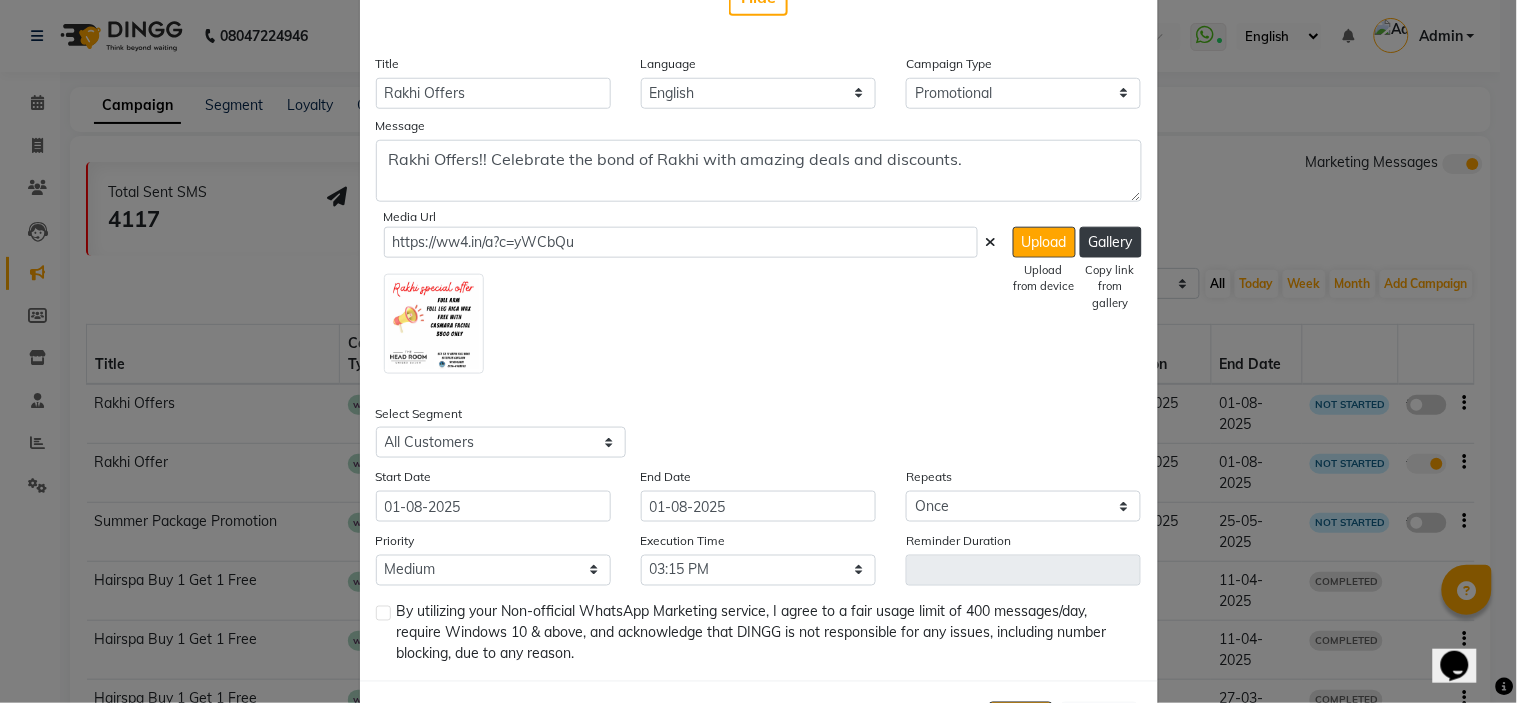 scroll, scrollTop: 507, scrollLeft: 0, axis: vertical 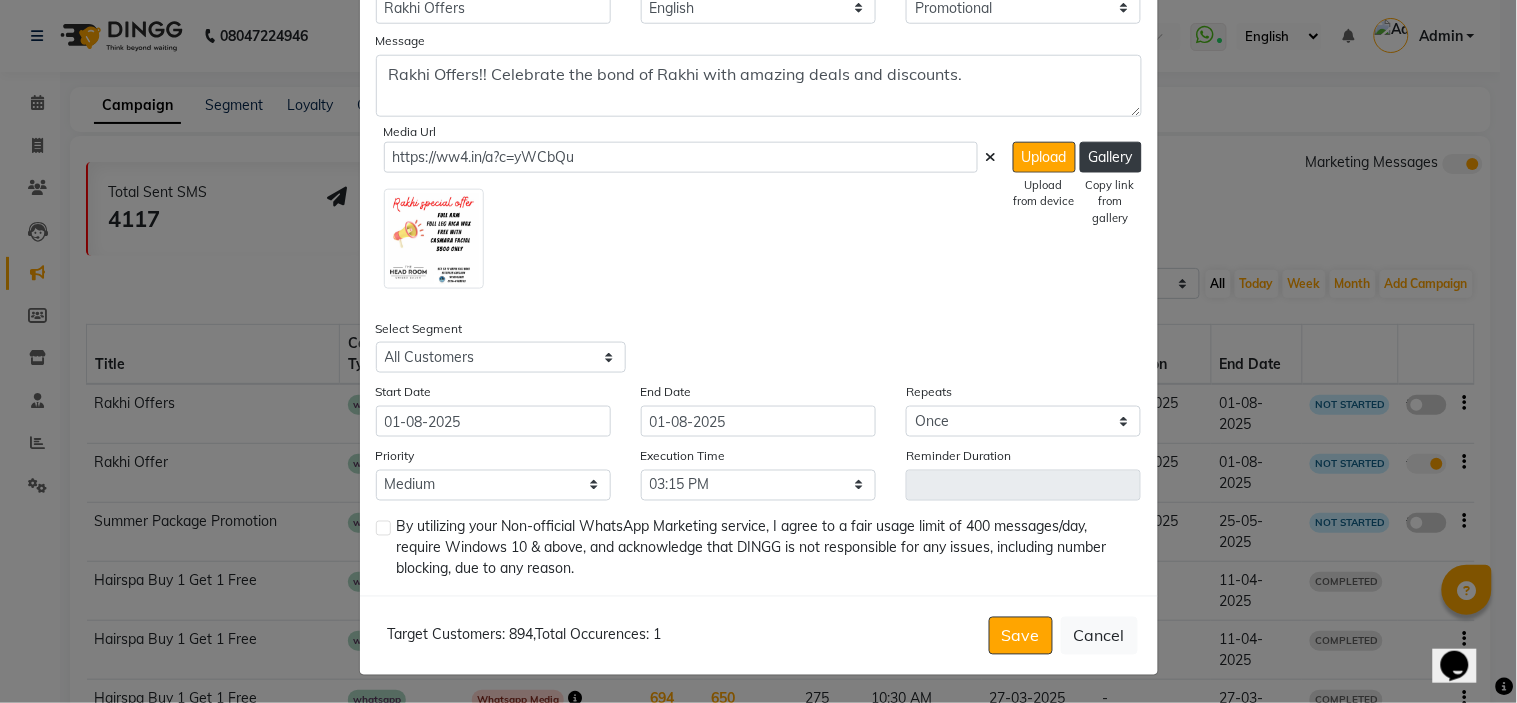 click 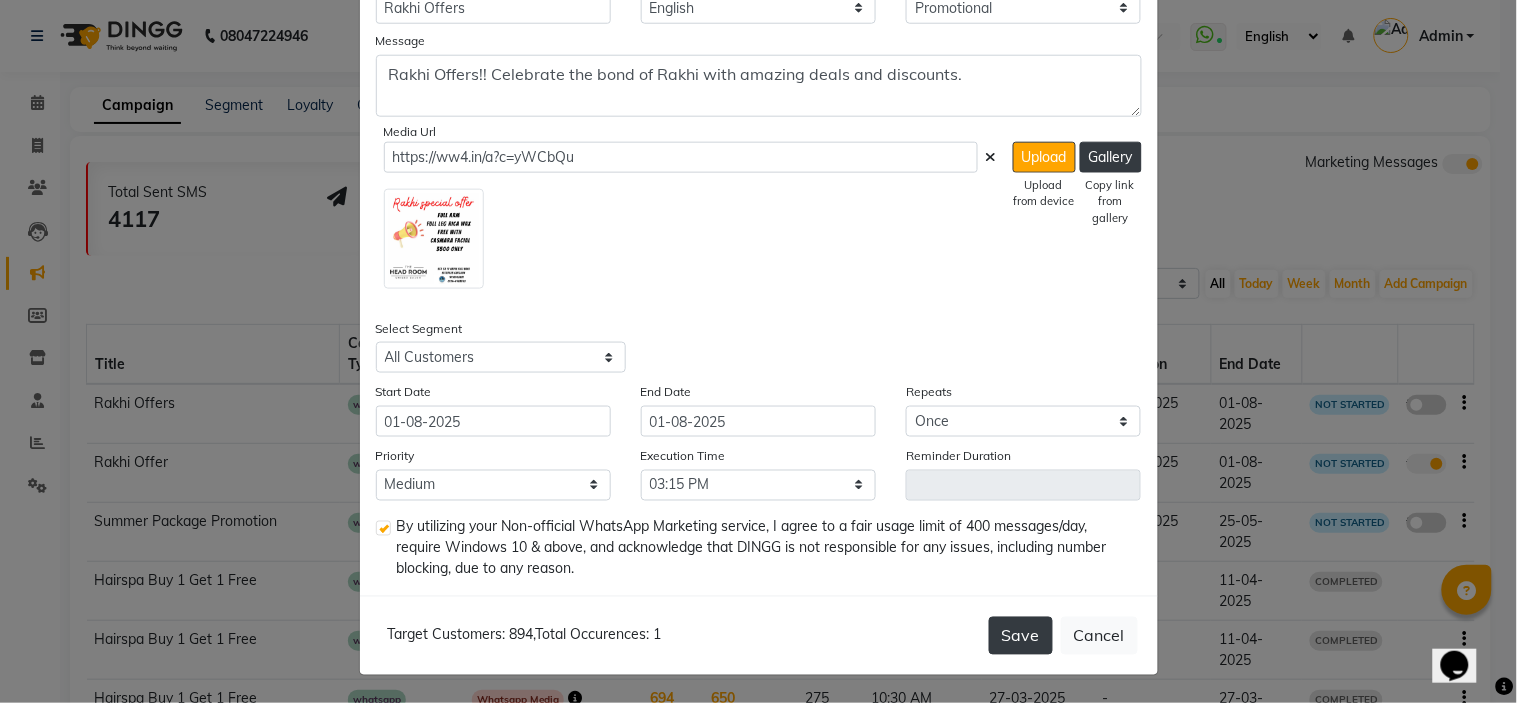 click on "Save" 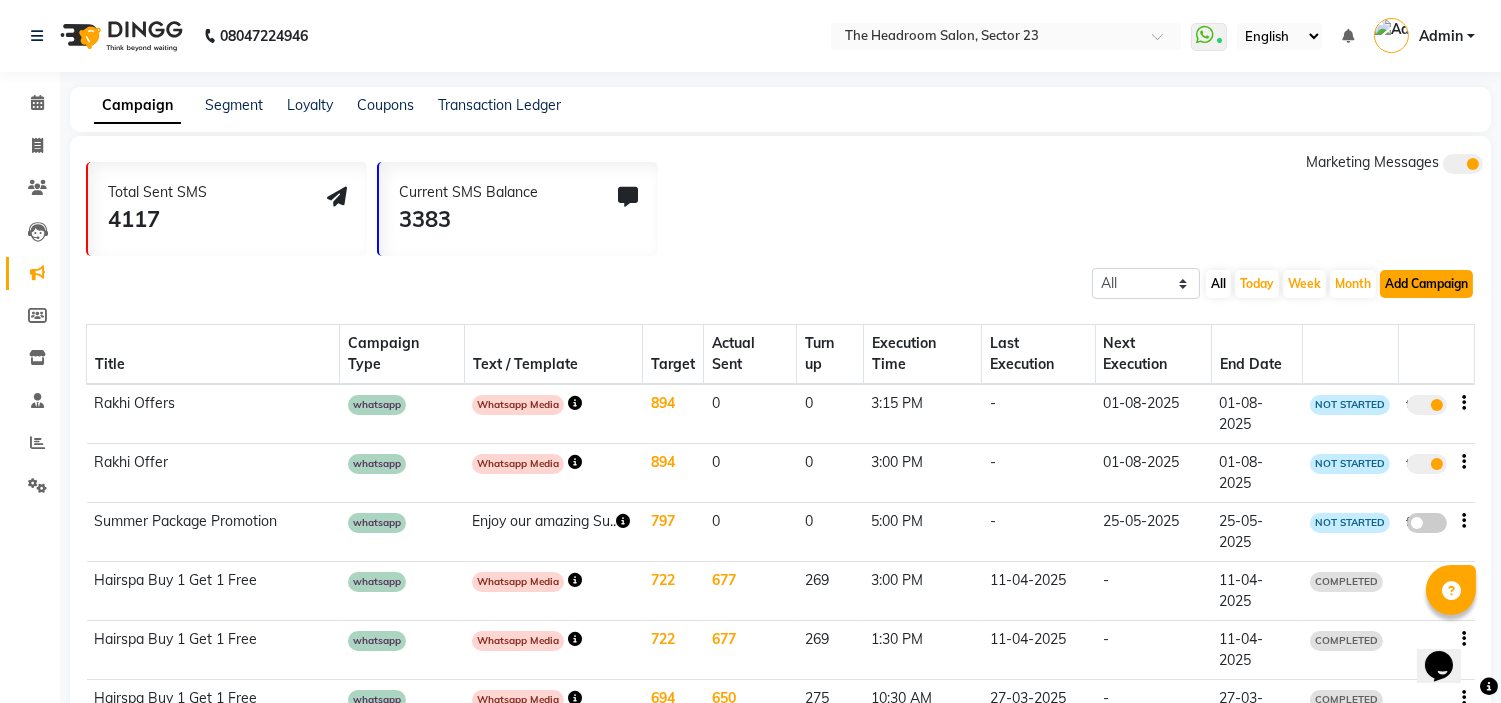 click on "Add Campaign" at bounding box center [1426, 284] 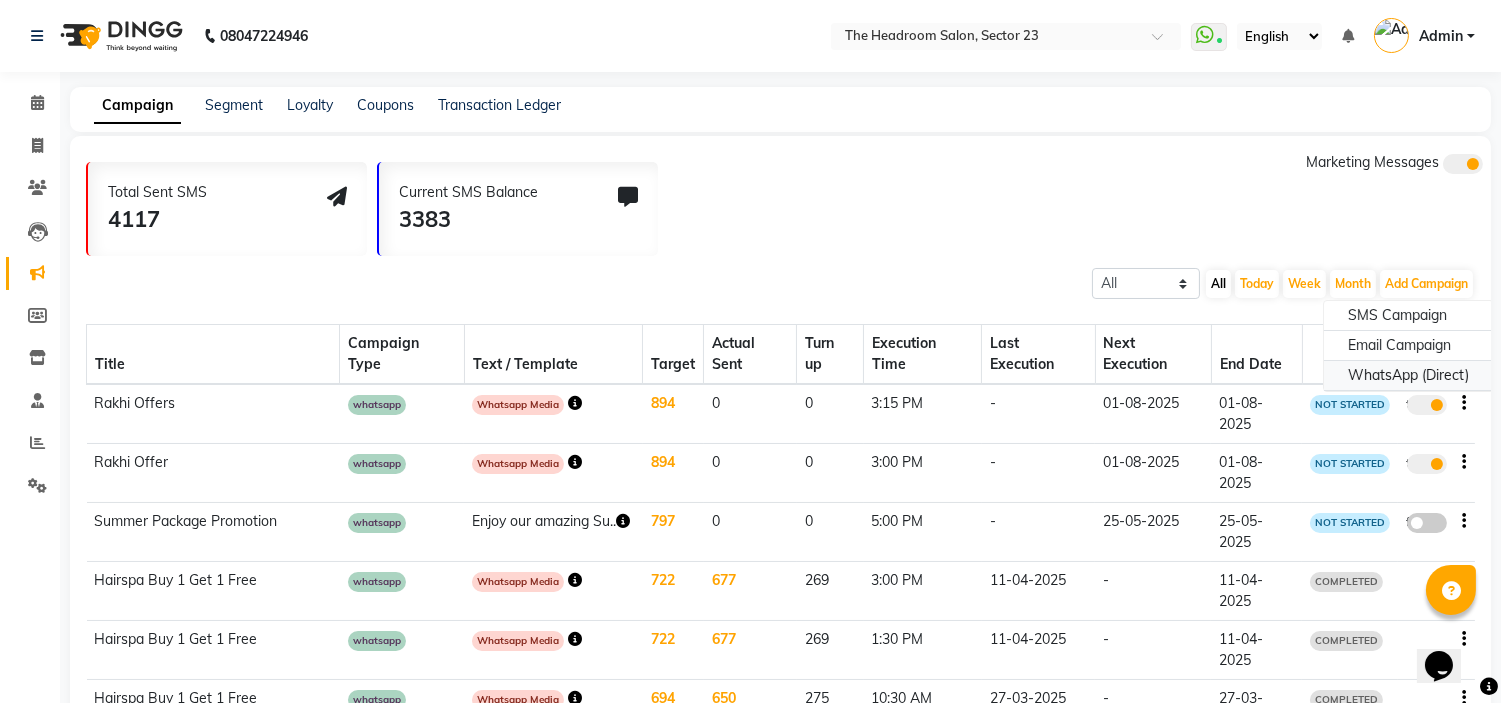 click on "WhatsApp (Direct)" 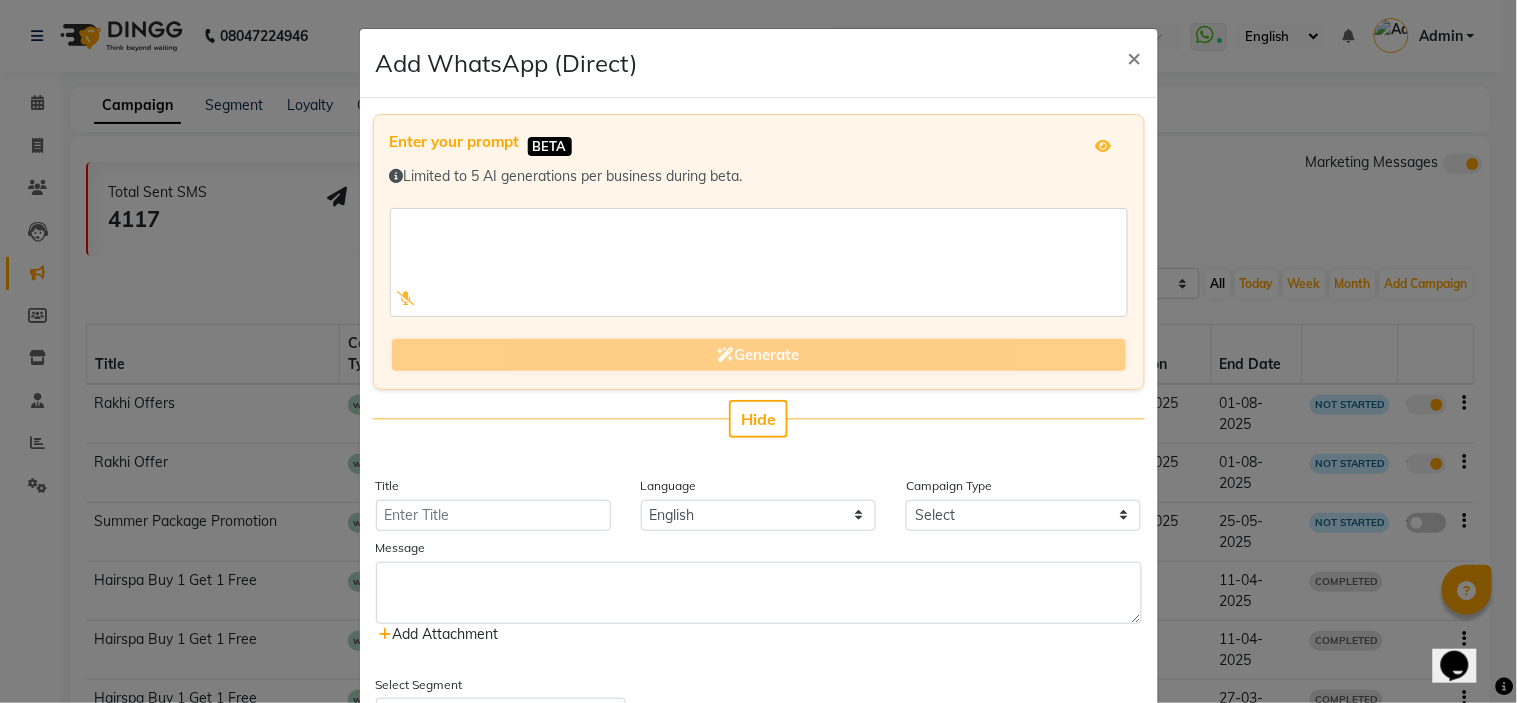 scroll, scrollTop: 151, scrollLeft: 0, axis: vertical 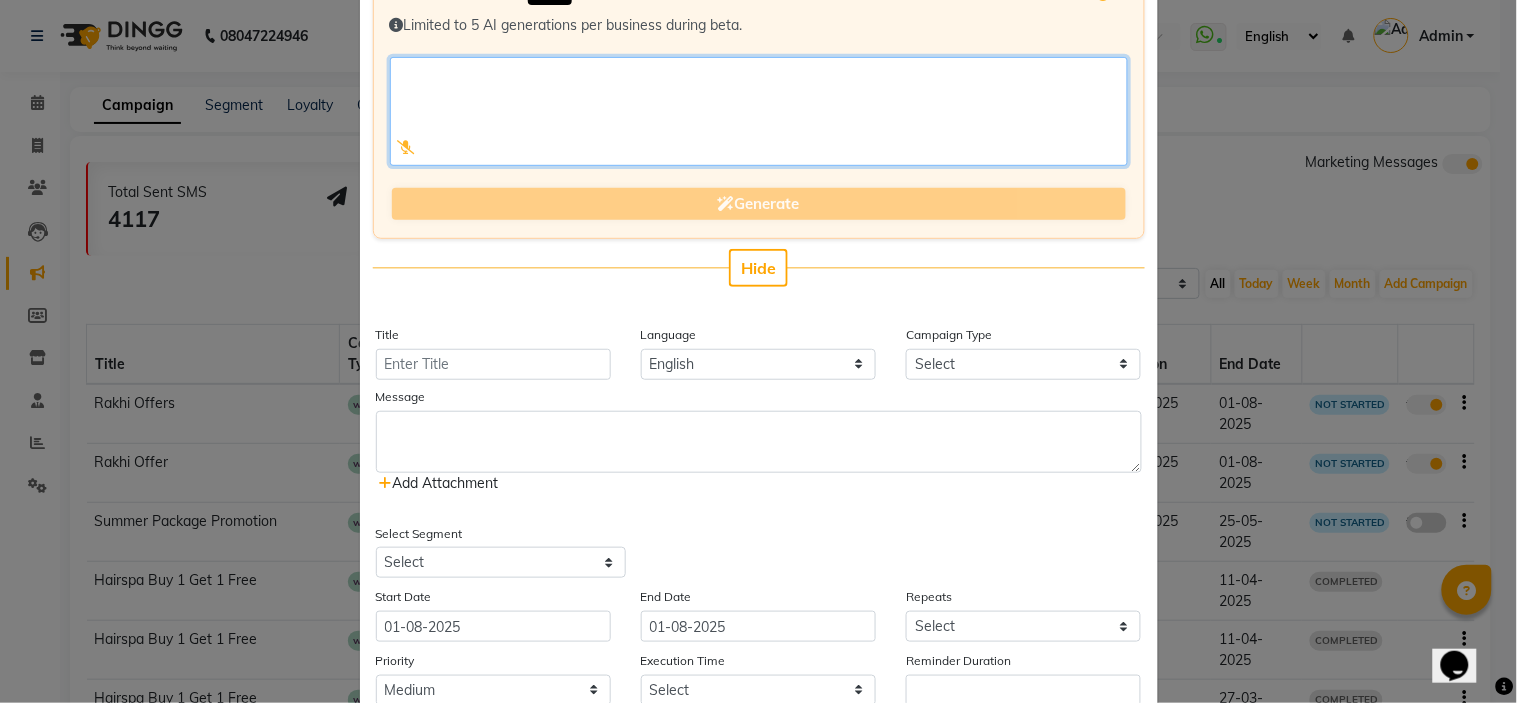 click 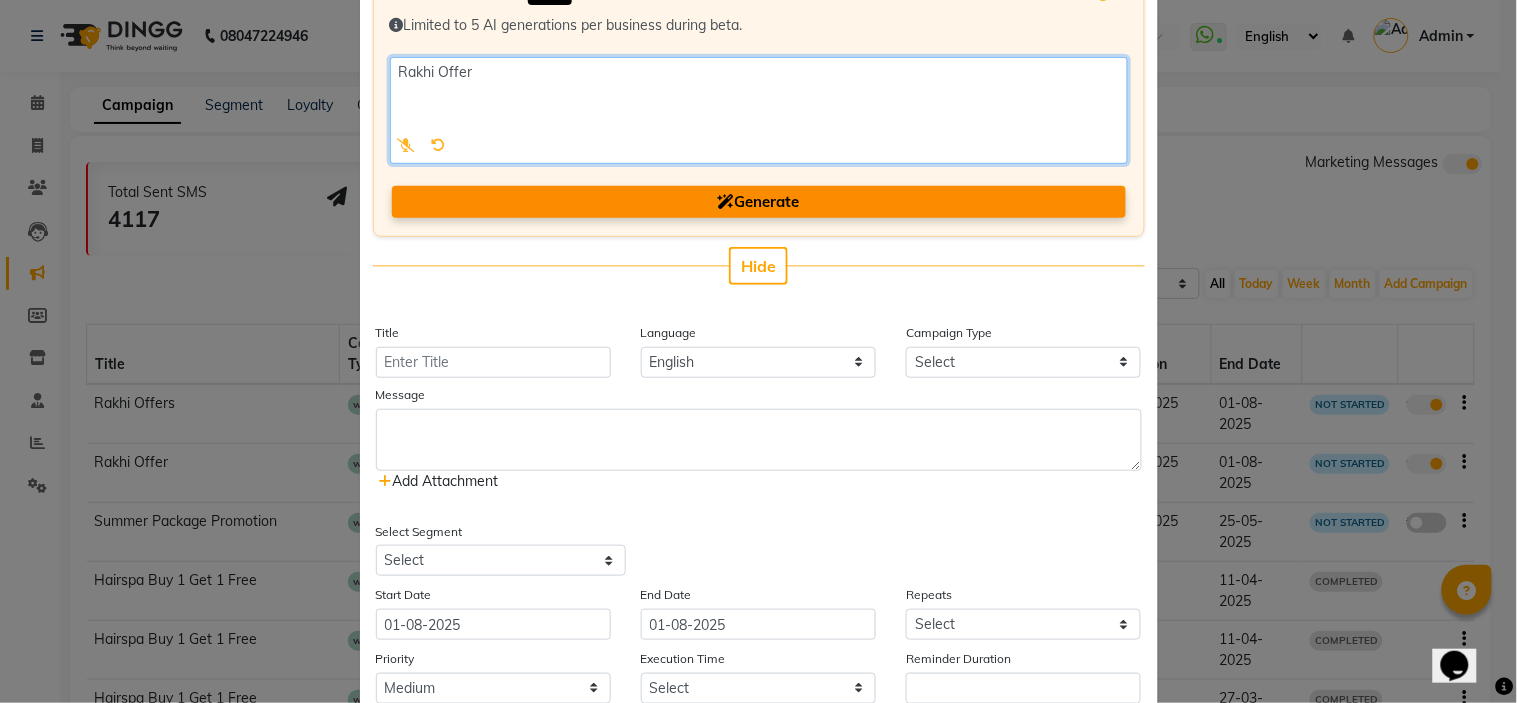 type on "Rakhi Offer" 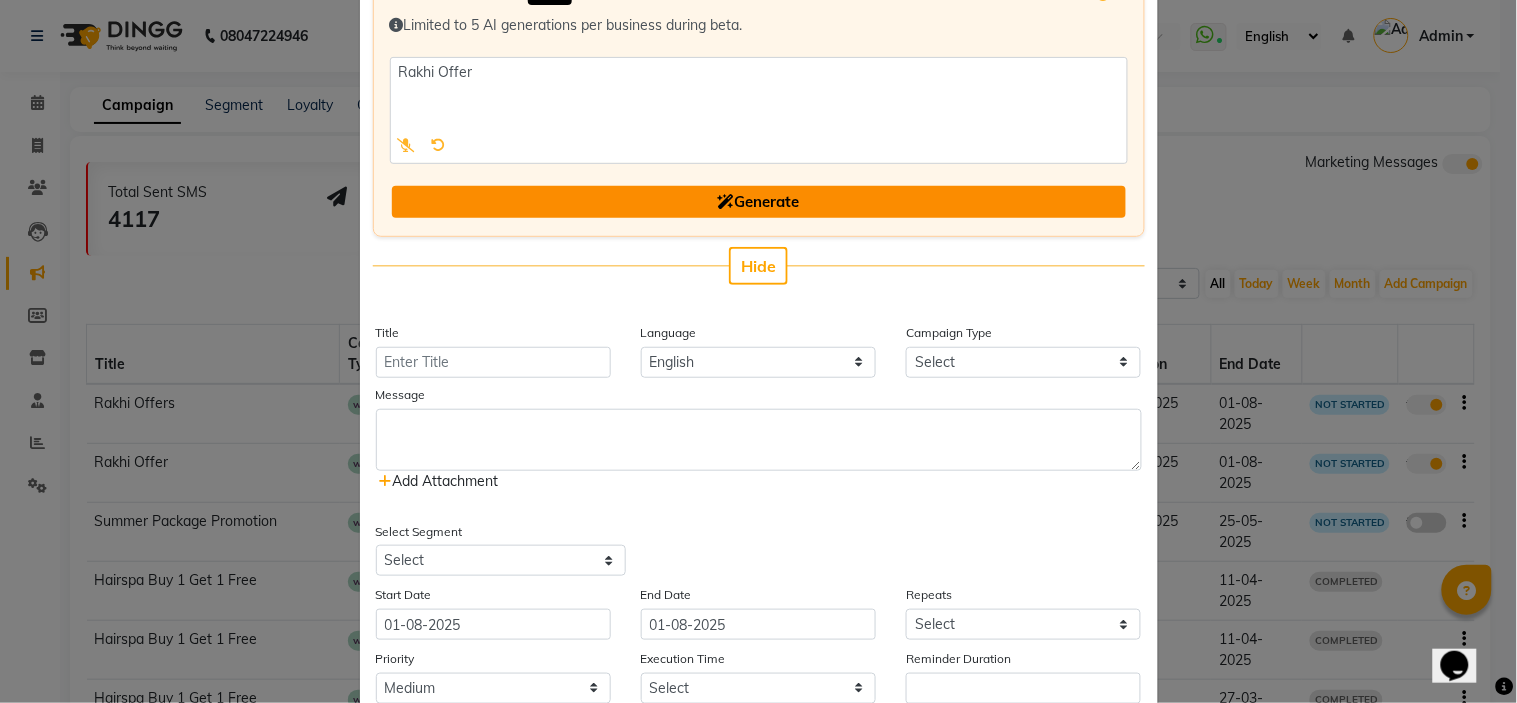 click on "Generate" 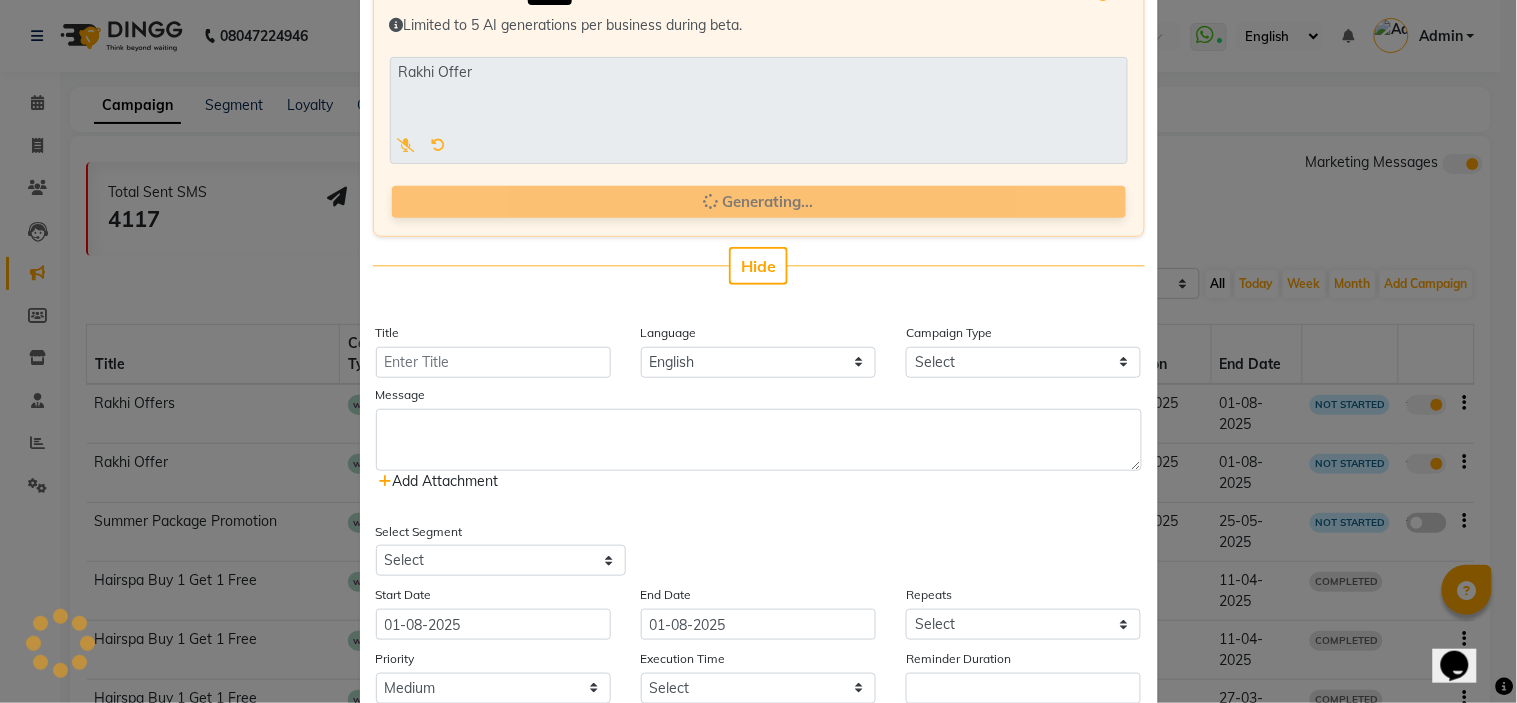 type on "Rakhi Offer" 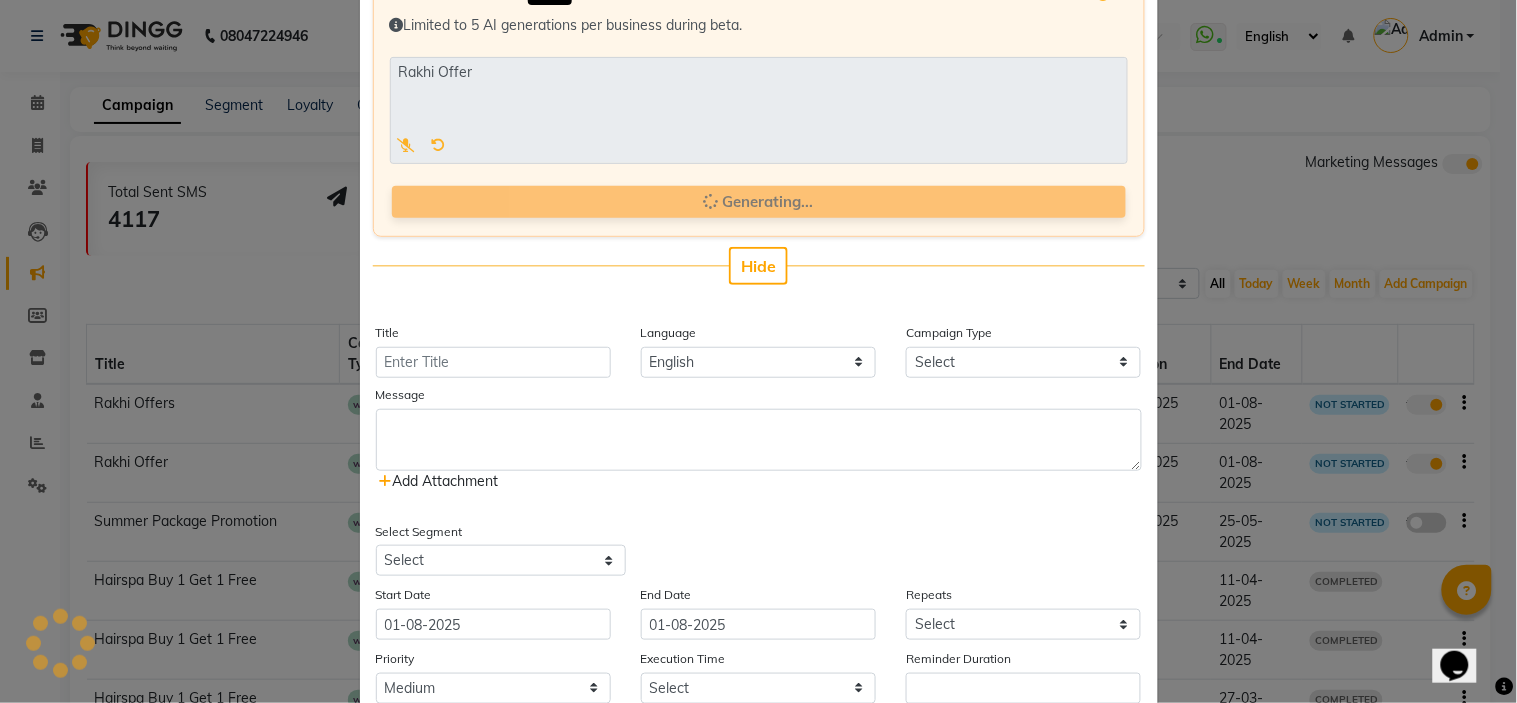 select on "3" 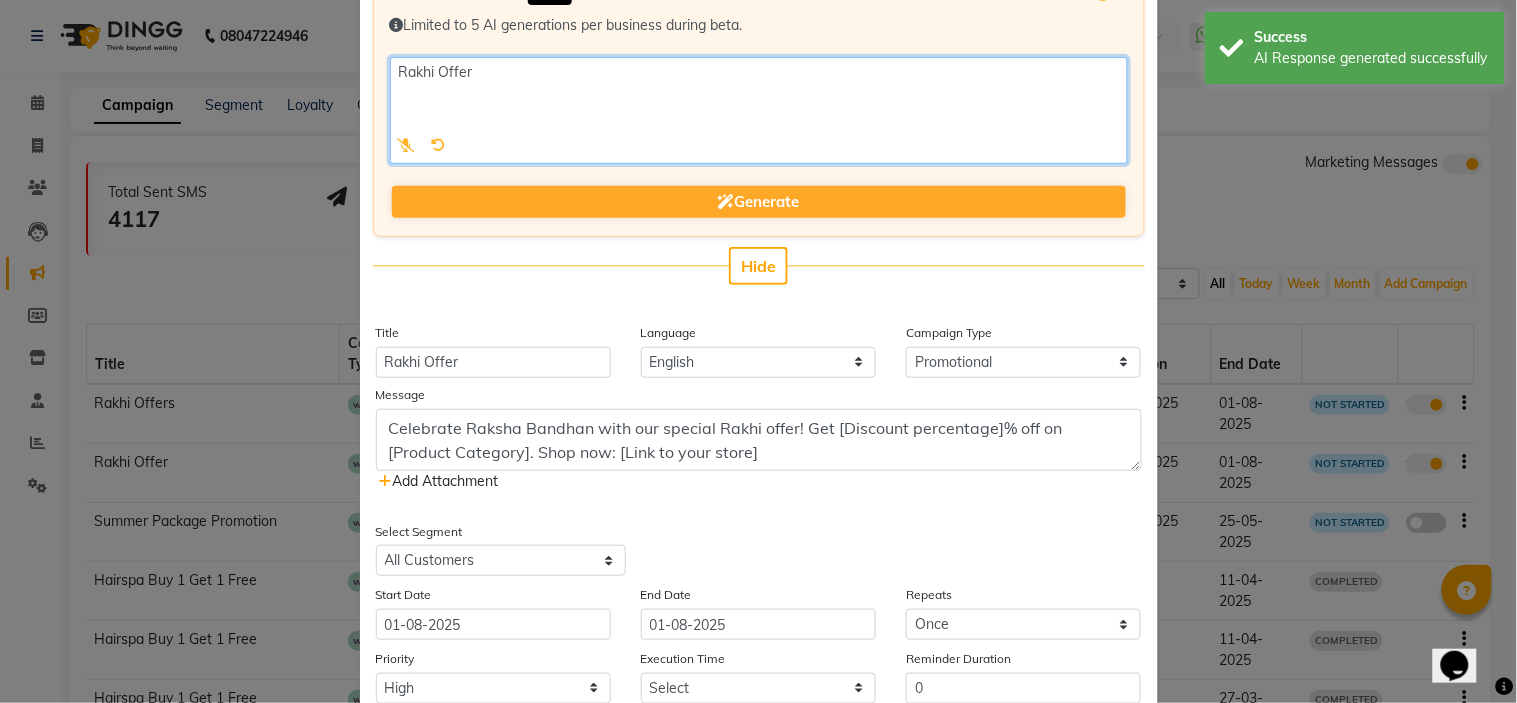 click 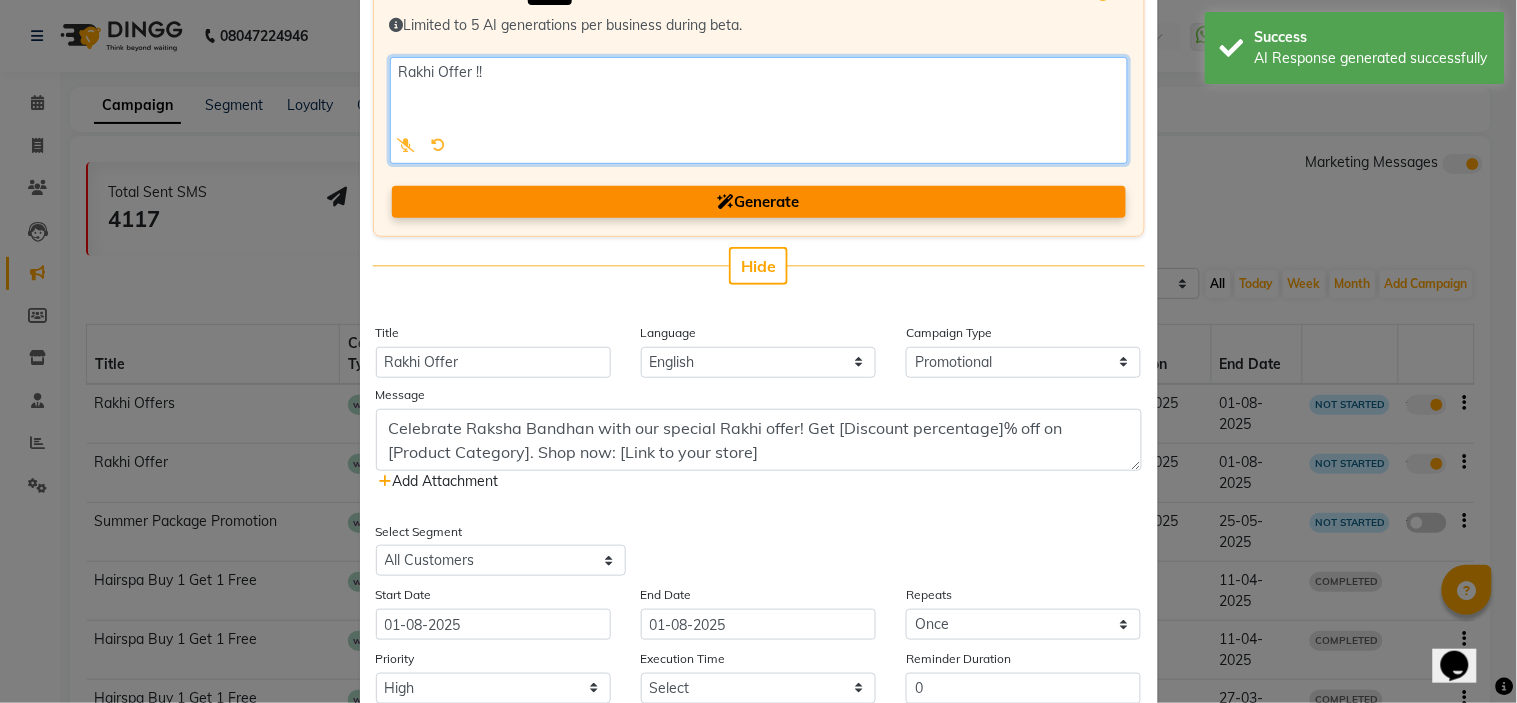 type on "Rakhi Offer !!" 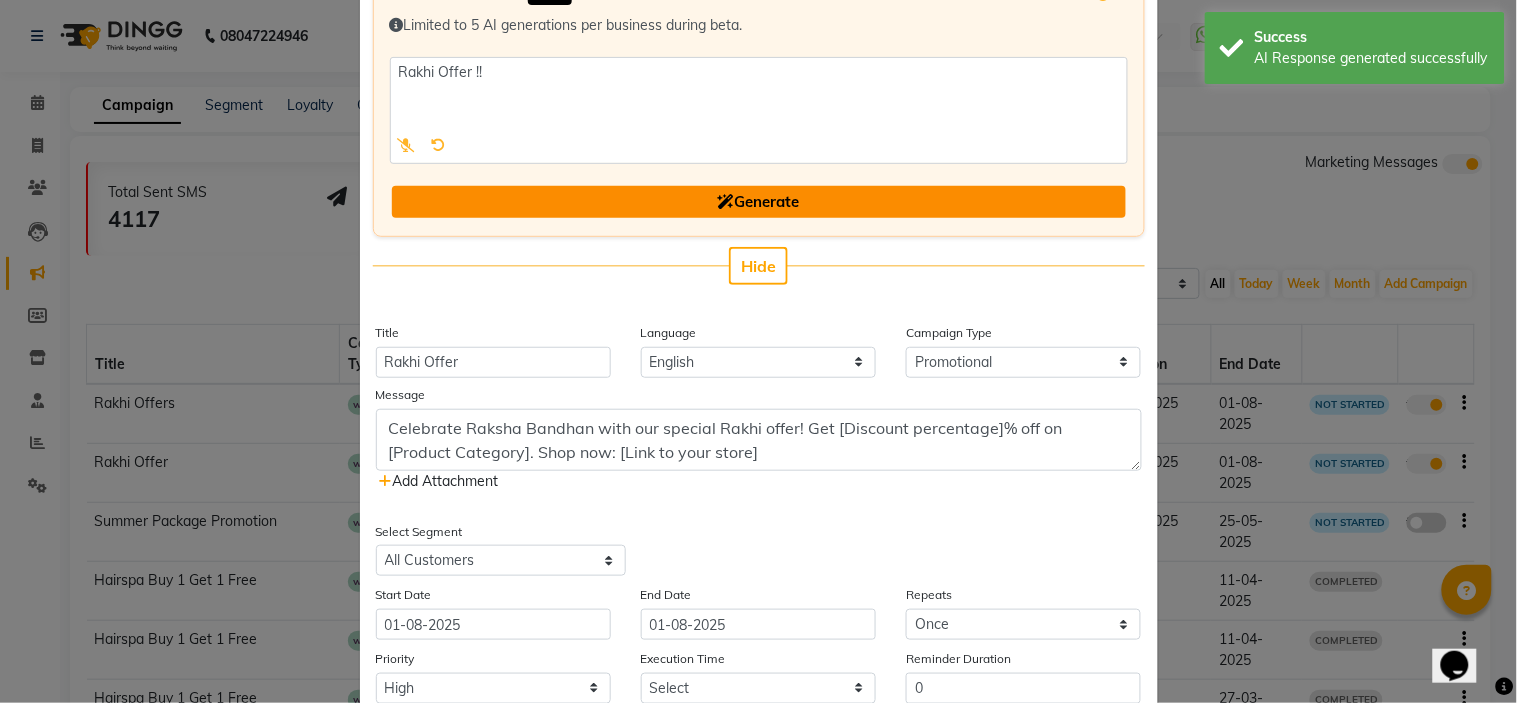 click on "Generate" 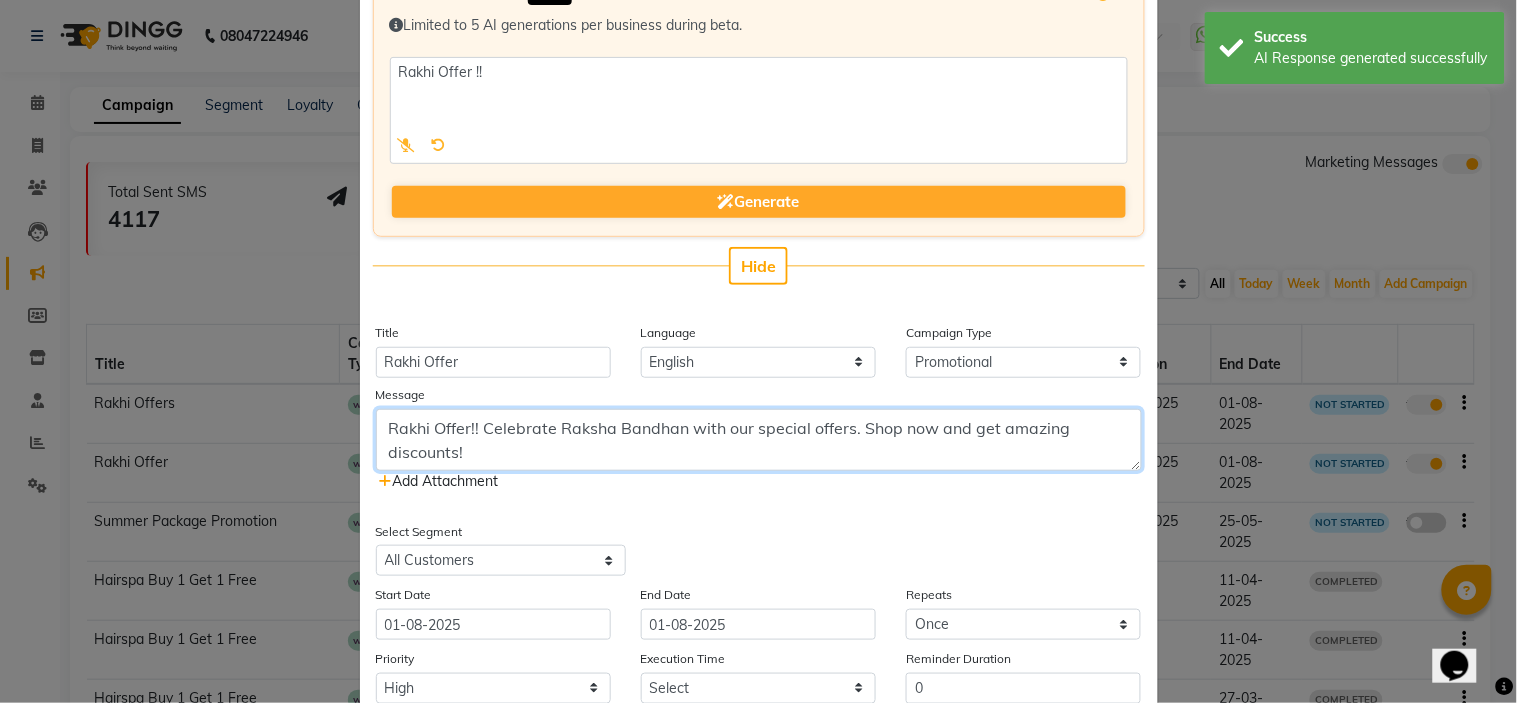 click on "Rakhi Offer!! Celebrate Raksha Bandhan with our special offers. Shop now and get amazing discounts!" at bounding box center (759, 440) 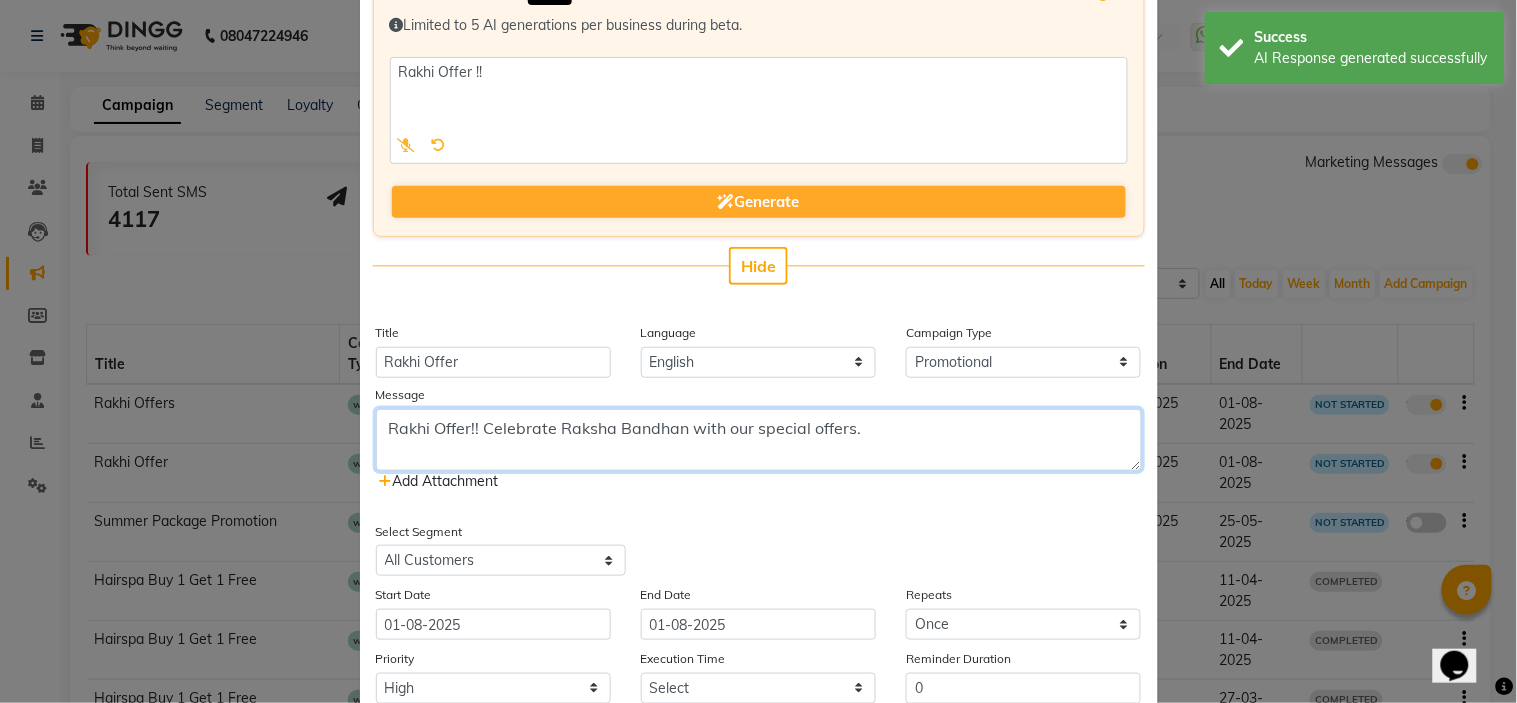 type on "Rakhi Offer!! Celebrate Raksha Bandhan with our special offers." 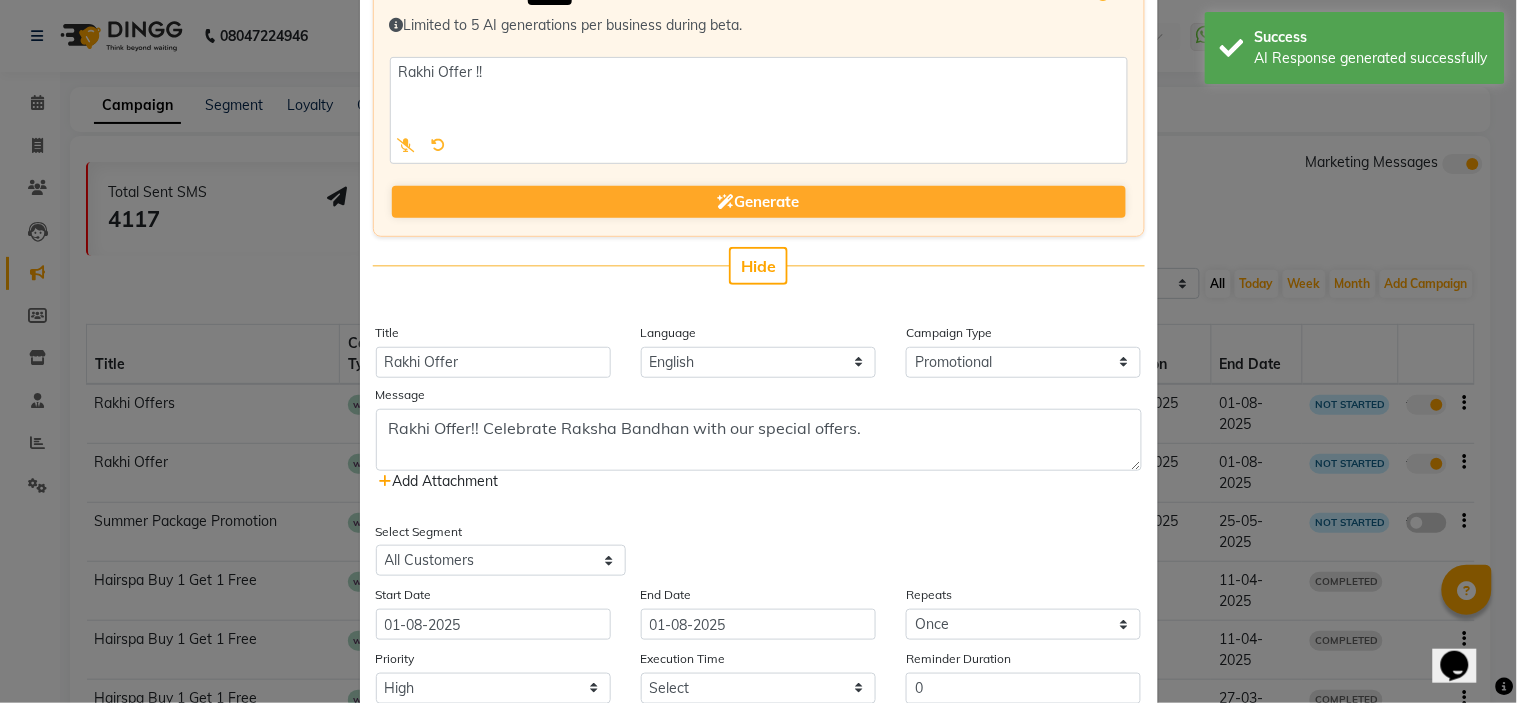 scroll, scrollTop: 333, scrollLeft: 0, axis: vertical 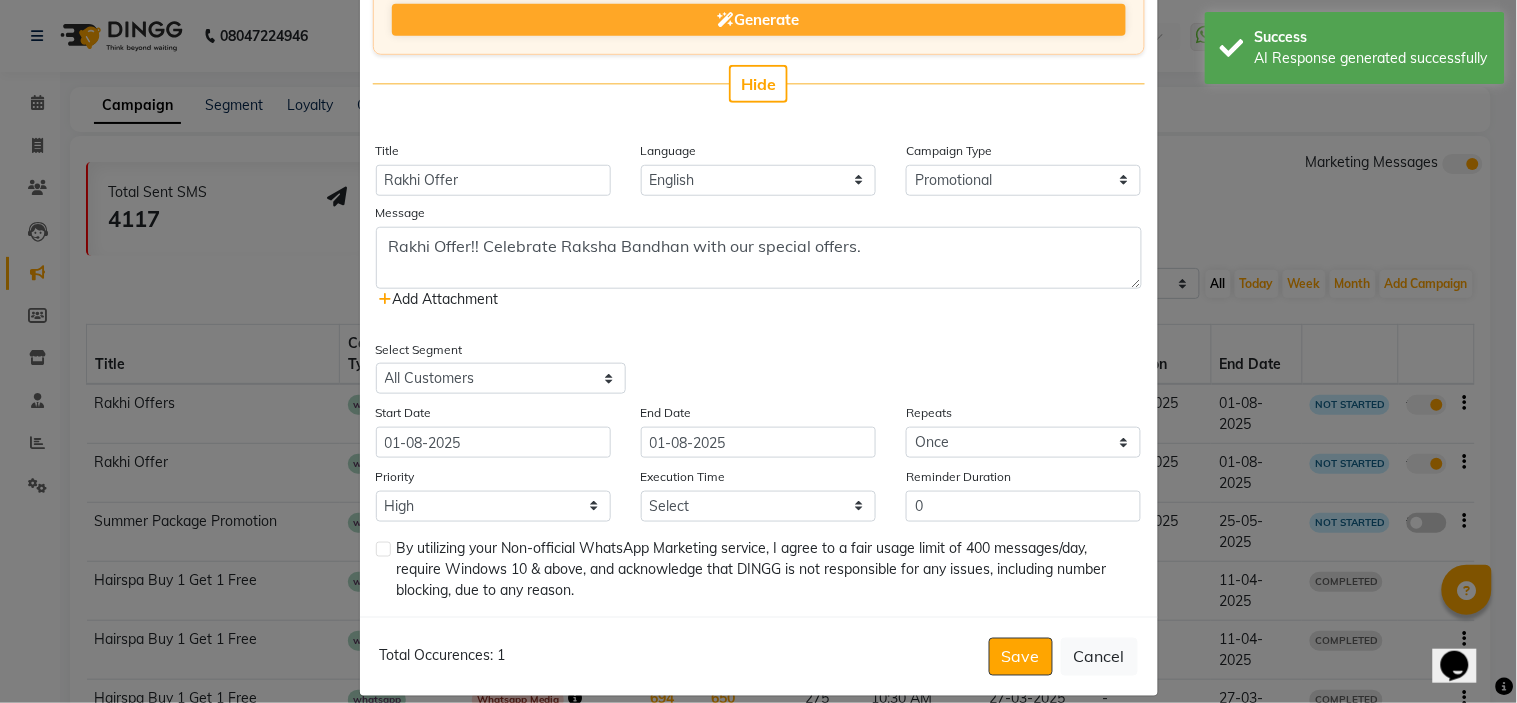 click on "Add Attachment" 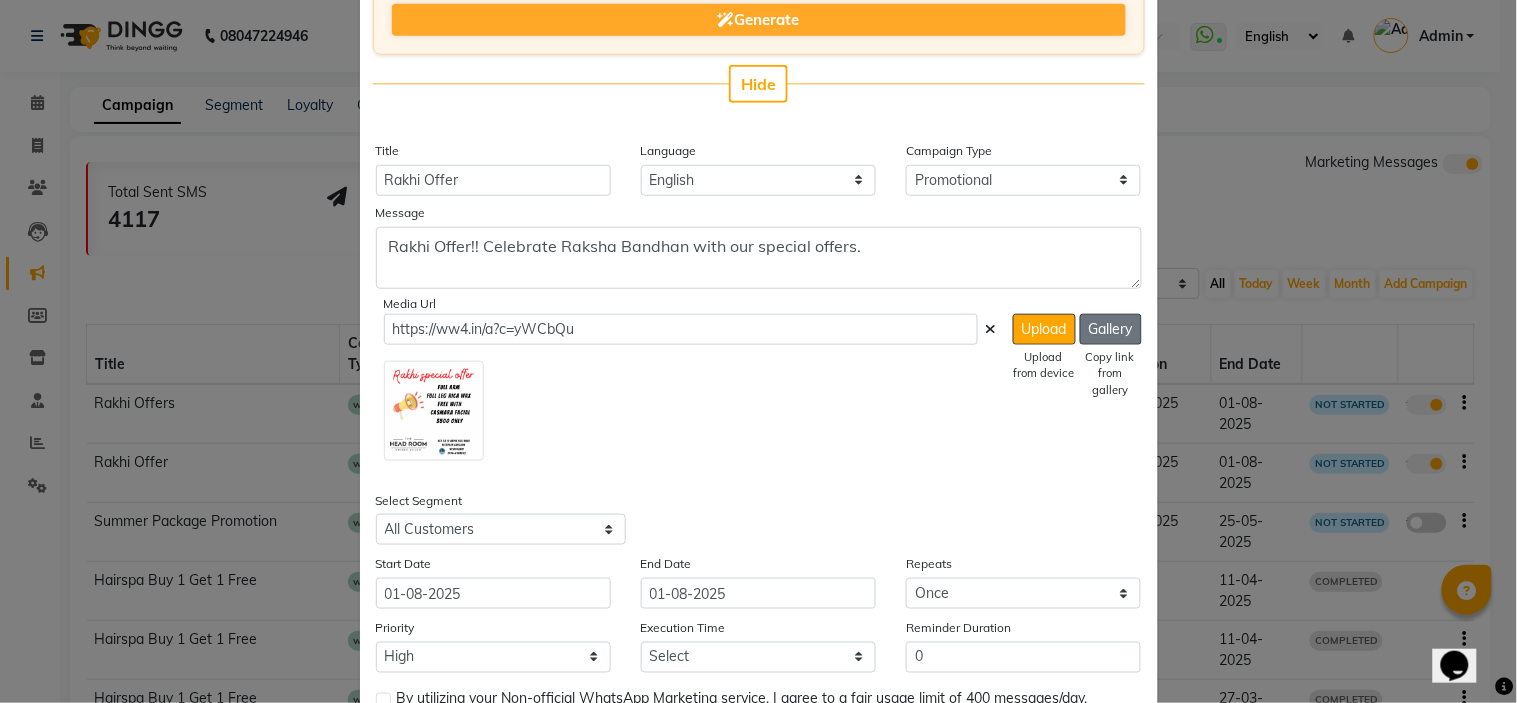 click on "Gallery" 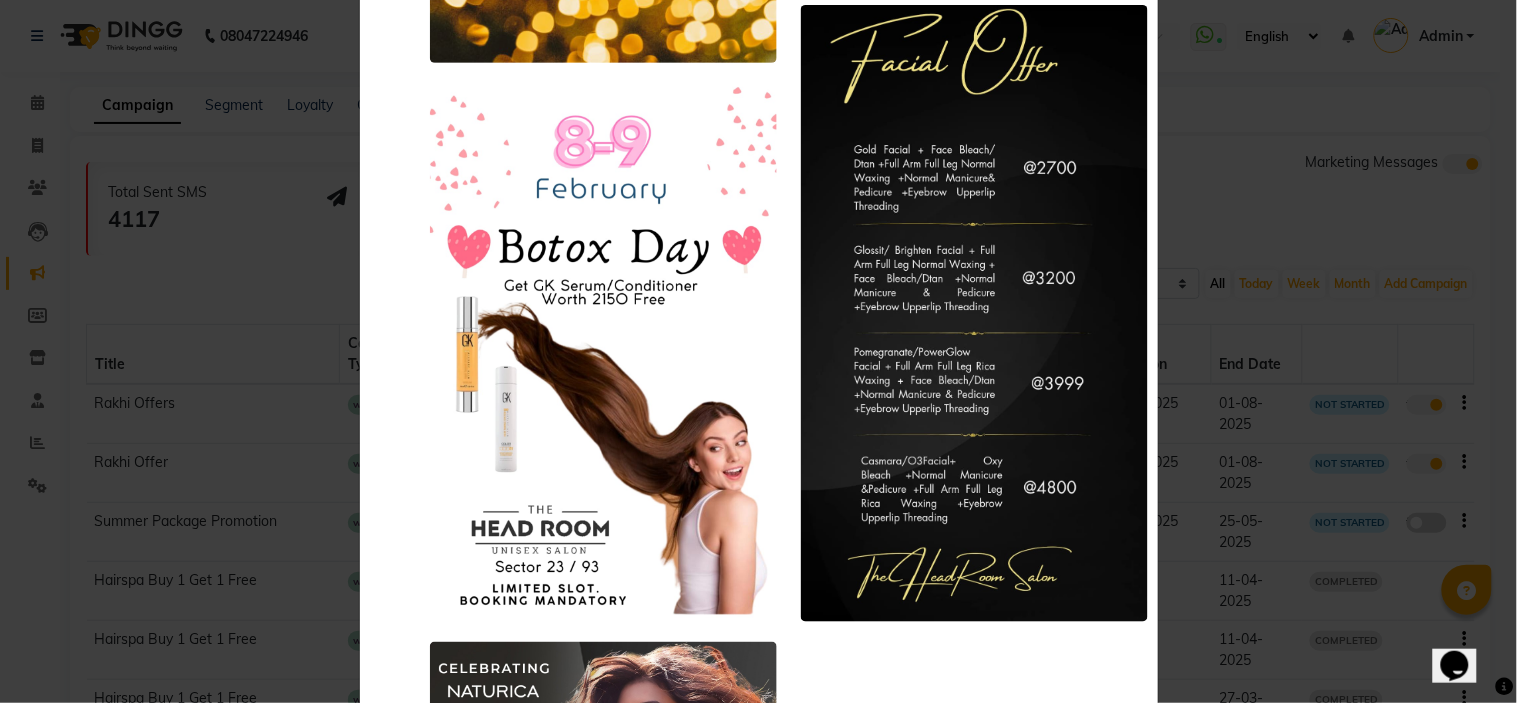 scroll, scrollTop: 2158, scrollLeft: 0, axis: vertical 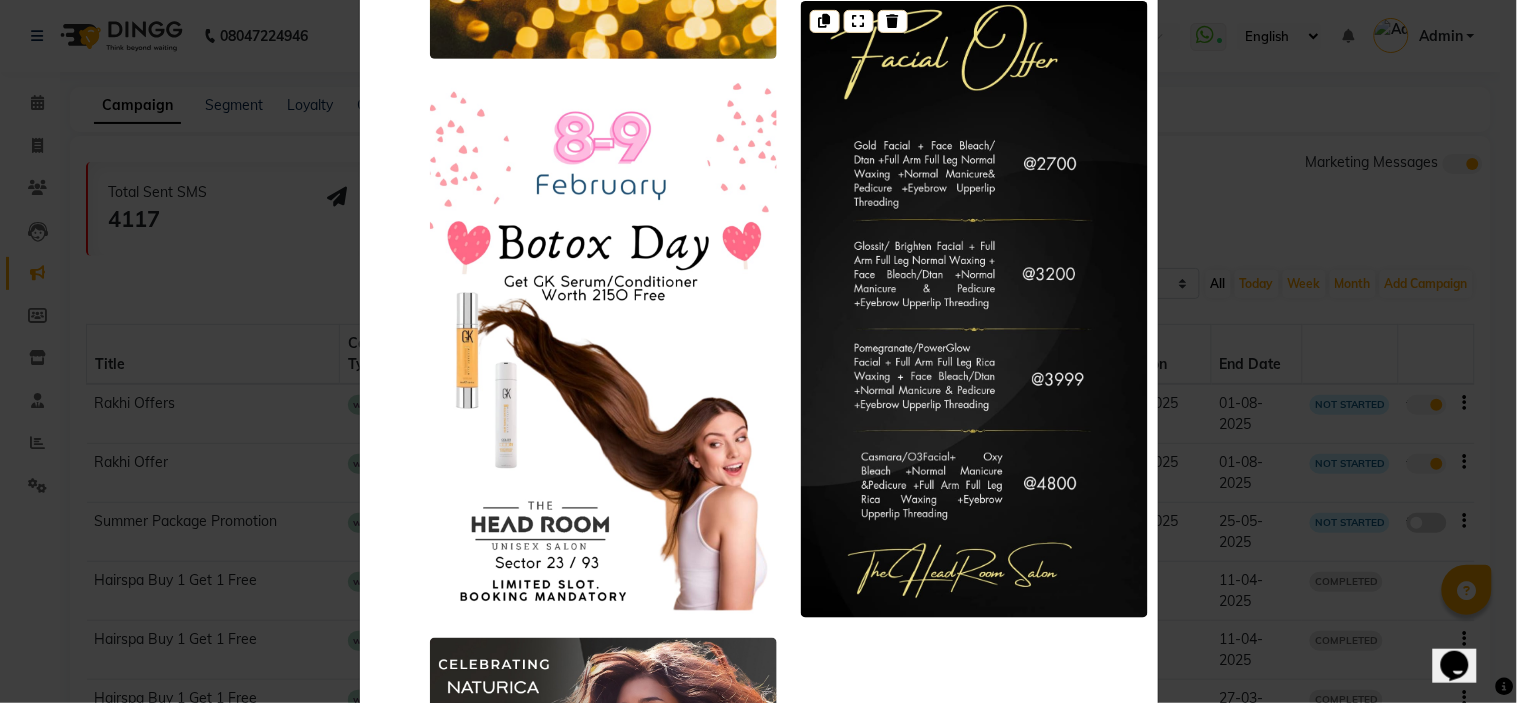 click 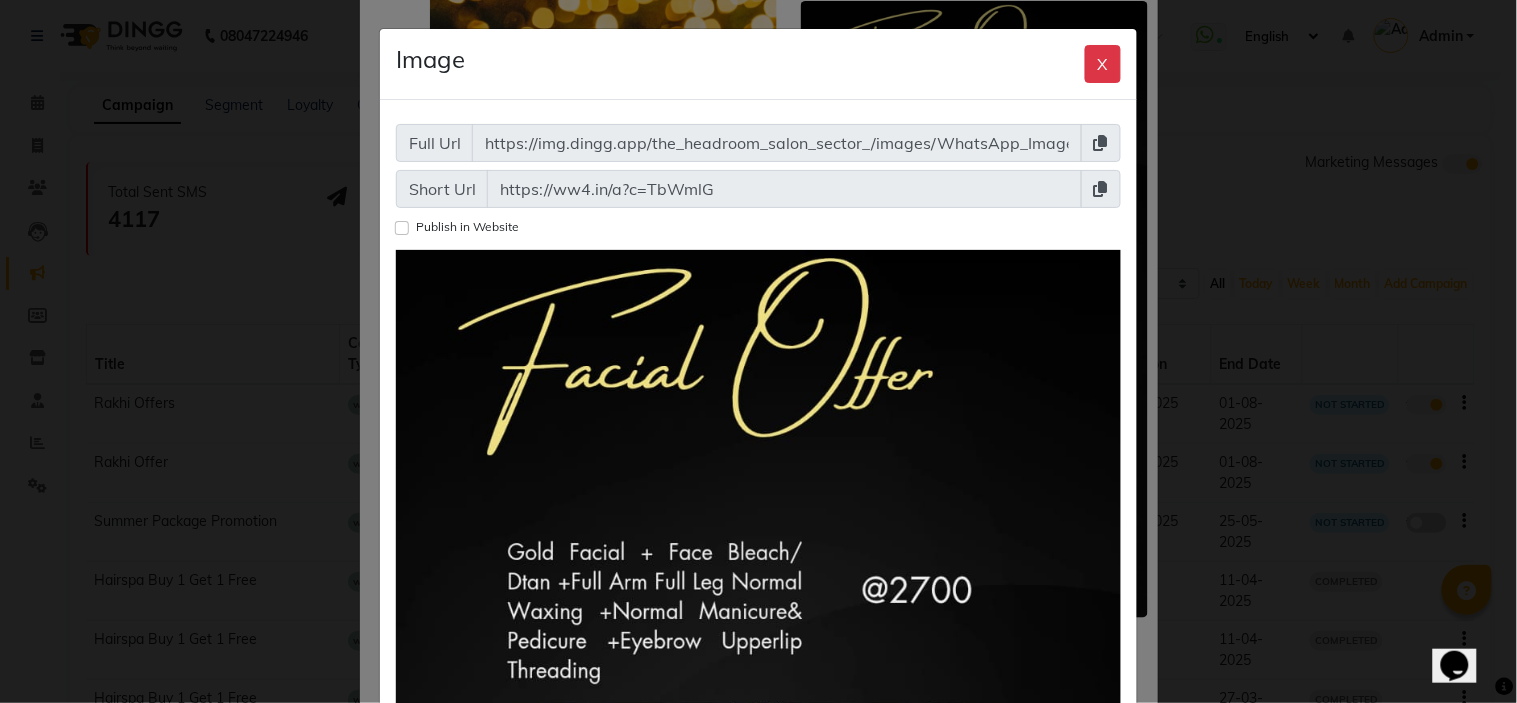 click 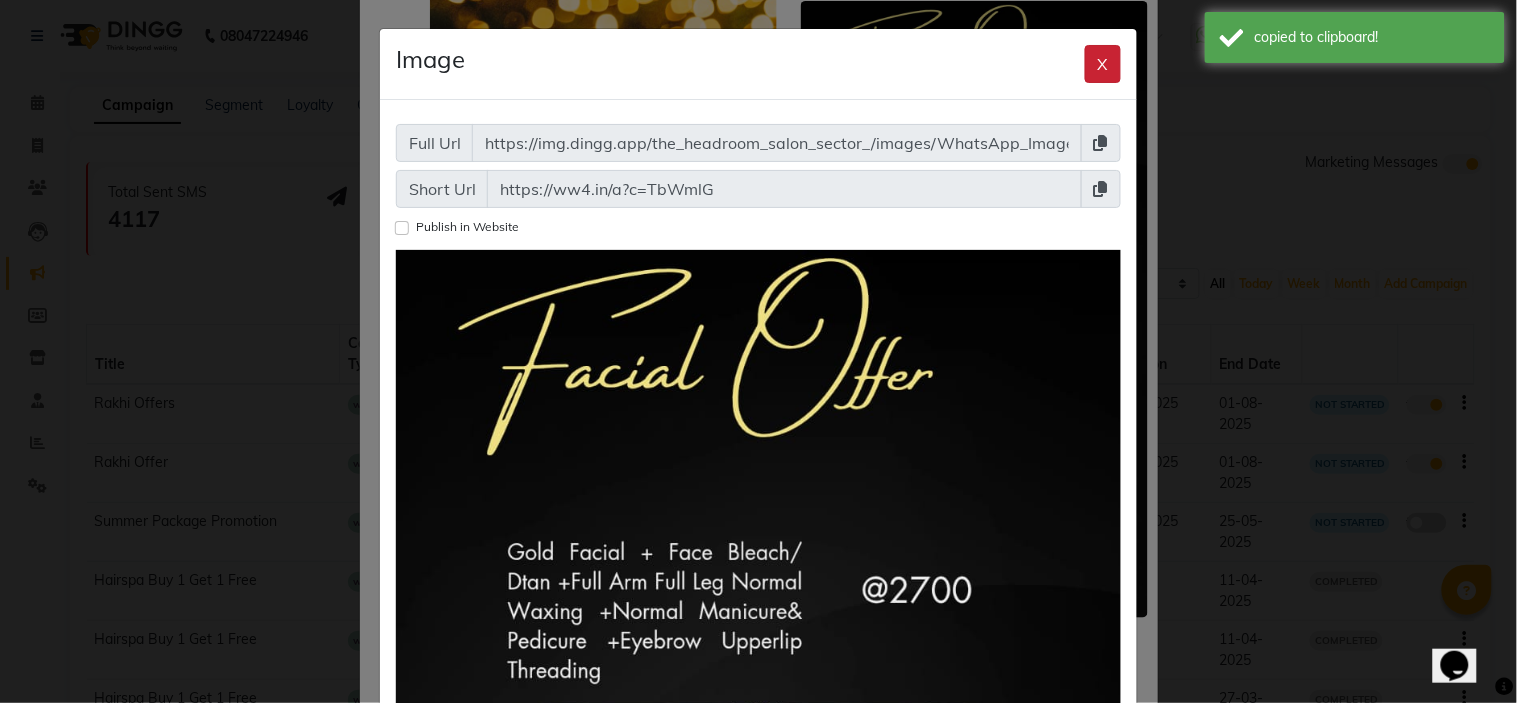 click on "X" 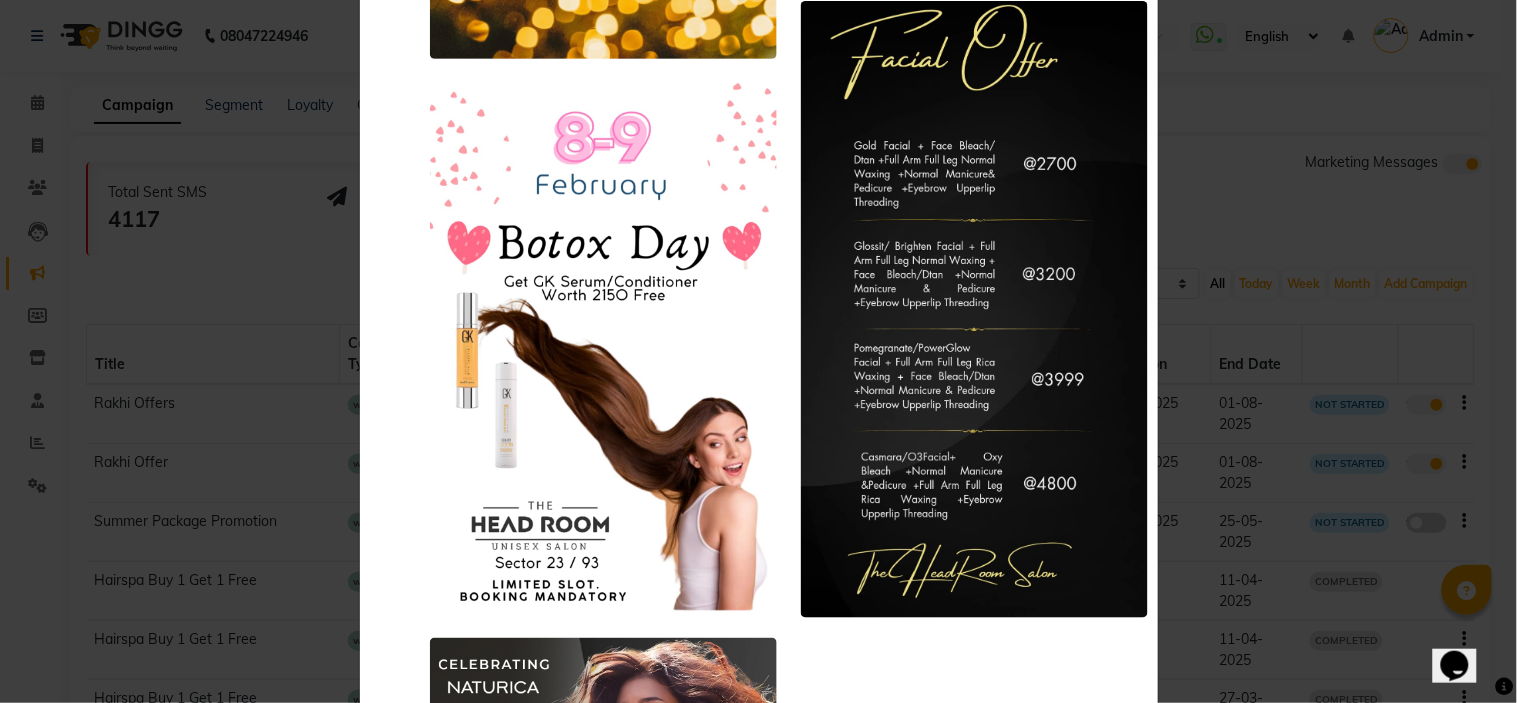 scroll, scrollTop: 2545, scrollLeft: 0, axis: vertical 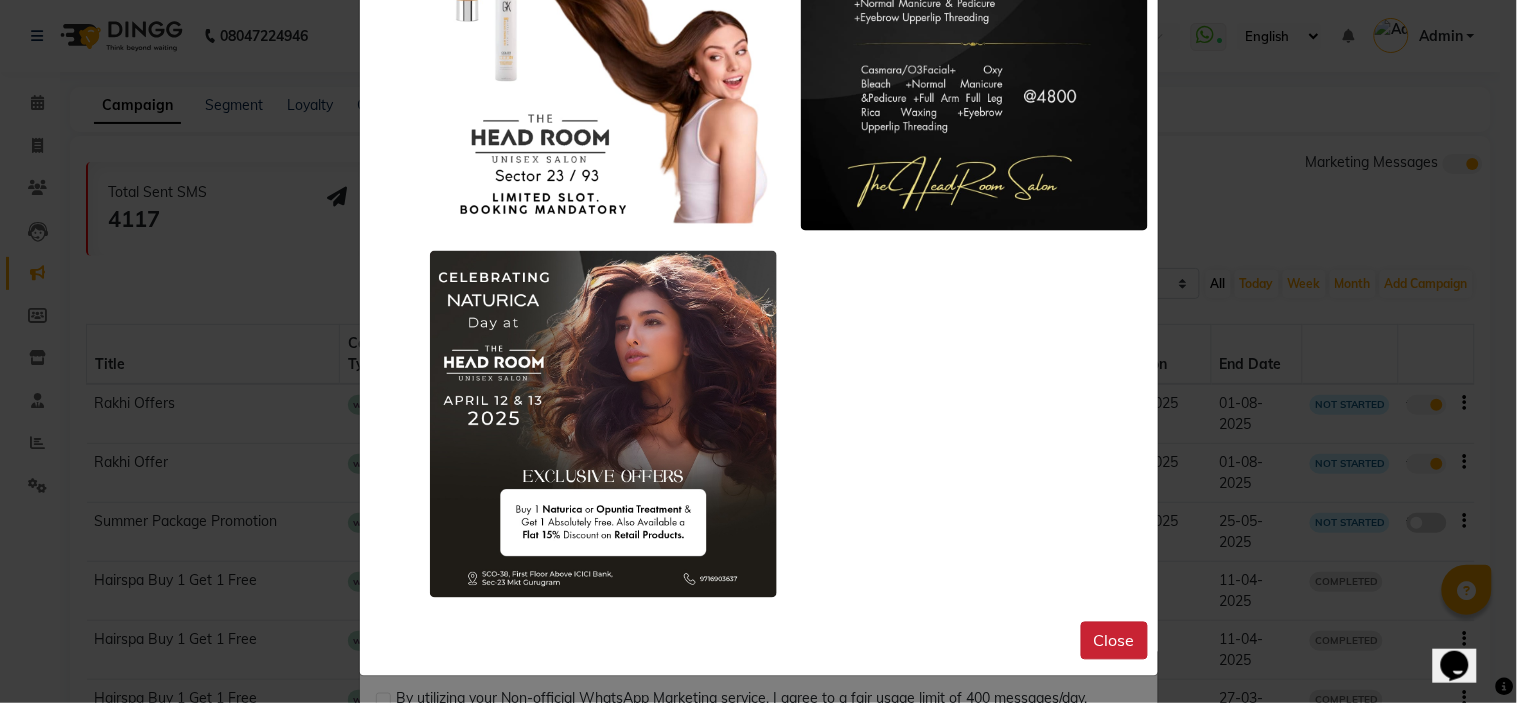 click on "Close" 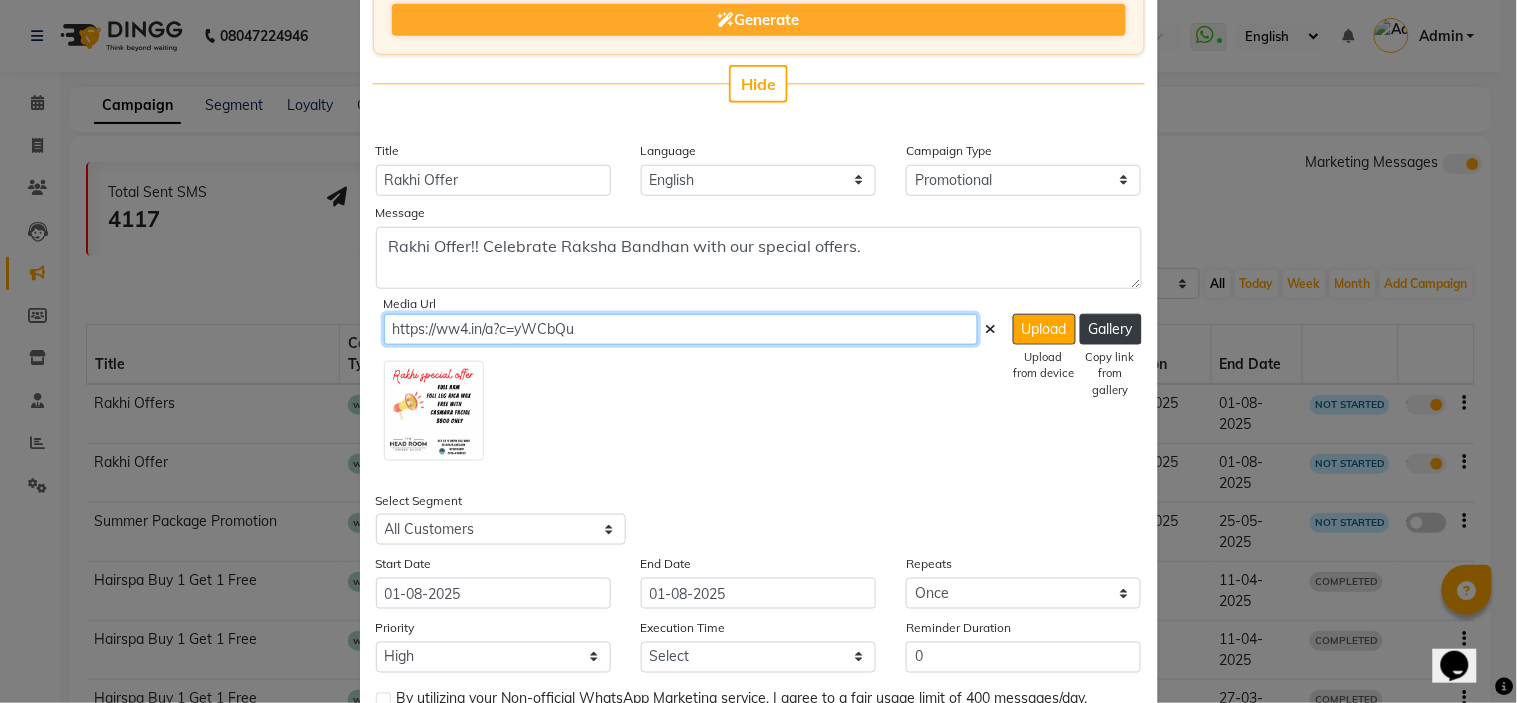 click on "https://ww4.in/a?c=yWCbQu" 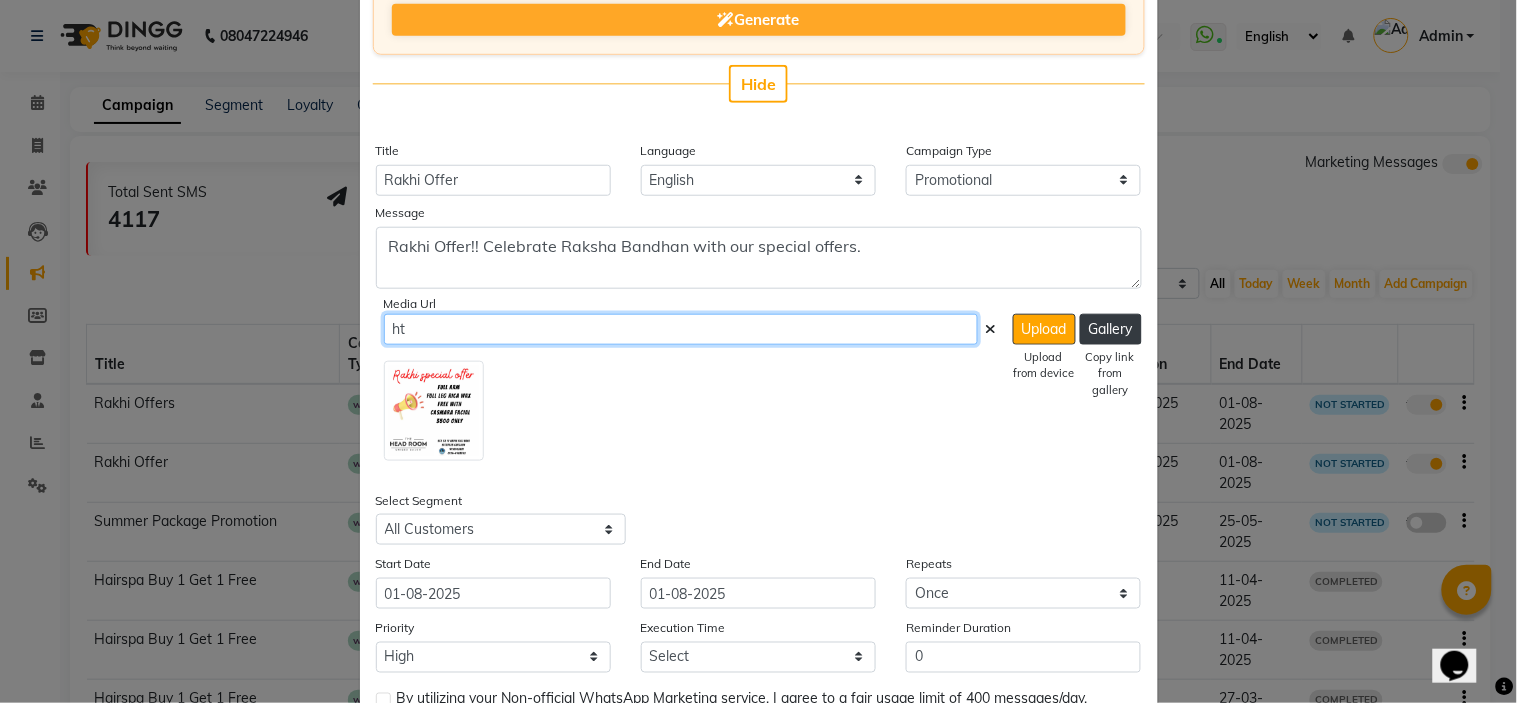 type on "h" 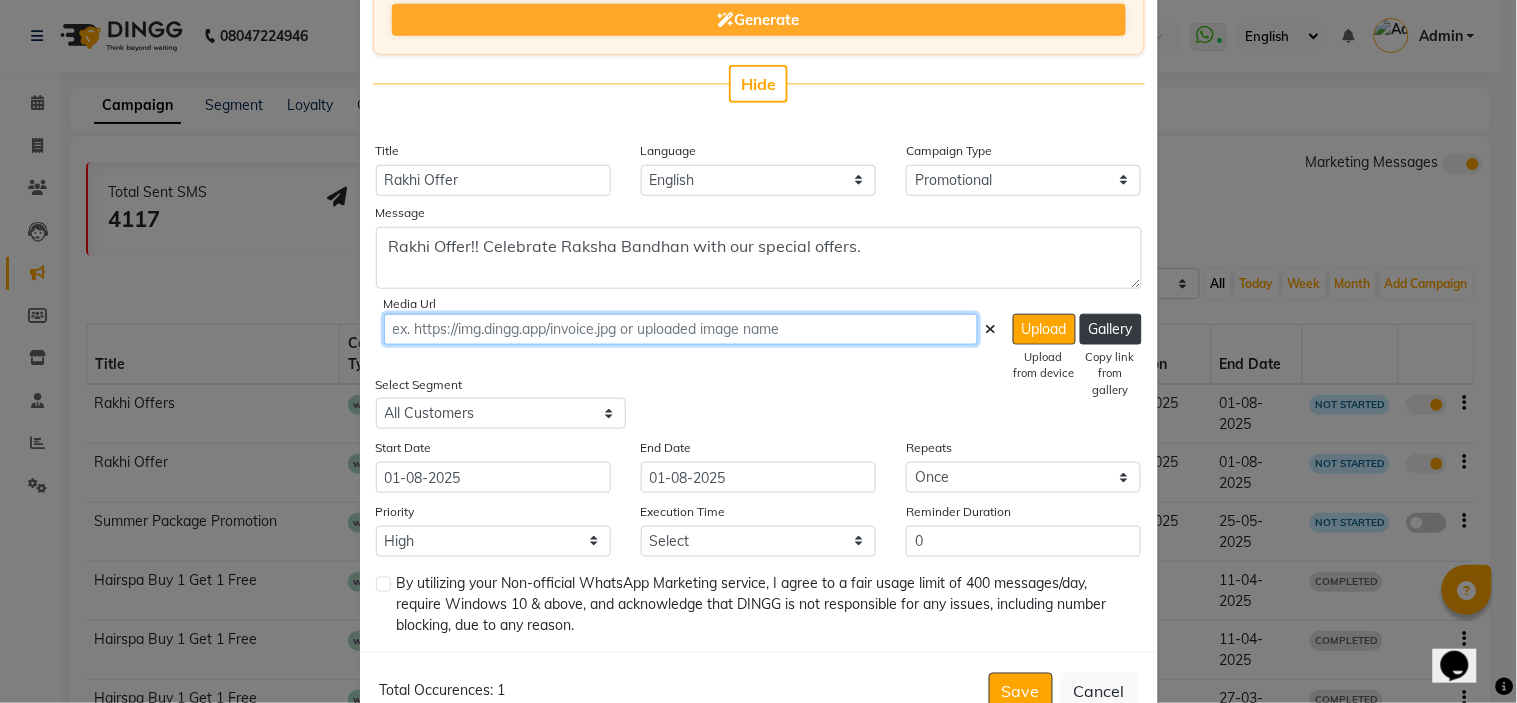 paste on "https://ww4.in/a?c=TbWmlG" 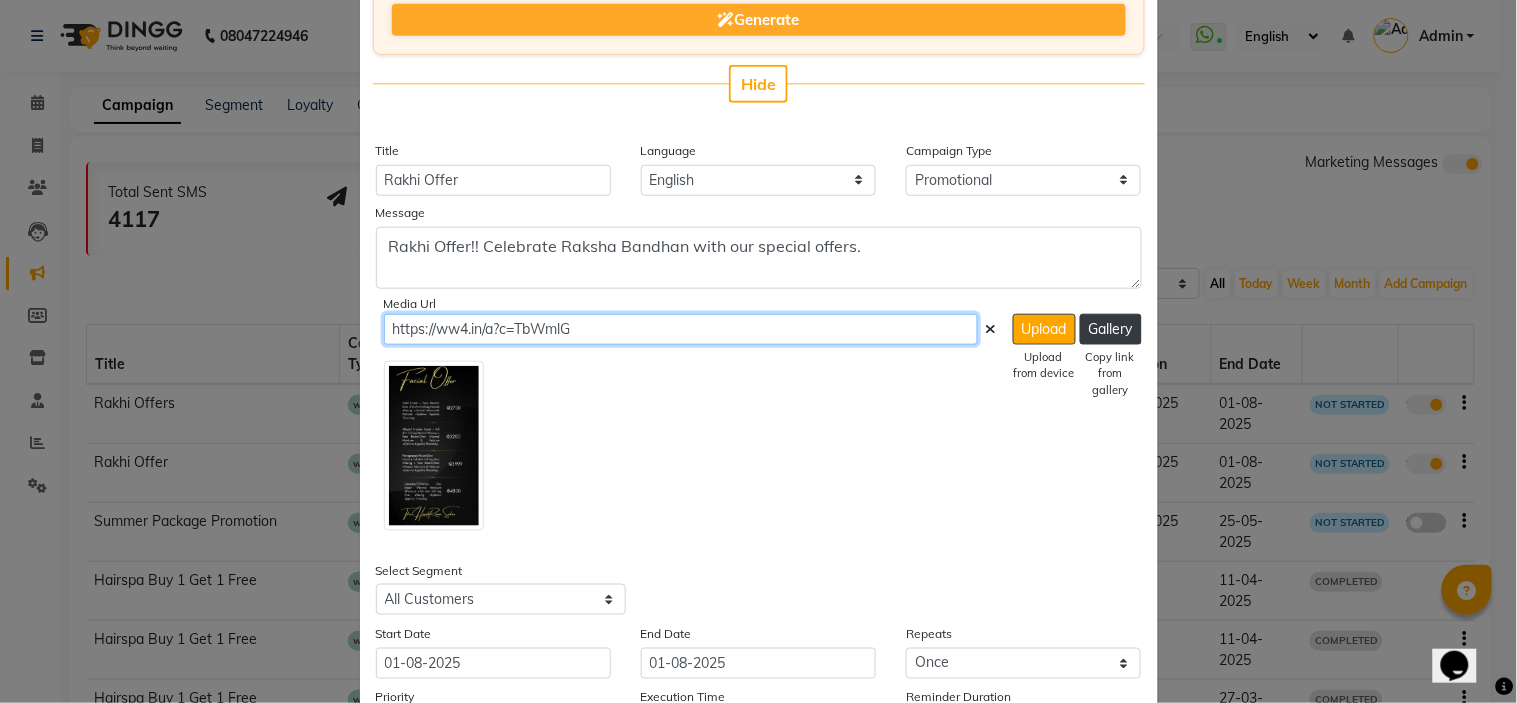 type on "https://ww4.in/a?c=TbWmlG" 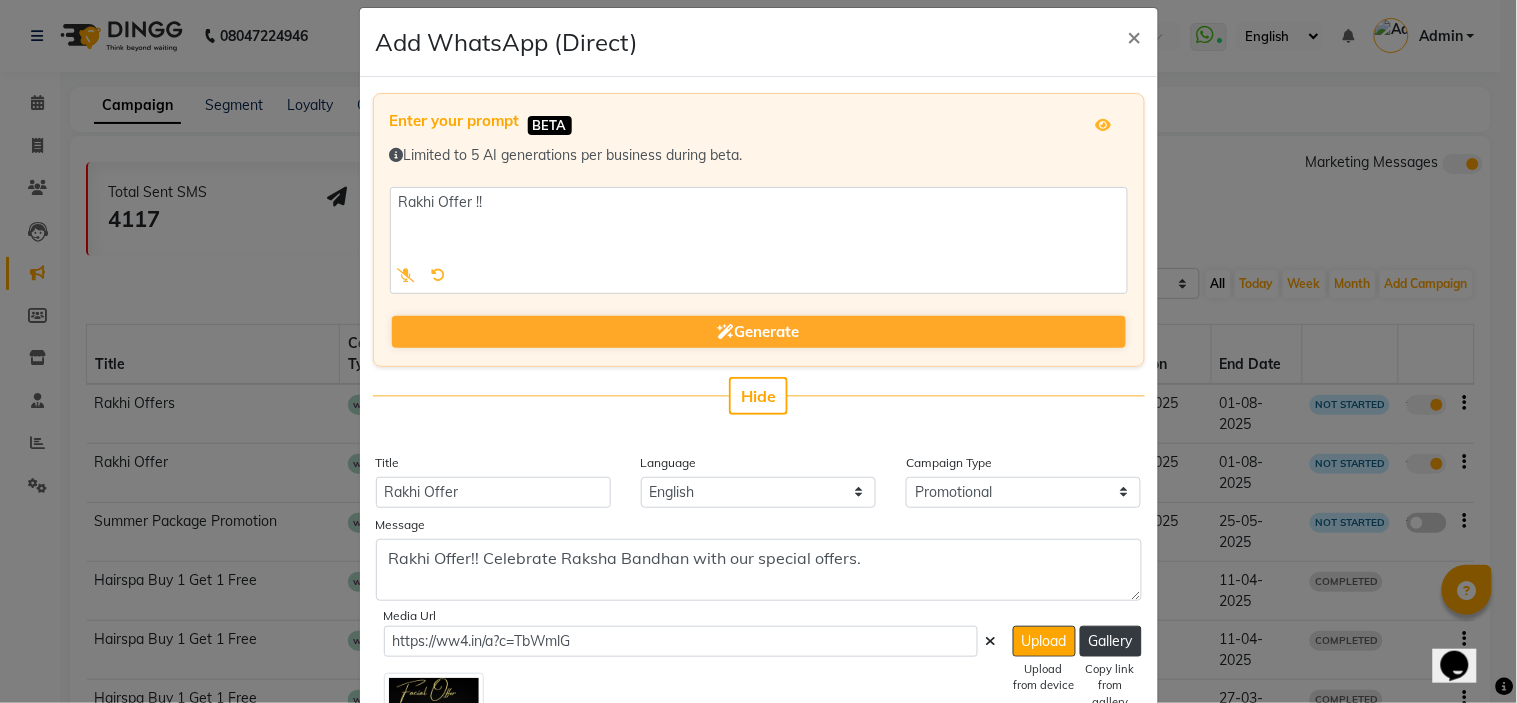 scroll, scrollTop: 0, scrollLeft: 0, axis: both 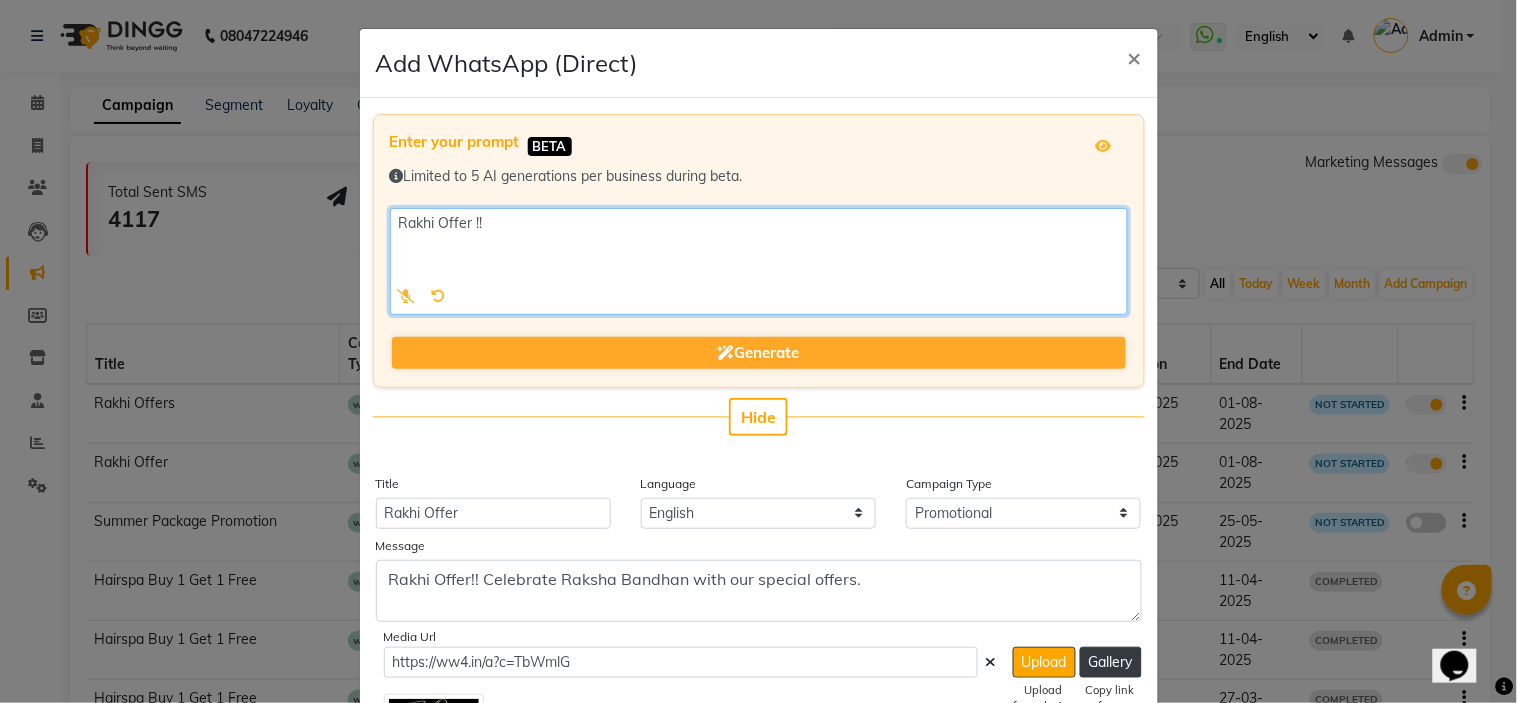 click 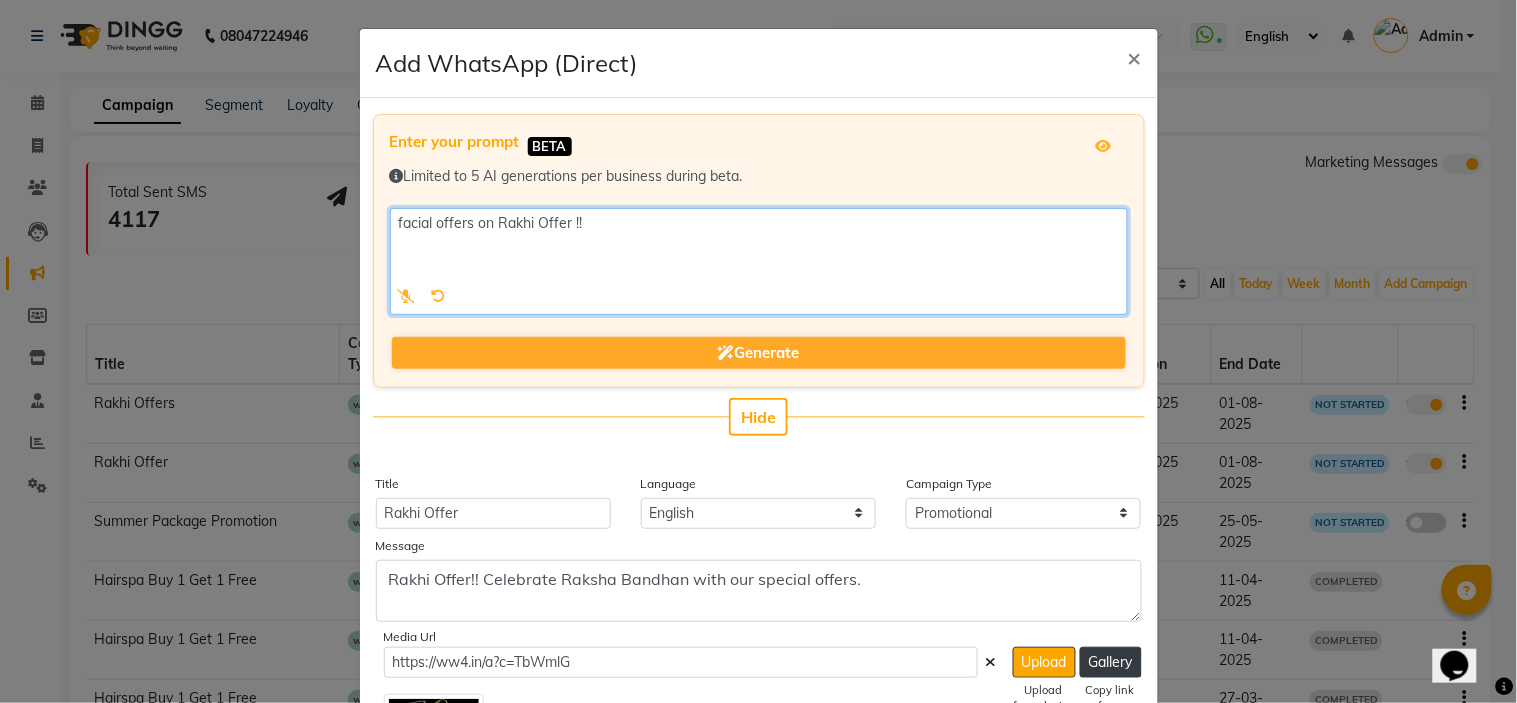 click 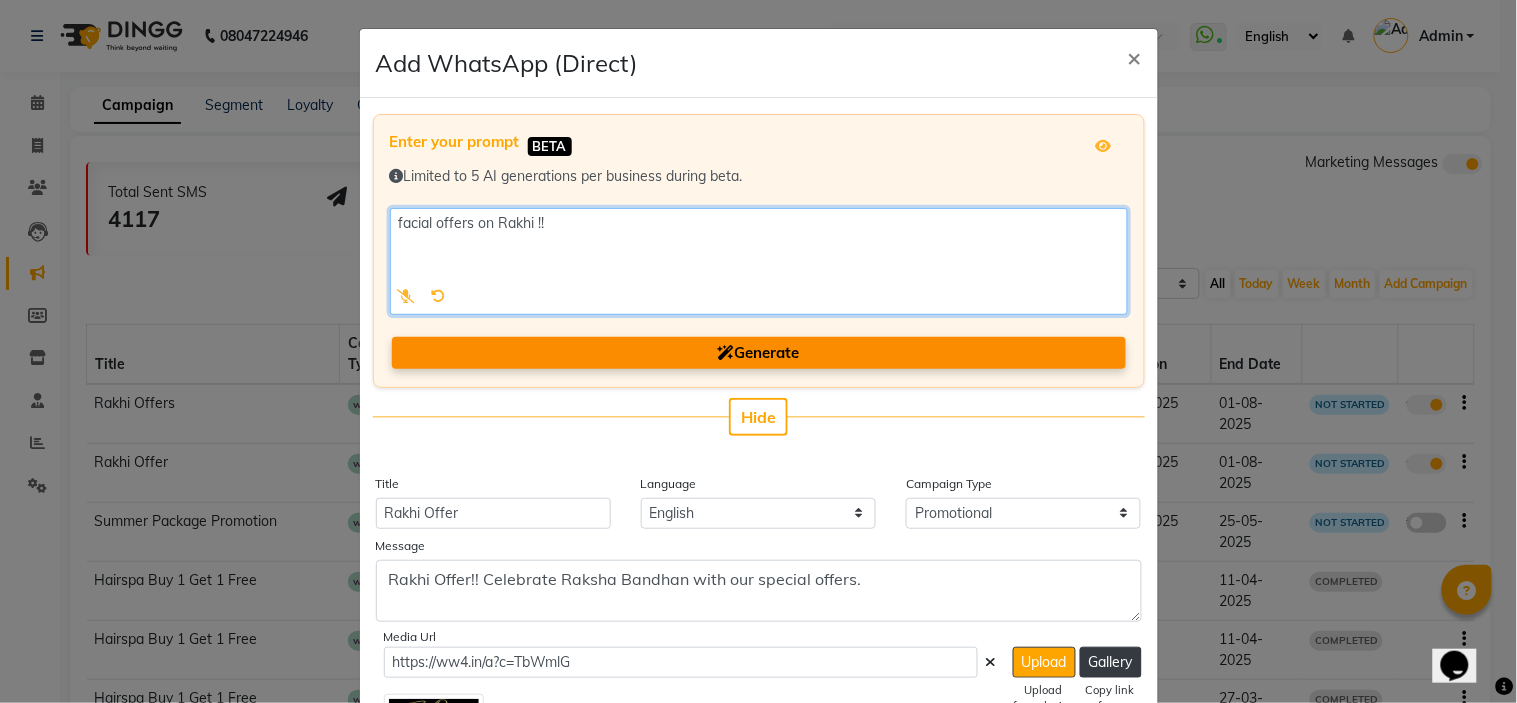 type on "facial offers on Rakhi !!" 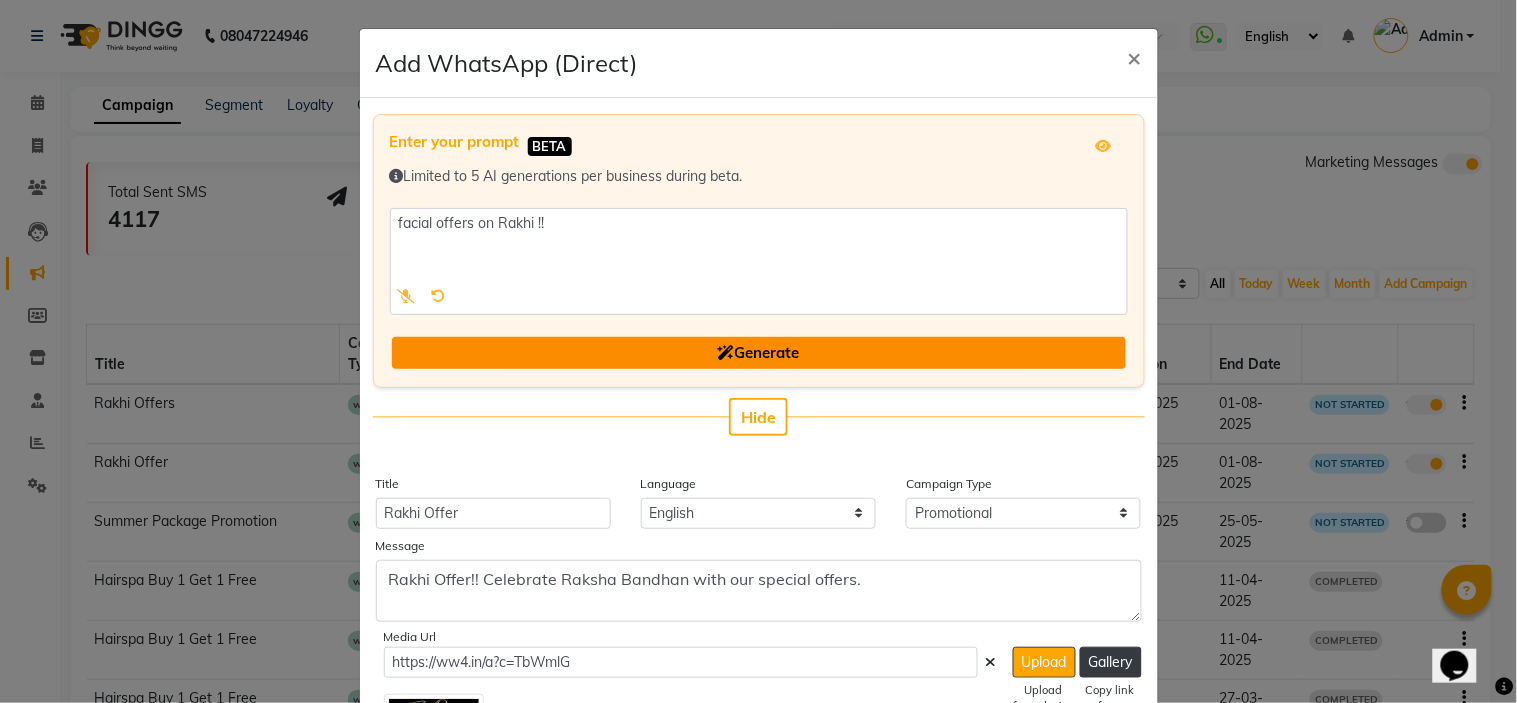 click 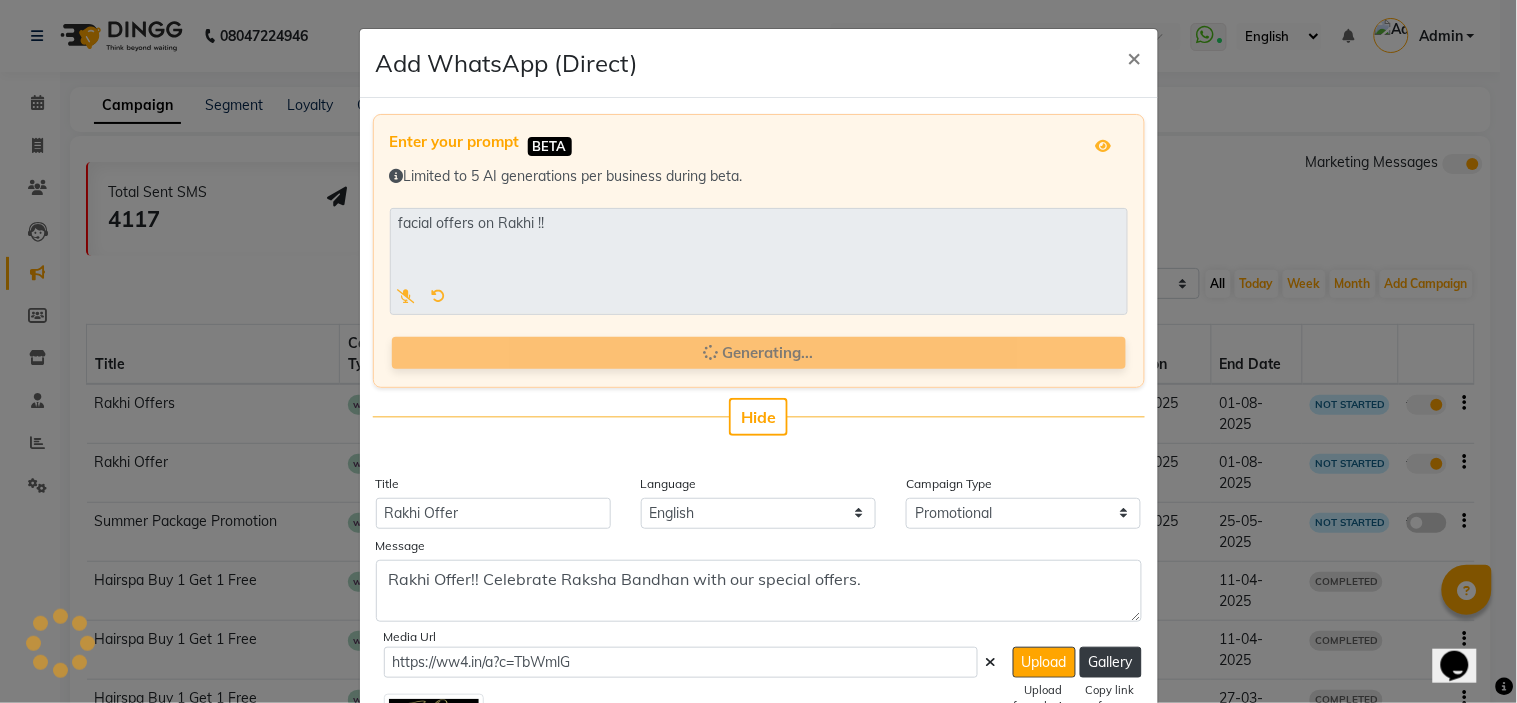 type on "Rakhi Facial Offers" 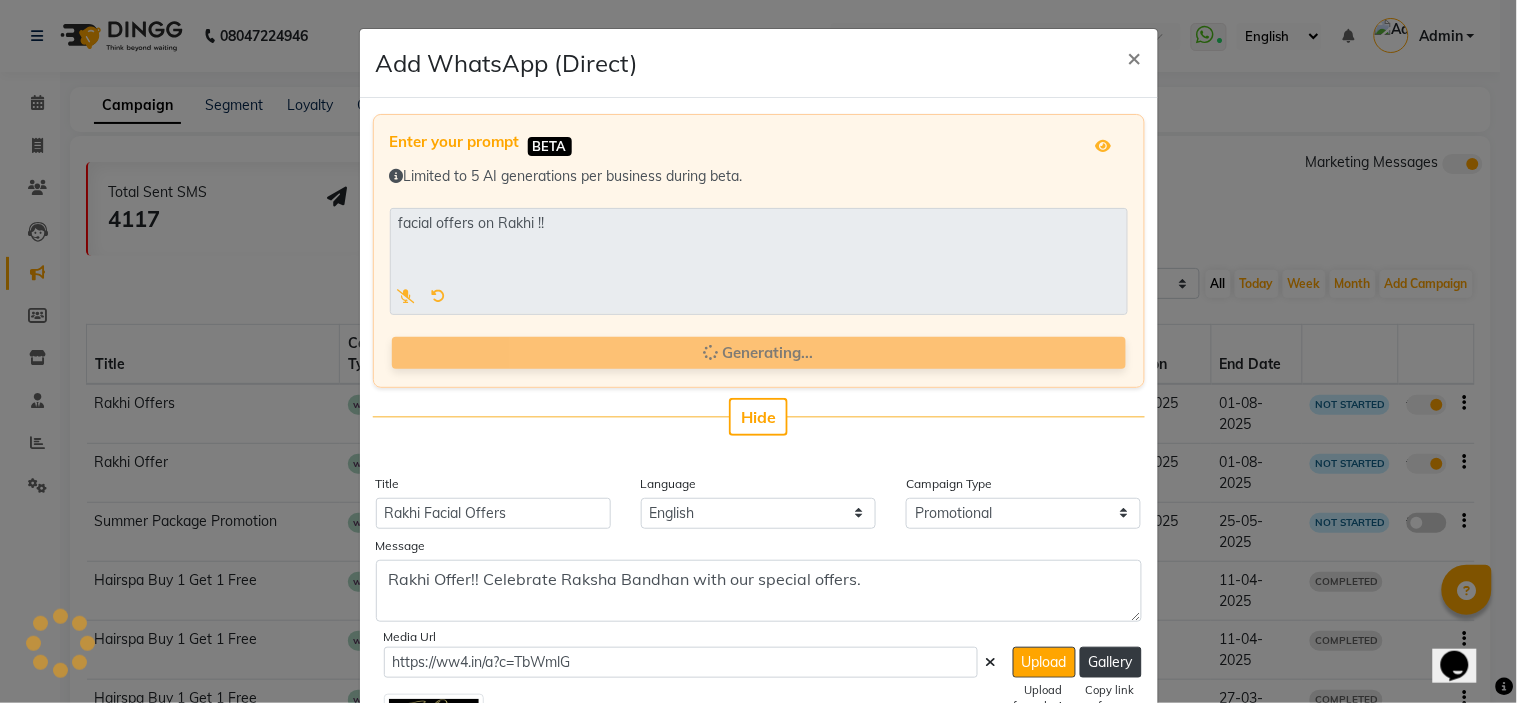 type on "Celebrate Rakhi with glowing skin! Avail exciting offers on our facial treatments this Raksha Bandhan. Book your appointment now!" 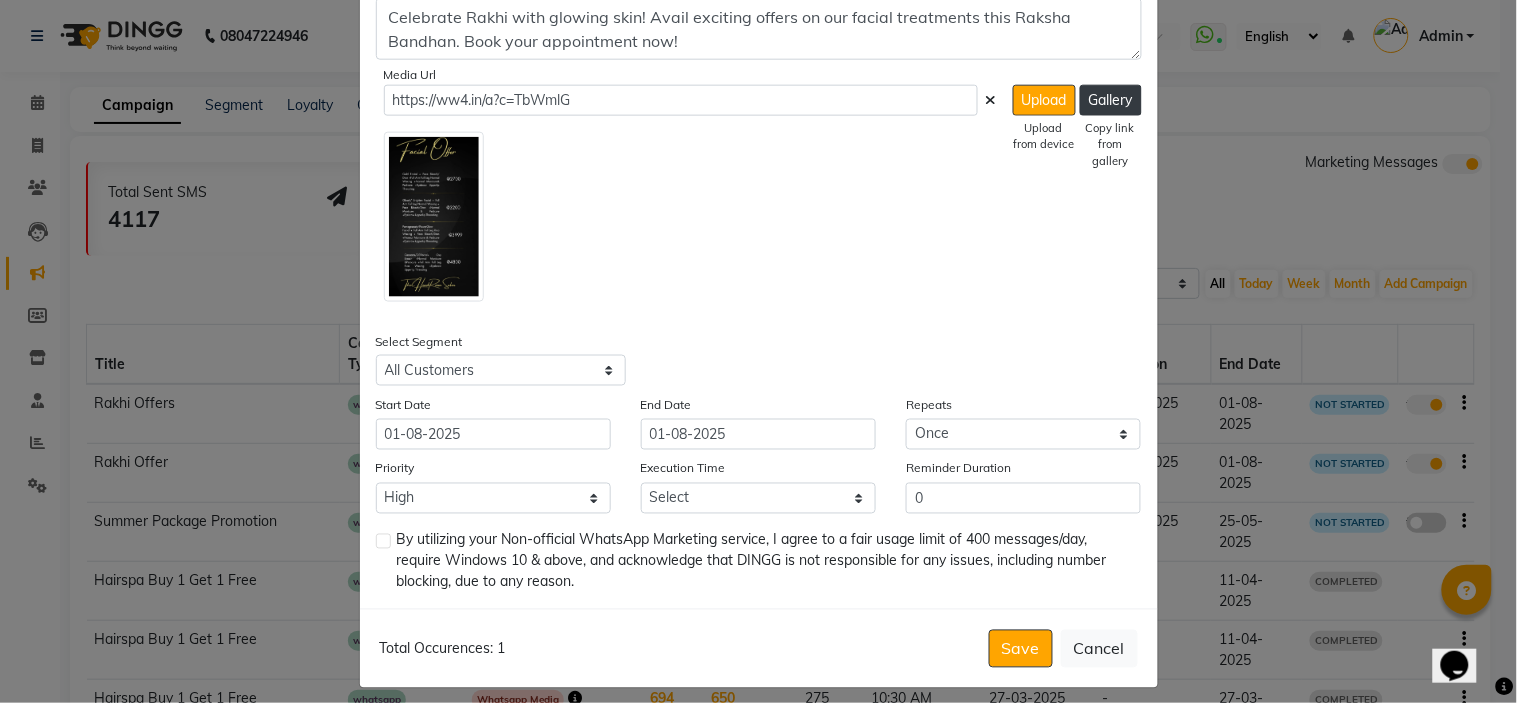 scroll, scrollTop: 575, scrollLeft: 0, axis: vertical 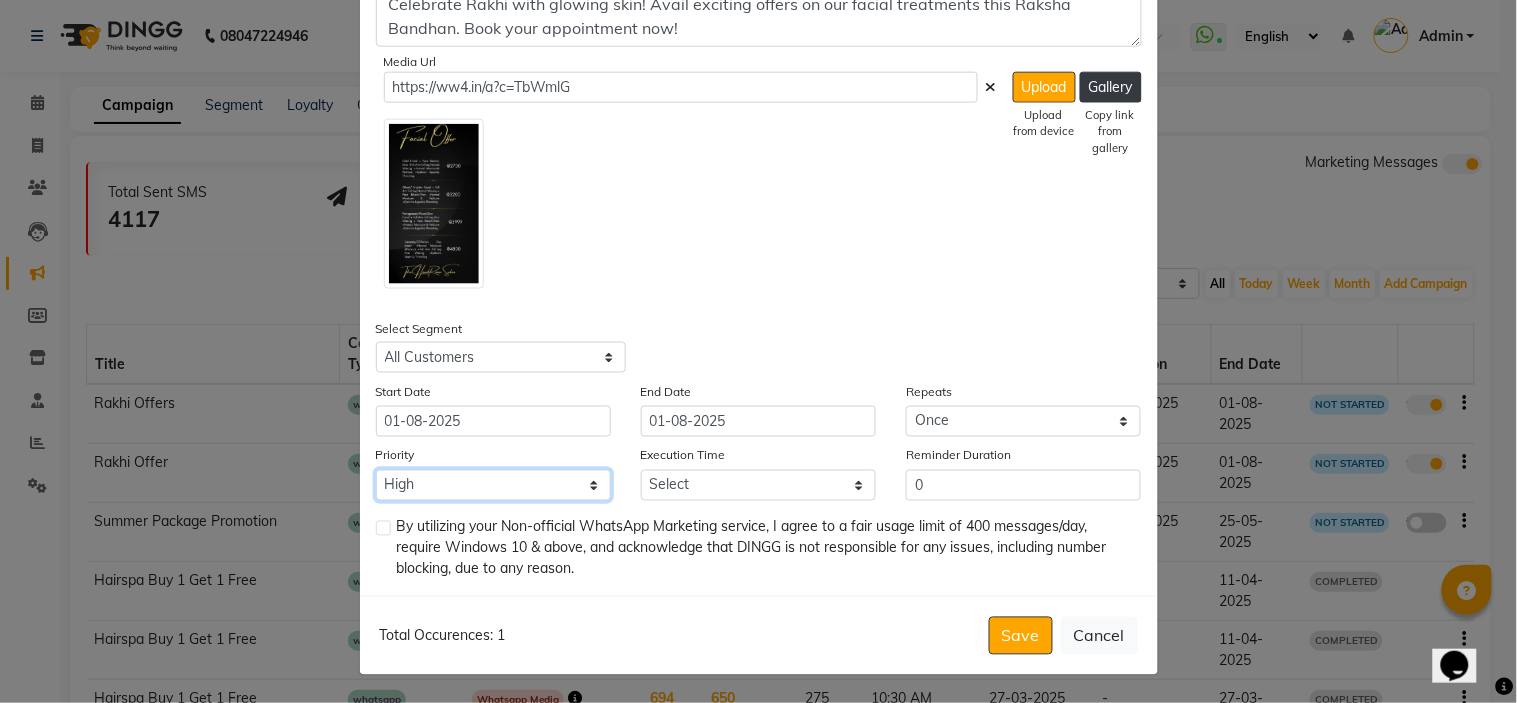click on "Low Medium High" at bounding box center [493, 485] 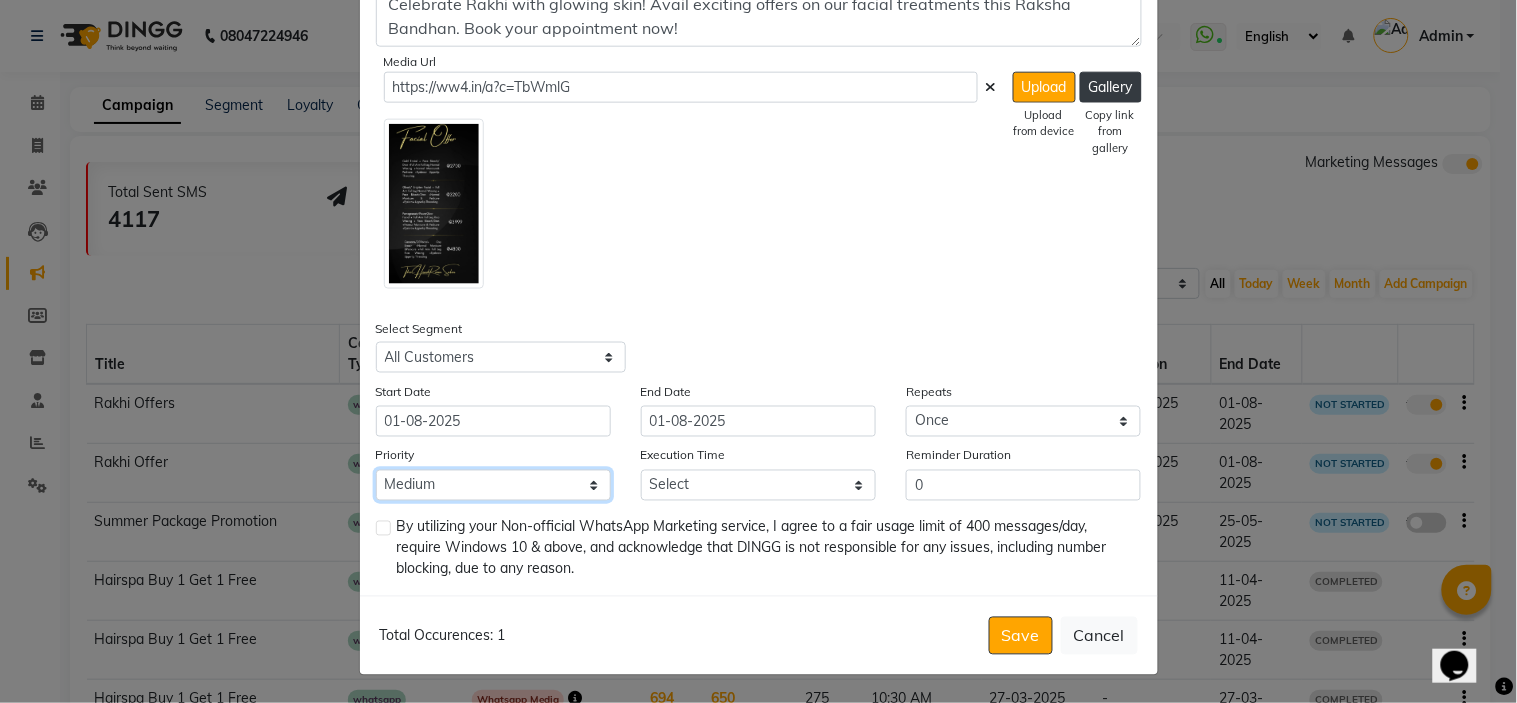 click on "Low Medium High" at bounding box center (493, 485) 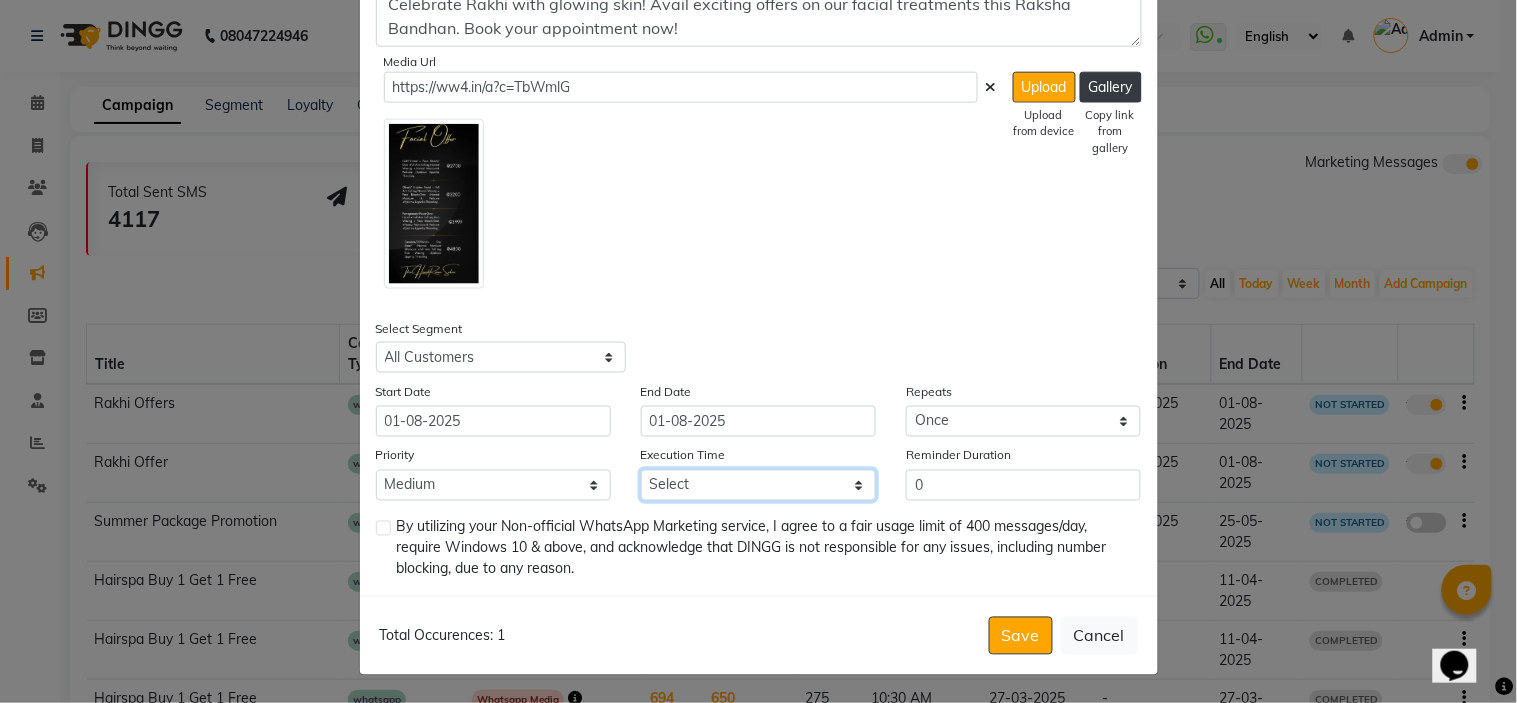 click on "Select 09:00 AM 09:15 AM 09:30 AM 09:45 AM 10:00 AM 10:15 AM 10:30 AM 10:45 AM 11:00 AM 11:15 AM 11:30 AM 11:45 AM 12:00 PM 12:15 PM 12:30 PM 12:45 PM 01:00 PM 01:15 PM 01:30 PM 01:45 PM 02:00 PM 02:15 PM 02:30 PM 02:45 PM 03:00 PM 03:15 PM 03:30 PM 03:45 PM 04:00 PM 04:15 PM 04:30 PM 04:45 PM 05:00 PM 05:15 PM 05:30 PM 05:45 PM 06:00 PM 06:15 PM 06:30 PM 06:45 PM 07:00 PM 07:15 PM 07:30 PM 07:45 PM 08:00 PM 08:15 PM 08:30 PM 08:45 PM 09:00 PM 09:15 PM 09:30 PM 09:45 PM" at bounding box center (758, 485) 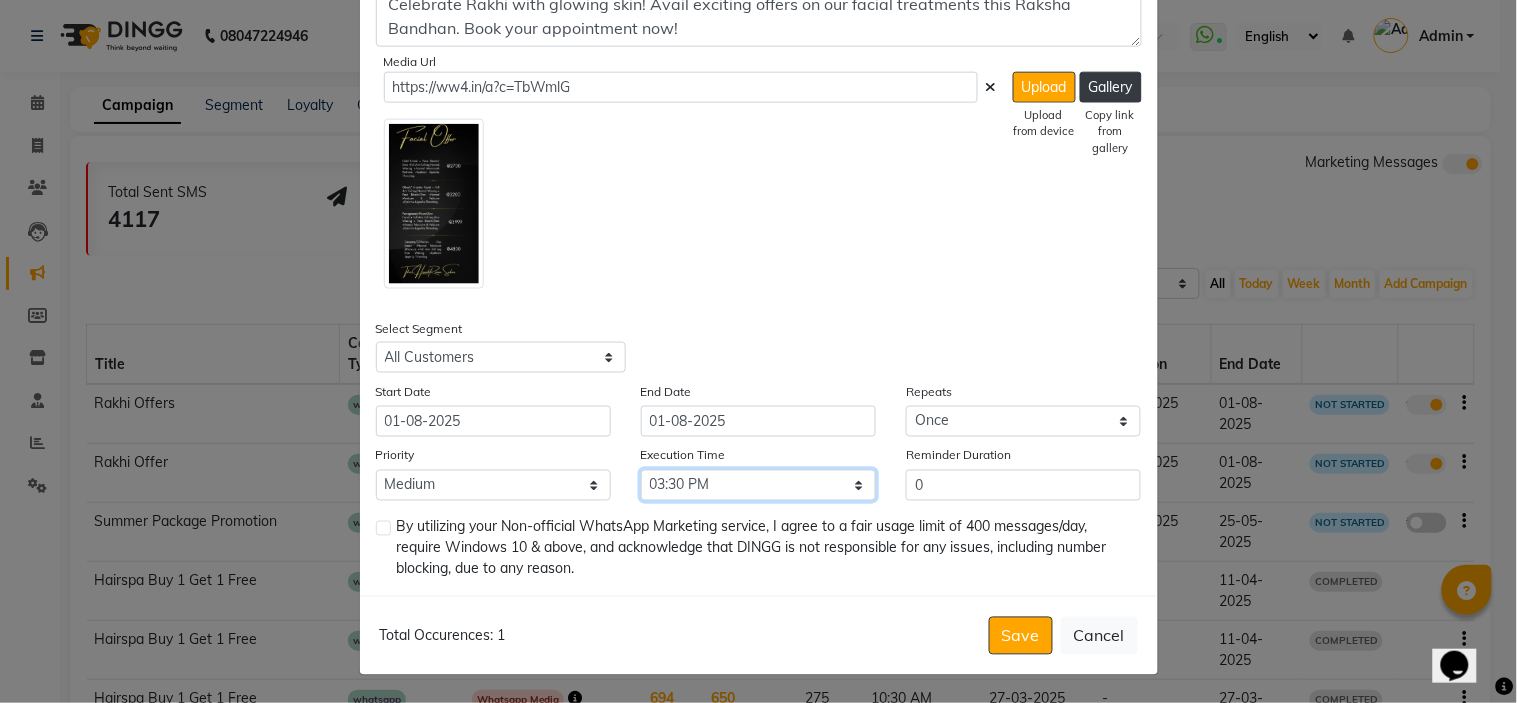 click on "Select 09:00 AM 09:15 AM 09:30 AM 09:45 AM 10:00 AM 10:15 AM 10:30 AM 10:45 AM 11:00 AM 11:15 AM 11:30 AM 11:45 AM 12:00 PM 12:15 PM 12:30 PM 12:45 PM 01:00 PM 01:15 PM 01:30 PM 01:45 PM 02:00 PM 02:15 PM 02:30 PM 02:45 PM 03:00 PM 03:15 PM 03:30 PM 03:45 PM 04:00 PM 04:15 PM 04:30 PM 04:45 PM 05:00 PM 05:15 PM 05:30 PM 05:45 PM 06:00 PM 06:15 PM 06:30 PM 06:45 PM 07:00 PM 07:15 PM 07:30 PM 07:45 PM 08:00 PM 08:15 PM 08:30 PM 08:45 PM 09:00 PM 09:15 PM 09:30 PM 09:45 PM" at bounding box center [758, 485] 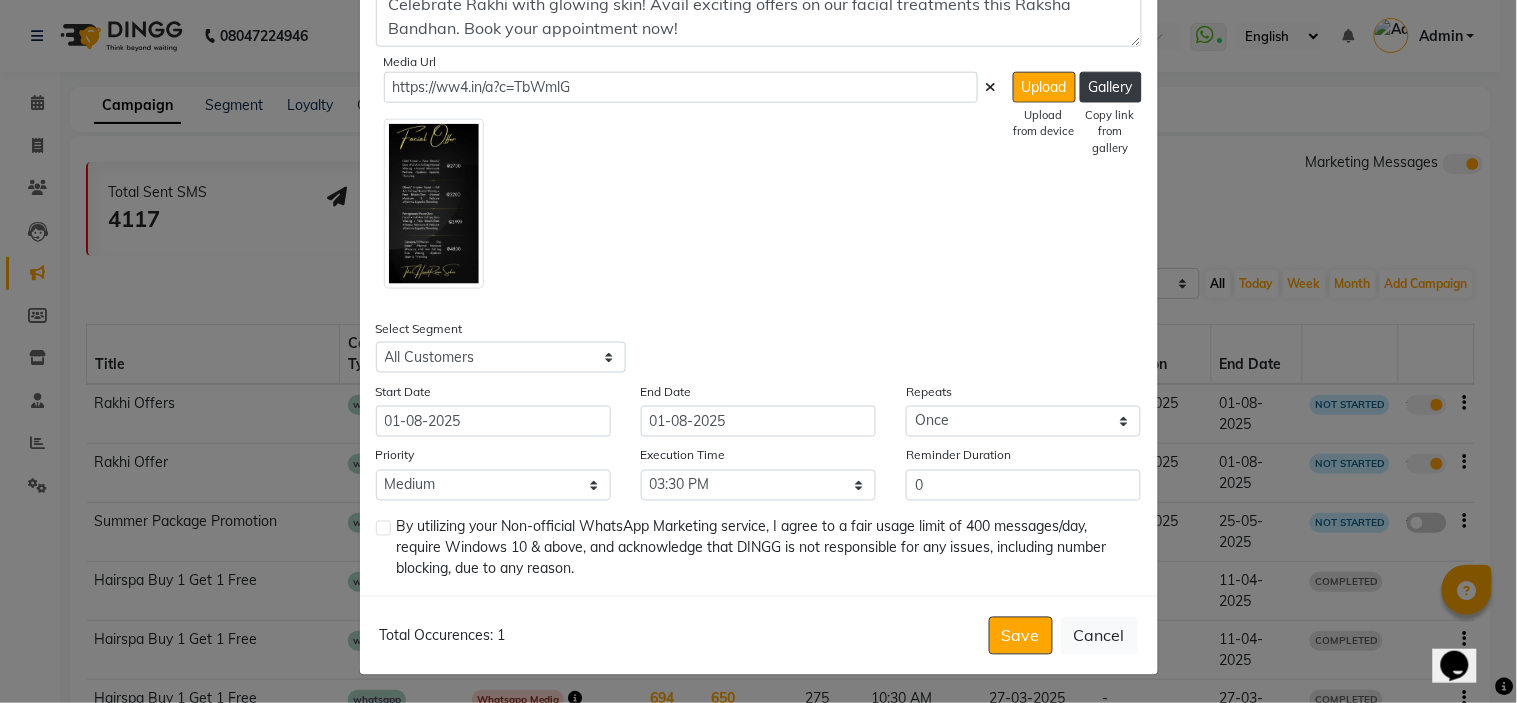 click on "By utilizing your Non-official WhatsApp Marketing service, I agree to a fair usage limit of 400 messages/day, require Windows 10 & above, and acknowledge that DINGG is not responsible for any issues, including number blocking, due to any reason." 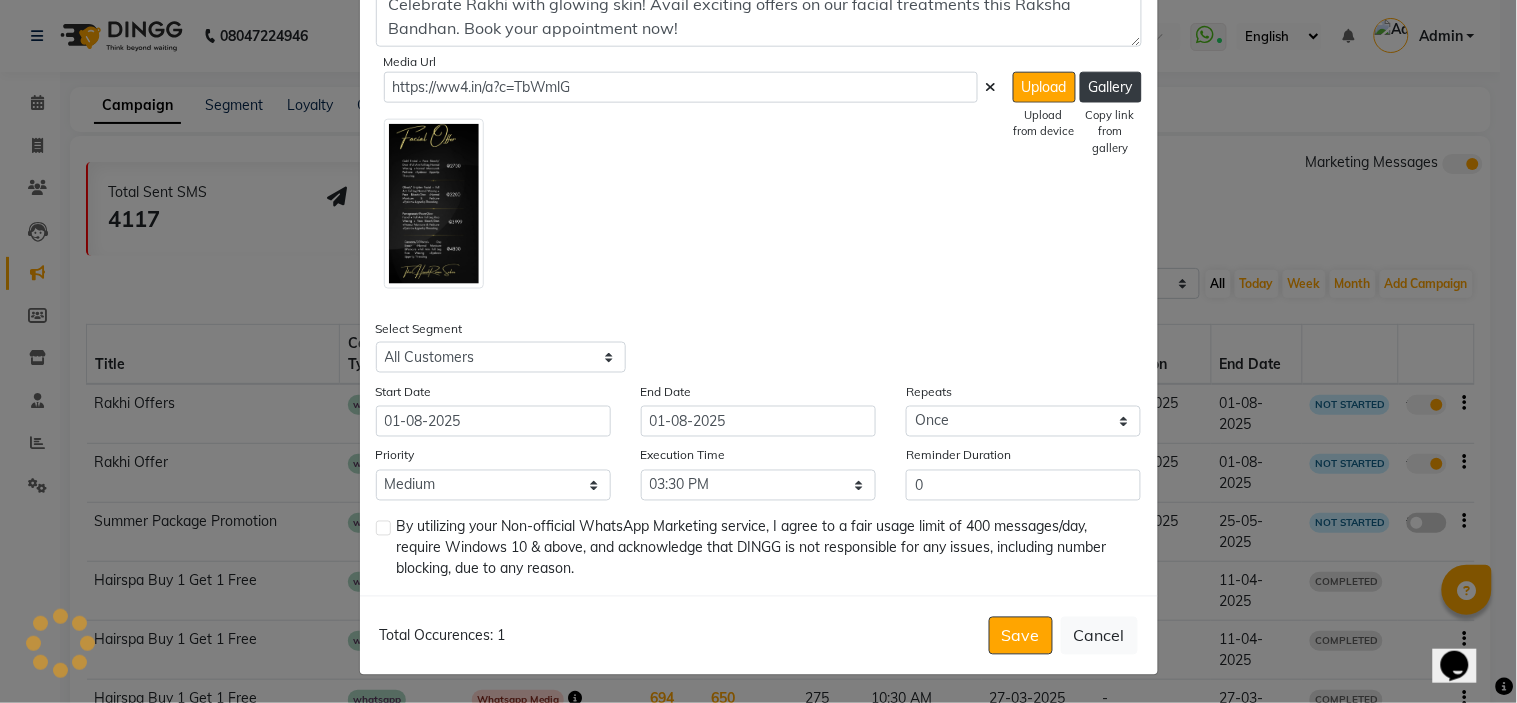 click 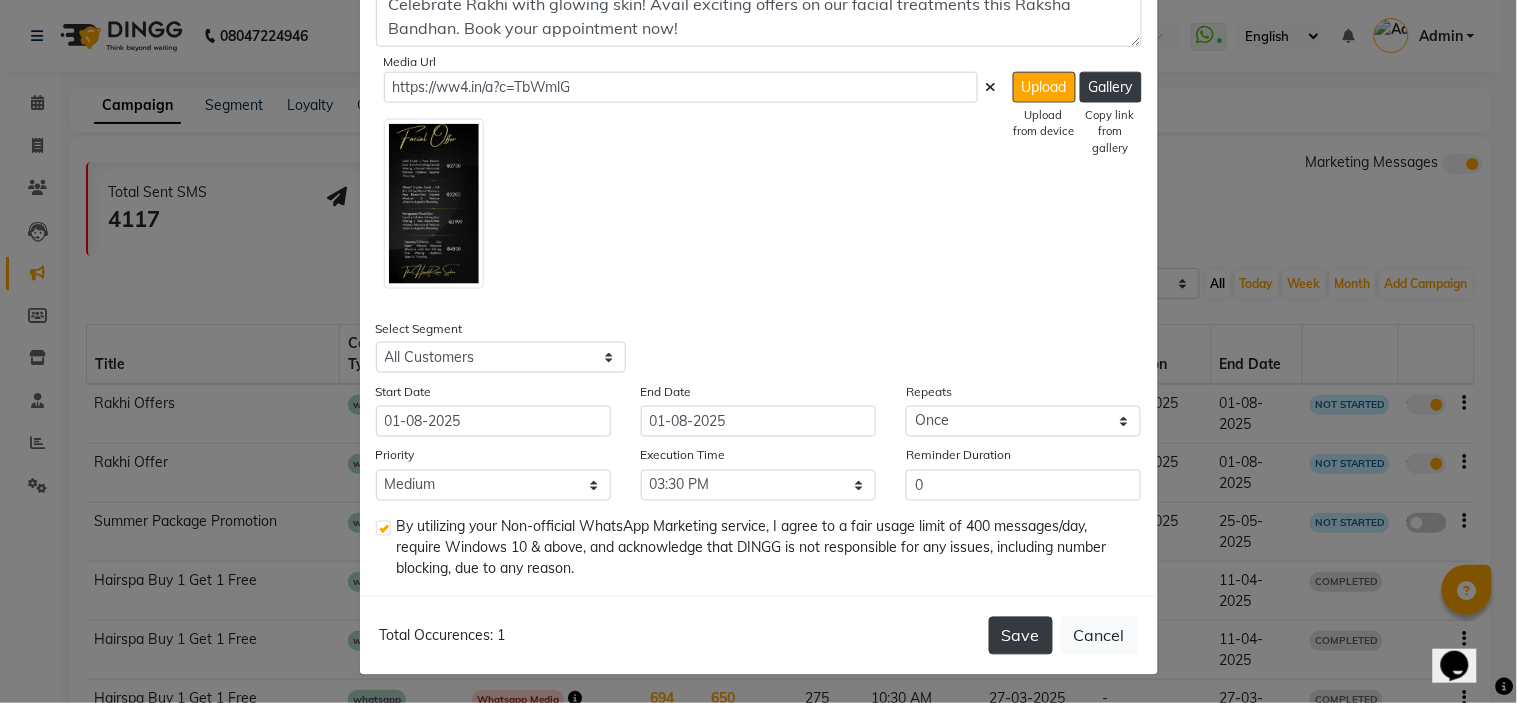 click on "Save" 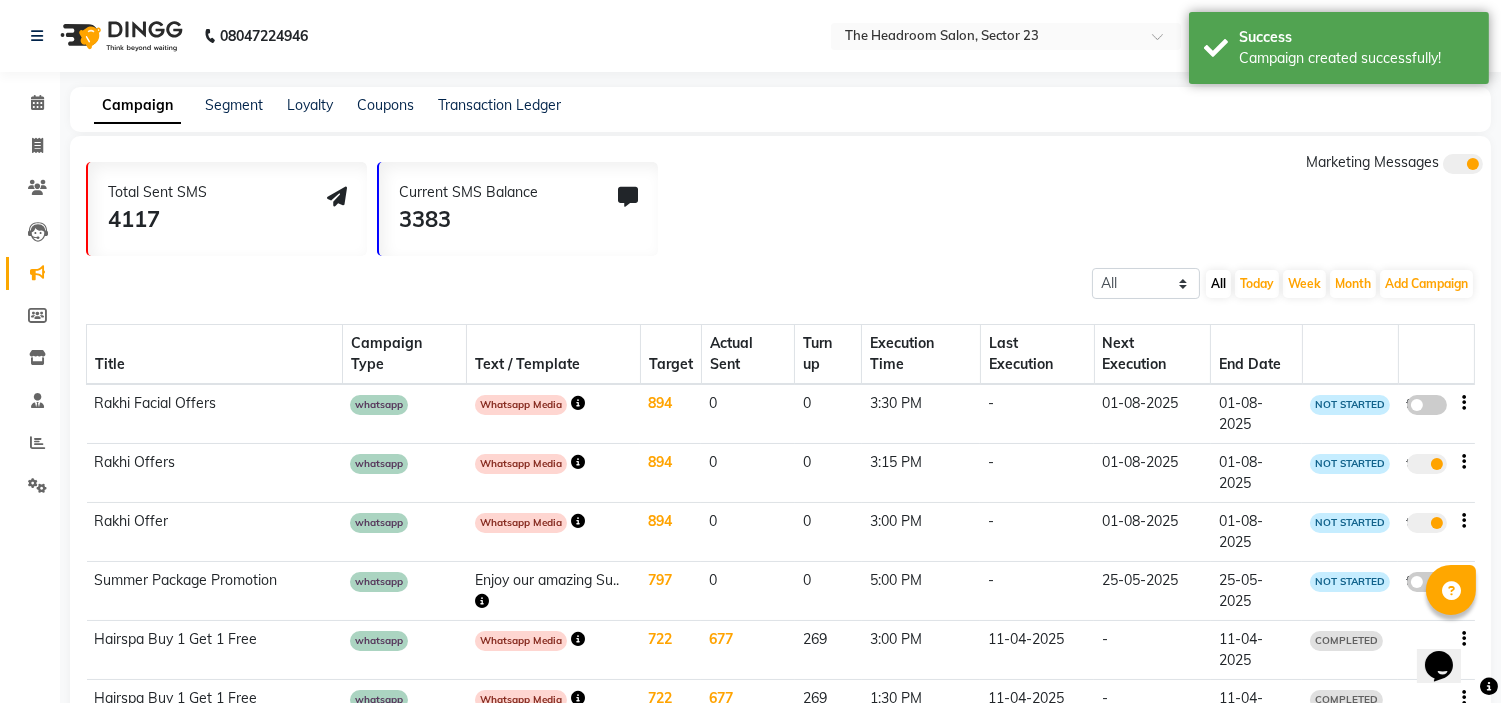 click 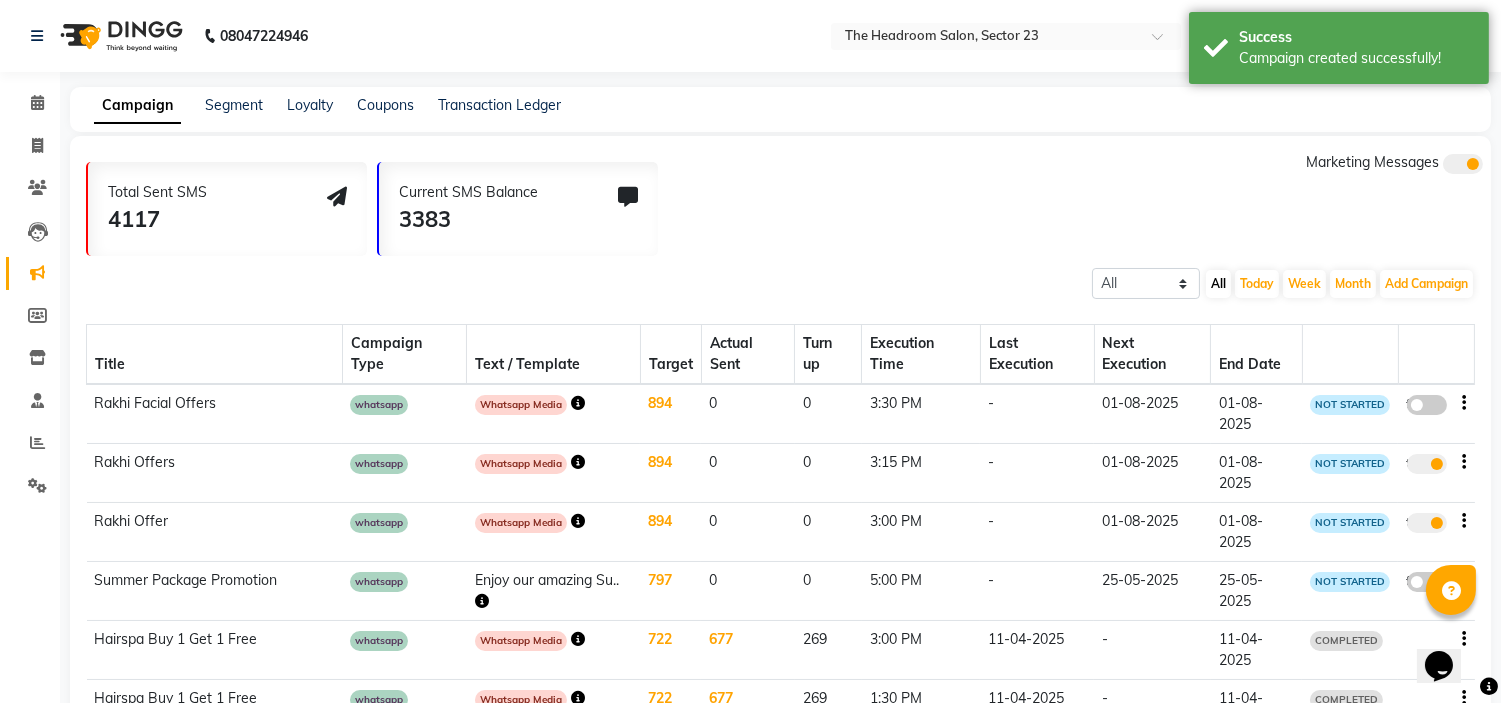 click on "false" 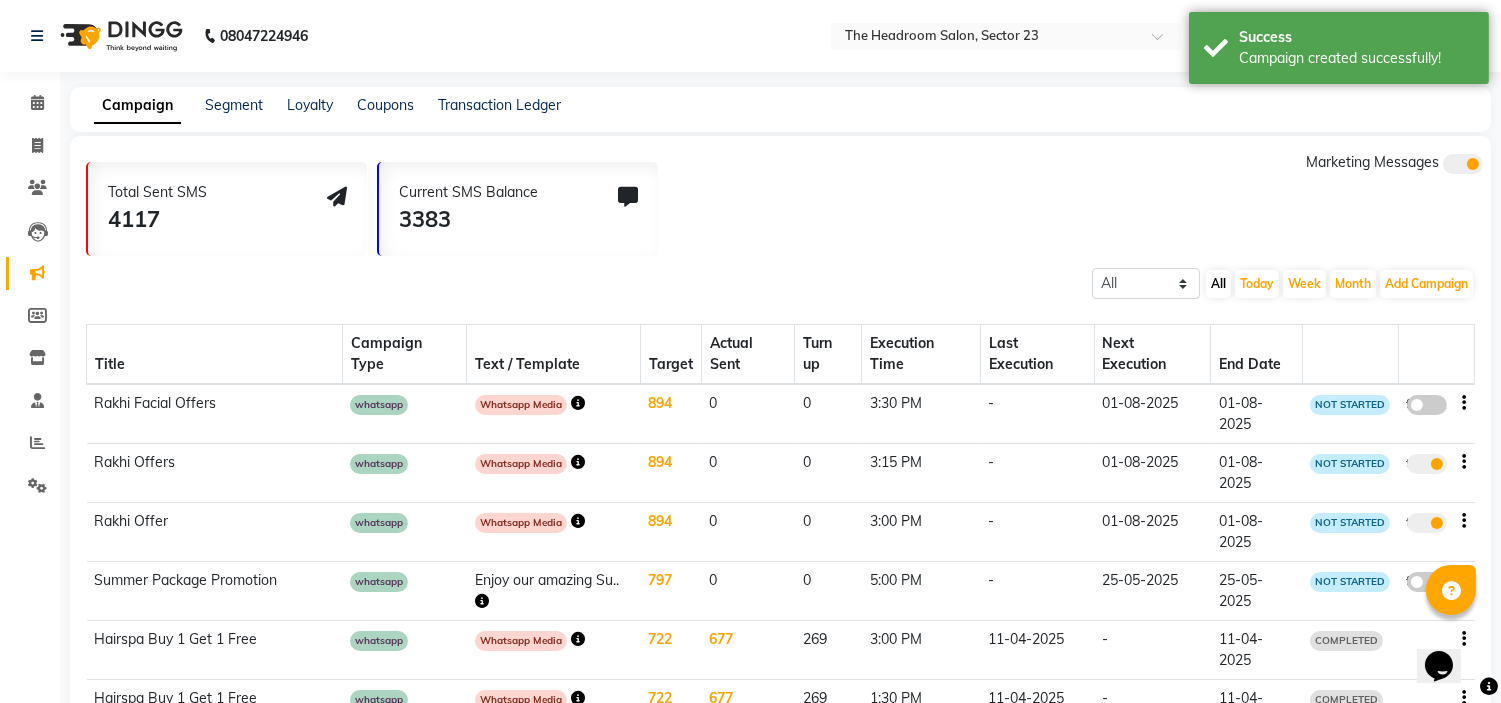 select on "3" 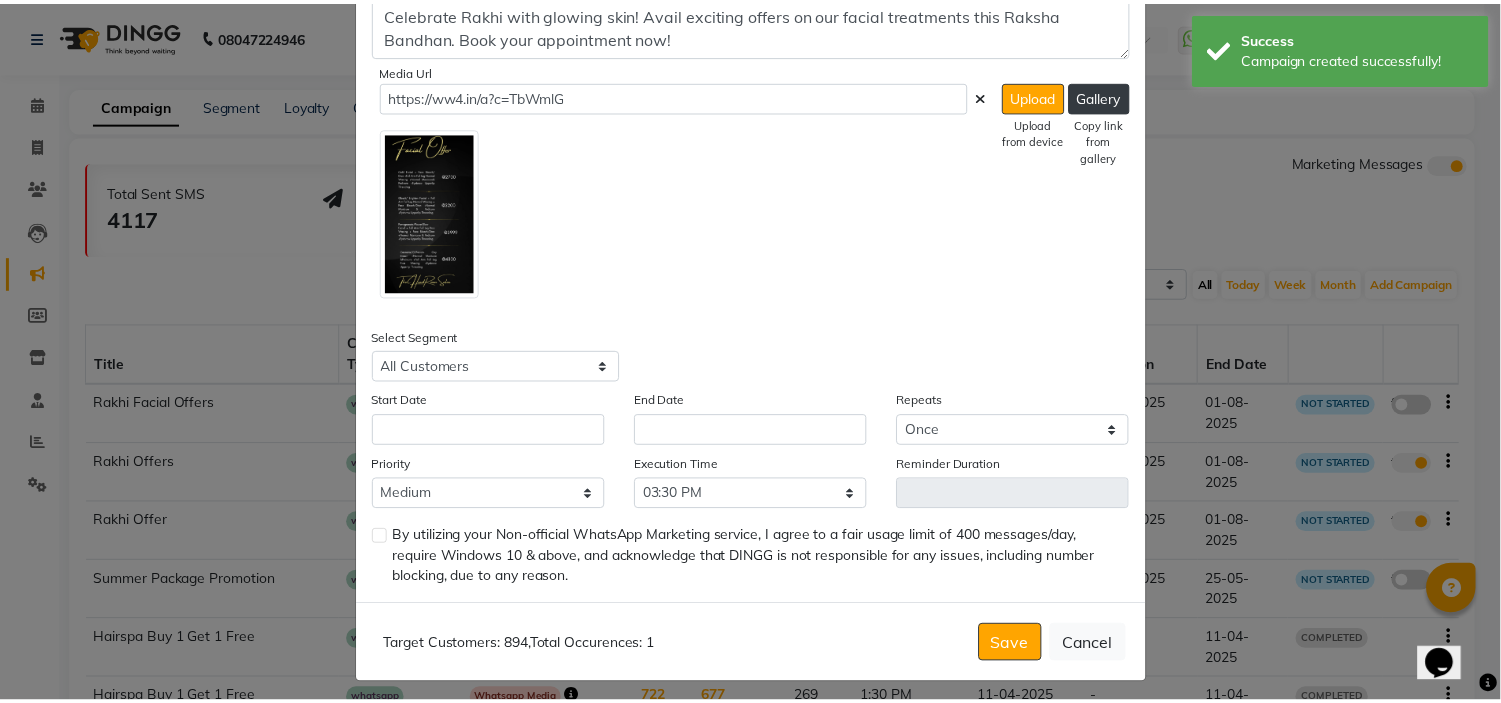 scroll, scrollTop: 575, scrollLeft: 0, axis: vertical 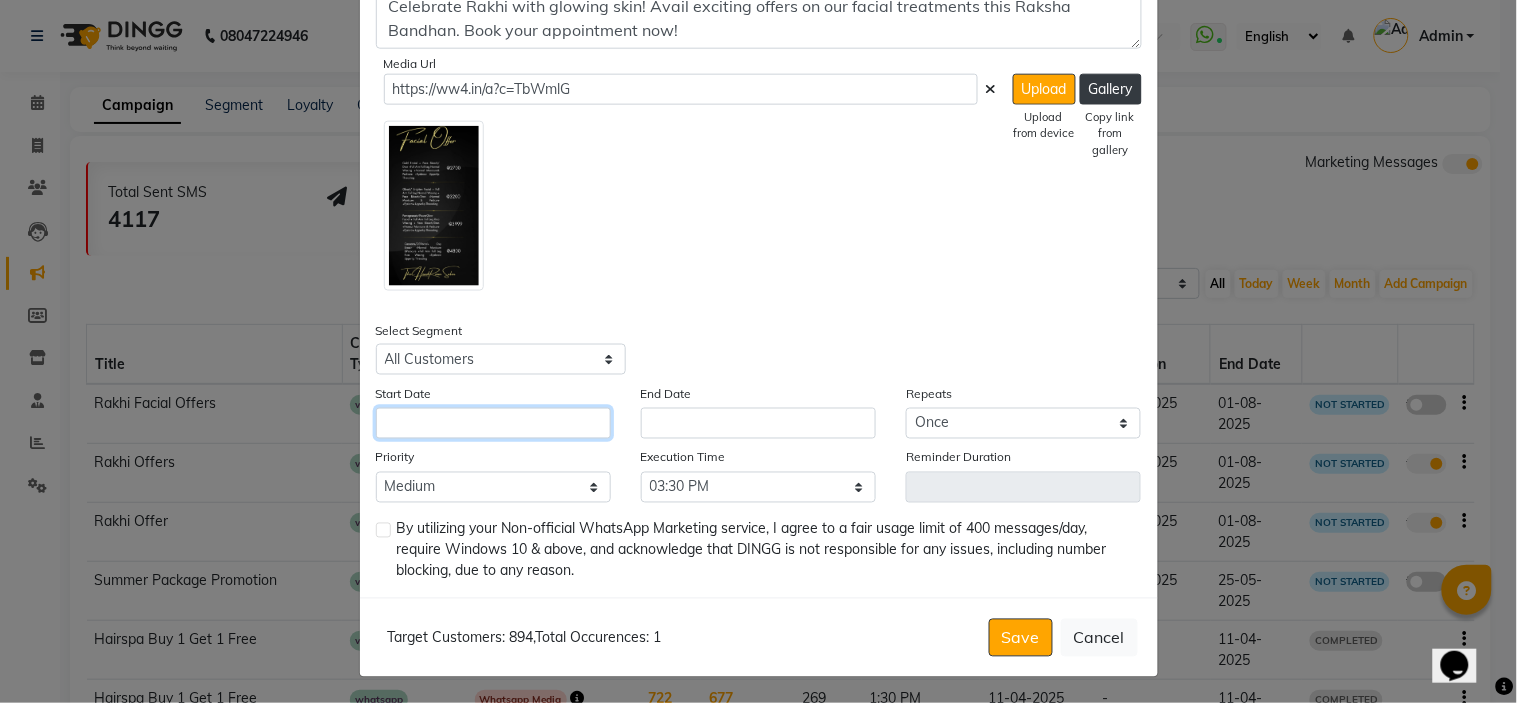 click 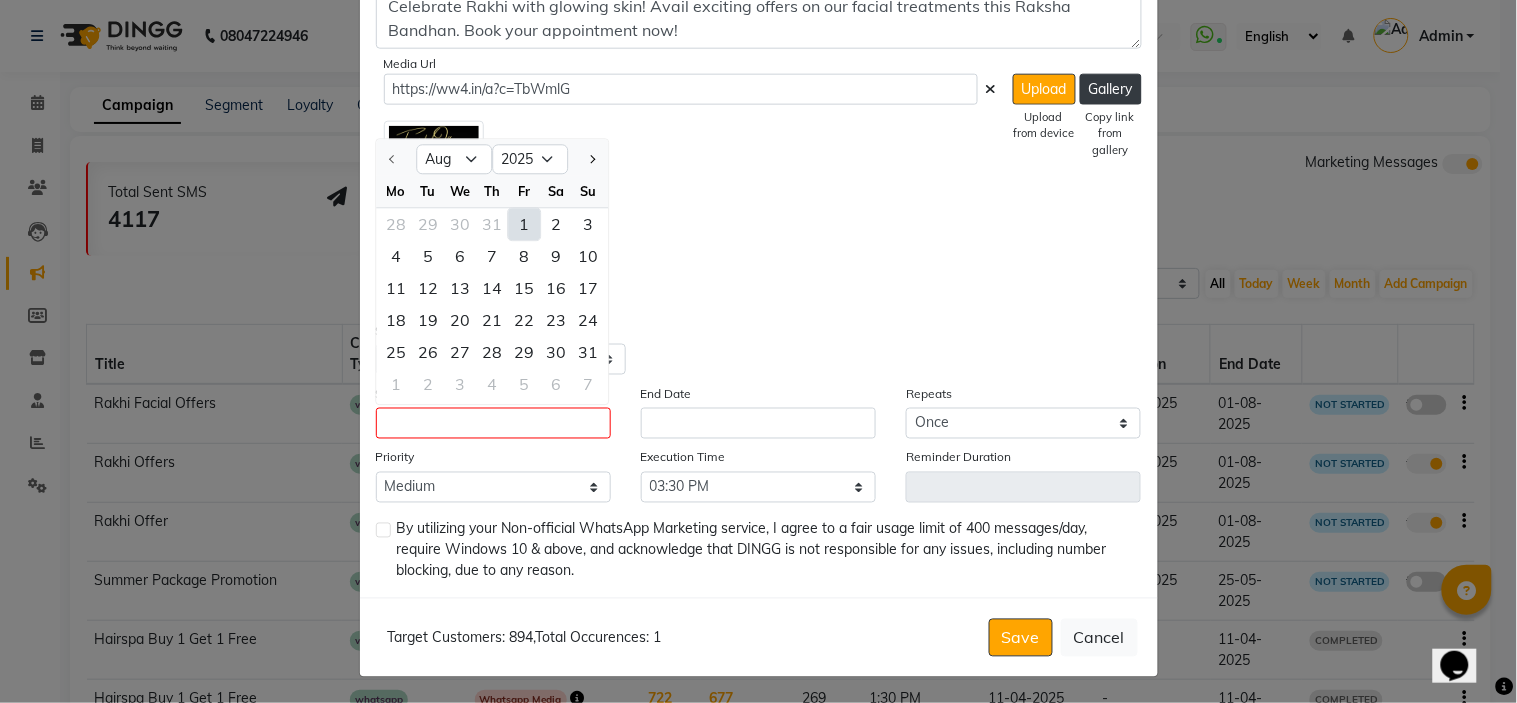 click on "1" 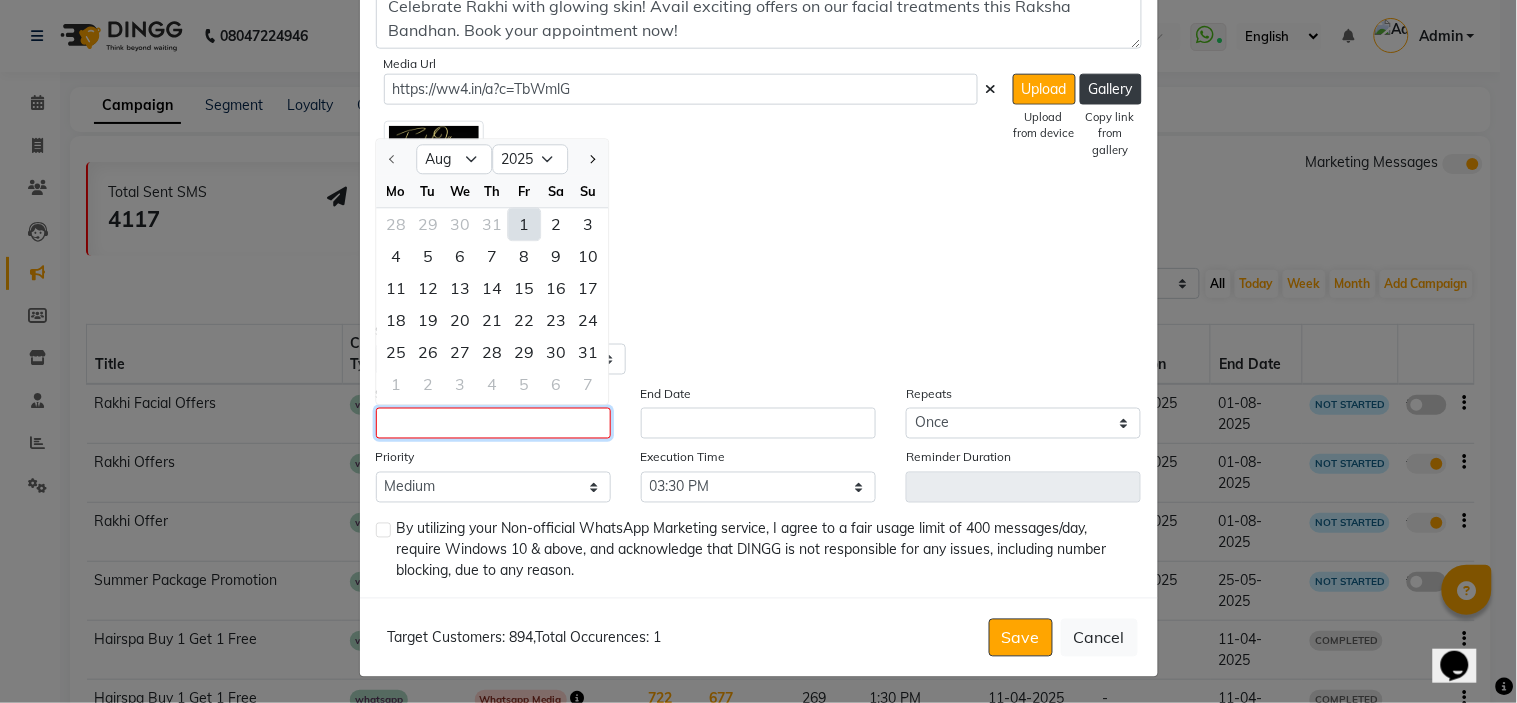 type on "01-08-2025" 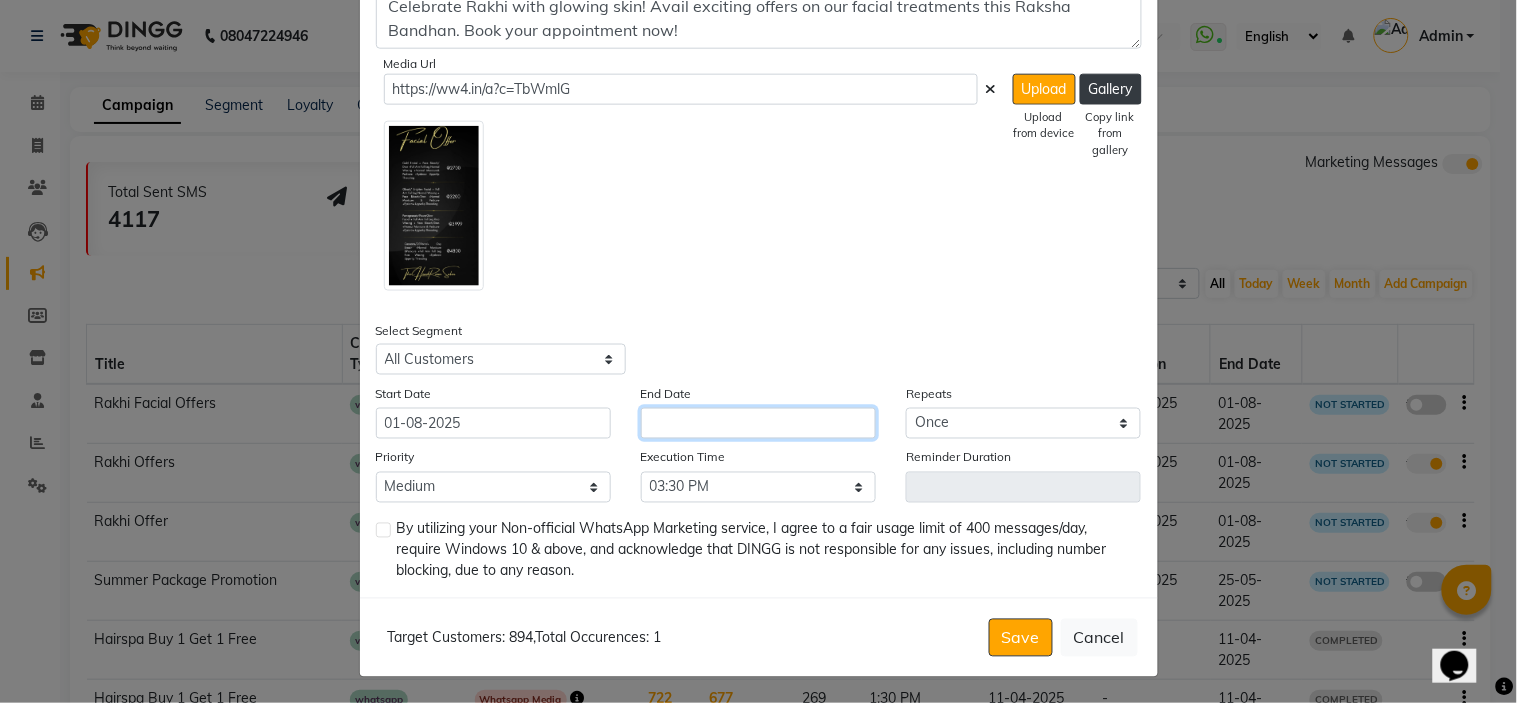click 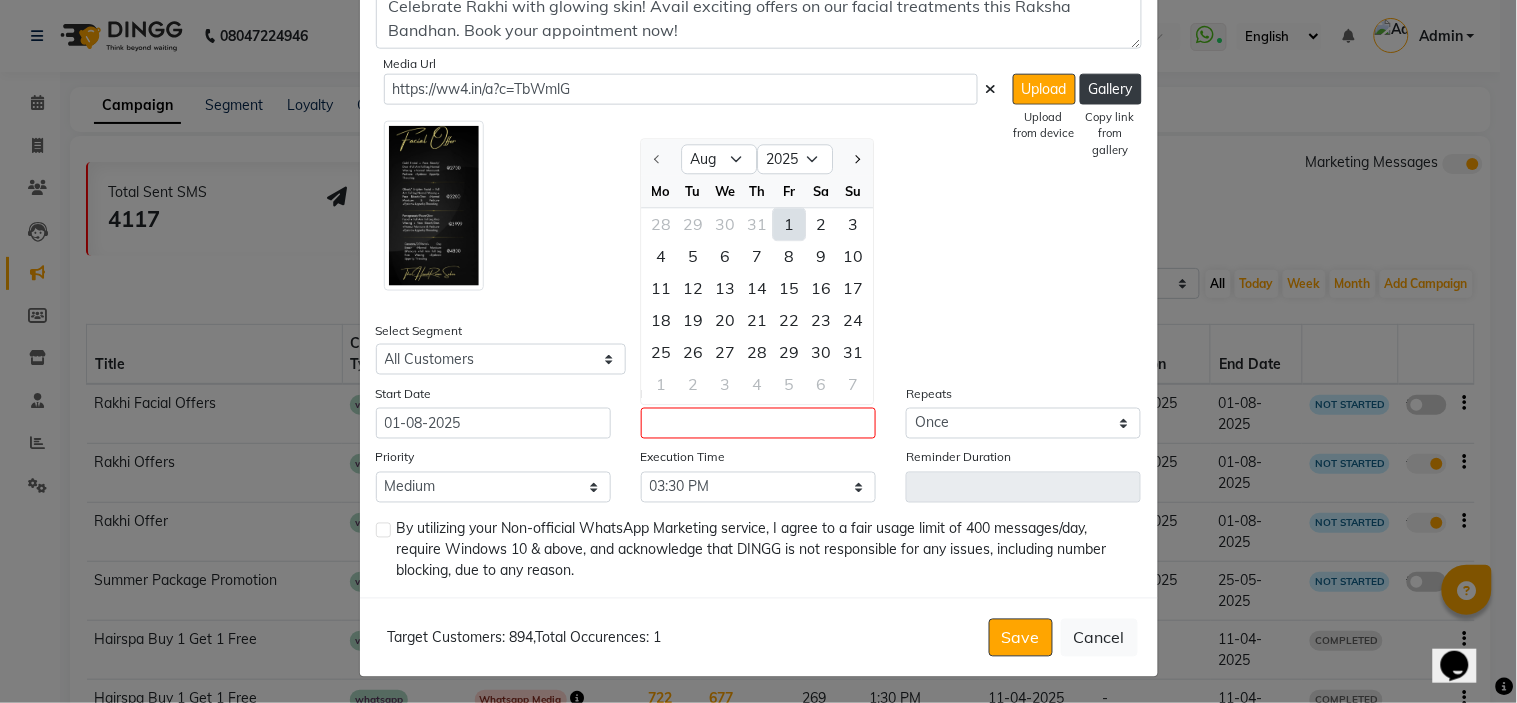 click on "1" 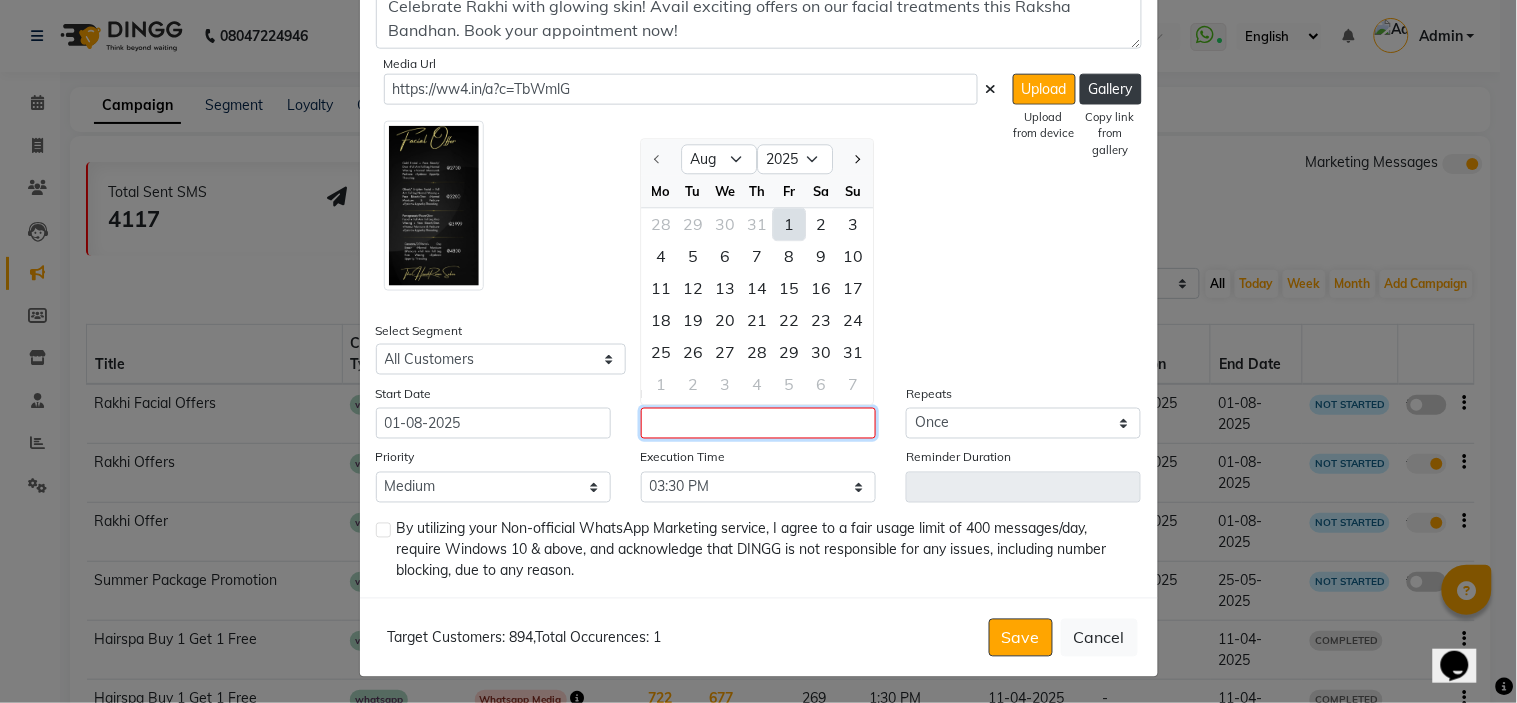 type on "01-08-2025" 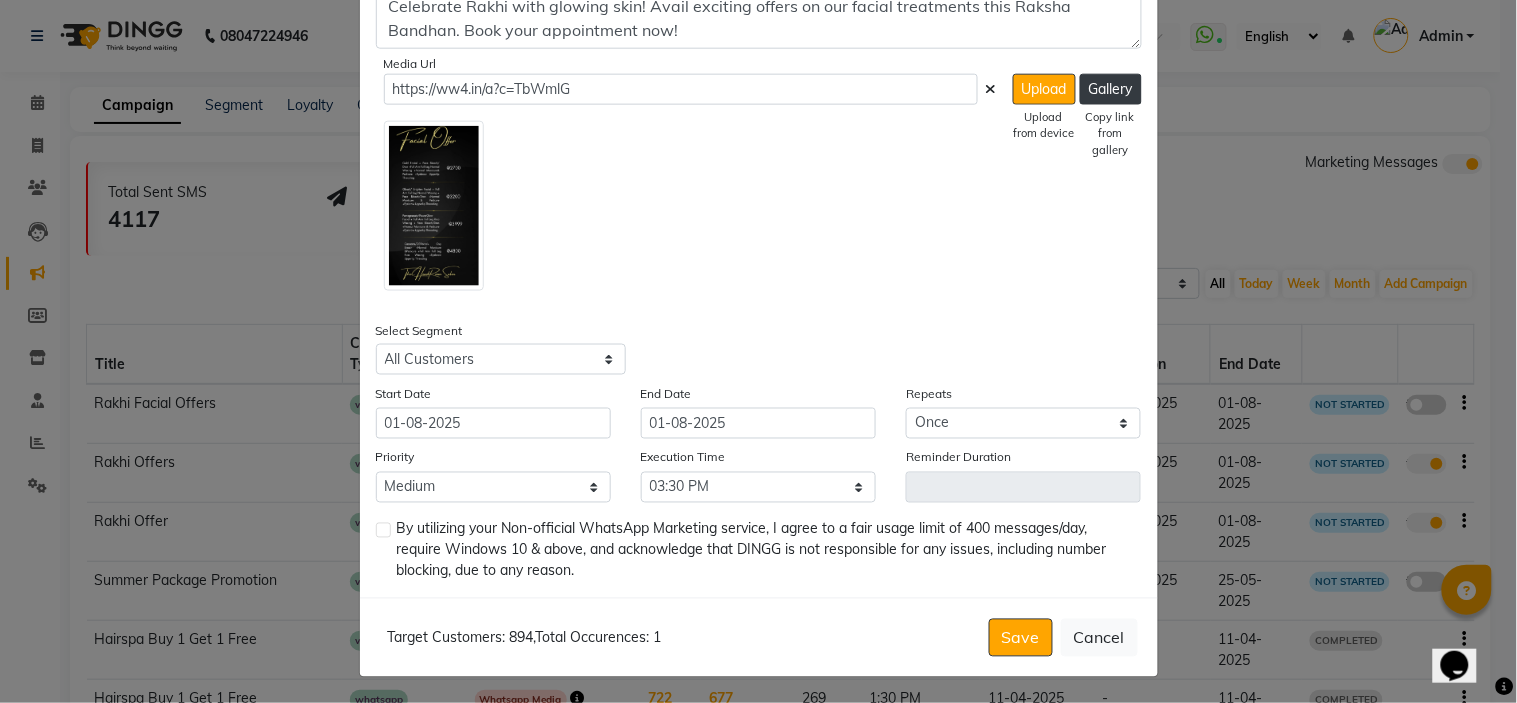click 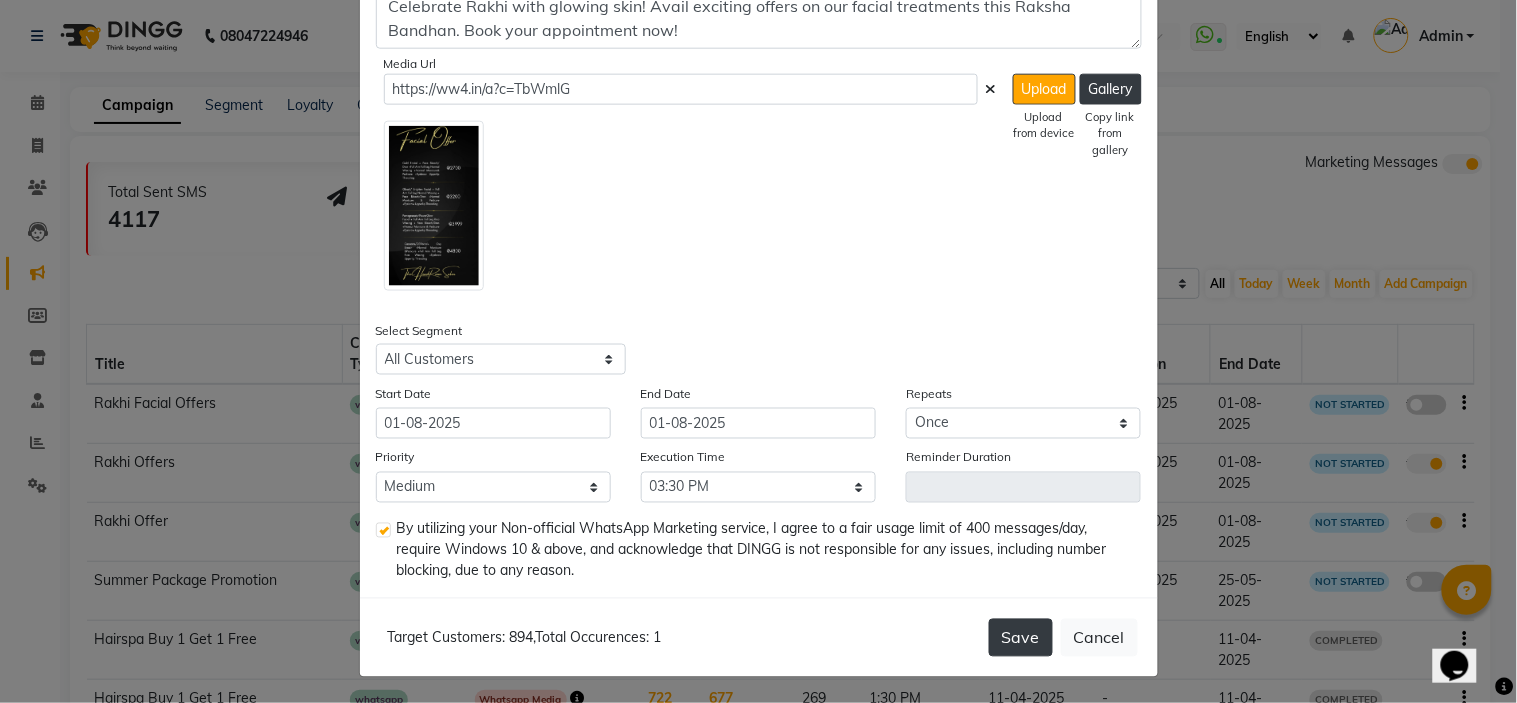 click on "Save" 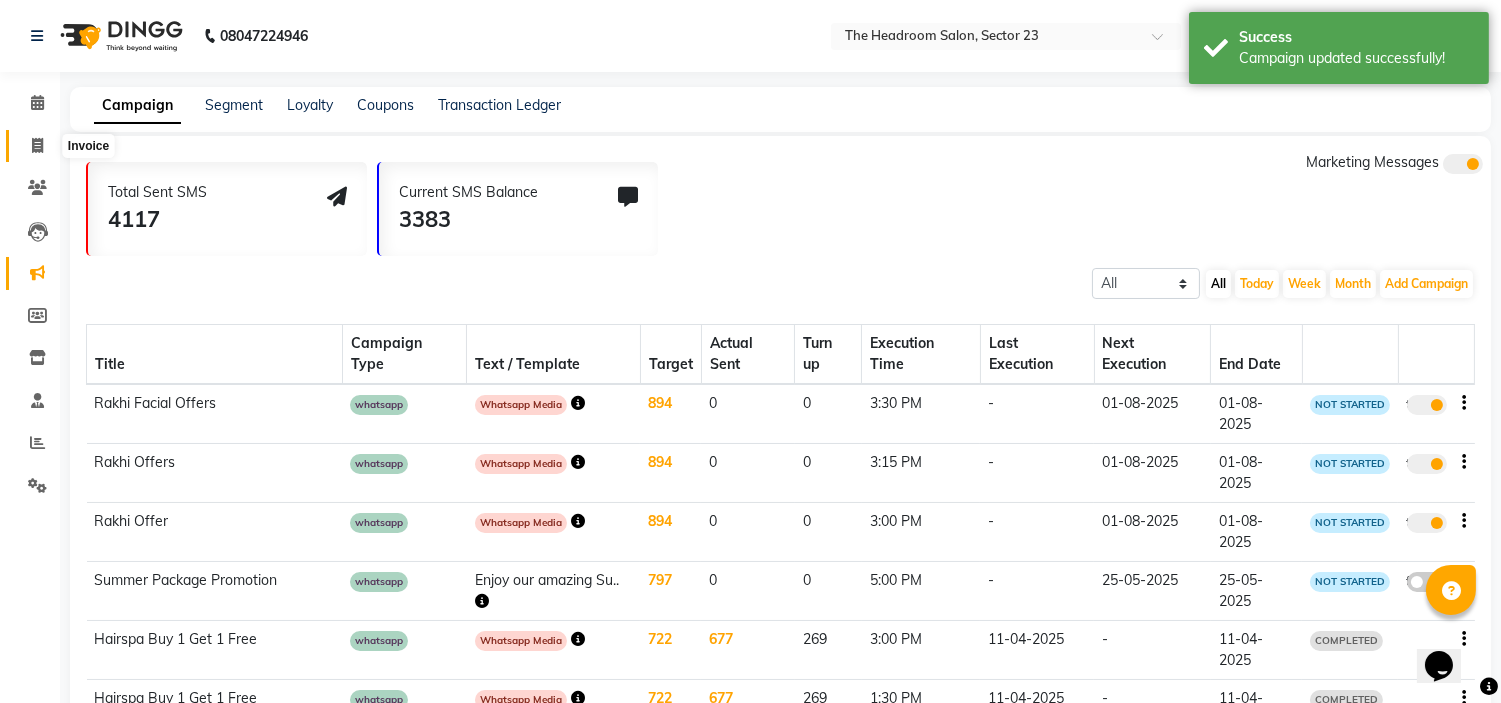 click 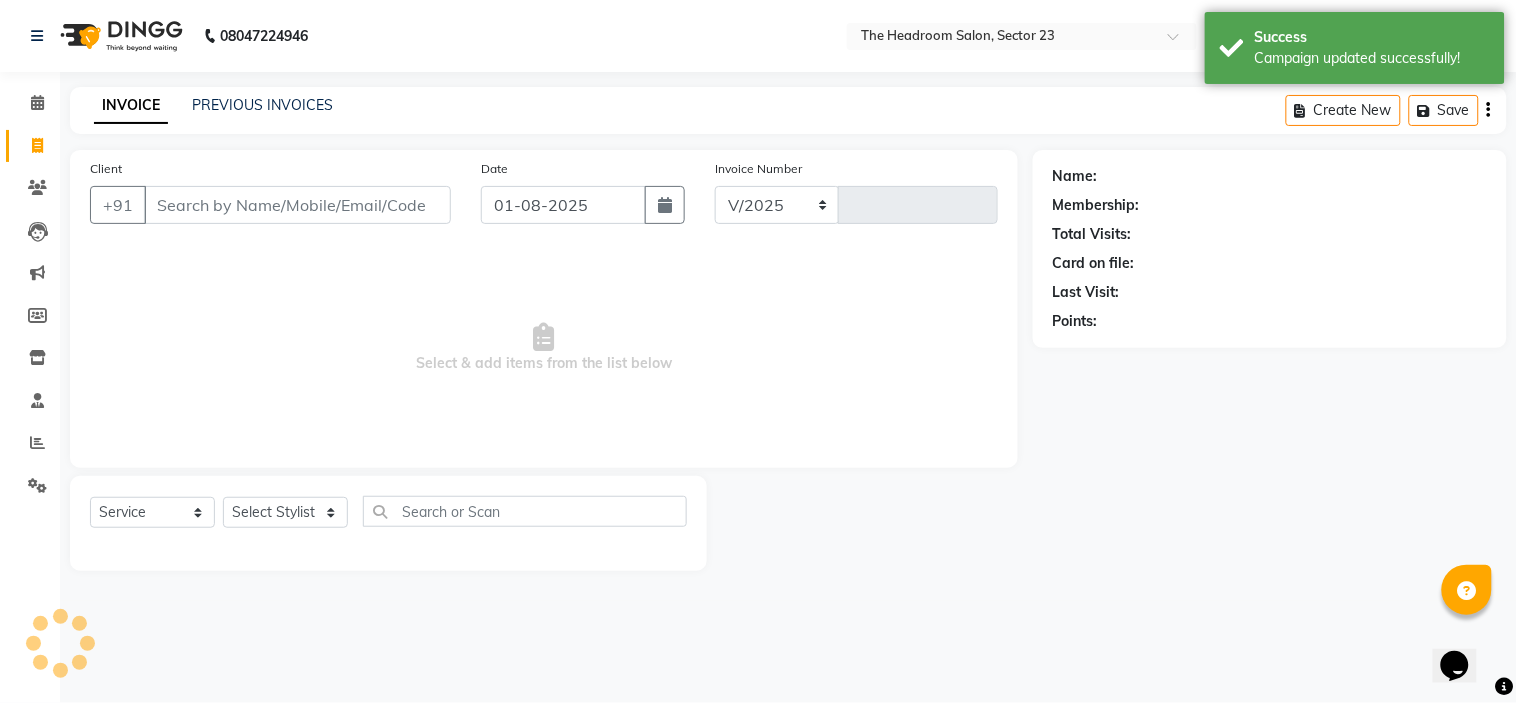 select on "6796" 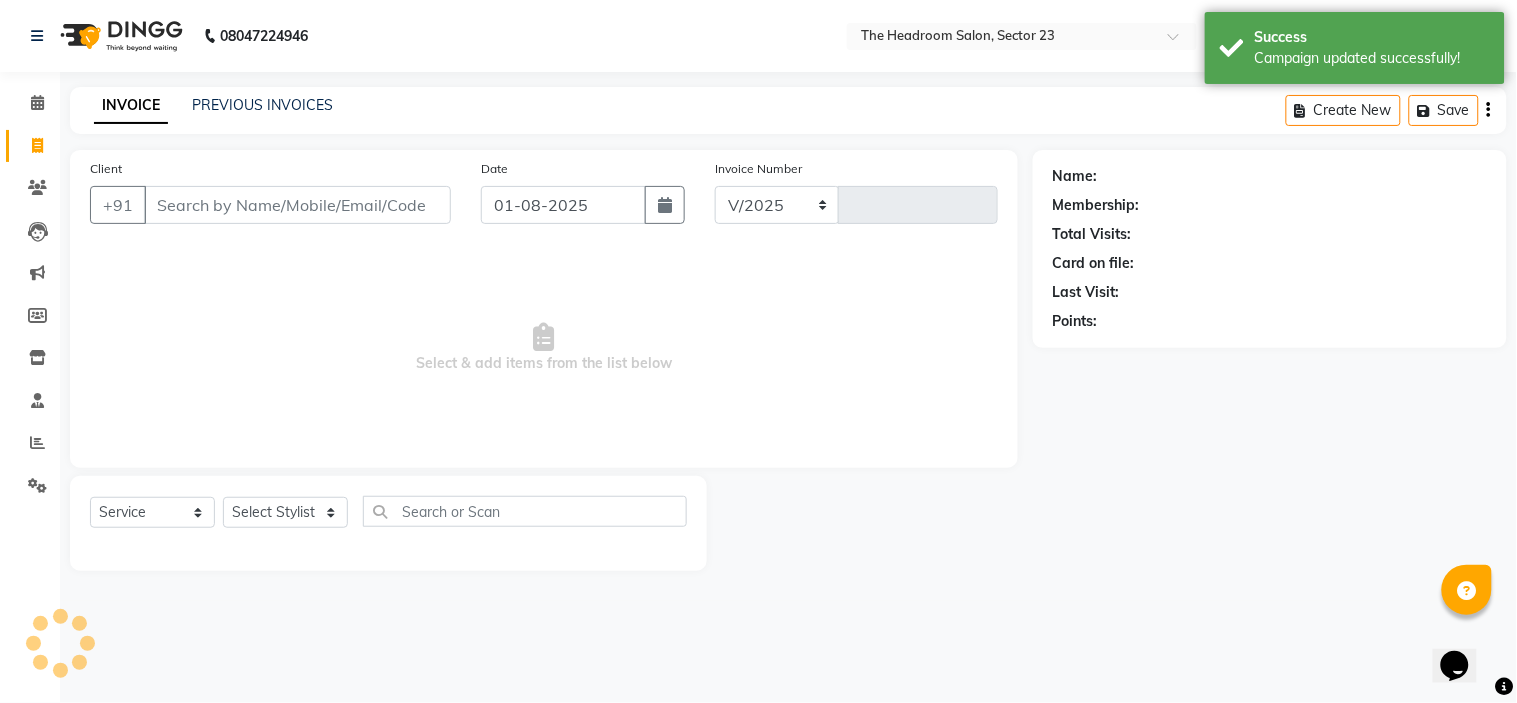 type on "1545" 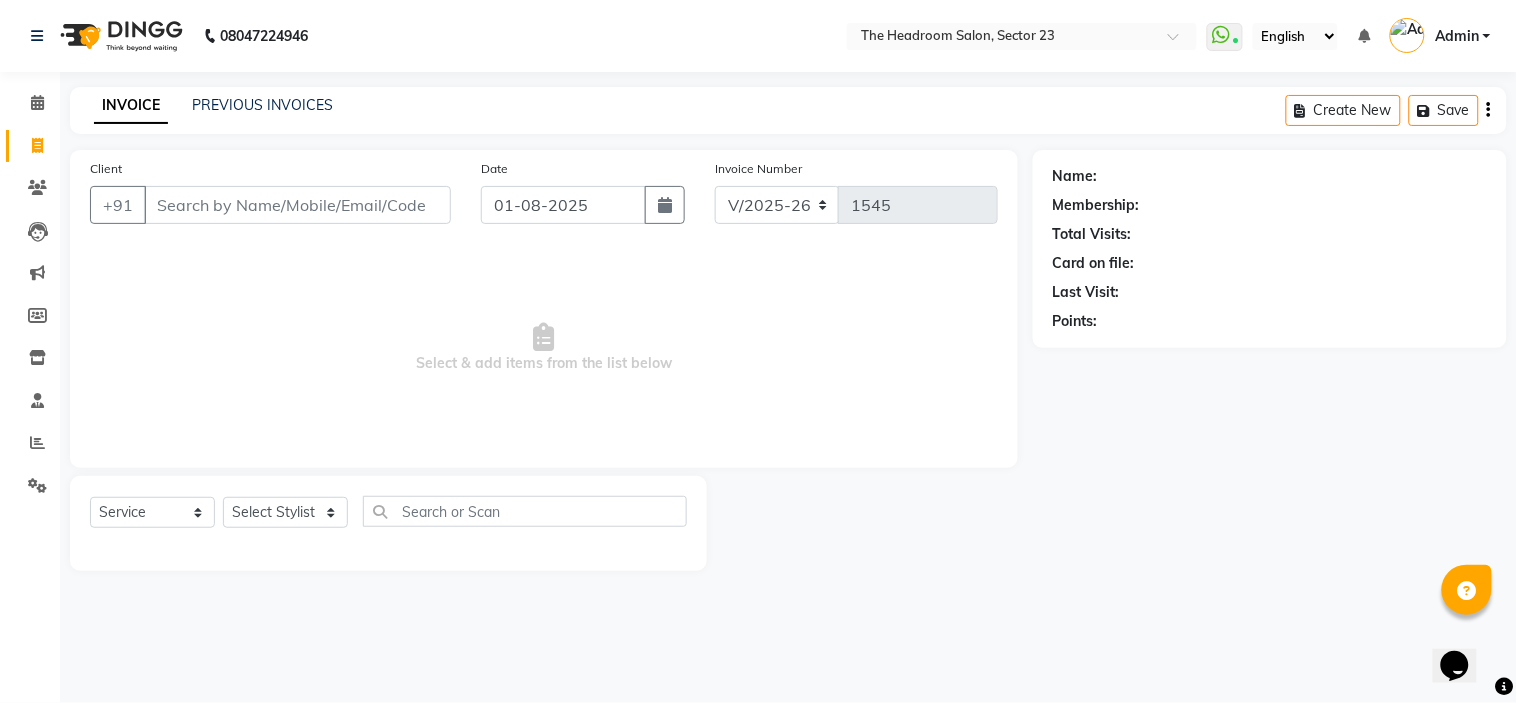 click on "Invoice" 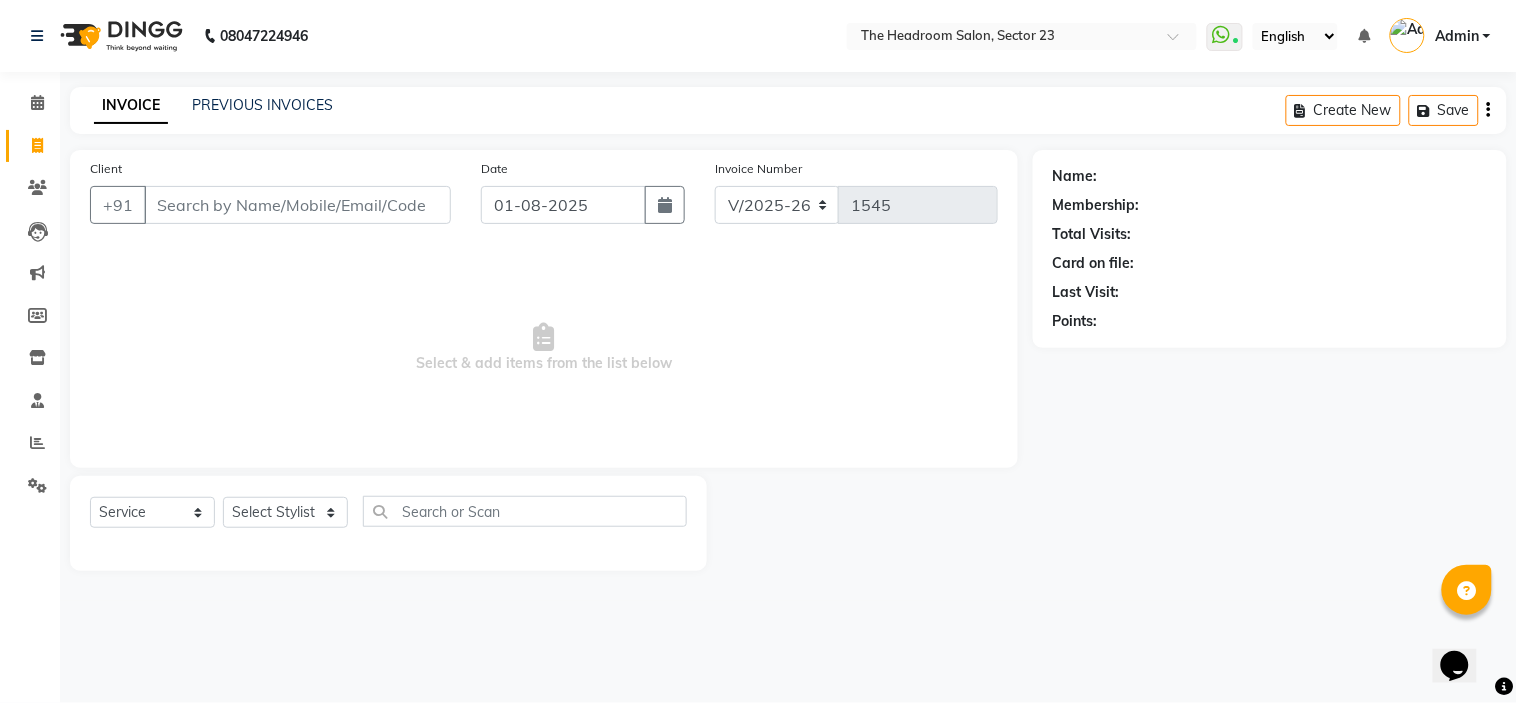 click on "08047224946 Select Location × The Headroom Salon, [SECTOR] WhatsApp Status  ✕ Status:  Connected Most Recent Message: 01-08-2025     01:55 PM Recent Service Activity: 01-08-2025     02:13 PM English ENGLISH Español العربية मराठी हिंदी ગુજરાતી தமிழ் 中文 Notifications nothing to show Admin Manage Profile Change Password Sign out  Version:3.15.11" 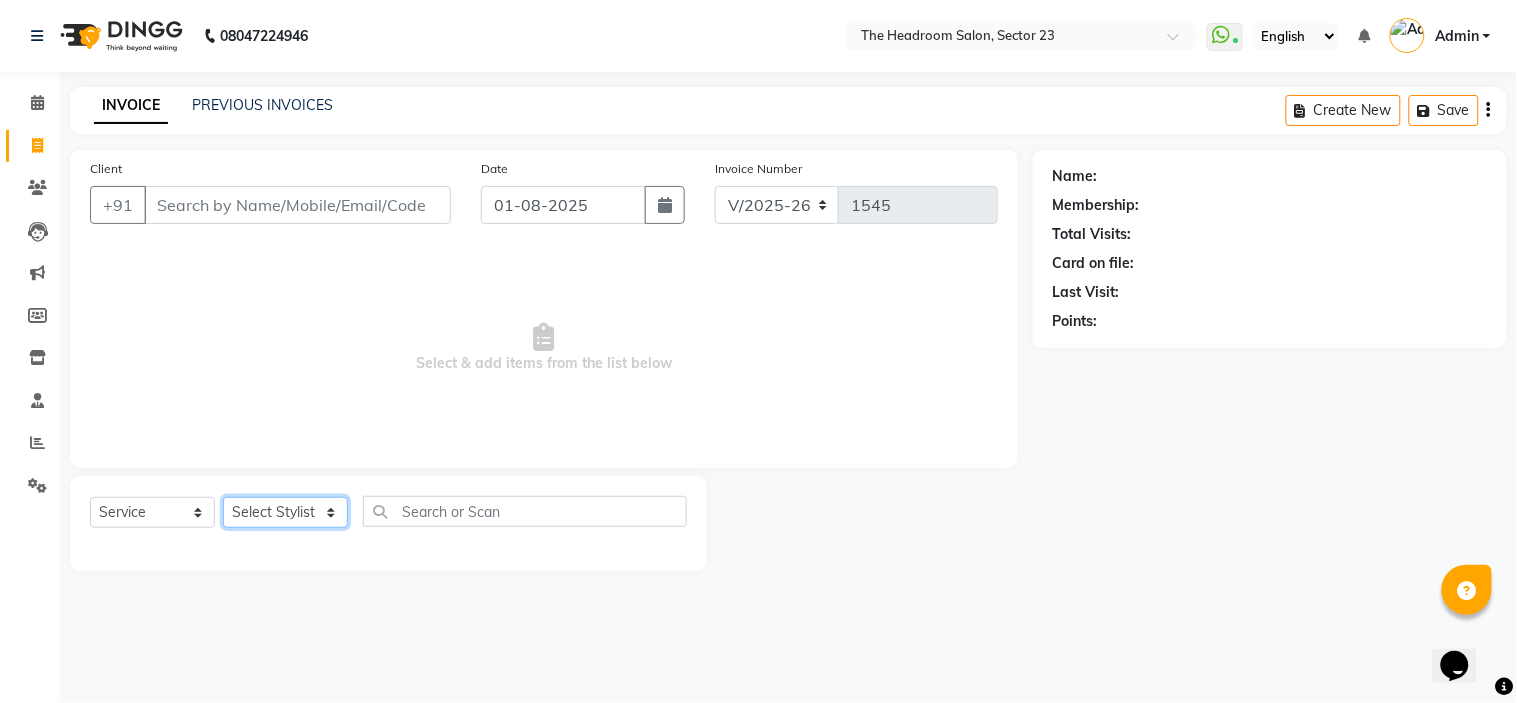 click on "Select Stylist Anjali Anubha Ashok Garima Manager Manju Raju Rohit Shahbaz" 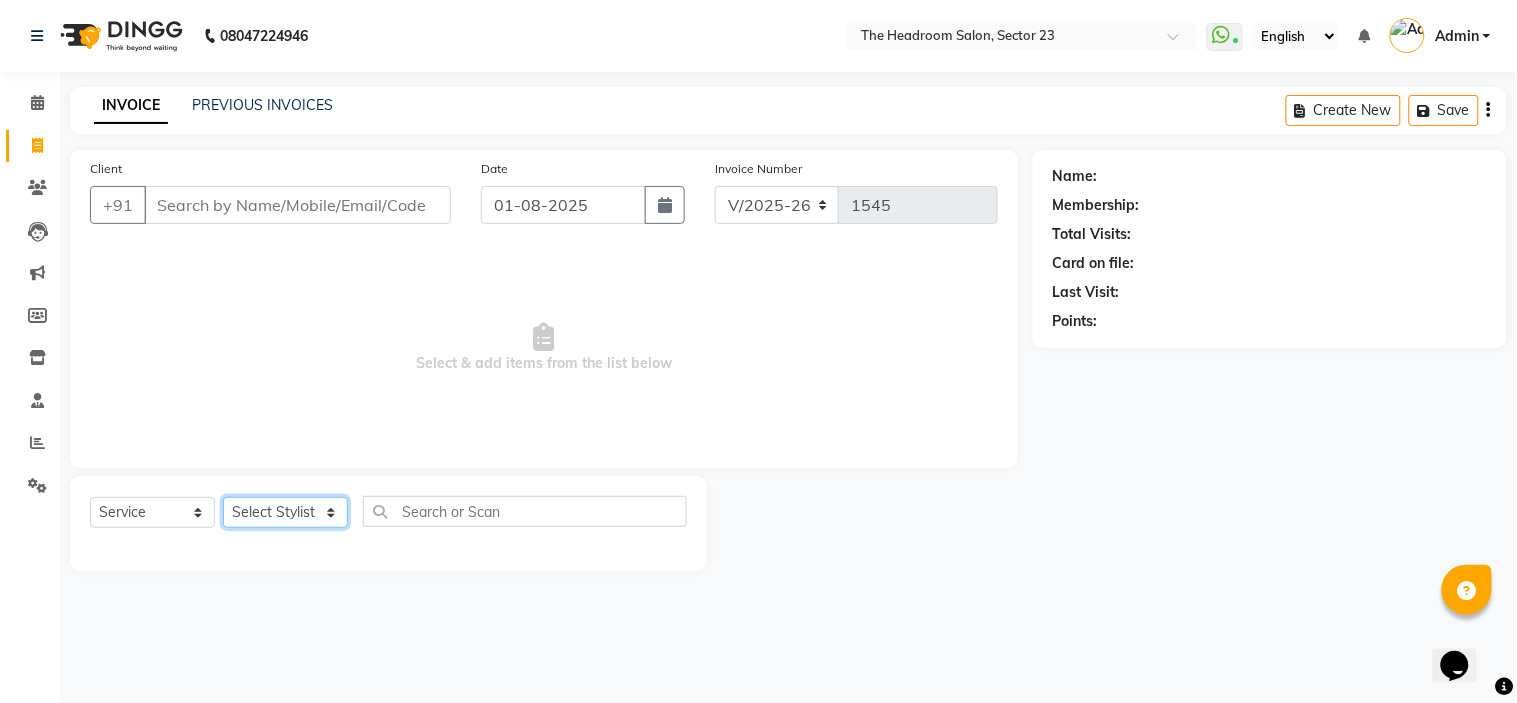 select on "64907" 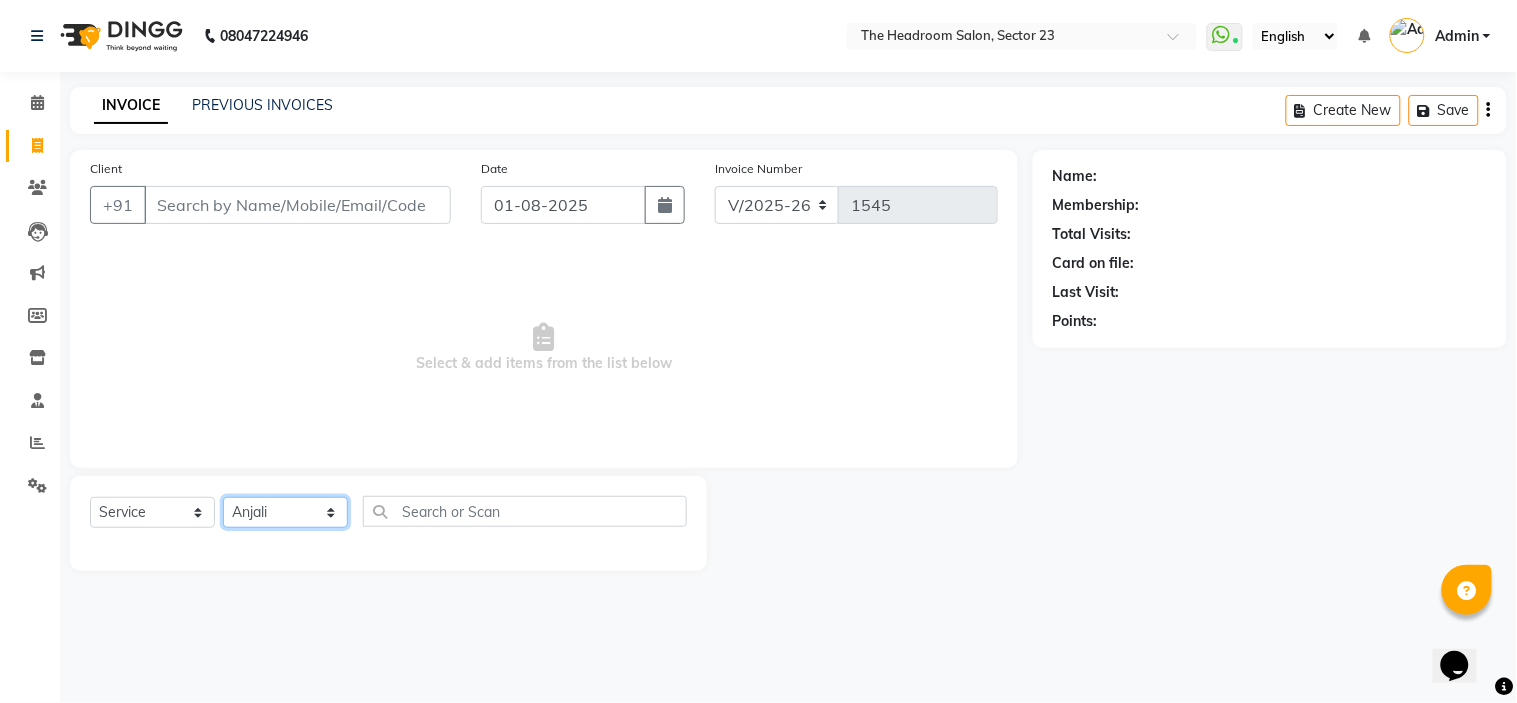 click on "Select Stylist Anjali Anubha Ashok Garima Manager Manju Raju Rohit Shahbaz" 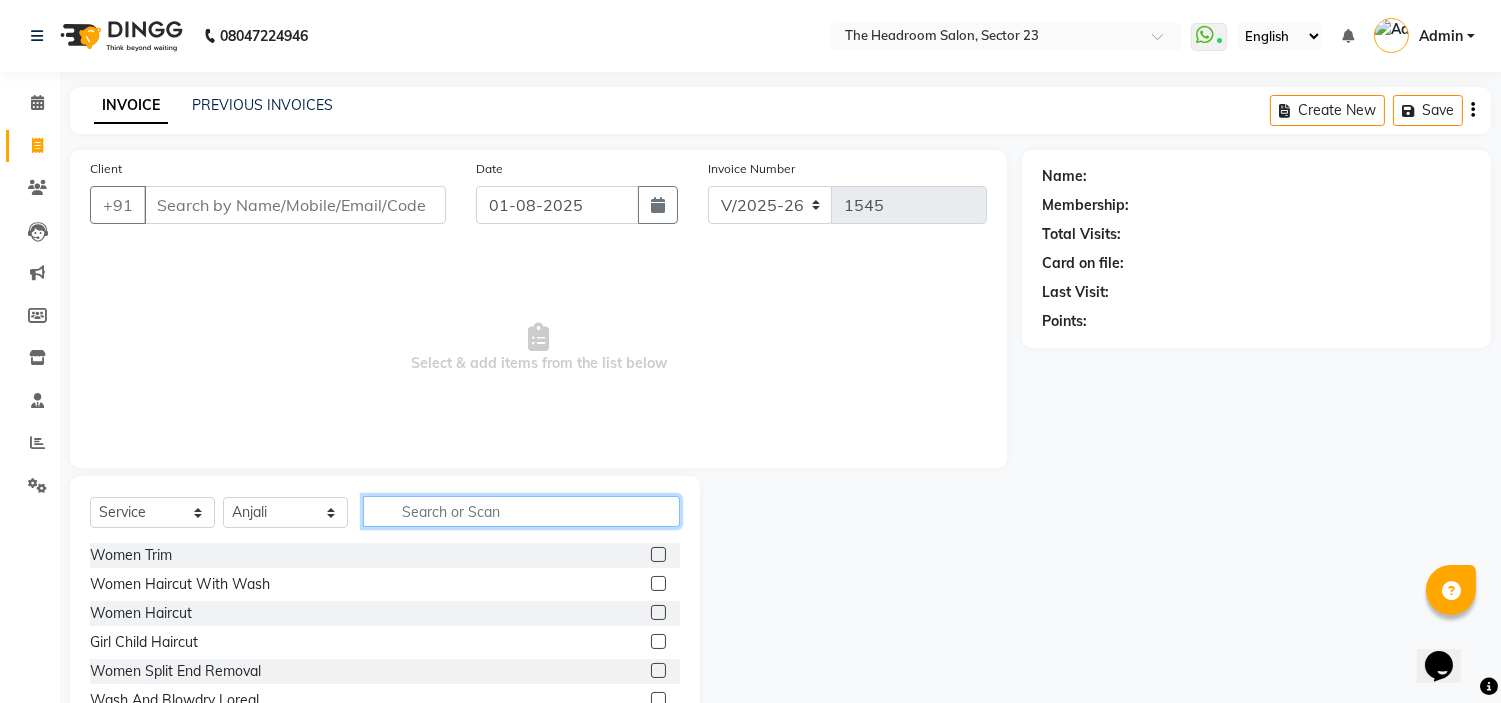 click 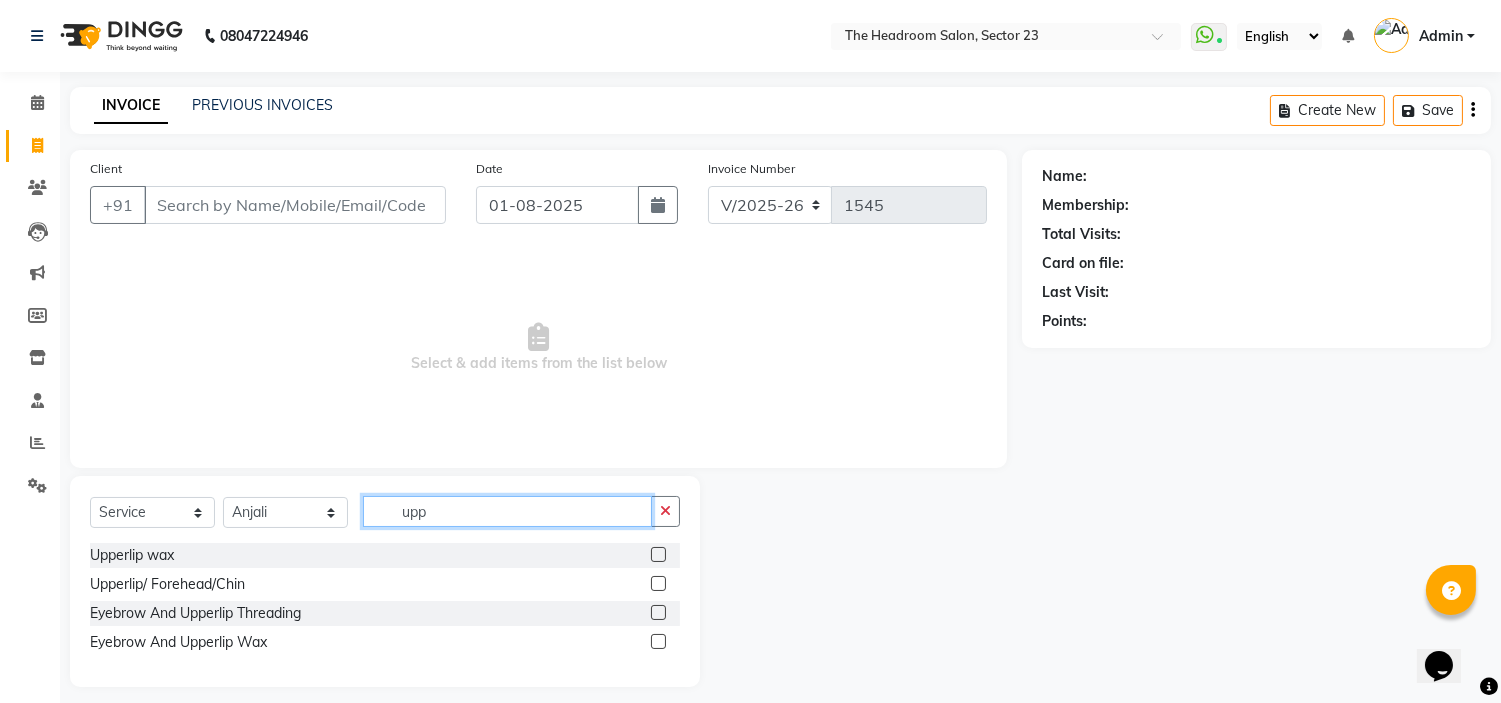 type on "upp" 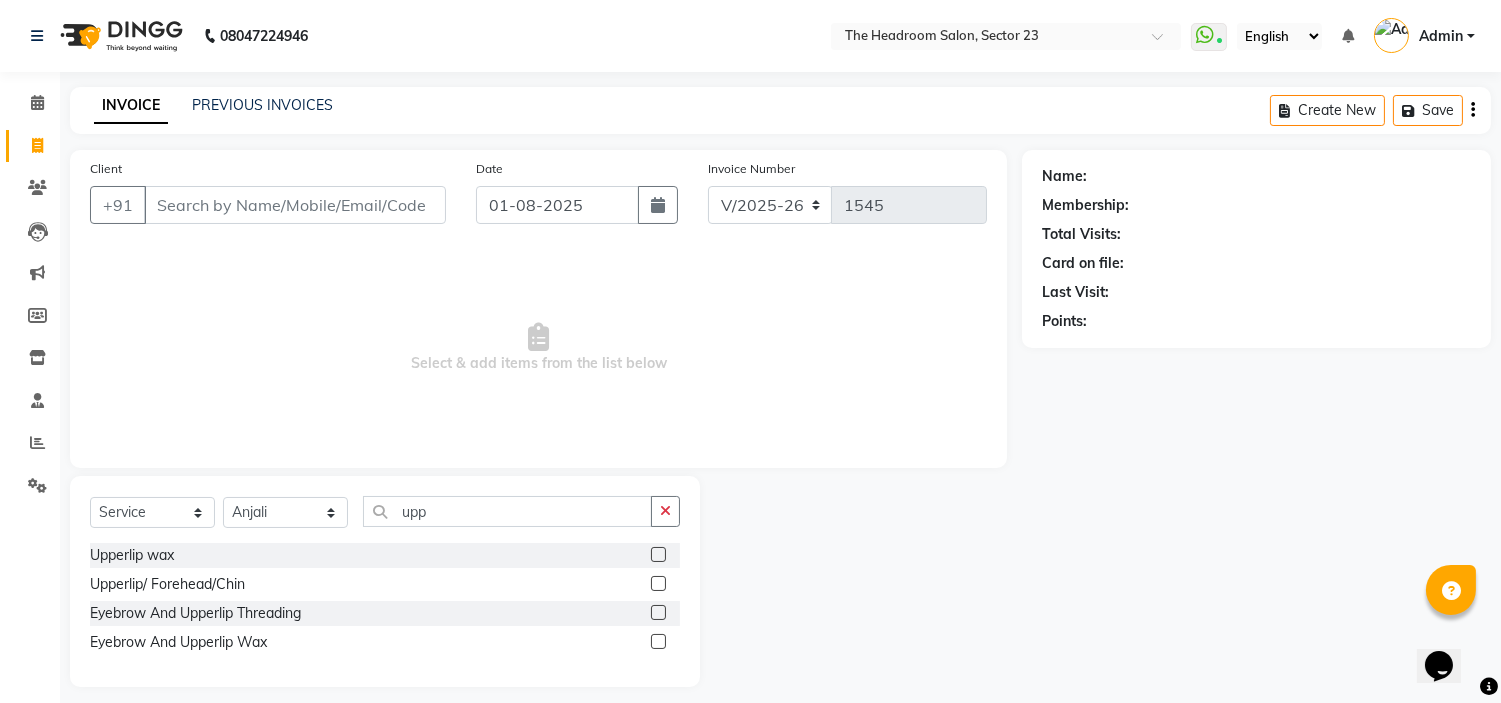 click 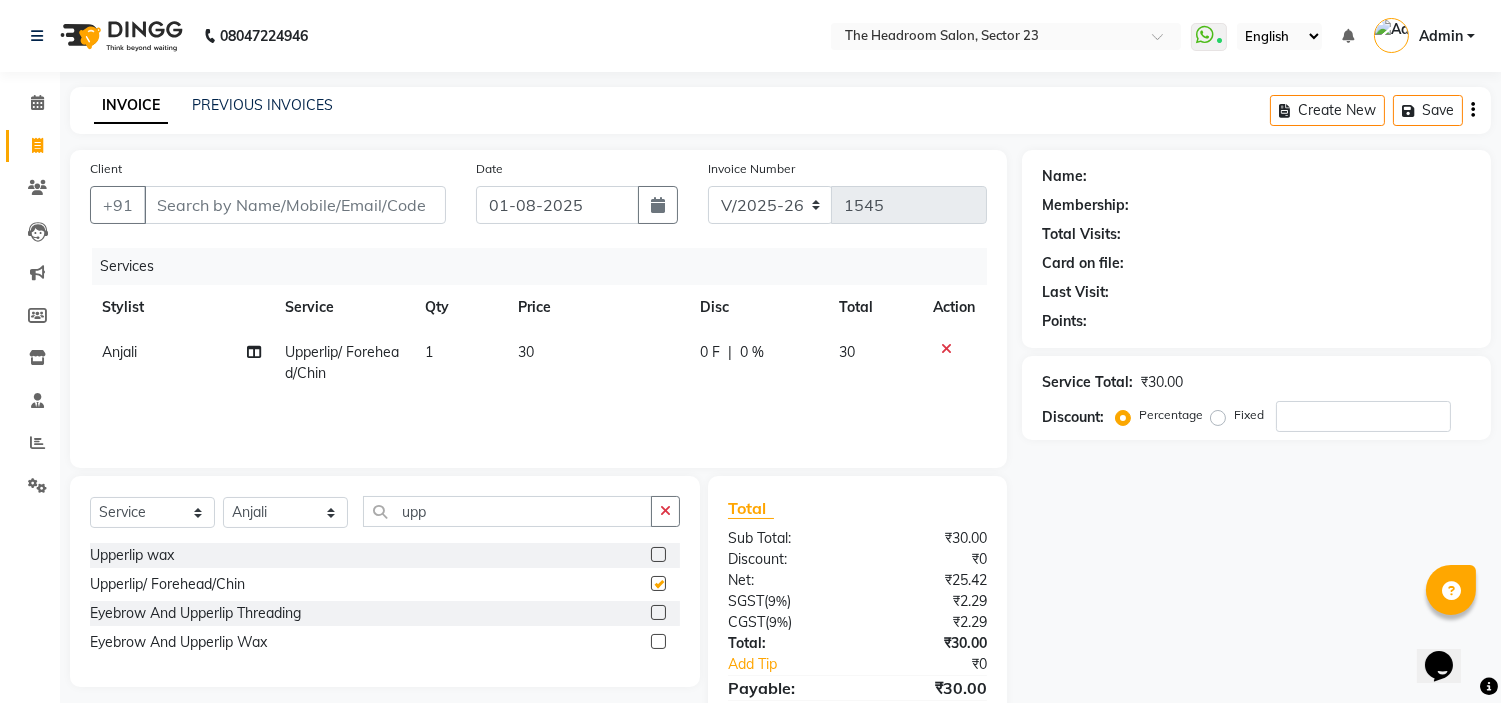 checkbox on "false" 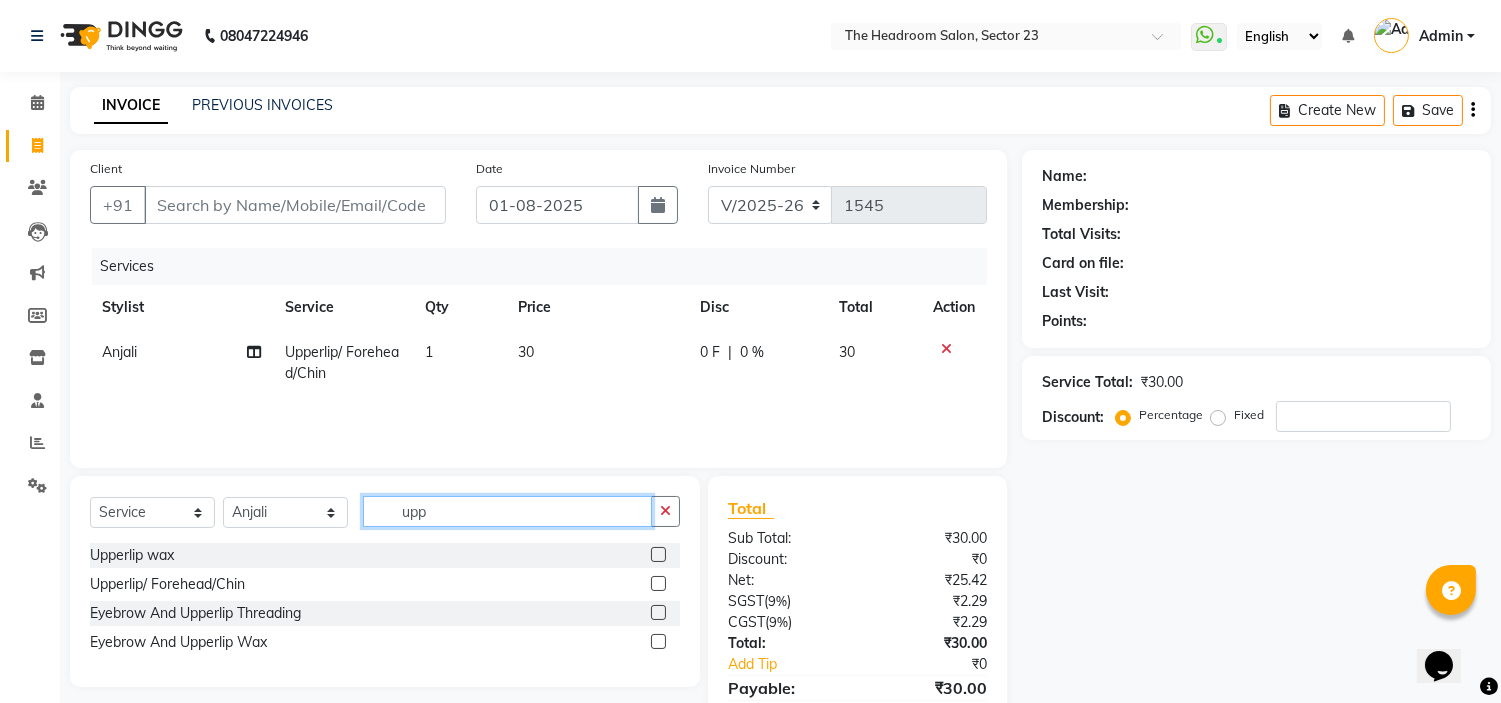 click on "upp" 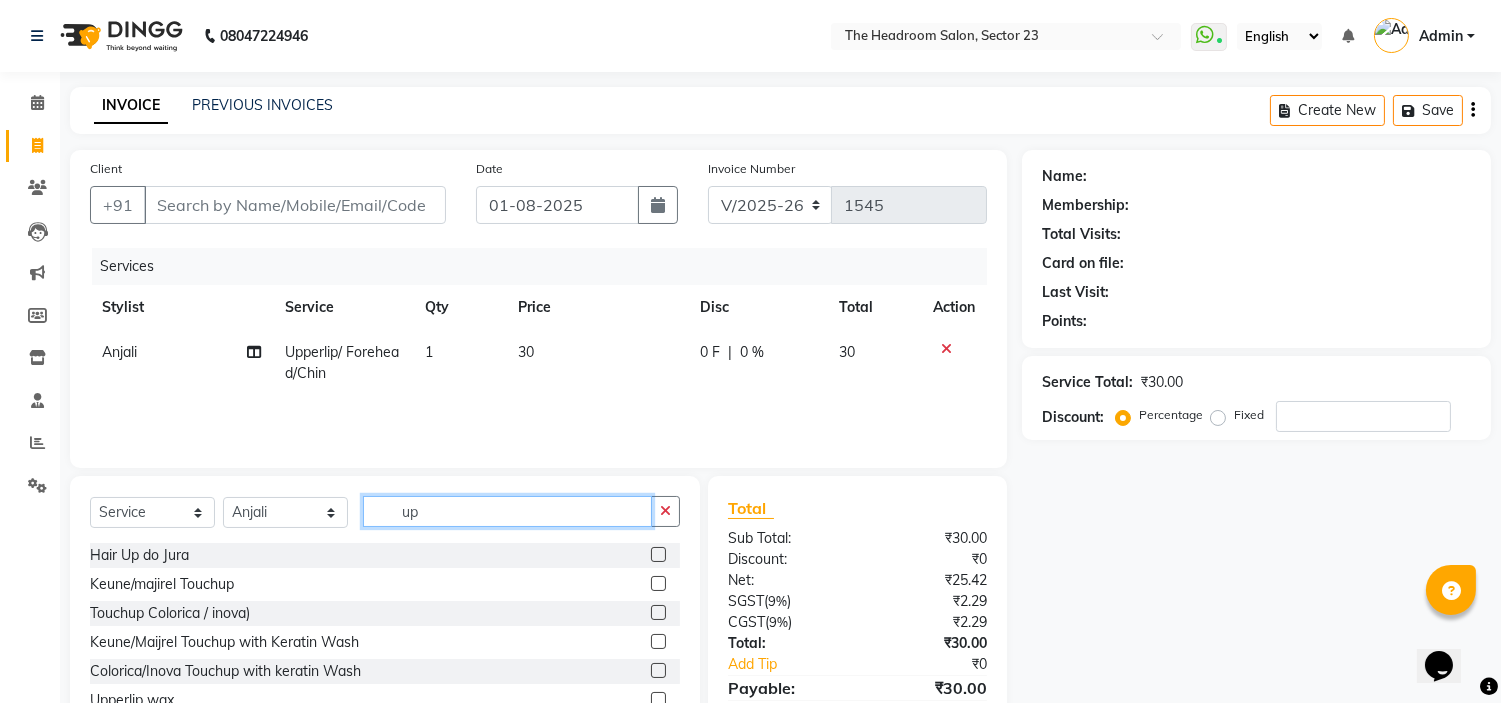 type on "u" 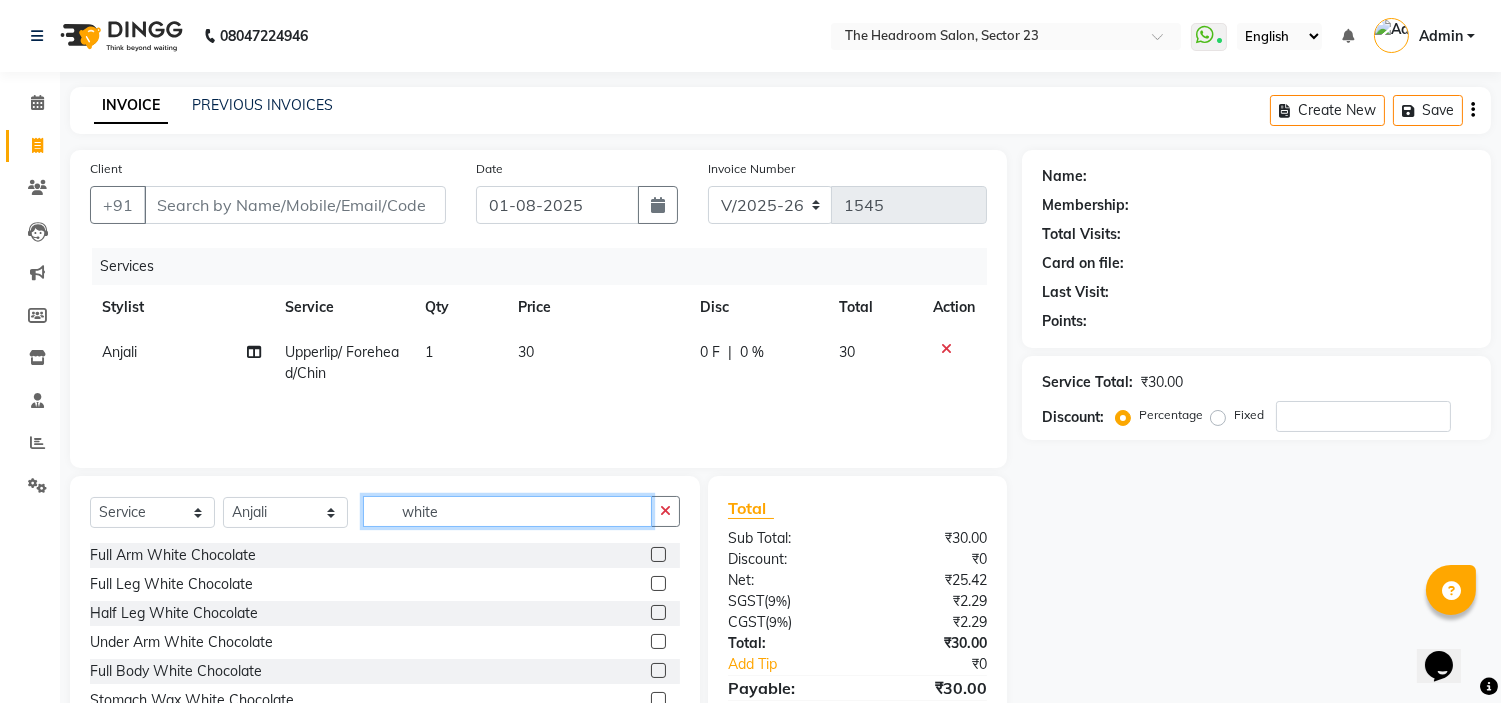 type on "white" 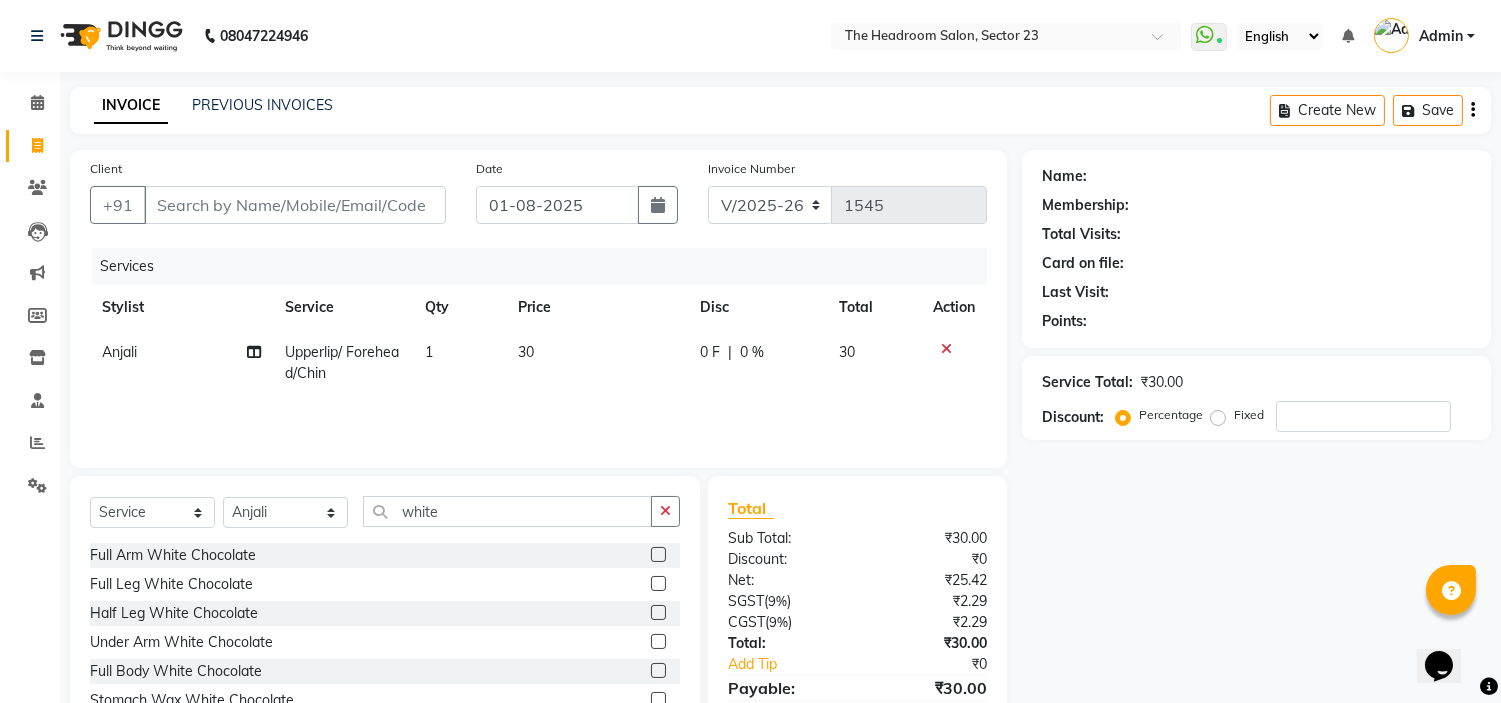 click 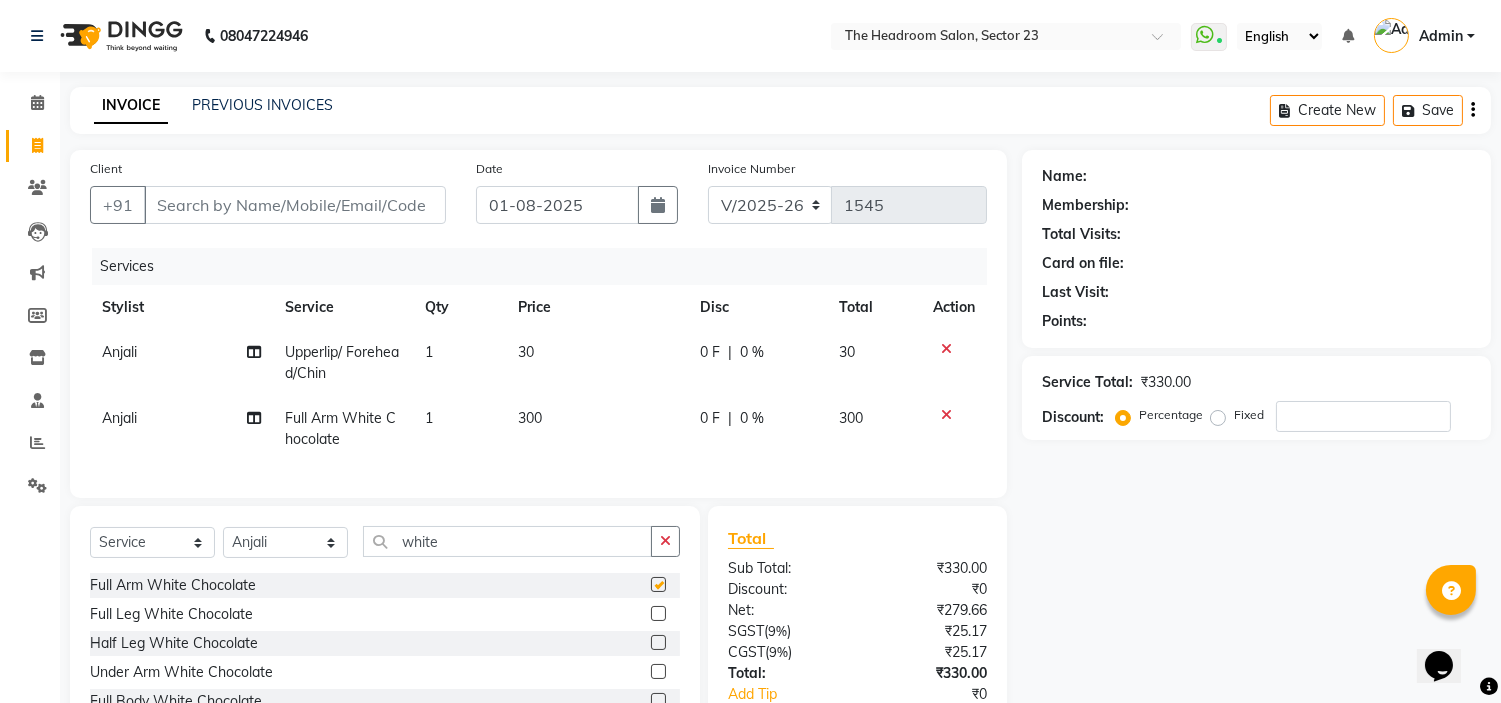 checkbox on "false" 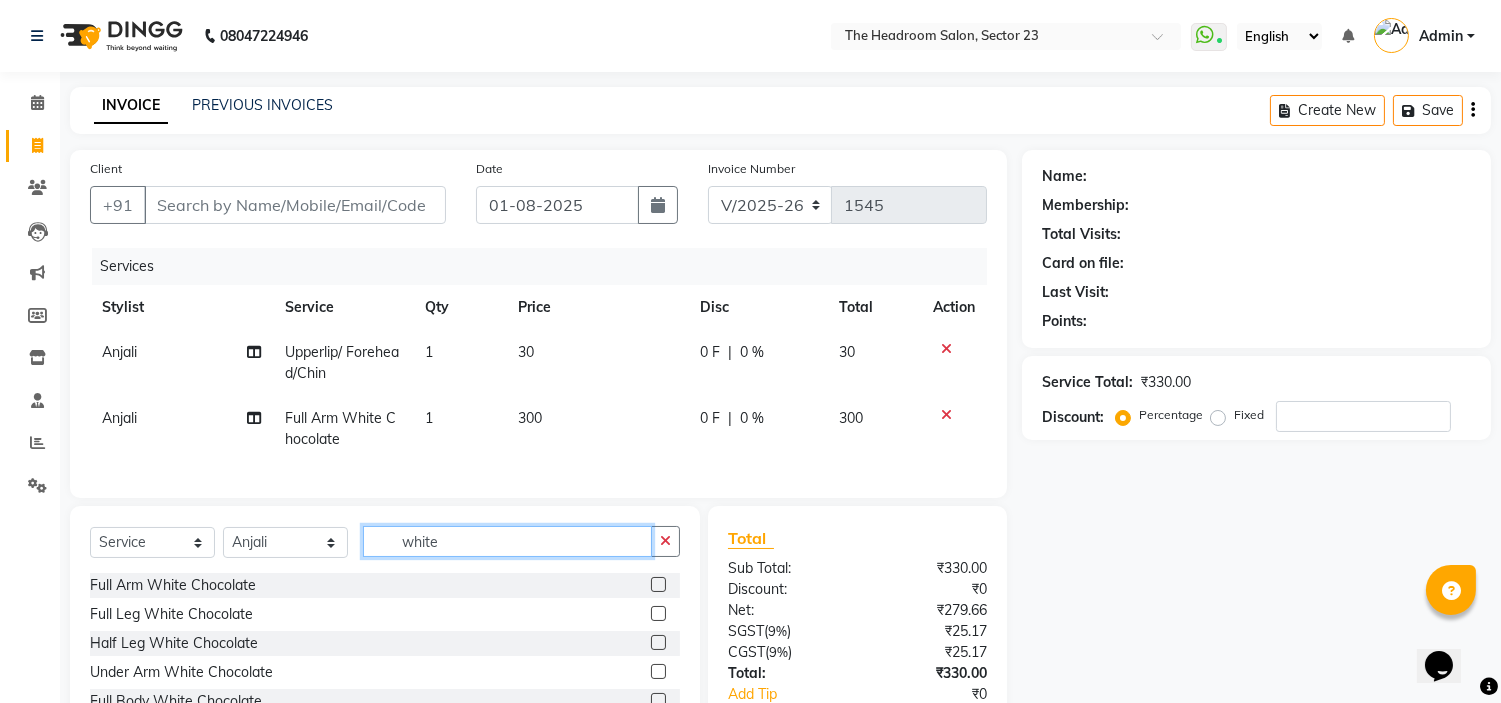 click on "white" 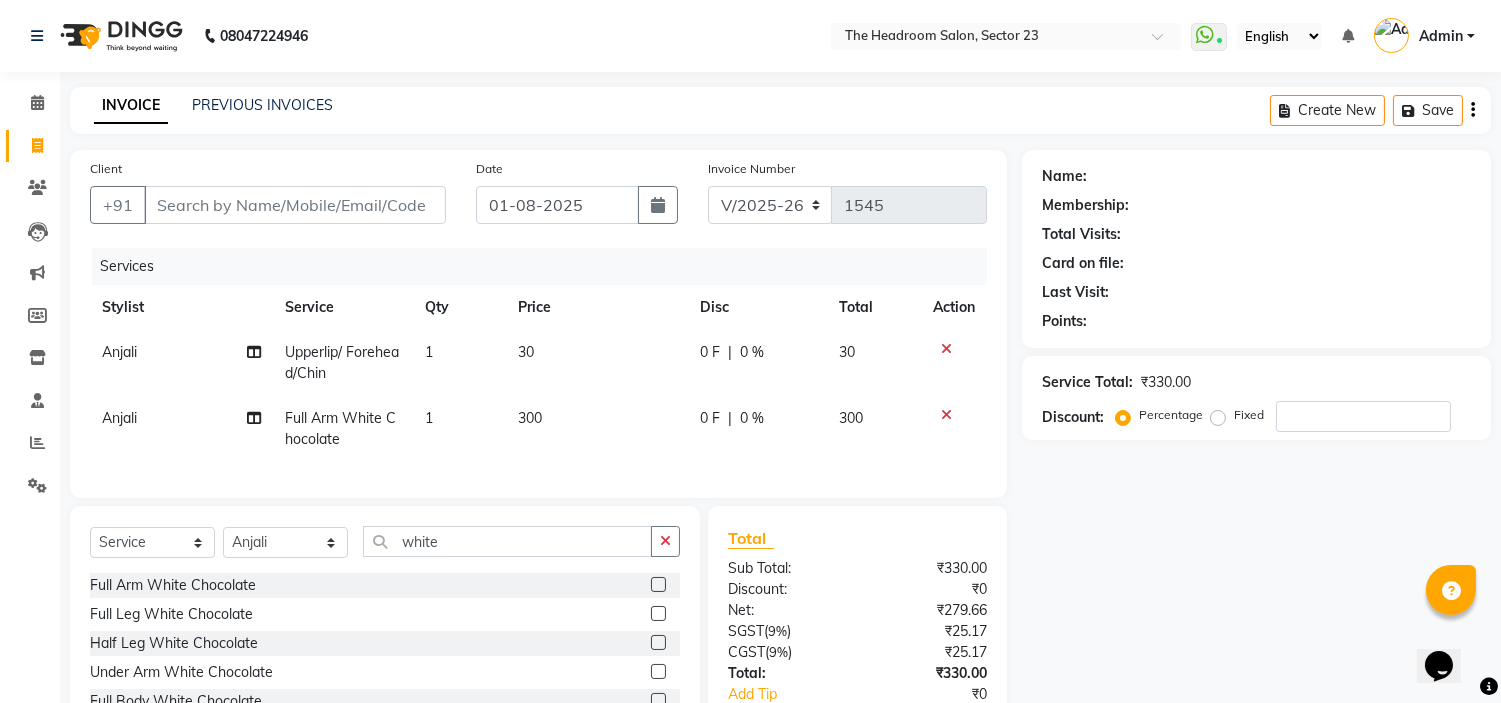 click on "300" 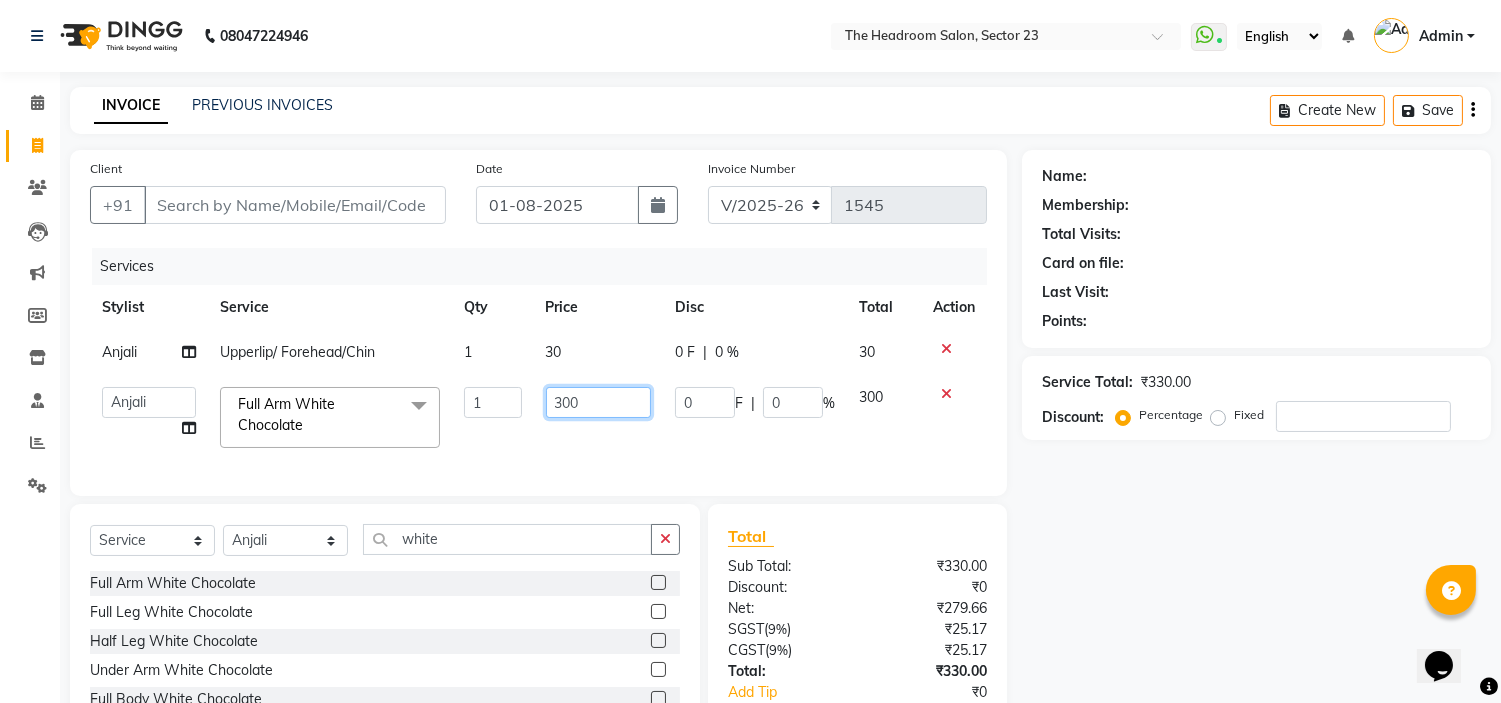 click on "300" 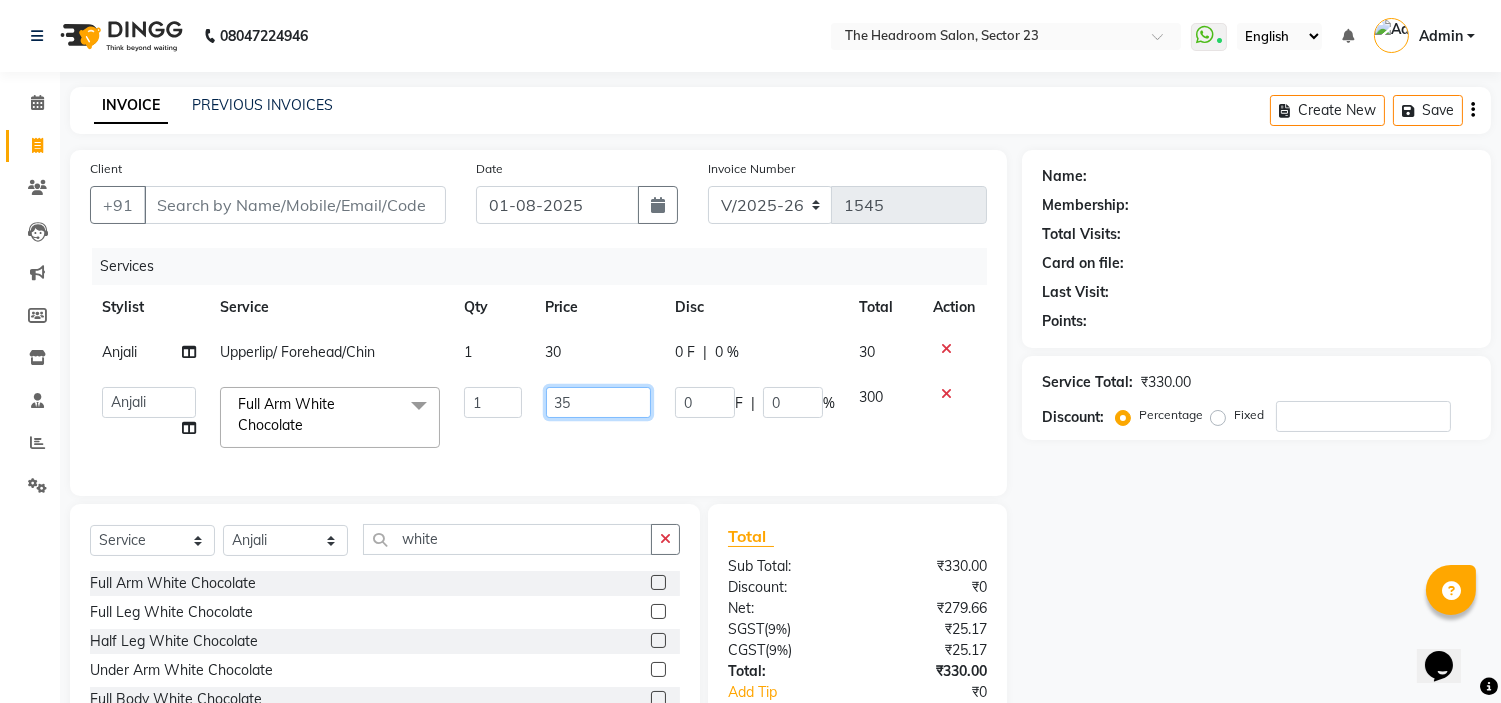 type on "350" 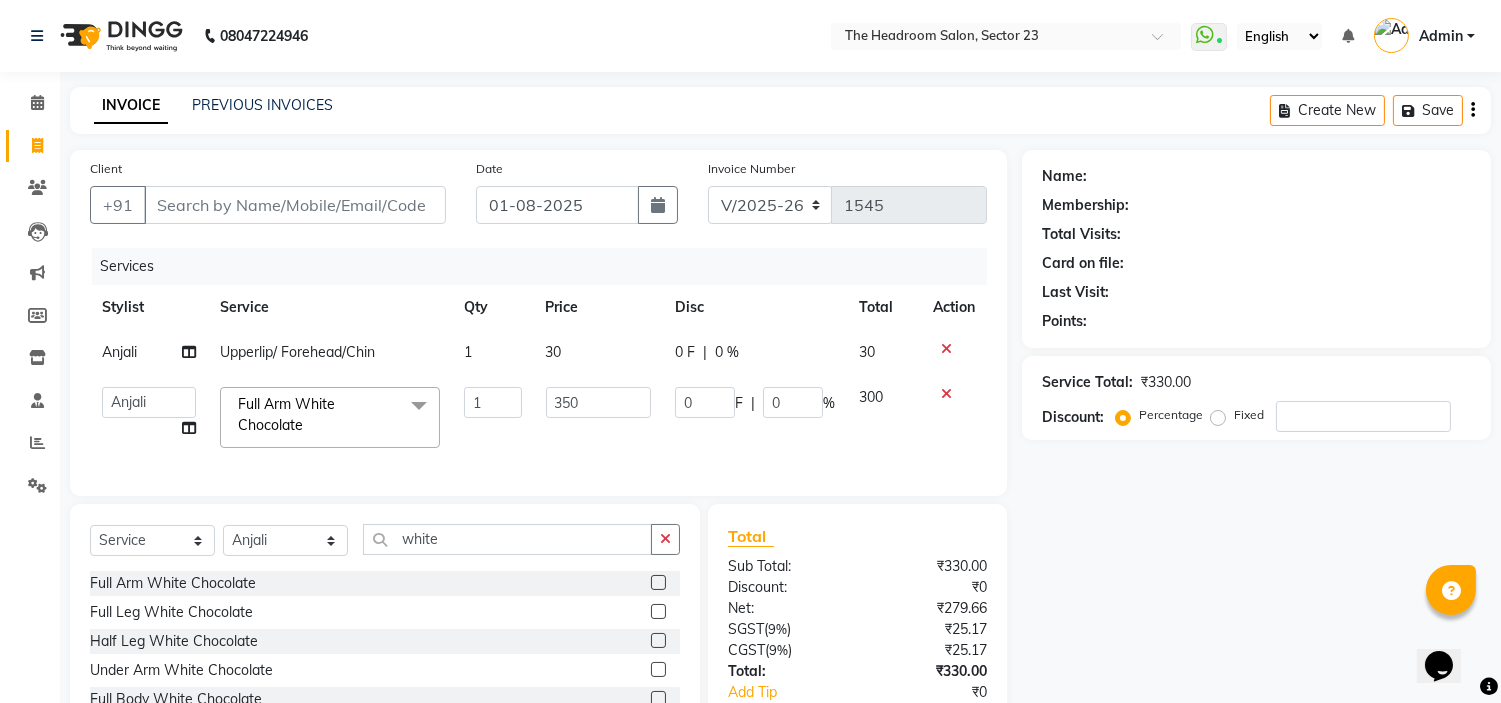 click on "Name: Membership: Total Visits: Card on file: Last Visit:  Points:  Service Total:  ₹330.00  Discount:  Percentage   Fixed" 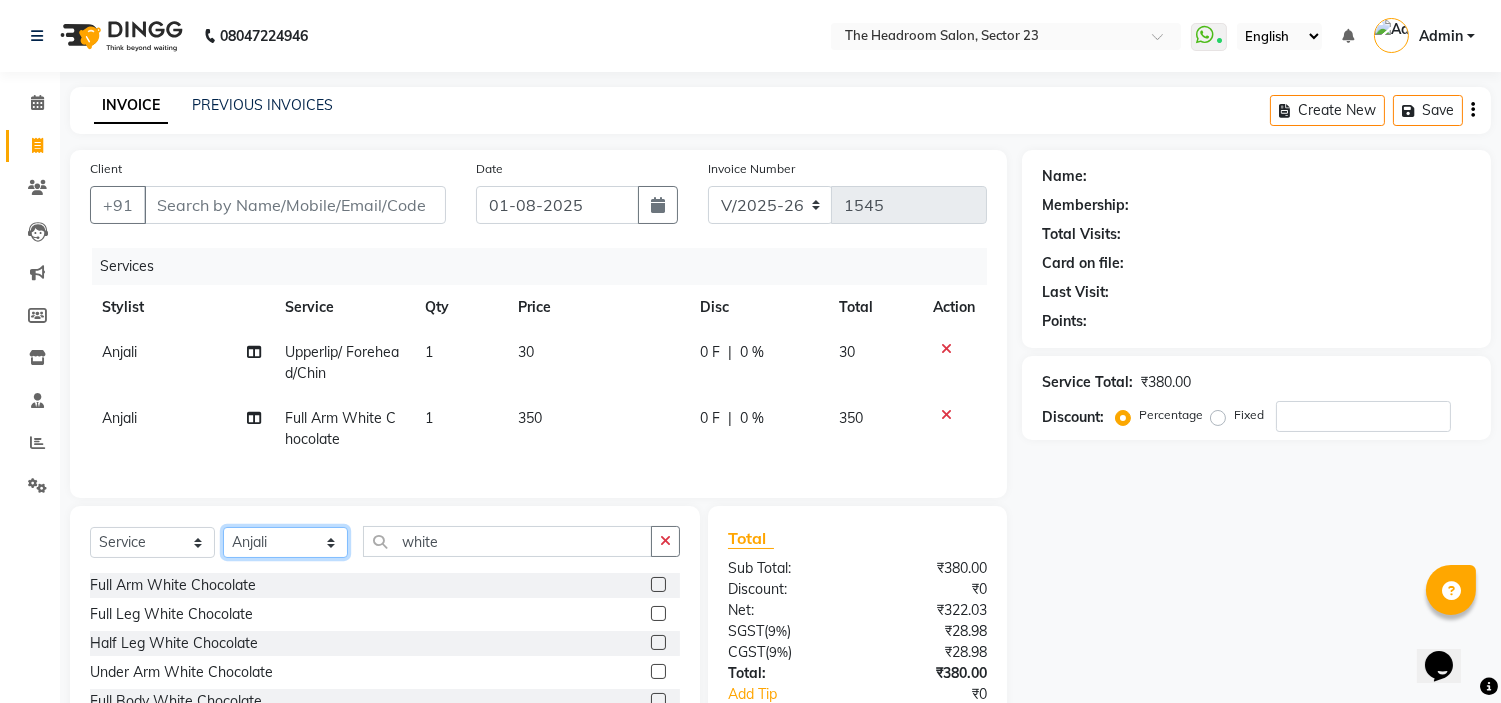 click on "Select Stylist Anjali Anubha Ashok Garima Manager Manju Raju Rohit Shahbaz" 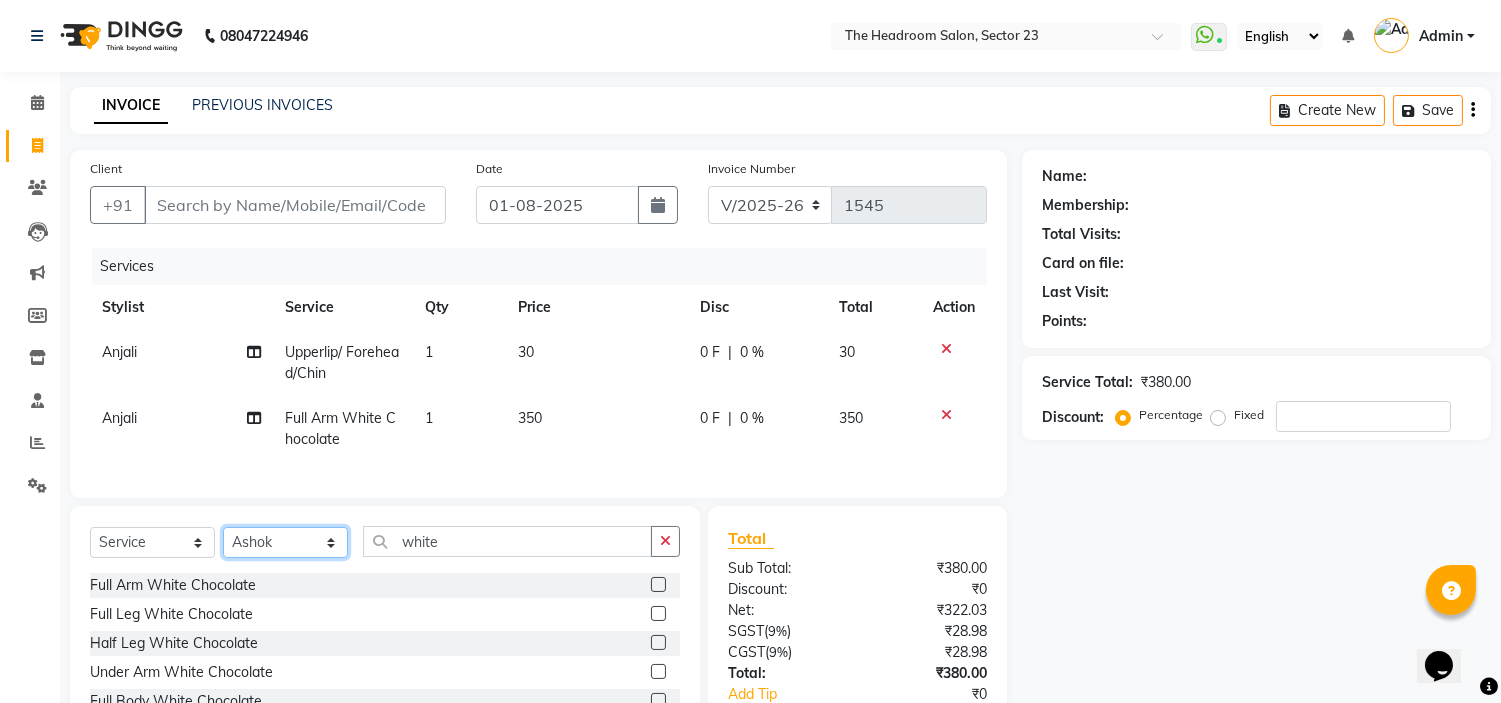 click on "Select Stylist Anjali Anubha Ashok Garima Manager Manju Raju Rohit Shahbaz" 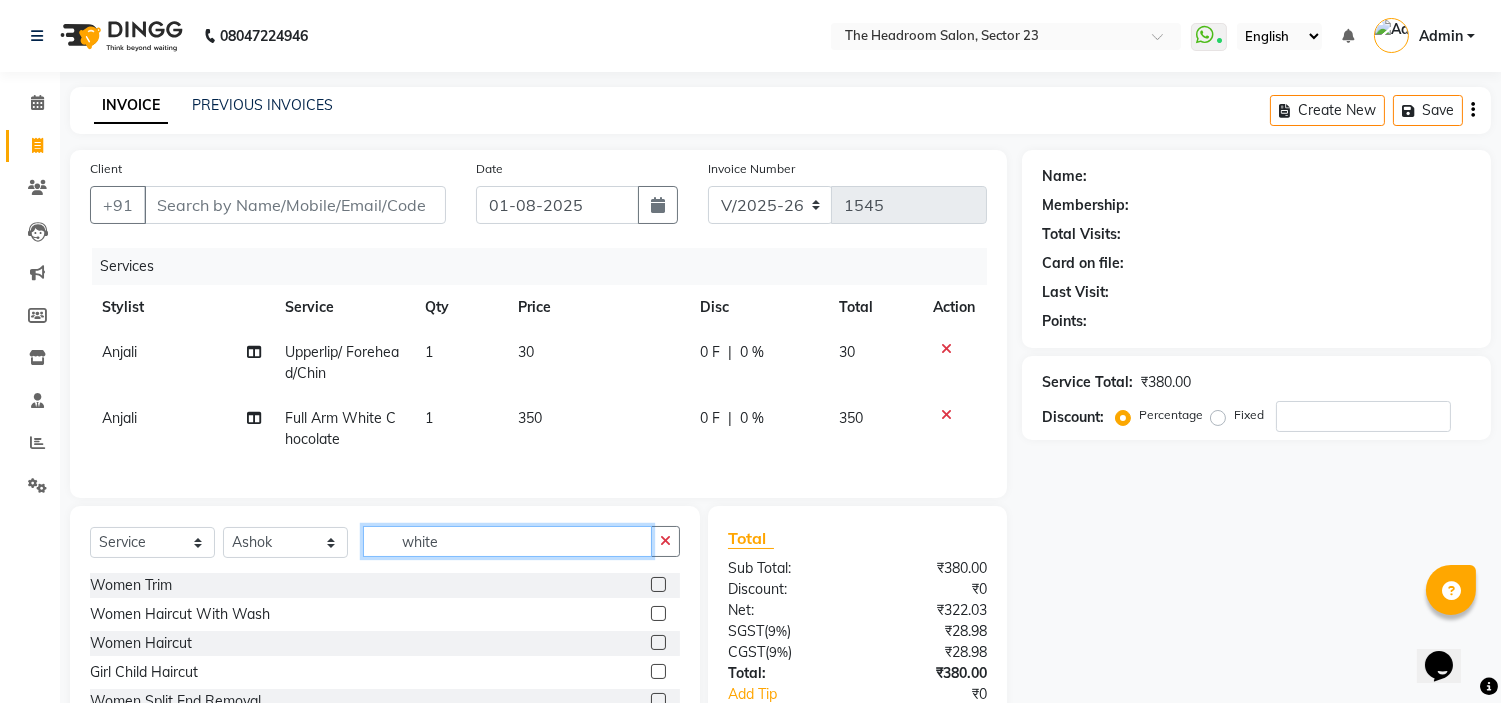 click on "white" 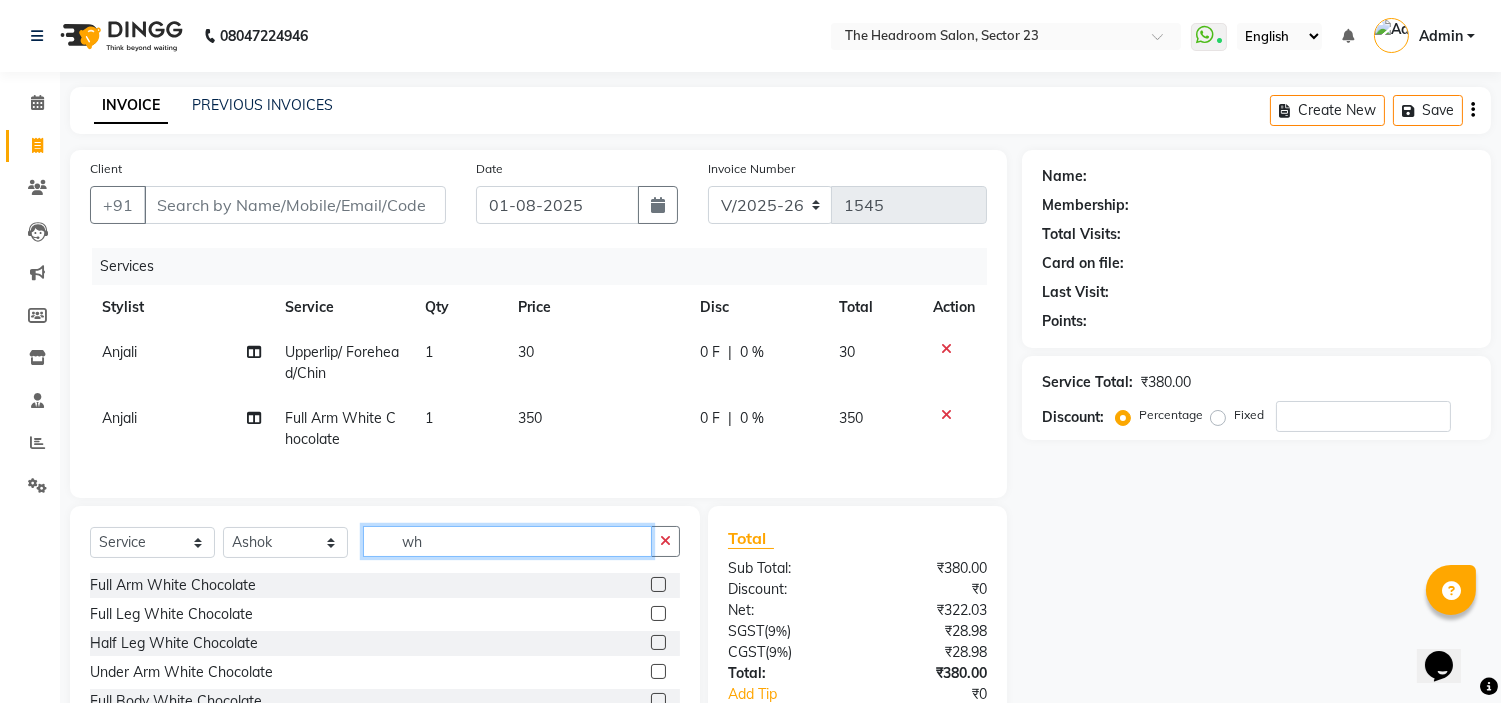 type on "w" 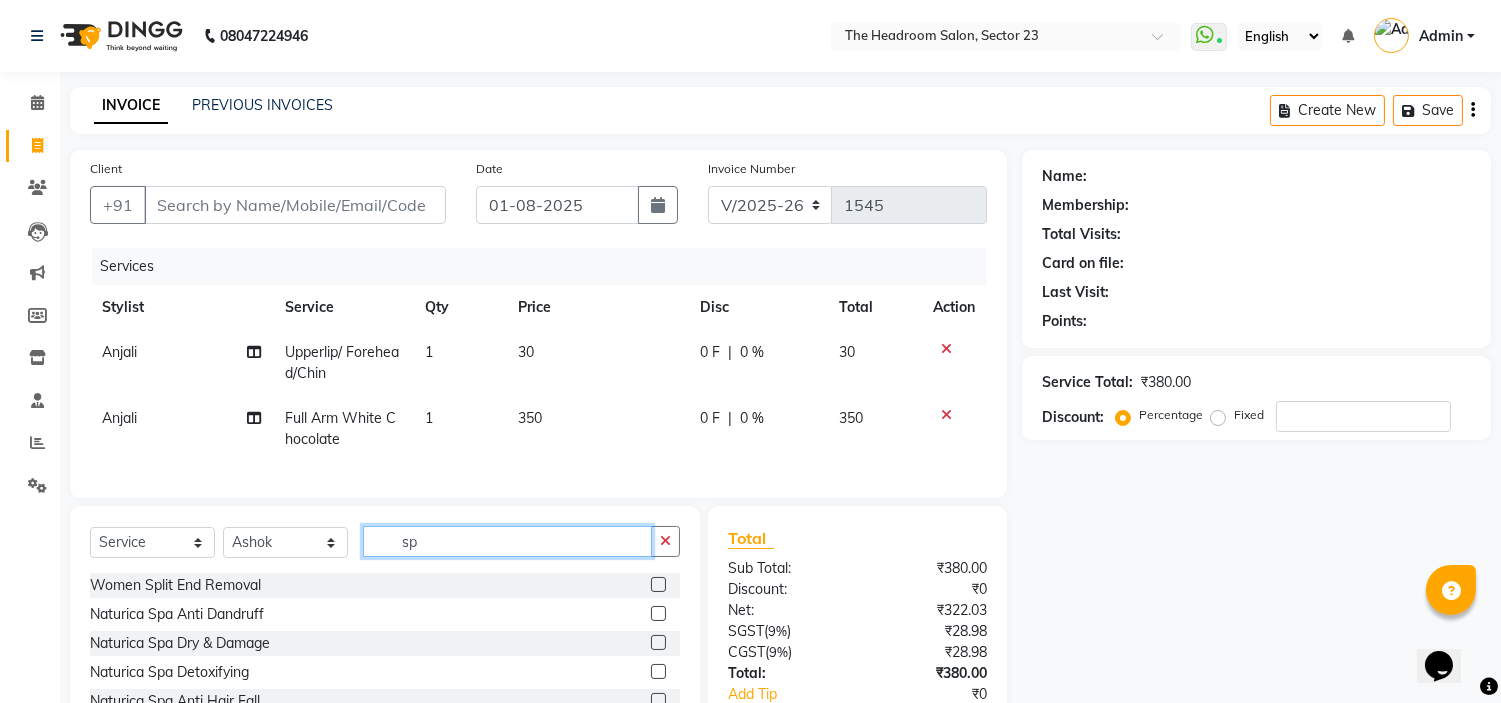 type on "s" 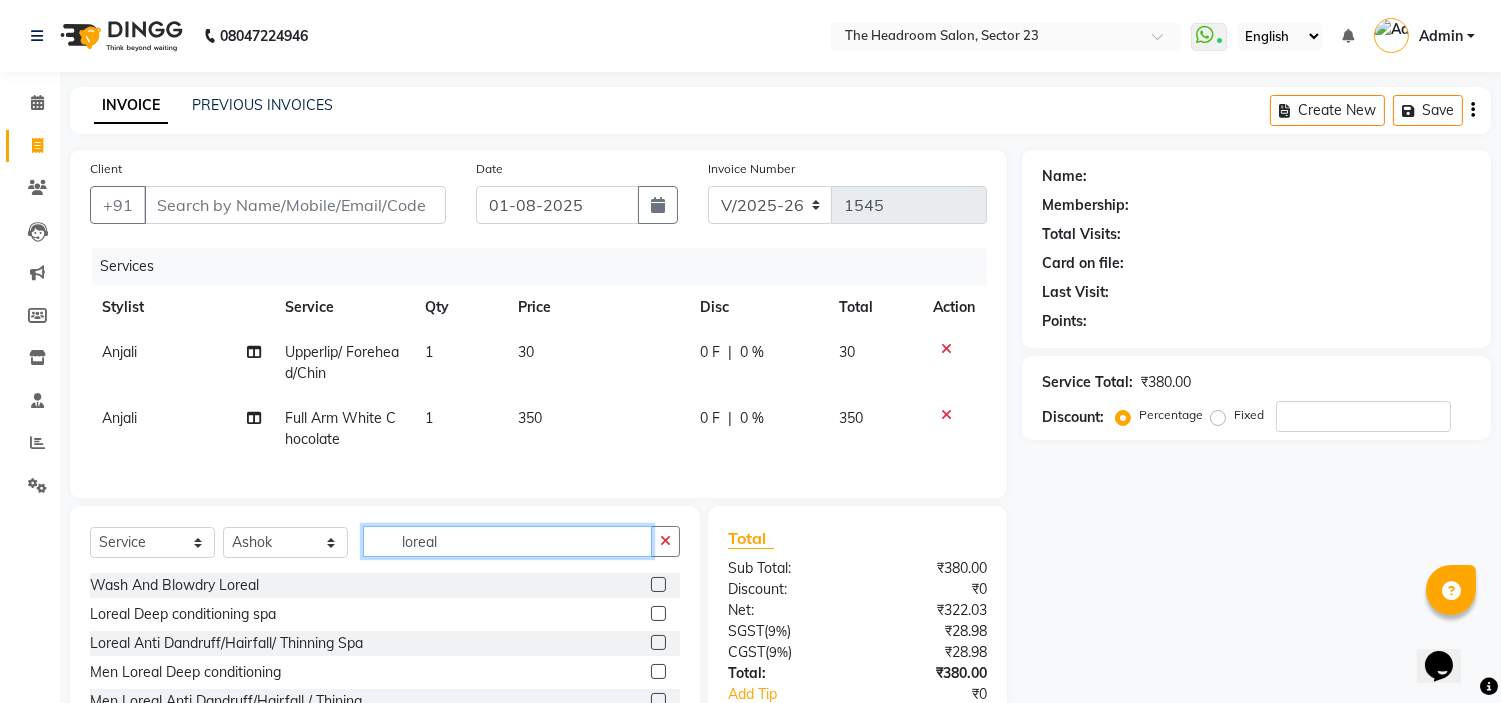 type on "loreal" 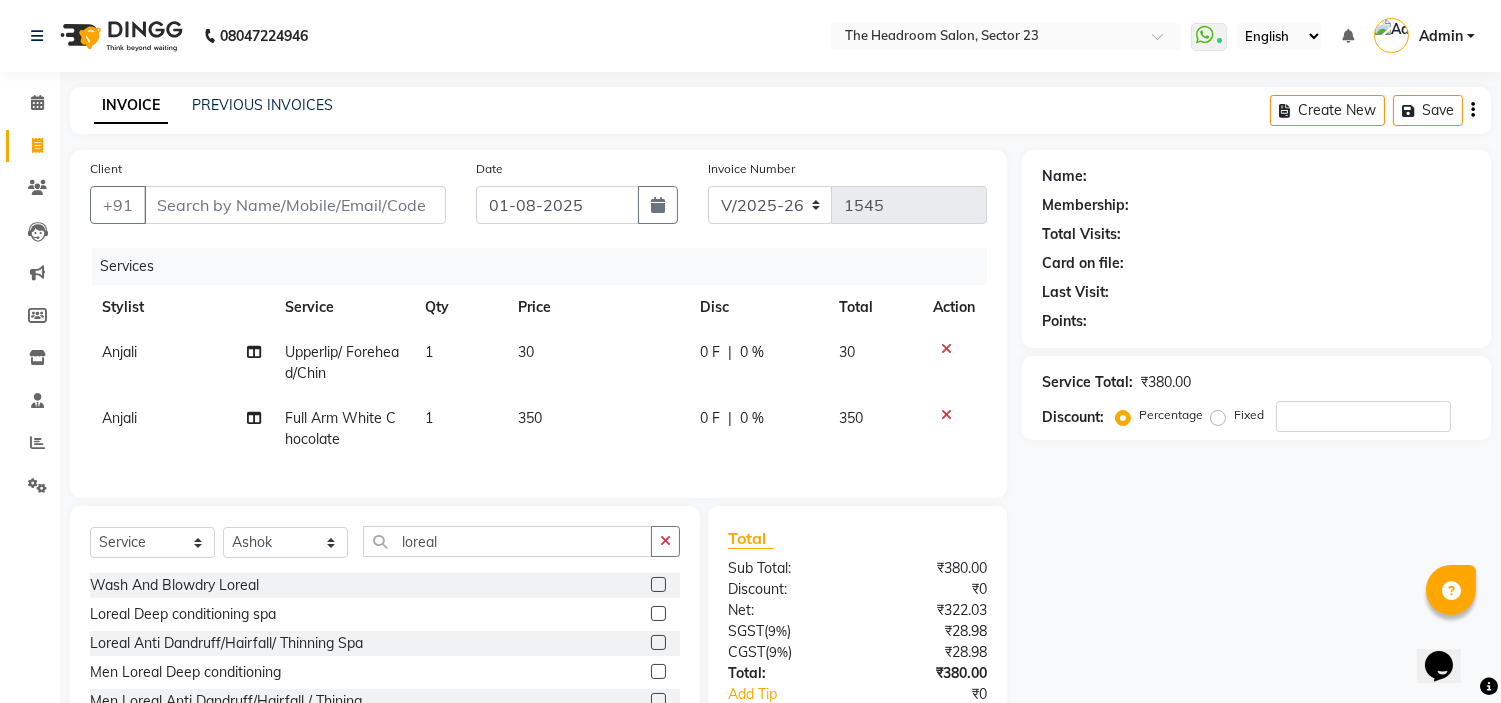 click 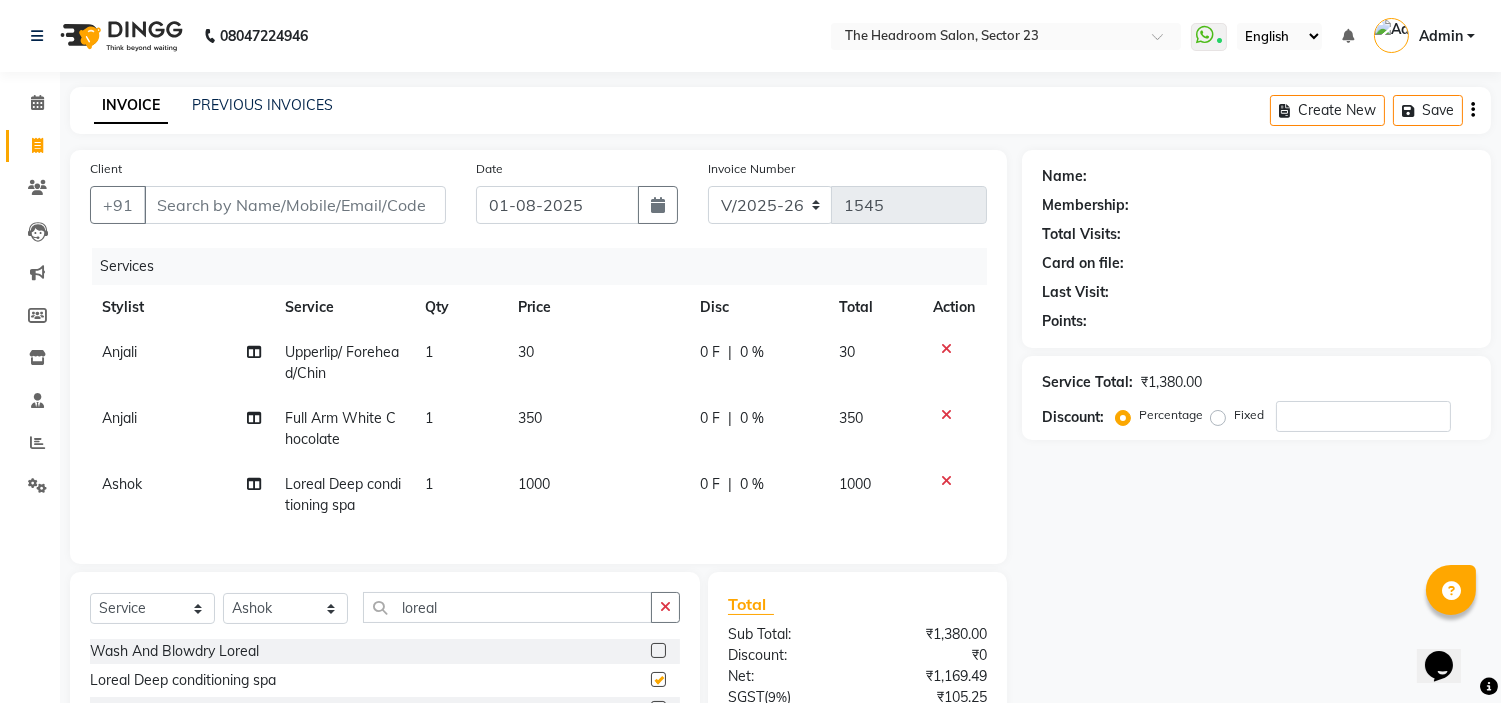 checkbox on "false" 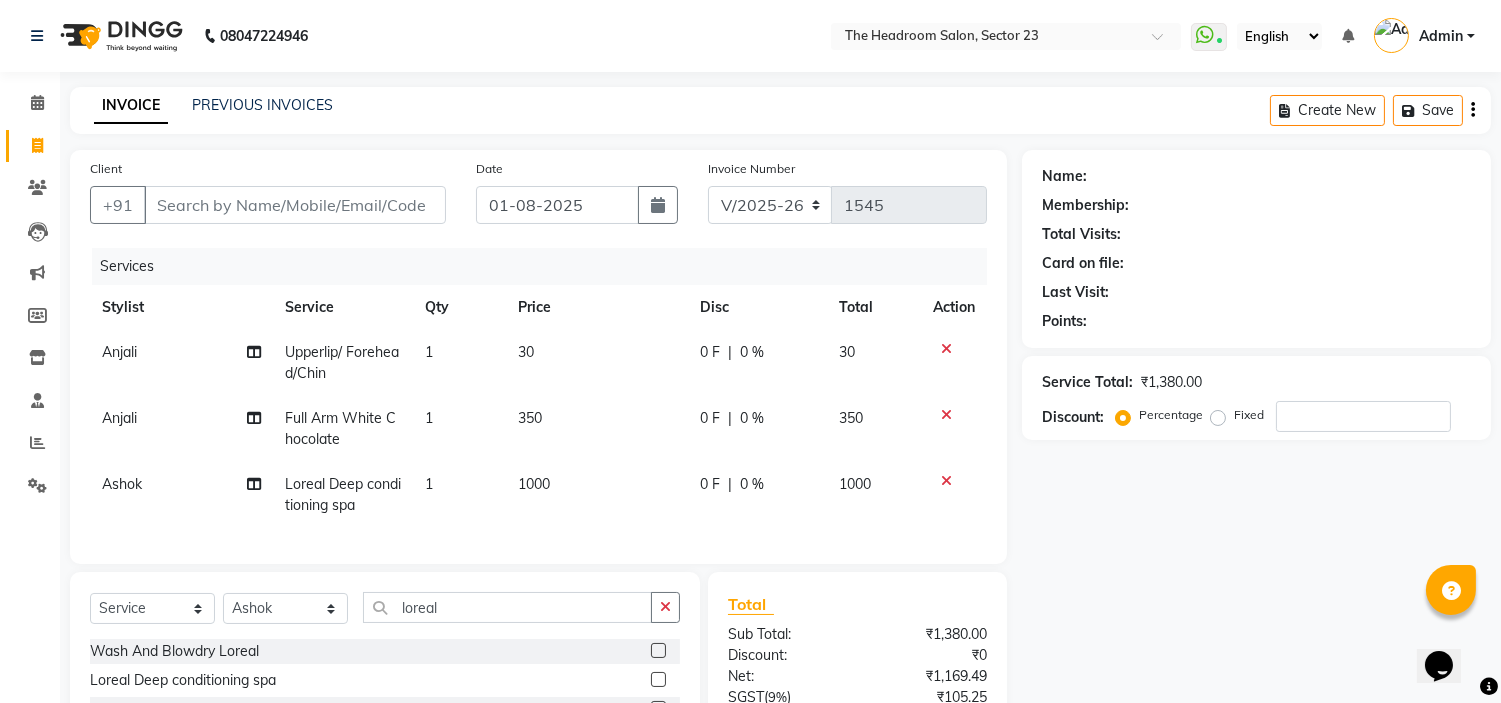 scroll, scrollTop: 190, scrollLeft: 0, axis: vertical 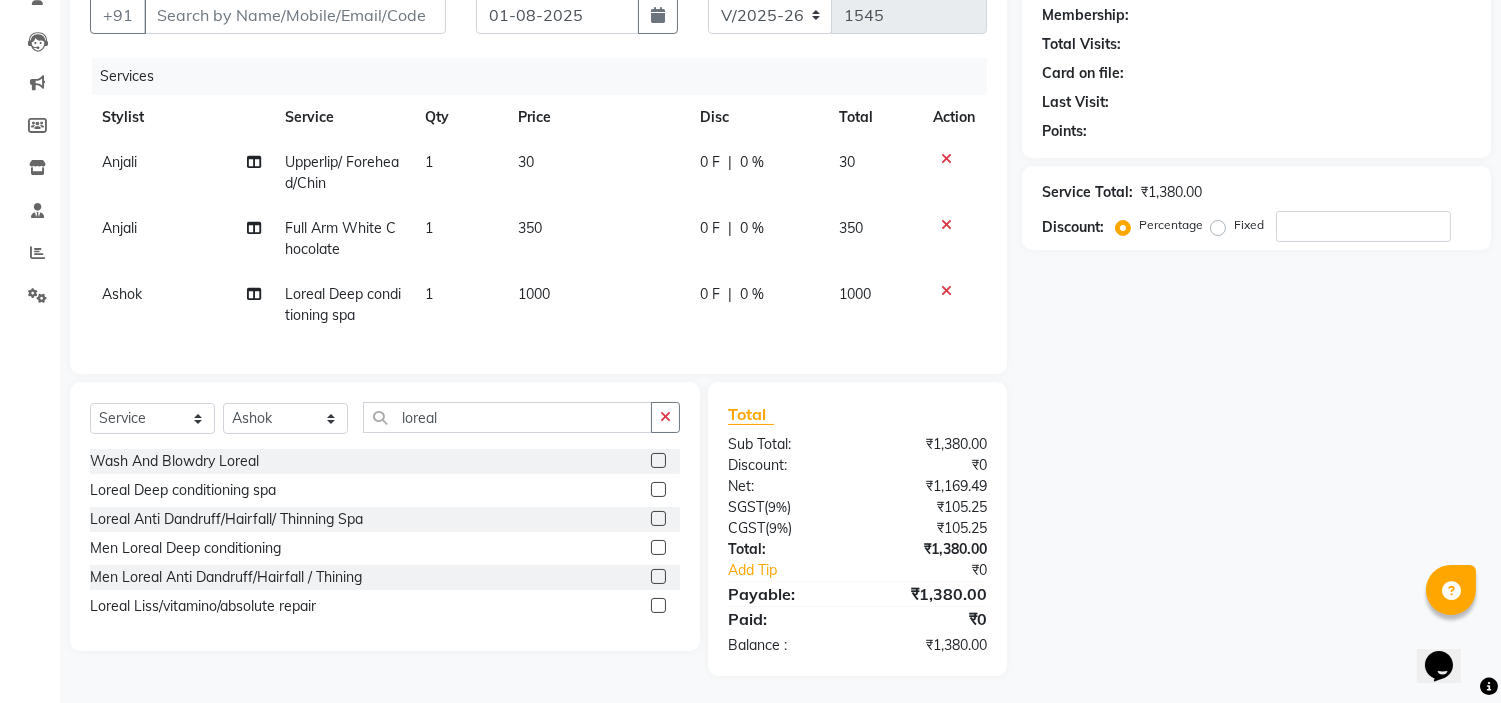 click 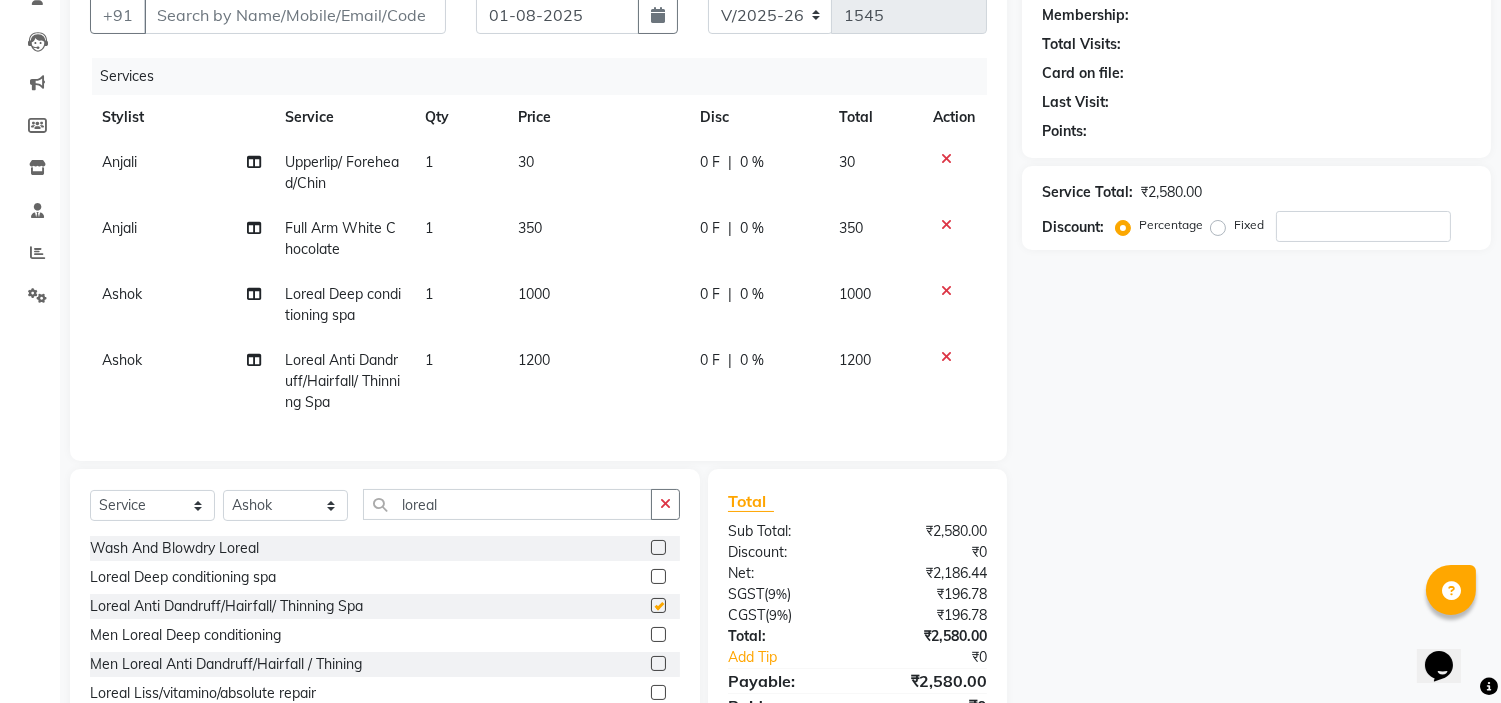 checkbox on "false" 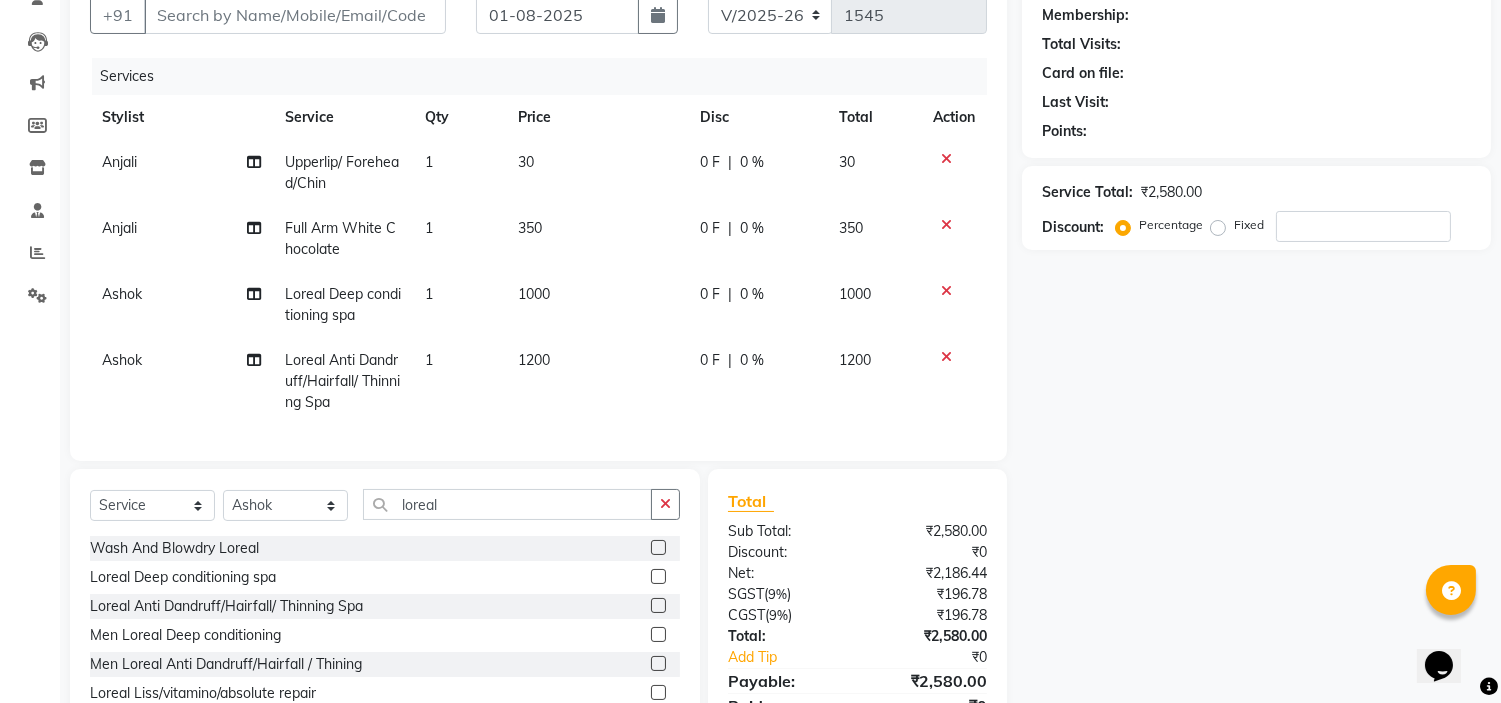 click 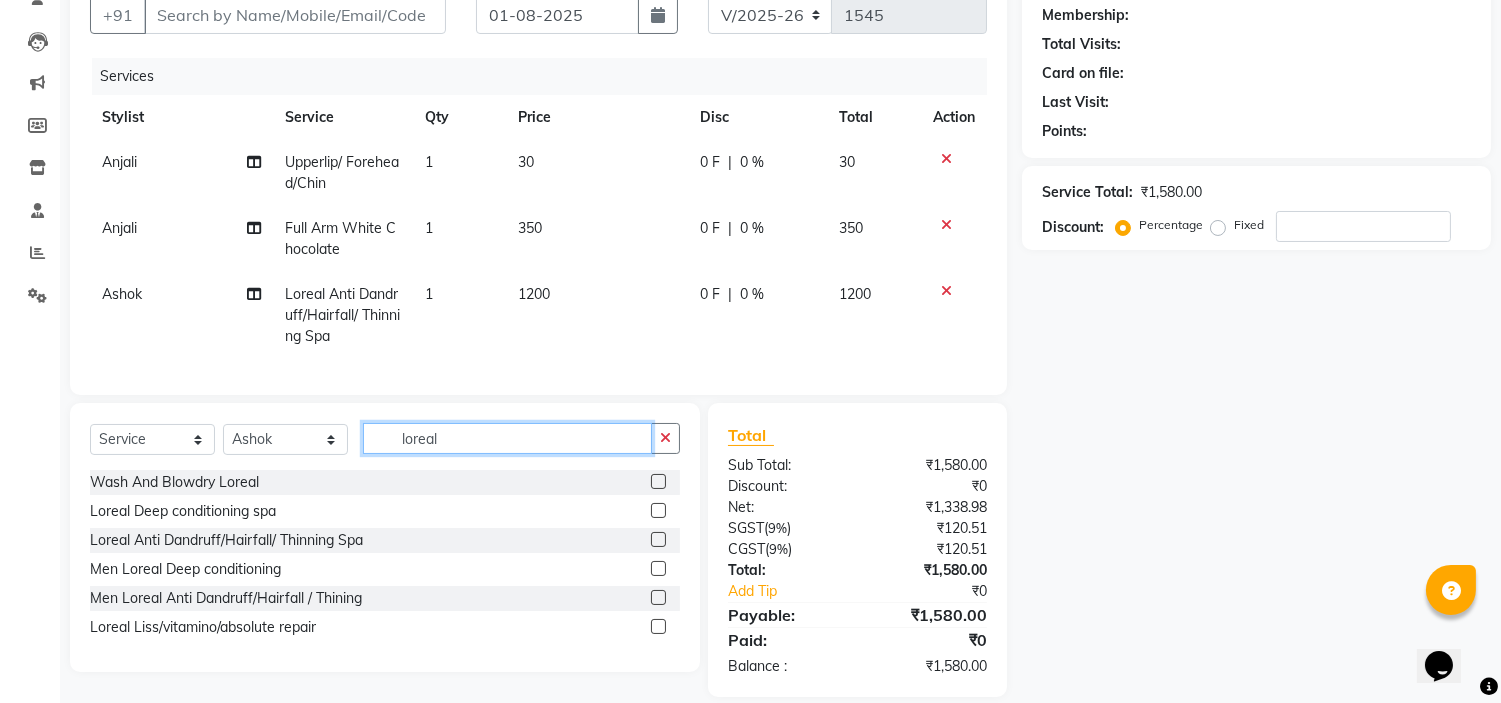 click on "loreal" 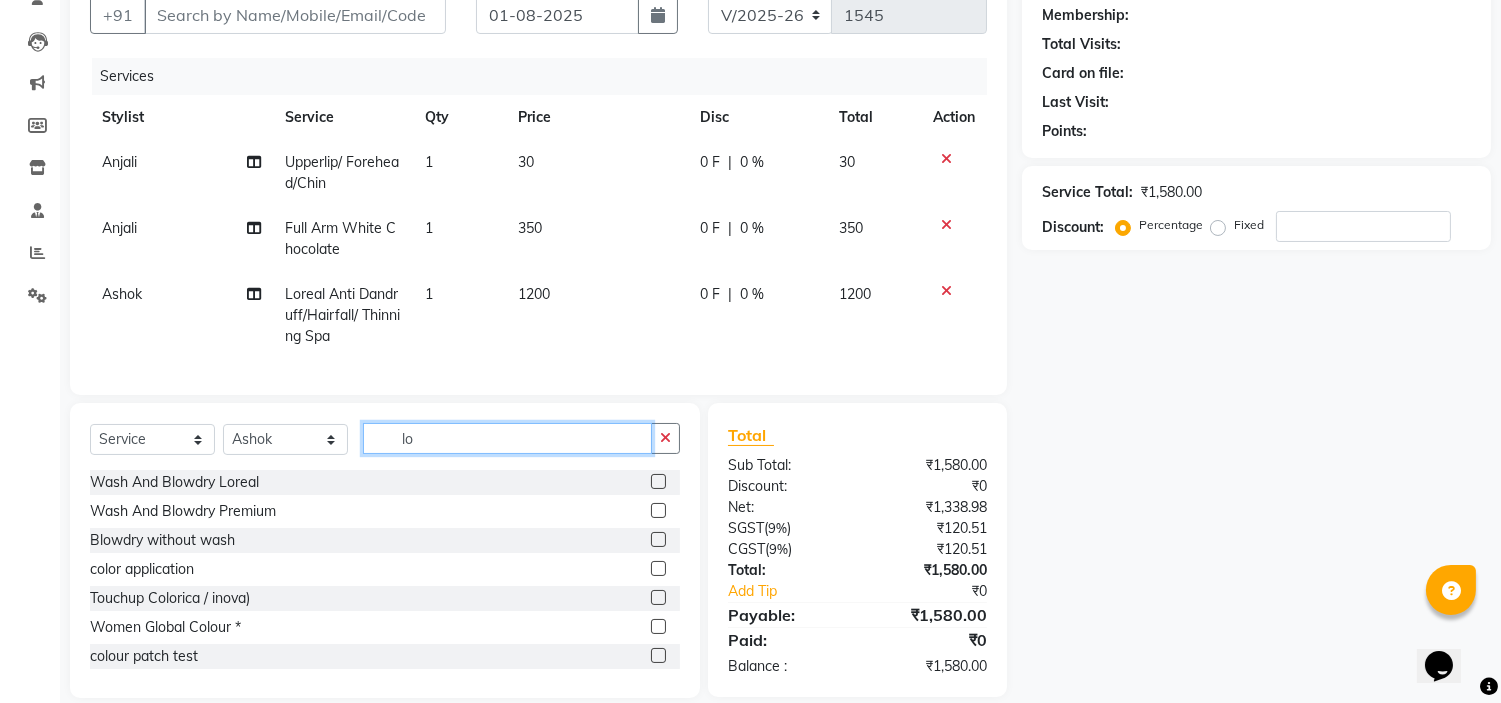 type on "l" 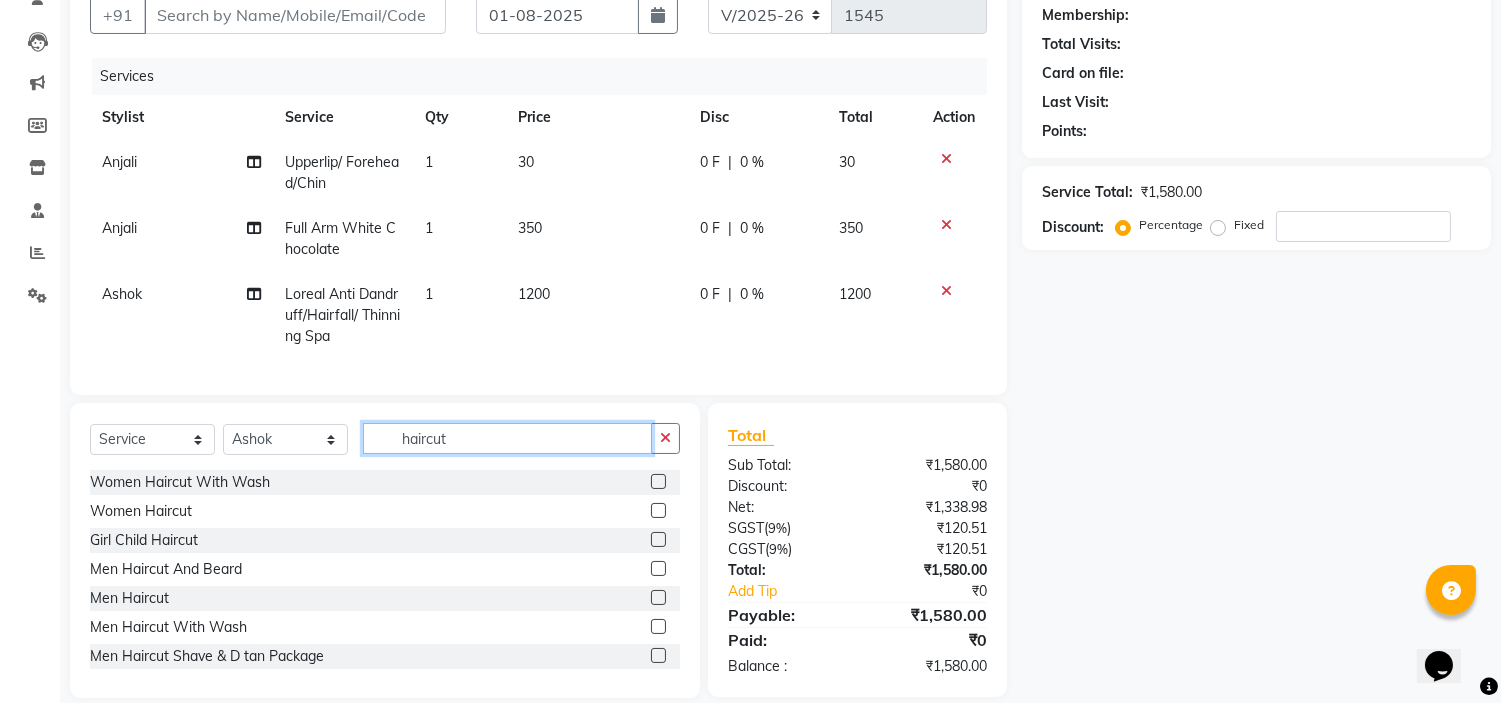type on "haircut" 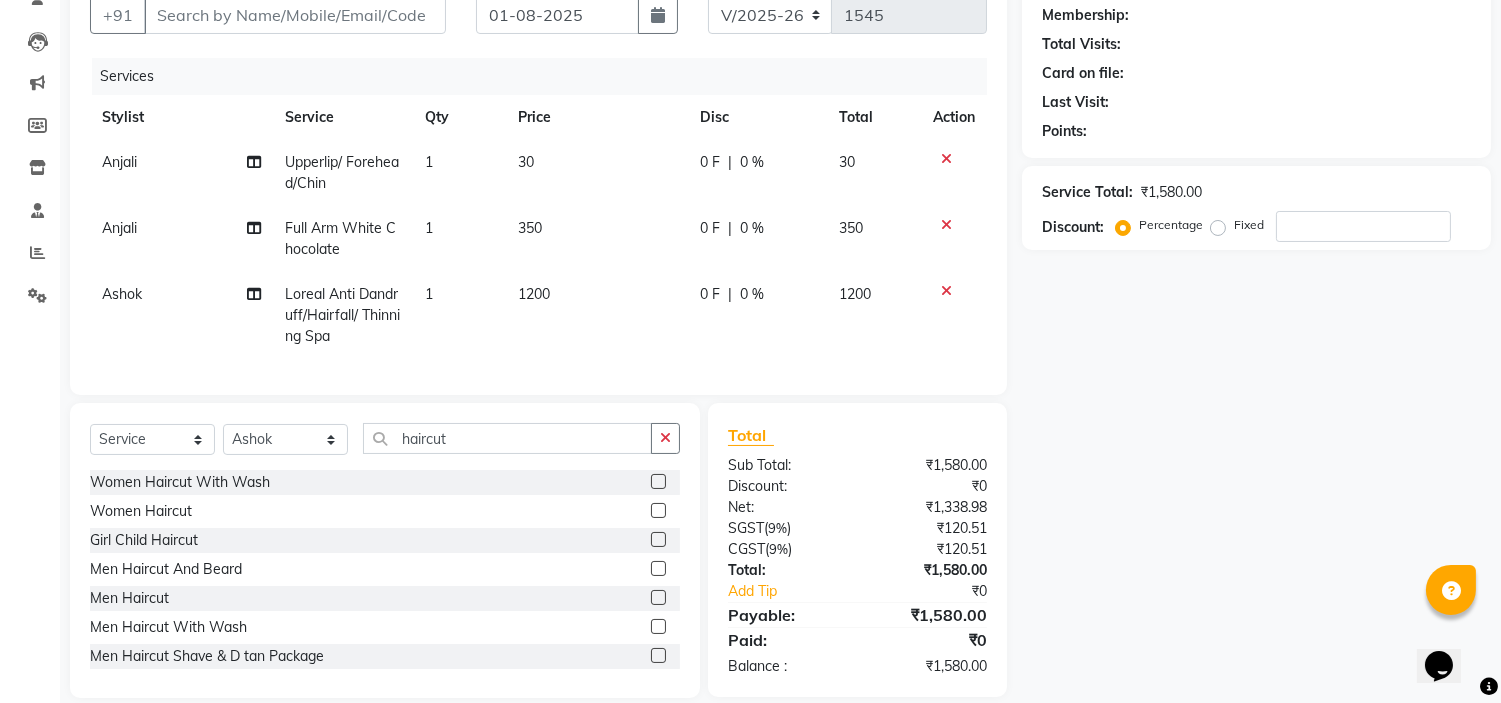 click 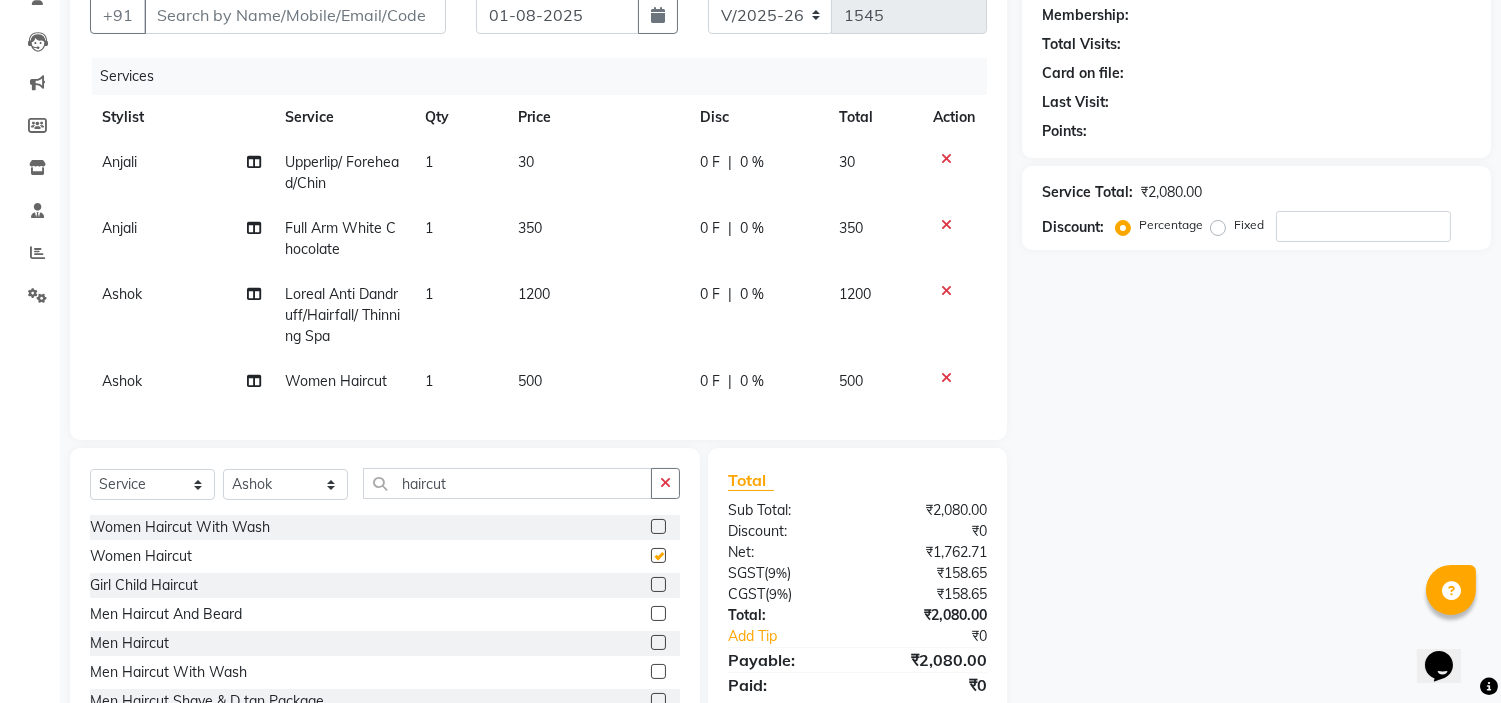 checkbox on "false" 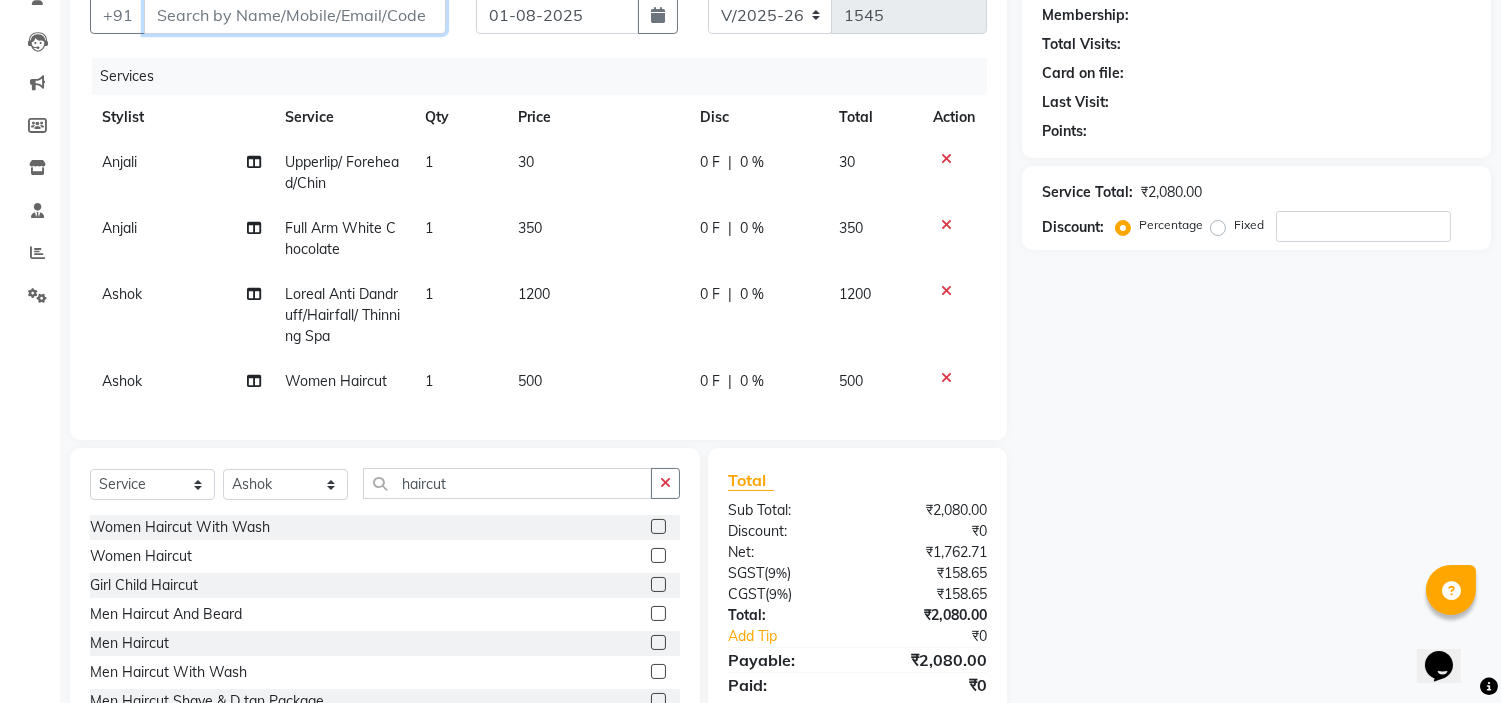 click on "Client" at bounding box center [295, 15] 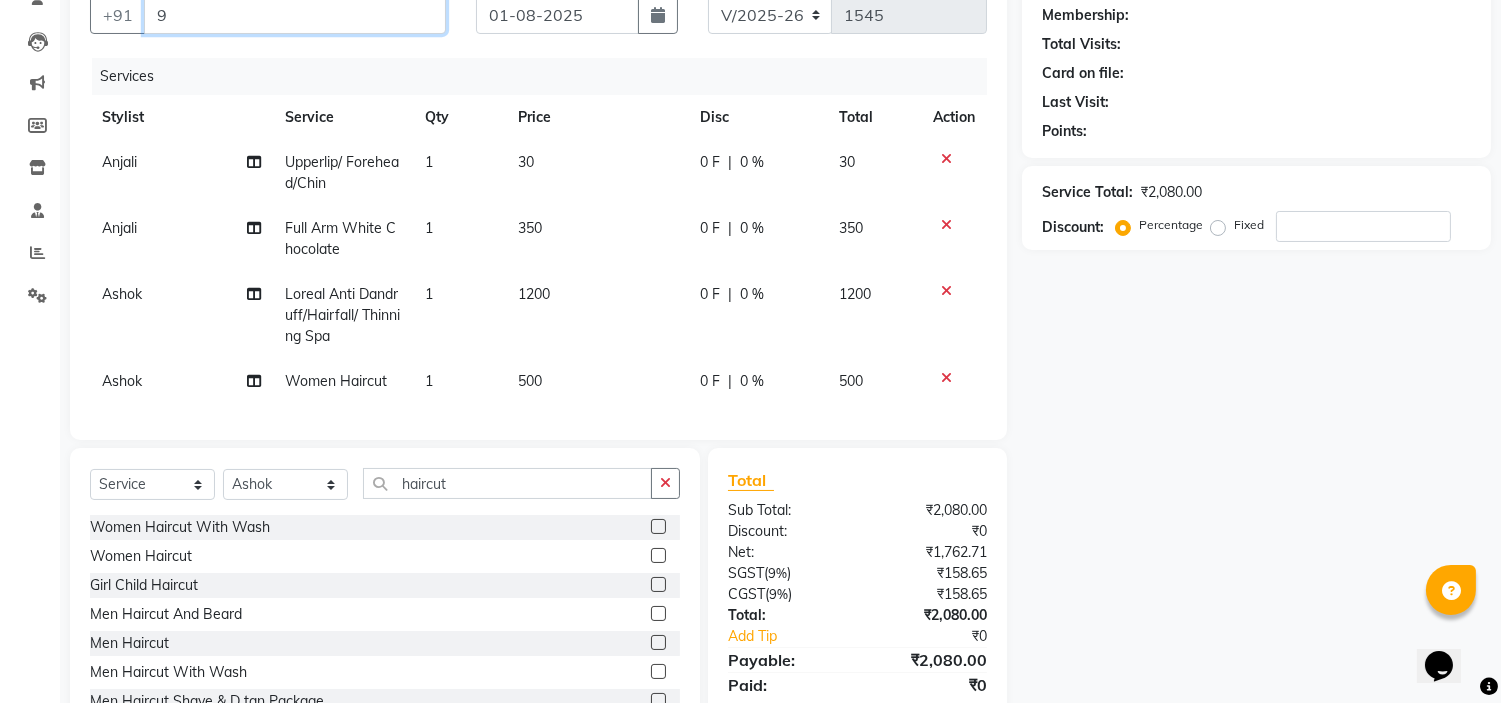 type on "0" 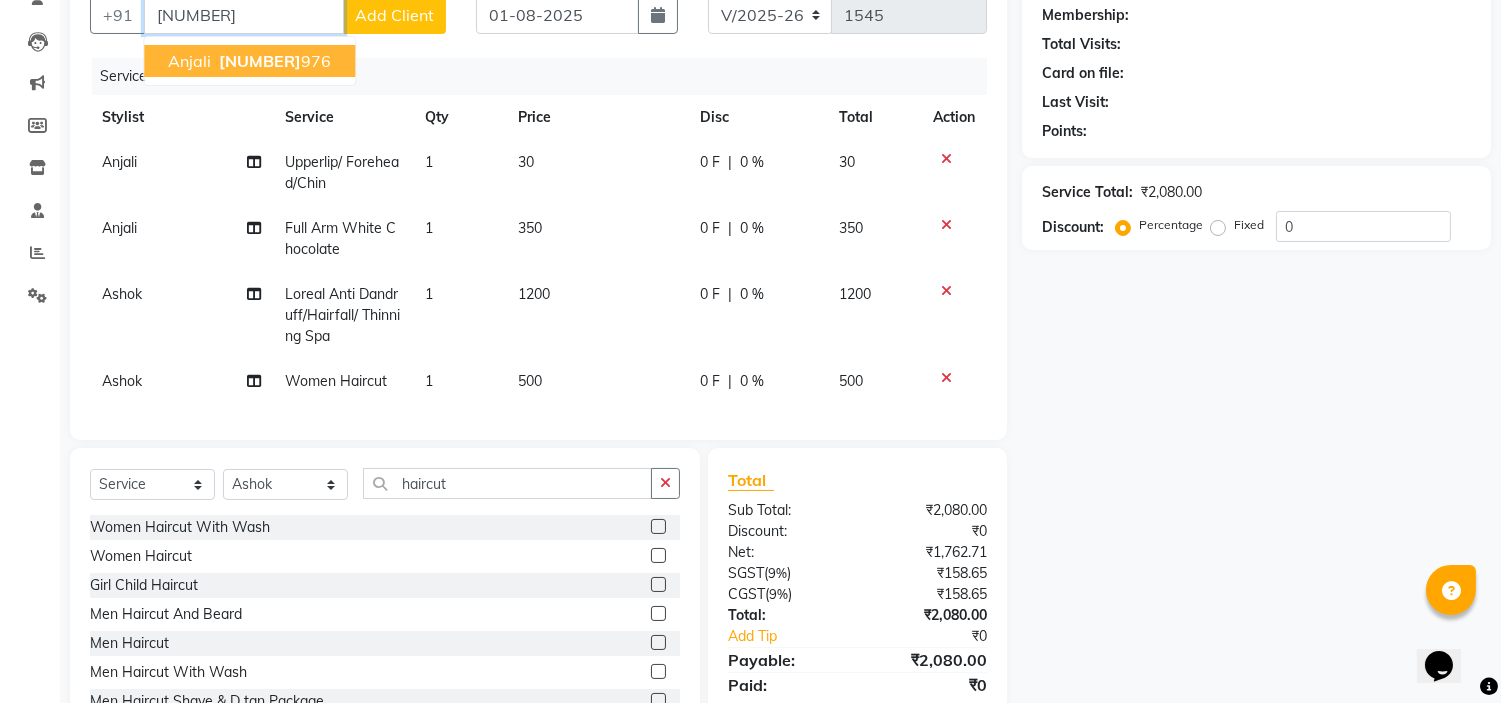 click on "[NUMBER]" at bounding box center [260, 61] 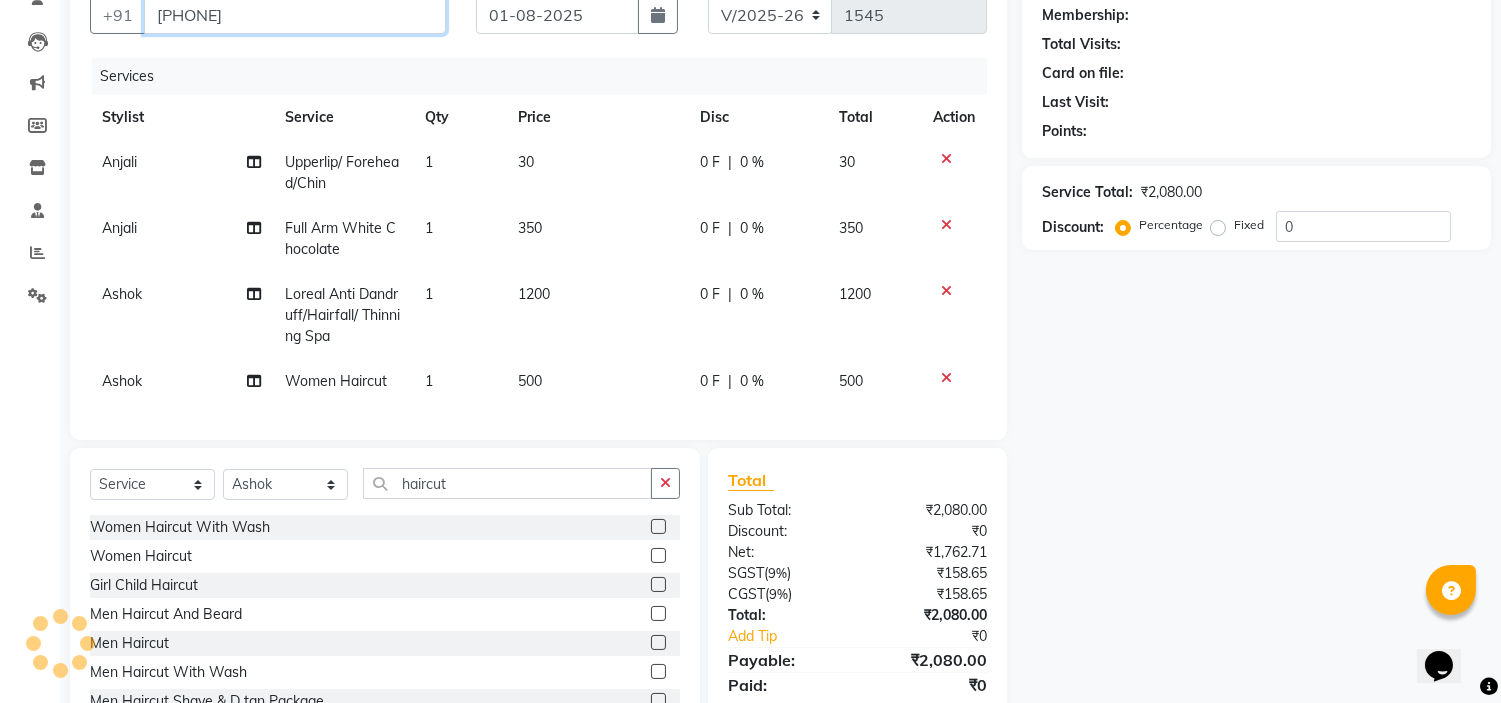 type on "[PHONE]" 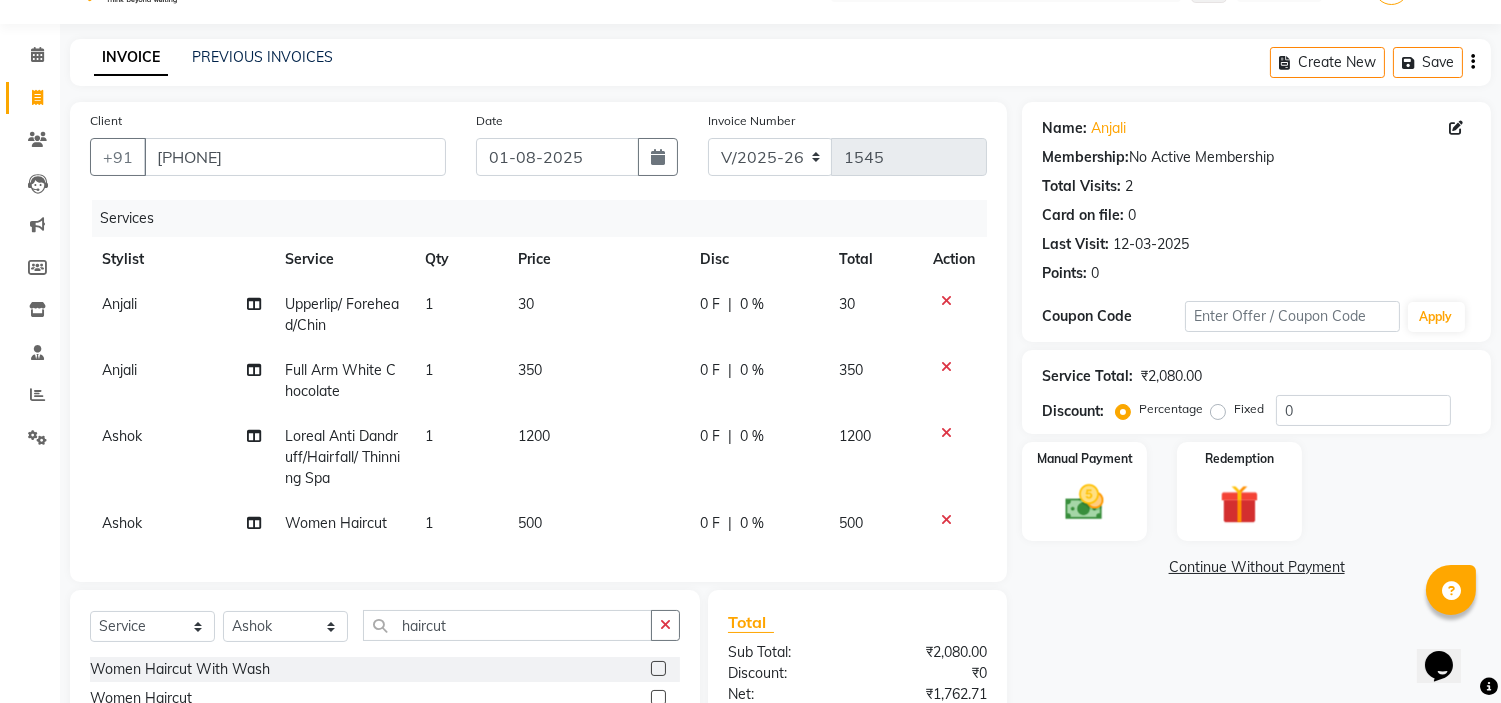 scroll, scrollTop: 276, scrollLeft: 0, axis: vertical 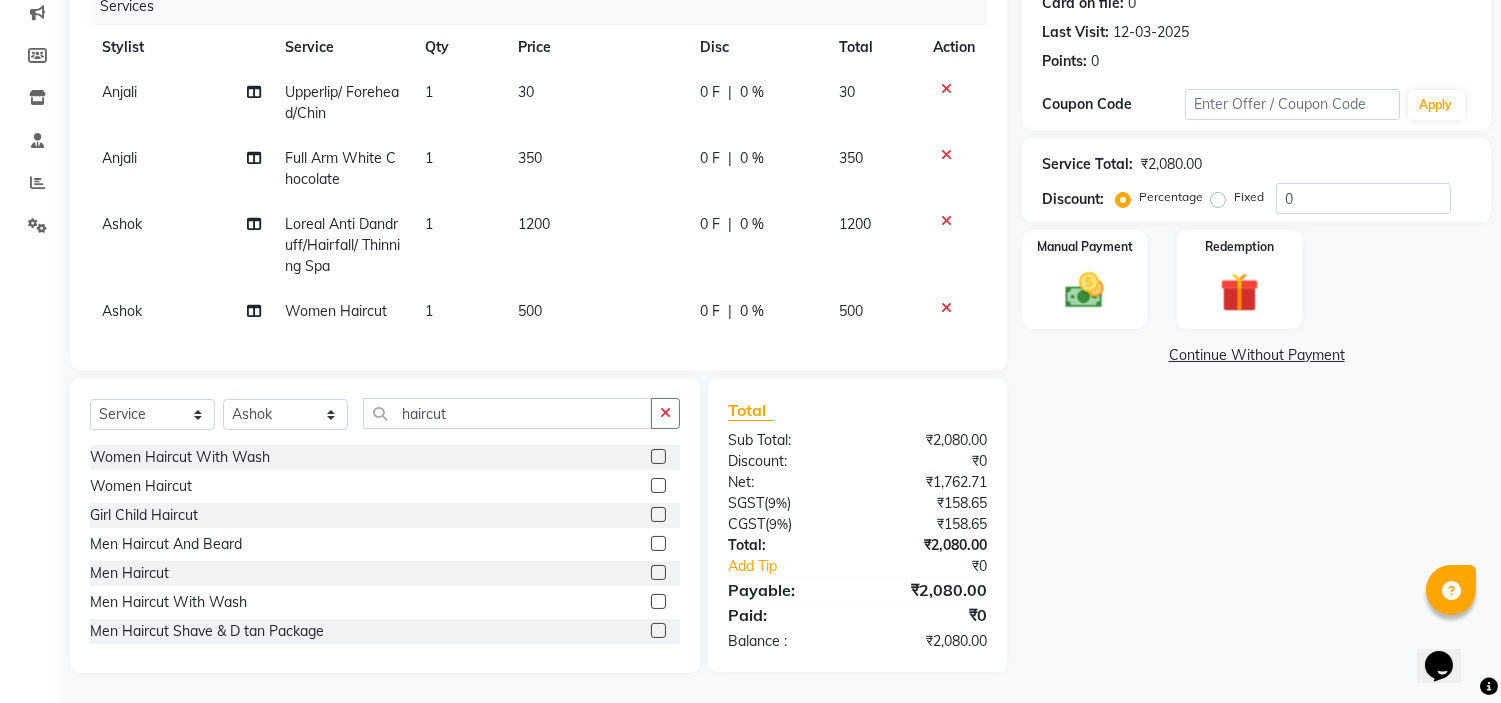 click on "Name: [FIRST] Membership: No Active Membership Total Visits: 2 Card on file: 0 Last Visit: 12-03-2025 Points: 0 Coupon Code Apply Service Total: ₹2,080.00 Discount: Percentage Fixed 0 Manual Payment Redemption Continue Without Payment" 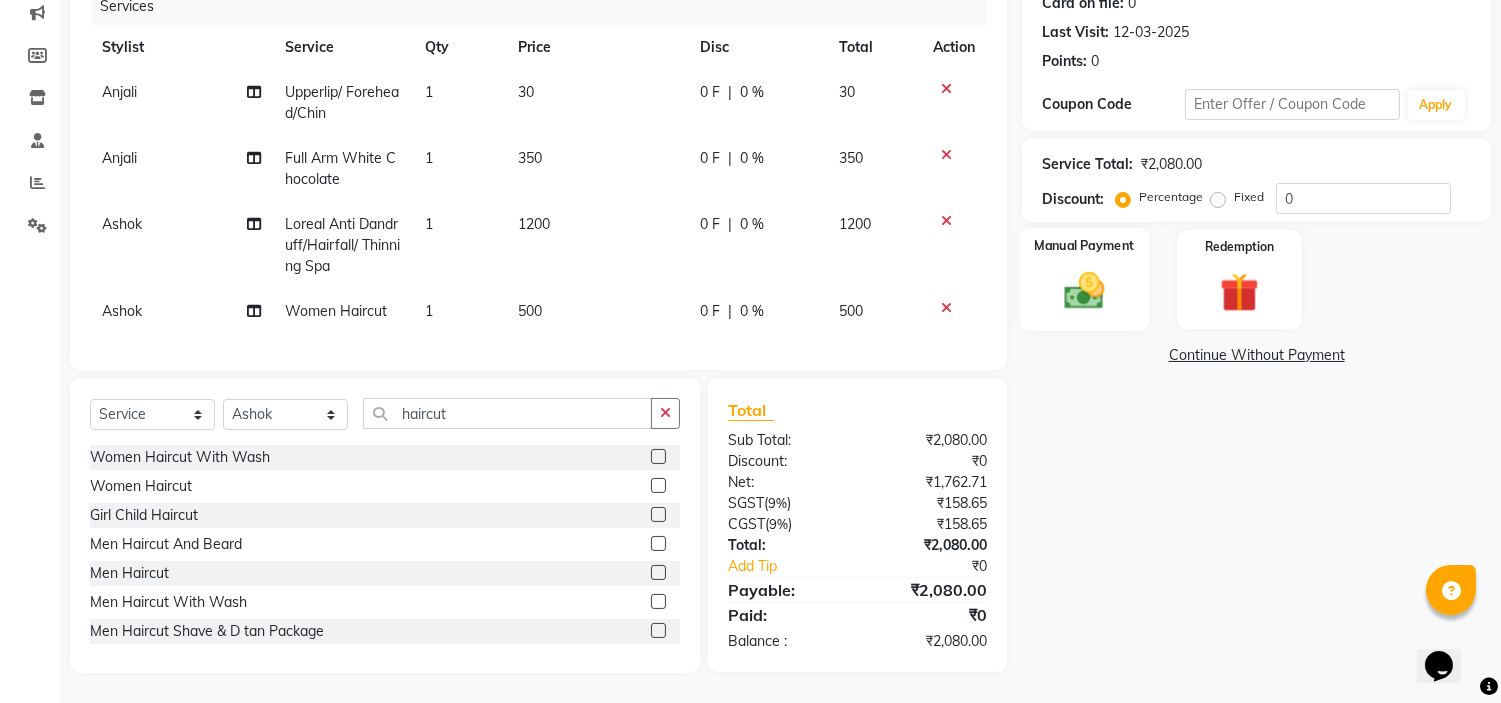 click 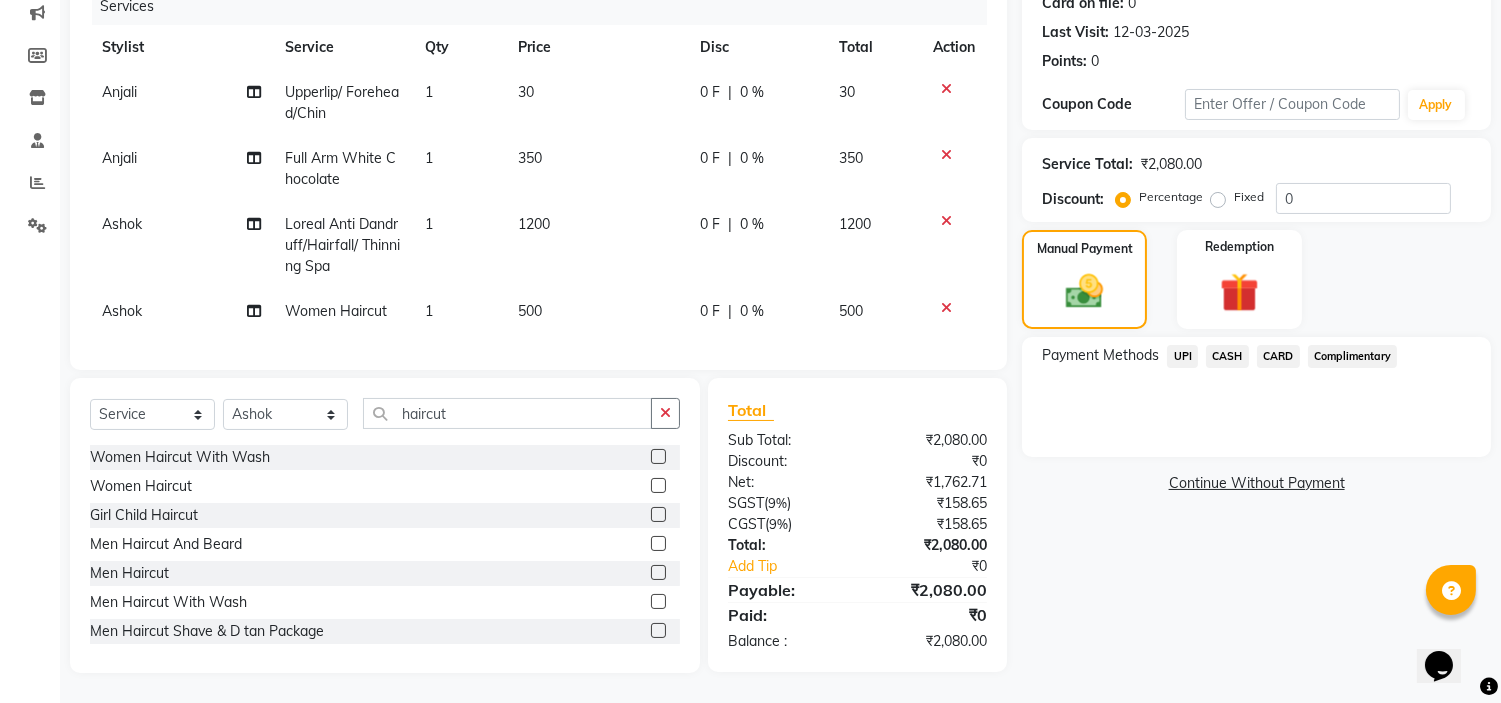click on "CASH" 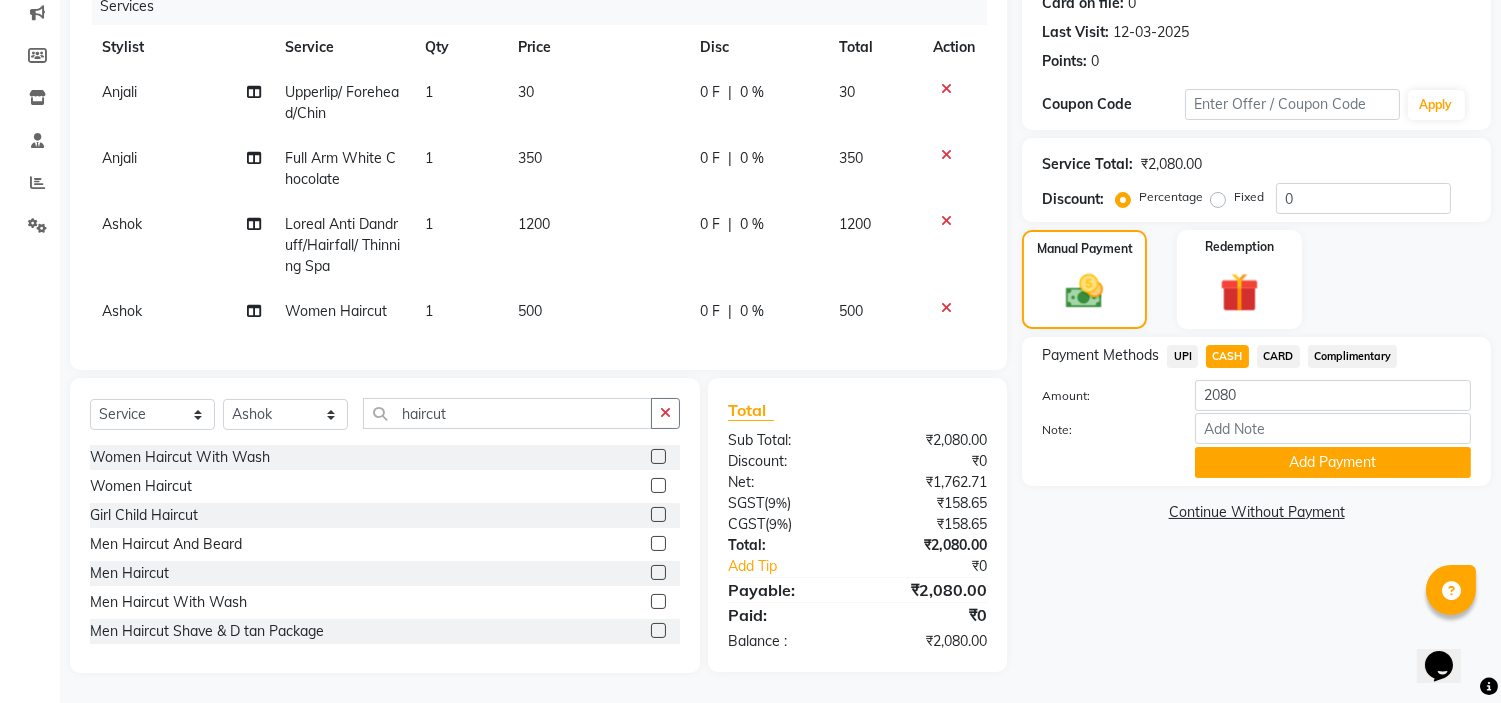 click on "UPI" 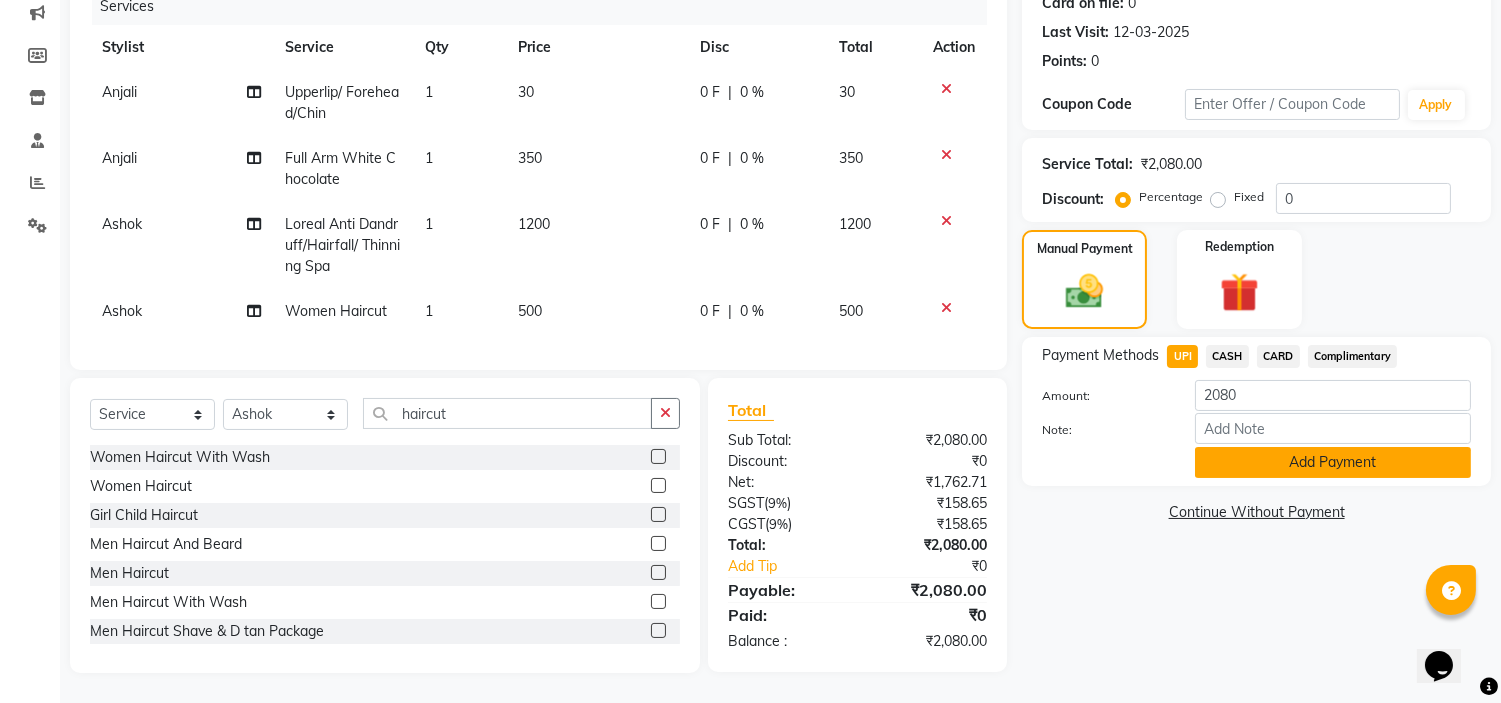 click on "Add Payment" 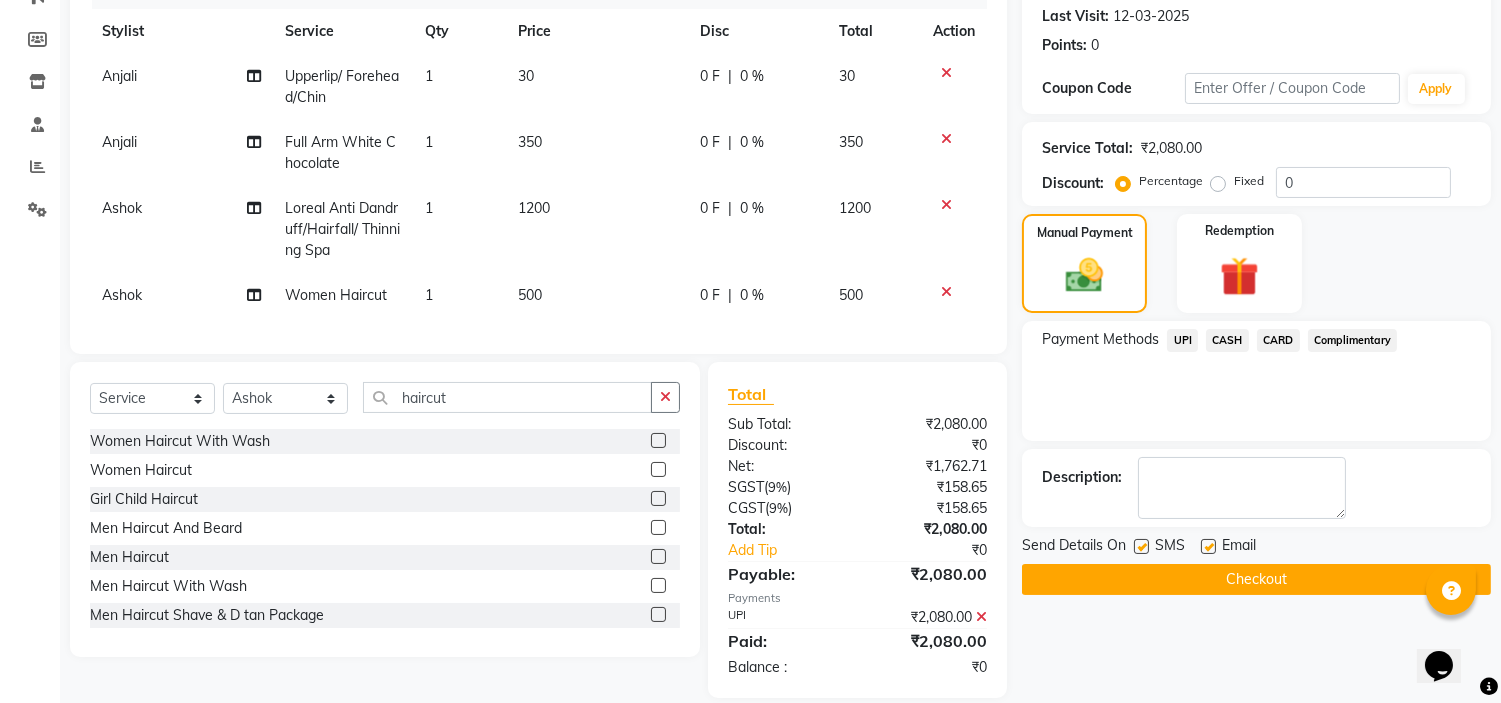 scroll, scrollTop: 317, scrollLeft: 0, axis: vertical 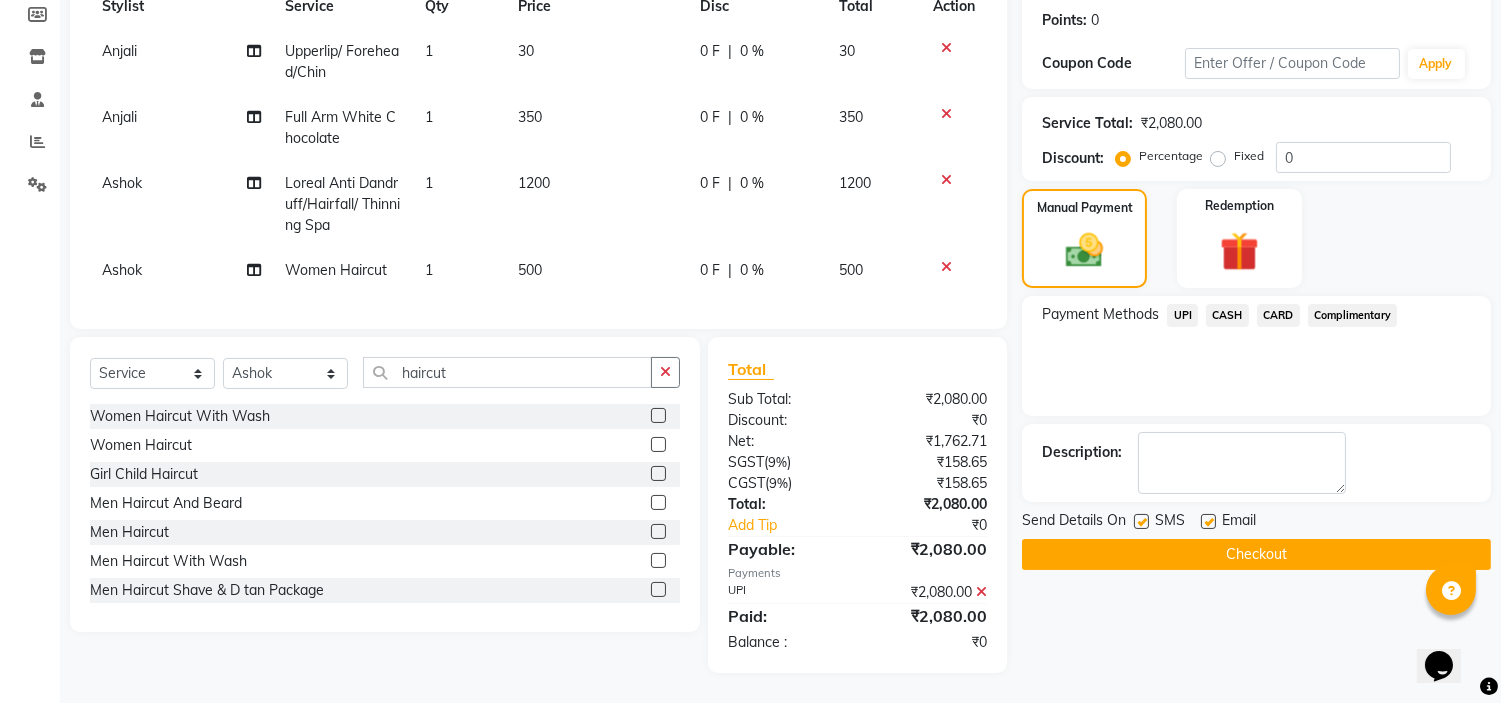 click on "Checkout" 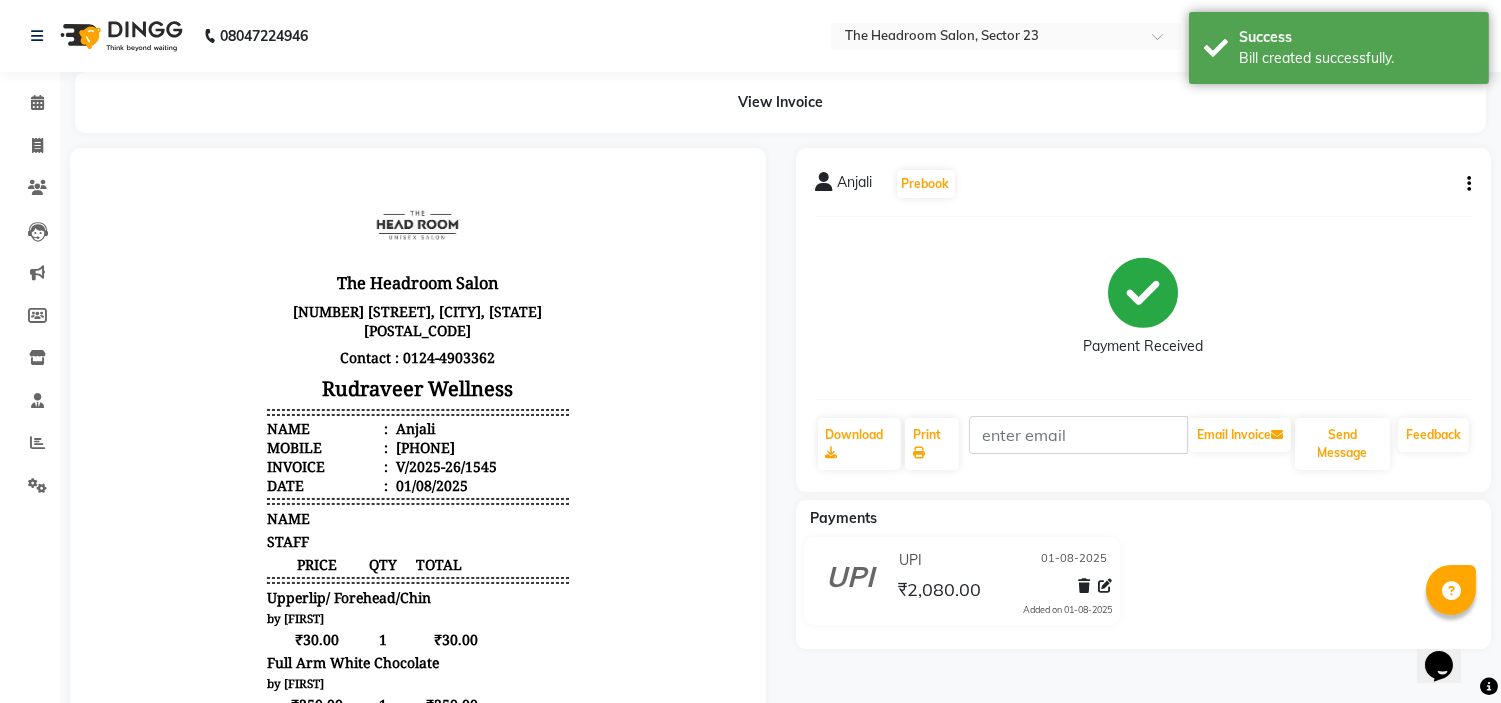 scroll, scrollTop: 0, scrollLeft: 0, axis: both 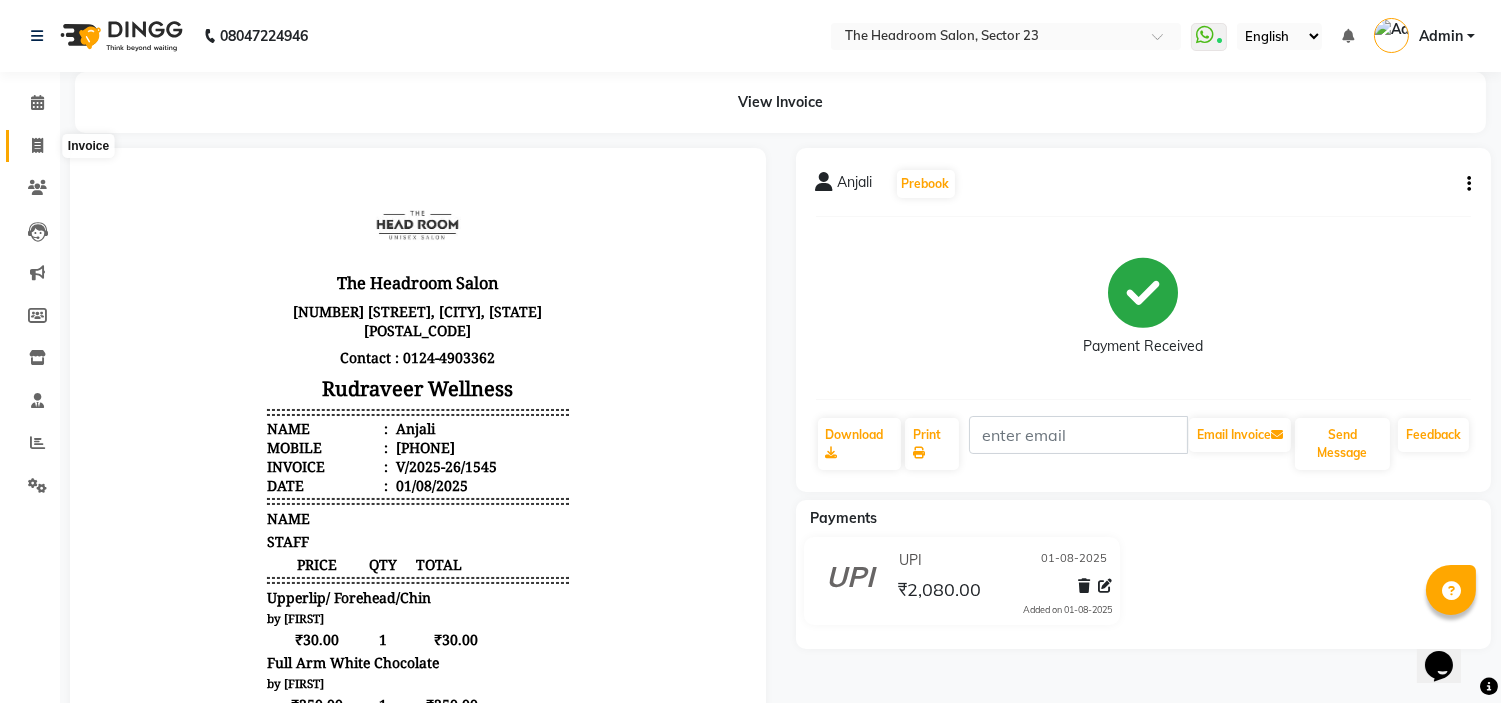 click 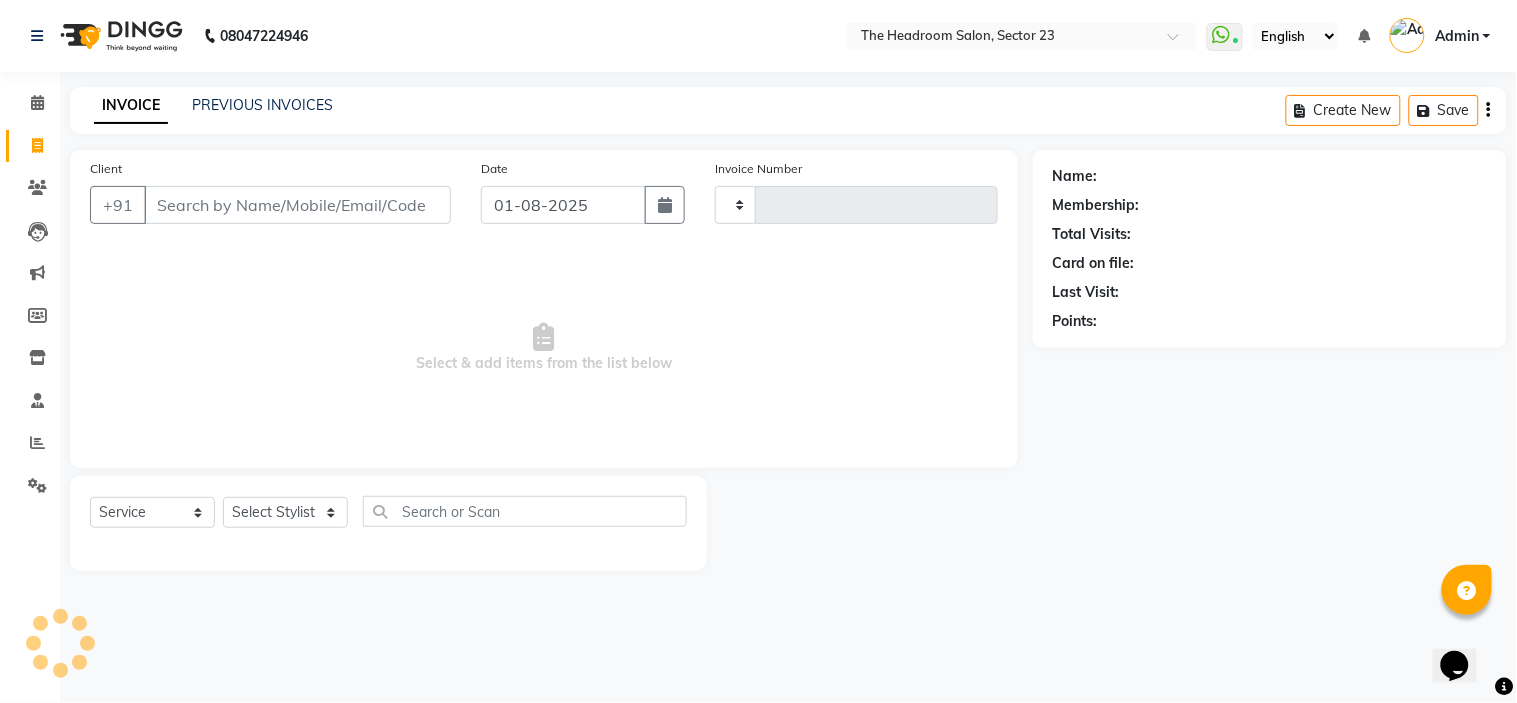 type on "1546" 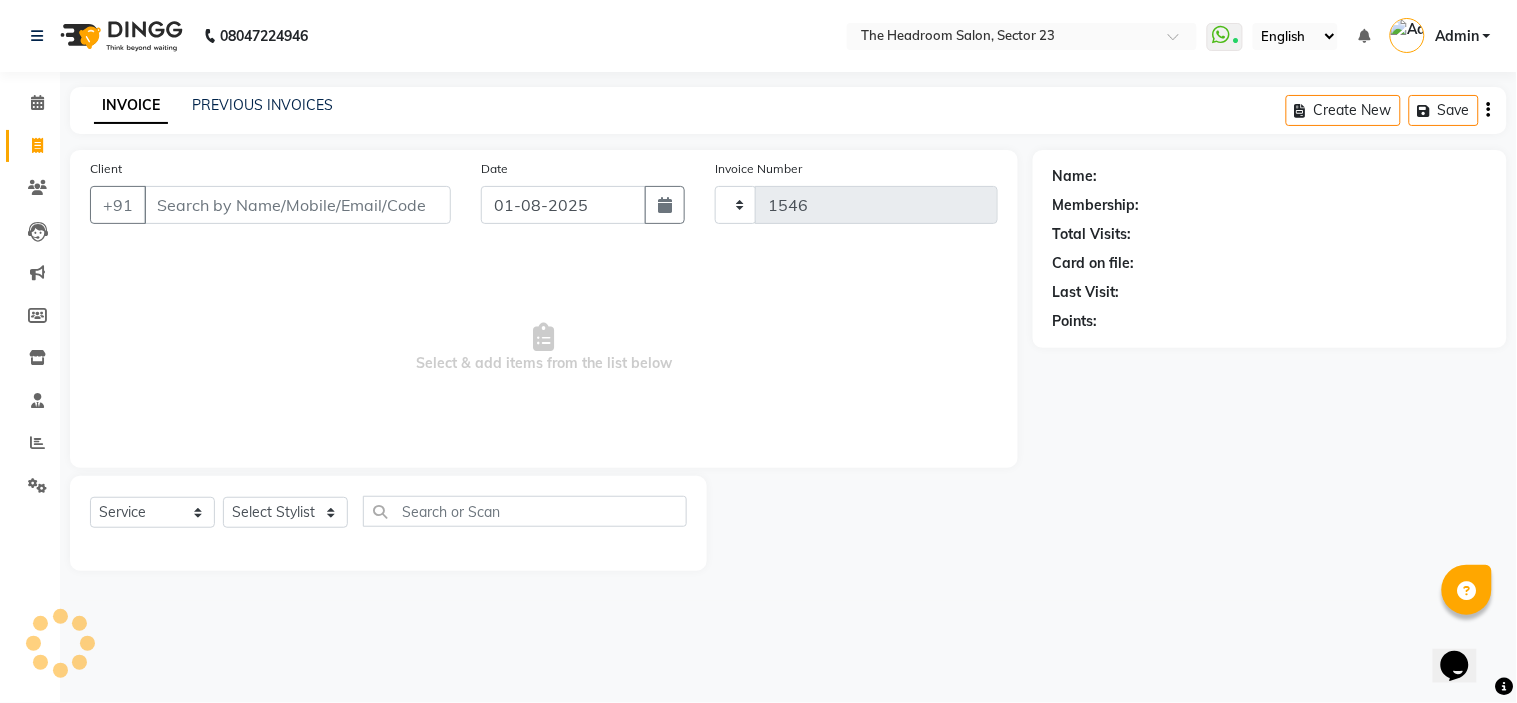 select on "6796" 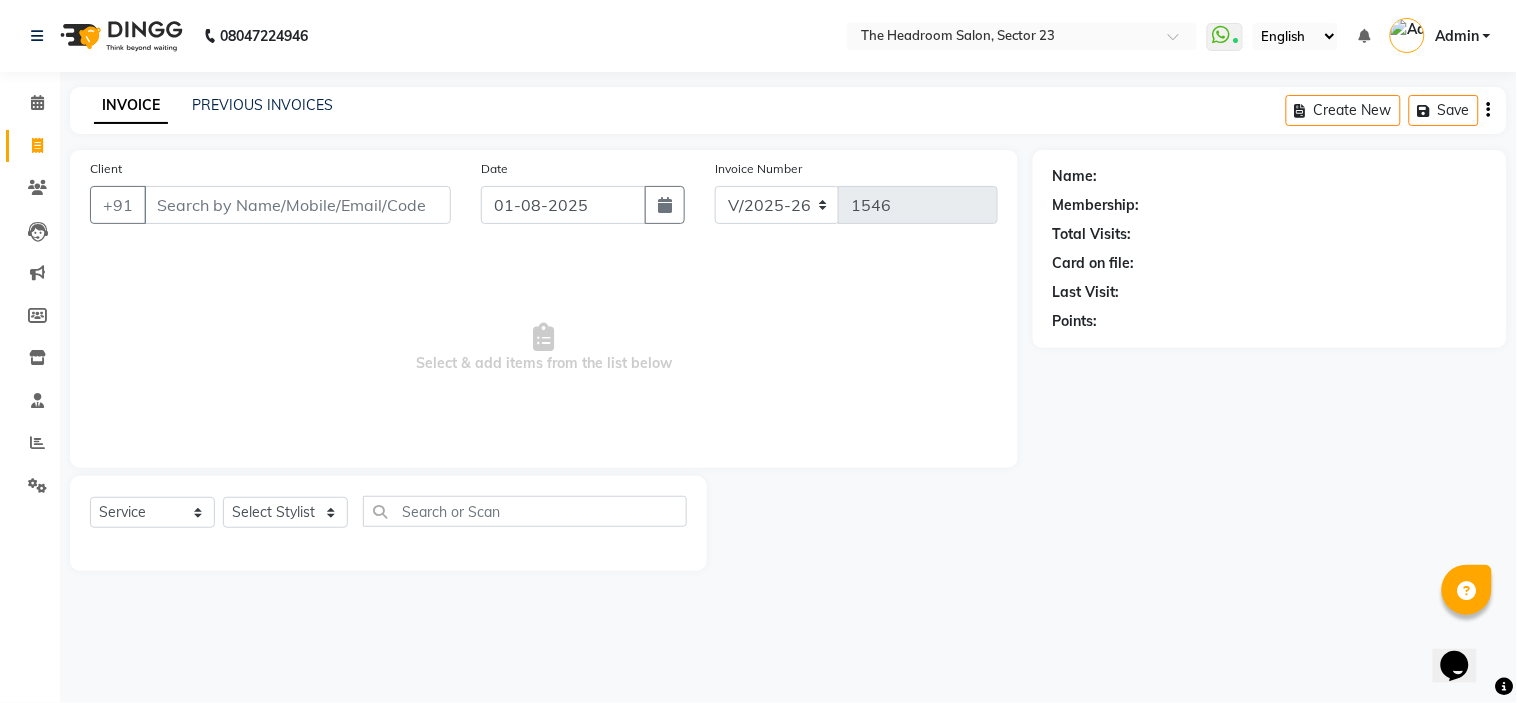 click on "08047224946 Select Location × The Headroom Salon, [SECTOR] WhatsApp Status  ✕ Status:  Connected Most Recent Message: 01-08-2025     01:55 PM Recent Service Activity: 01-08-2025     02:13 PM English ENGLISH Español العربية मराठी हिंदी ગુજરાતી தமிழ் 中文 Notifications nothing to show Admin Manage Profile Change Password Sign out  Version:3.15.11" 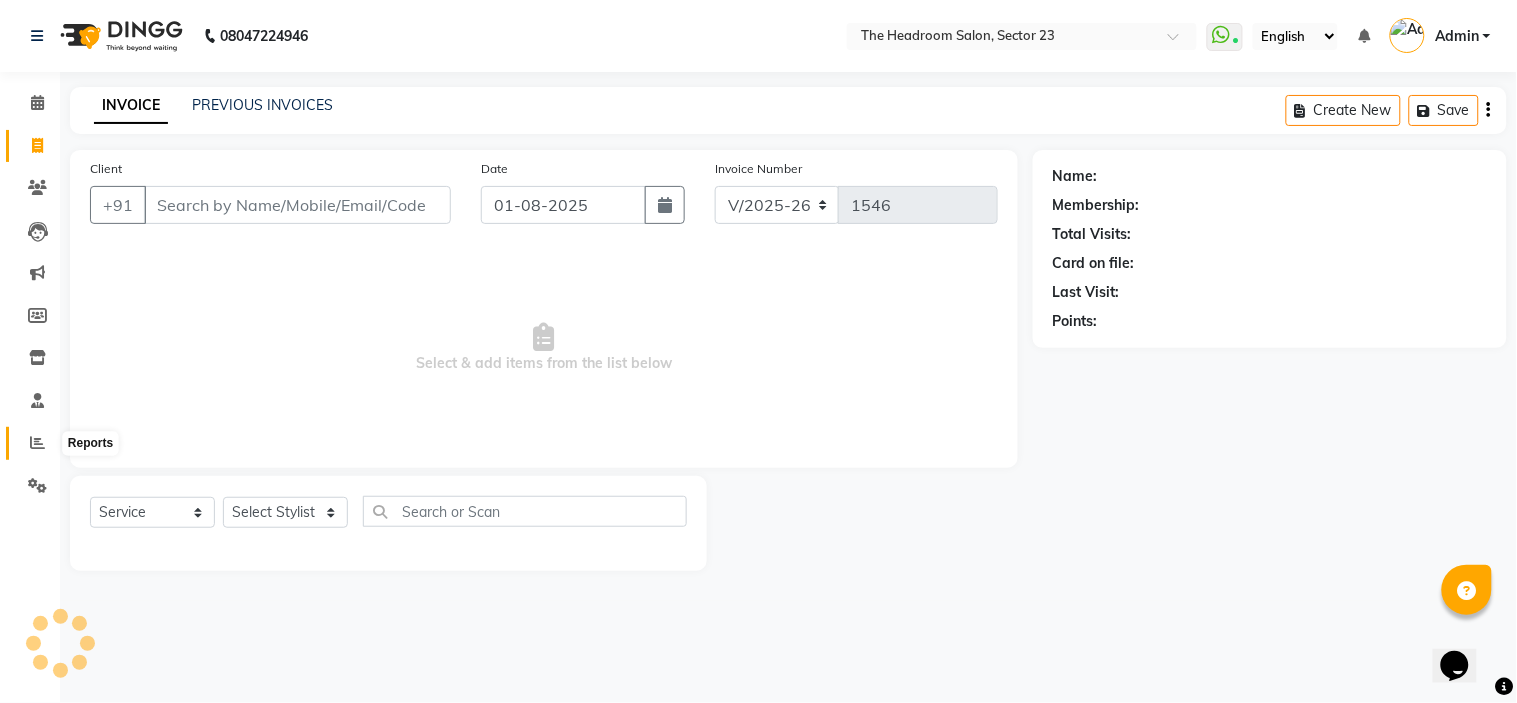 click 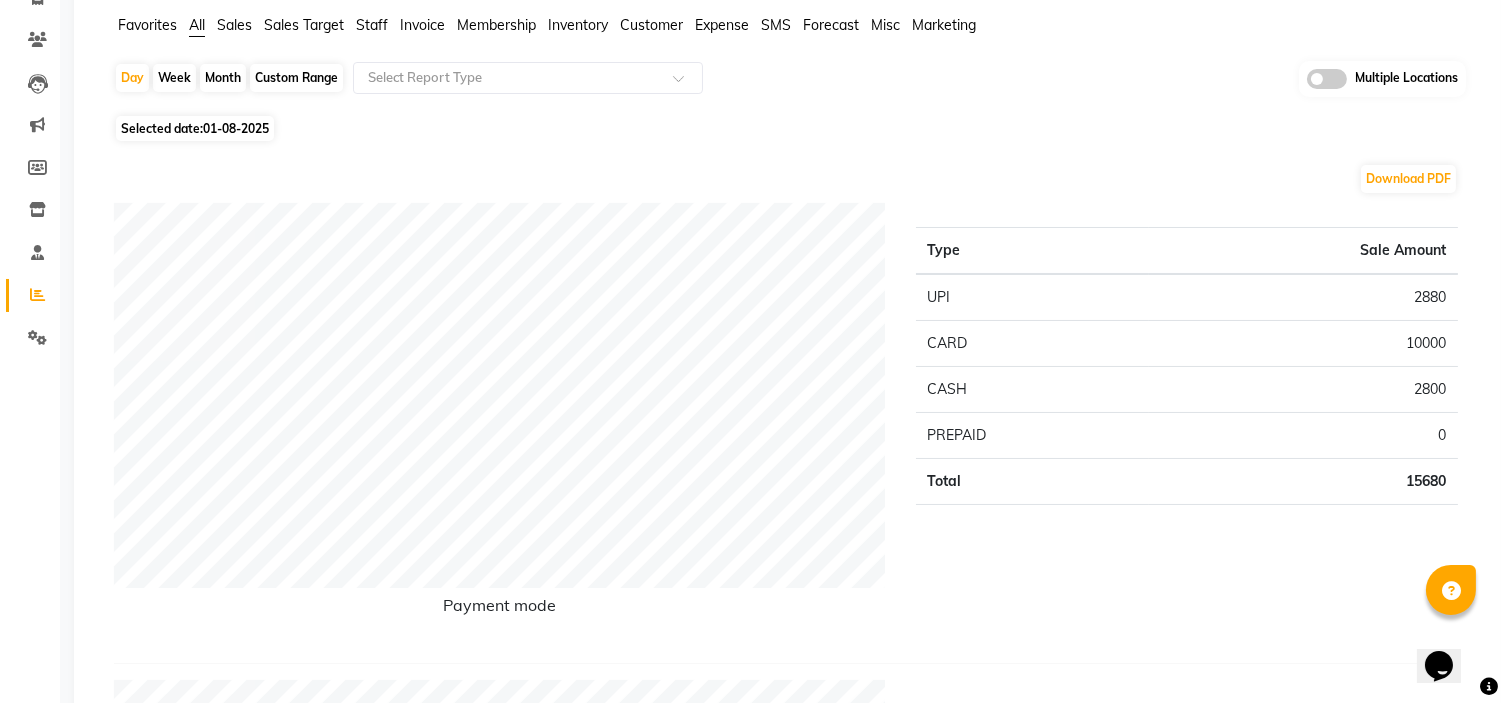 scroll, scrollTop: 154, scrollLeft: 0, axis: vertical 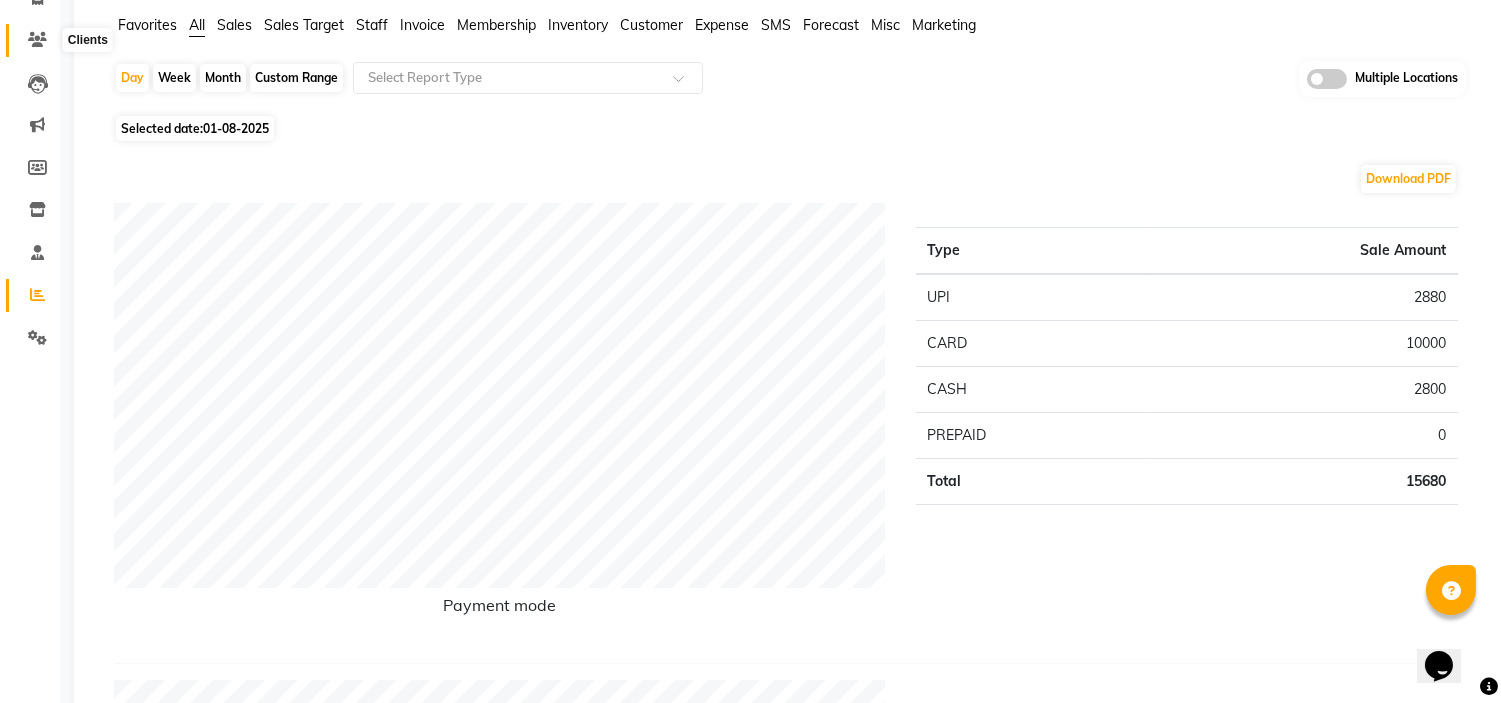 click 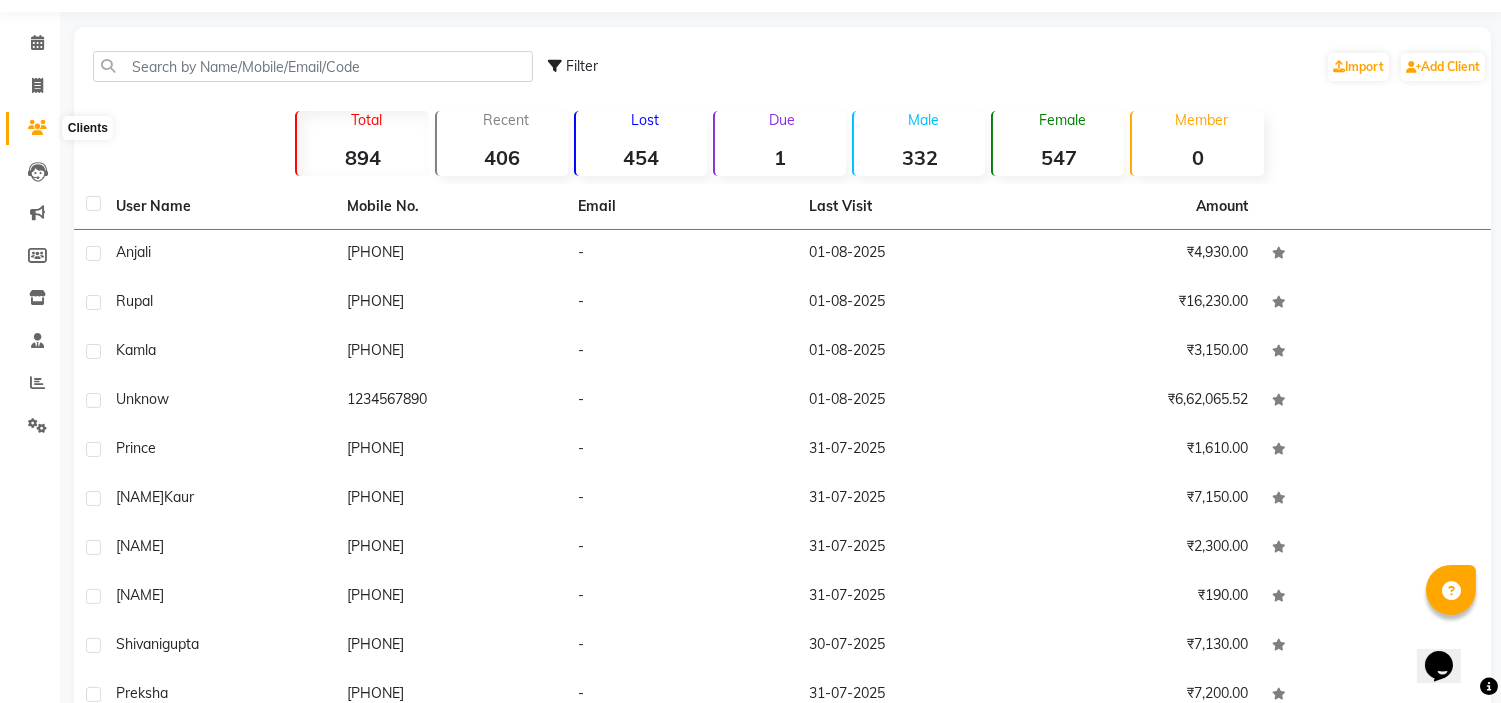 scroll, scrollTop: 148, scrollLeft: 0, axis: vertical 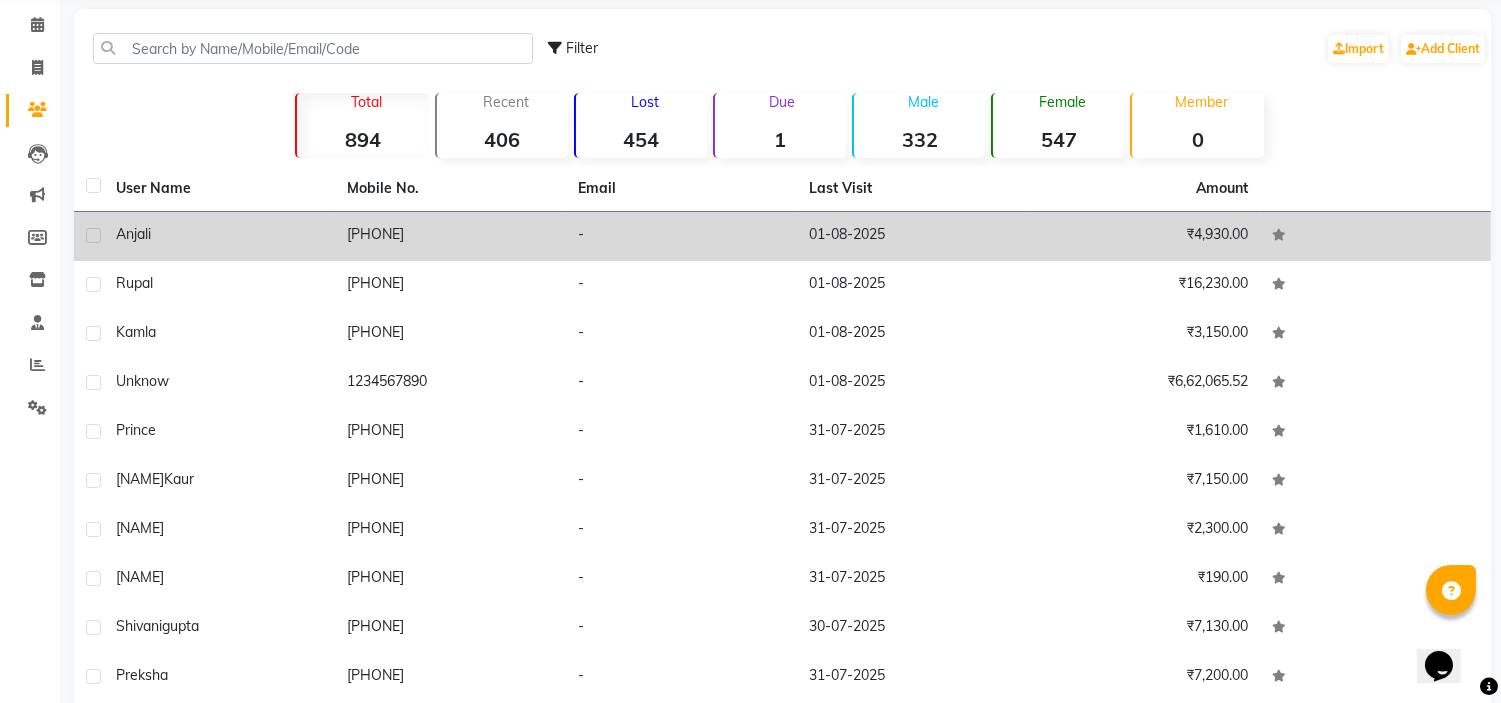 click on "01-08-2025" 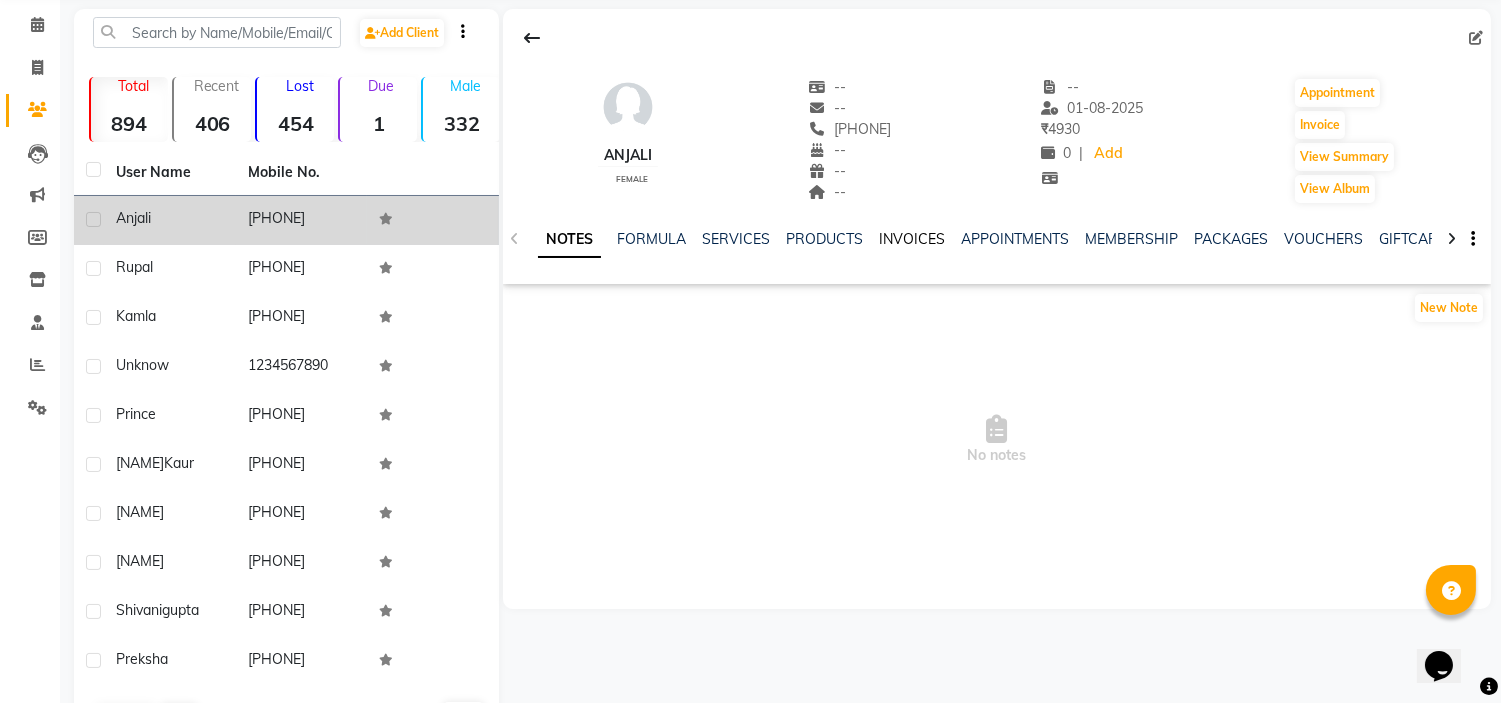 click on "INVOICES" 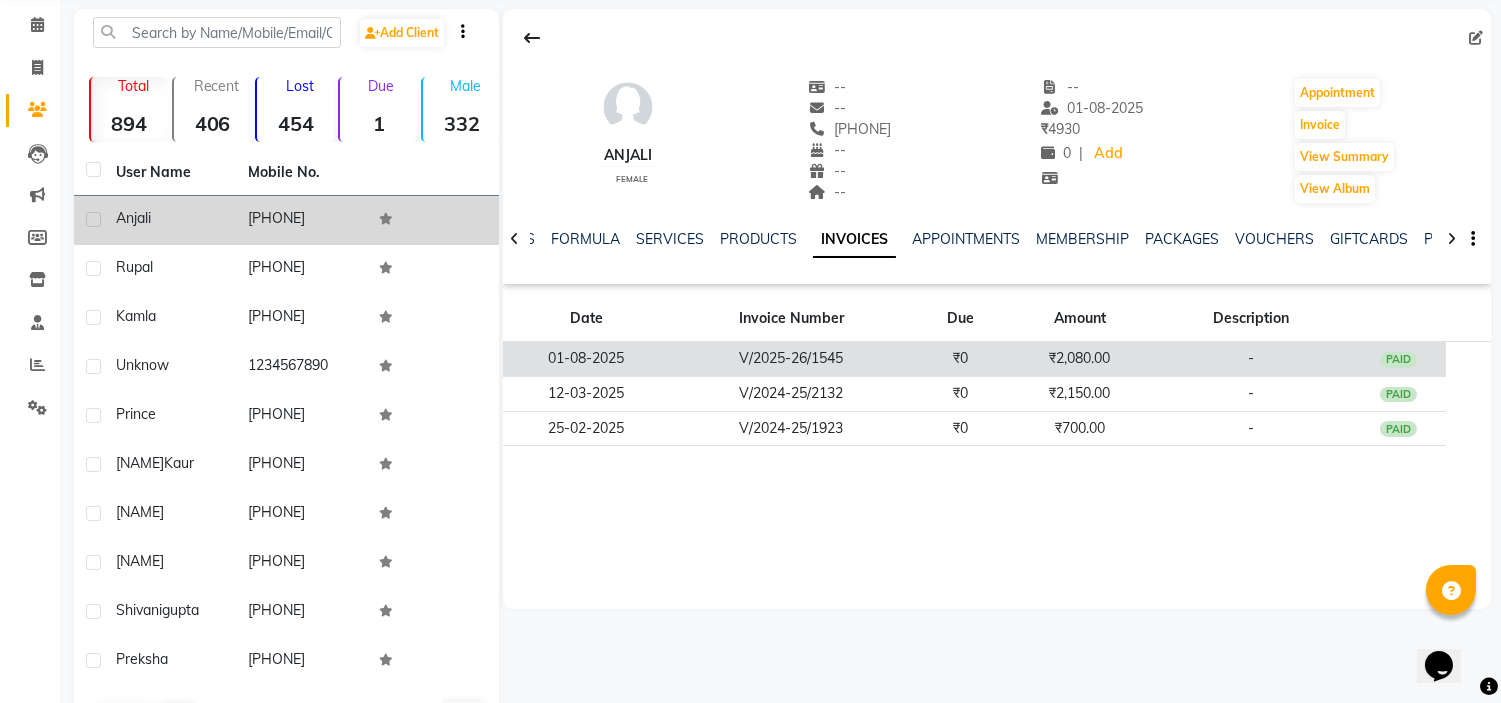 click on "₹0" 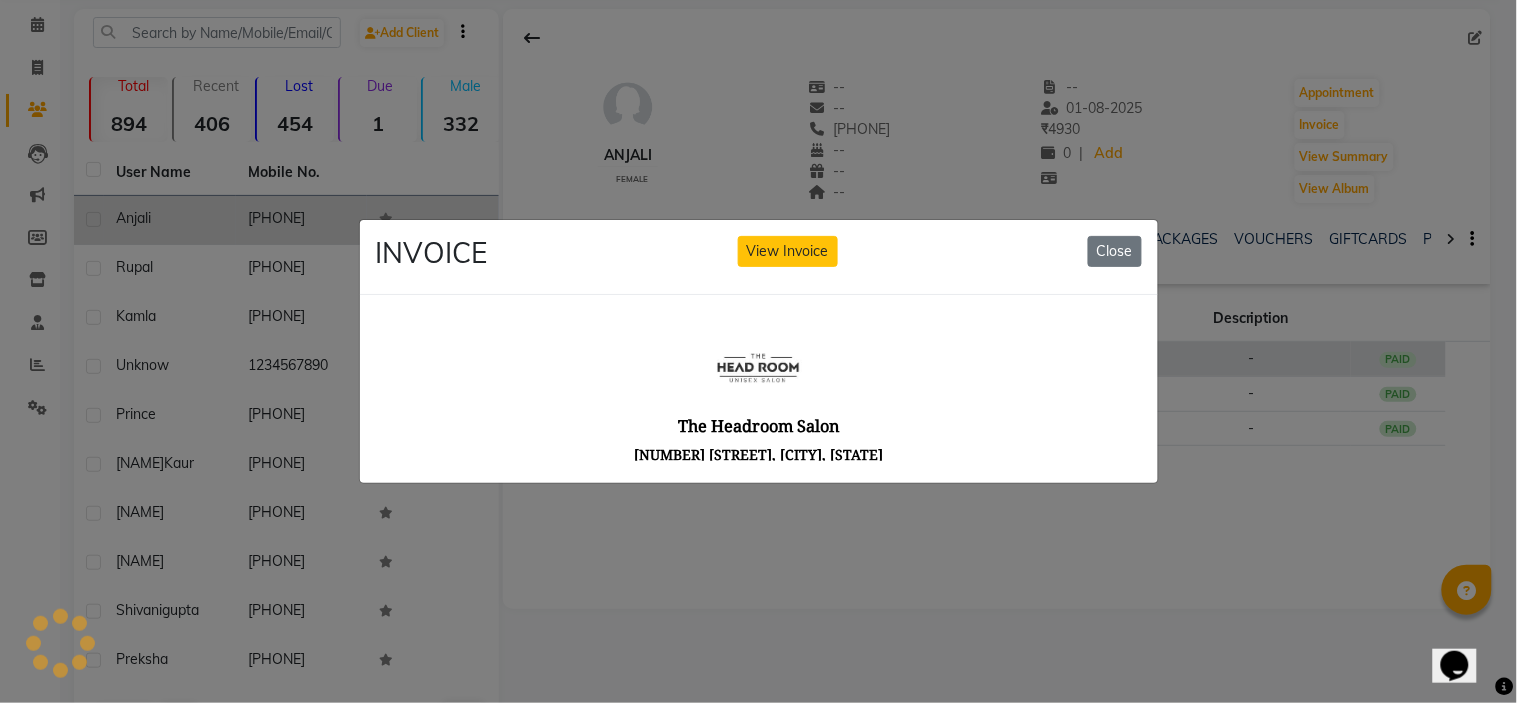 scroll, scrollTop: 0, scrollLeft: 0, axis: both 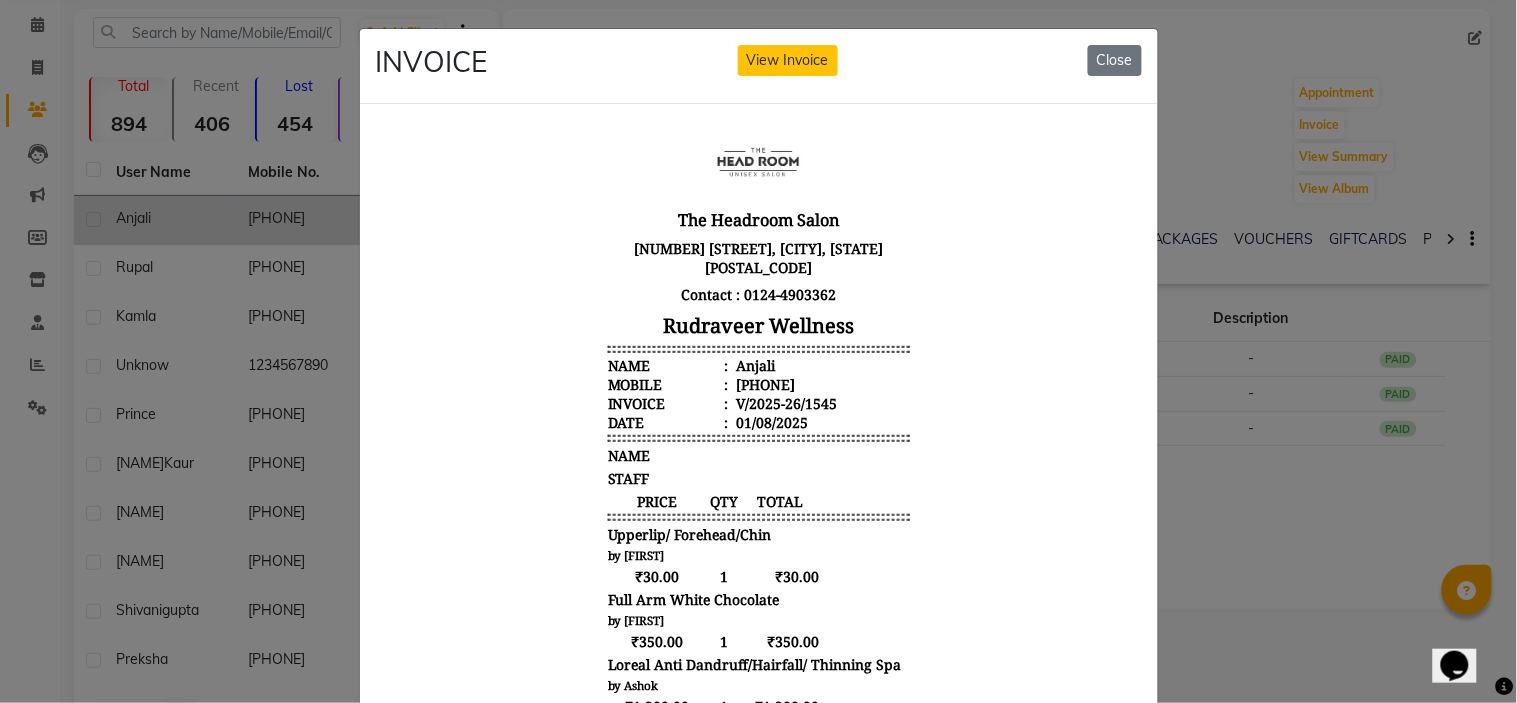 click on "INVOICE View Invoice Close" 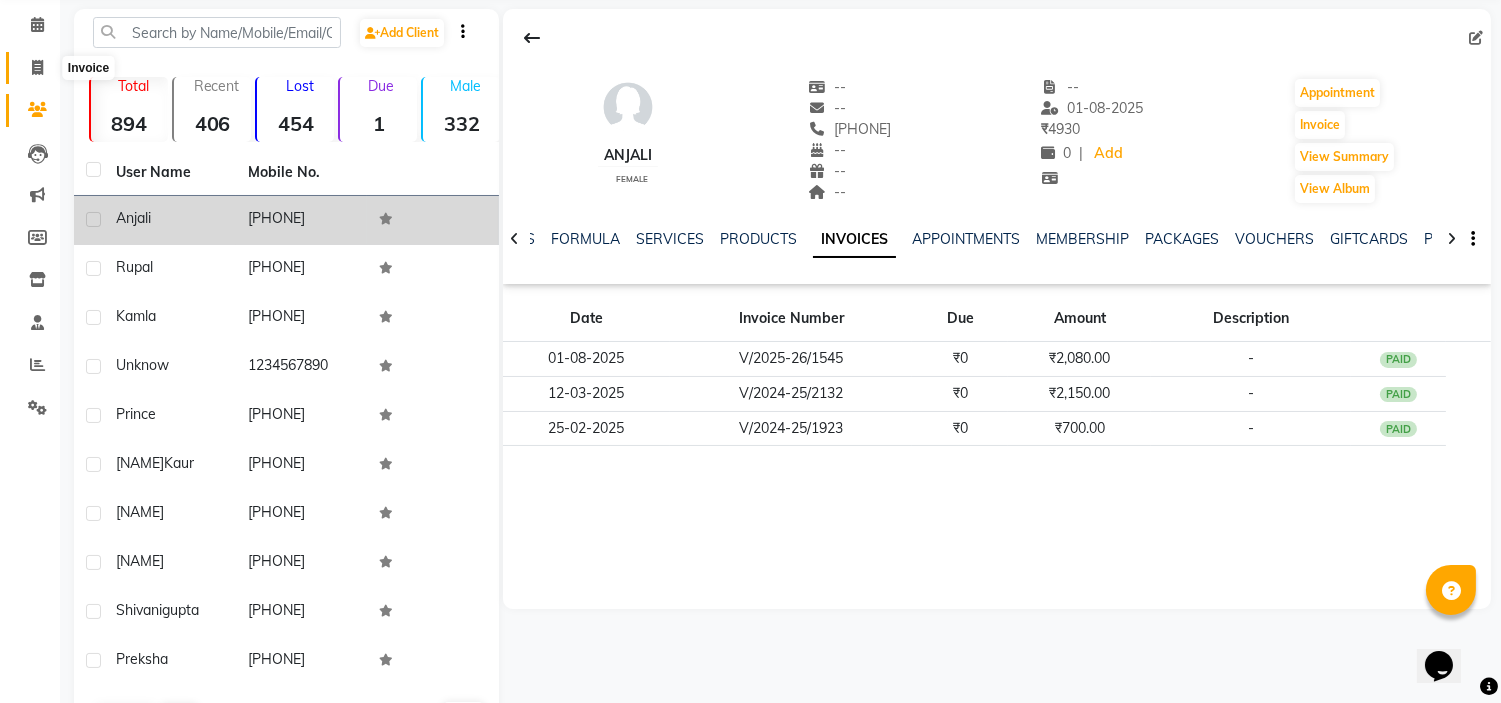 click 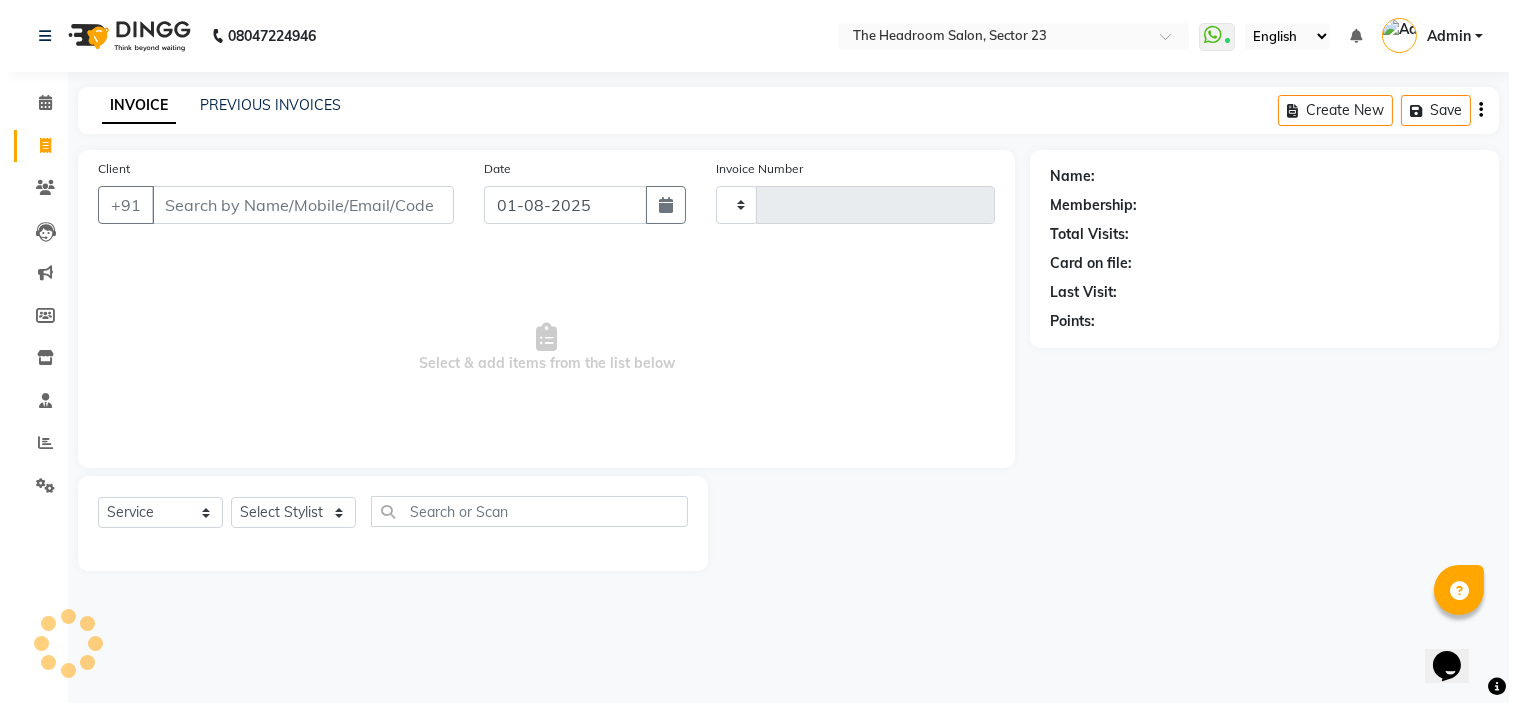 scroll, scrollTop: 0, scrollLeft: 0, axis: both 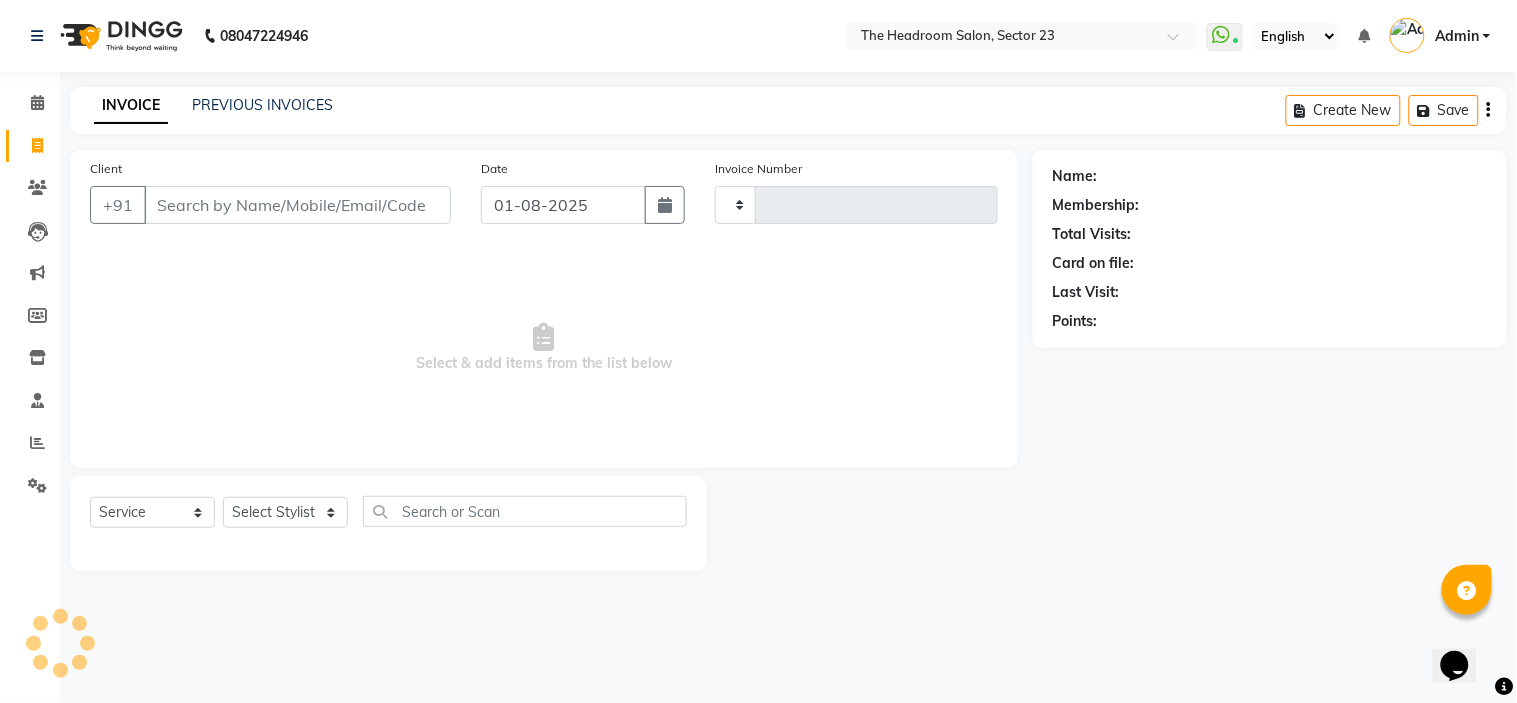 type on "1546" 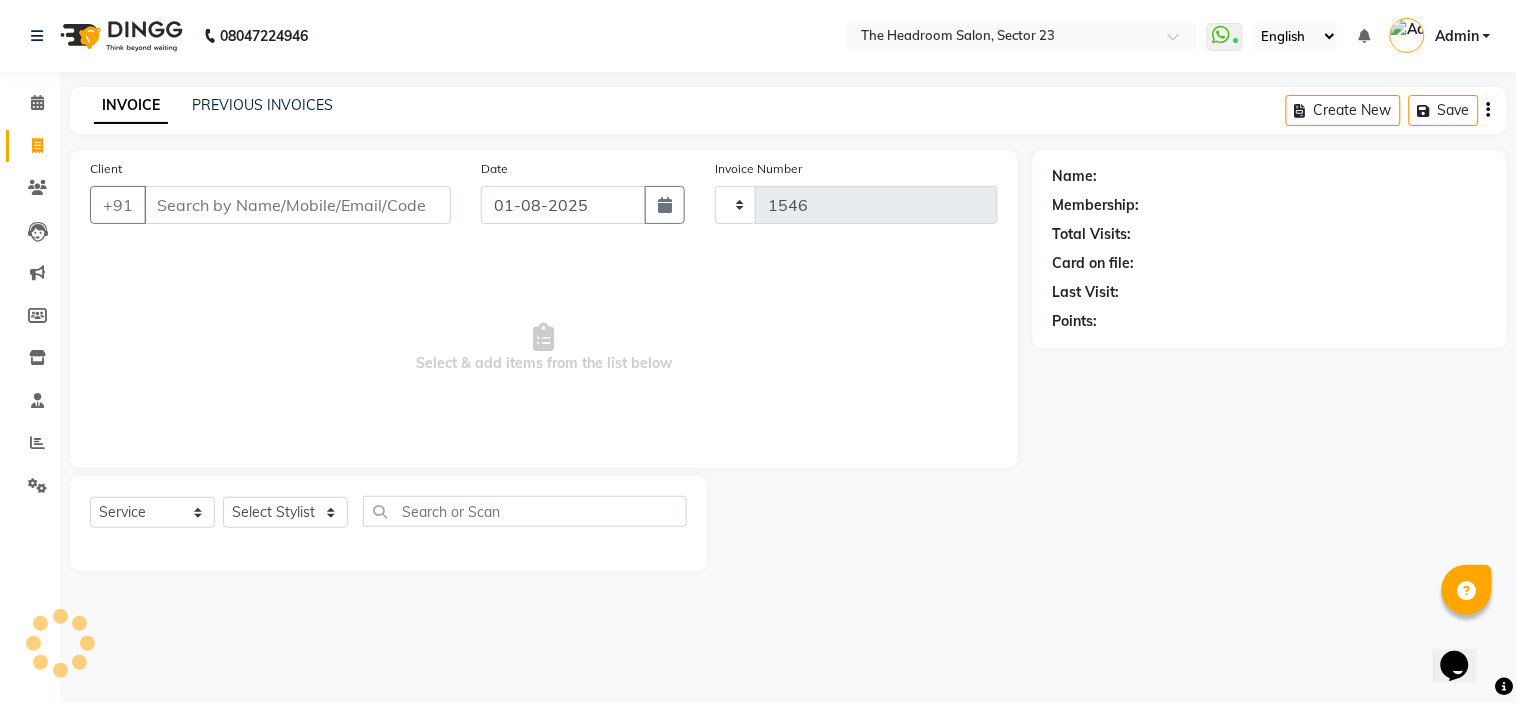 select on "6796" 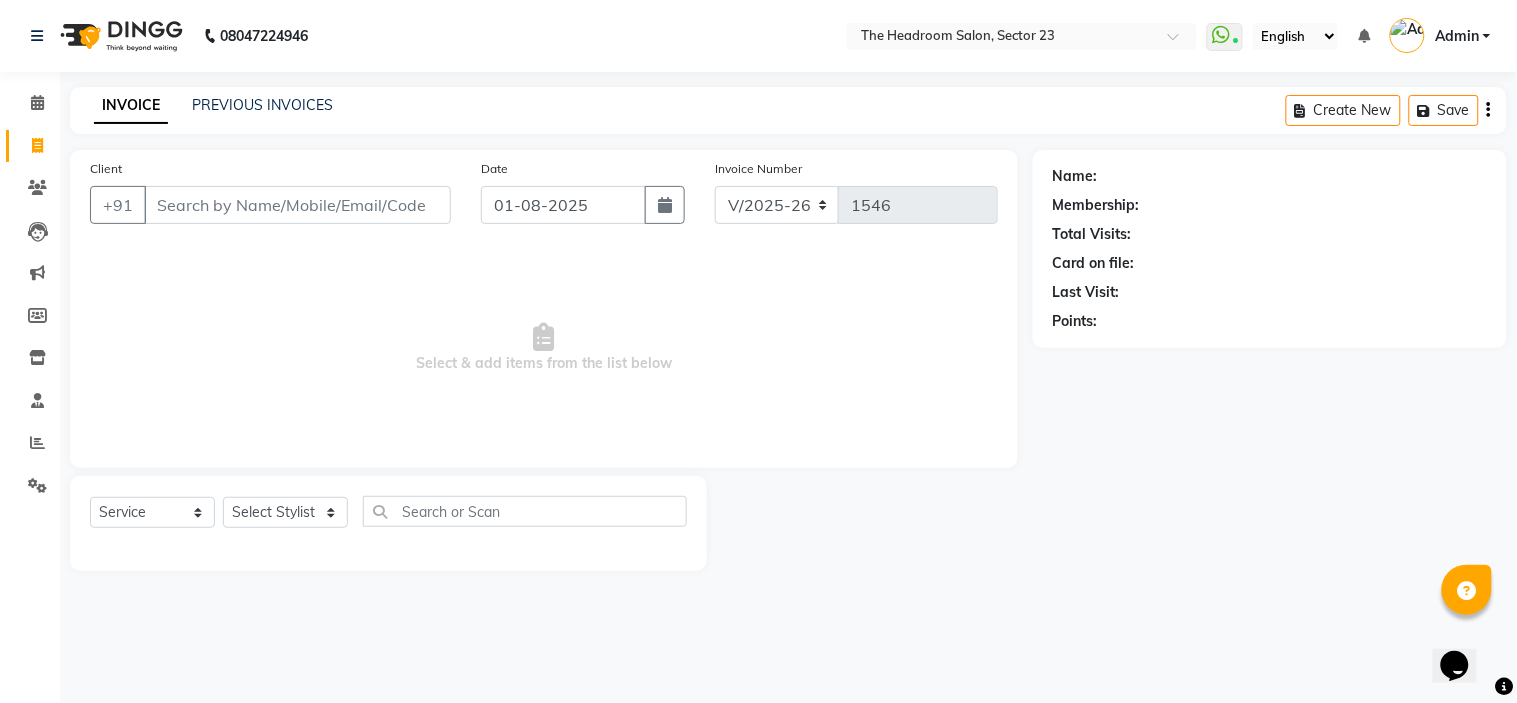 click on "Client" at bounding box center (297, 205) 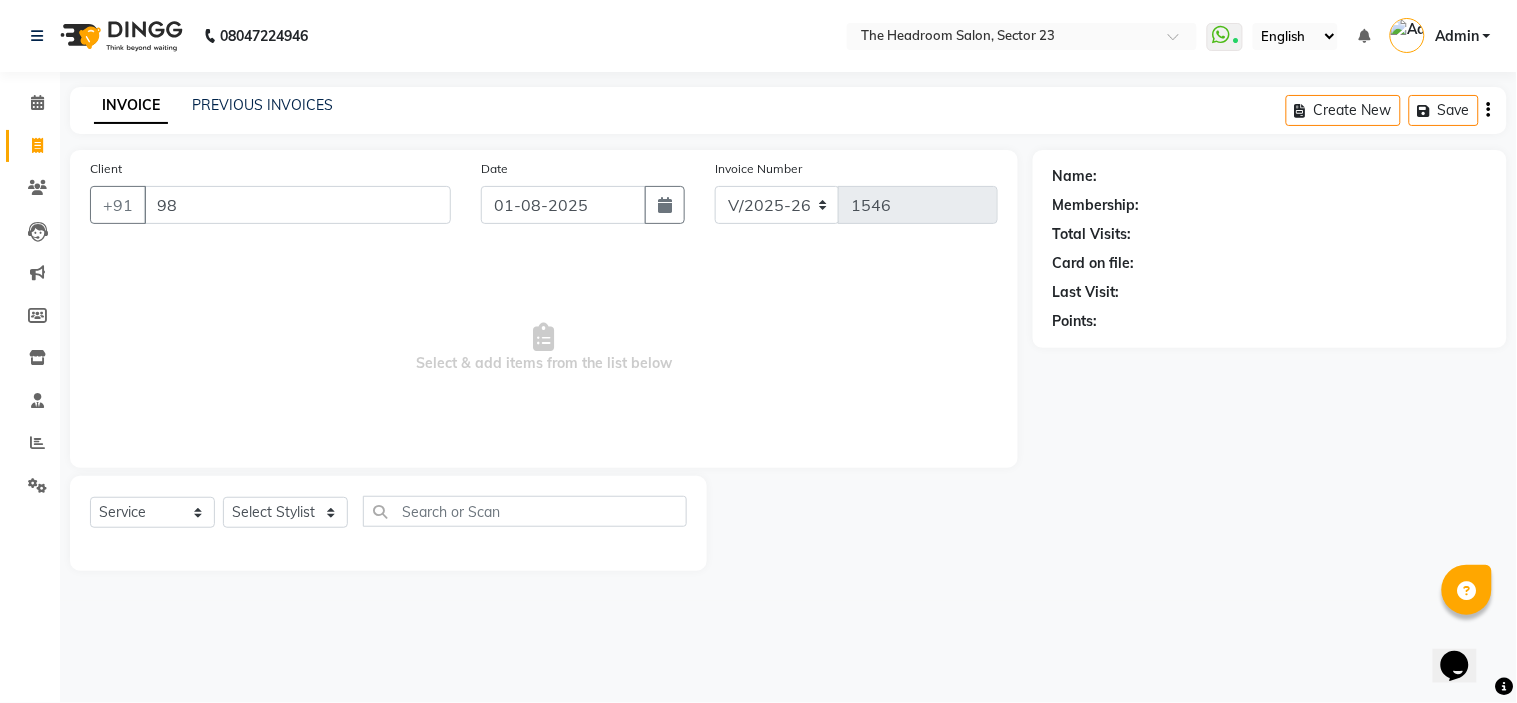 click on "98" at bounding box center [297, 205] 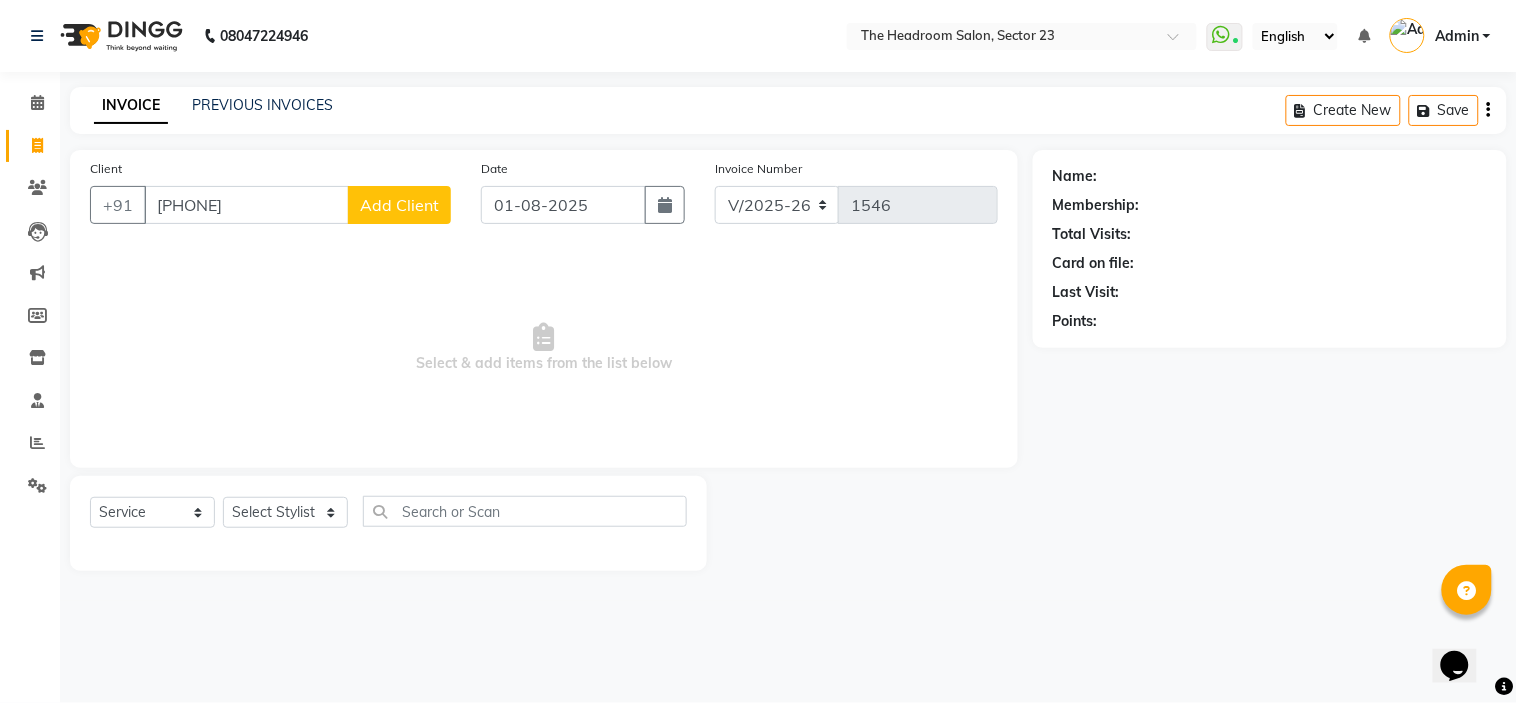 type on "[PHONE]" 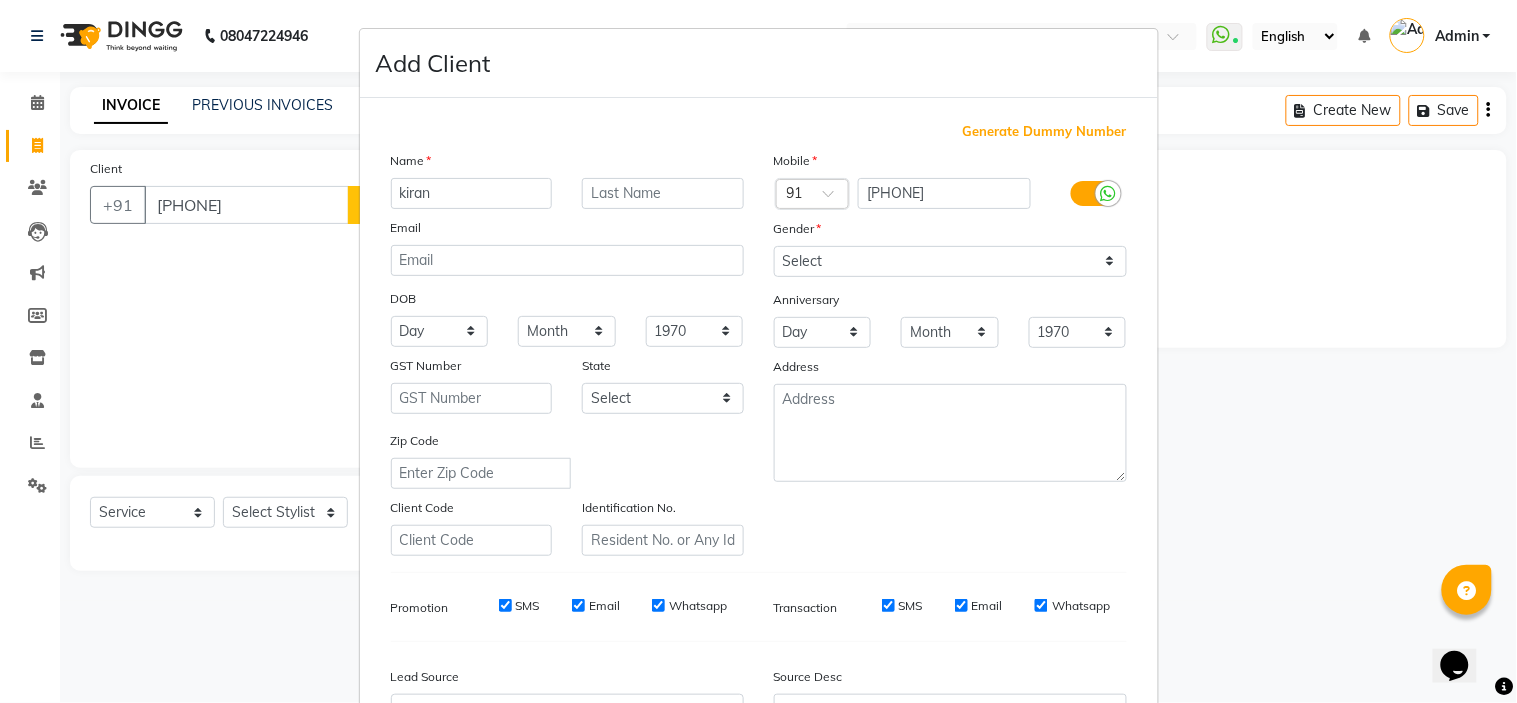 type on "kiran" 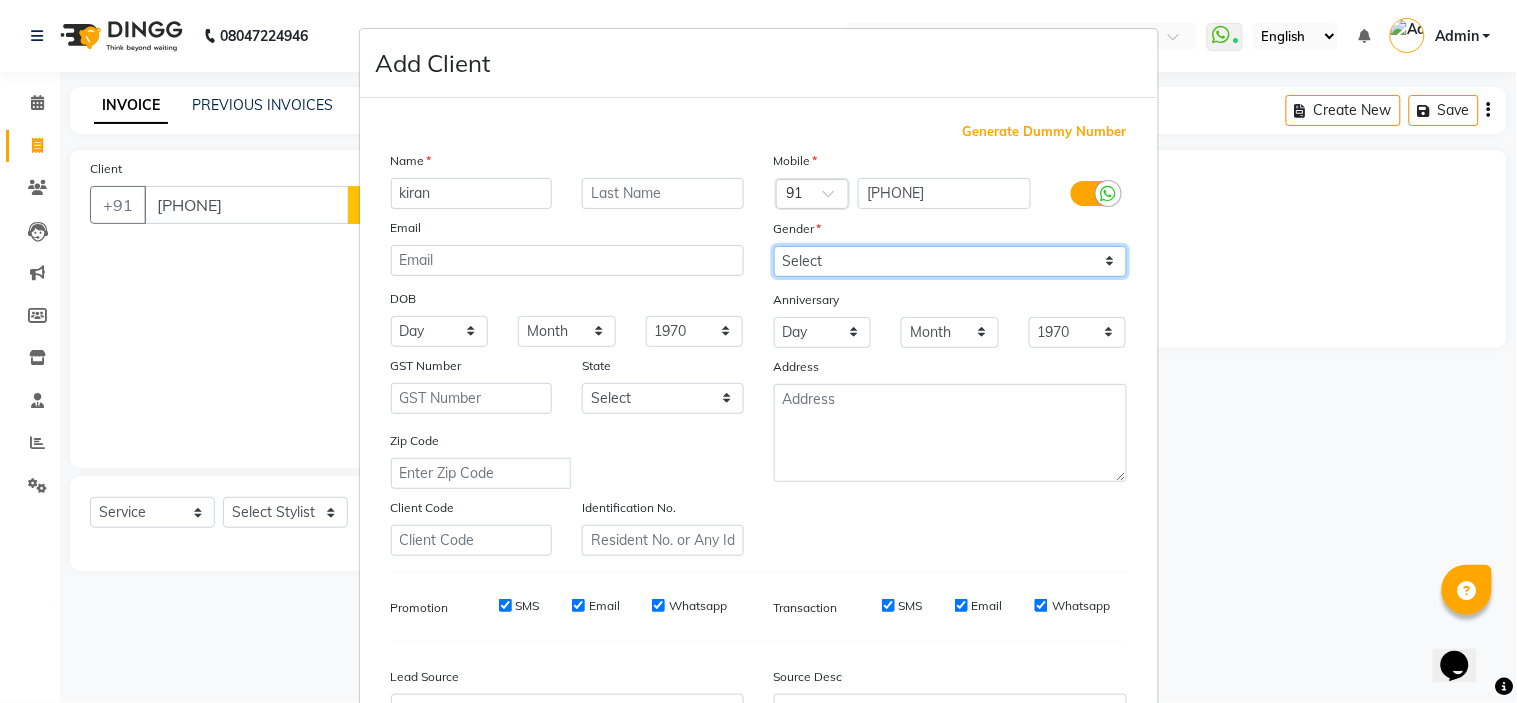 click on "Select Male Female Other Prefer Not To Say" at bounding box center (950, 261) 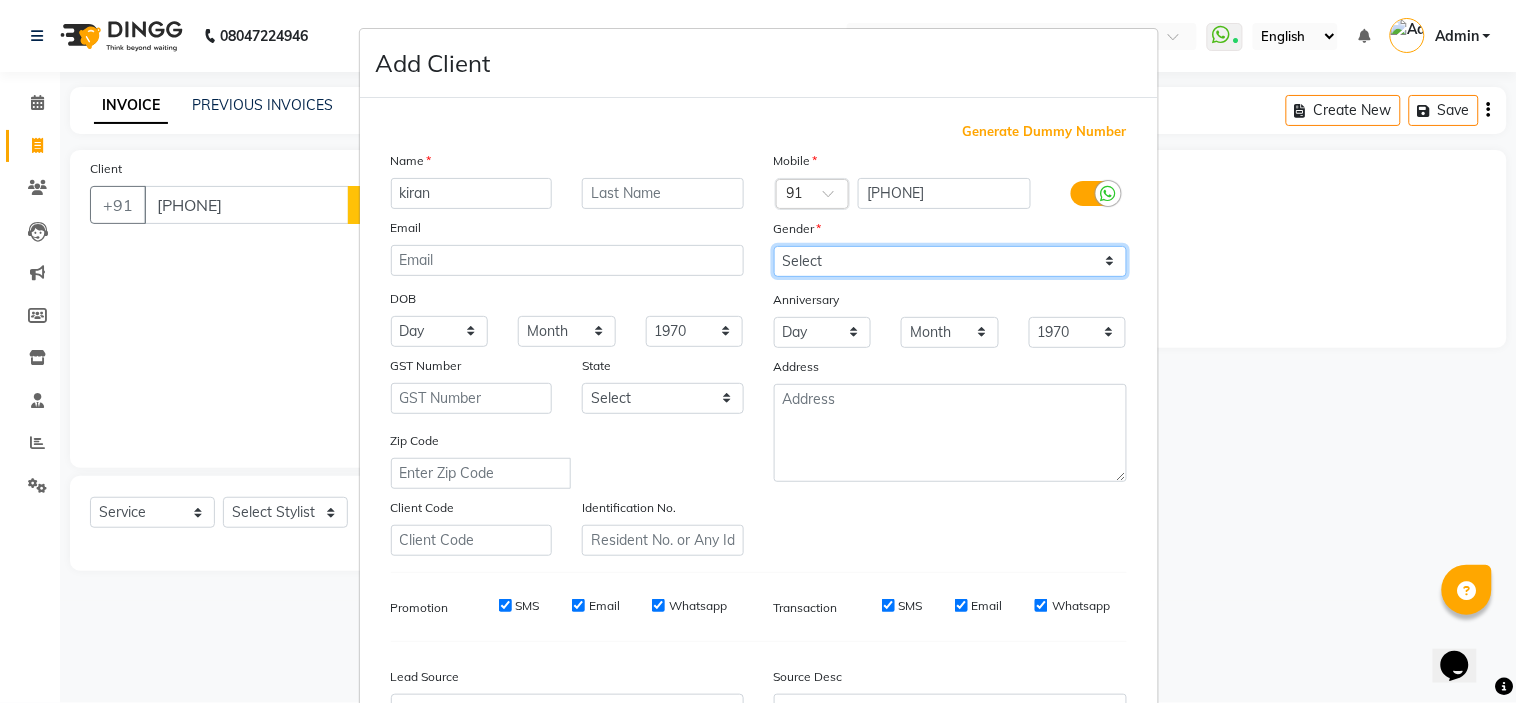 select on "female" 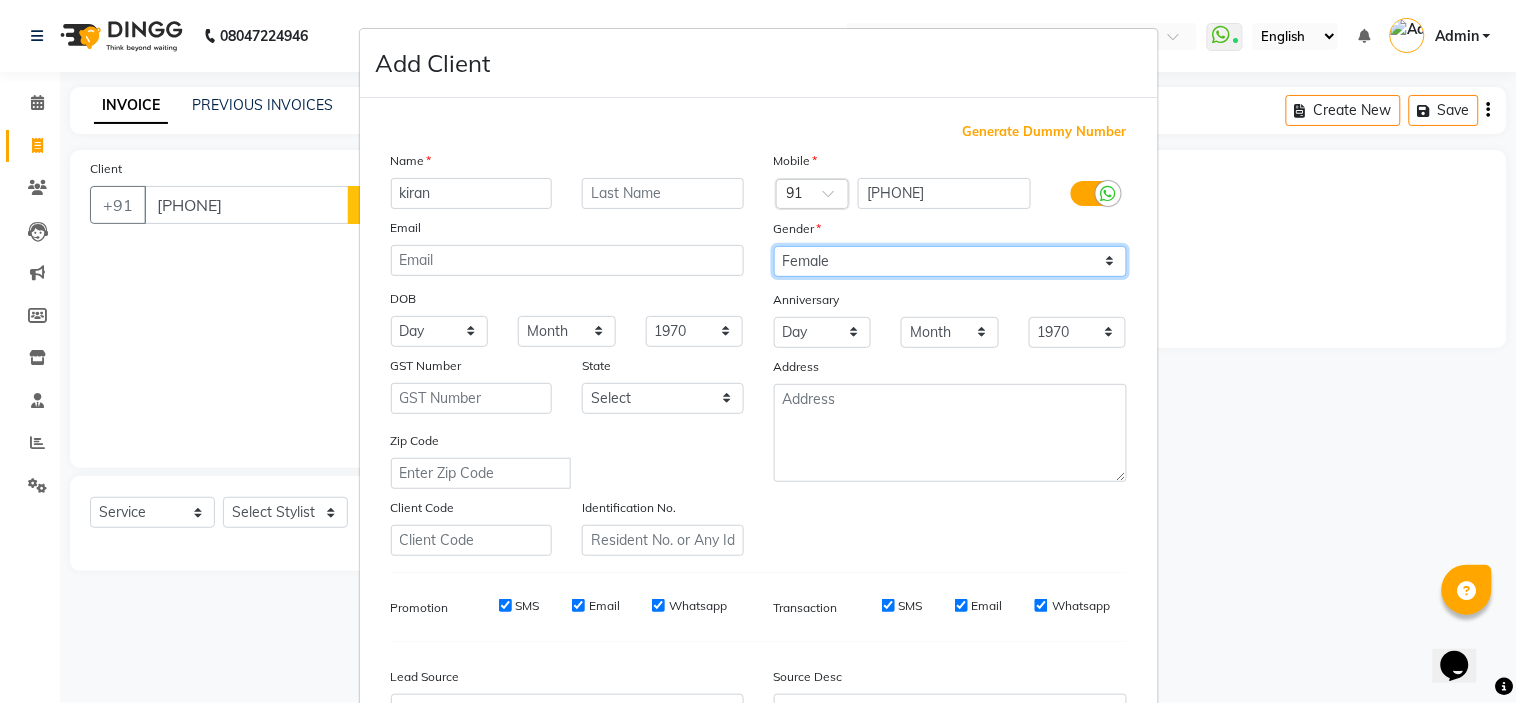 click on "Select Male Female Other Prefer Not To Say" at bounding box center (950, 261) 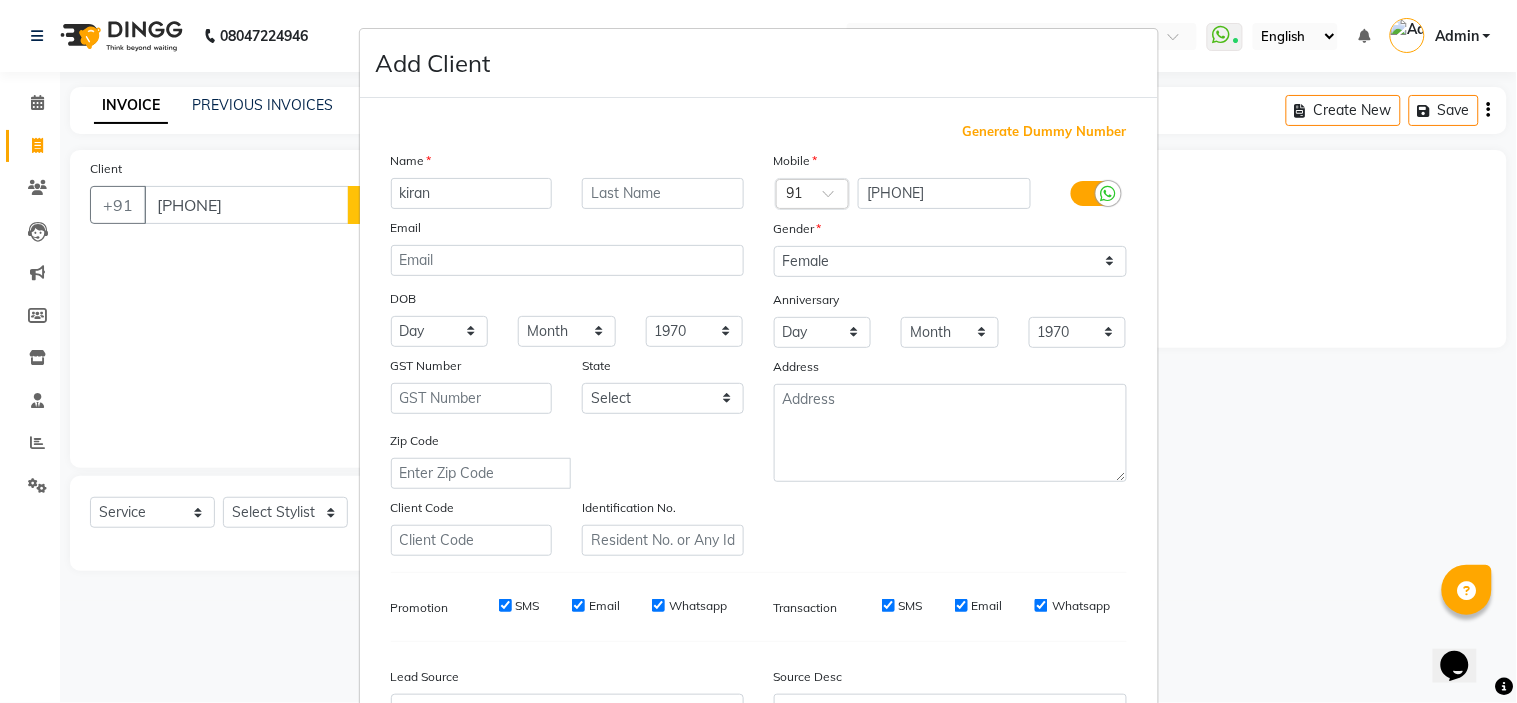 scroll, scrollTop: 115, scrollLeft: 0, axis: vertical 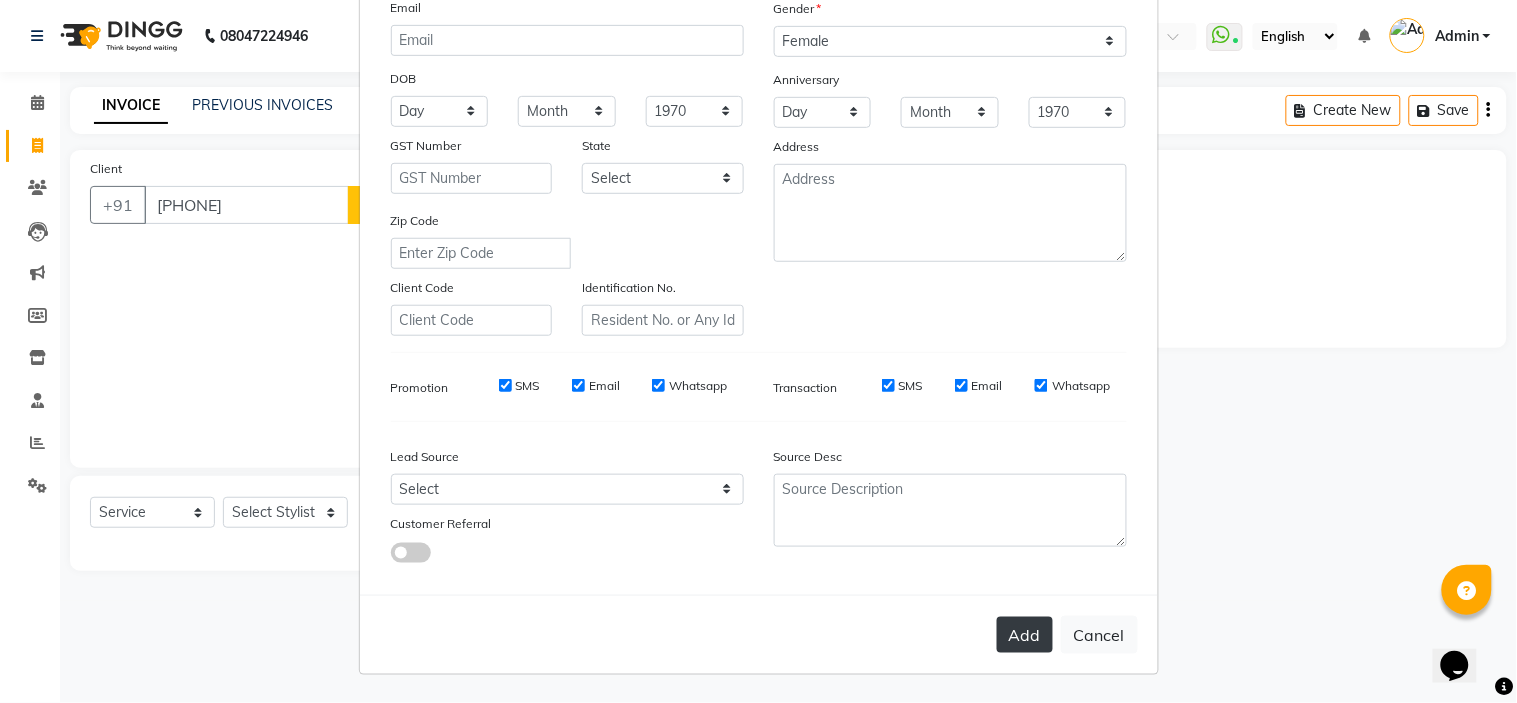 click on "Add" at bounding box center (1025, 635) 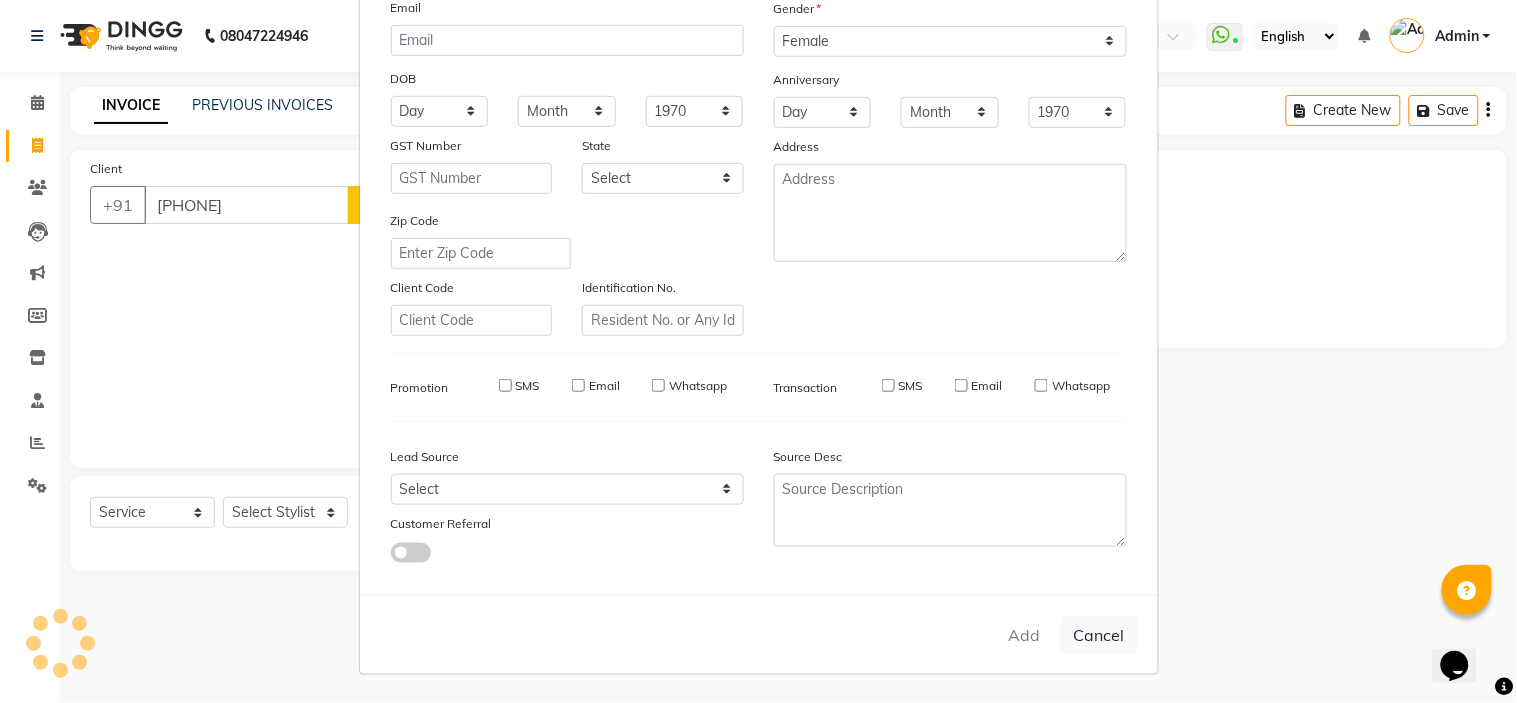 type 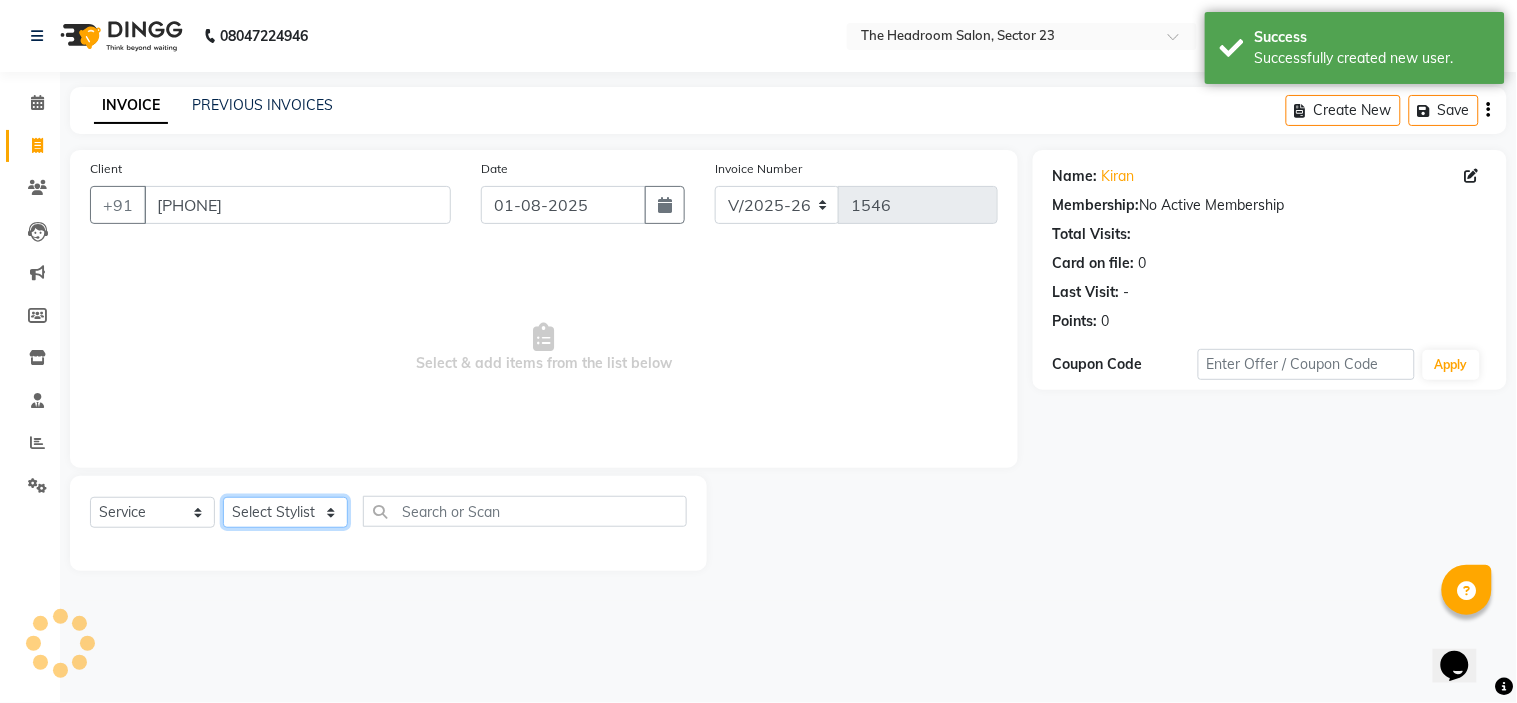 click on "Select Stylist Anjali Anubha Ashok Garima Manager Manju Raju Rohit Shahbaz" 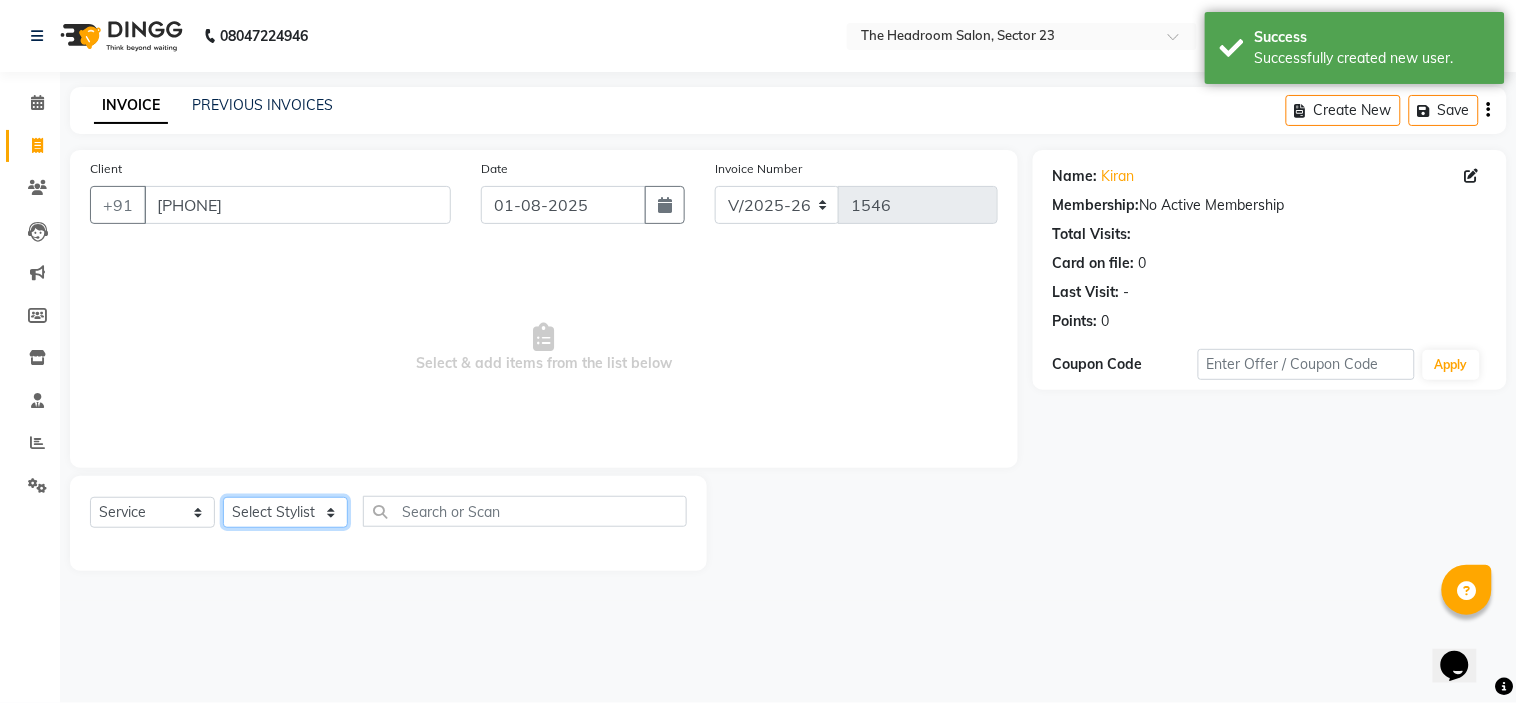 select on "81462" 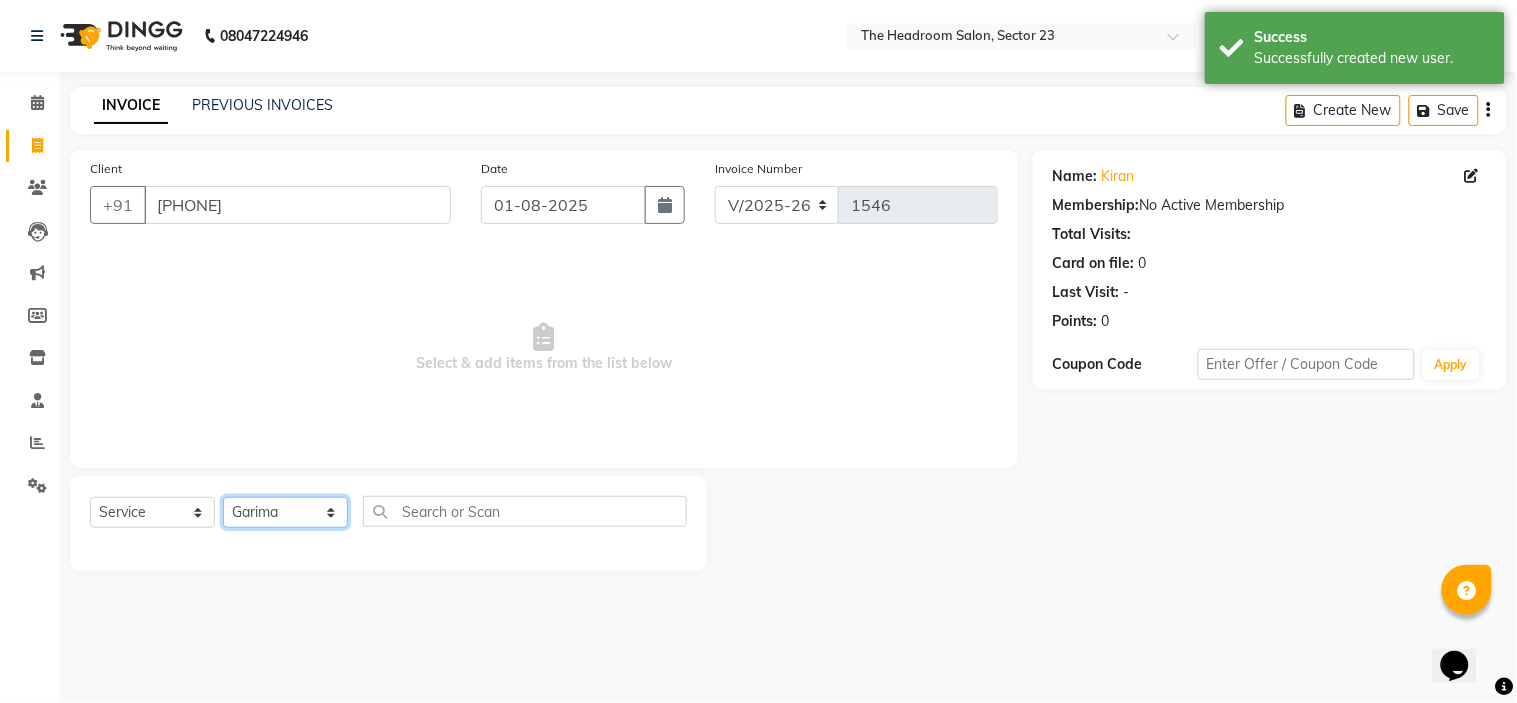 click on "Select Stylist Anjali Anubha Ashok Garima Manager Manju Raju Rohit Shahbaz" 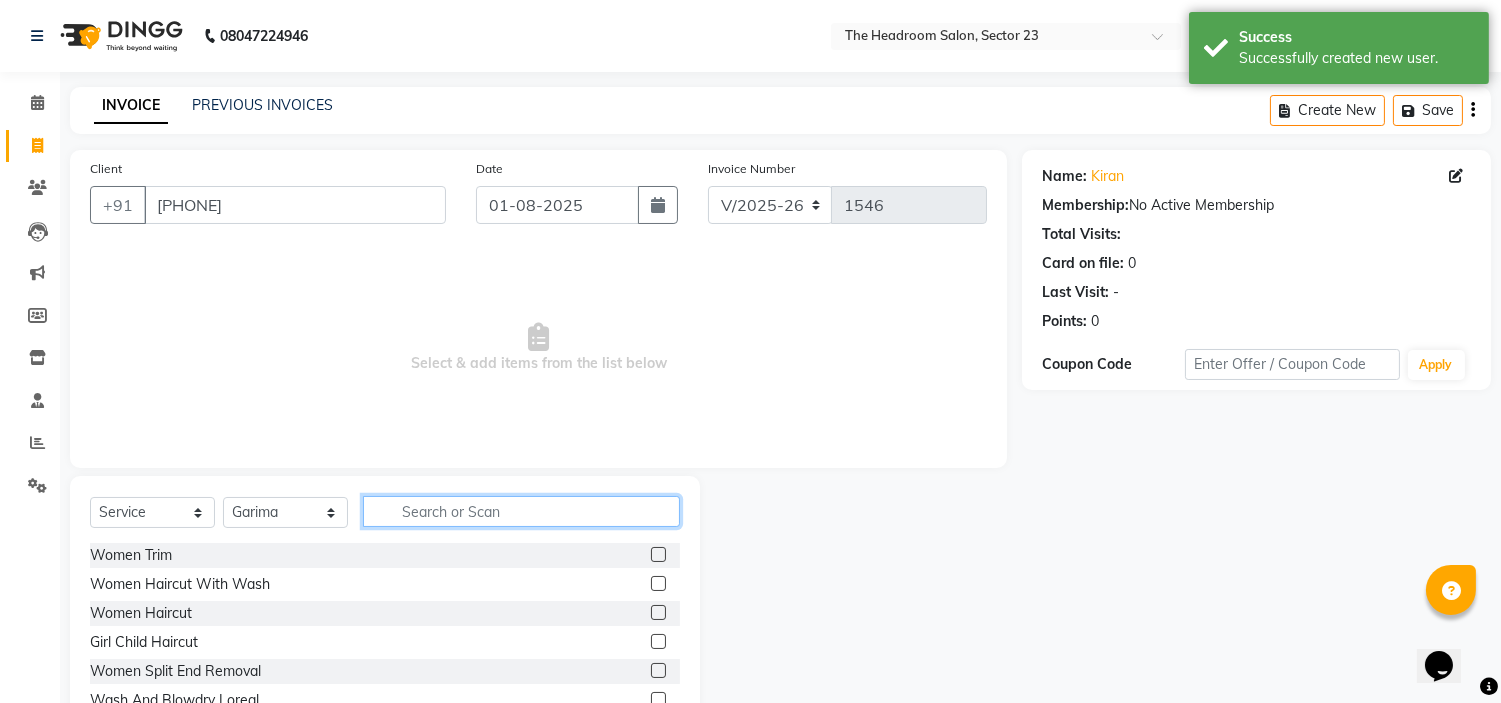 click 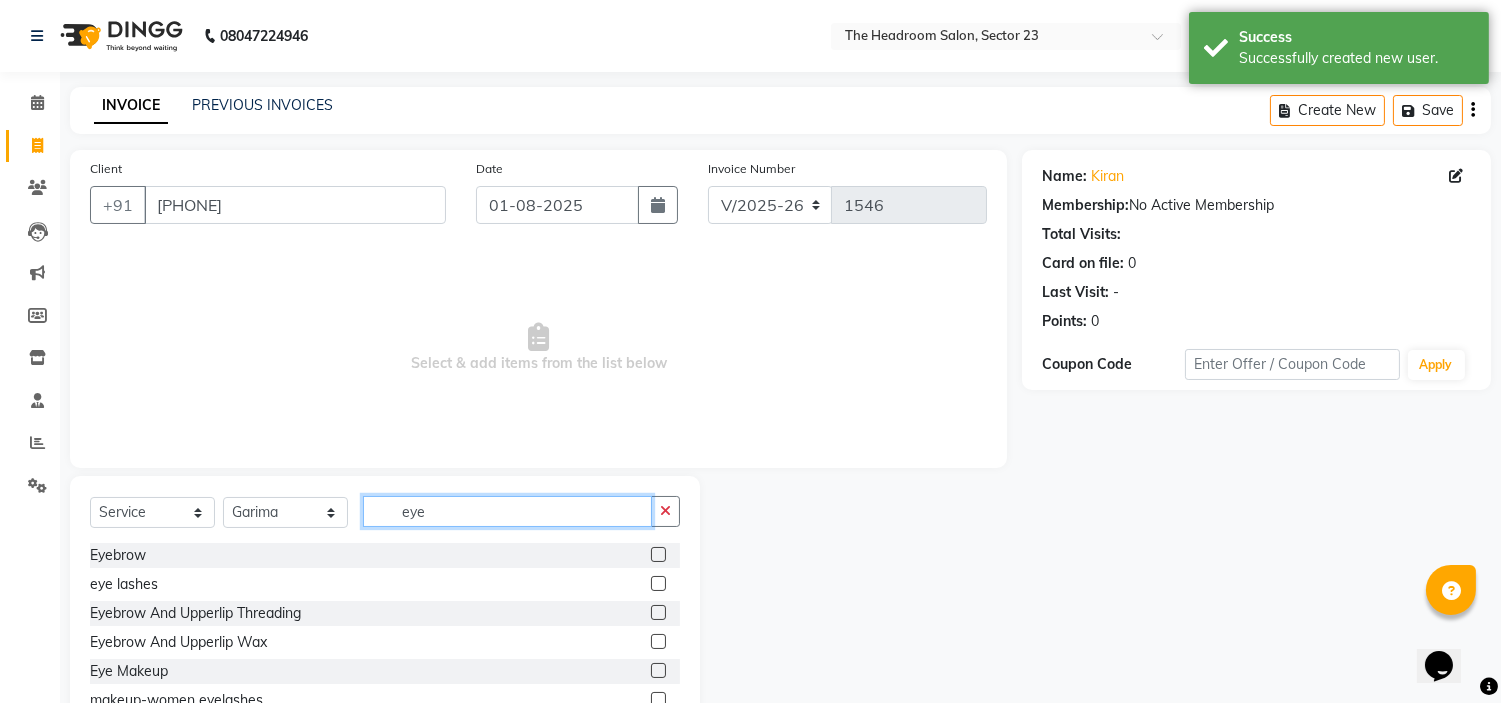 type on "eye" 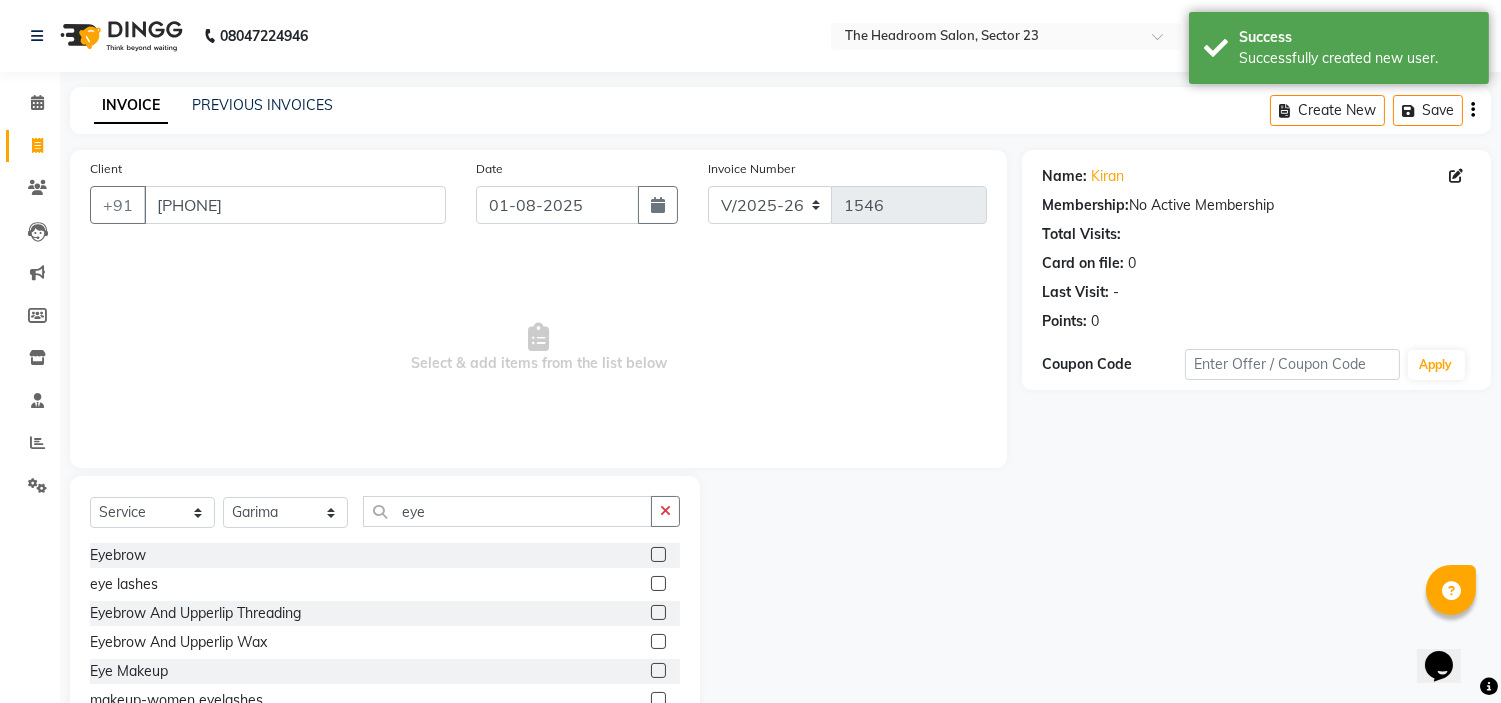 click 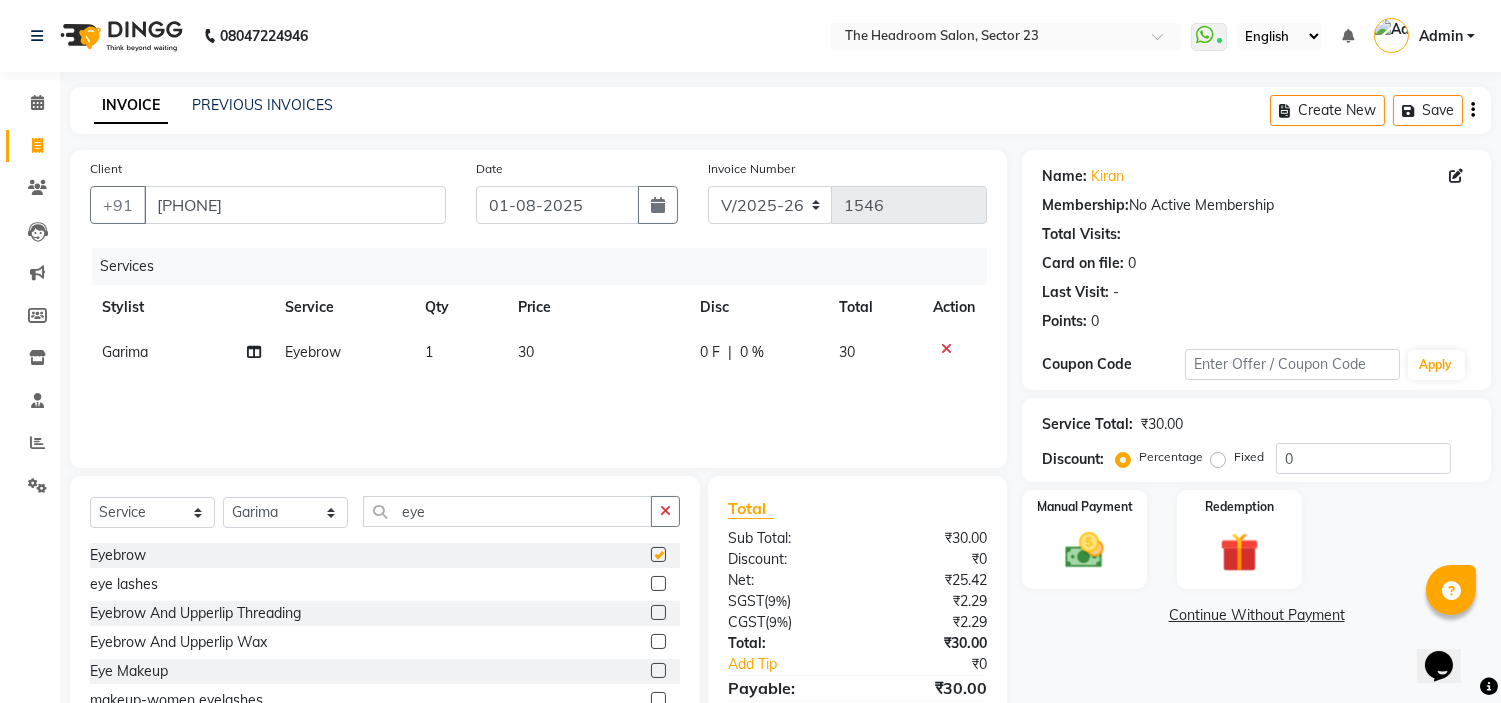 checkbox on "false" 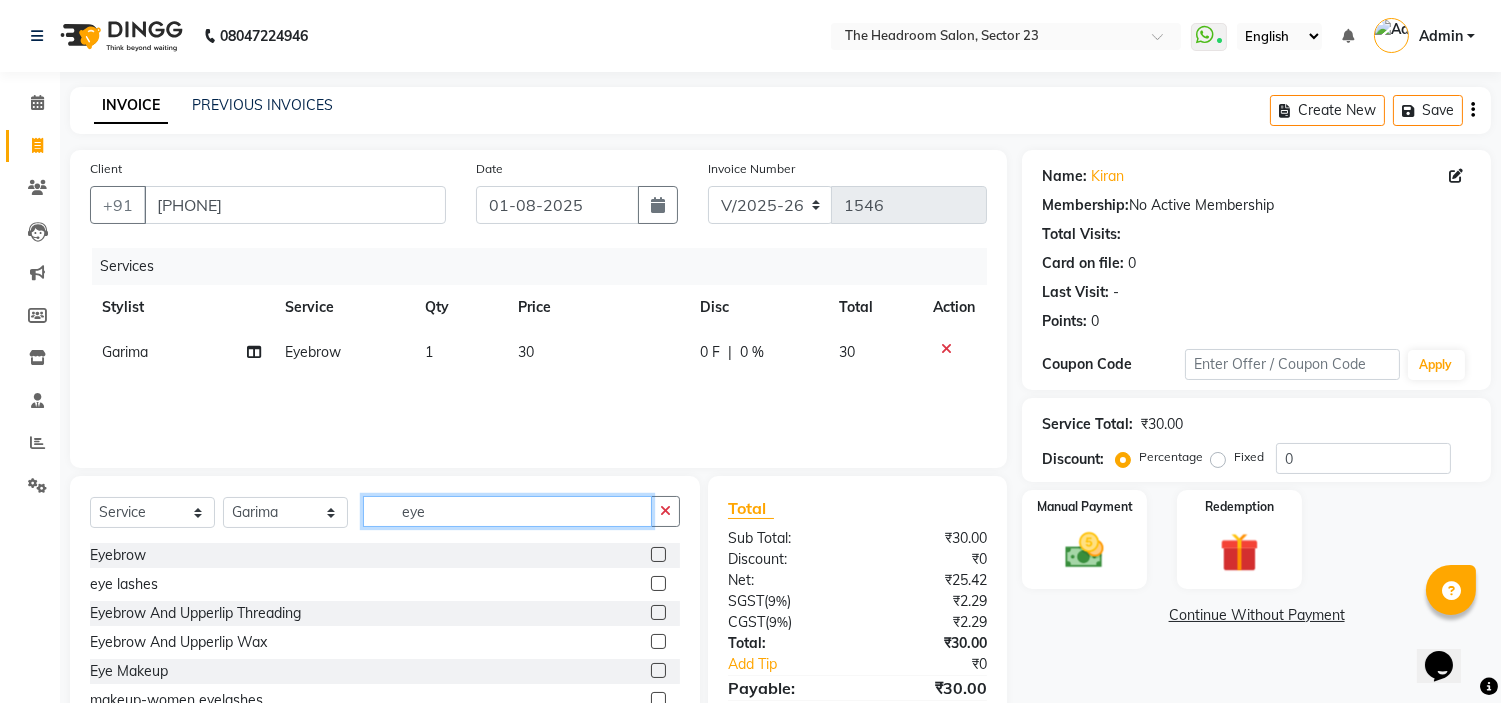 click on "eye" 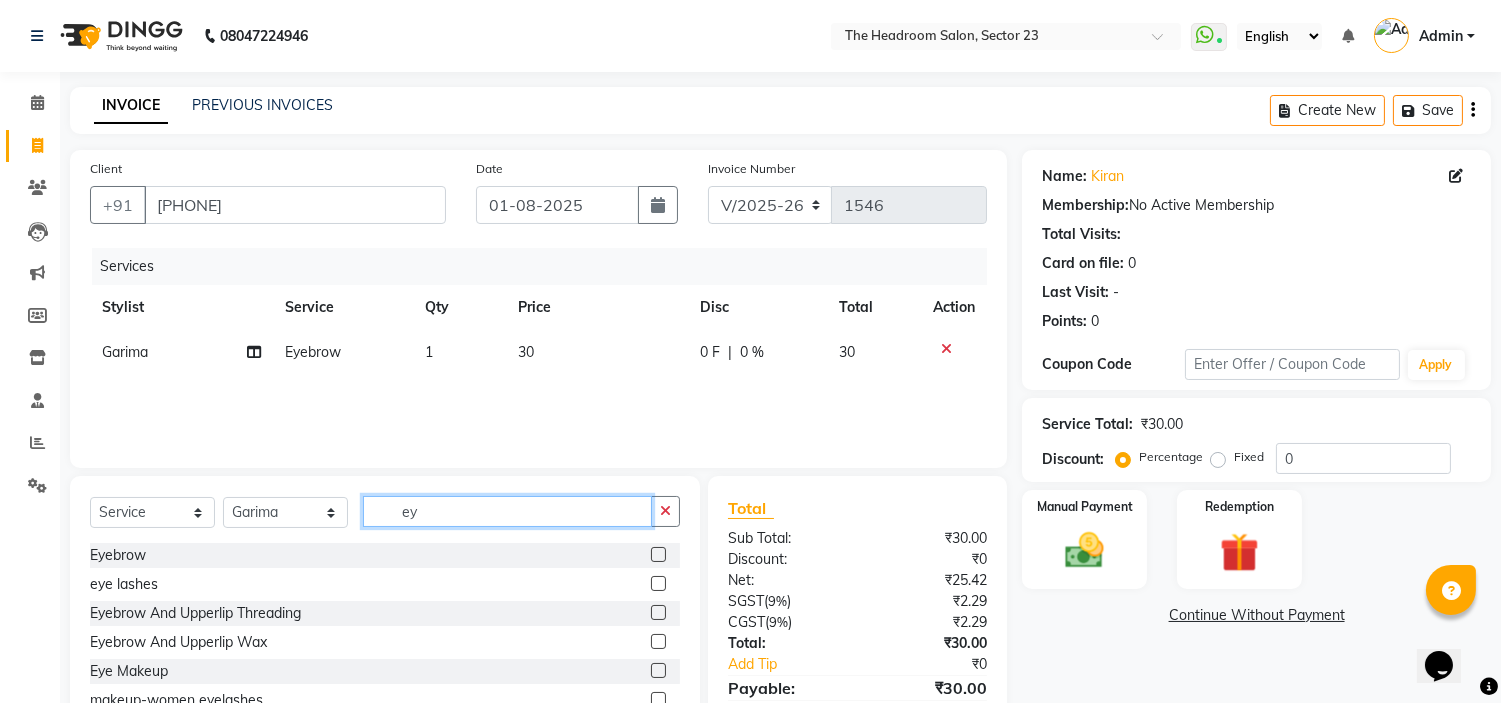type on "e" 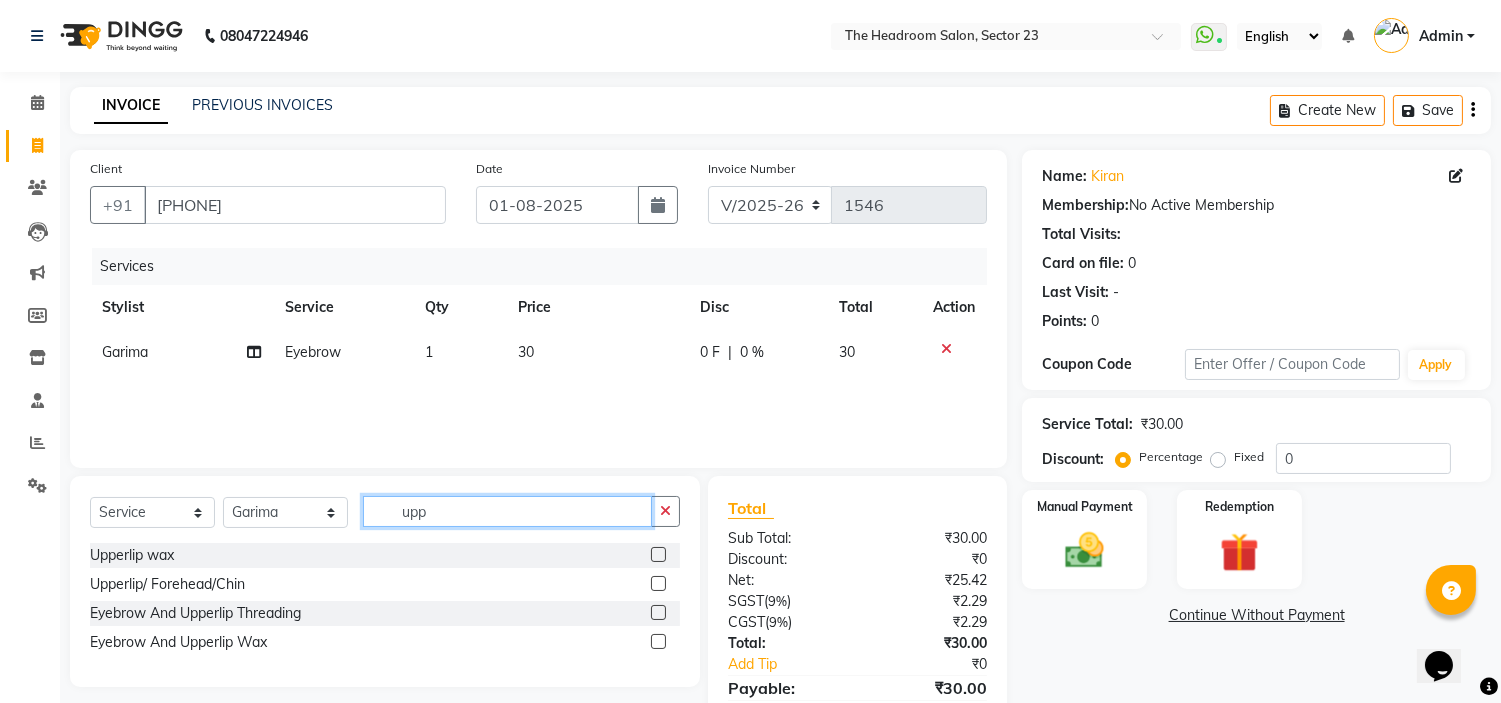 type on "upp" 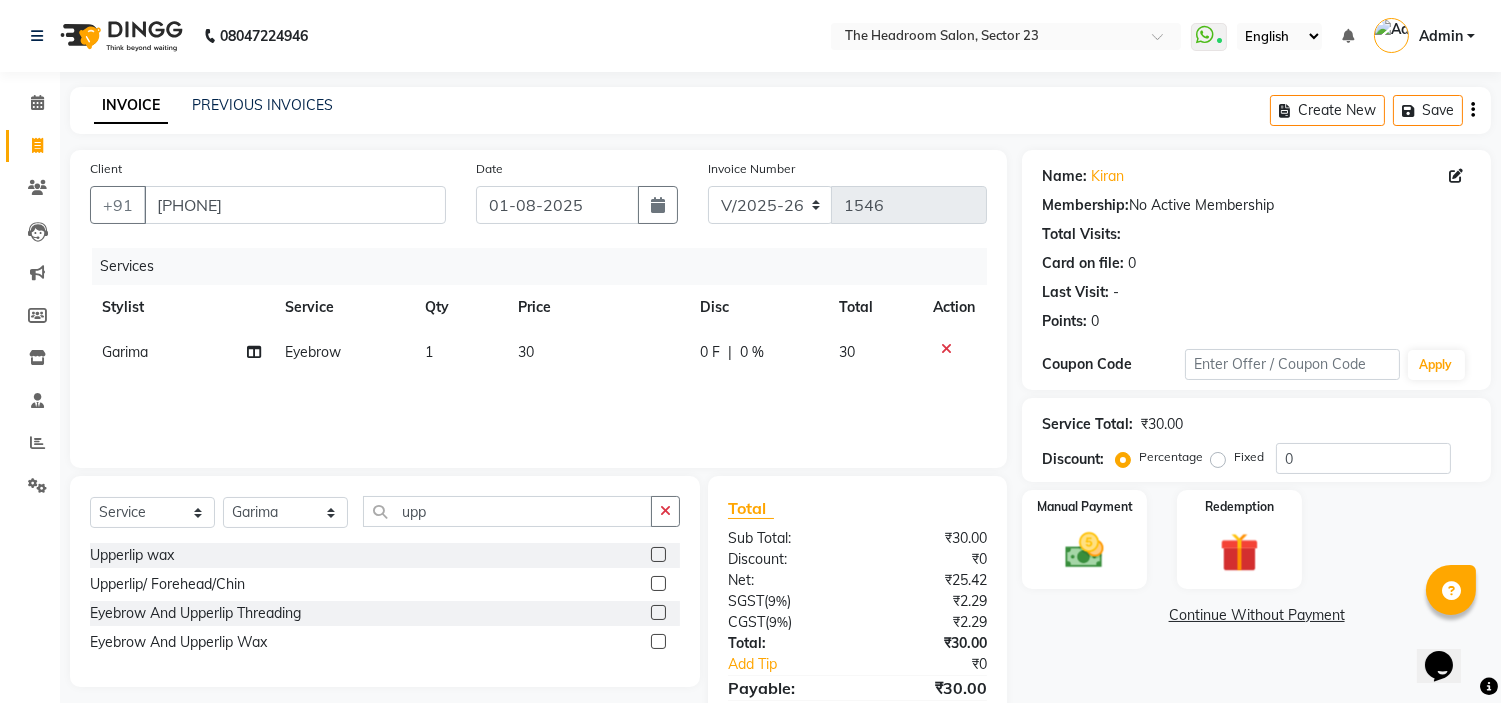 click 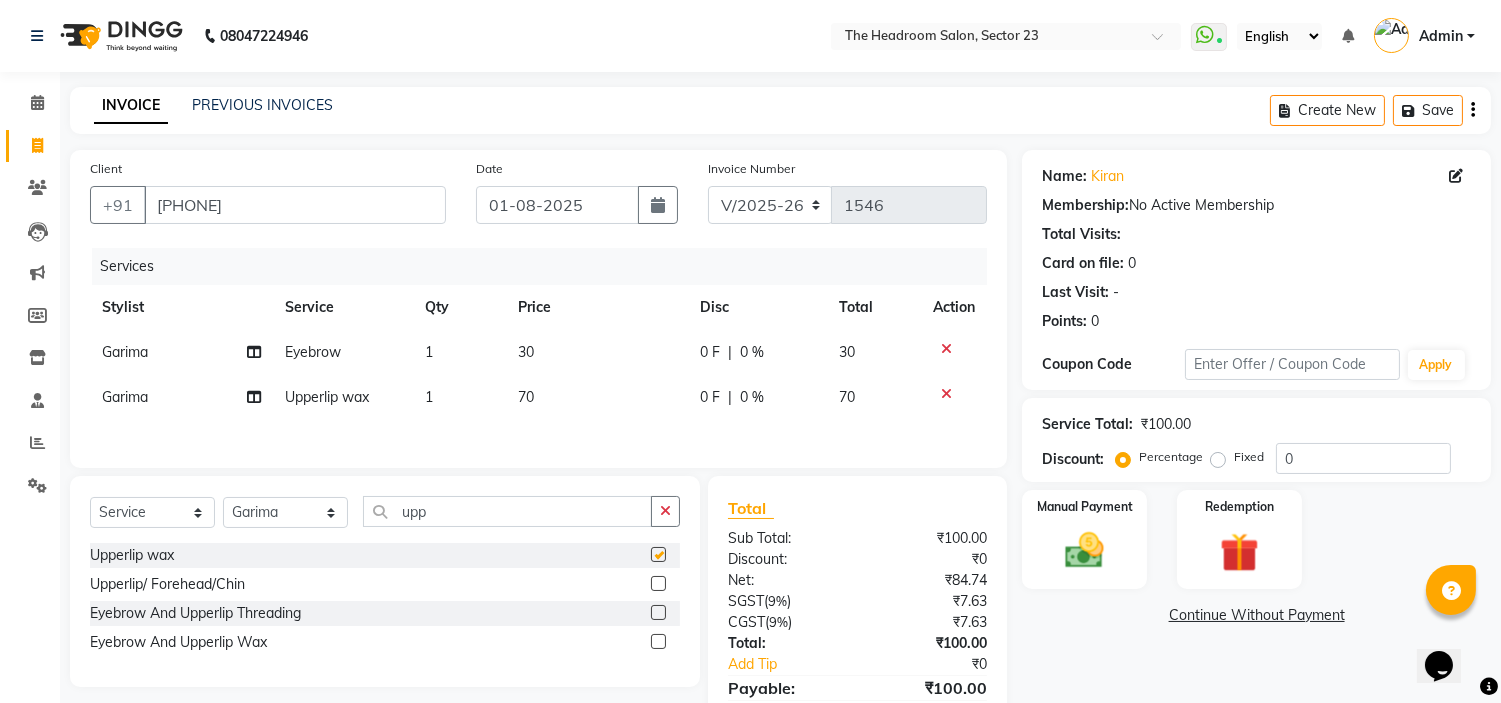 checkbox on "false" 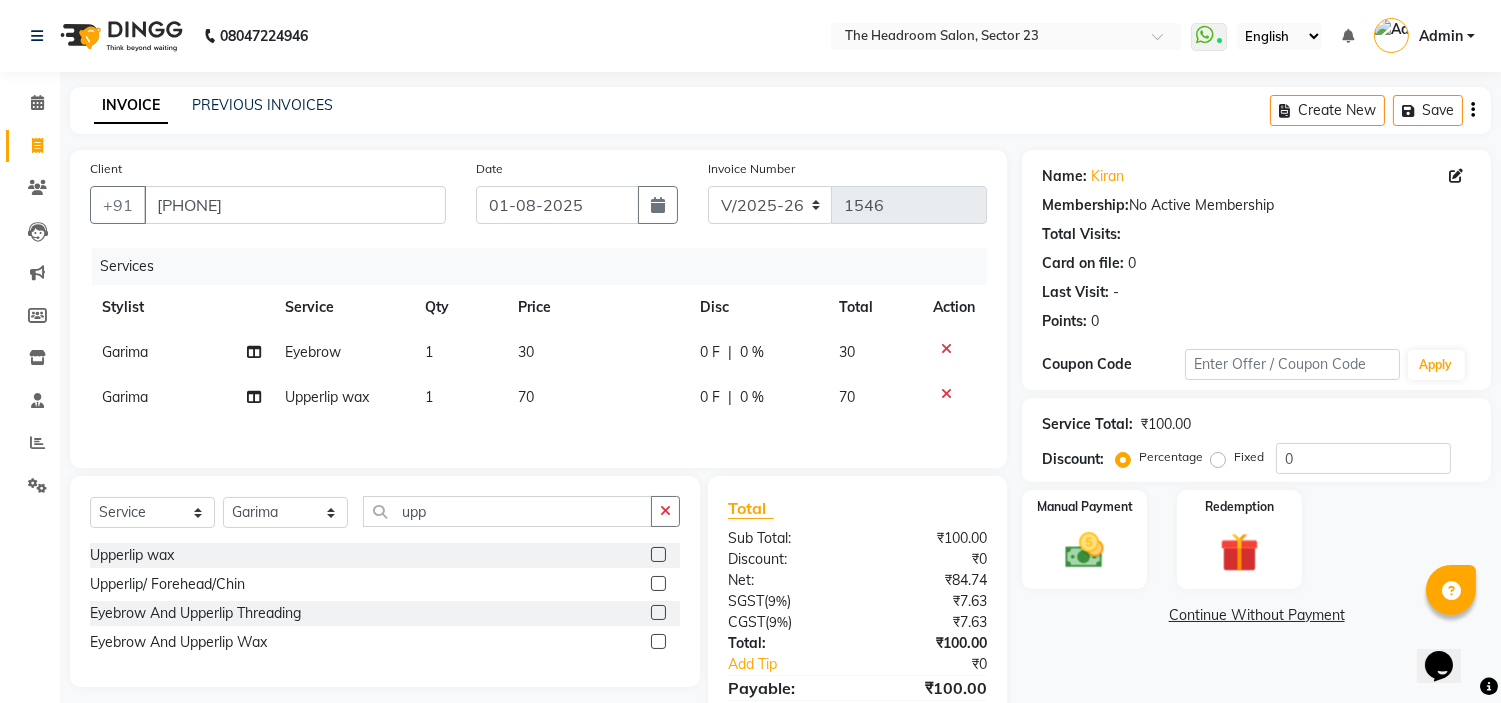 click on "Garima" 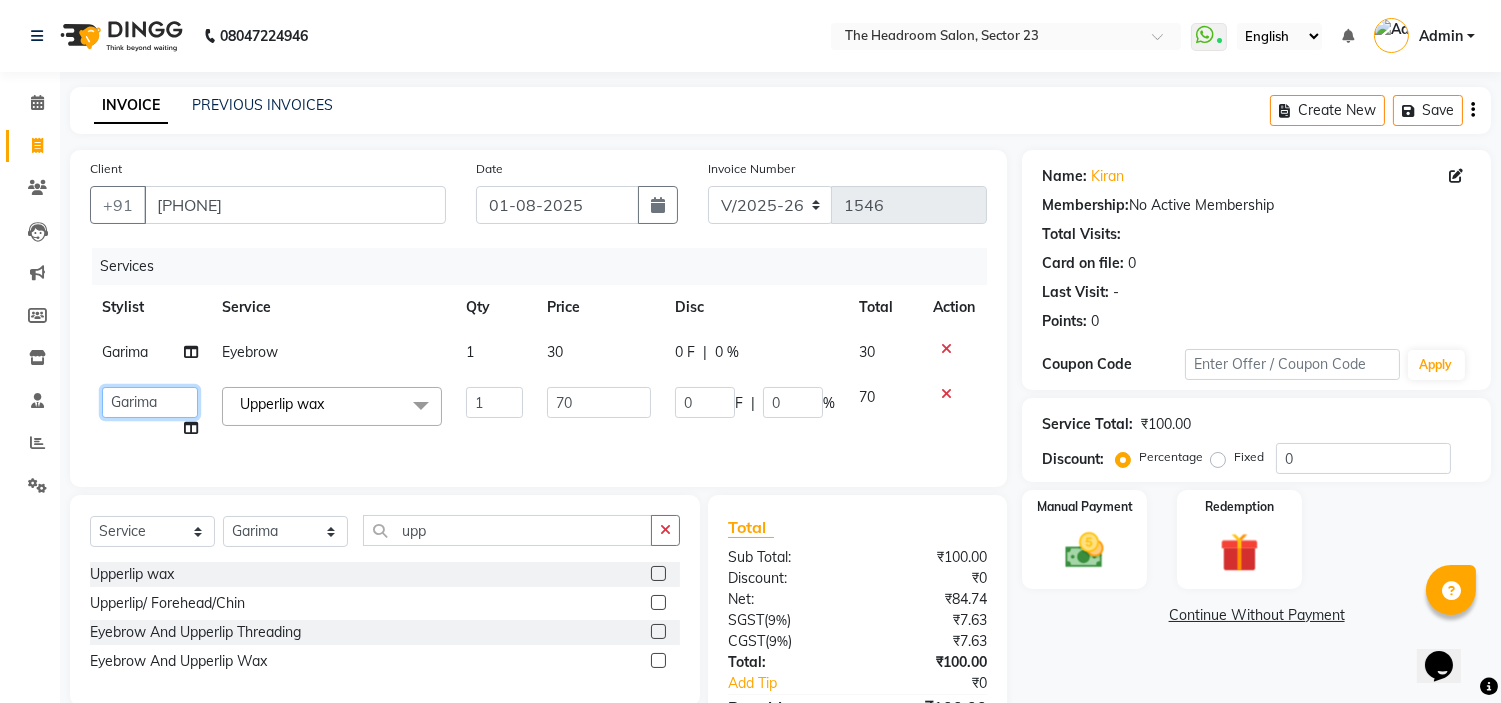 click on "Anjali   Anubha   Ashok   Garima   Manager   Manju   Raju   Rohit   Shahbaz" 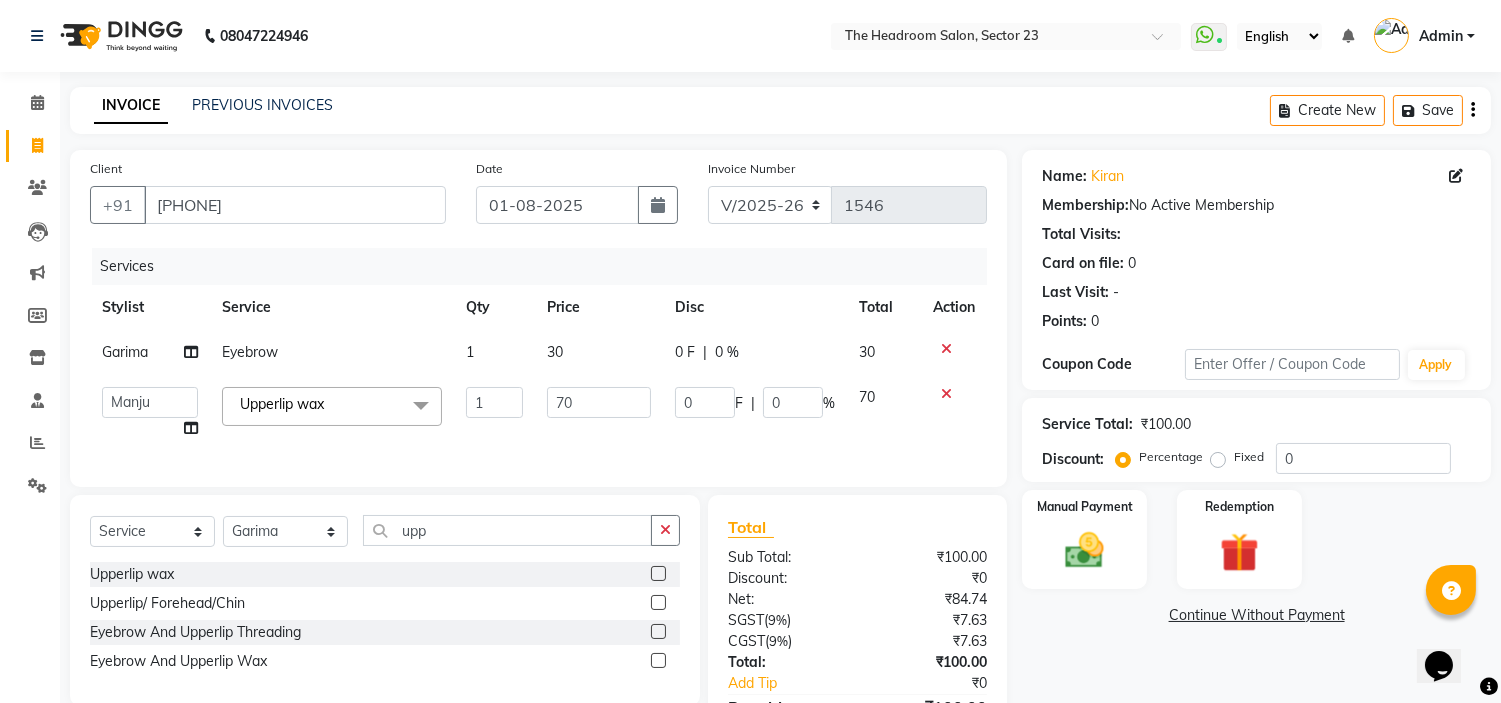 select on "53424" 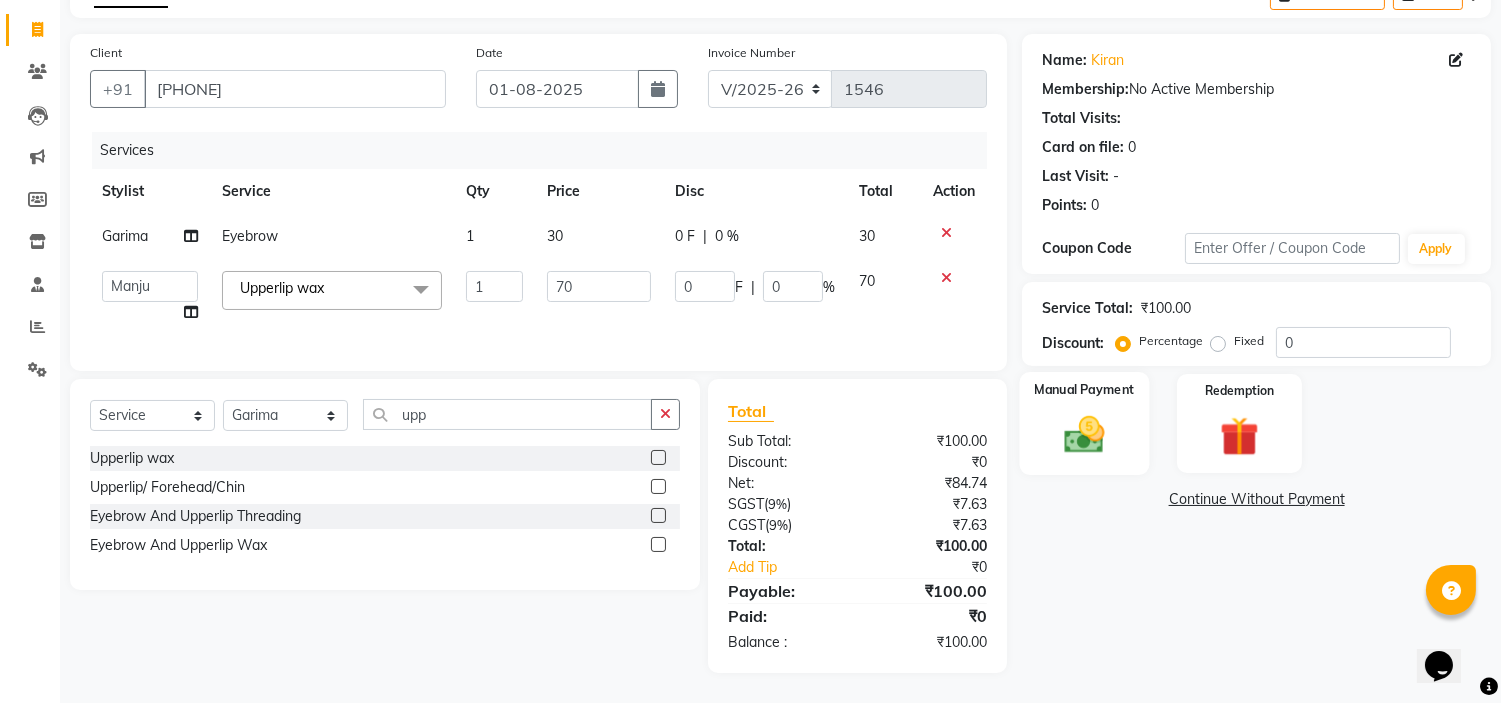 click 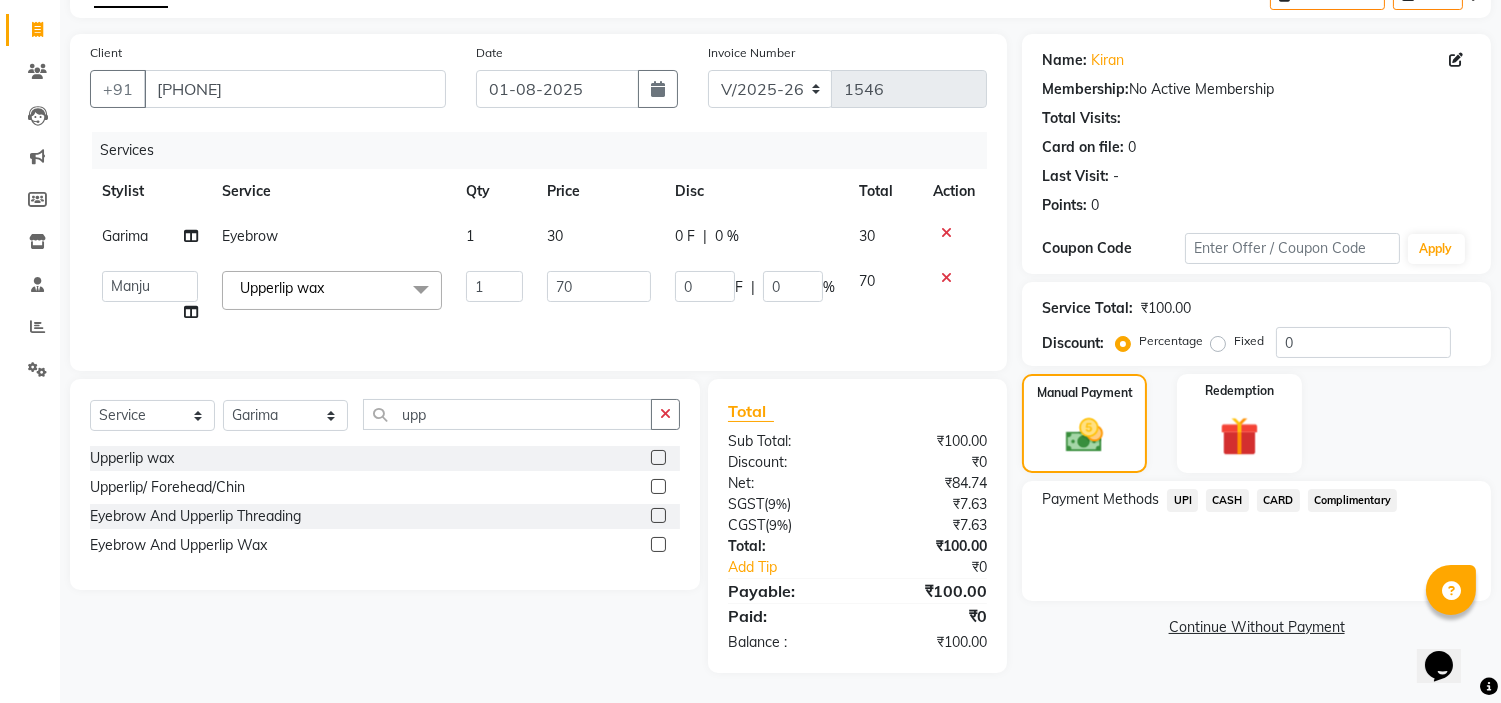 click on "CASH" 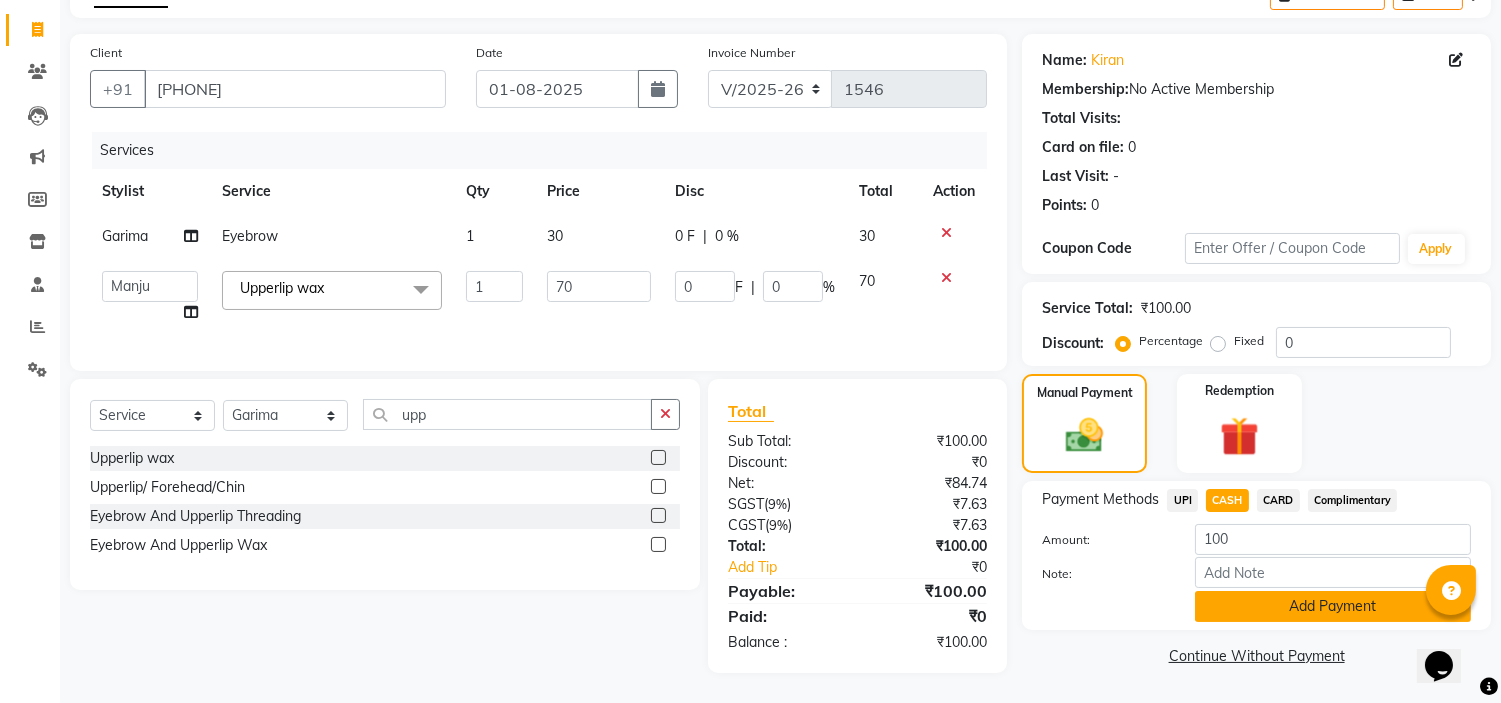 click on "Add Payment" 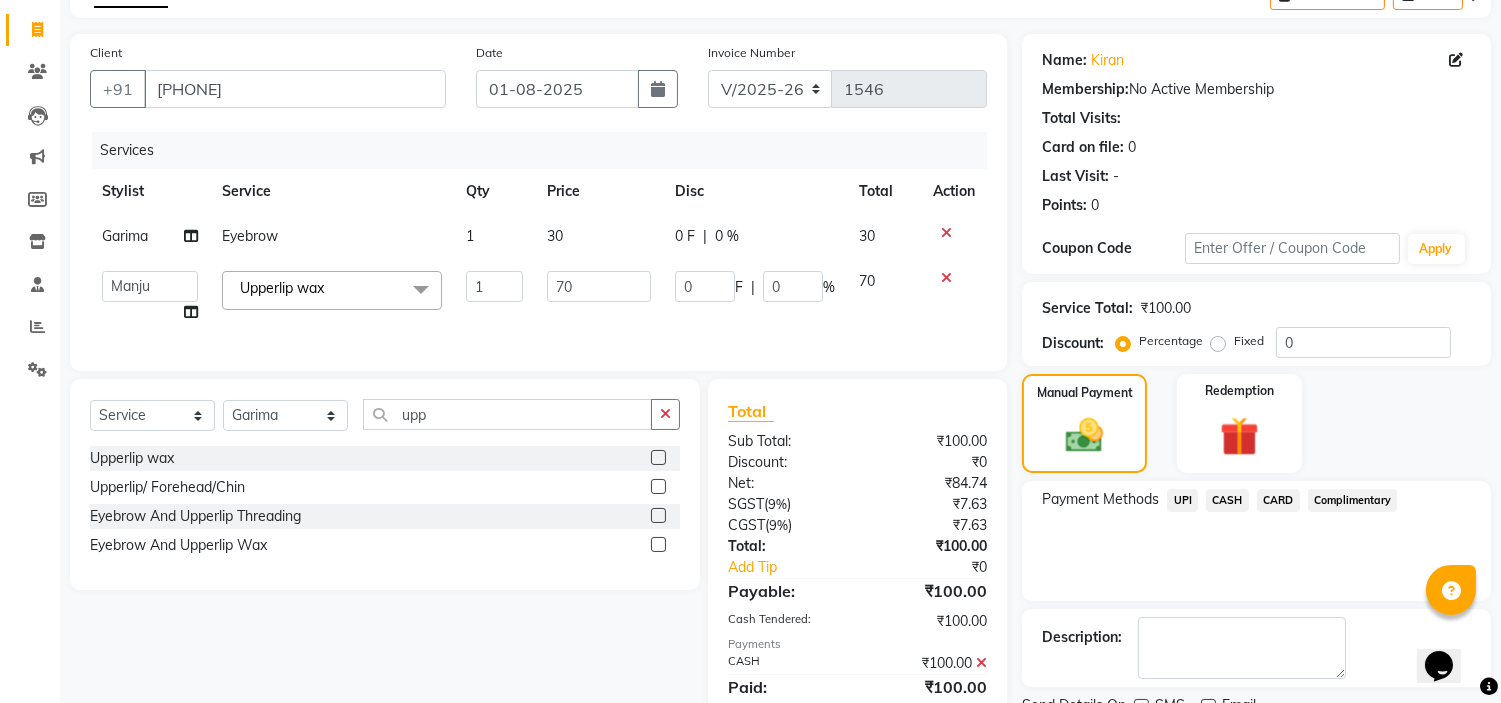scroll, scrollTop: 203, scrollLeft: 0, axis: vertical 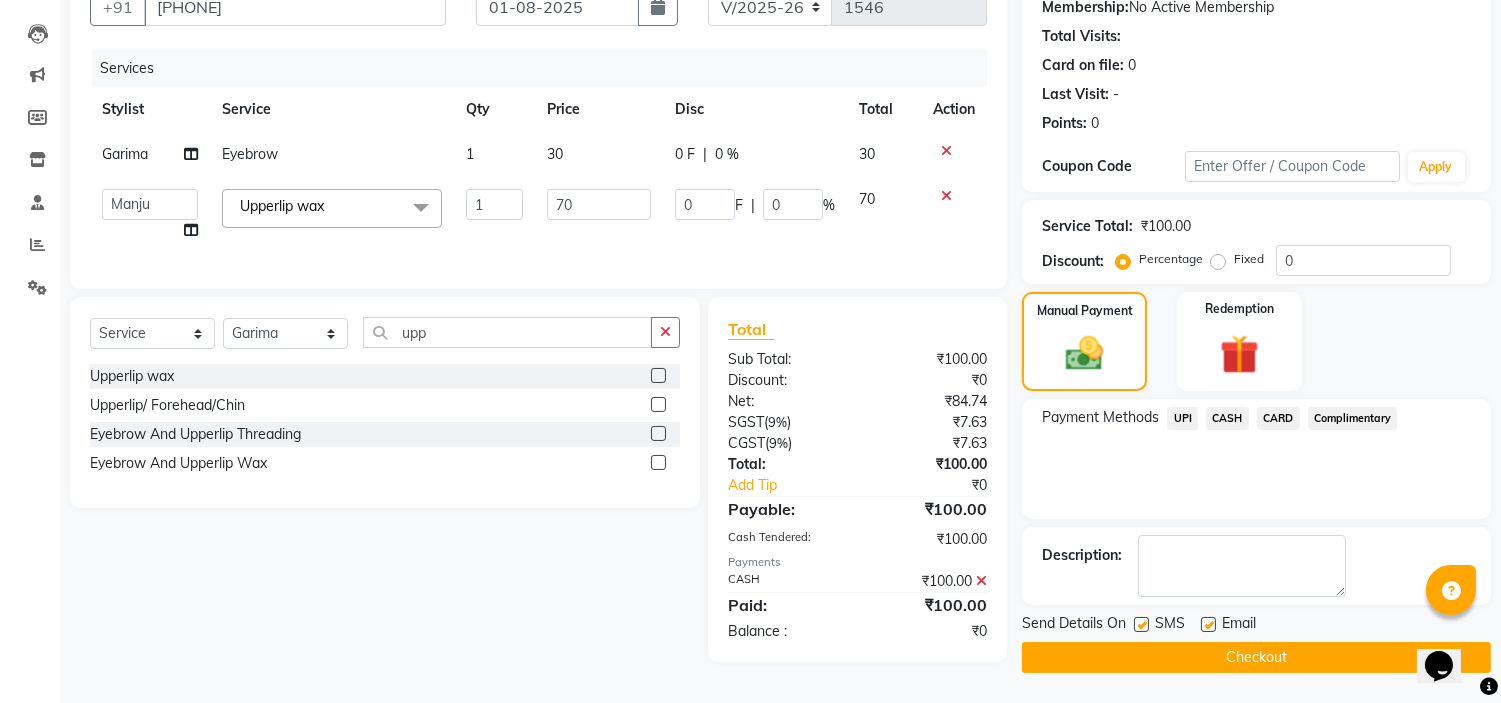 click on "Checkout" 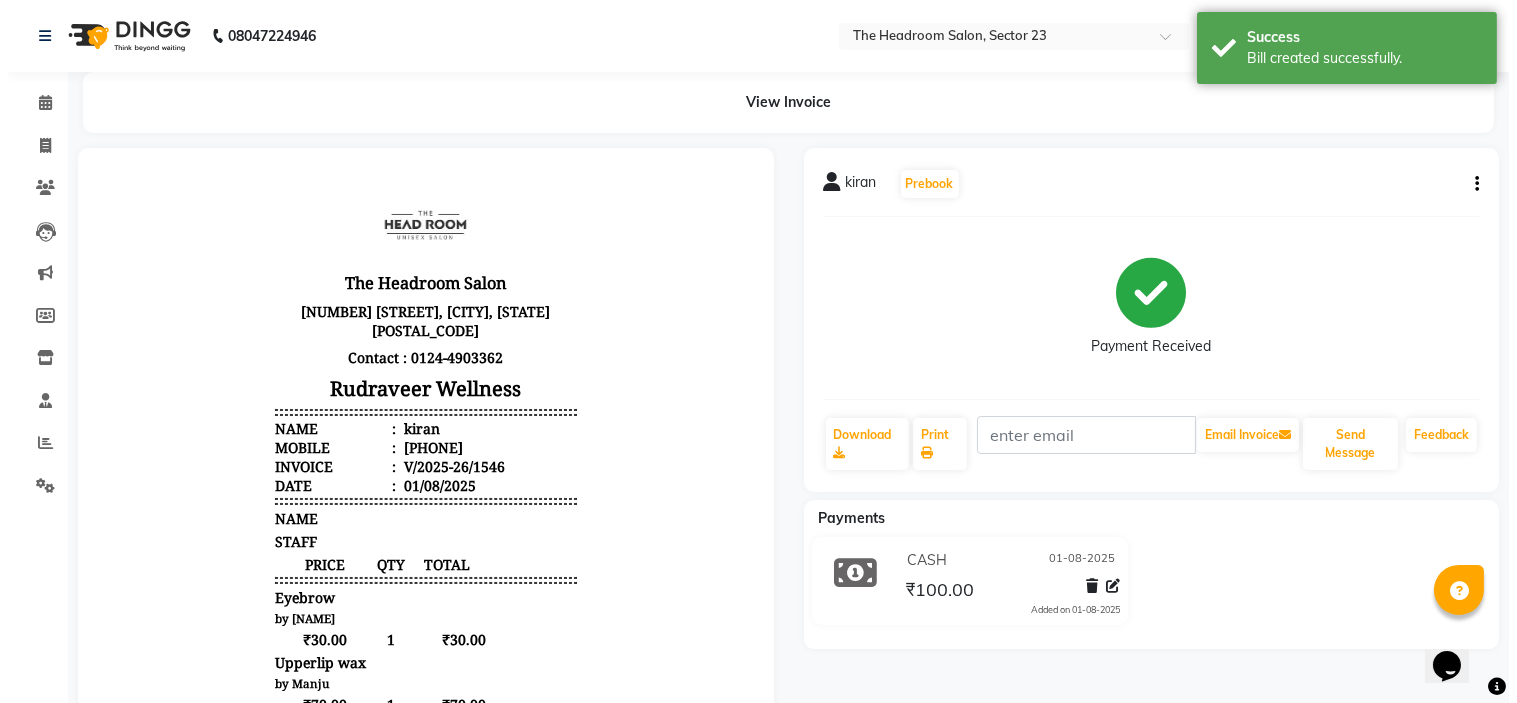 scroll, scrollTop: 0, scrollLeft: 0, axis: both 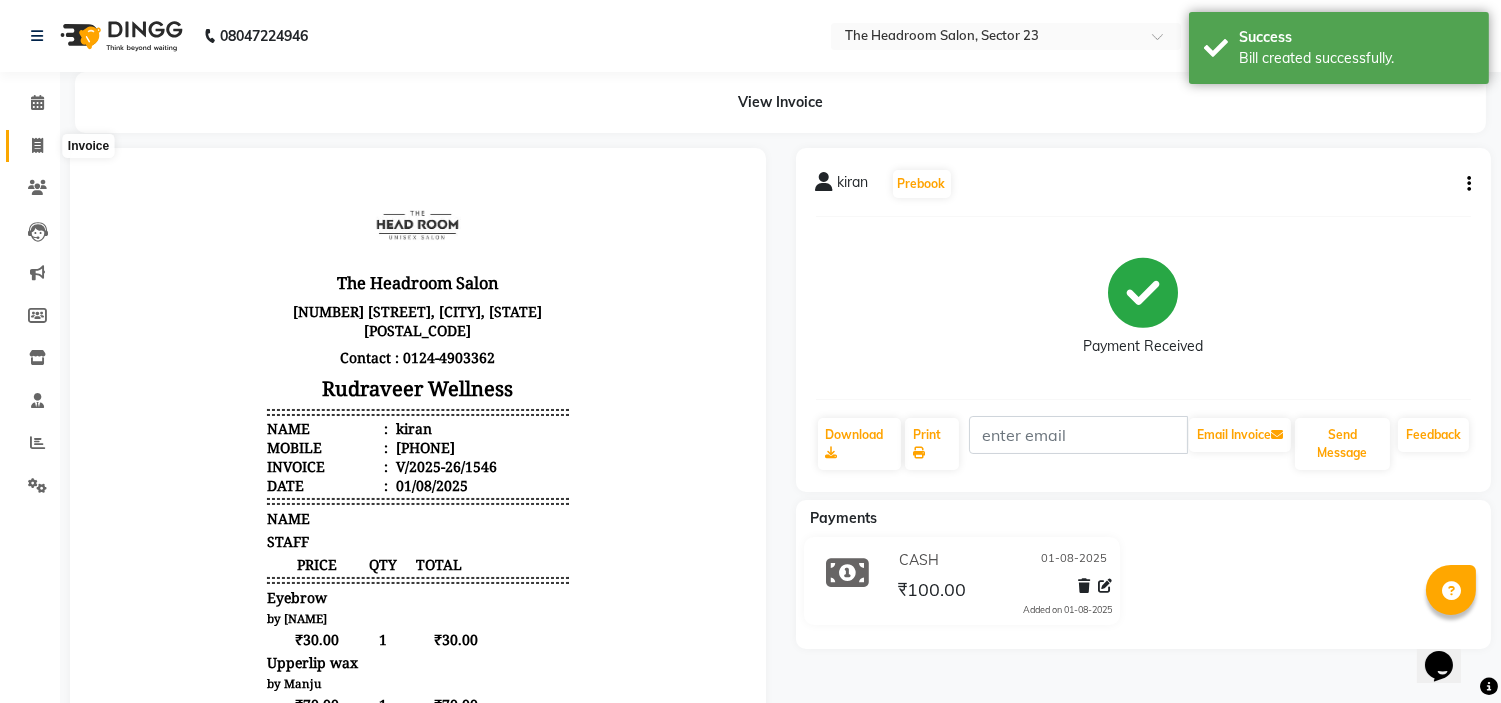 click 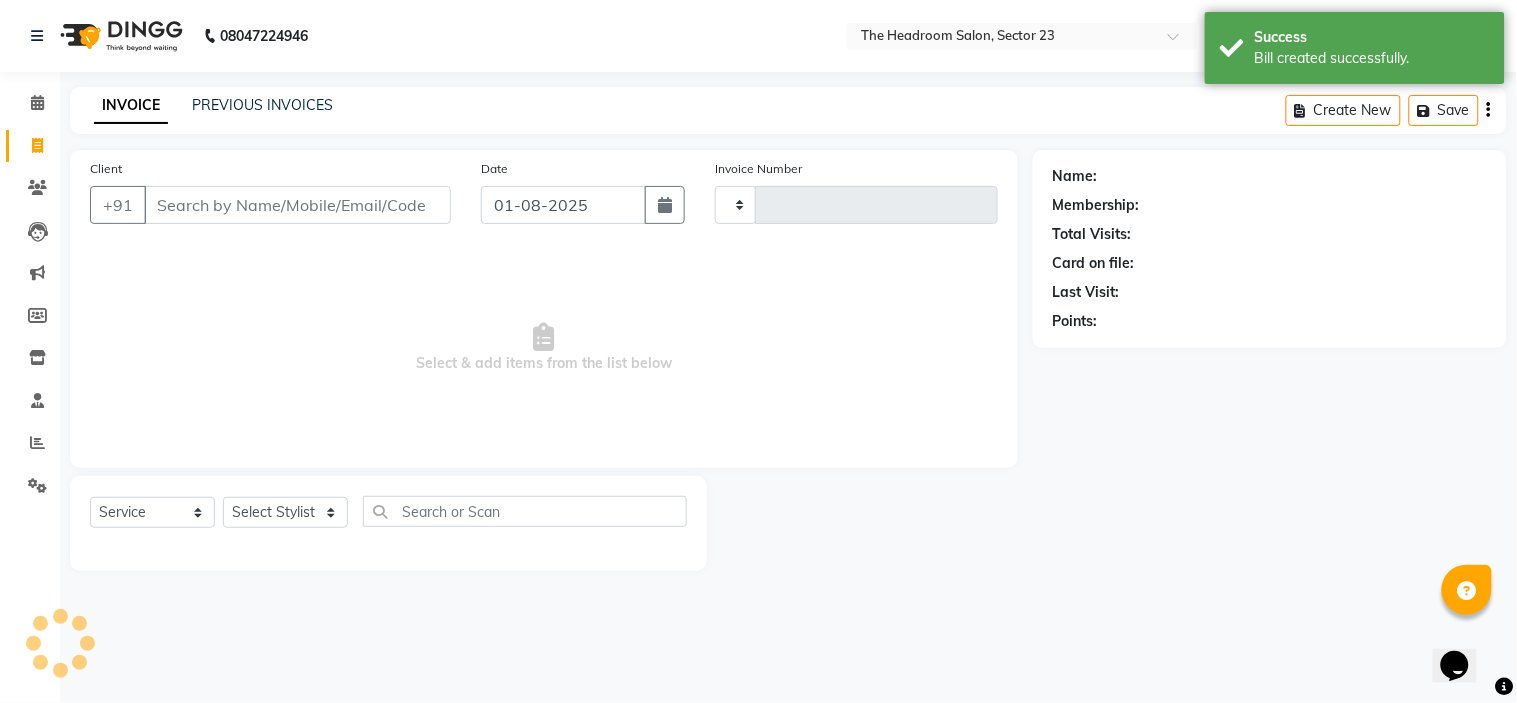 type on "1547" 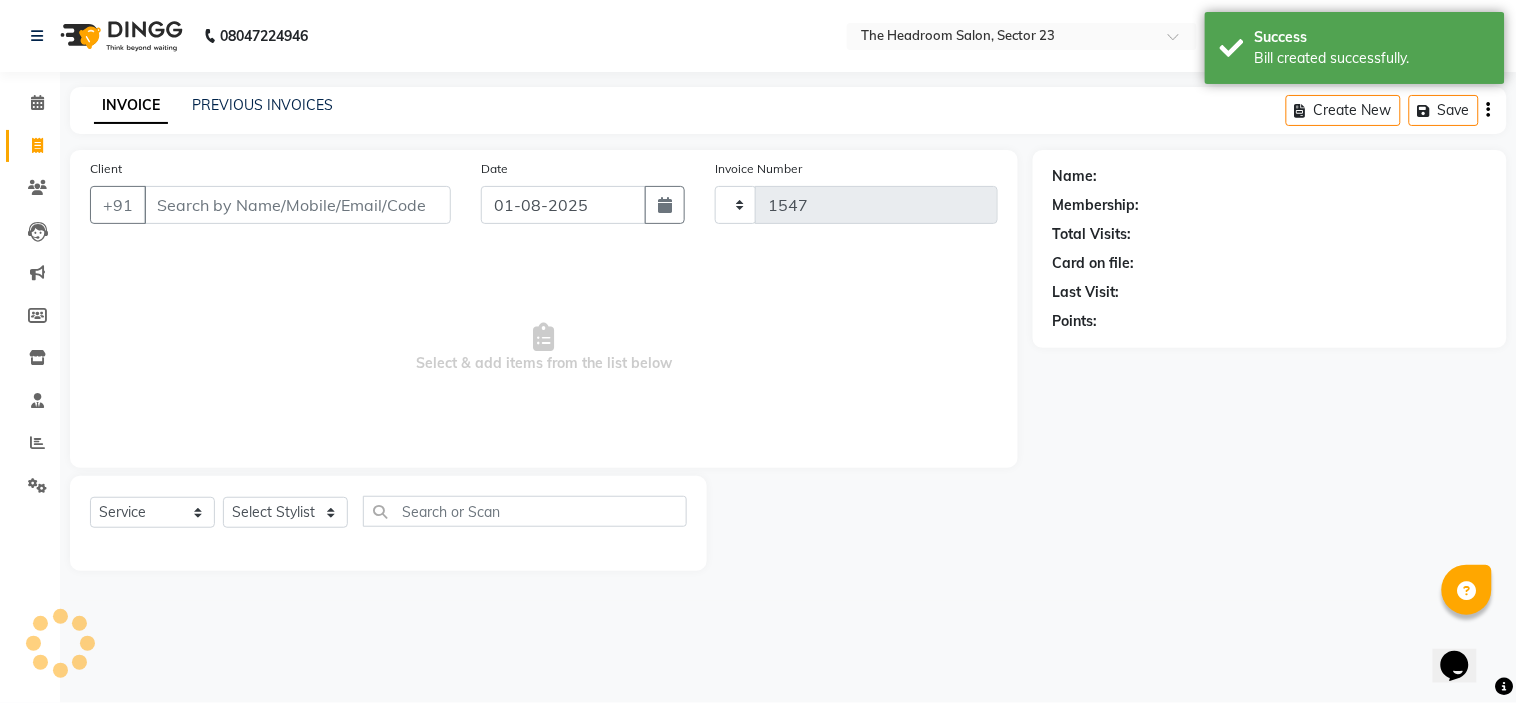 select on "6796" 